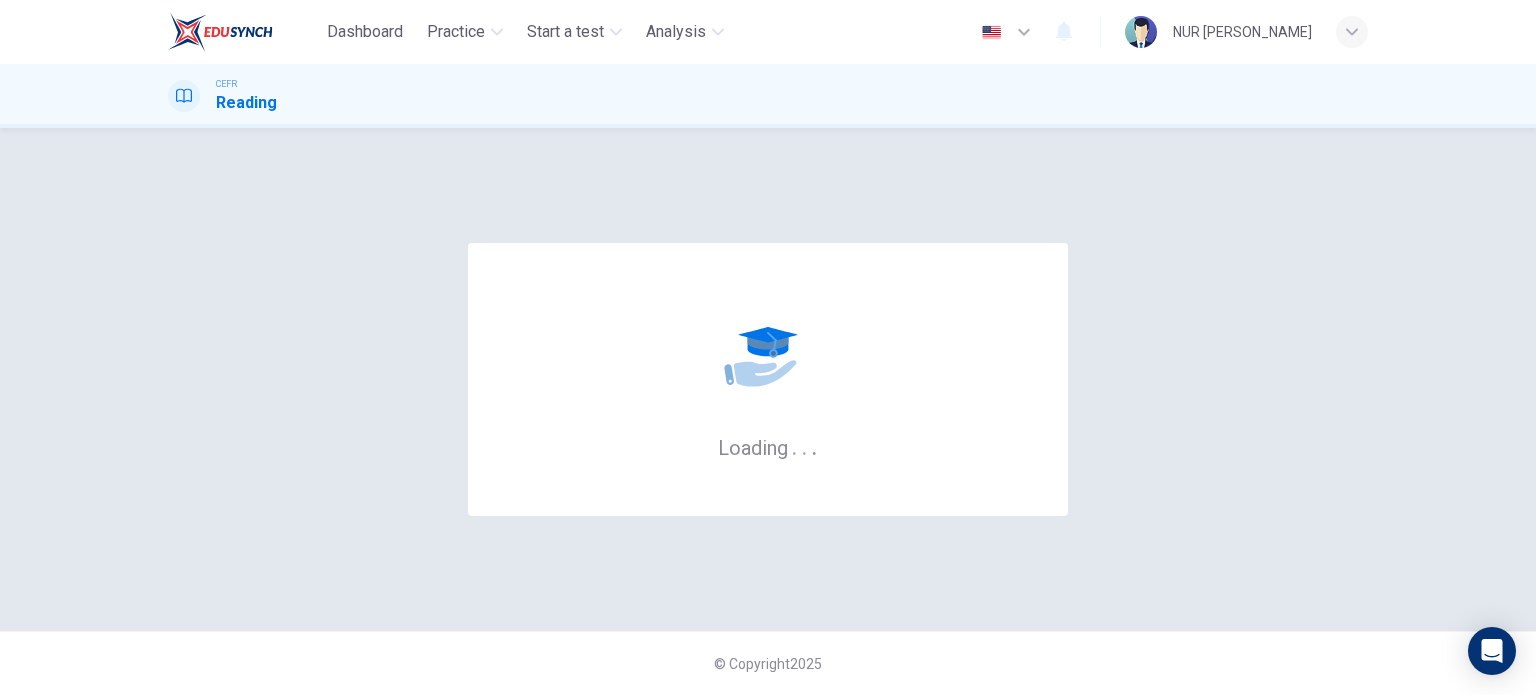 scroll, scrollTop: 0, scrollLeft: 0, axis: both 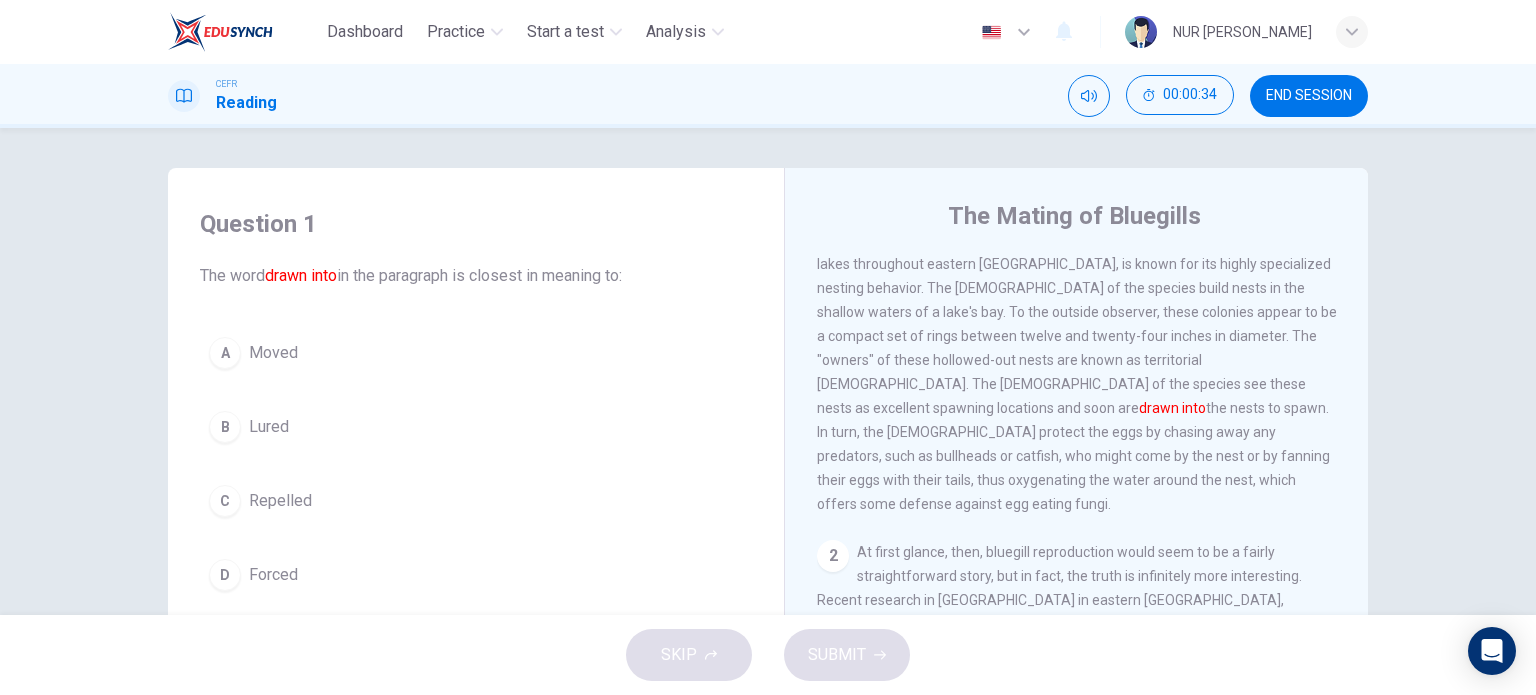 click on "A Moved B Lured C Repelled D Forced" at bounding box center (476, 464) 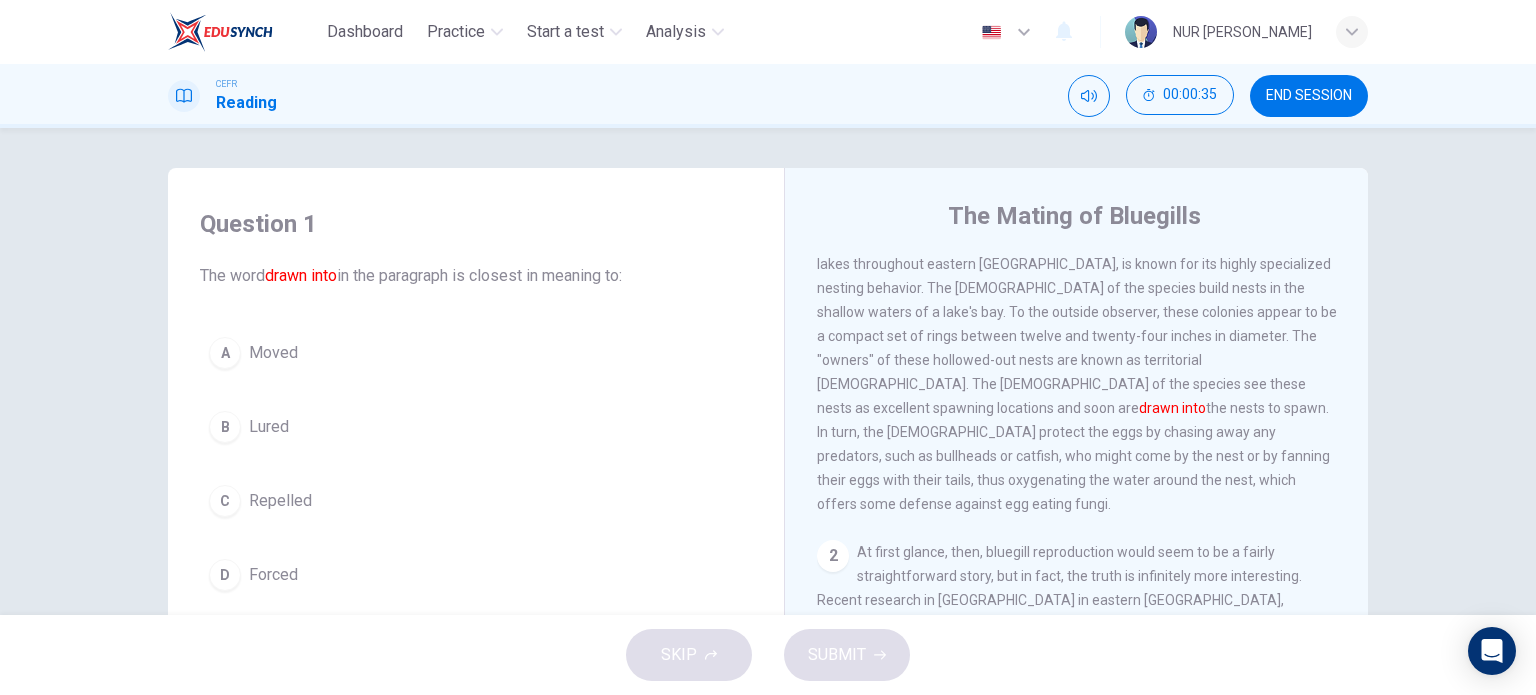 click on "B Lured" at bounding box center [476, 427] 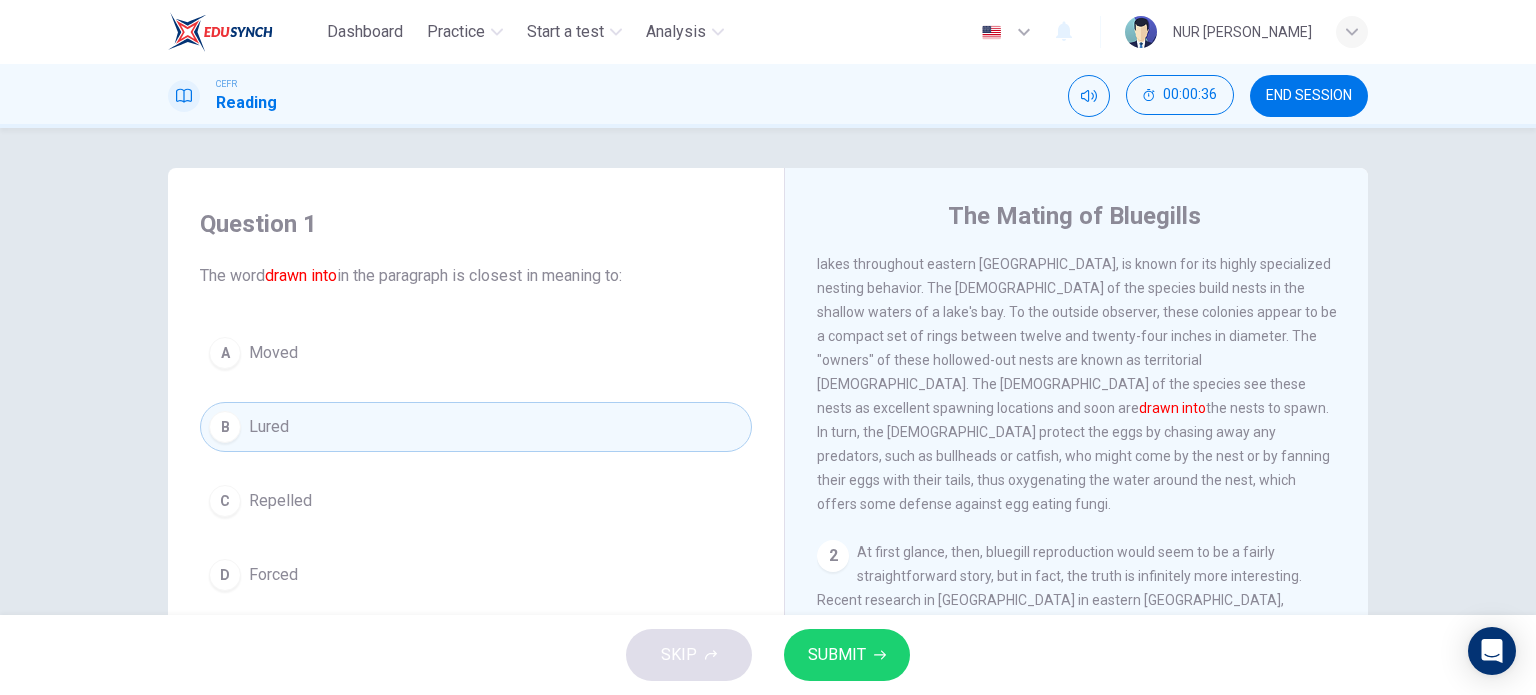 click on "SUBMIT" at bounding box center (847, 655) 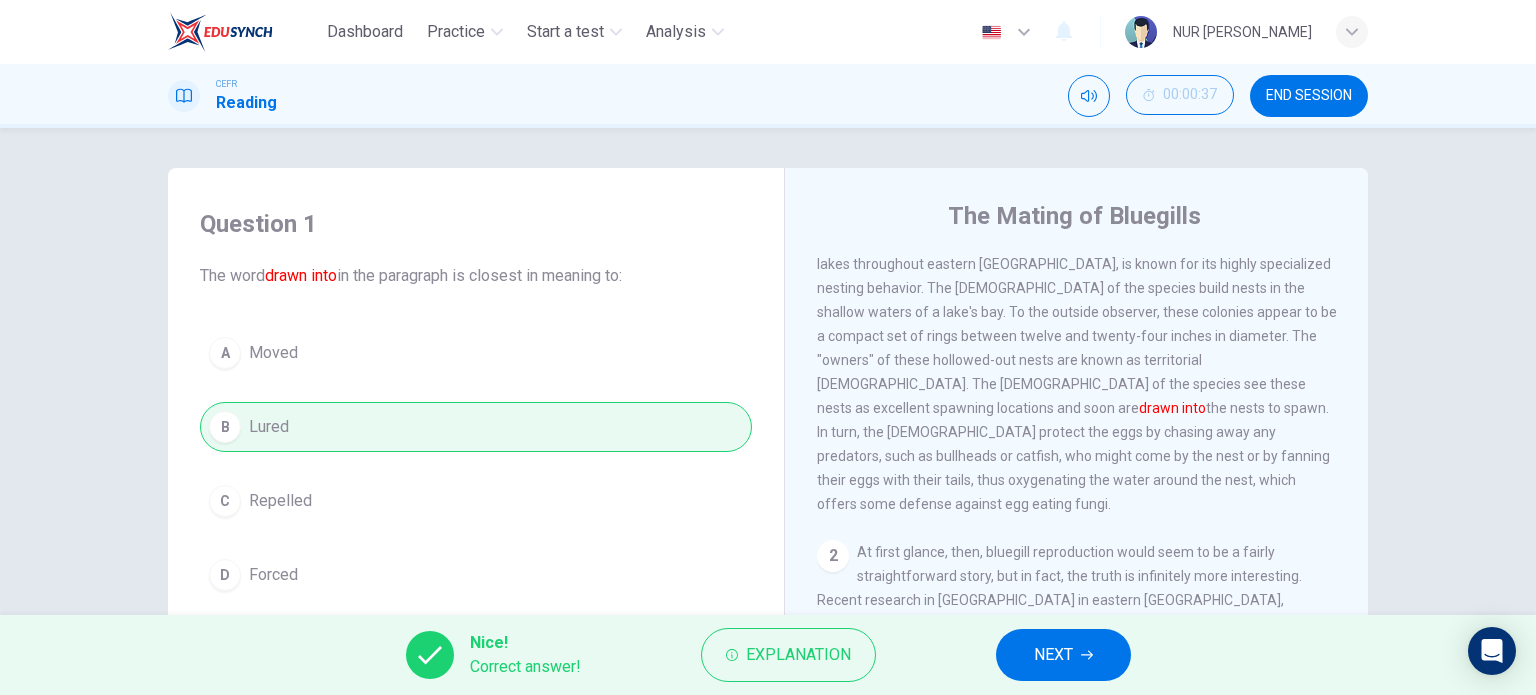 click on "NEXT" at bounding box center [1053, 655] 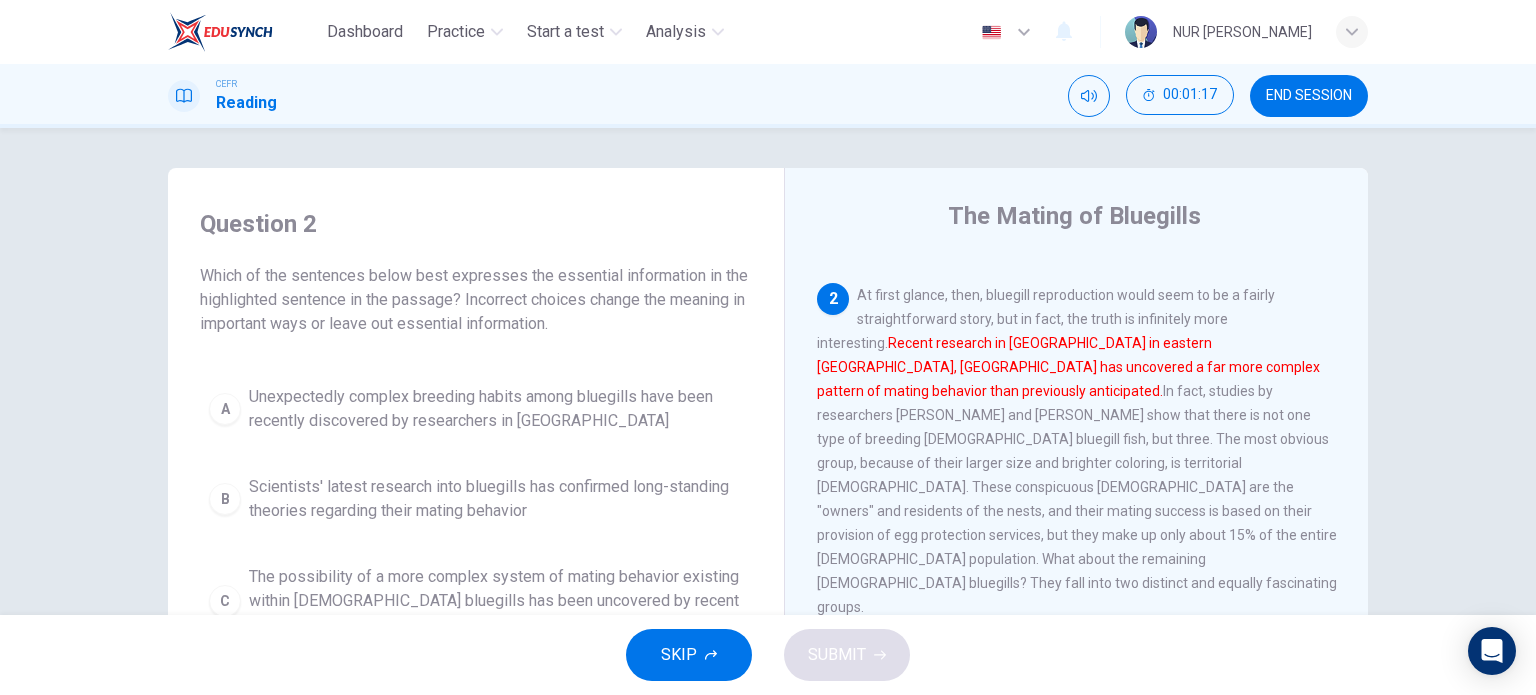 scroll, scrollTop: 300, scrollLeft: 0, axis: vertical 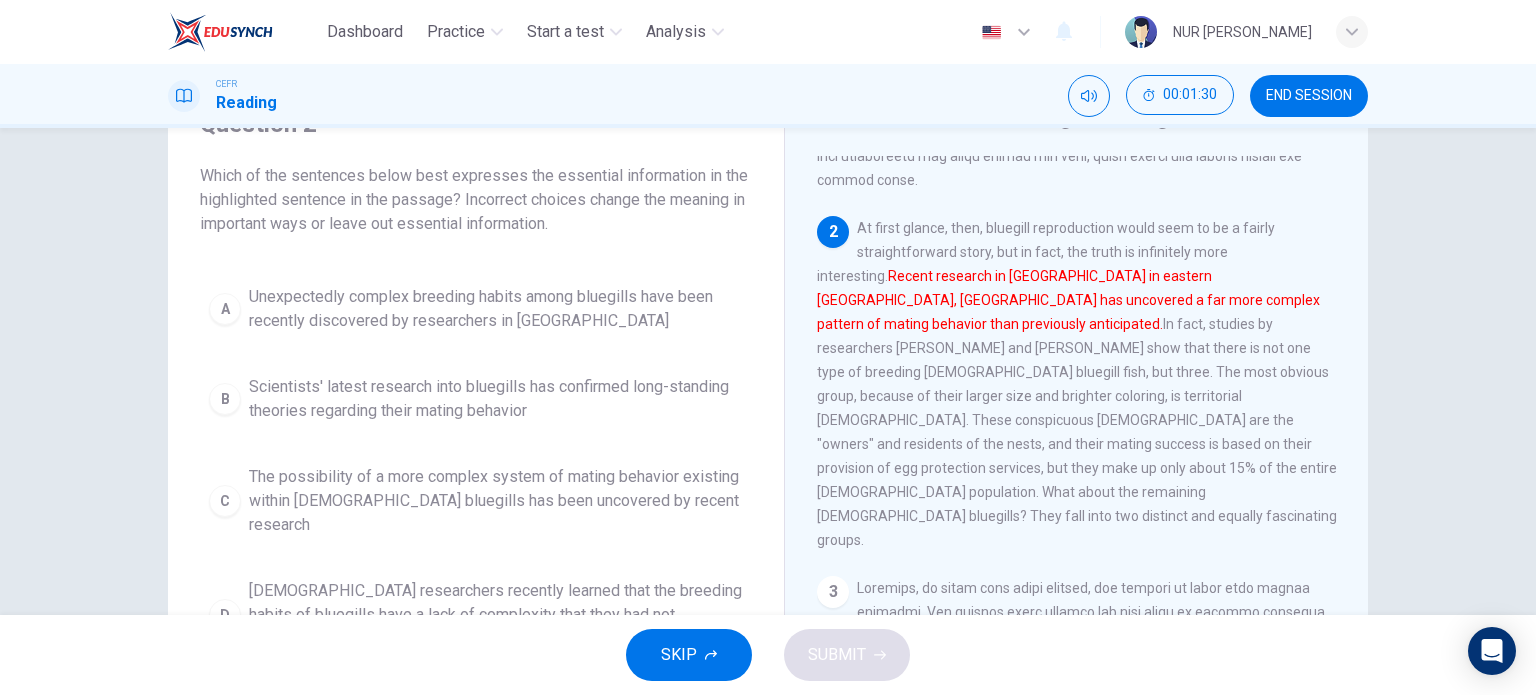 click on "Unexpectedly complex breeding habits among bluegills have been recently discovered by researchers in [GEOGRAPHIC_DATA]" at bounding box center (496, 309) 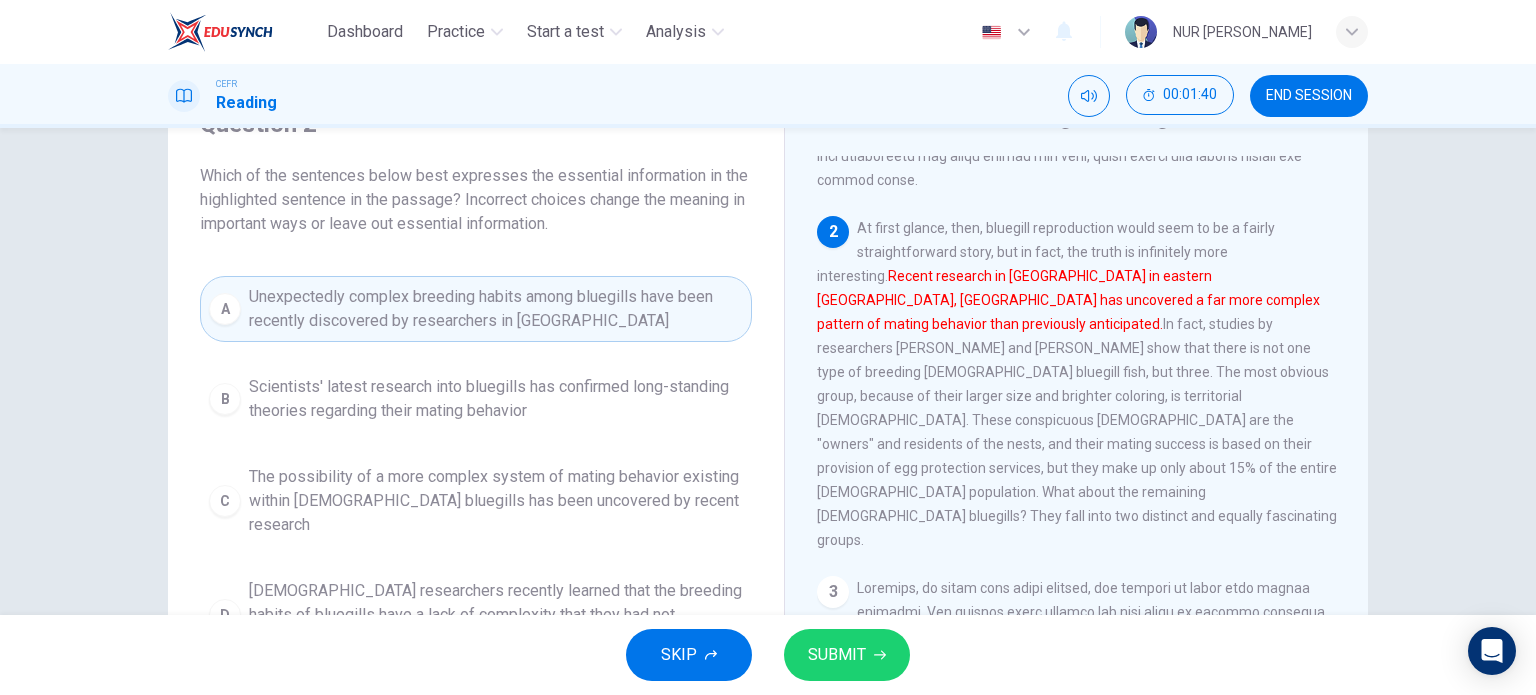 scroll, scrollTop: 200, scrollLeft: 0, axis: vertical 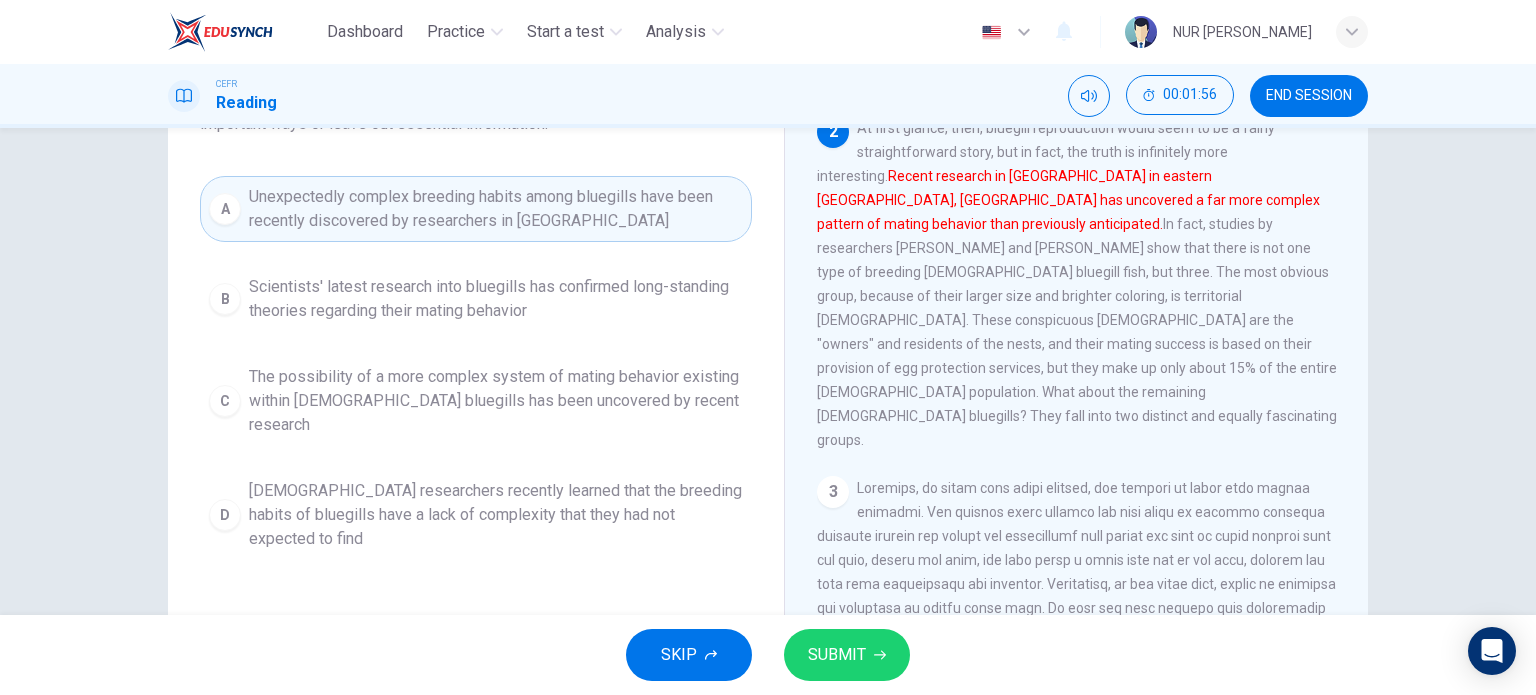 click on "SUBMIT" at bounding box center [847, 655] 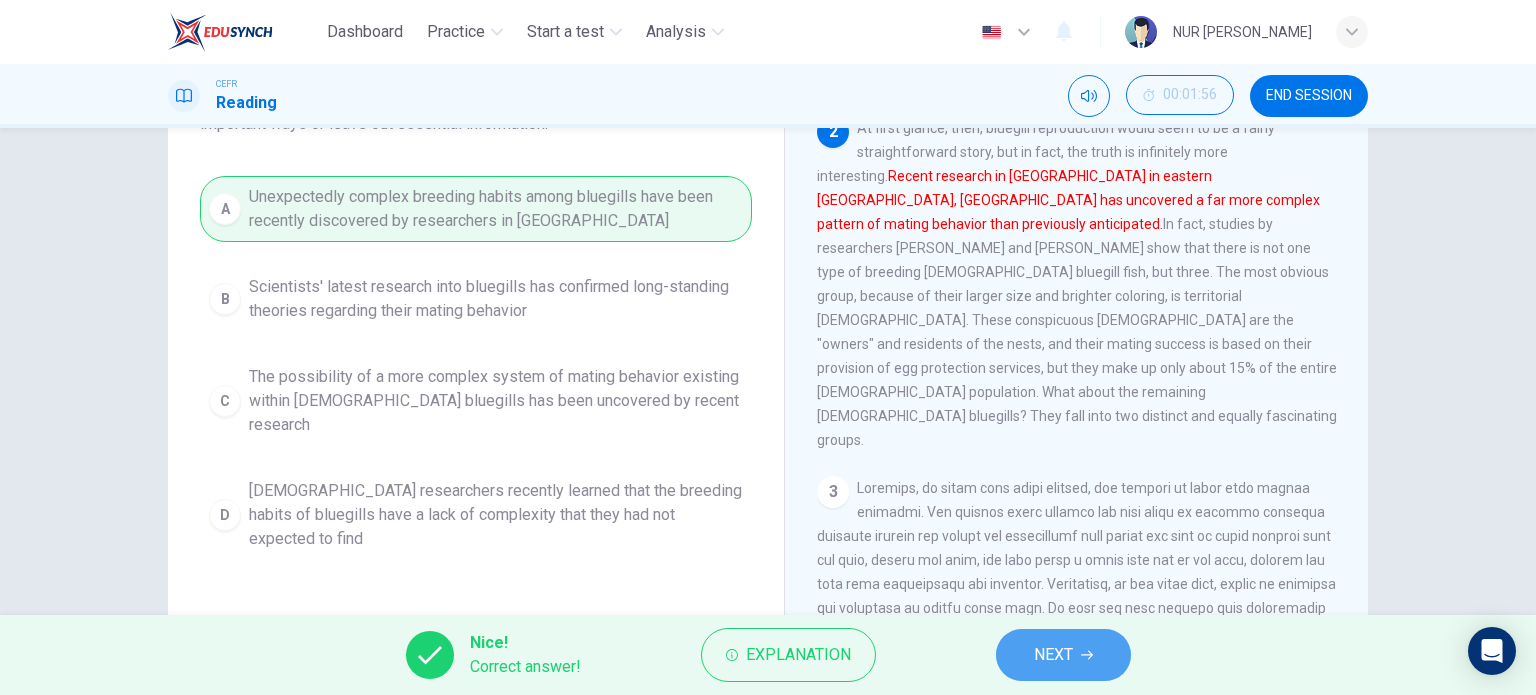 click on "NEXT" at bounding box center (1063, 655) 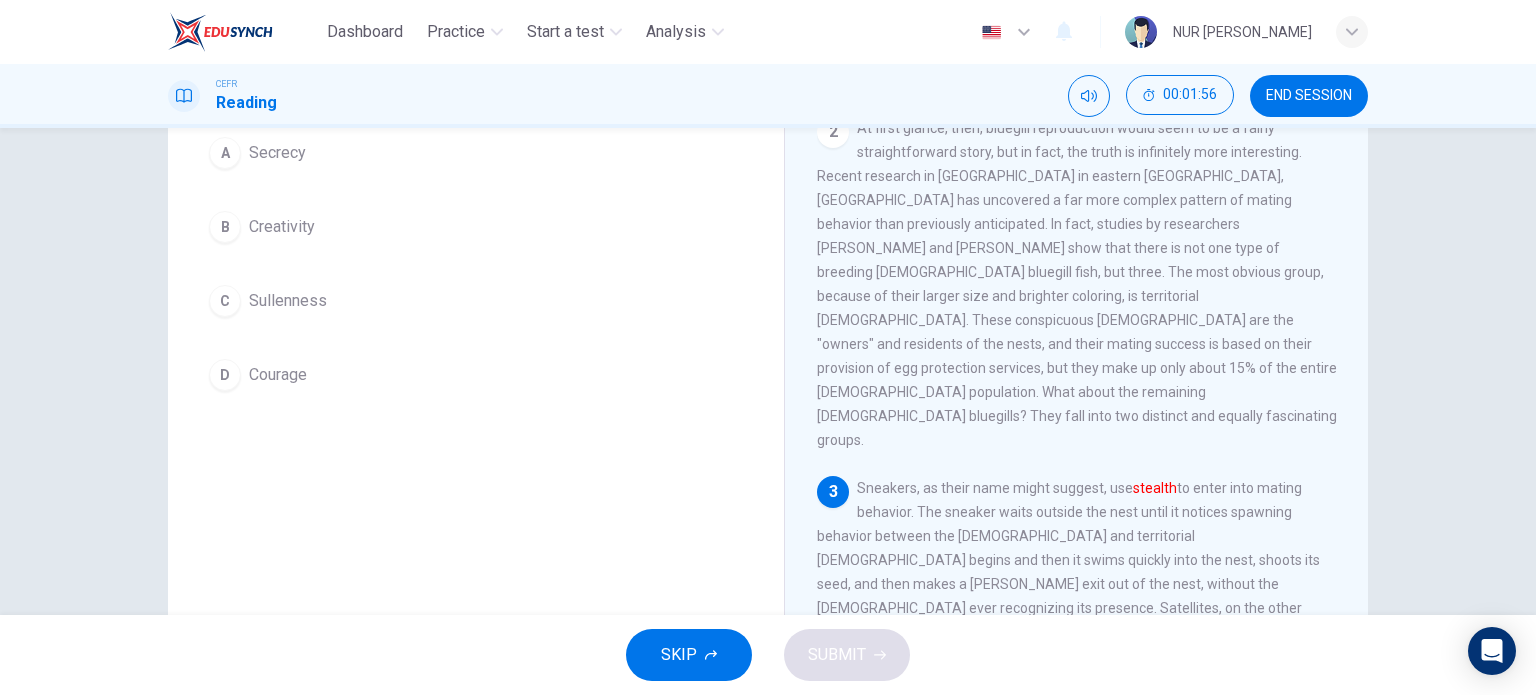 scroll, scrollTop: 100, scrollLeft: 0, axis: vertical 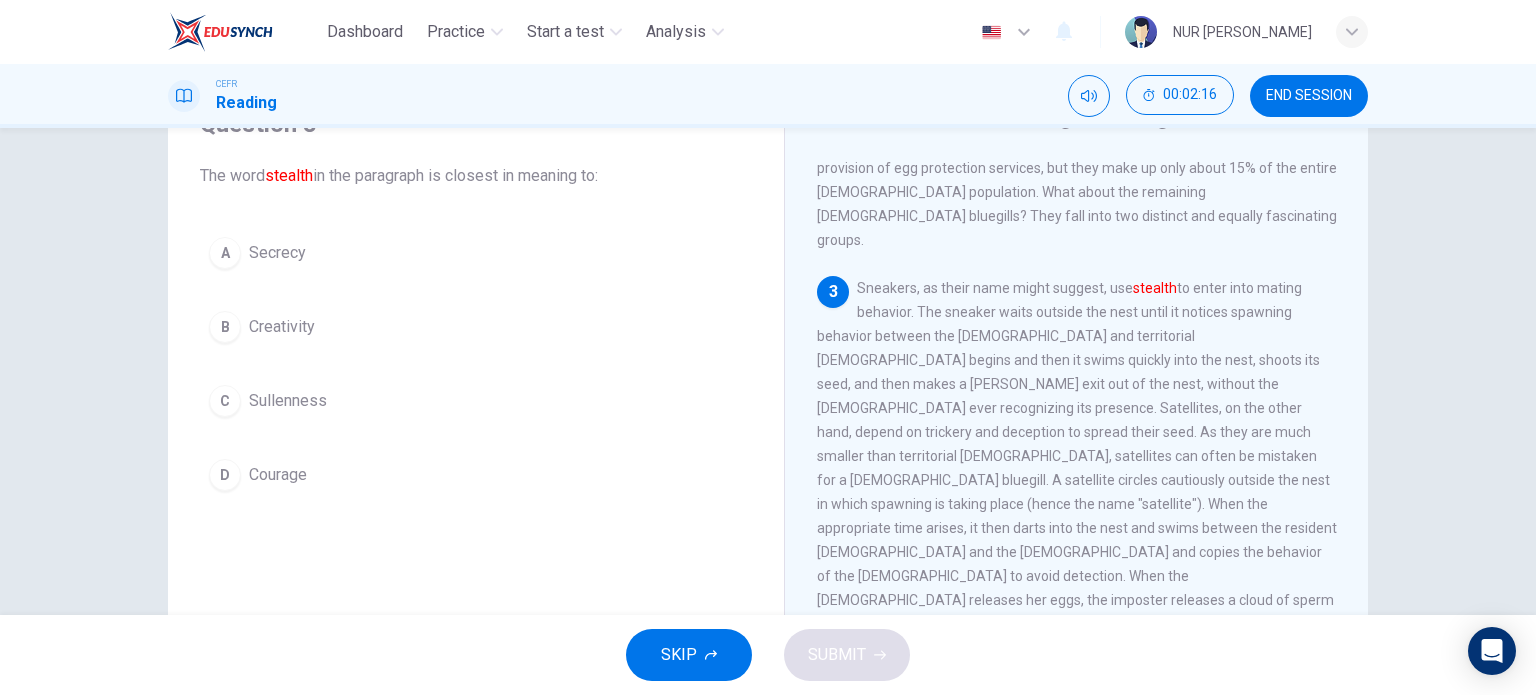 click on "A Secrecy" at bounding box center (476, 253) 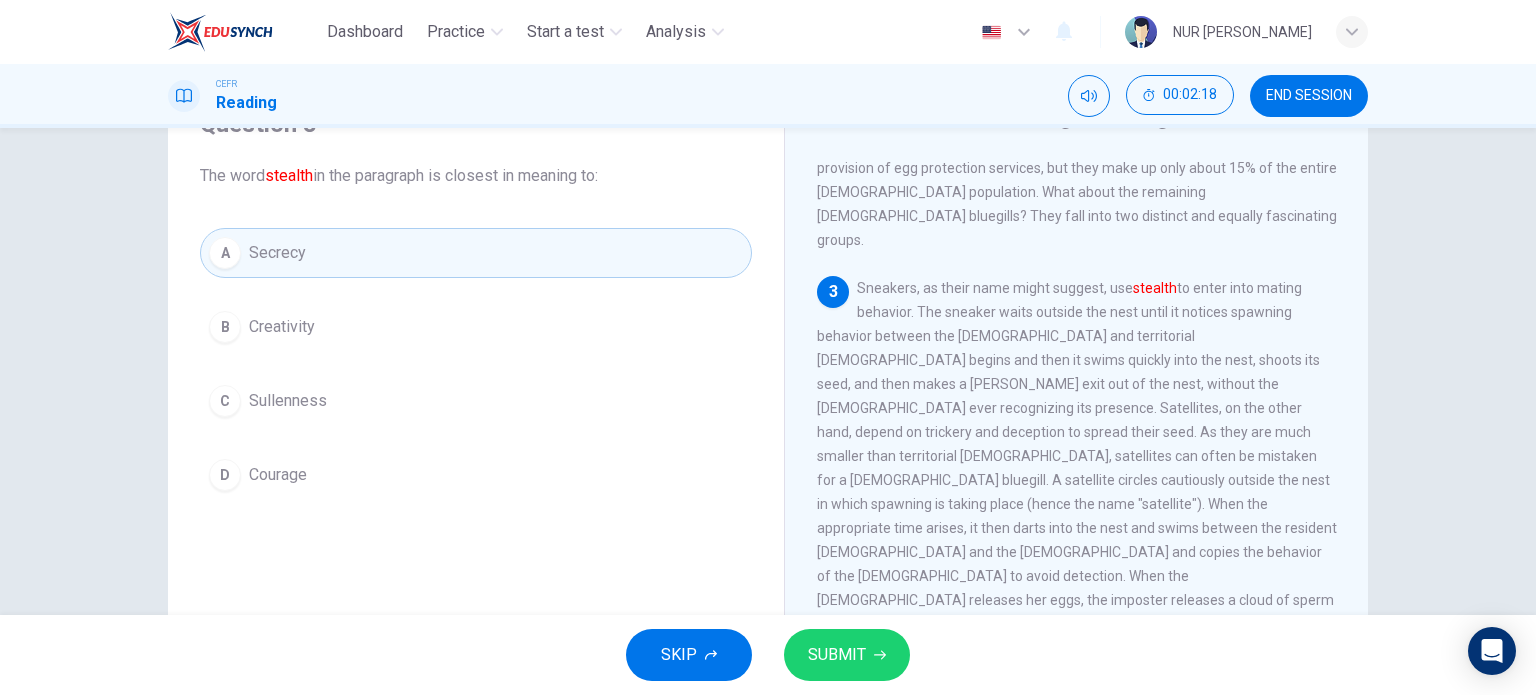 click 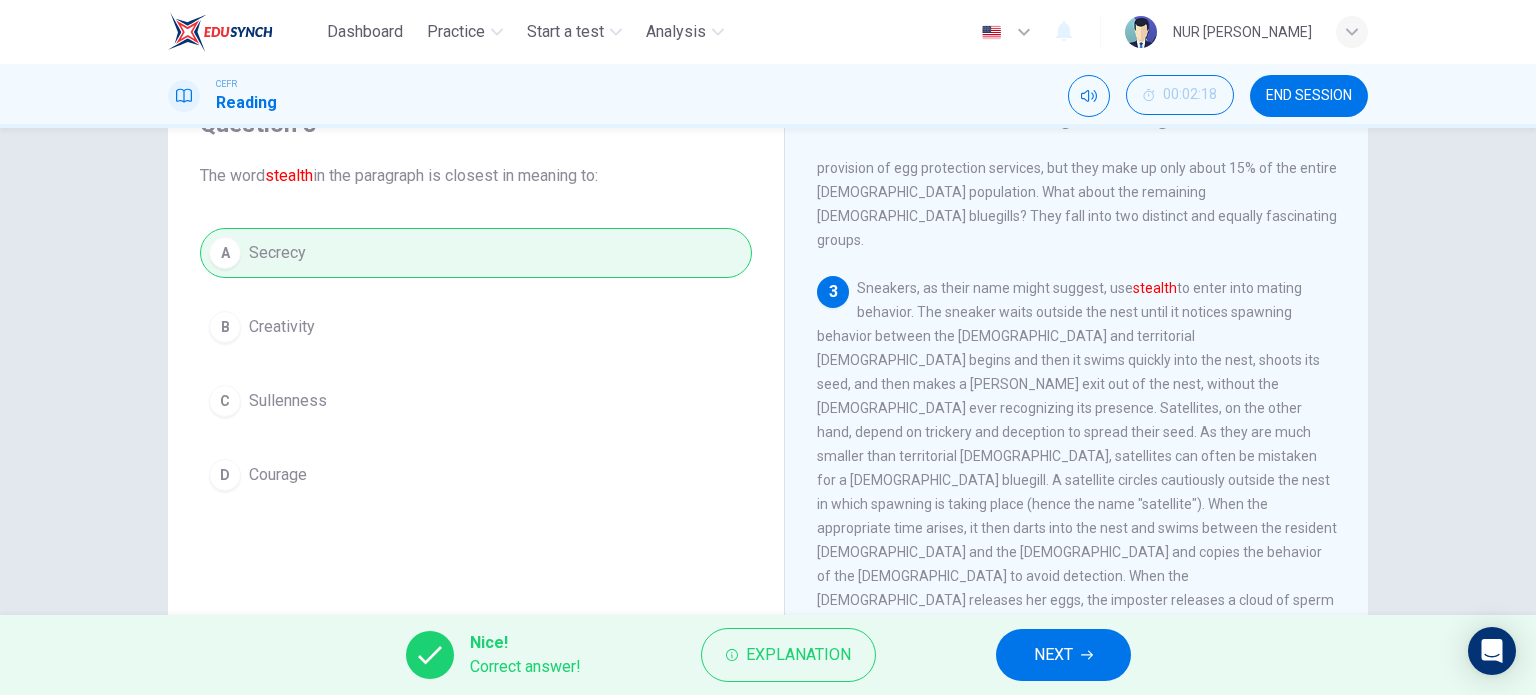 click on "NEXT" at bounding box center (1053, 655) 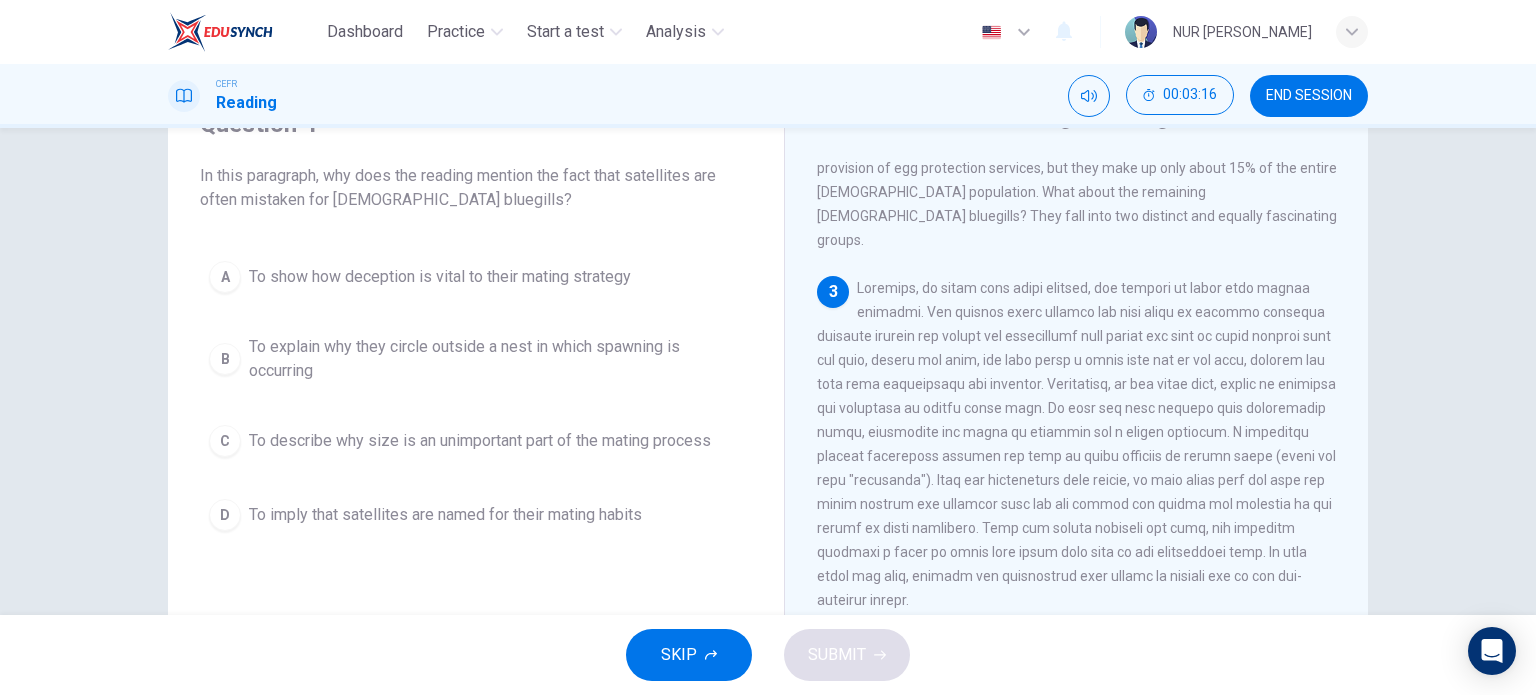 click on "To describe why size is an unimportant part of the mating process" at bounding box center [480, 441] 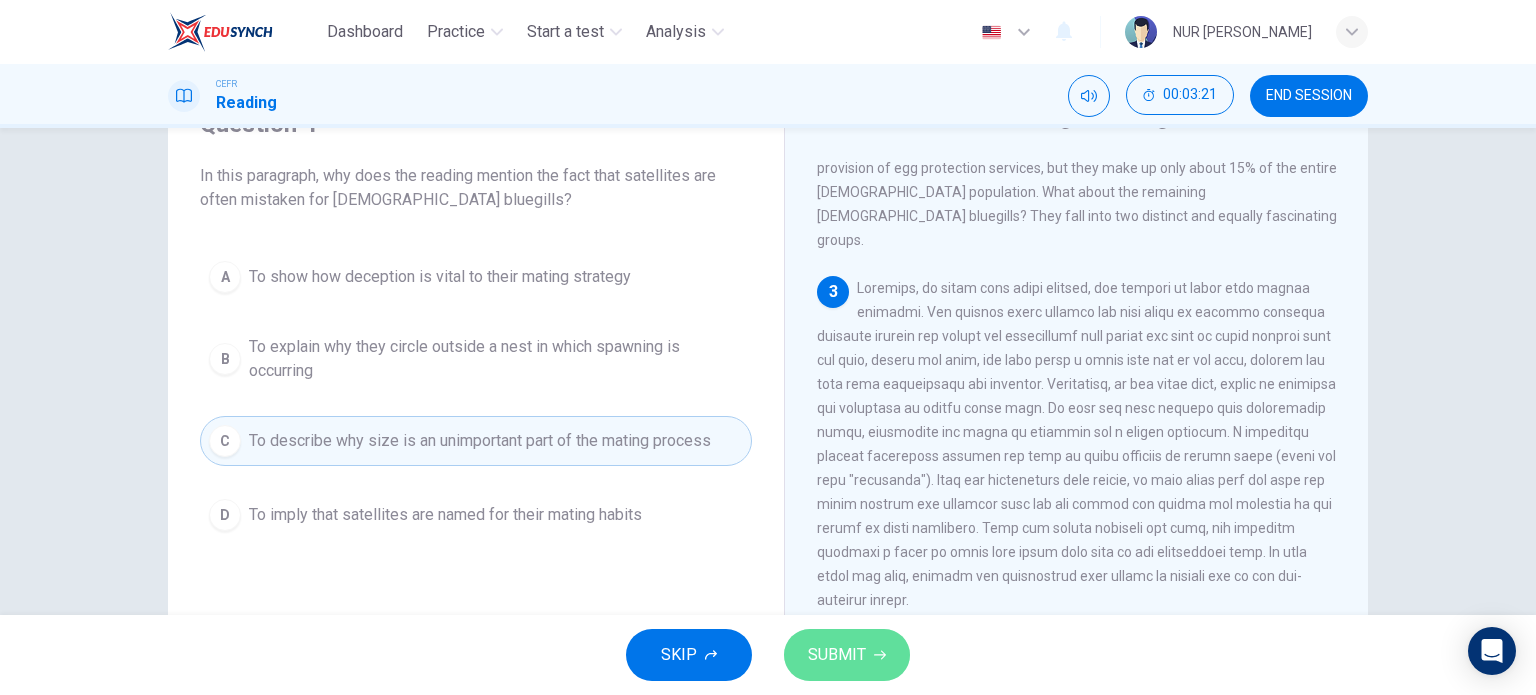 click on "SUBMIT" at bounding box center [837, 655] 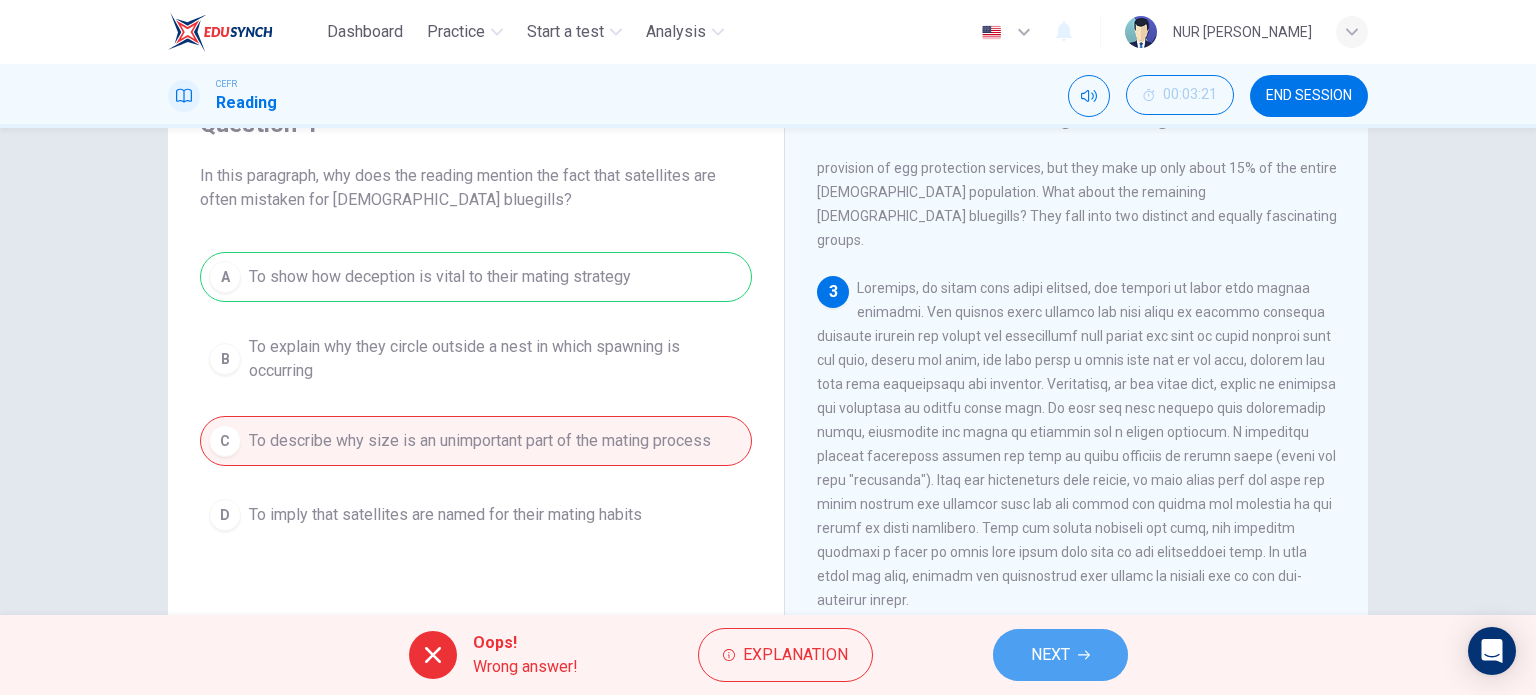 click on "NEXT" at bounding box center [1050, 655] 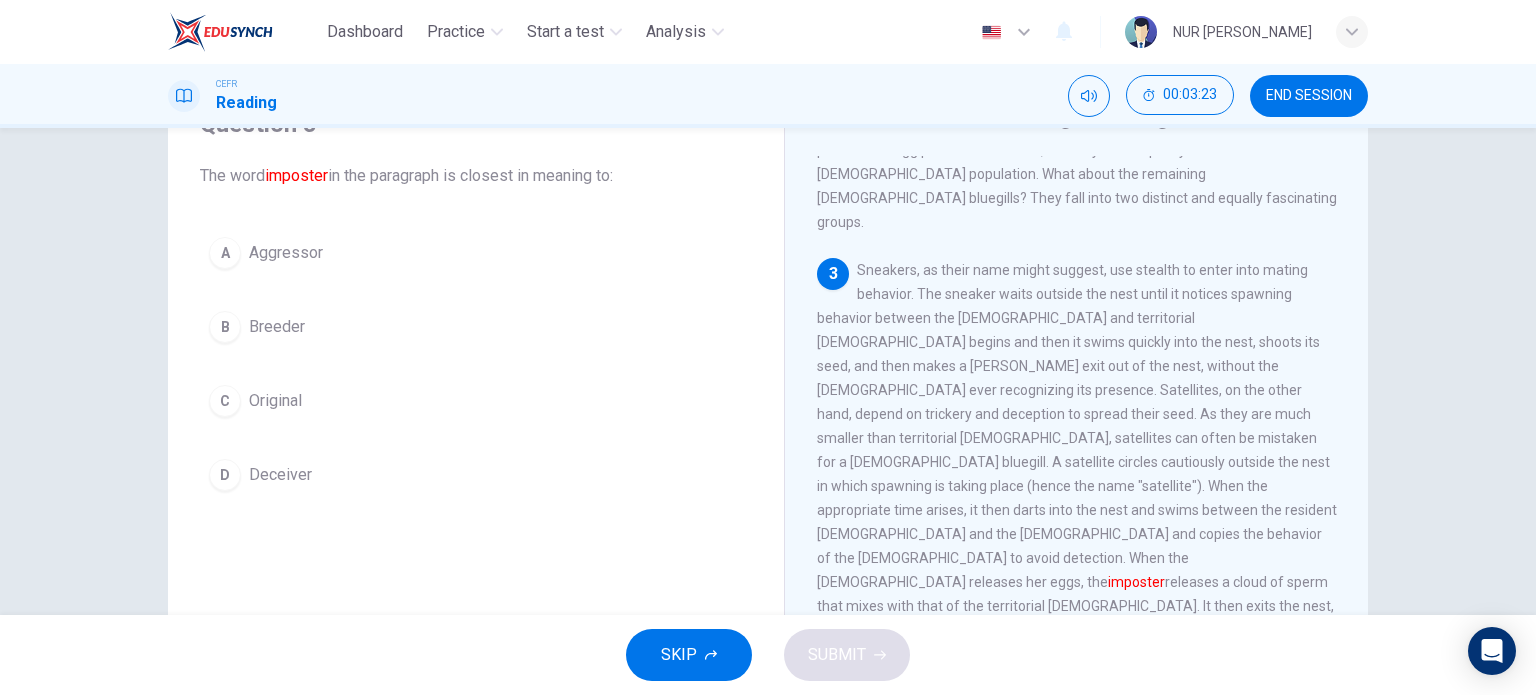scroll, scrollTop: 600, scrollLeft: 0, axis: vertical 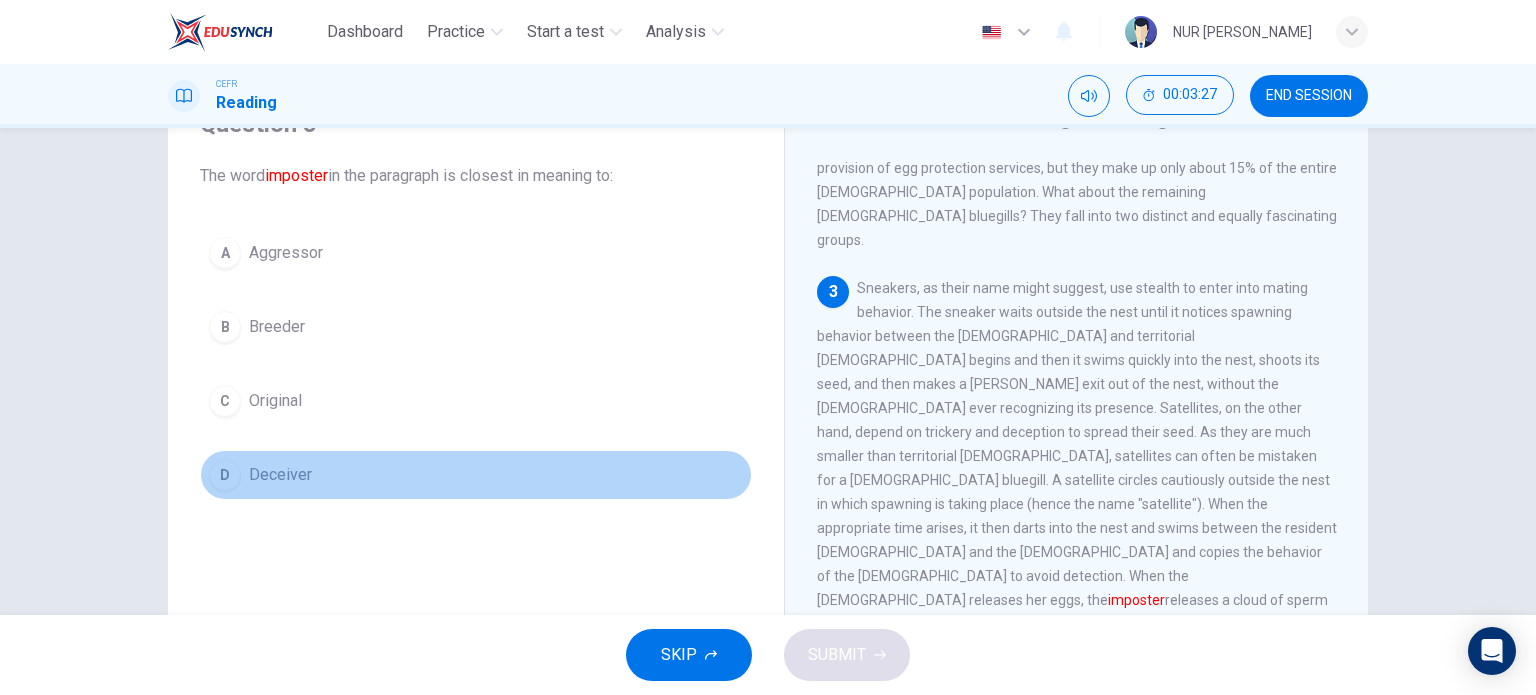 click on "Deceiver" at bounding box center (280, 475) 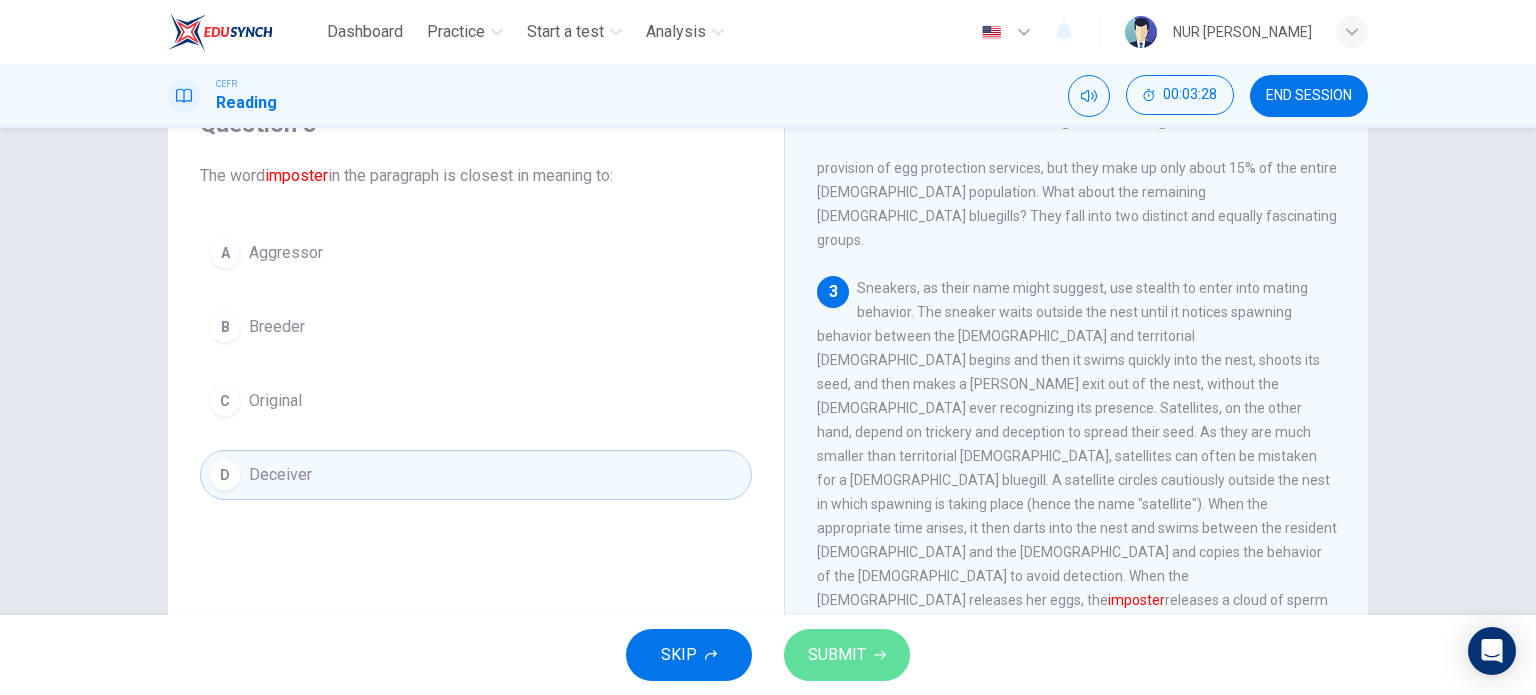 click on "SUBMIT" at bounding box center [837, 655] 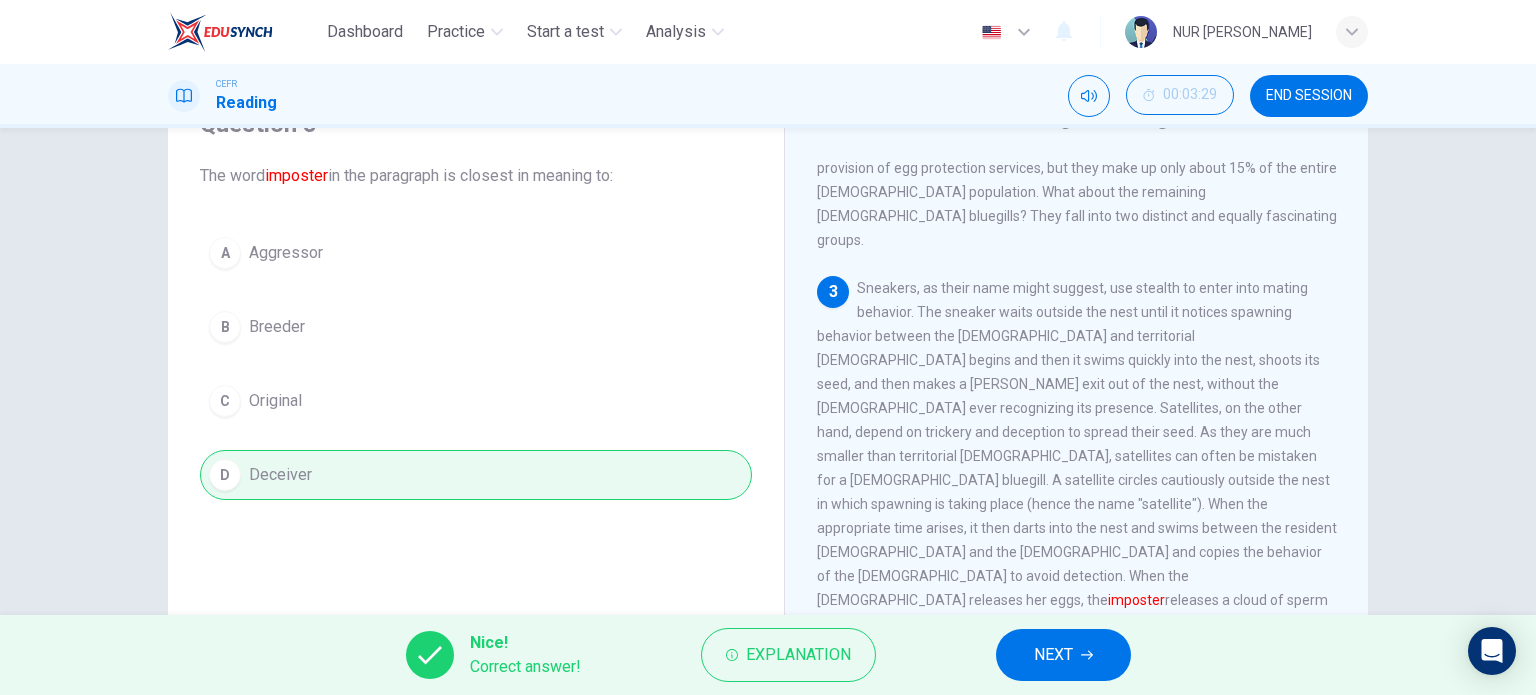 click on "NEXT" at bounding box center (1053, 655) 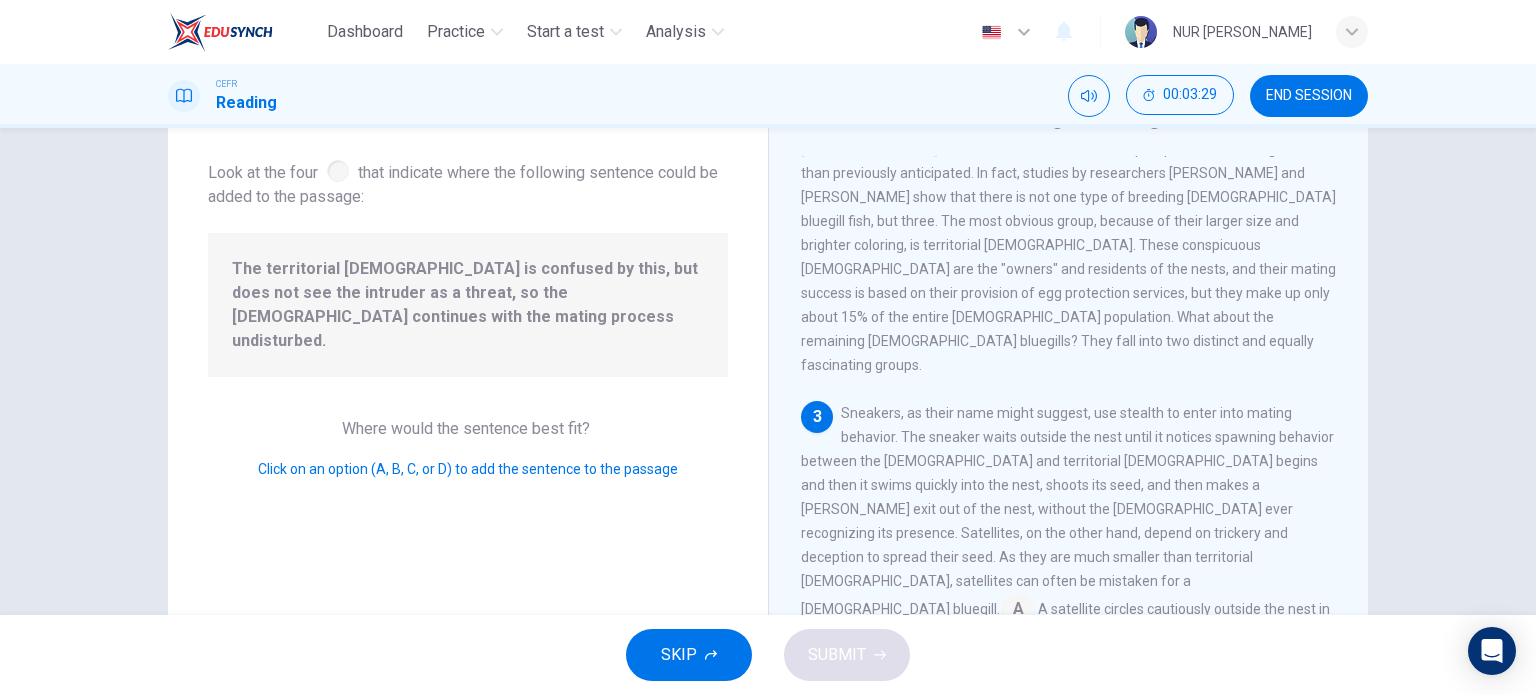 scroll, scrollTop: 636, scrollLeft: 0, axis: vertical 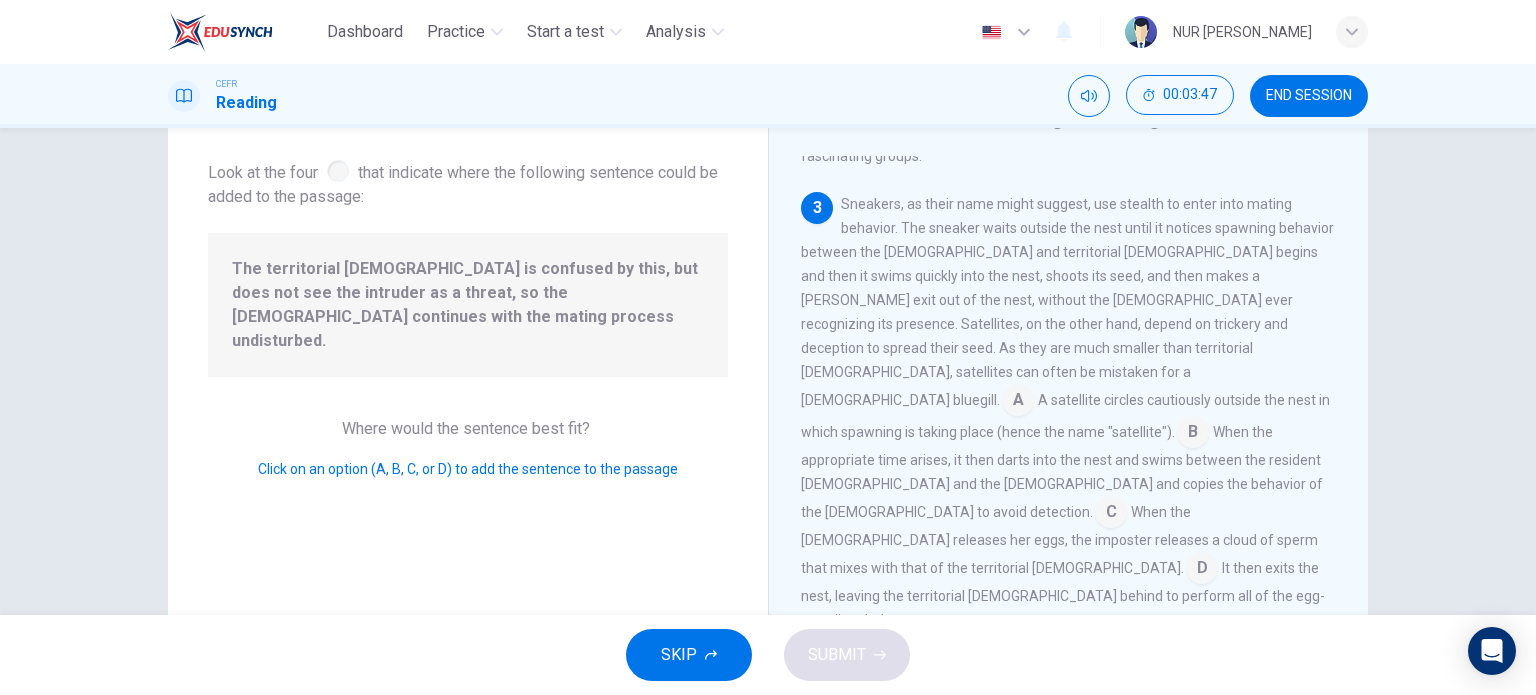click at bounding box center [1202, 570] 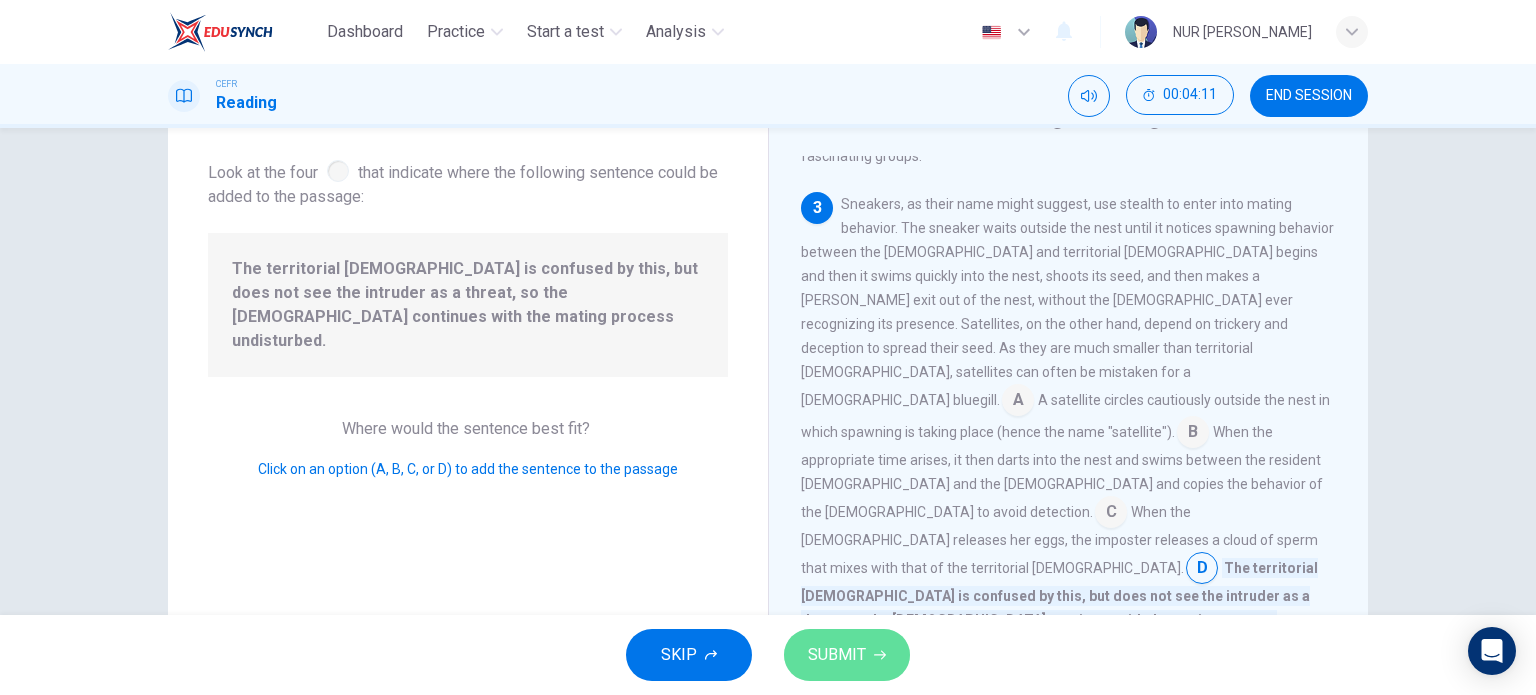 click on "SUBMIT" at bounding box center [837, 655] 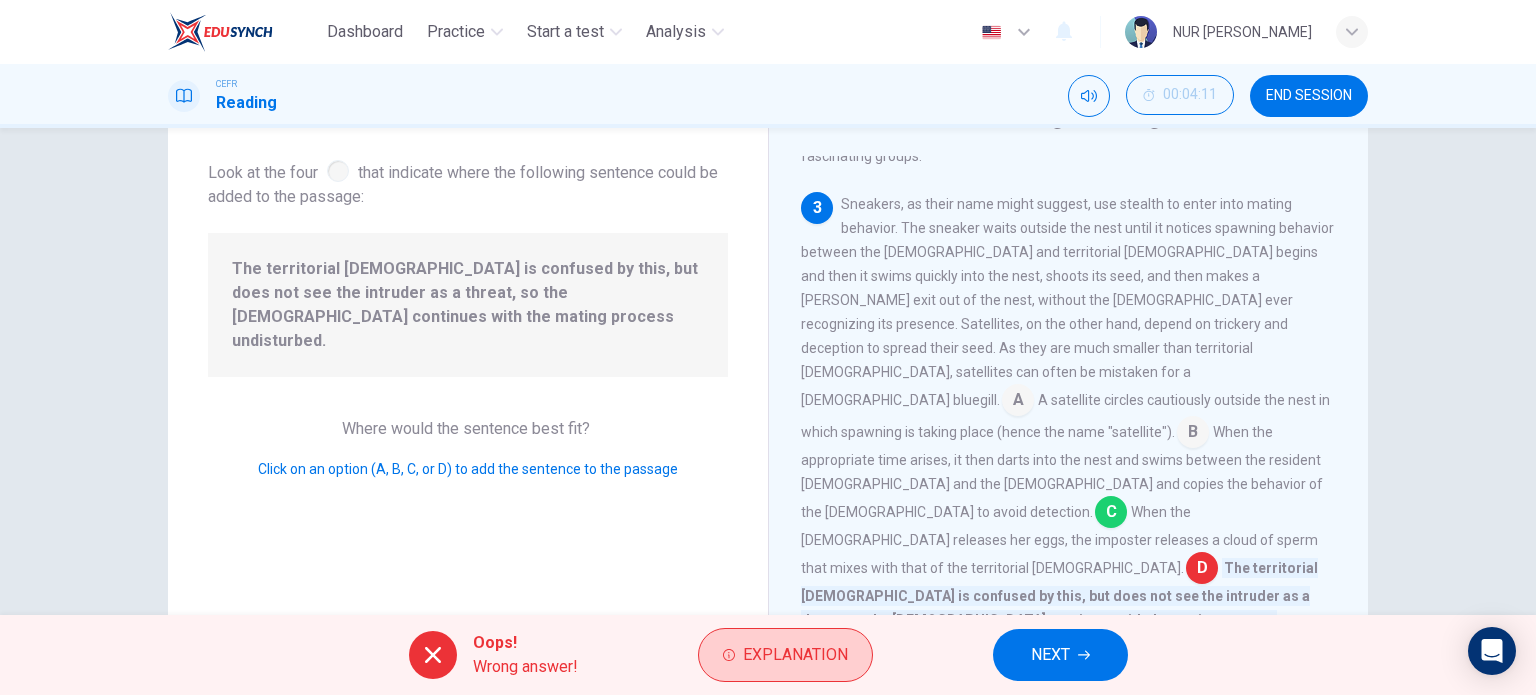 click on "Explanation" at bounding box center [795, 655] 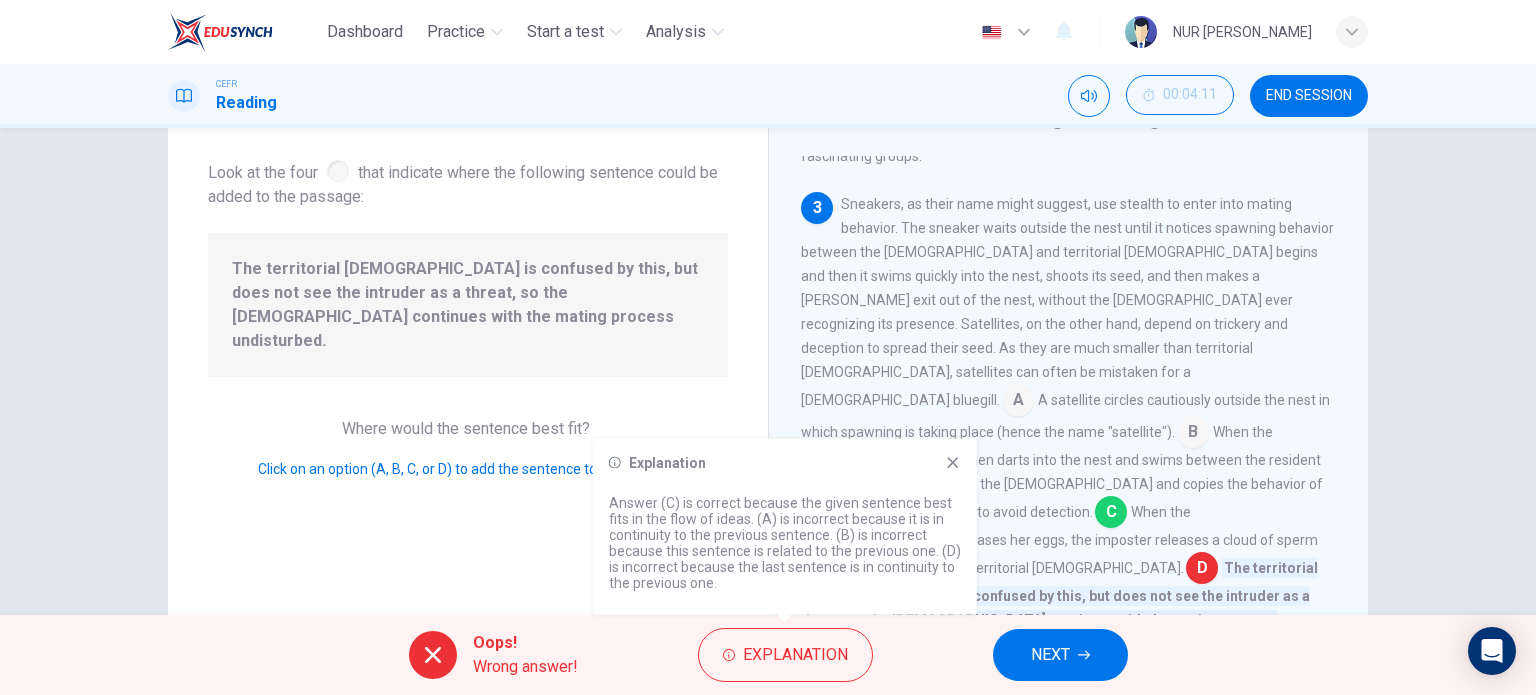 click 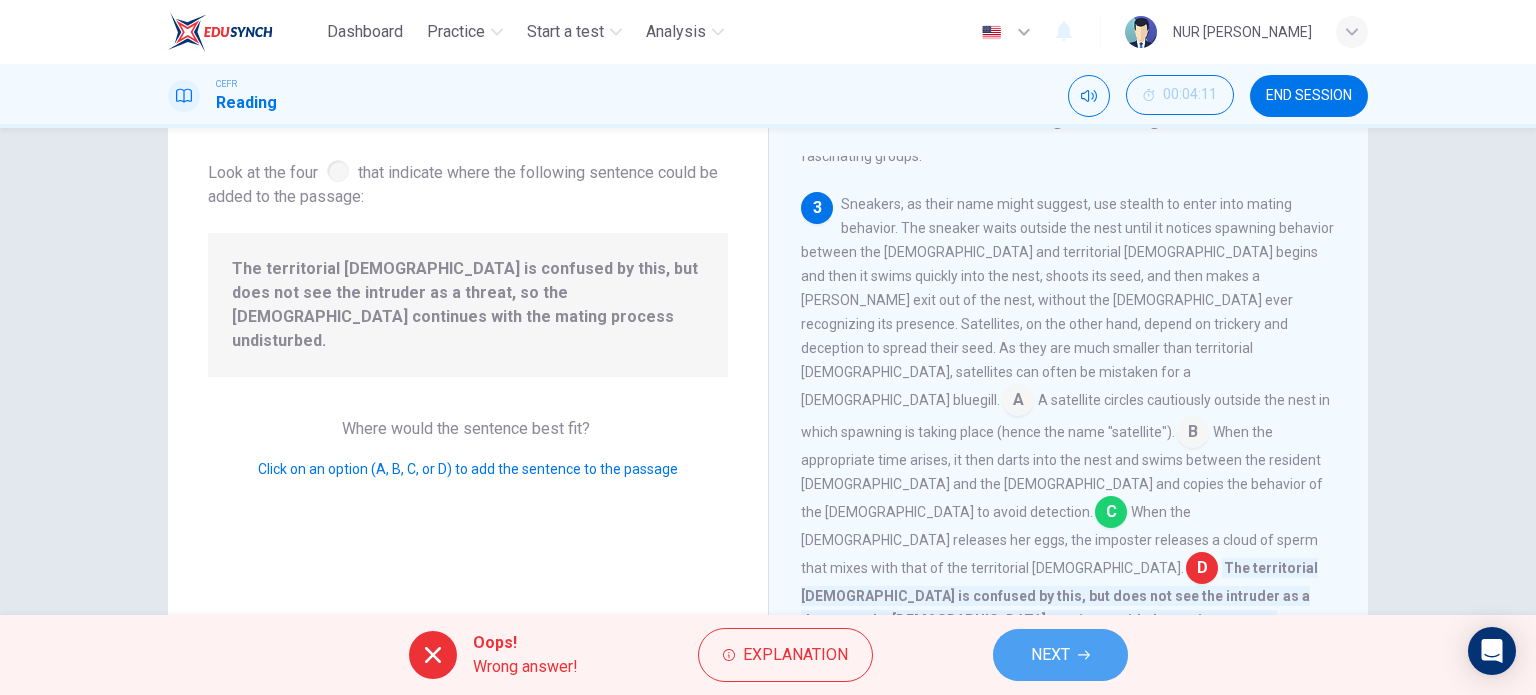 click on "NEXT" at bounding box center (1060, 655) 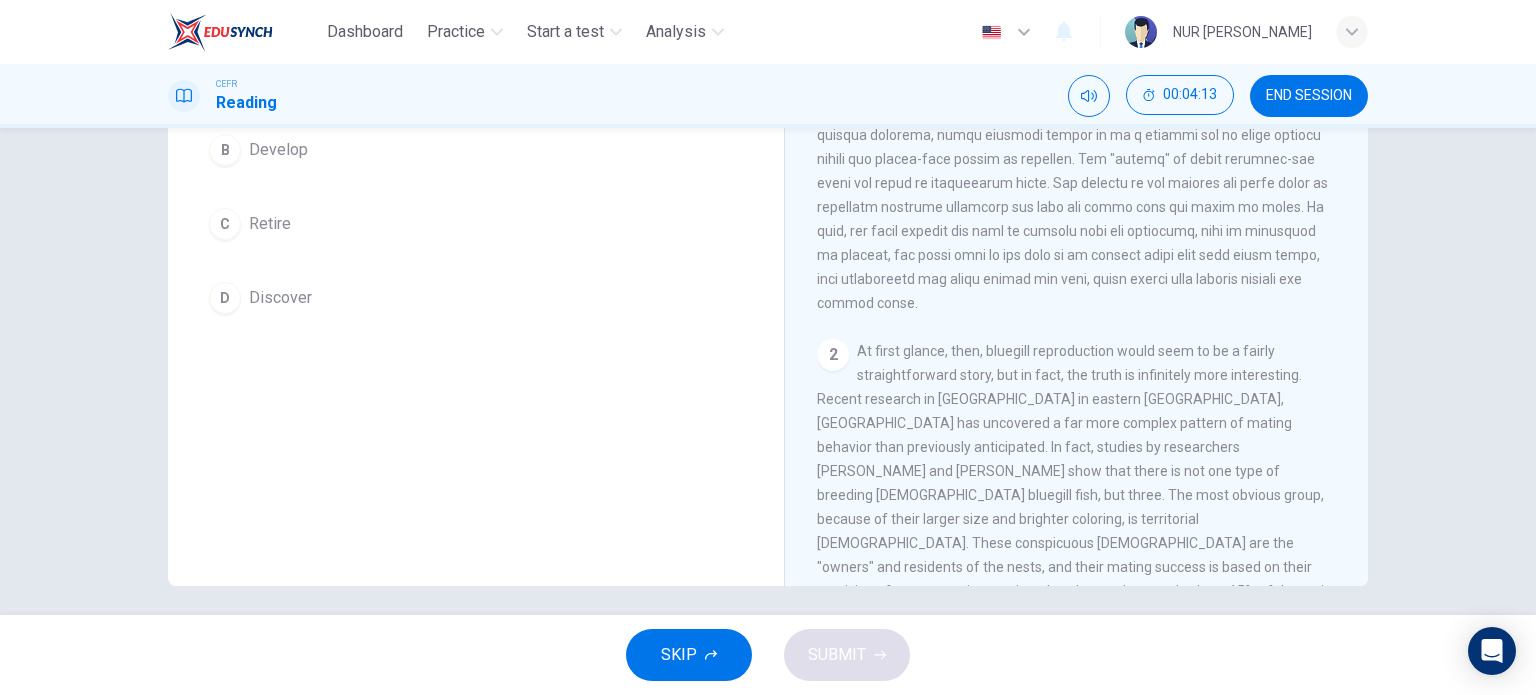 scroll, scrollTop: 288, scrollLeft: 0, axis: vertical 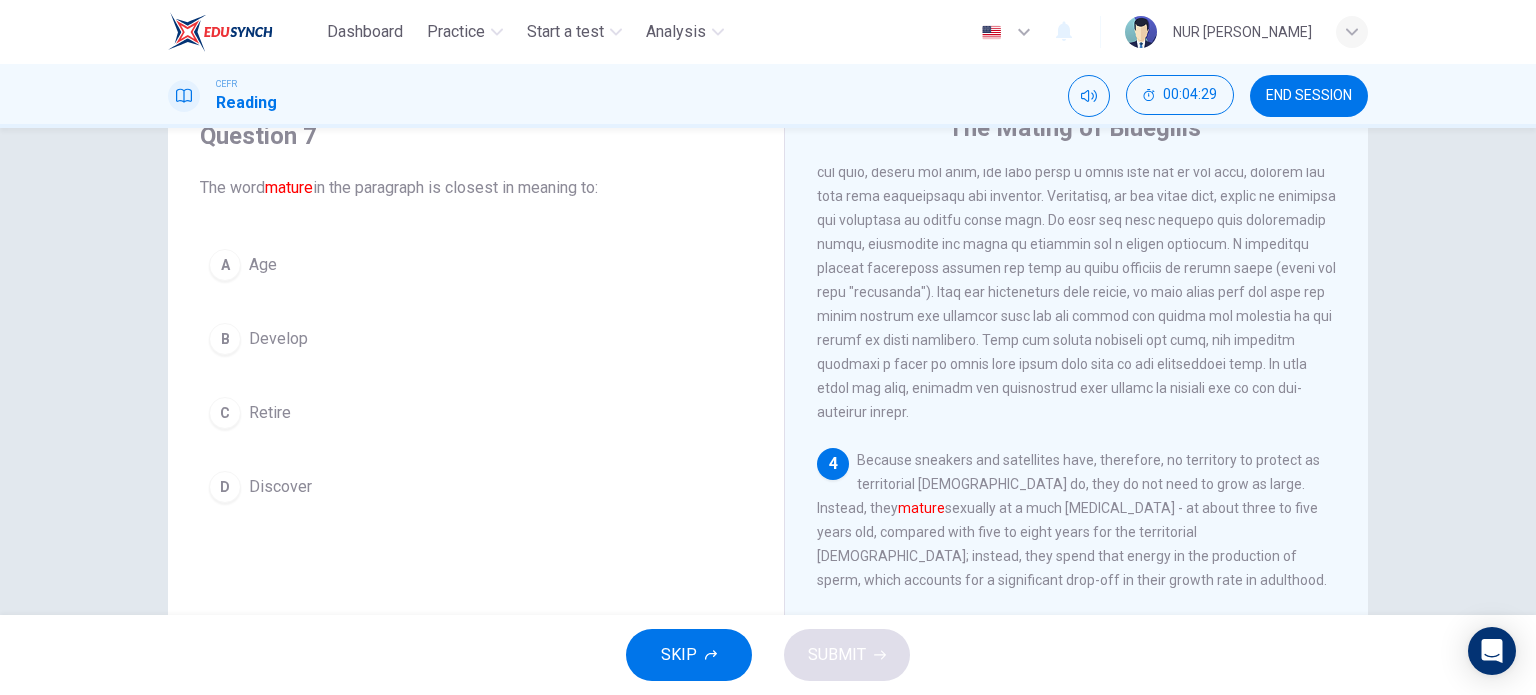 click on "Age" at bounding box center [263, 265] 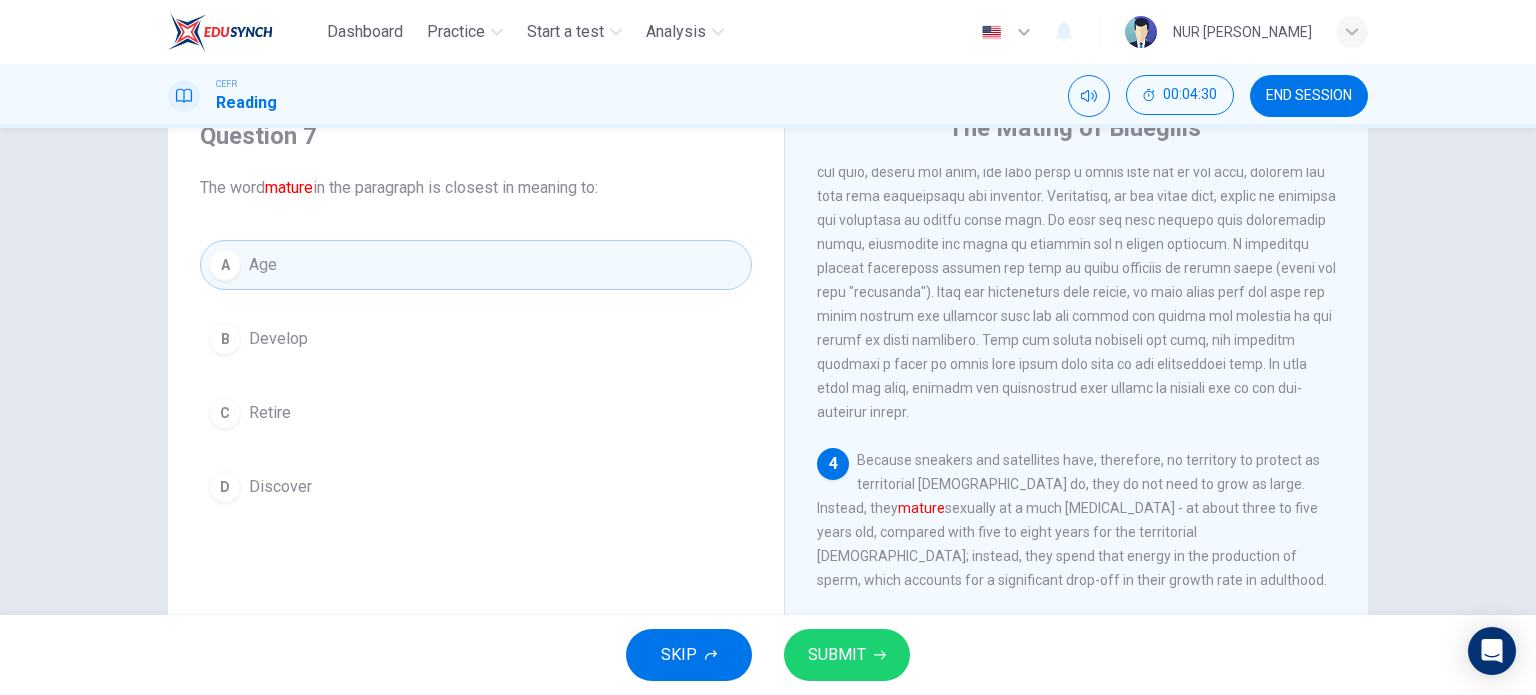 click 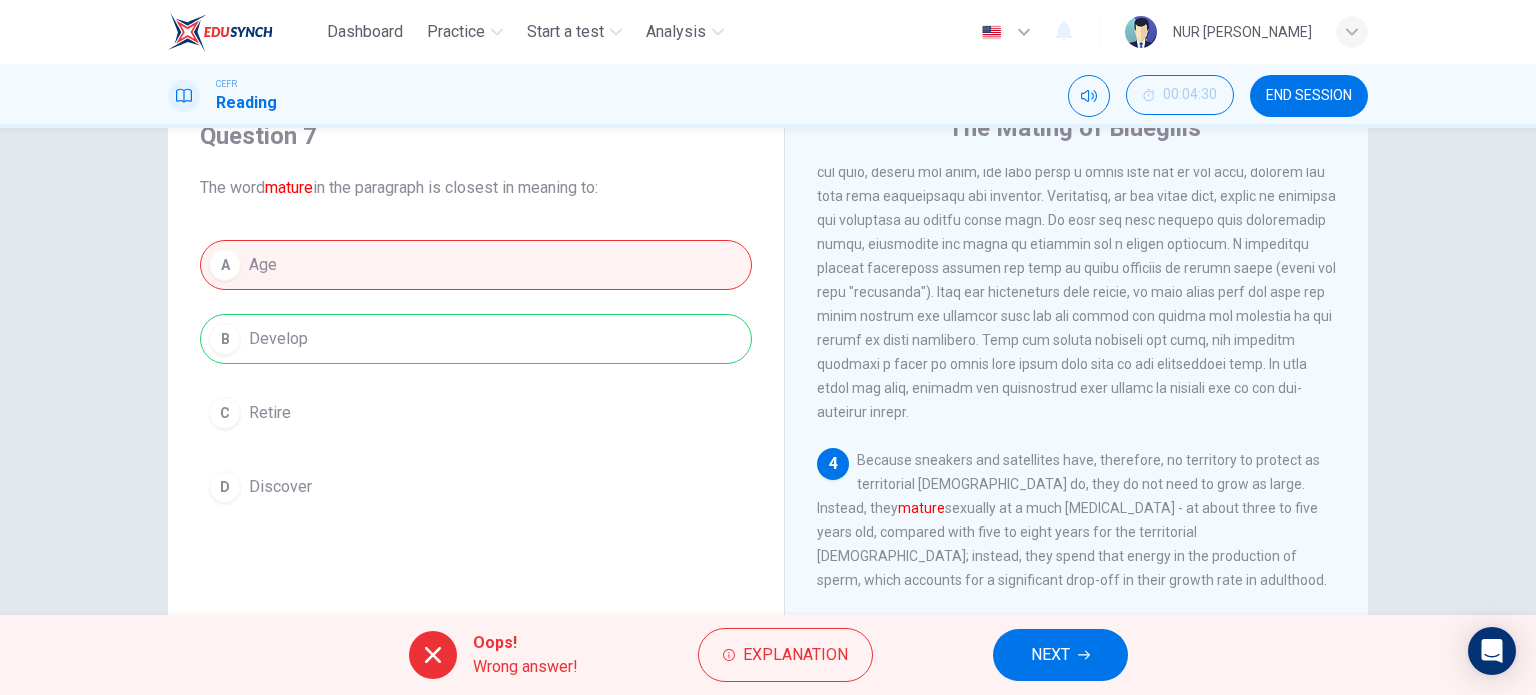 click on "NEXT" at bounding box center [1050, 655] 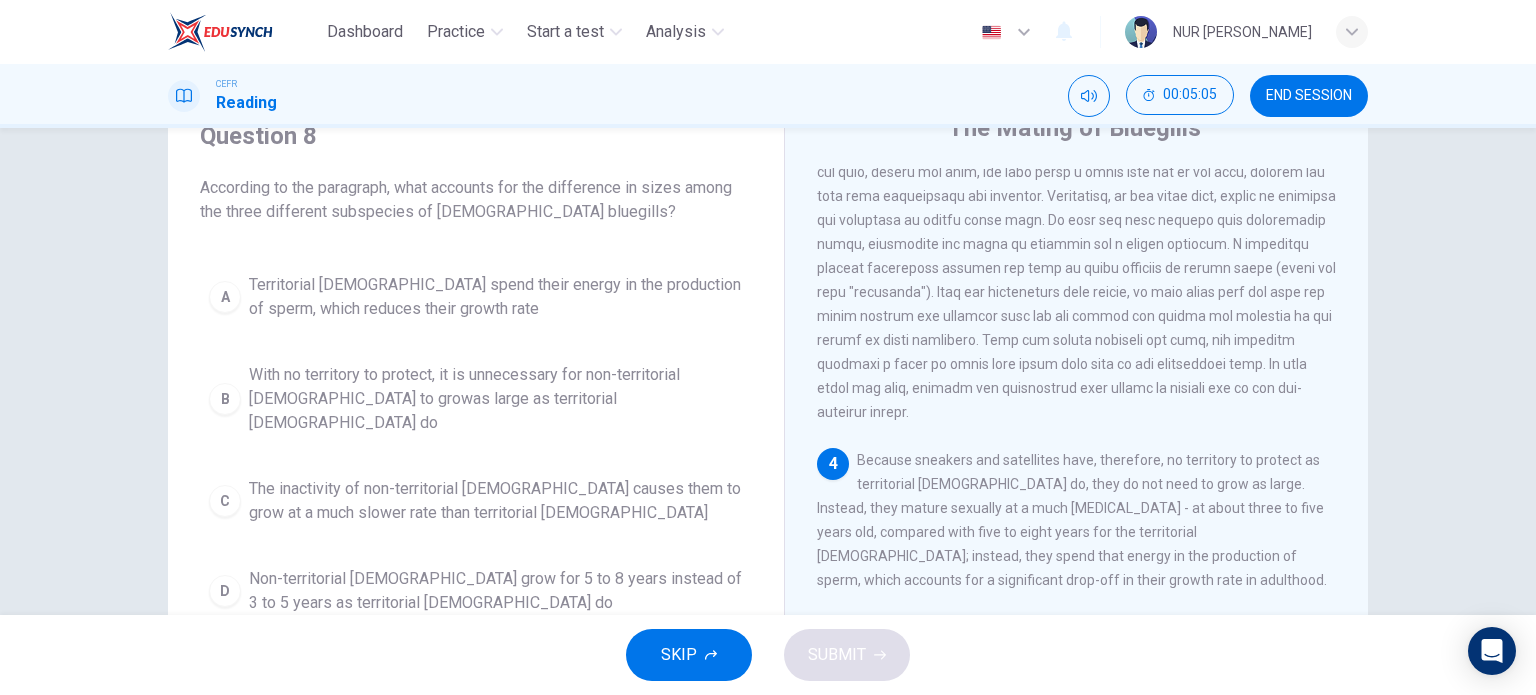 scroll, scrollTop: 188, scrollLeft: 0, axis: vertical 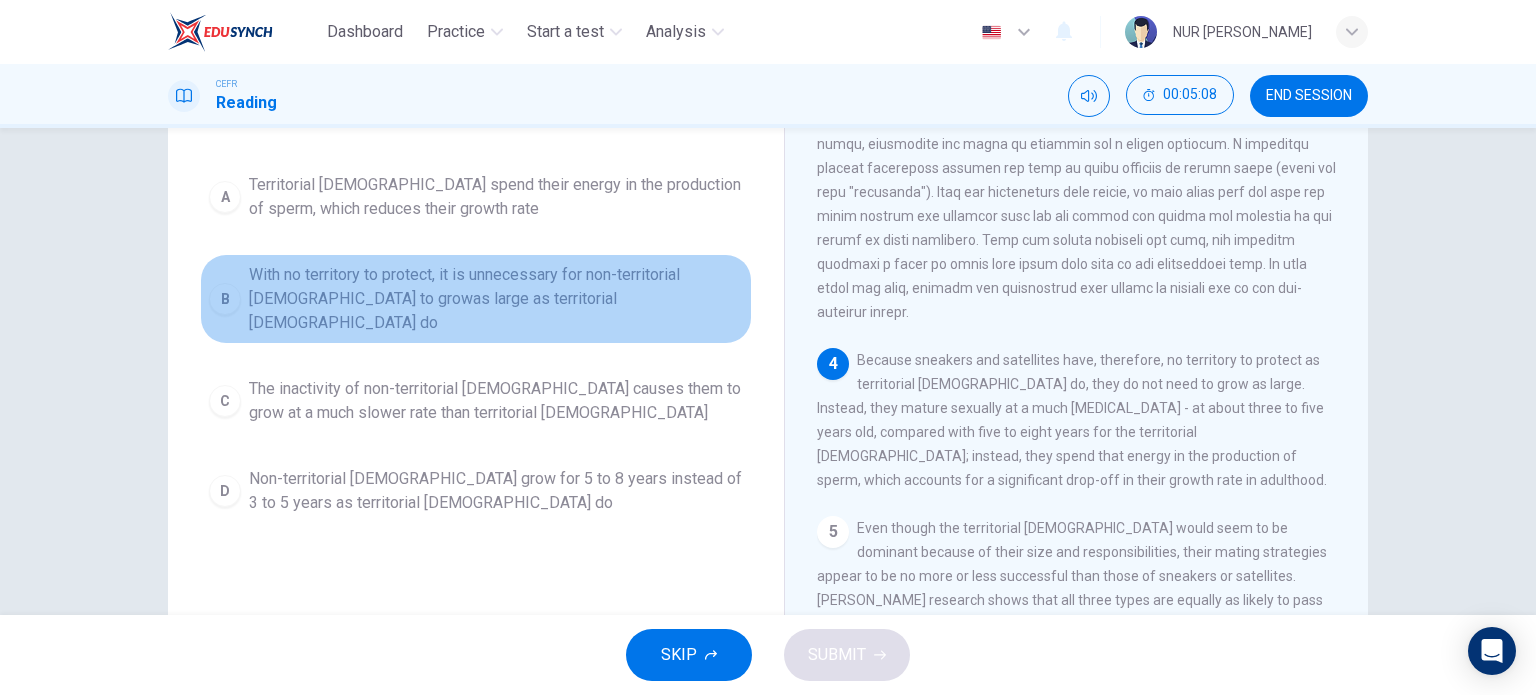 click on "With no territory to protect, it is unnecessary for non-territorial [DEMOGRAPHIC_DATA] to growas large as territorial [DEMOGRAPHIC_DATA] do" at bounding box center (496, 299) 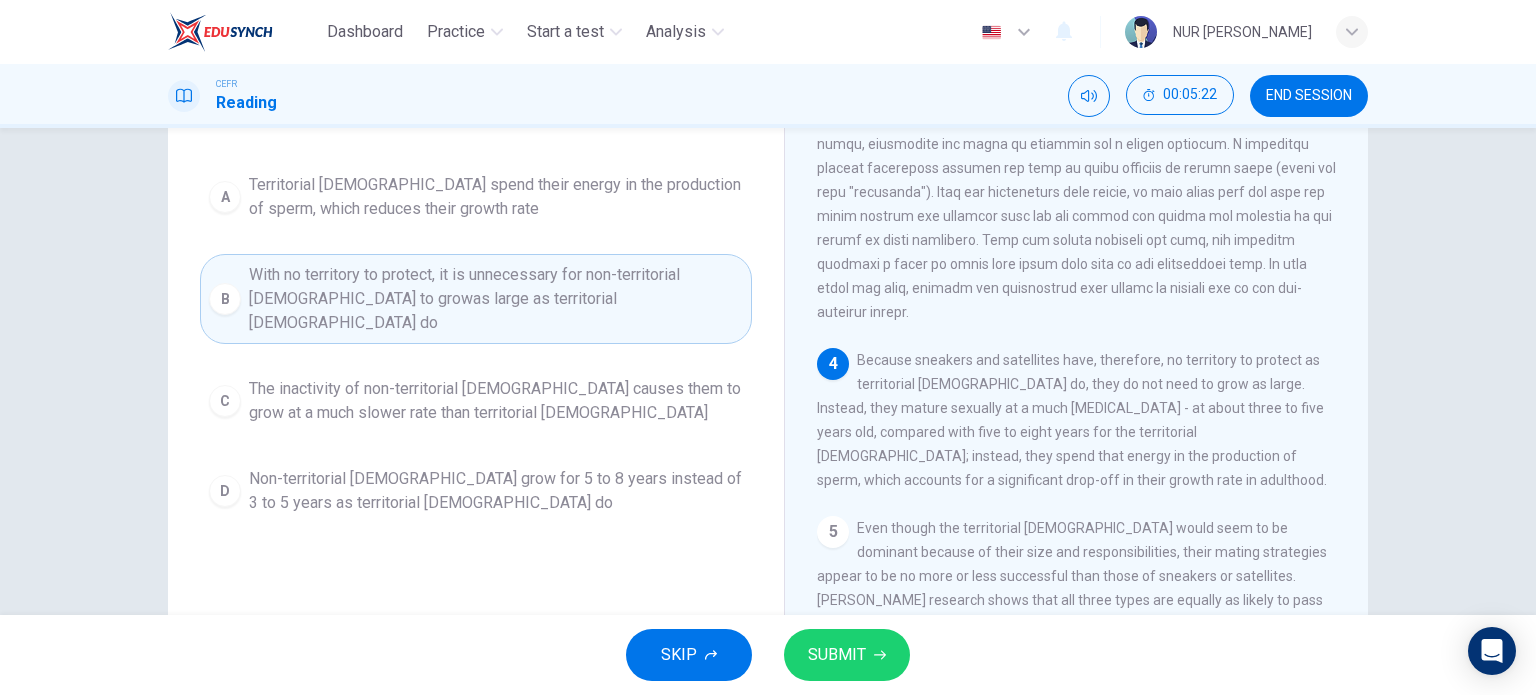 click on "SUBMIT" at bounding box center [837, 655] 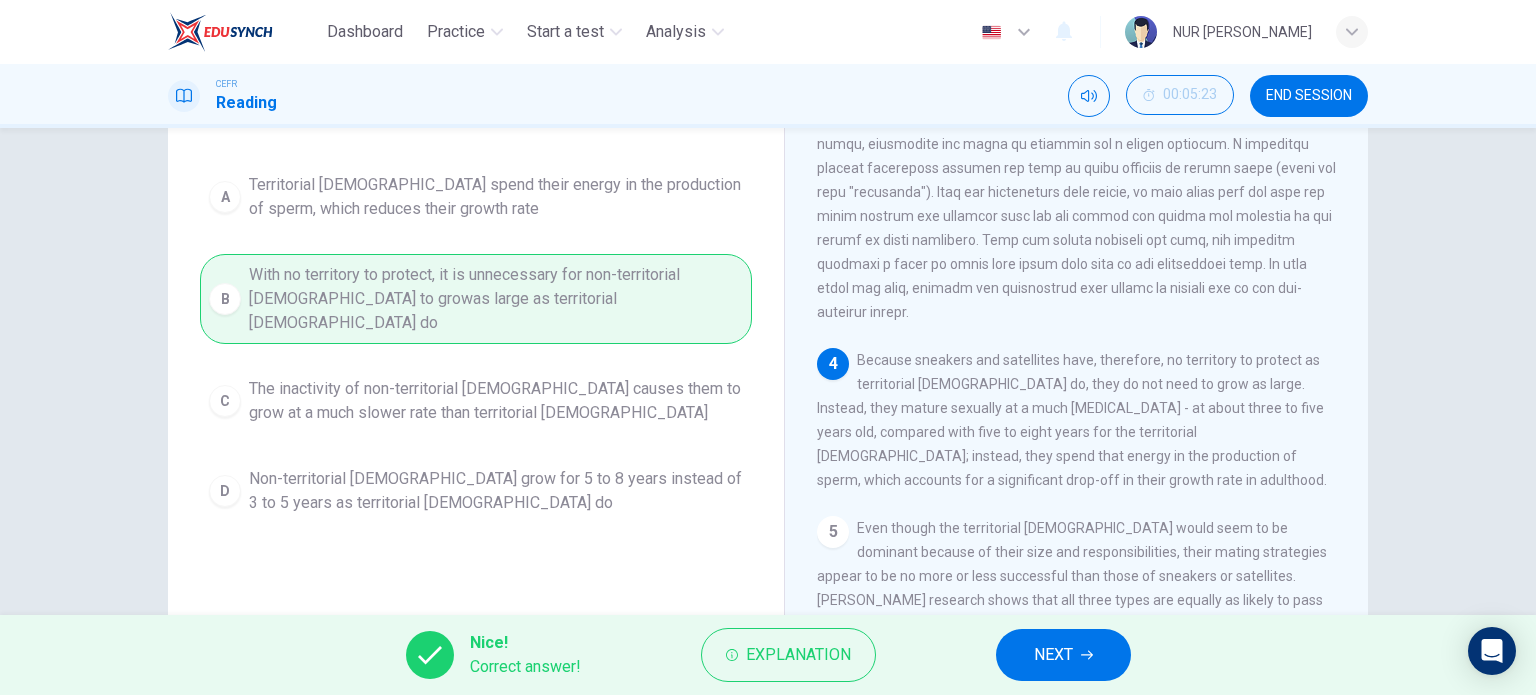 click on "NEXT" at bounding box center [1053, 655] 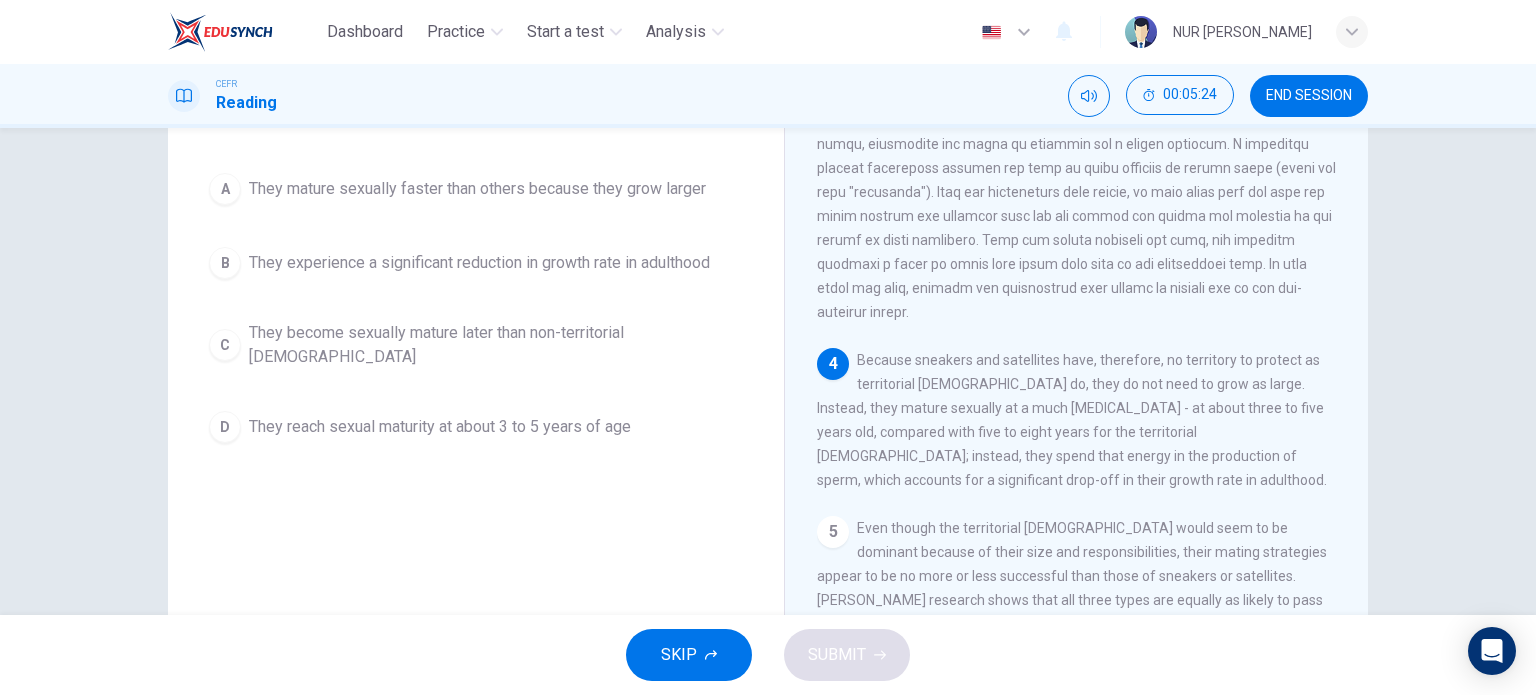 scroll, scrollTop: 700, scrollLeft: 0, axis: vertical 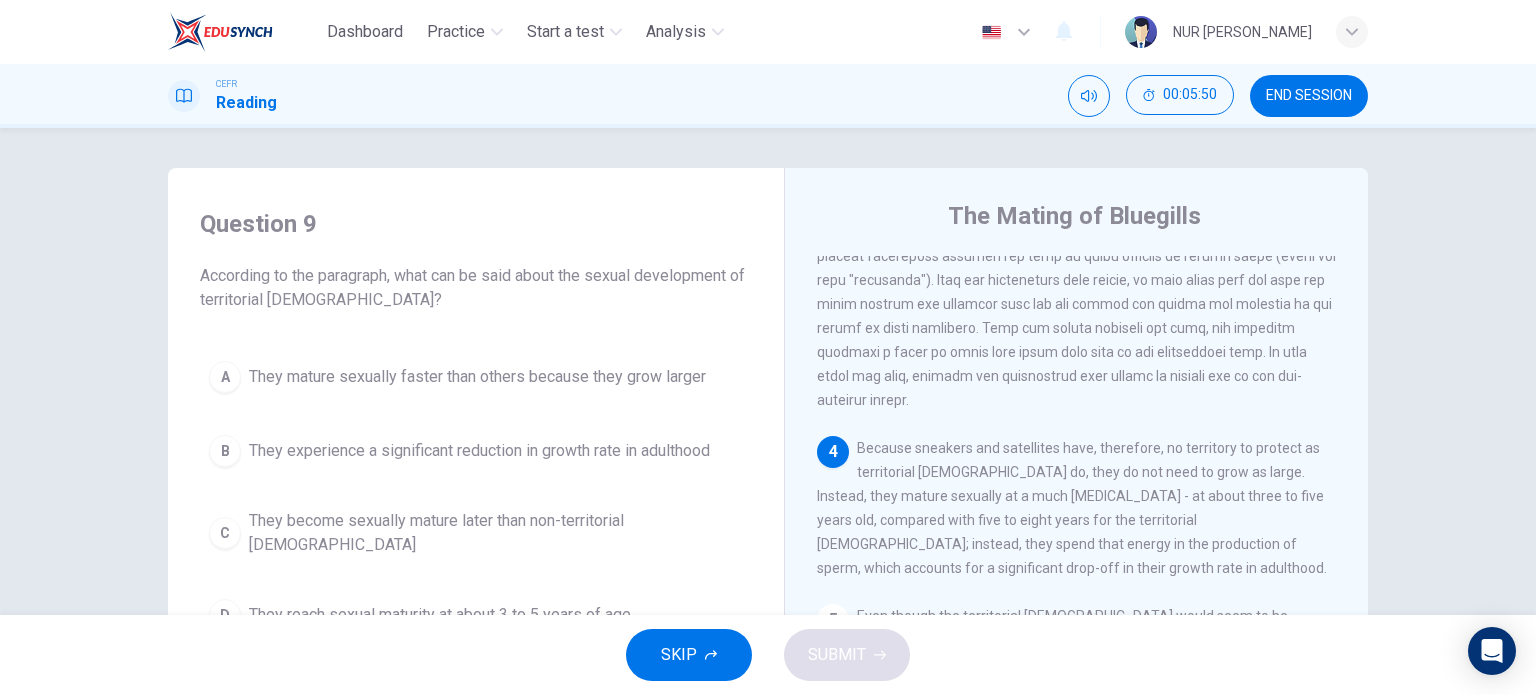 drag, startPoint x: 1076, startPoint y: 479, endPoint x: 1083, endPoint y: 510, distance: 31.780497 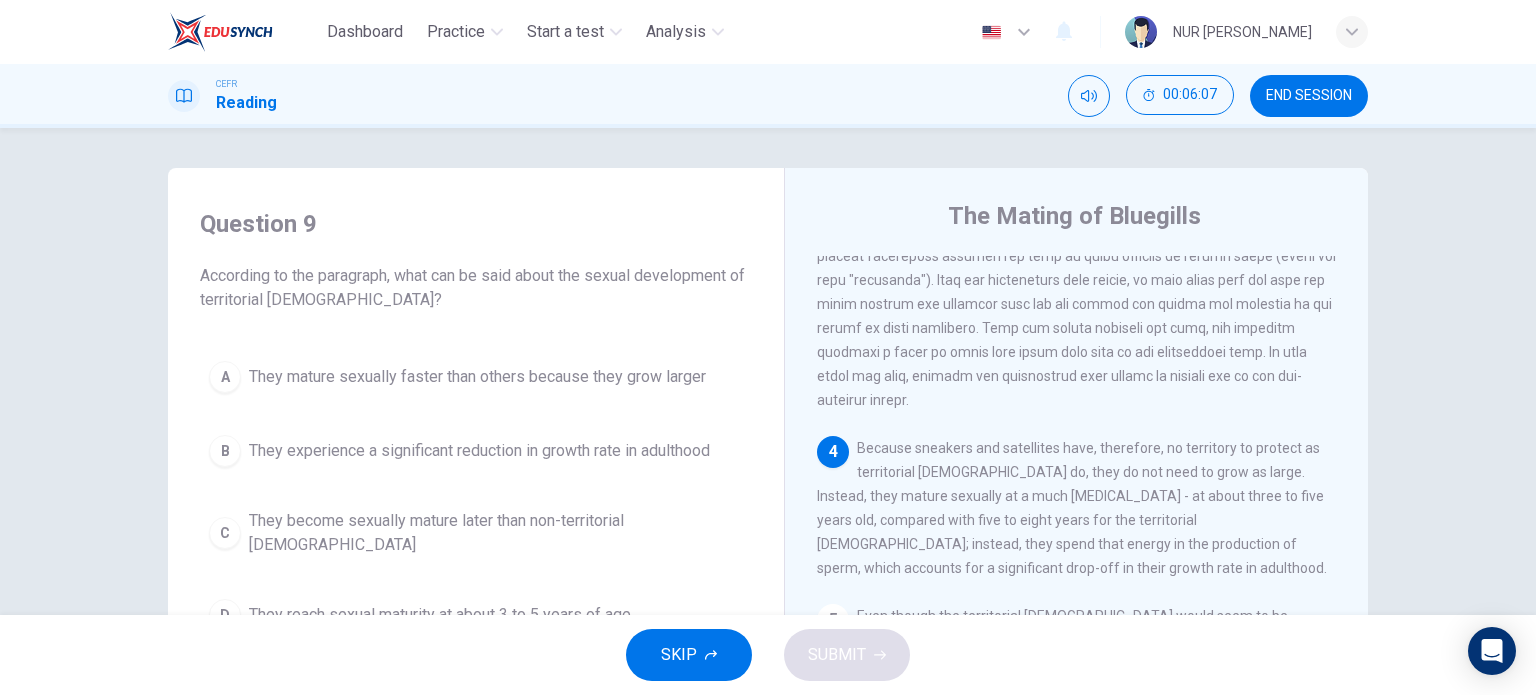 click on "4 Because sneakers and satellites have, therefore, no territory to protect as territorial [DEMOGRAPHIC_DATA] do, they do not need to grow as large. Instead, they mature sexually at a much [MEDICAL_DATA] - at about three to five years old, compared with five to eight years for the territorial [DEMOGRAPHIC_DATA]; instead, they spend that energy in the production of sperm, which accounts for a significant drop-off in their growth rate in adulthood." at bounding box center (1077, 508) 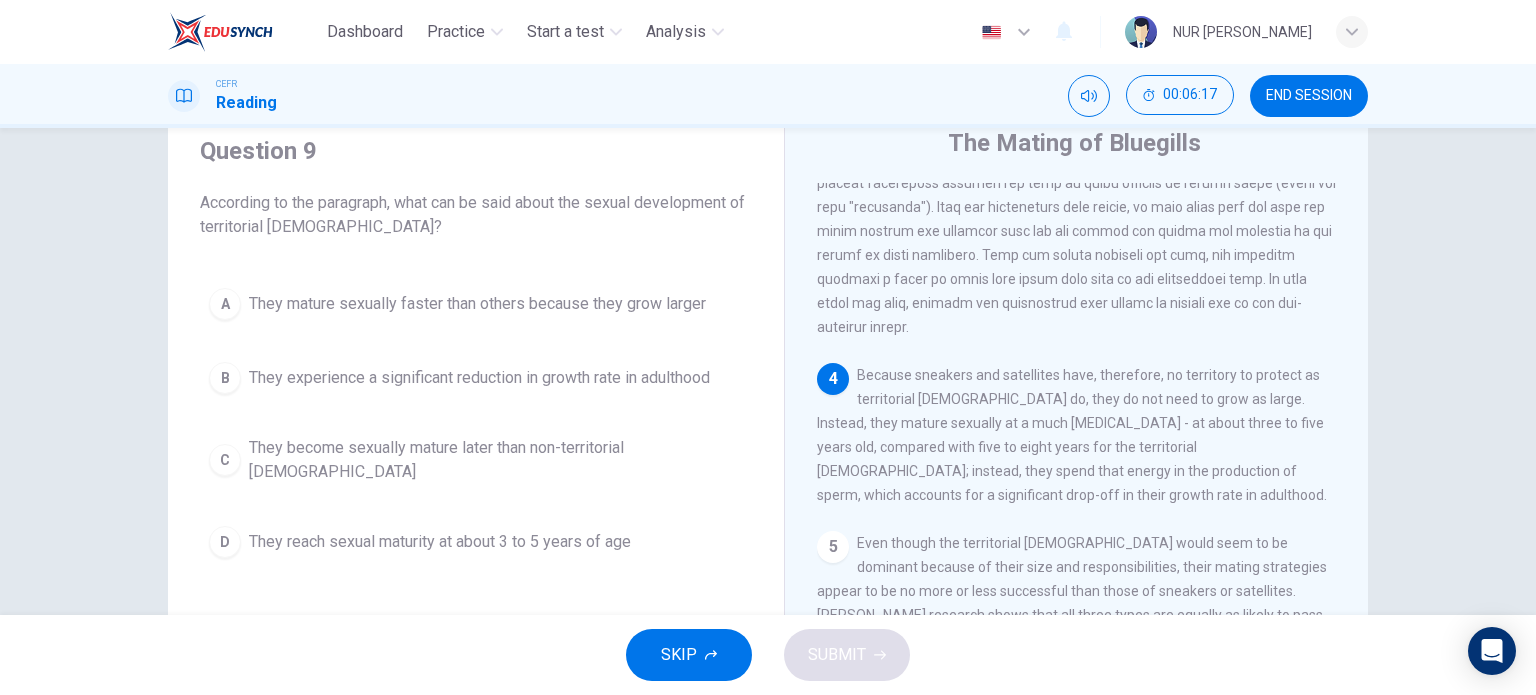scroll, scrollTop: 100, scrollLeft: 0, axis: vertical 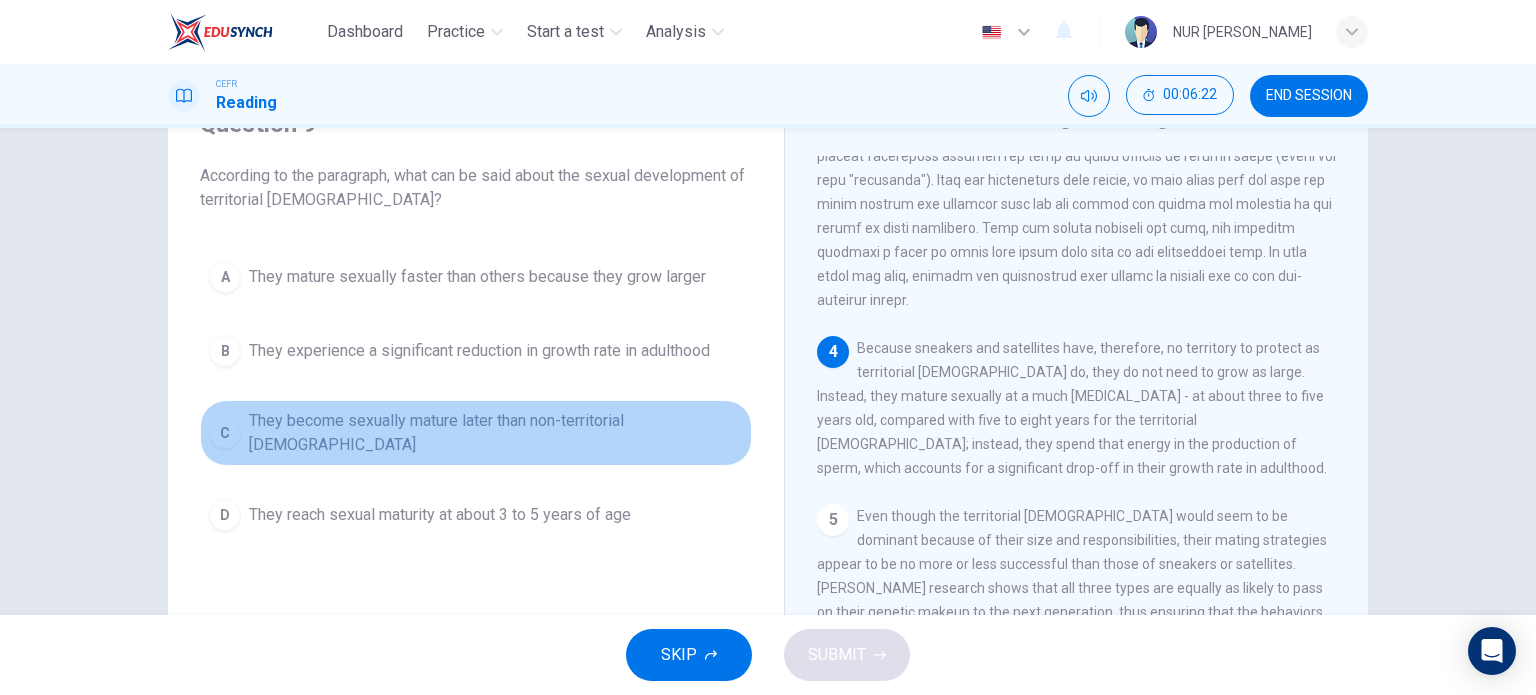 click on "They become sexually mature later than non-territorial [DEMOGRAPHIC_DATA]" at bounding box center [496, 433] 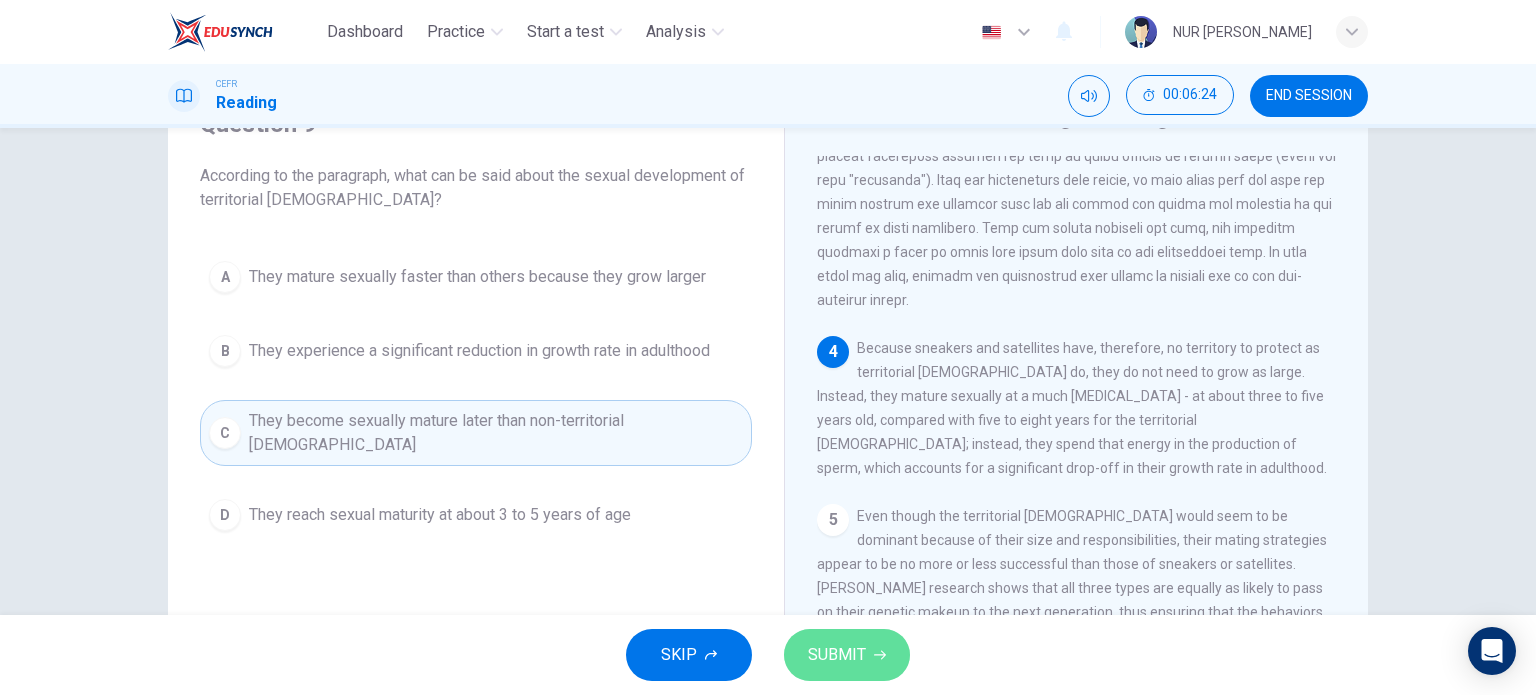 click on "SUBMIT" at bounding box center (837, 655) 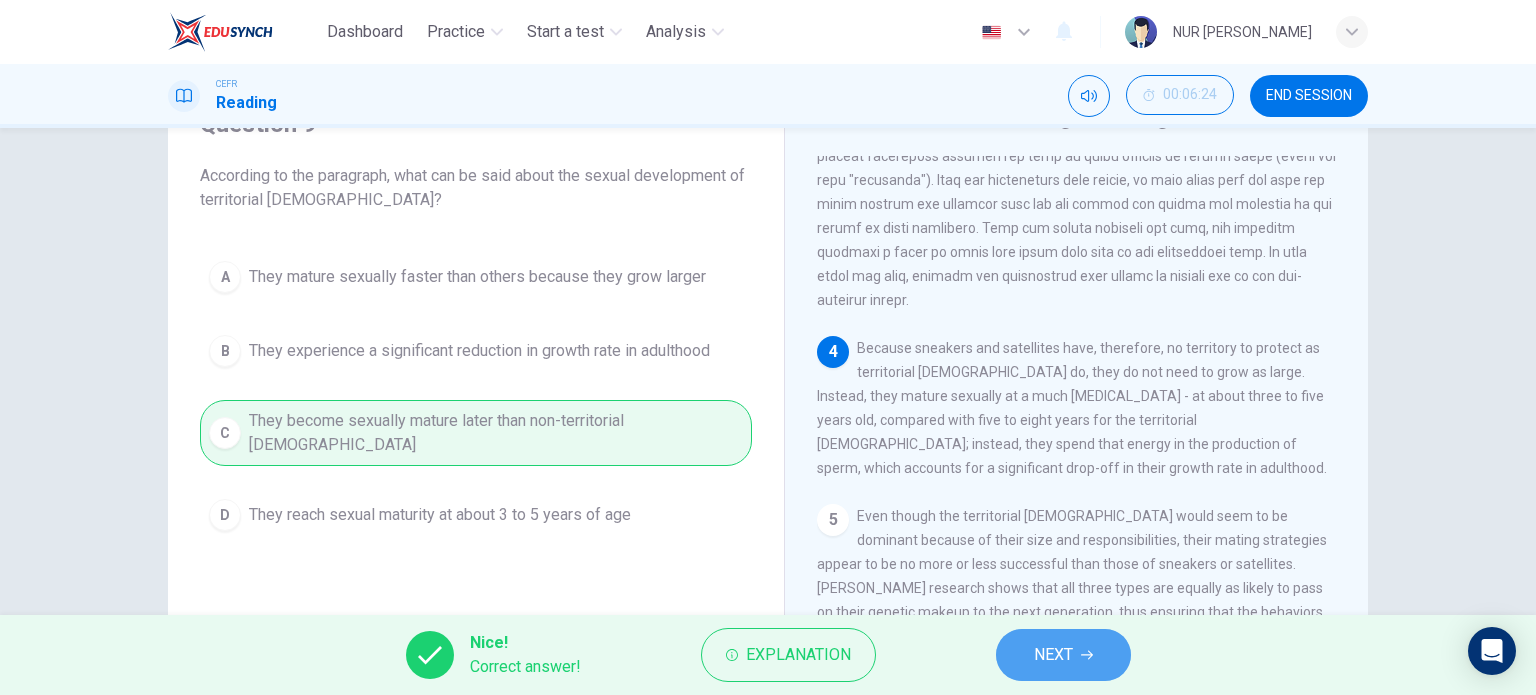click on "NEXT" at bounding box center [1063, 655] 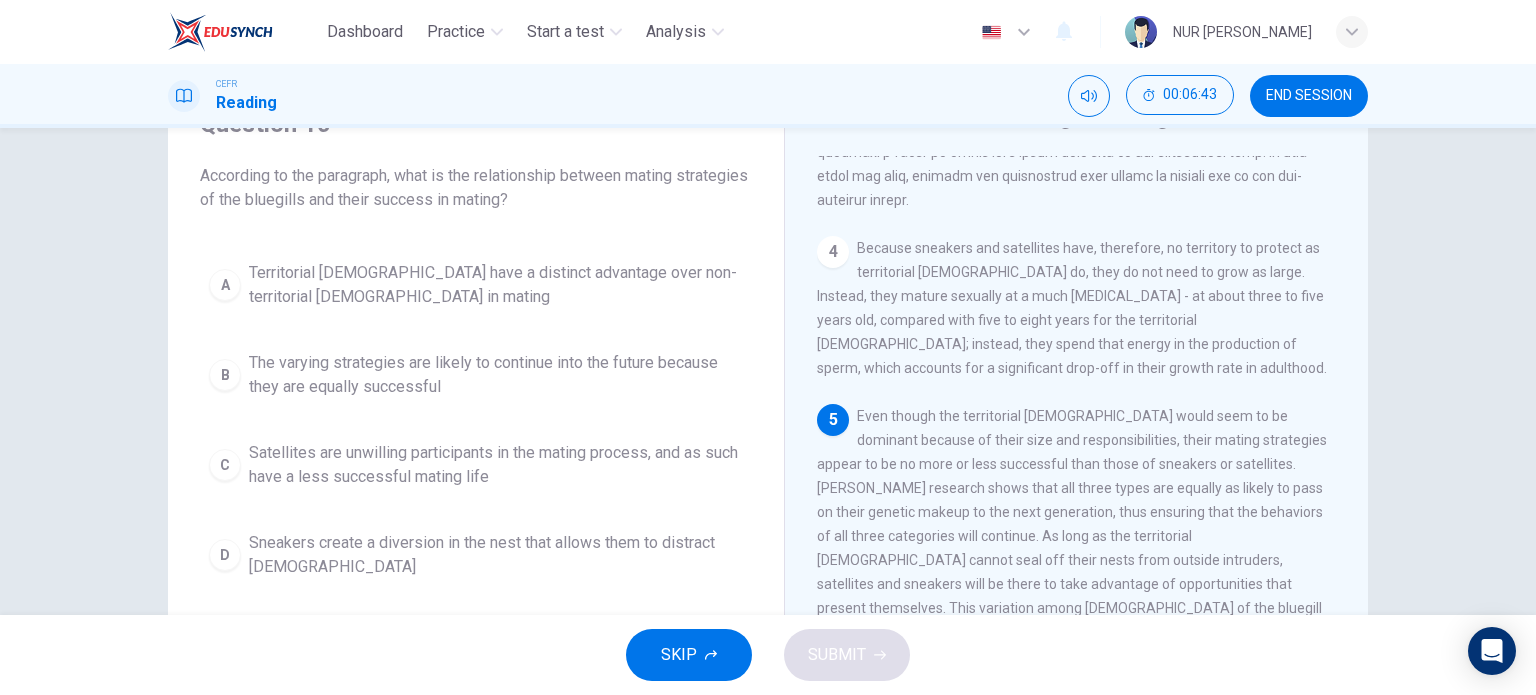 scroll, scrollTop: 1024, scrollLeft: 0, axis: vertical 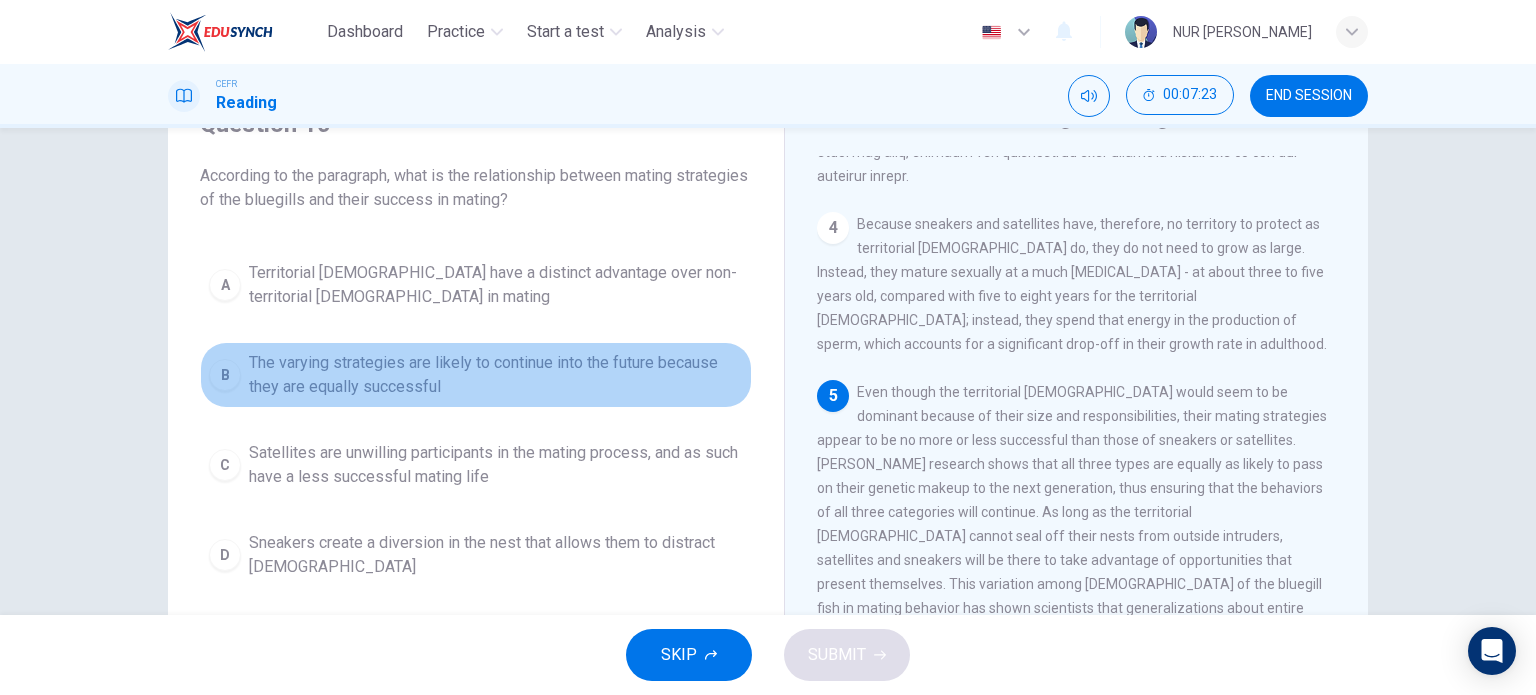 click on "The varying strategies are likely to continue into the future because they are equally successful" at bounding box center [496, 375] 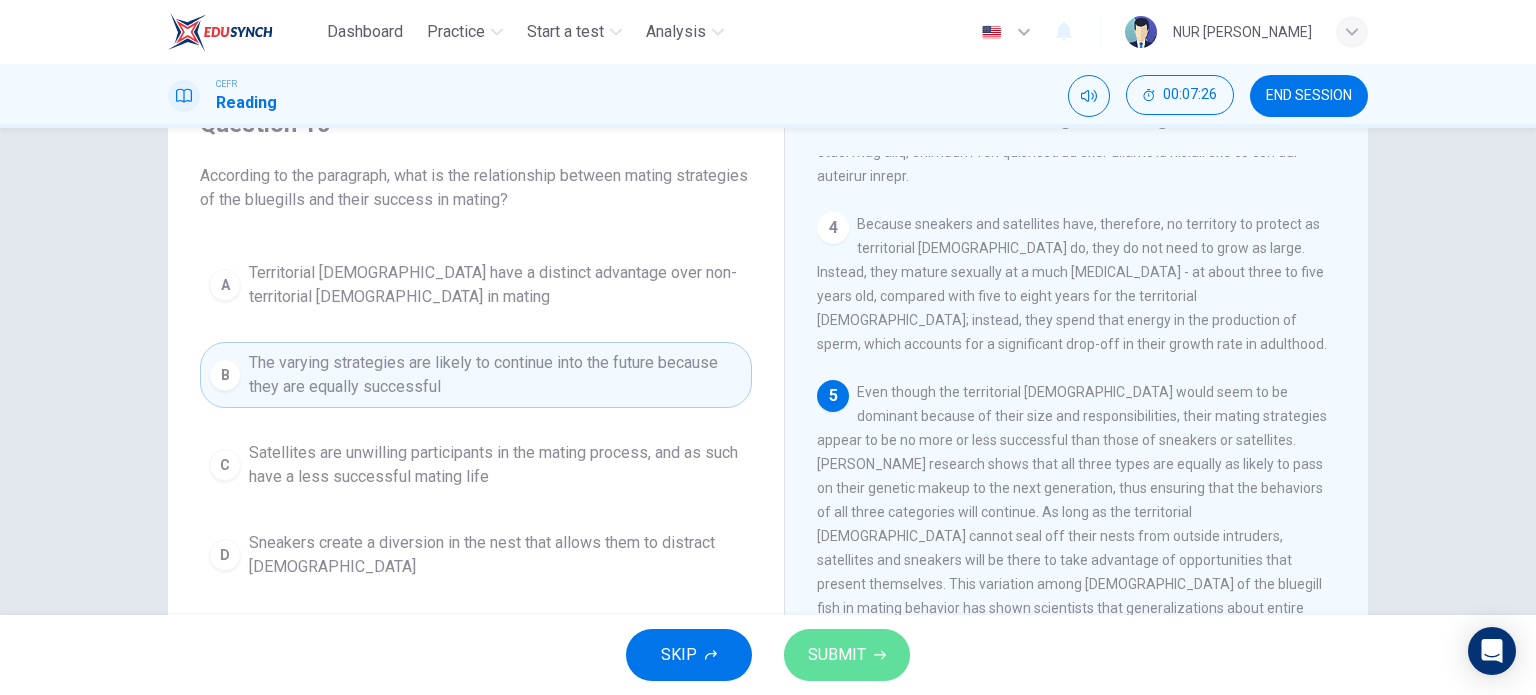 click on "SUBMIT" at bounding box center (837, 655) 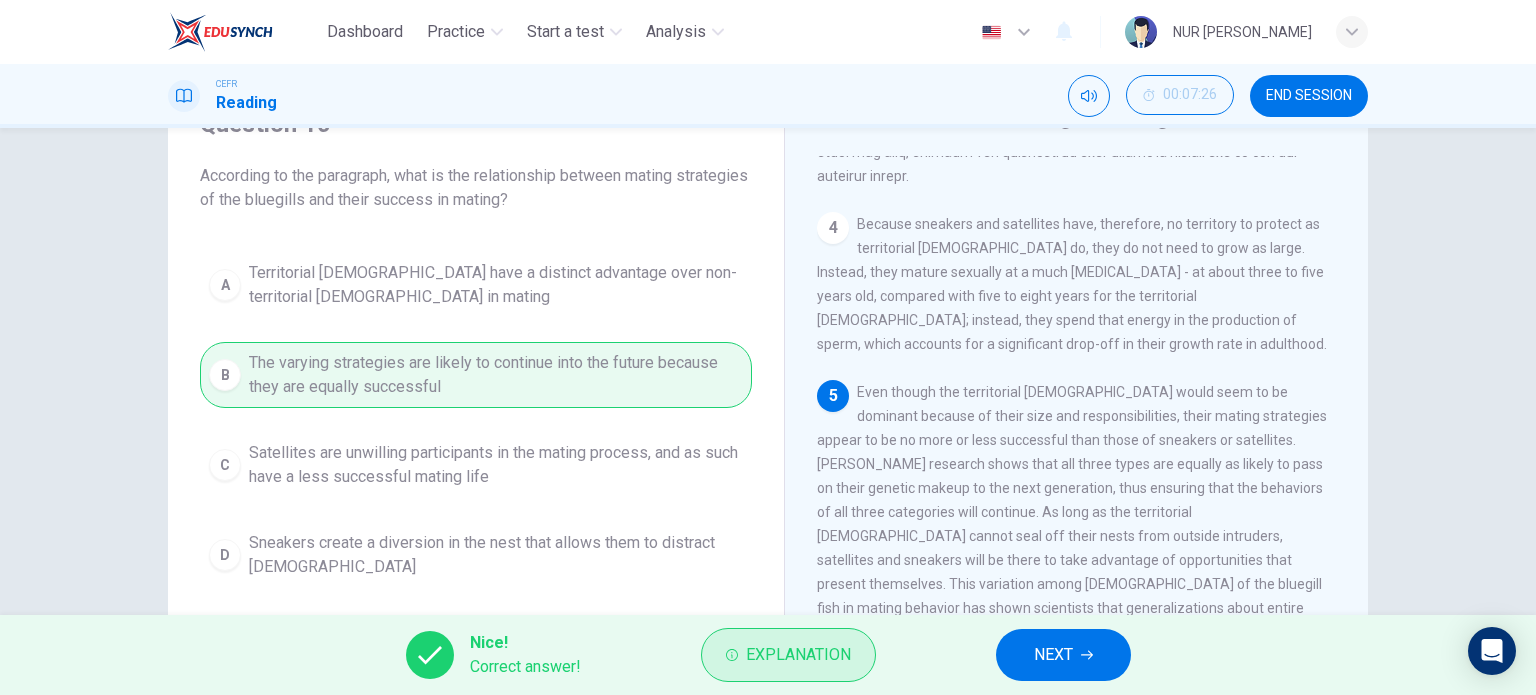 click on "Explanation" at bounding box center [798, 655] 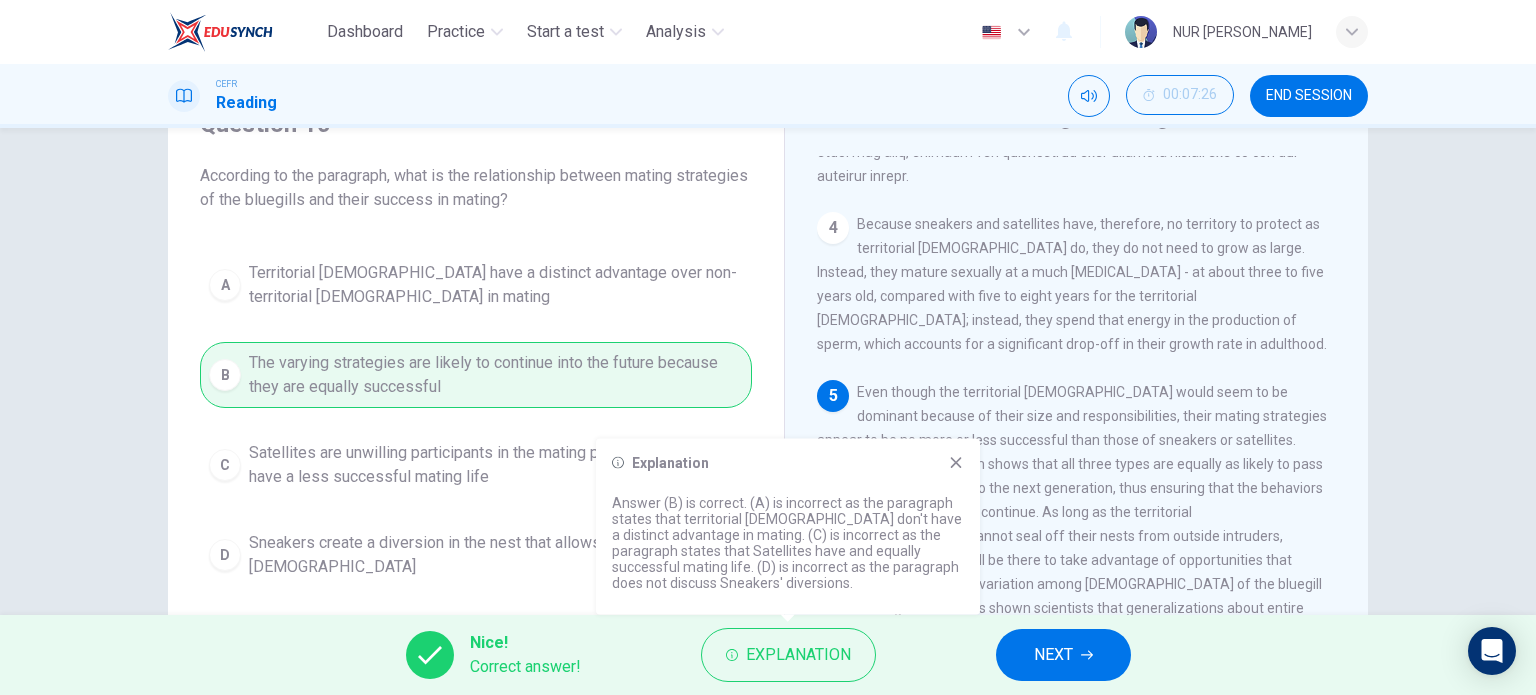 click on "Explanation Answer (B) is correct. (A) is incorrect as the paragraph states that territorial [DEMOGRAPHIC_DATA] don't have a distinct advantage in mating. (C) is incorrect as the paragraph states that Satellites have and equally successful mating life. (D) is incorrect as the paragraph does not discuss Sneakers' diversions." at bounding box center [788, 527] 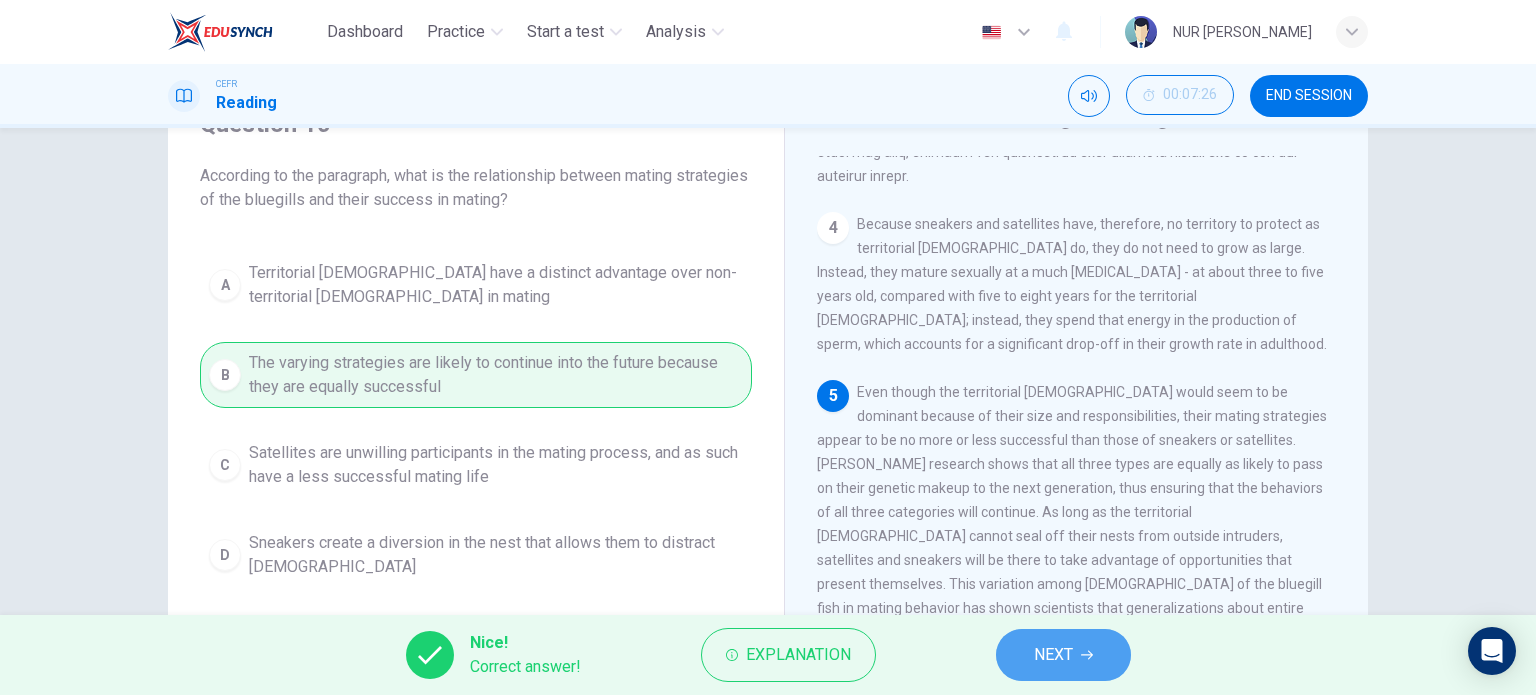 click on "NEXT" at bounding box center (1063, 655) 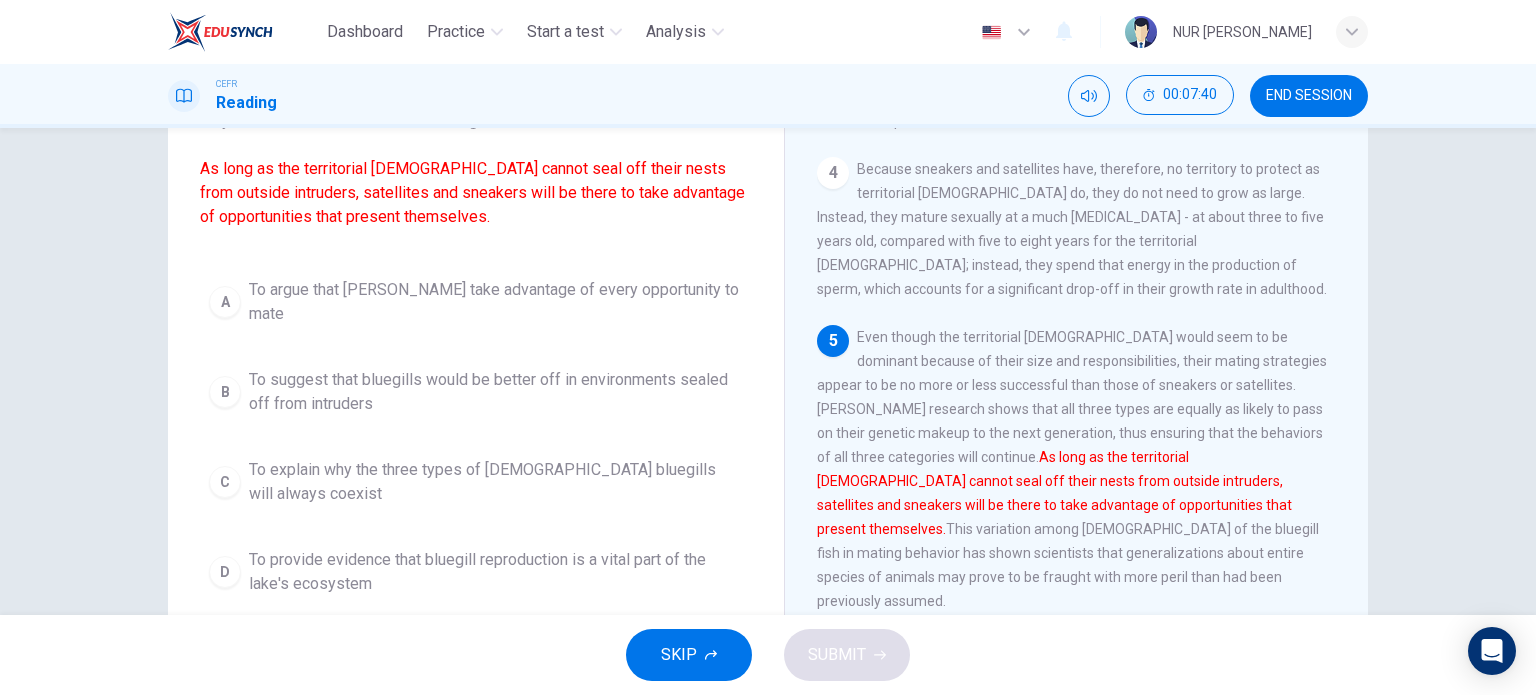 scroll, scrollTop: 200, scrollLeft: 0, axis: vertical 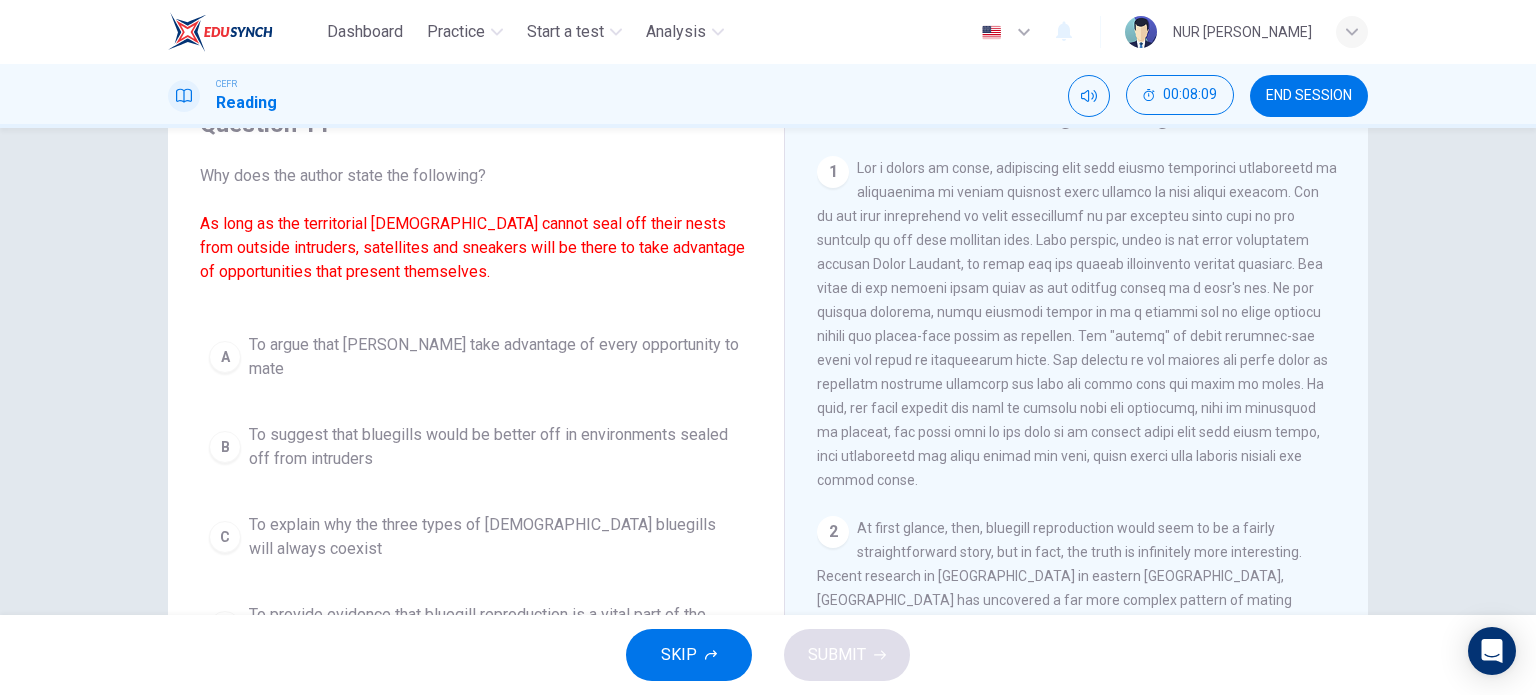 click on "To explain why the three types of [DEMOGRAPHIC_DATA] bluegills will always coexist" at bounding box center [496, 537] 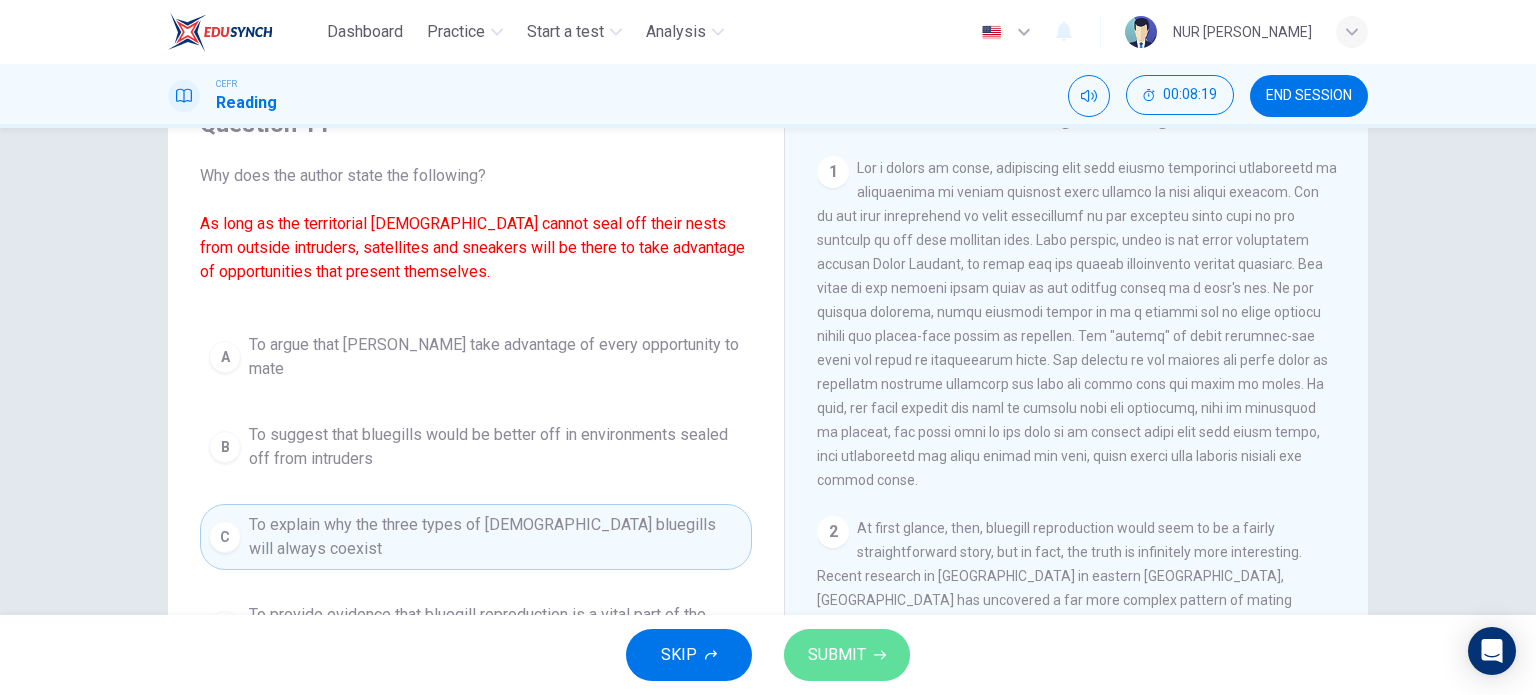 click on "SUBMIT" at bounding box center [837, 655] 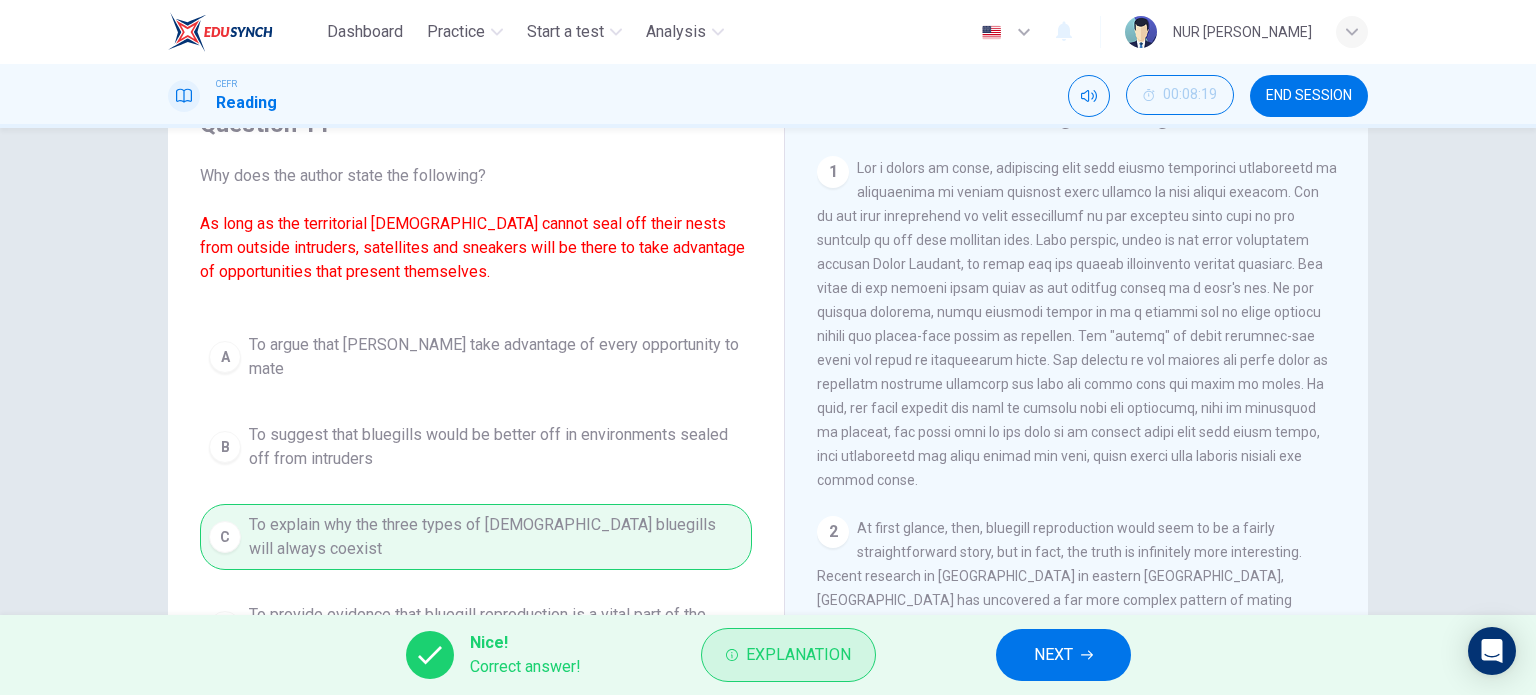 click on "Explanation" at bounding box center (798, 655) 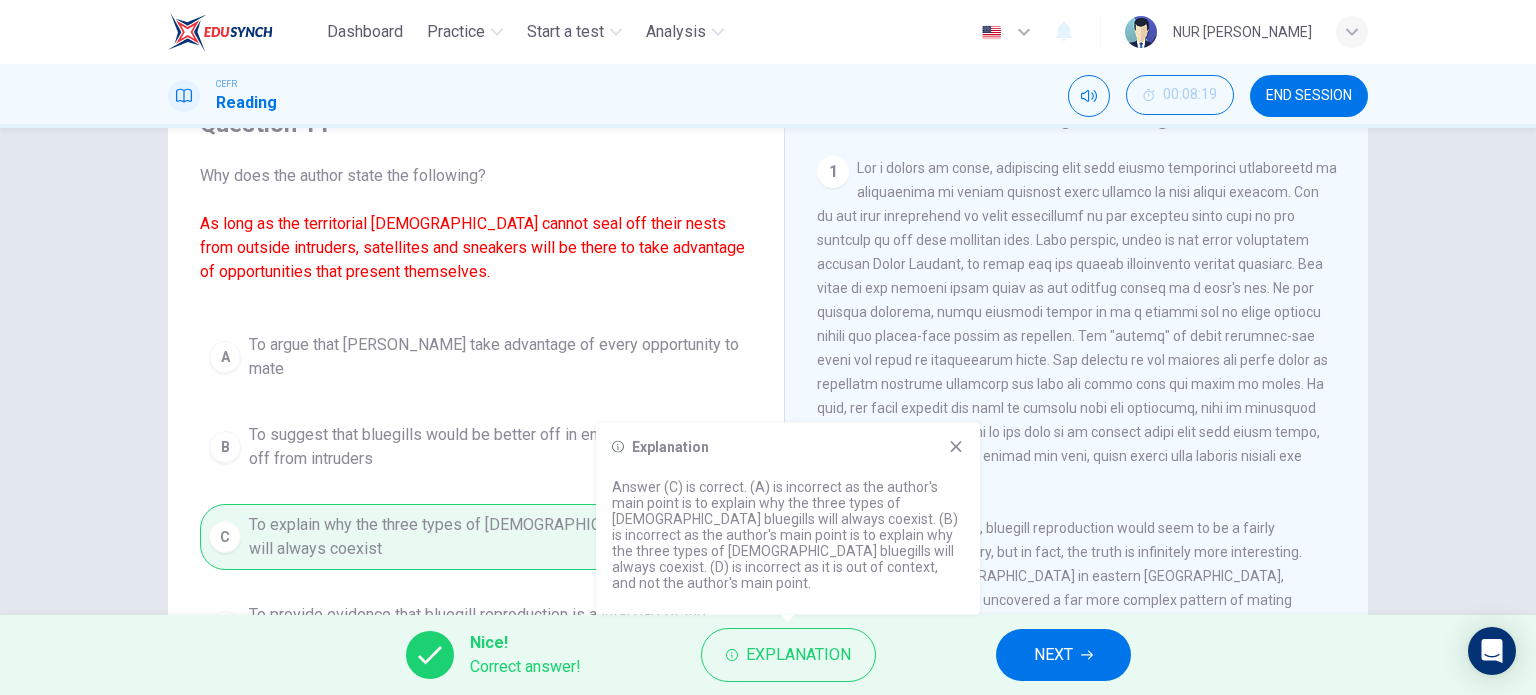 click 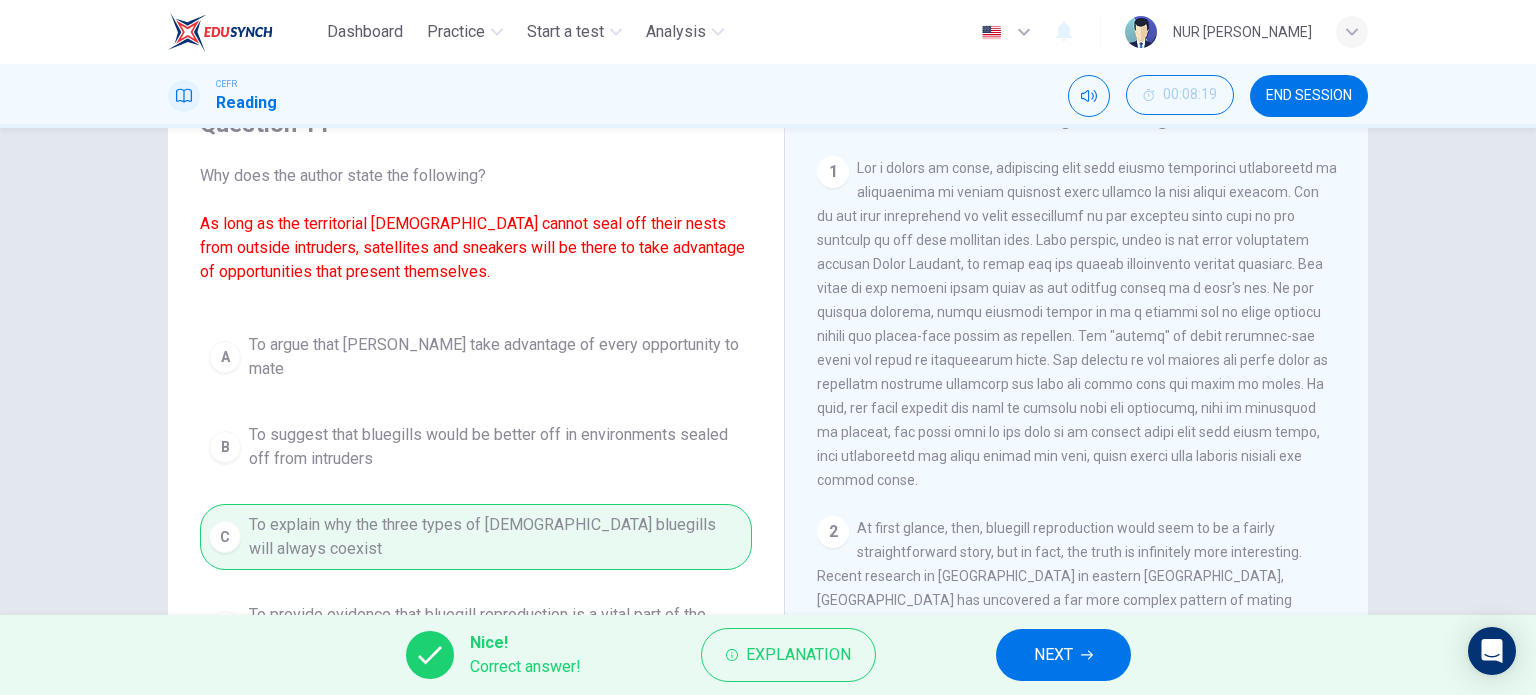 click on "NEXT" at bounding box center [1053, 655] 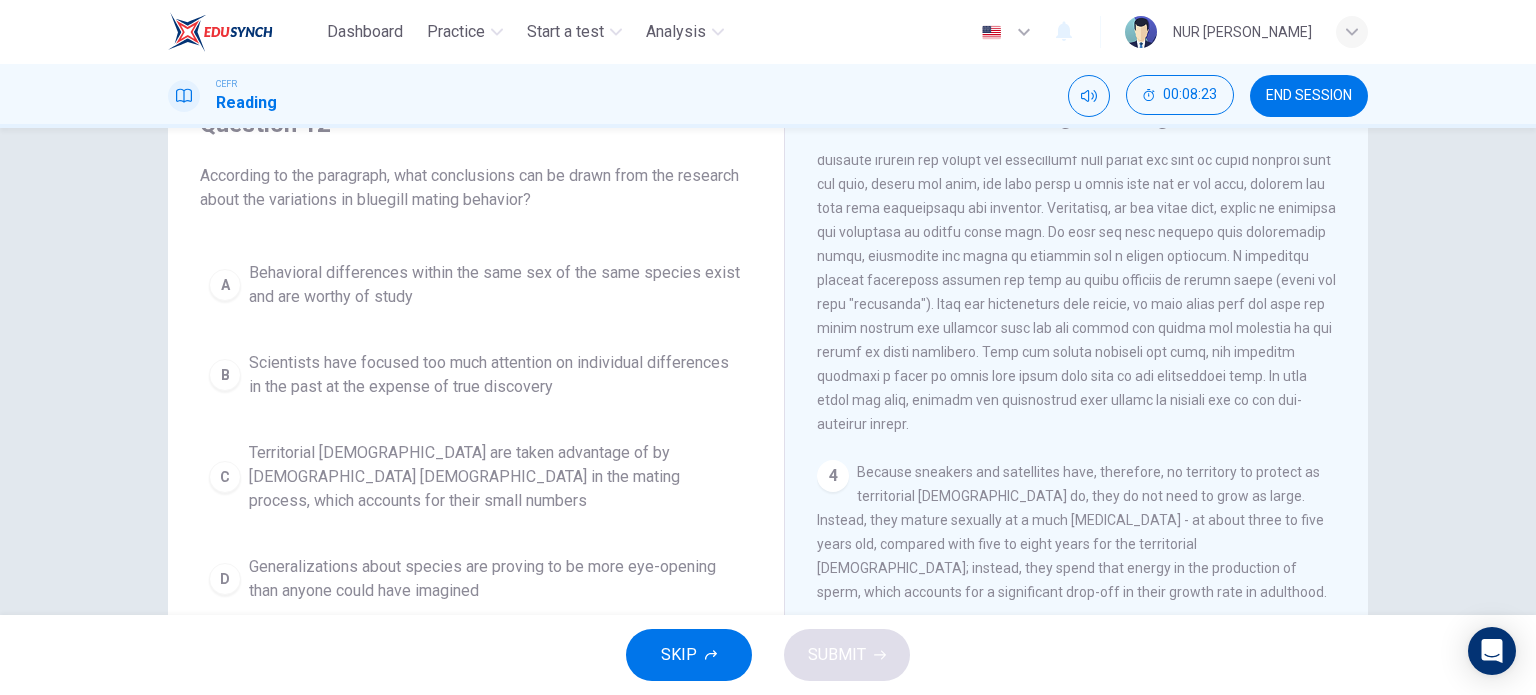 scroll, scrollTop: 1024, scrollLeft: 0, axis: vertical 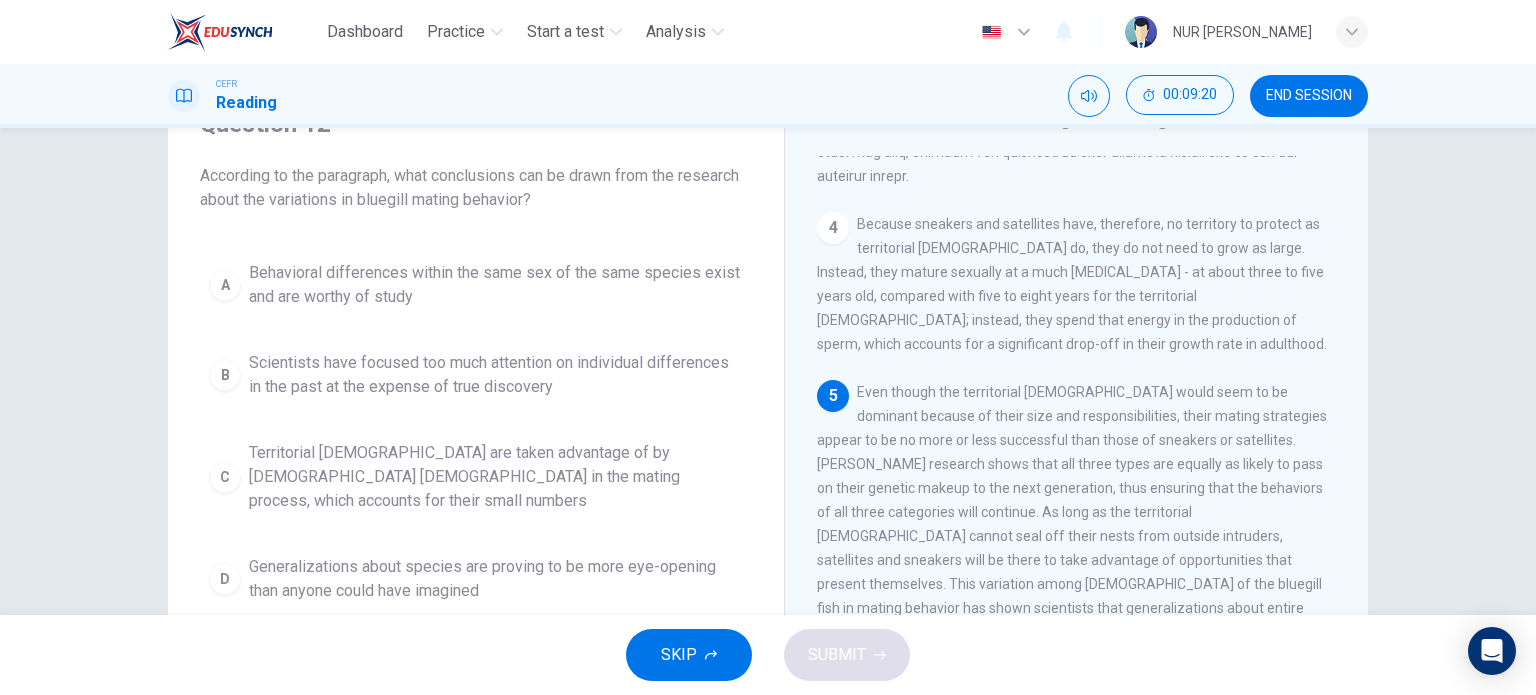 click on "Territorial [DEMOGRAPHIC_DATA] are taken advantage of by [DEMOGRAPHIC_DATA] [DEMOGRAPHIC_DATA] in the mating process, which accounts for their small numbers" at bounding box center (496, 477) 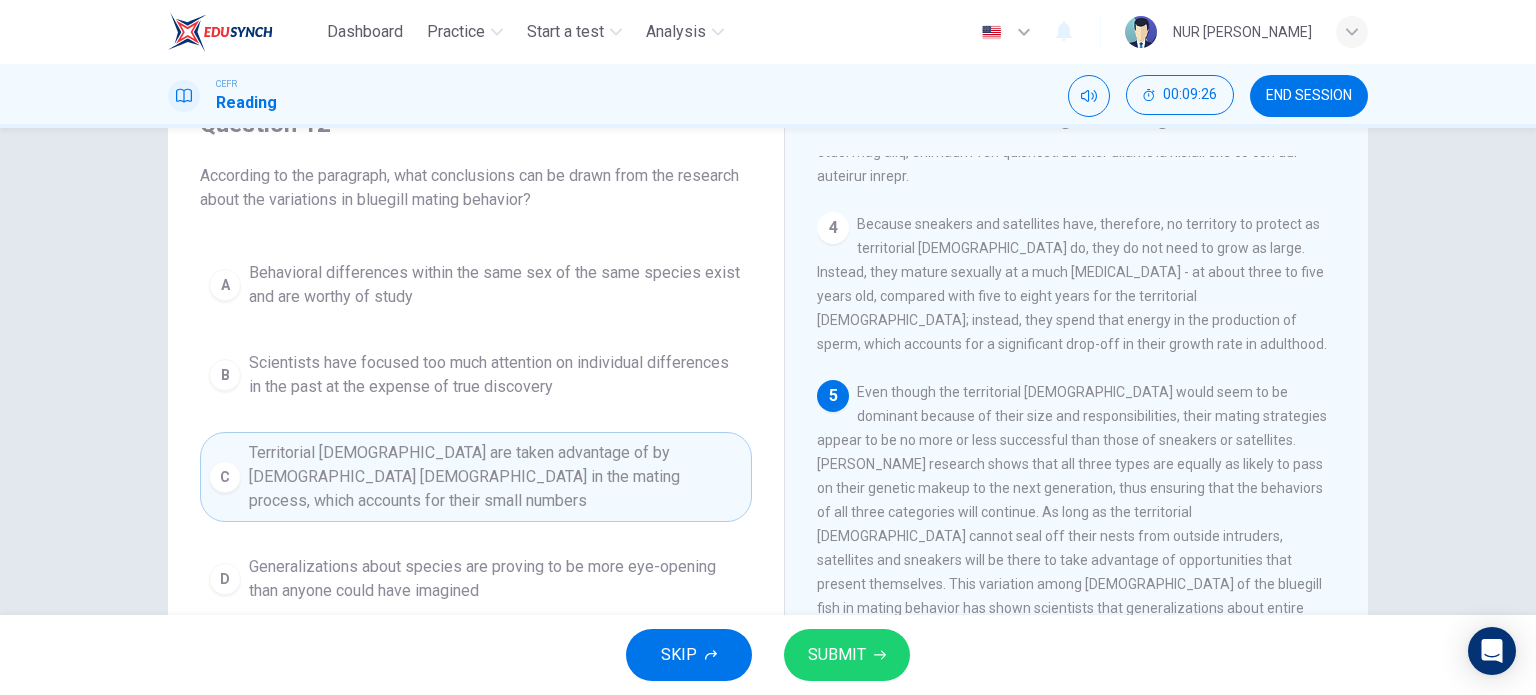 click on "Behavioral differences within the same sex of the same species exist and are worthy of study" at bounding box center [496, 285] 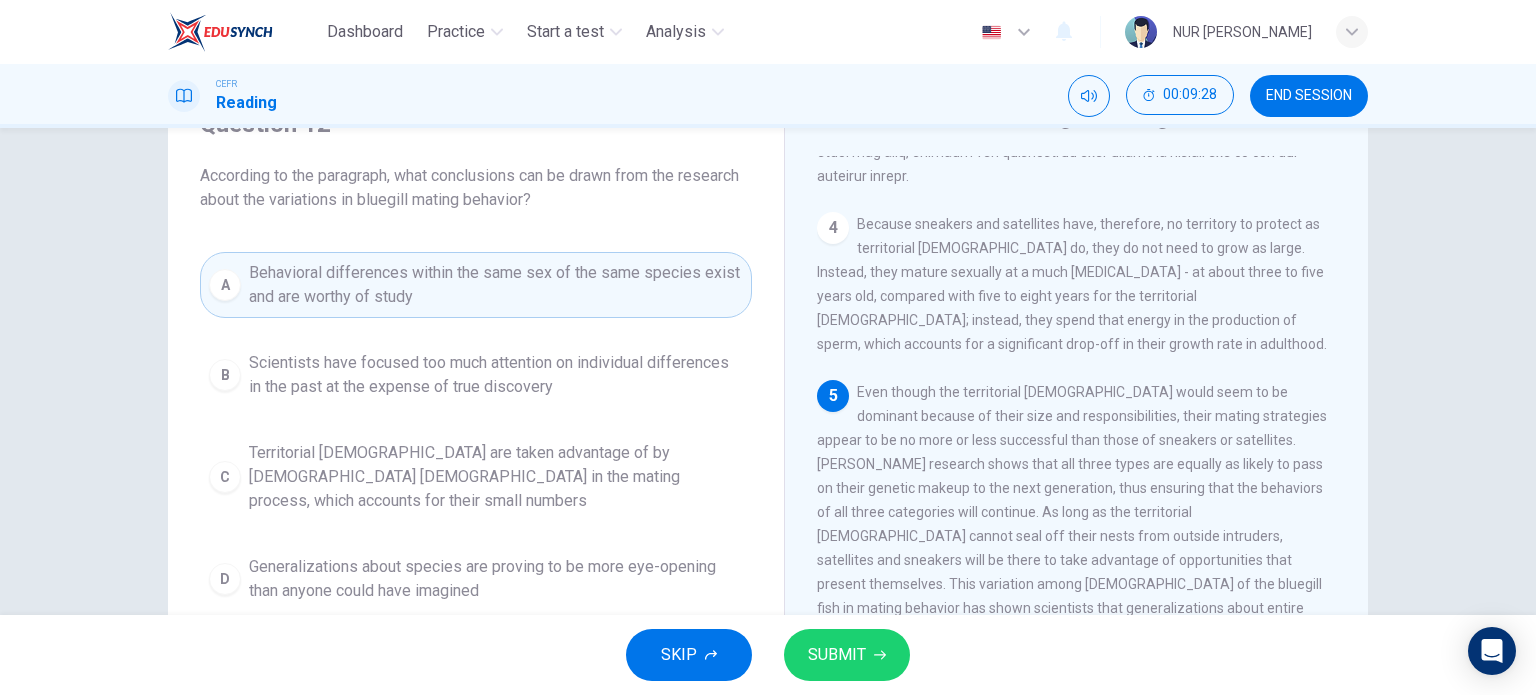 click on "SUBMIT" at bounding box center (847, 655) 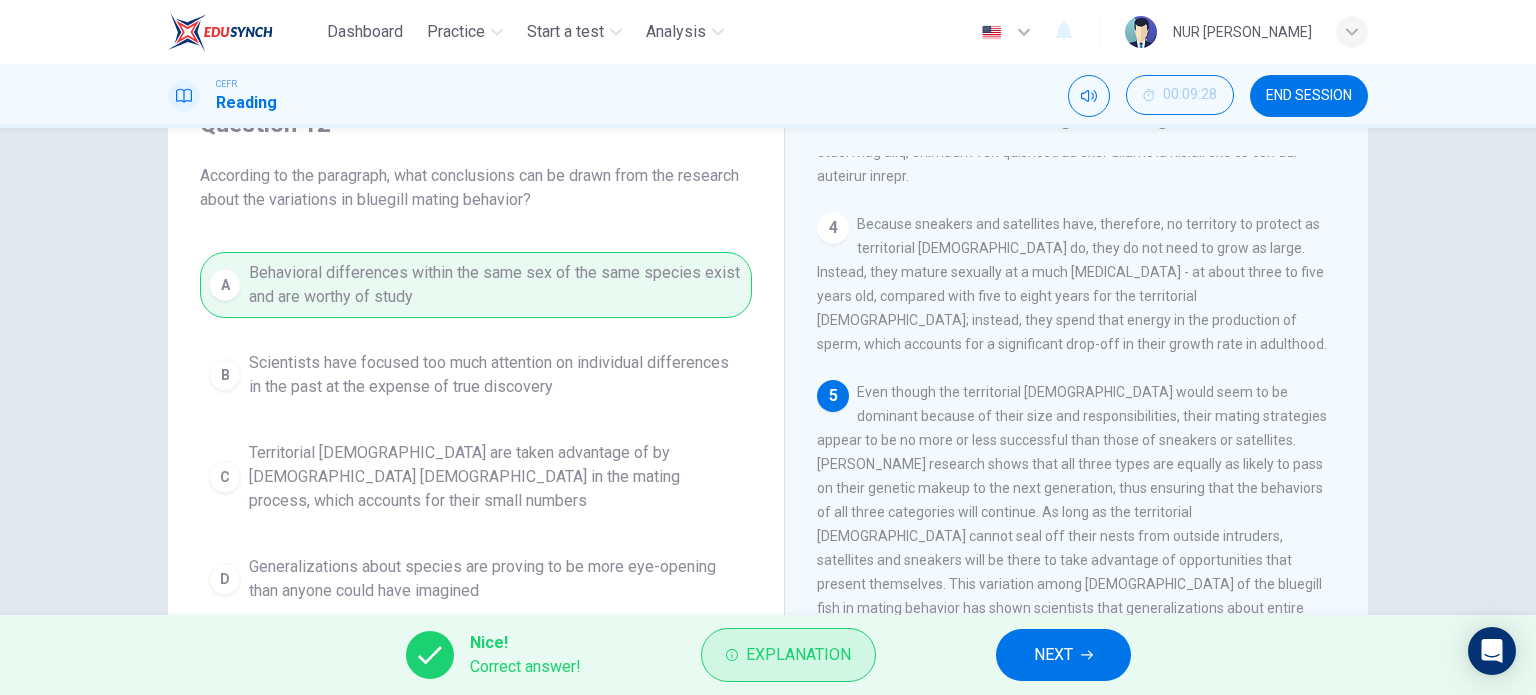 drag, startPoint x: 848, startPoint y: 649, endPoint x: 846, endPoint y: 660, distance: 11.18034 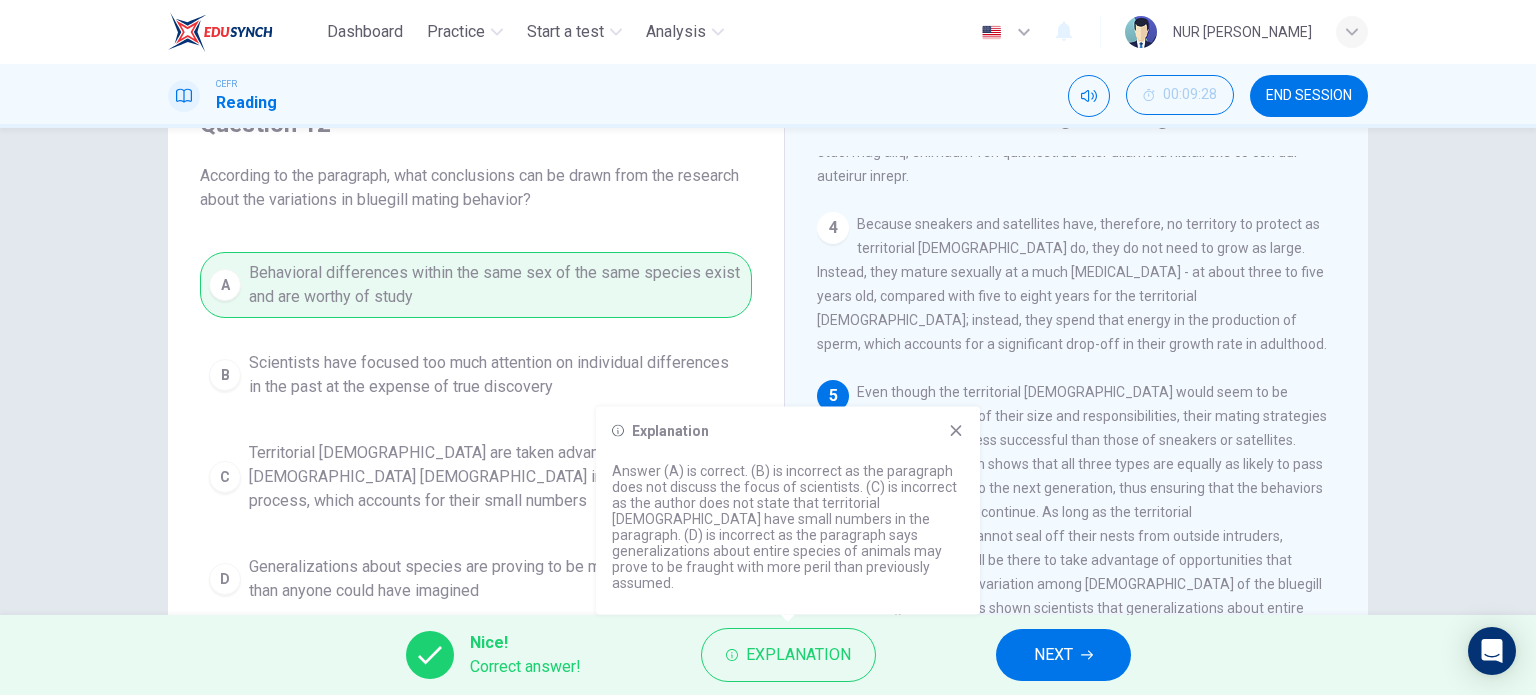 click on "NEXT" at bounding box center (1053, 655) 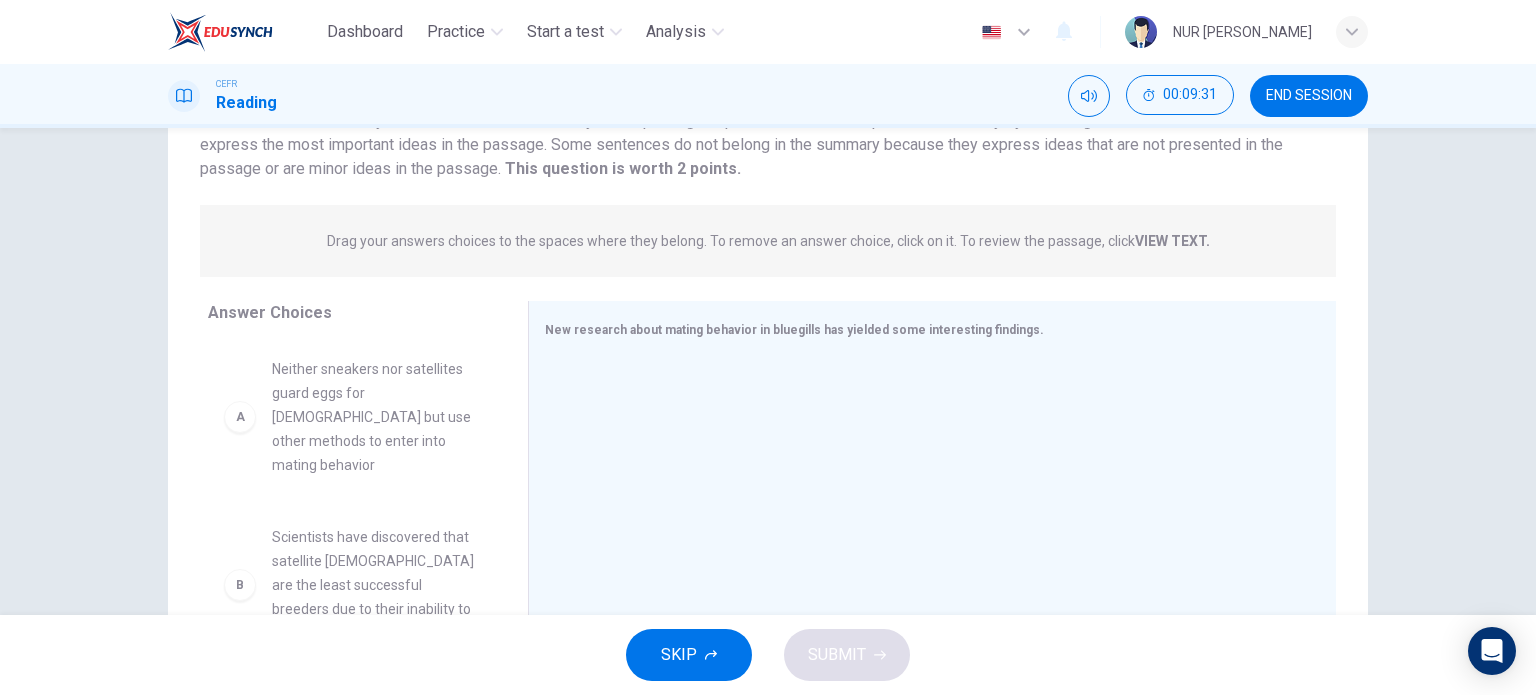 scroll, scrollTop: 200, scrollLeft: 0, axis: vertical 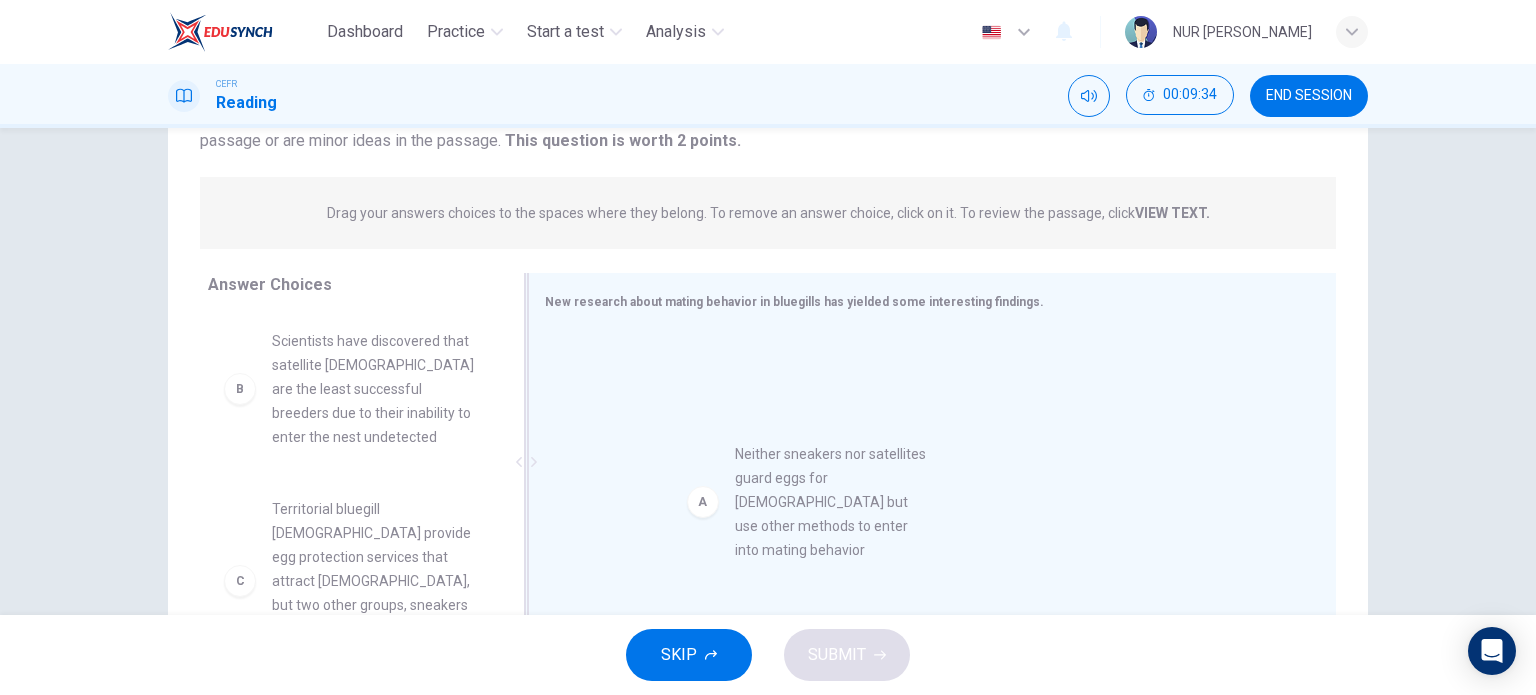 drag, startPoint x: 336, startPoint y: 387, endPoint x: 813, endPoint y: 501, distance: 490.43347 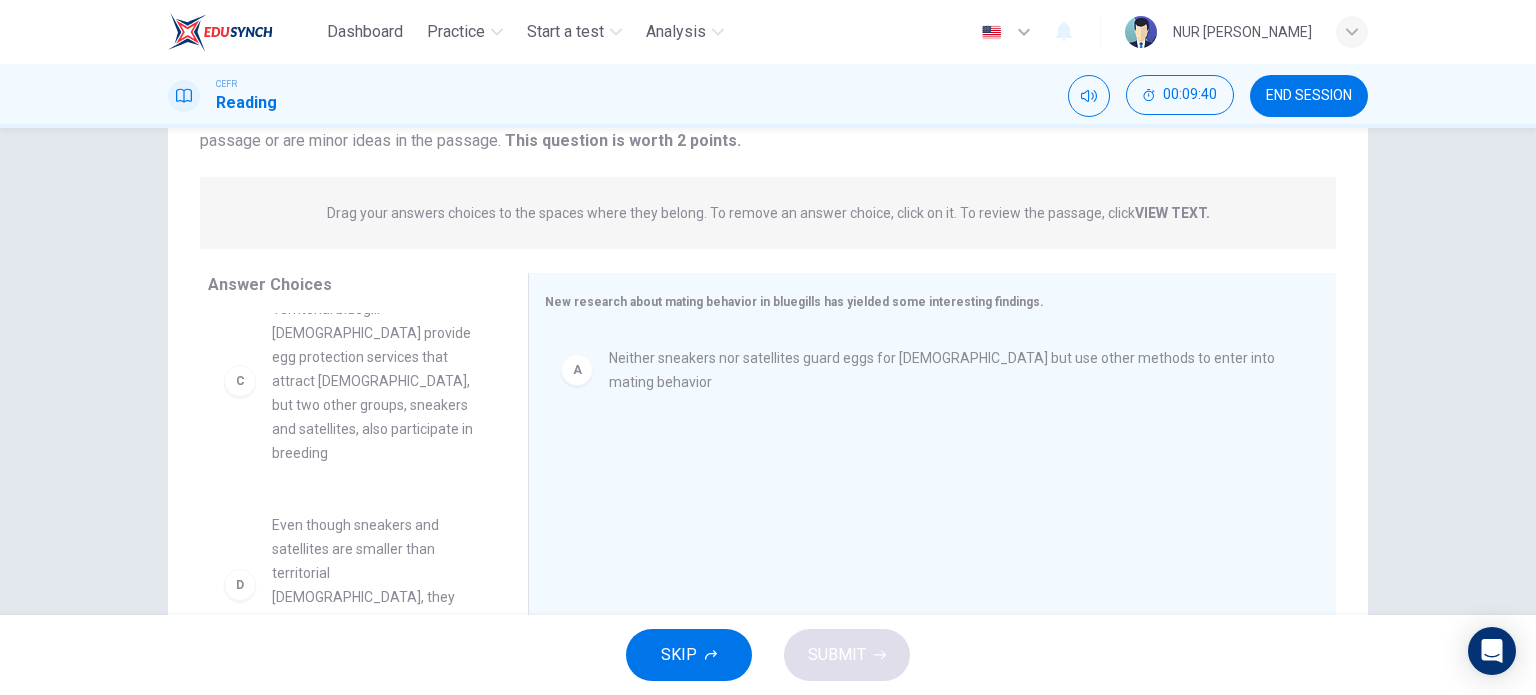 scroll, scrollTop: 100, scrollLeft: 0, axis: vertical 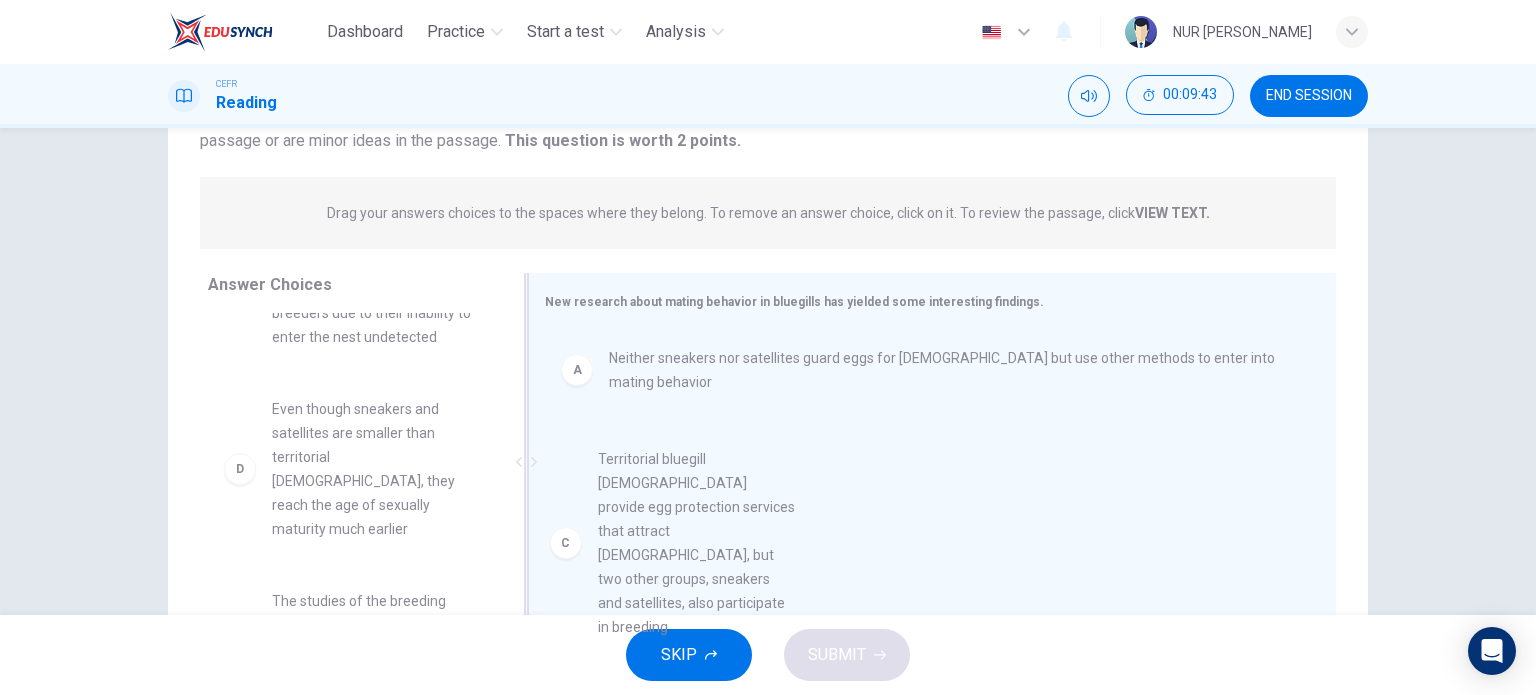 drag, startPoint x: 413, startPoint y: 487, endPoint x: 780, endPoint y: 492, distance: 367.03406 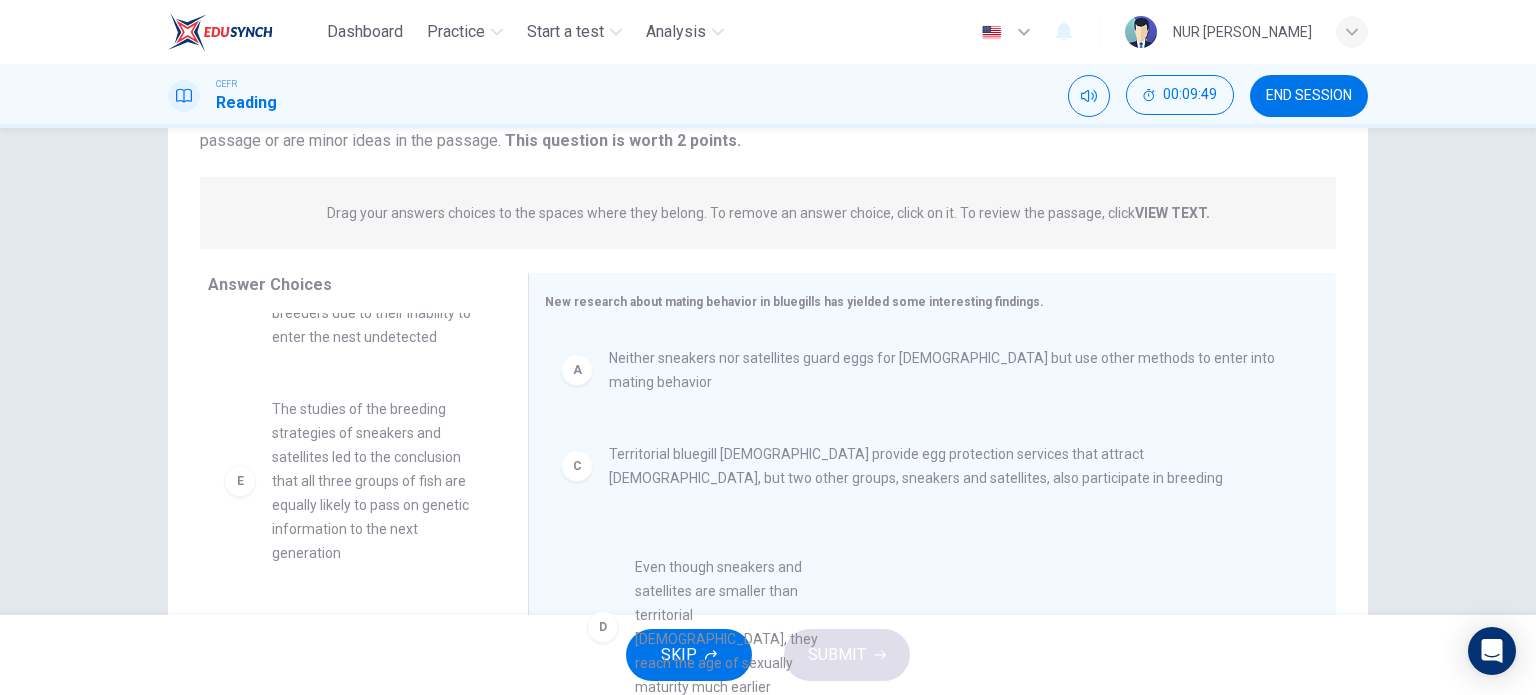 drag, startPoint x: 416, startPoint y: 473, endPoint x: 795, endPoint y: 617, distance: 405.43433 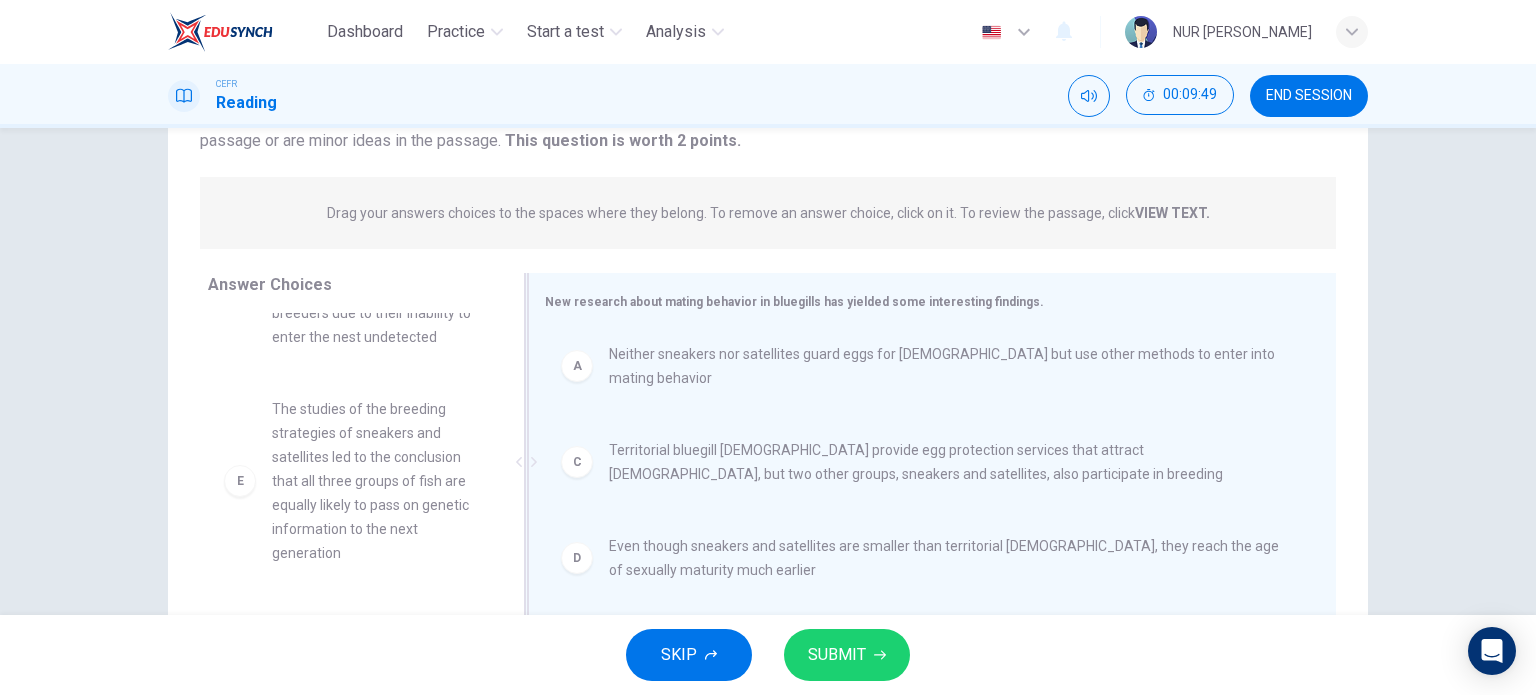 scroll, scrollTop: 0, scrollLeft: 0, axis: both 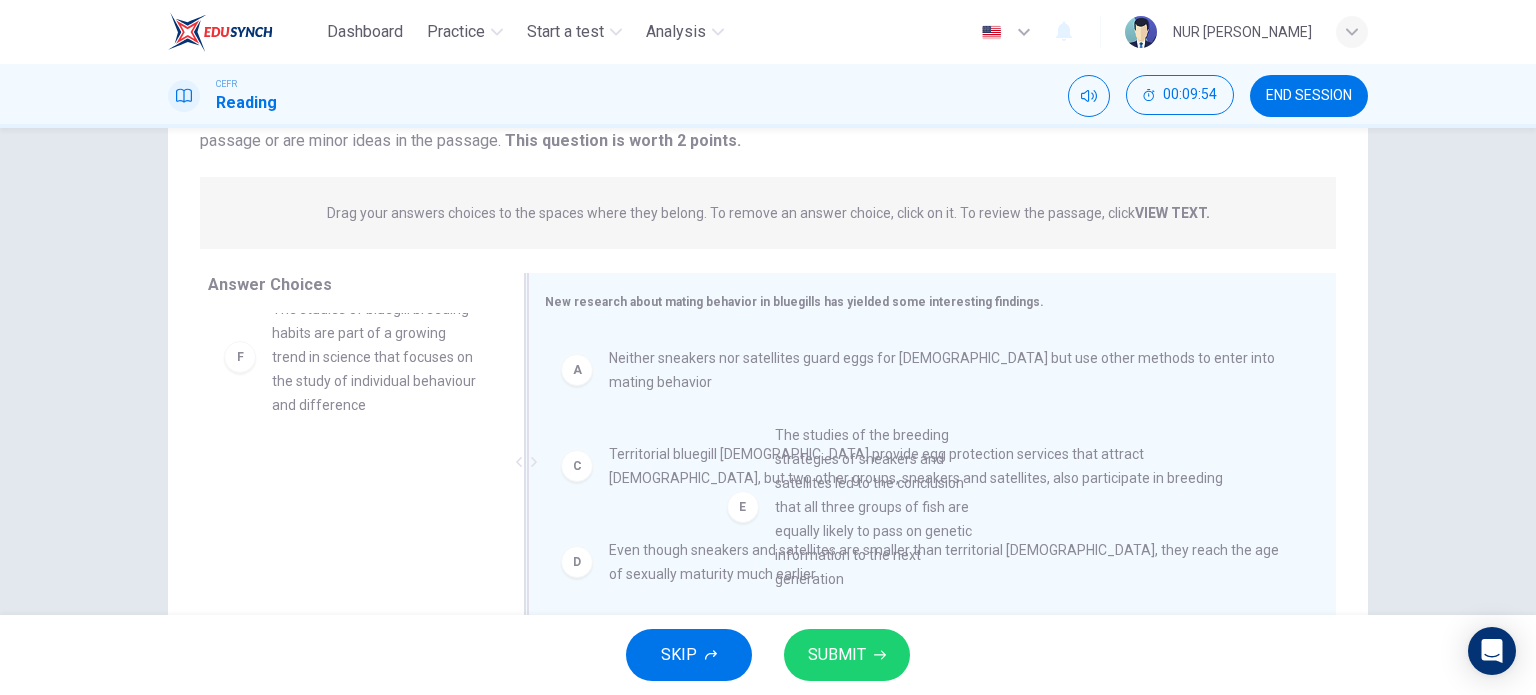 drag, startPoint x: 392, startPoint y: 415, endPoint x: 909, endPoint y: 544, distance: 532.8508 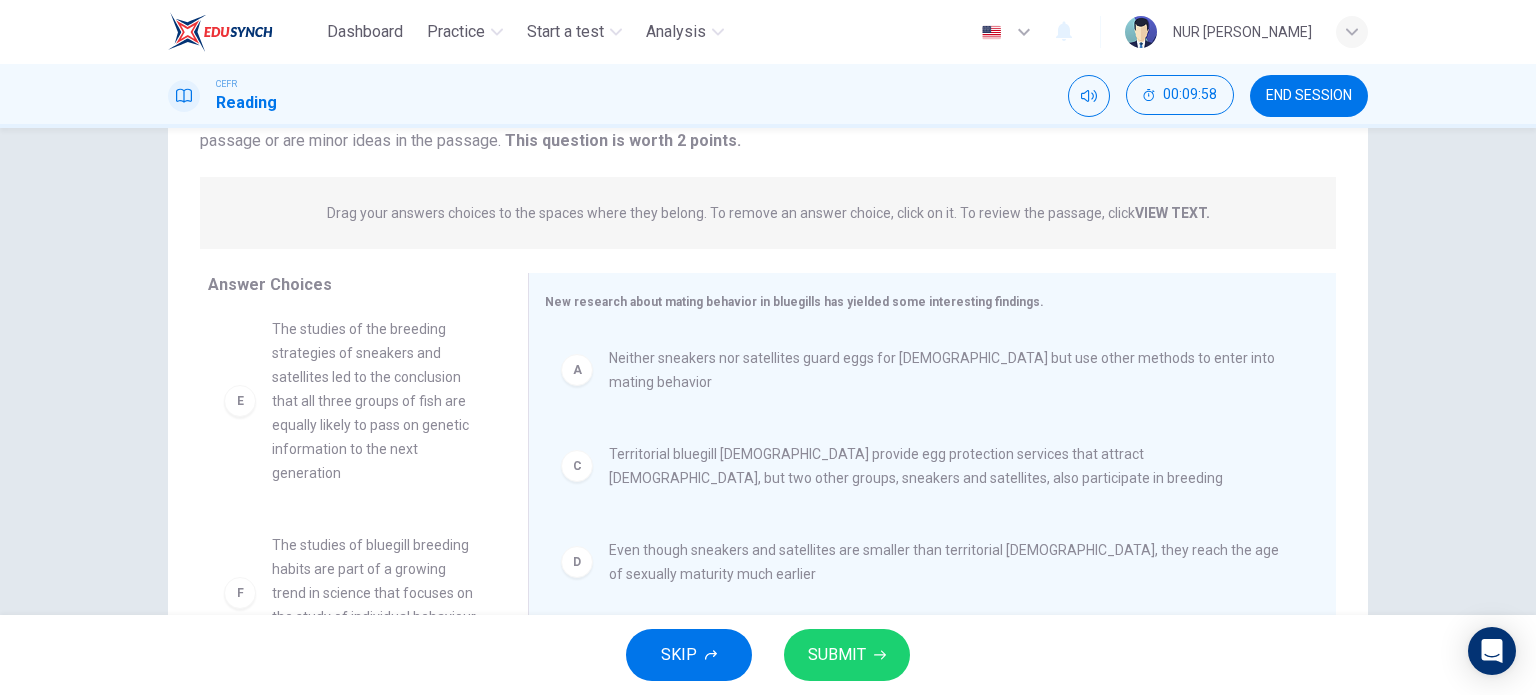 scroll, scrollTop: 228, scrollLeft: 0, axis: vertical 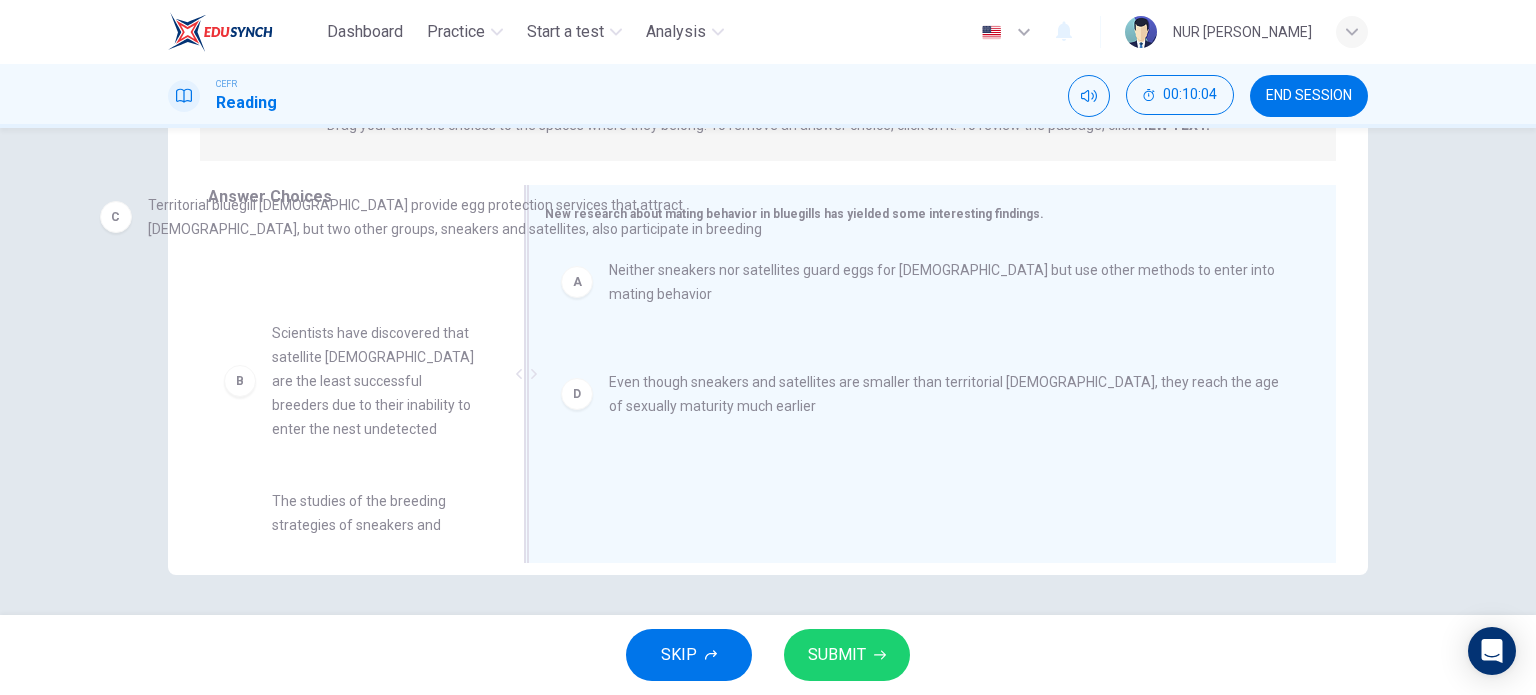 drag, startPoint x: 727, startPoint y: 371, endPoint x: 272, endPoint y: 291, distance: 461.97943 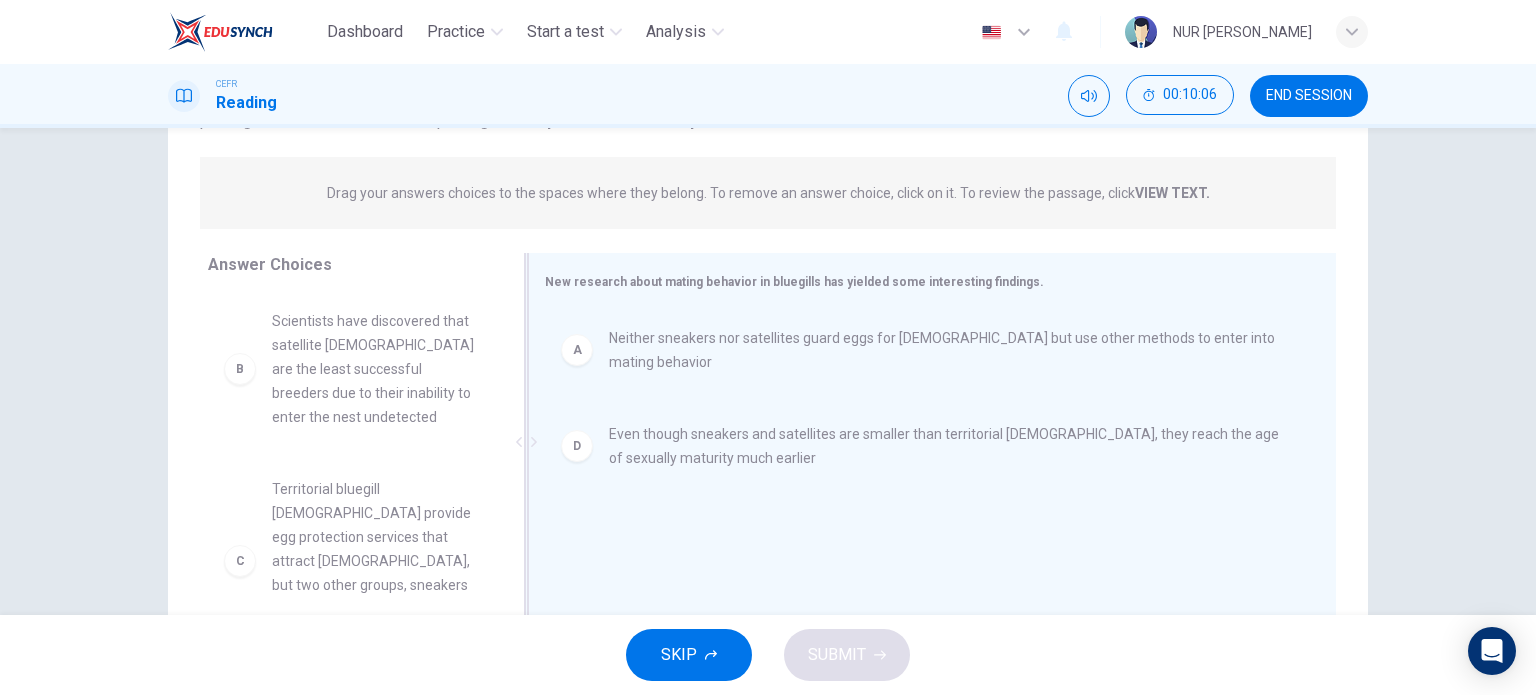 scroll, scrollTop: 188, scrollLeft: 0, axis: vertical 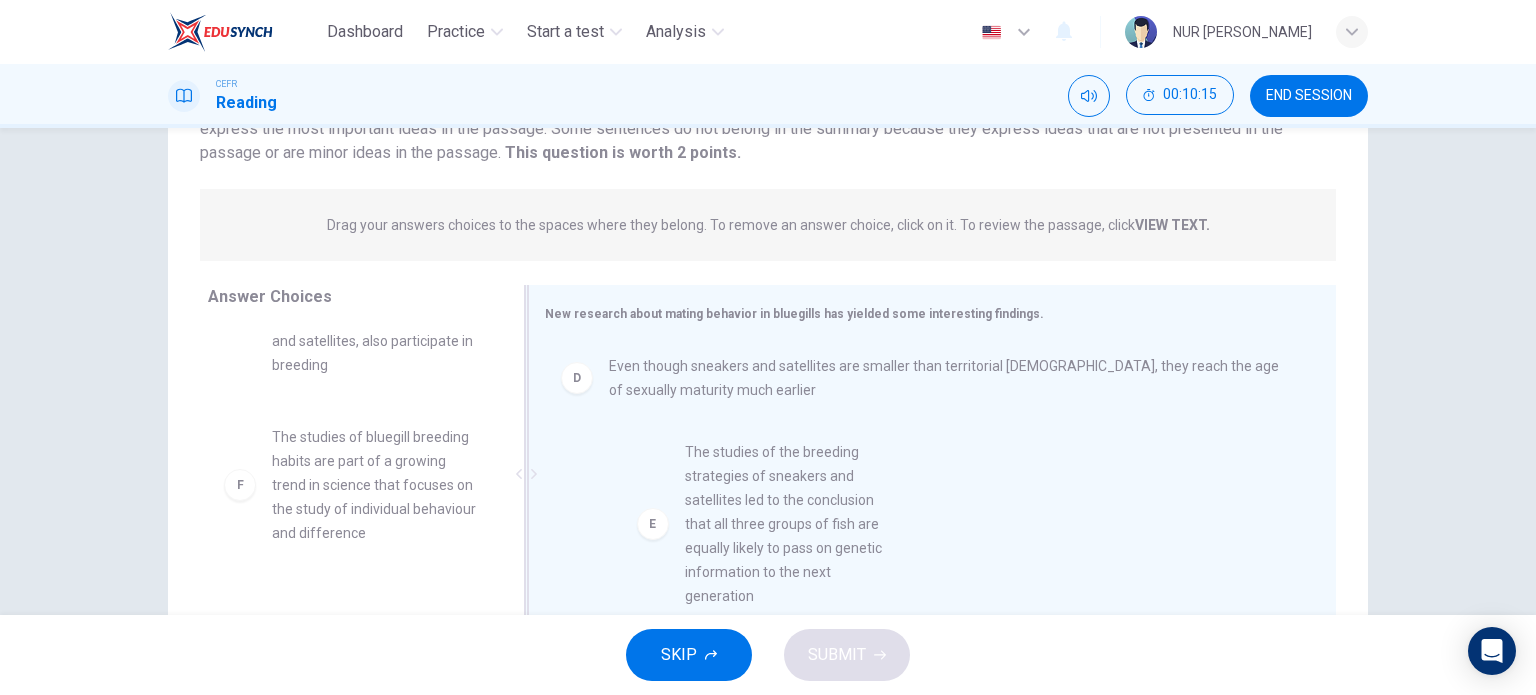 drag, startPoint x: 392, startPoint y: 491, endPoint x: 816, endPoint y: 534, distance: 426.17484 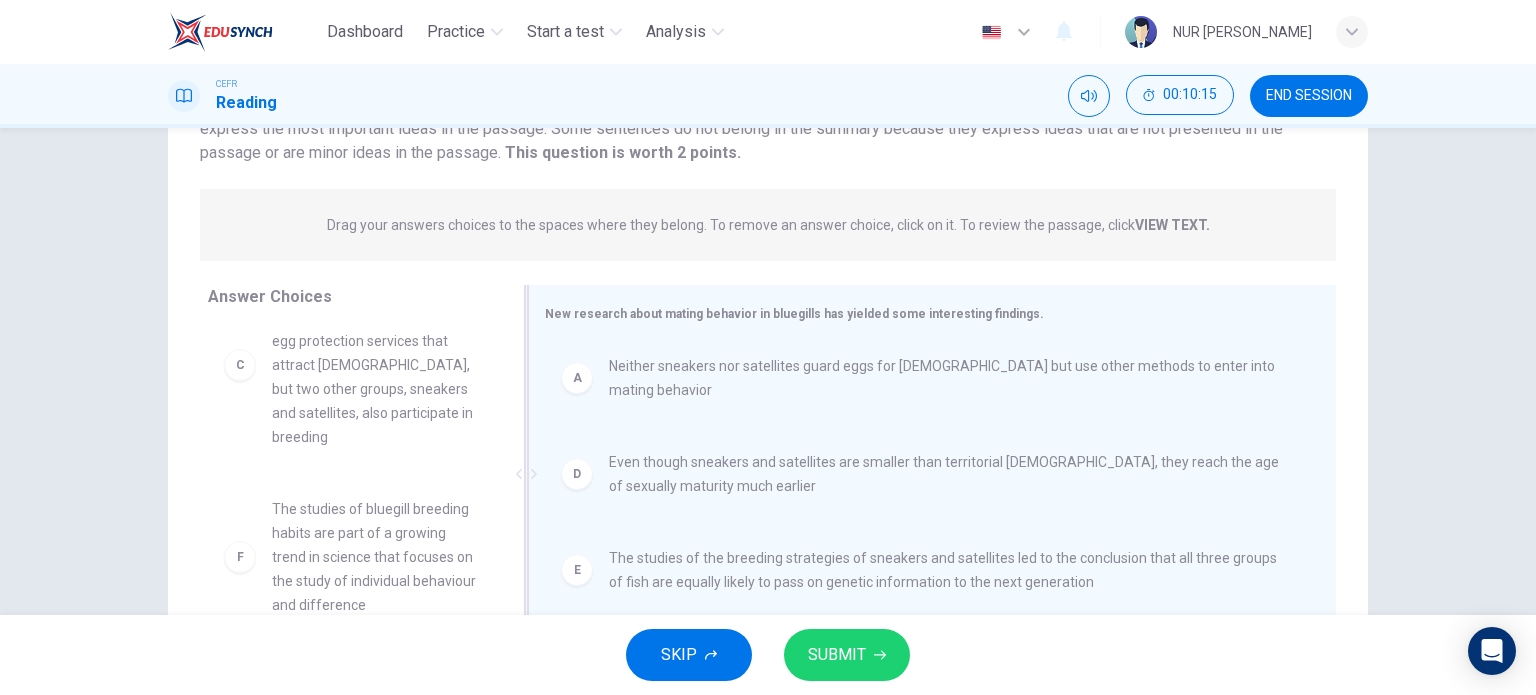 scroll, scrollTop: 0, scrollLeft: 0, axis: both 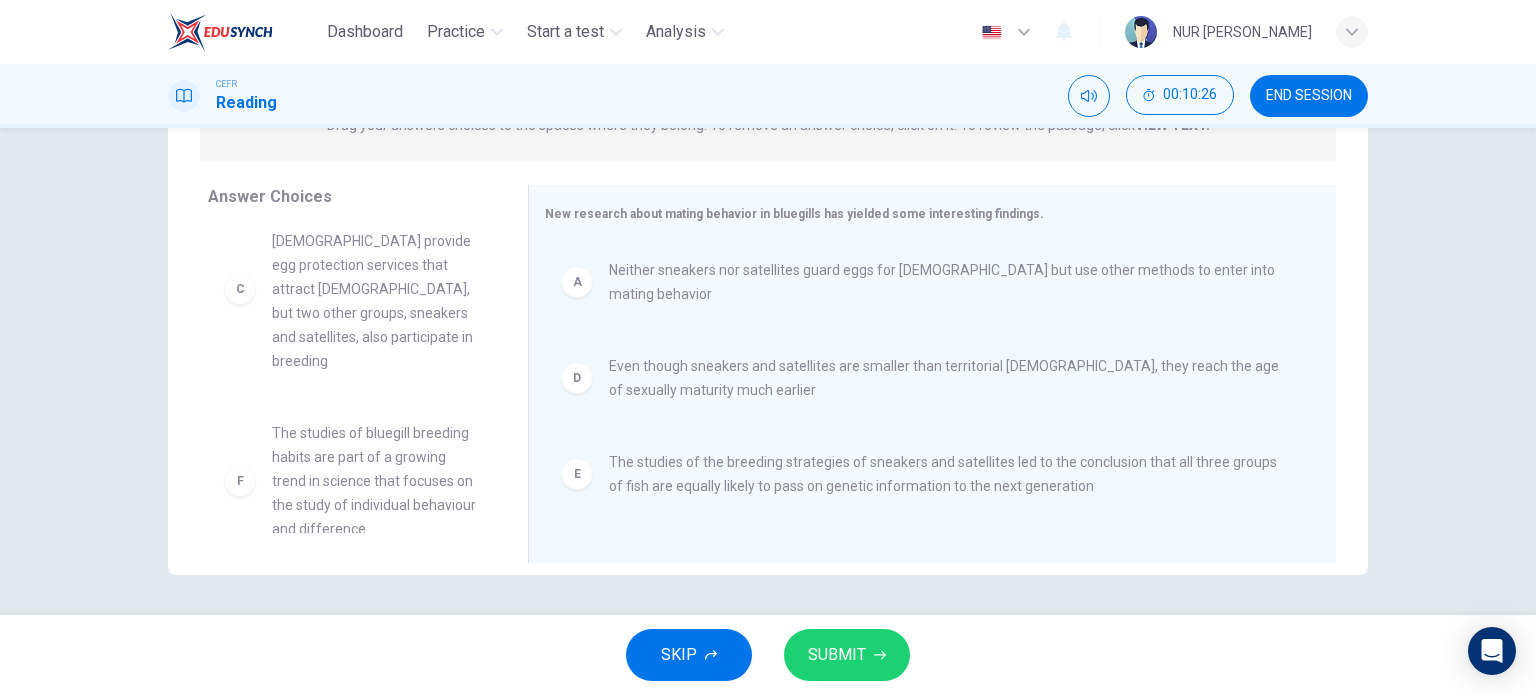 click on "SUBMIT" at bounding box center (847, 655) 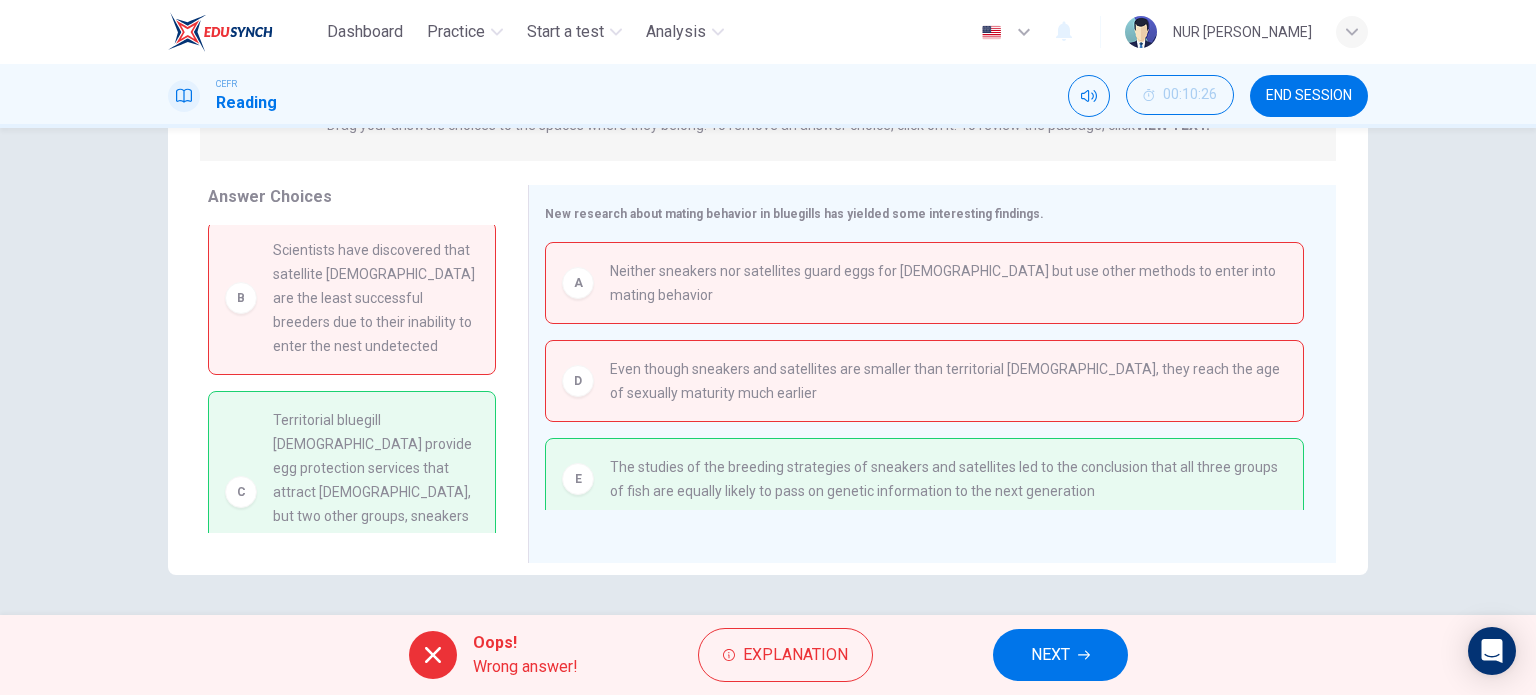 scroll, scrollTop: 0, scrollLeft: 0, axis: both 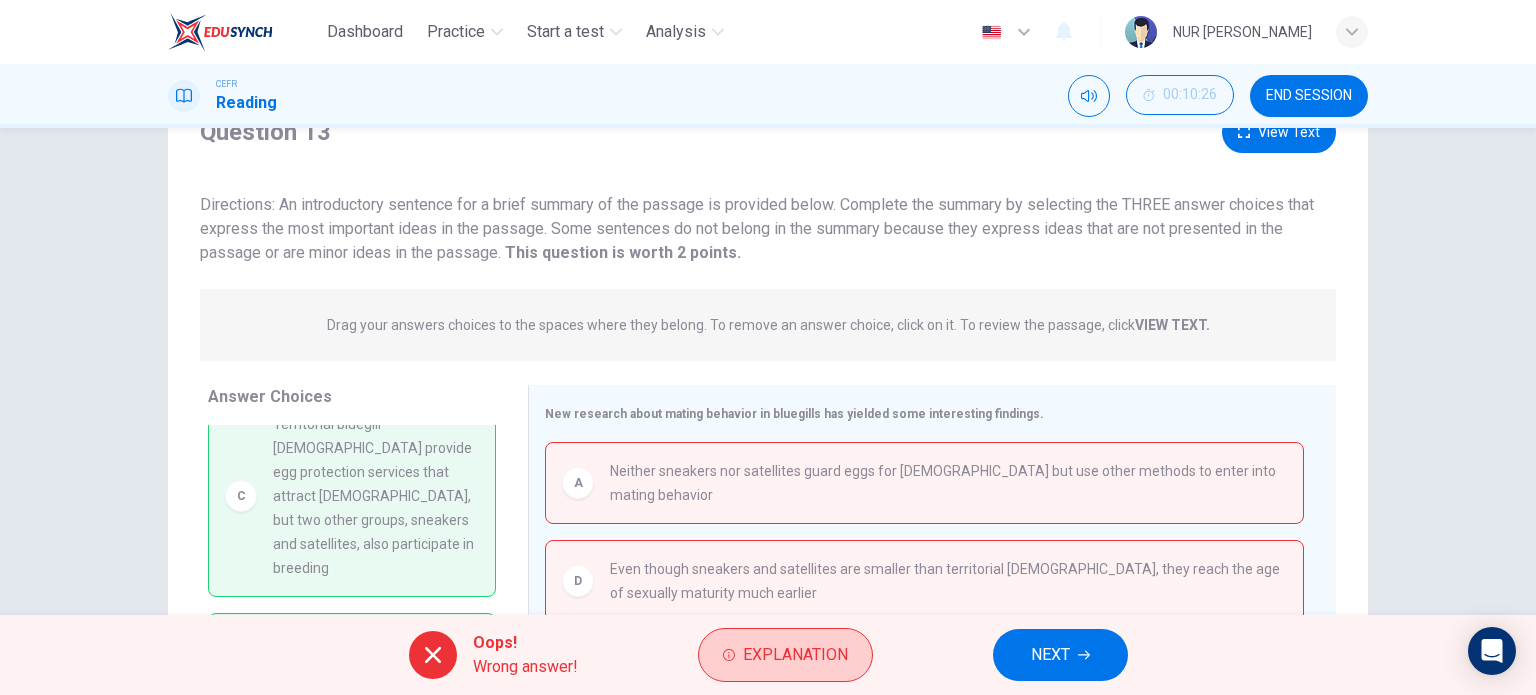 click on "Explanation" at bounding box center [795, 655] 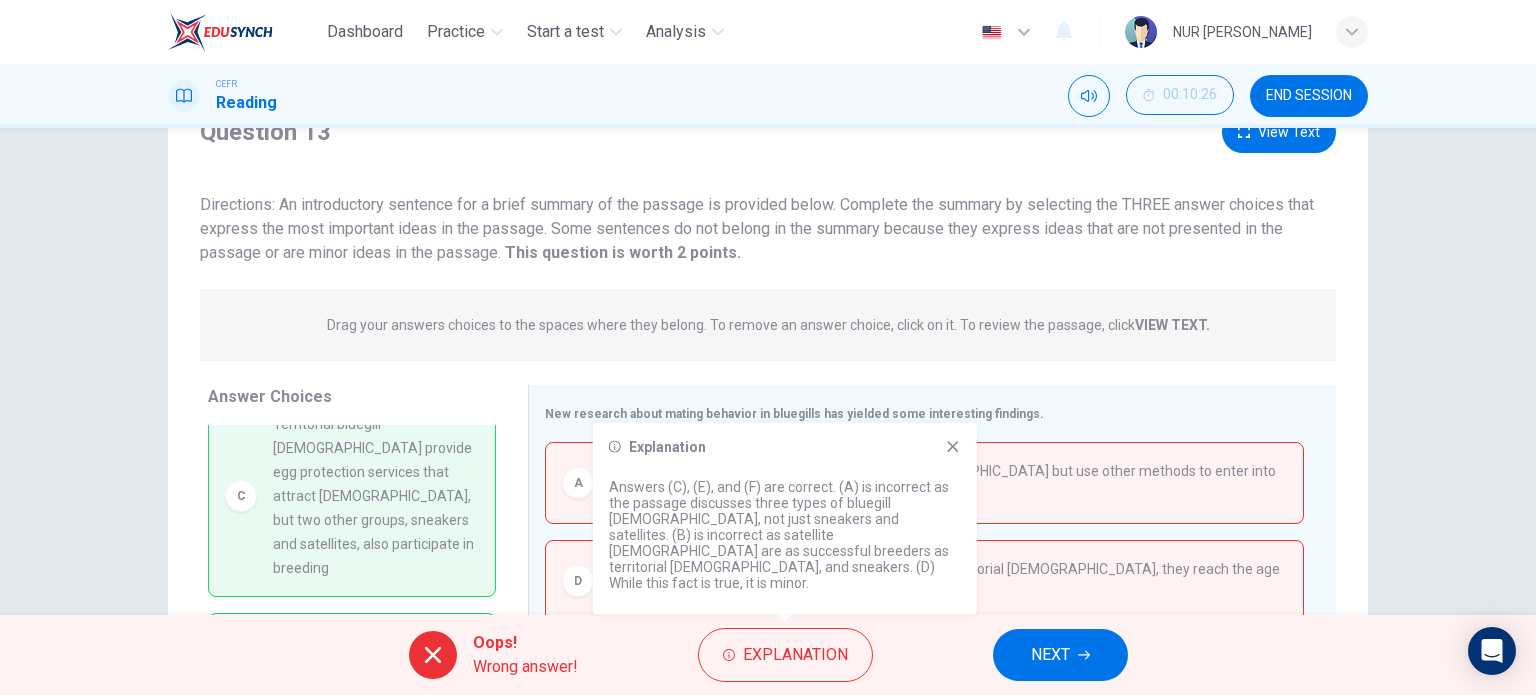 click 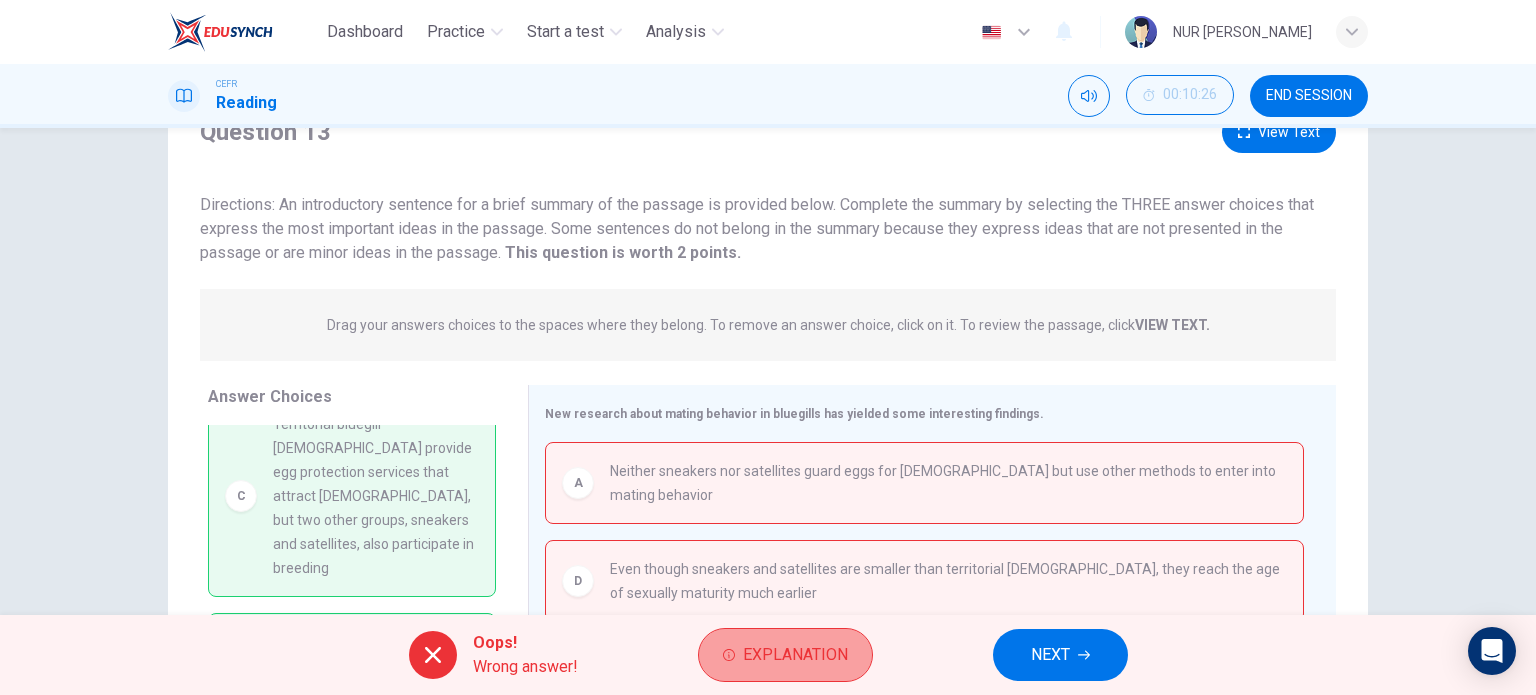 click on "Explanation" at bounding box center (785, 655) 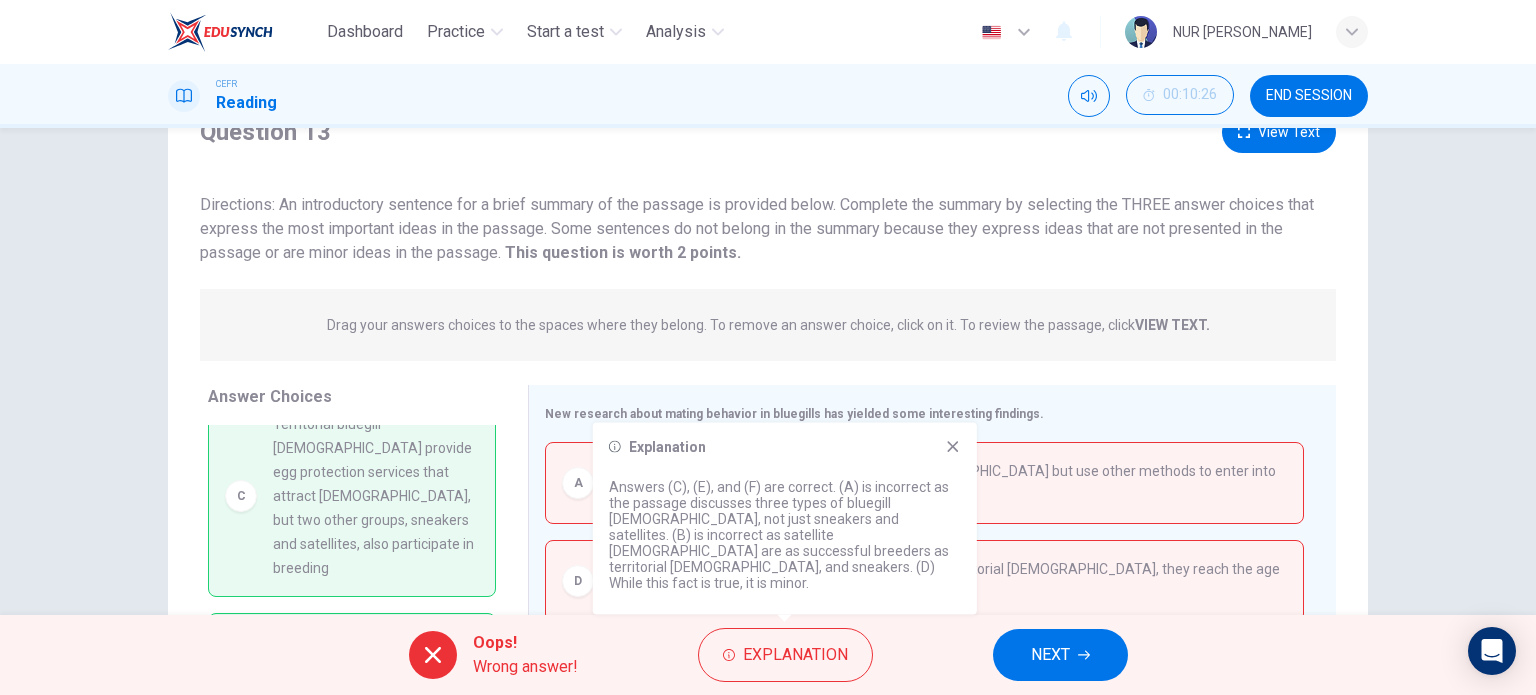 click 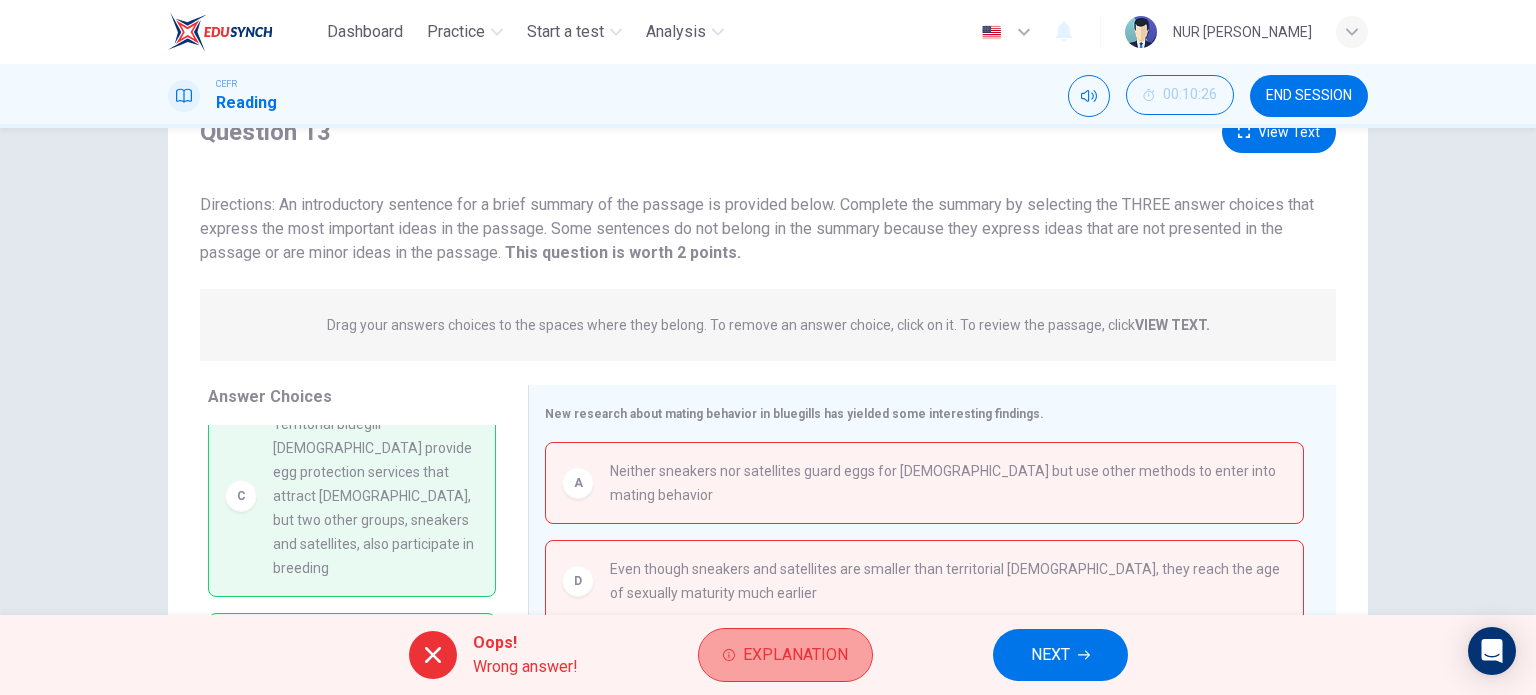 click on "Explanation" at bounding box center [795, 655] 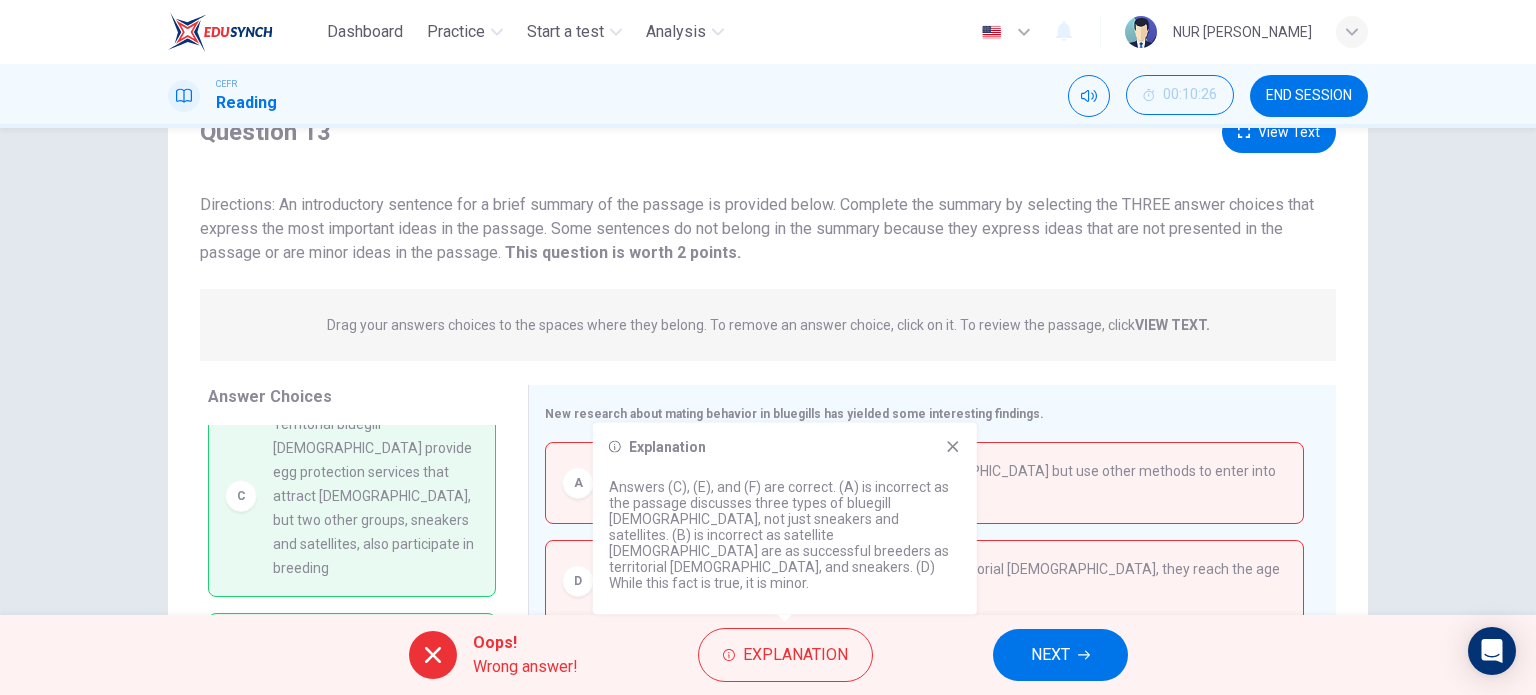 click 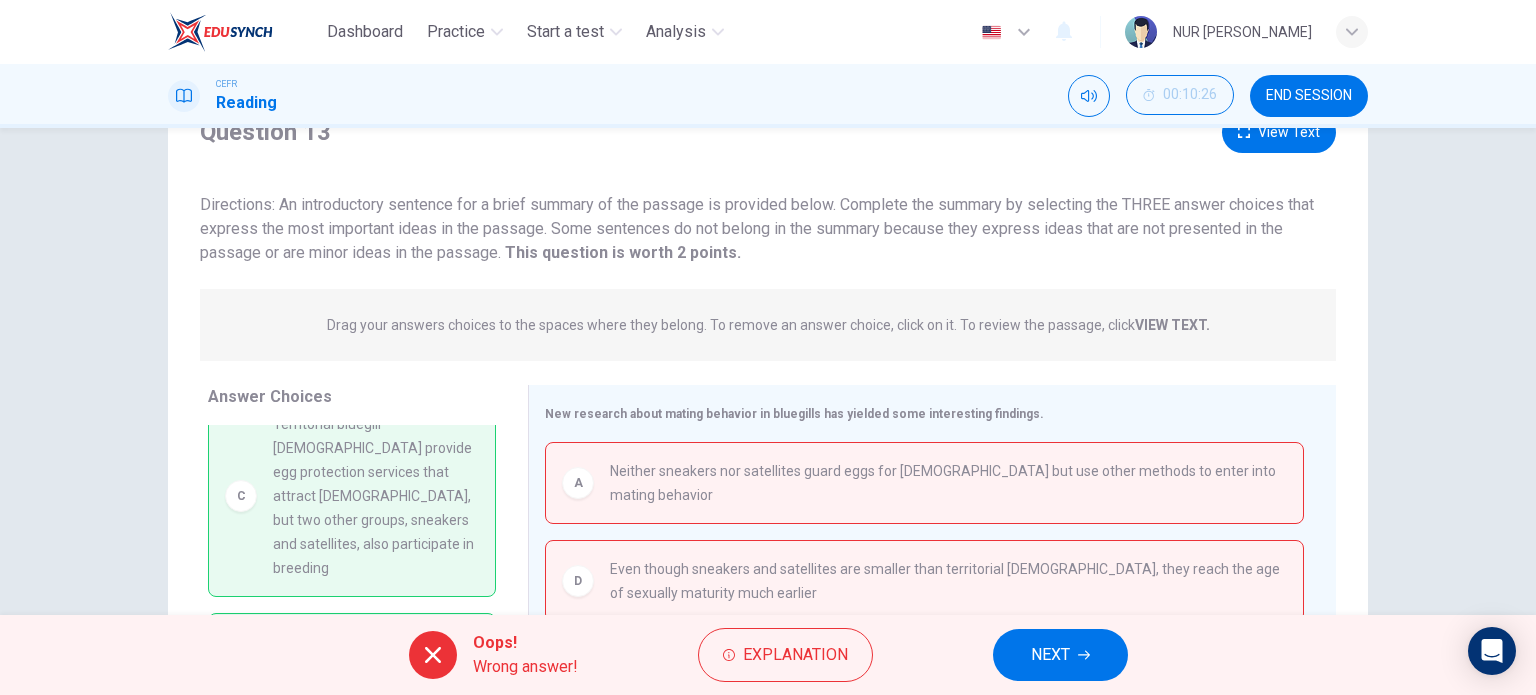 scroll, scrollTop: 208, scrollLeft: 0, axis: vertical 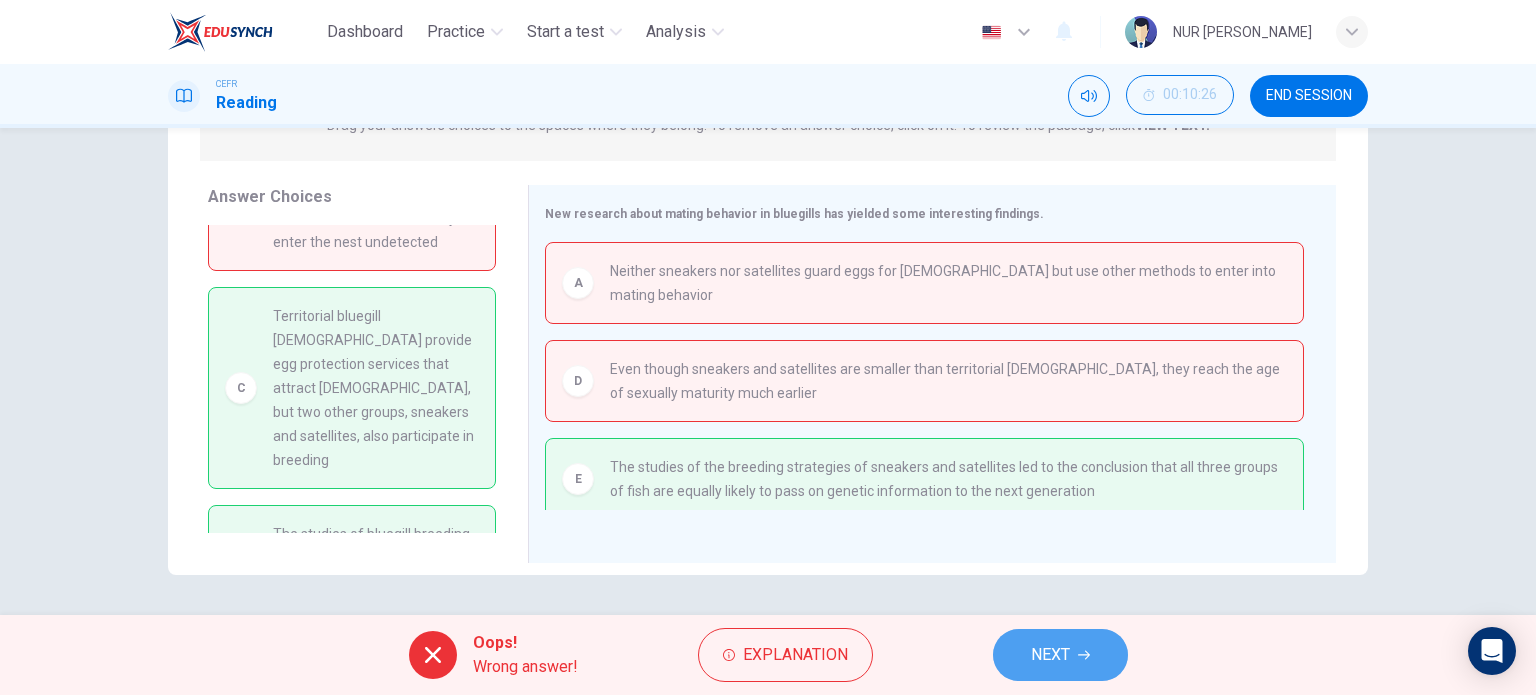 click on "NEXT" at bounding box center [1060, 655] 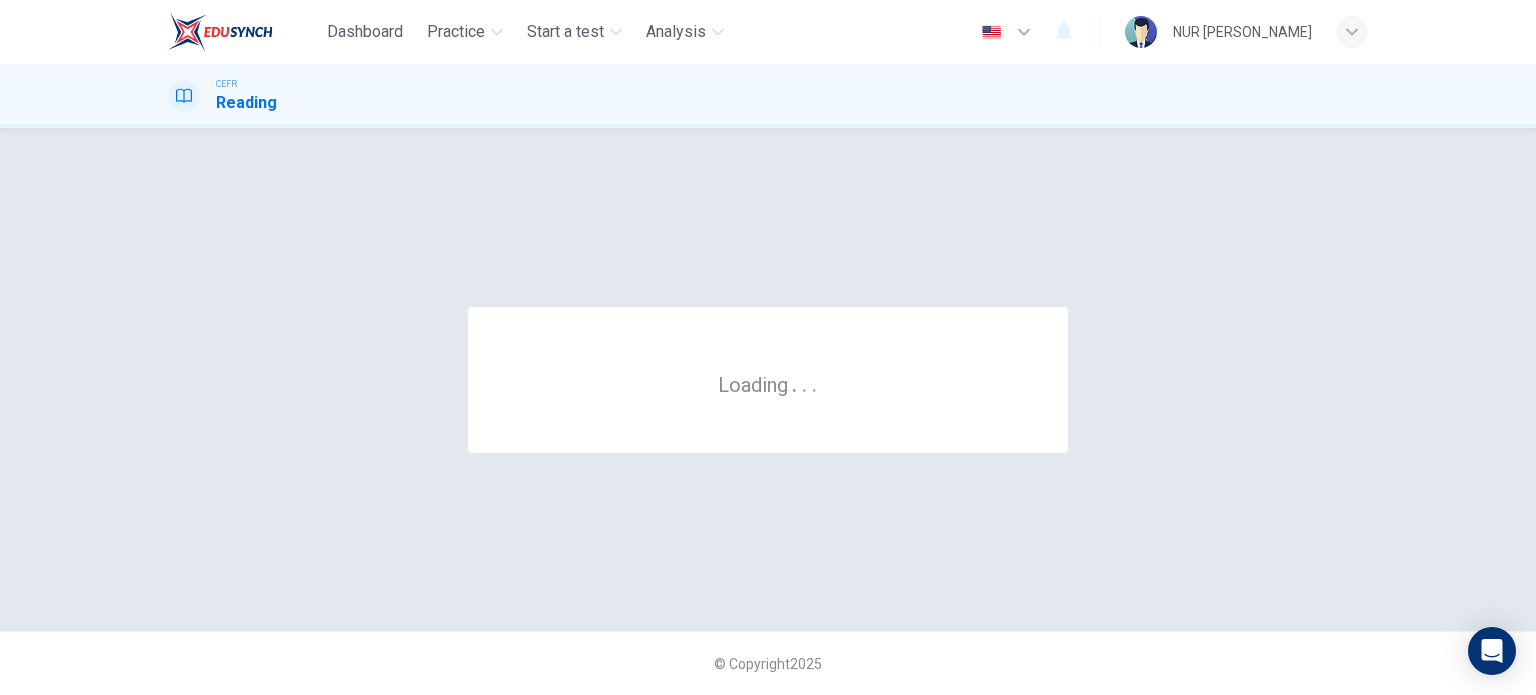 scroll, scrollTop: 0, scrollLeft: 0, axis: both 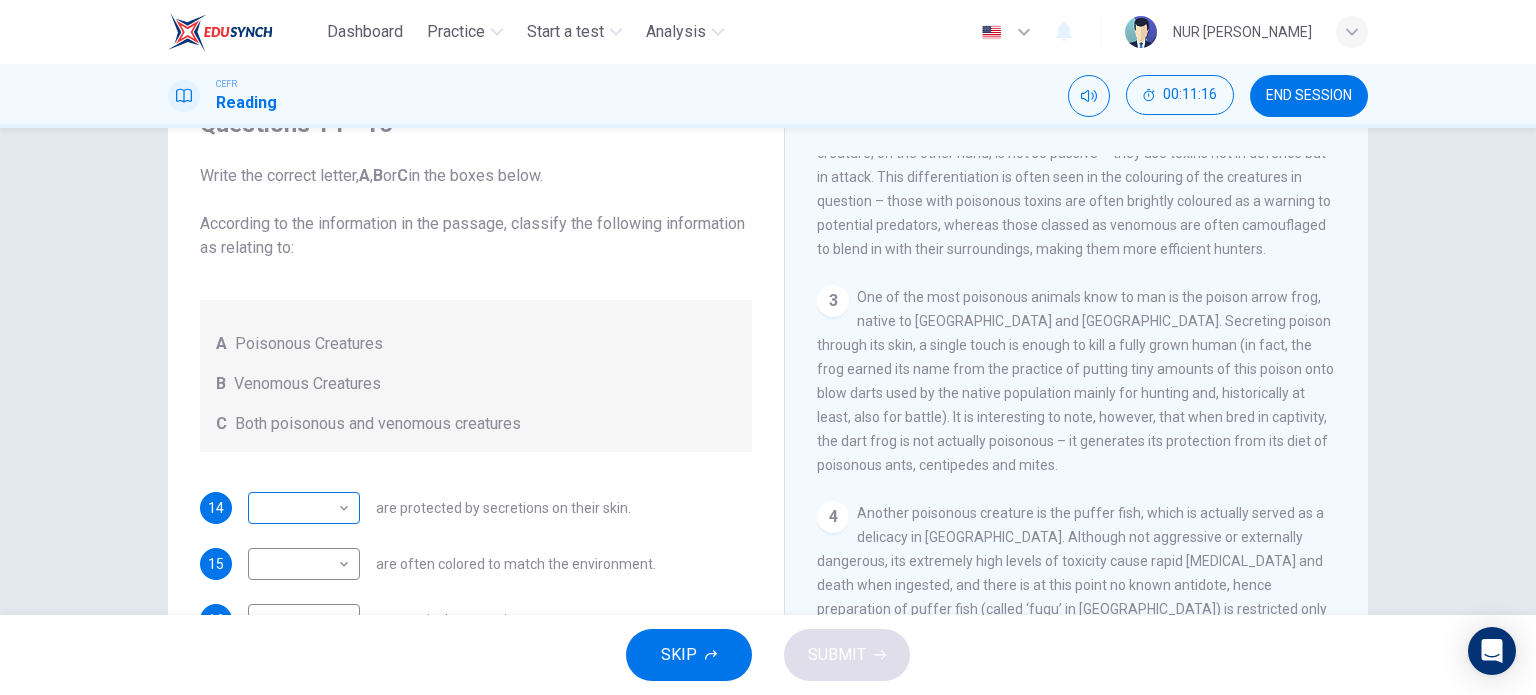 click on "Dashboard Practice Start a test Analysis English en ​ NUR [PERSON_NAME] CEFR Reading 00:11:16 END SESSION Questions 14 - 16 Write the correct letter,  A ,  B  or  C  in the boxes below.
According to the information in the passage, classify the following information
as relating to: A Poisonous Creatures B Venomous Creatures C Both poisonous and venomous creatures 14 ​ ​ are protected by secretions on their skin. 15 ​ ​ are often colored to match the environment. 16 ​ ​ aggressively use toxins. Poisonous Animals CLICK TO ZOOM Click to Zoom 1 Often [MEDICAL_DATA] and beautiful, there are so many potential dangers, often lethal, hidden in the natural world that our continued existence on the planet is actually quite astounding. Earthquakes, tsunami and volcanoes are some of natures more cataclysmic risks, but fade in comparison to the dangers presented by the more aggressive flora and fauna around the world. 2 3 4 5 6 SKIP SUBMIT EduSynch - Online Language Proficiency Testing" at bounding box center [768, 347] 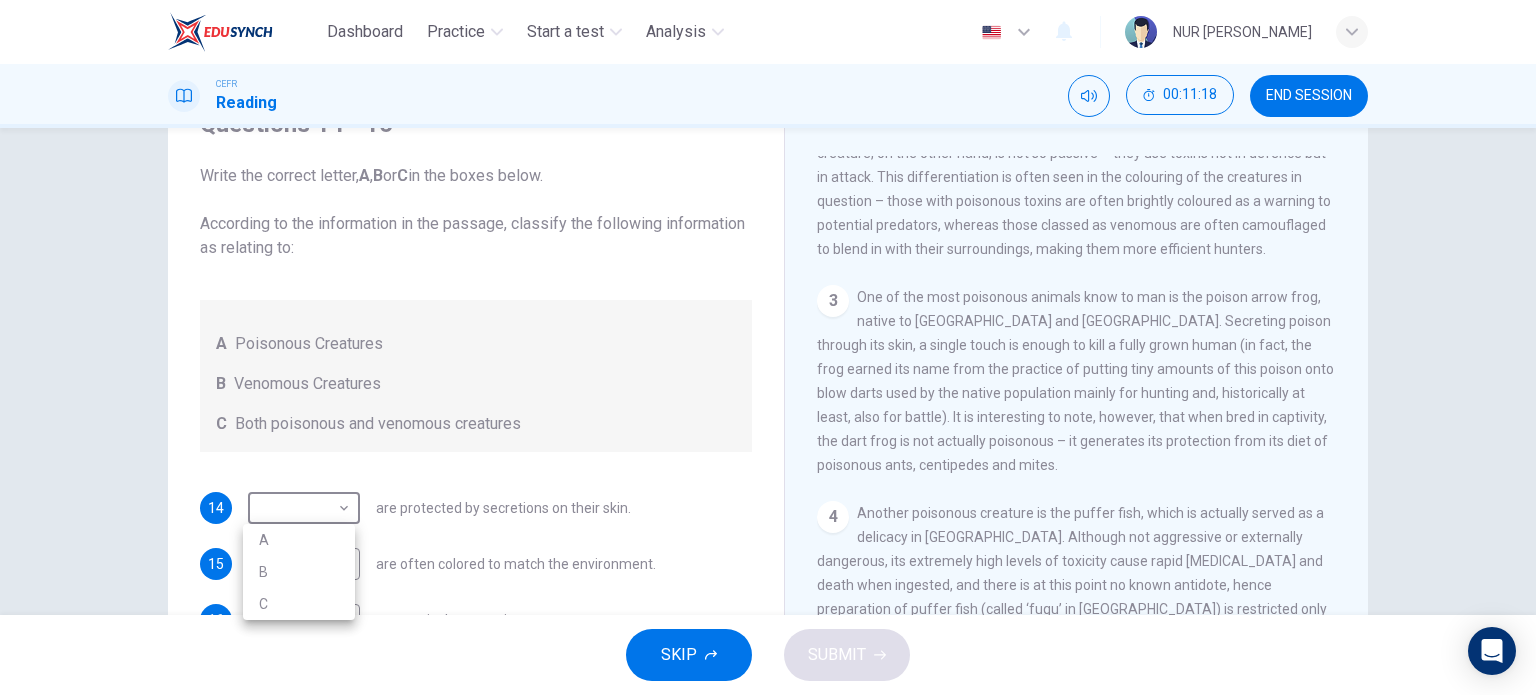 click on "A" at bounding box center (299, 540) 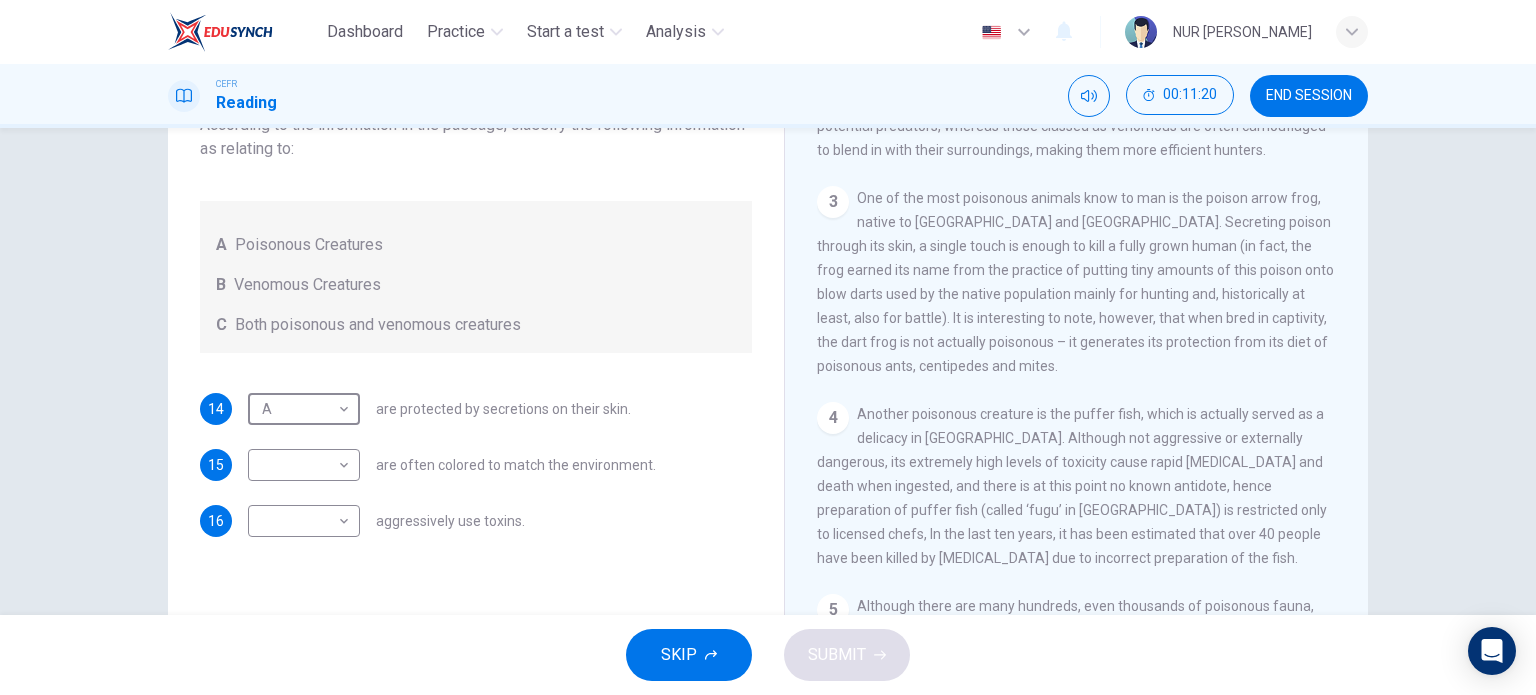 scroll, scrollTop: 200, scrollLeft: 0, axis: vertical 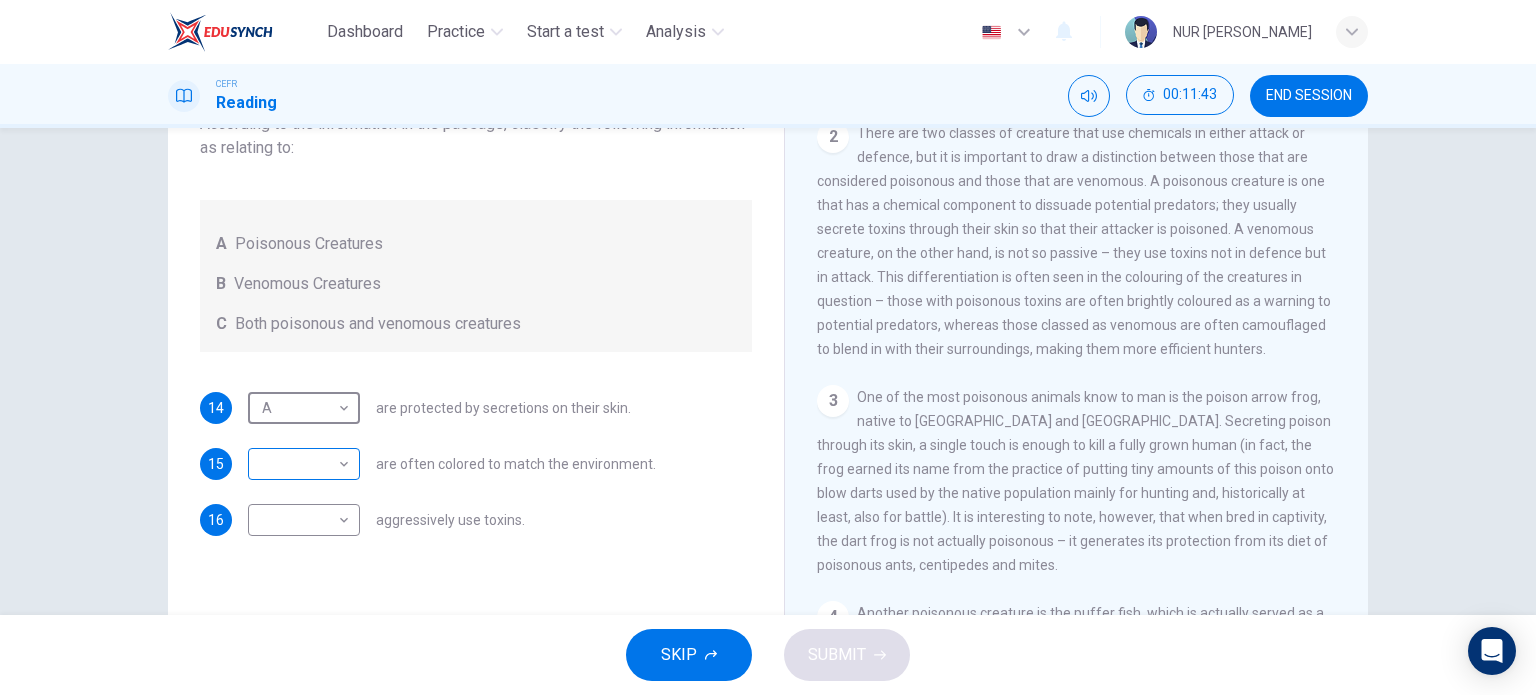 click on "Dashboard Practice Start a test Analysis English en ​ NUR [PERSON_NAME] CEFR Reading 00:11:43 END SESSION Questions 14 - 16 Write the correct letter,  A ,  B  or  C  in the boxes below.
According to the information in the passage, classify the following information
as relating to: A Poisonous Creatures B Venomous Creatures C Both poisonous and venomous creatures 14 A A ​ are protected by secretions on their skin. 15 ​ ​ are often colored to match the environment. 16 ​ ​ aggressively use toxins. Poisonous Animals CLICK TO ZOOM Click to Zoom 1 Often [MEDICAL_DATA] and beautiful, there are so many potential dangers, often lethal, hidden in the natural world that our continued existence on the planet is actually quite astounding. Earthquakes, tsunami and volcanoes are some of natures more cataclysmic risks, but fade in comparison to the dangers presented by the more aggressive flora and fauna around the world. 2 3 4 5 6 SKIP SUBMIT EduSynch - Online Language Proficiency Testing" at bounding box center [768, 347] 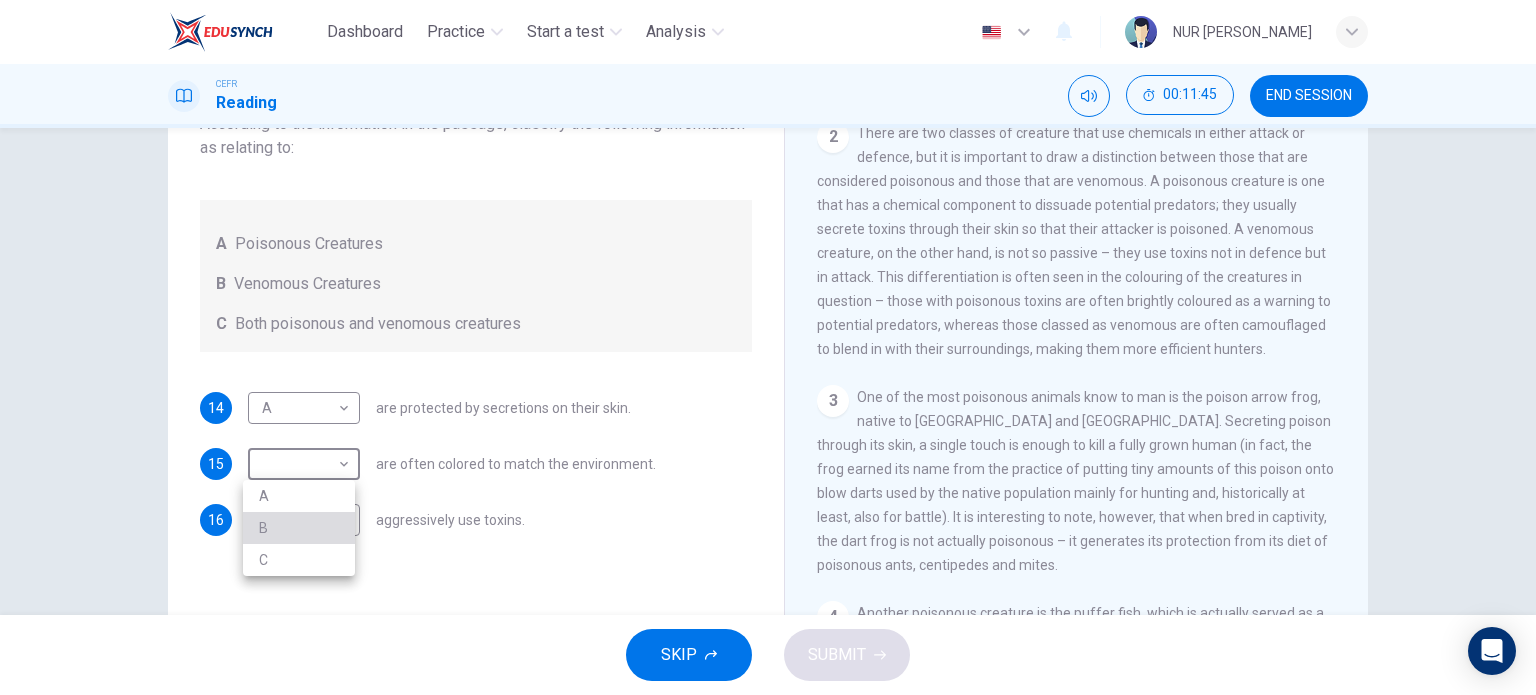 click on "B" at bounding box center (299, 528) 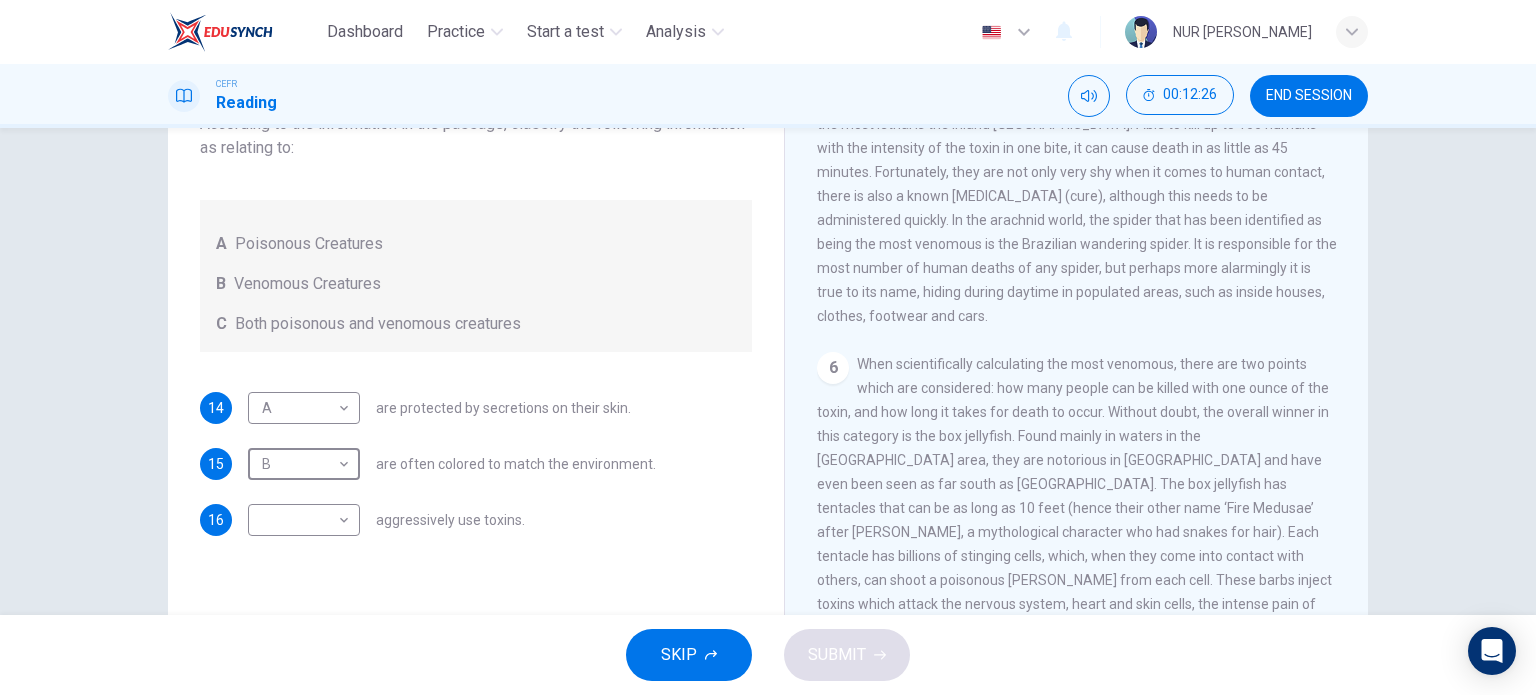scroll, scrollTop: 1296, scrollLeft: 0, axis: vertical 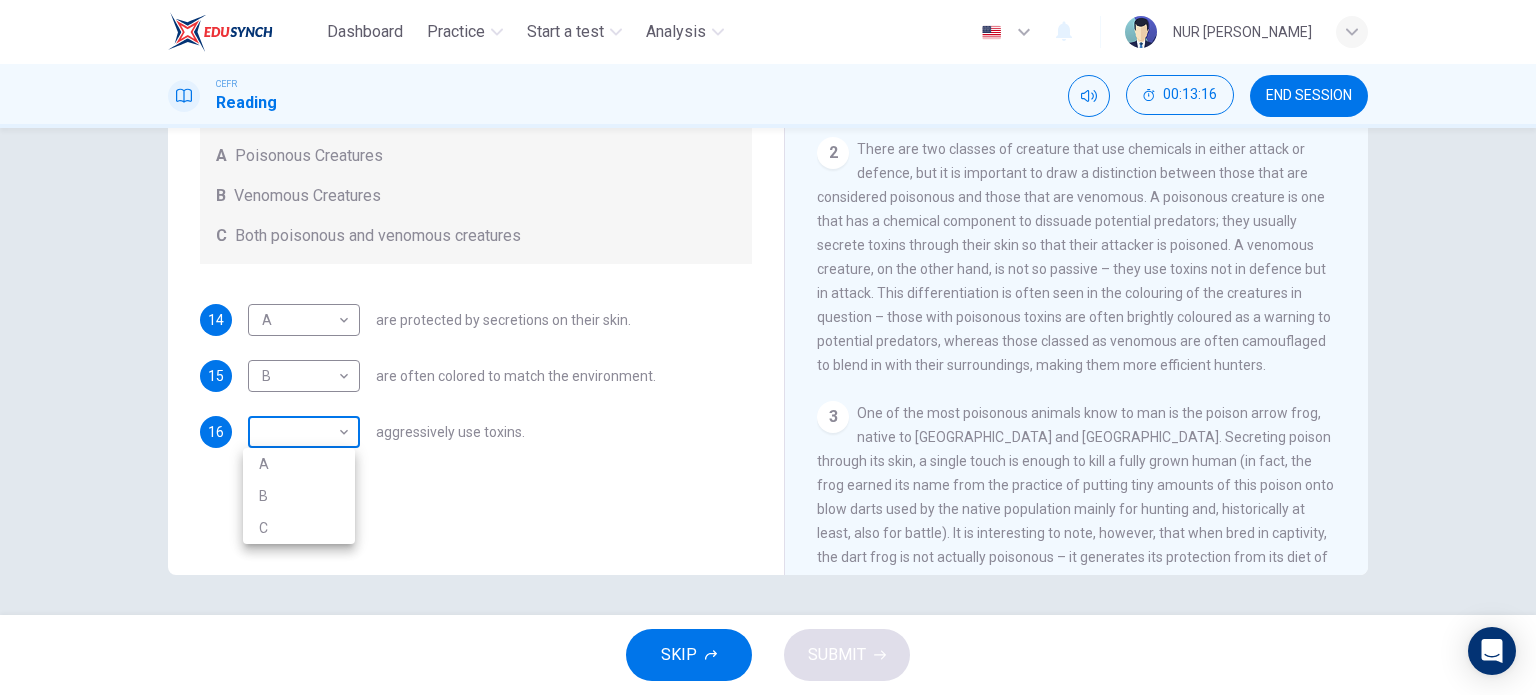 click on "Dashboard Practice Start a test Analysis English en ​ NUR [PERSON_NAME] CEFR Reading 00:13:16 END SESSION Questions 14 - 16 Write the correct letter,  A ,  B  or  C  in the boxes below.
According to the information in the passage, classify the following information
as relating to: A Poisonous Creatures B Venomous Creatures C Both poisonous and venomous creatures 14 A A ​ are protected by secretions on their skin. 15 B B ​ are often colored to match the environment. 16 ​ ​ aggressively use toxins. Poisonous Animals CLICK TO ZOOM Click to Zoom 1 Often [MEDICAL_DATA] and beautiful, there are so many potential dangers, often lethal, hidden in the natural world that our continued existence on the planet is actually quite astounding. Earthquakes, tsunami and volcanoes are some of natures more cataclysmic risks, but fade in comparison to the dangers presented by the more aggressive flora and fauna around the world. 2 3 4 5 6 SKIP SUBMIT EduSynch - Online Language Proficiency Testing
A" at bounding box center (768, 347) 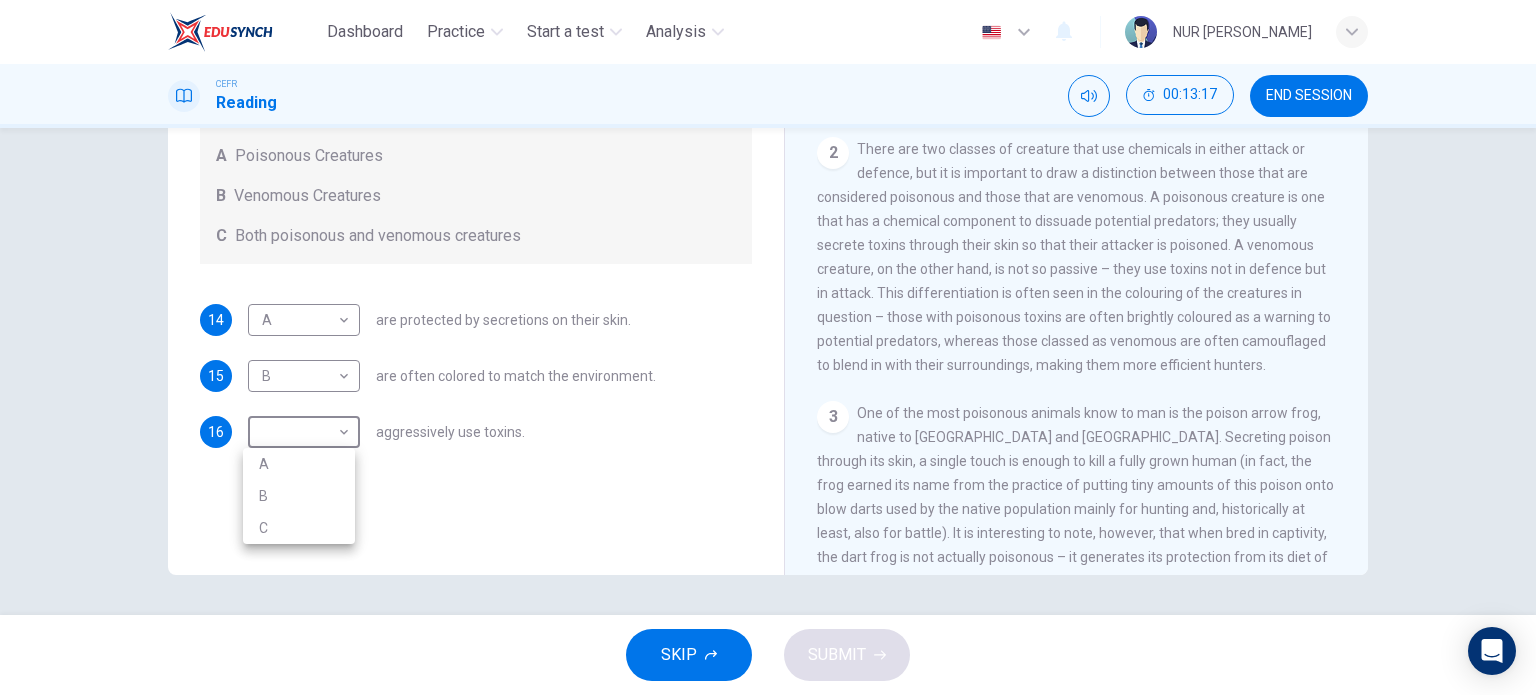 click on "B" at bounding box center (299, 496) 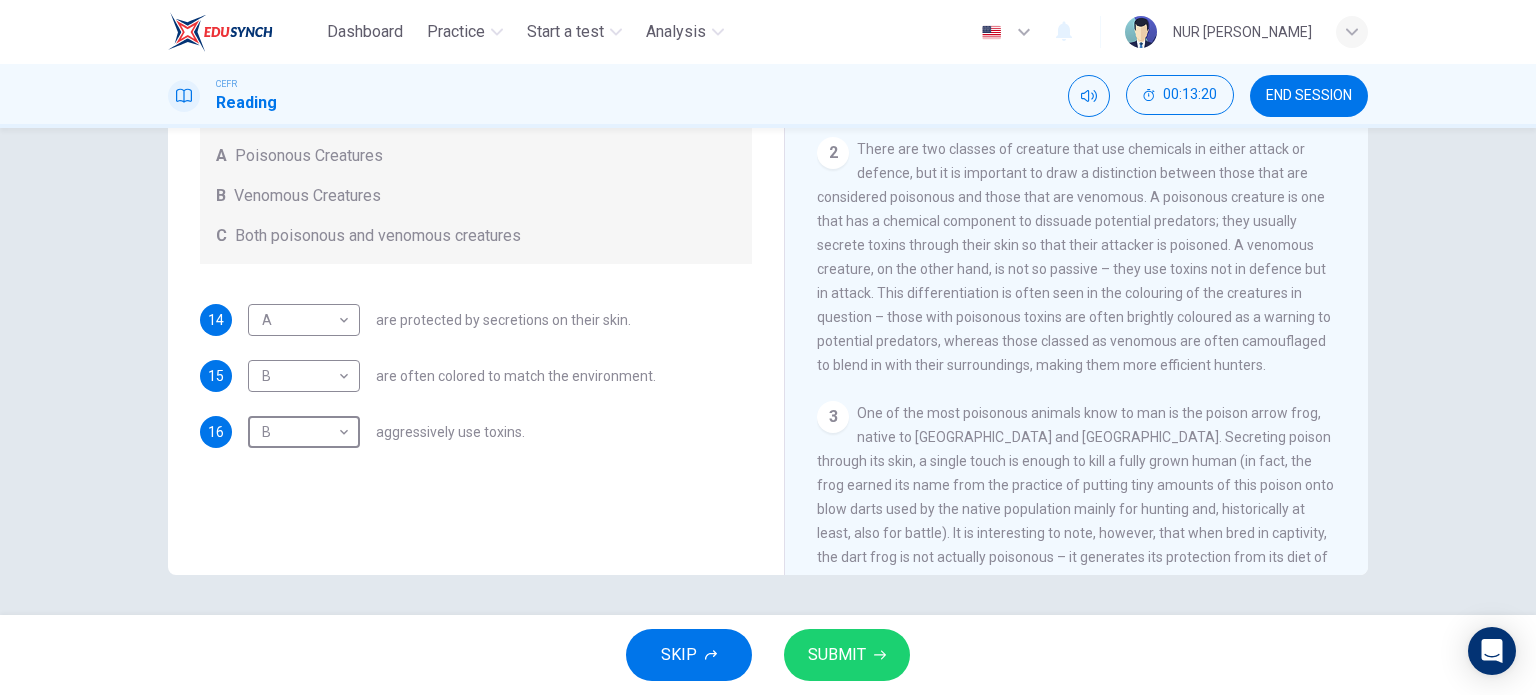 click on "SUBMIT" at bounding box center [837, 655] 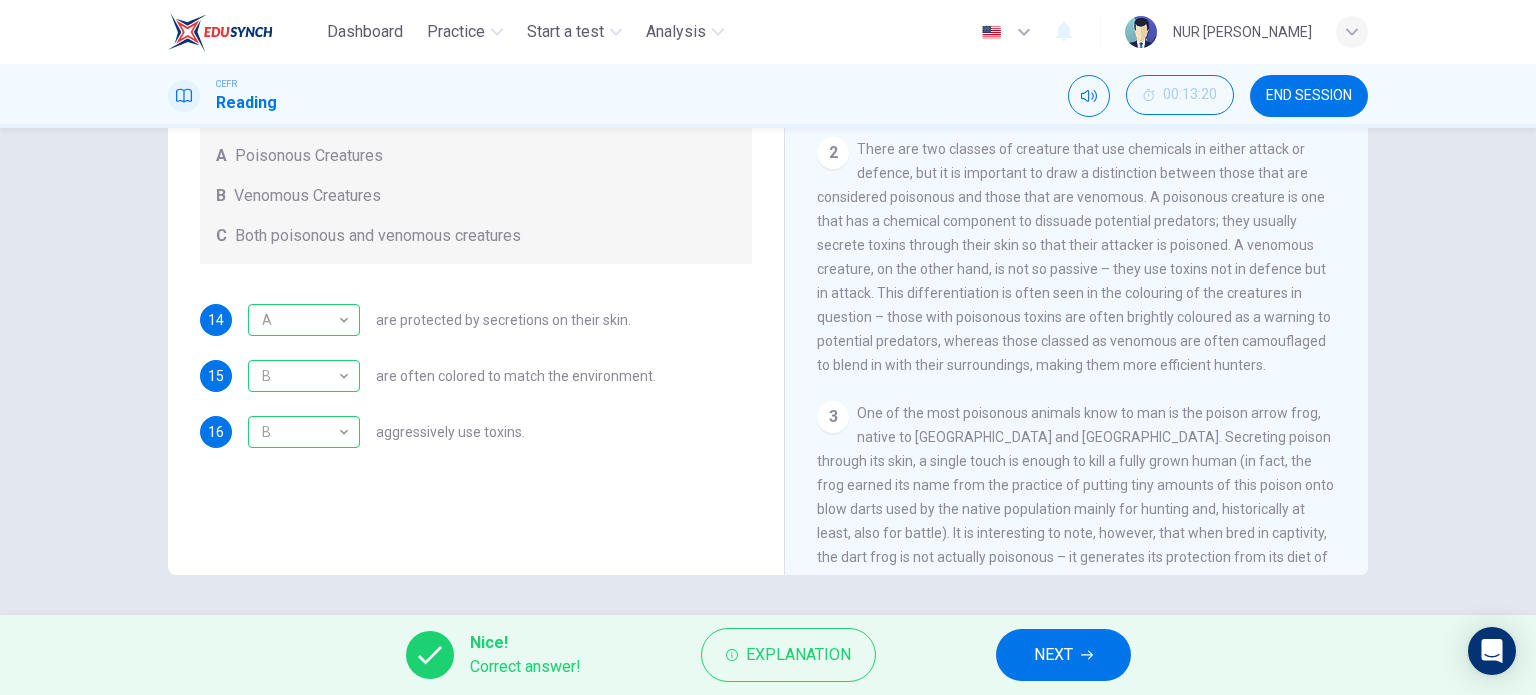 click on "NEXT" at bounding box center (1053, 655) 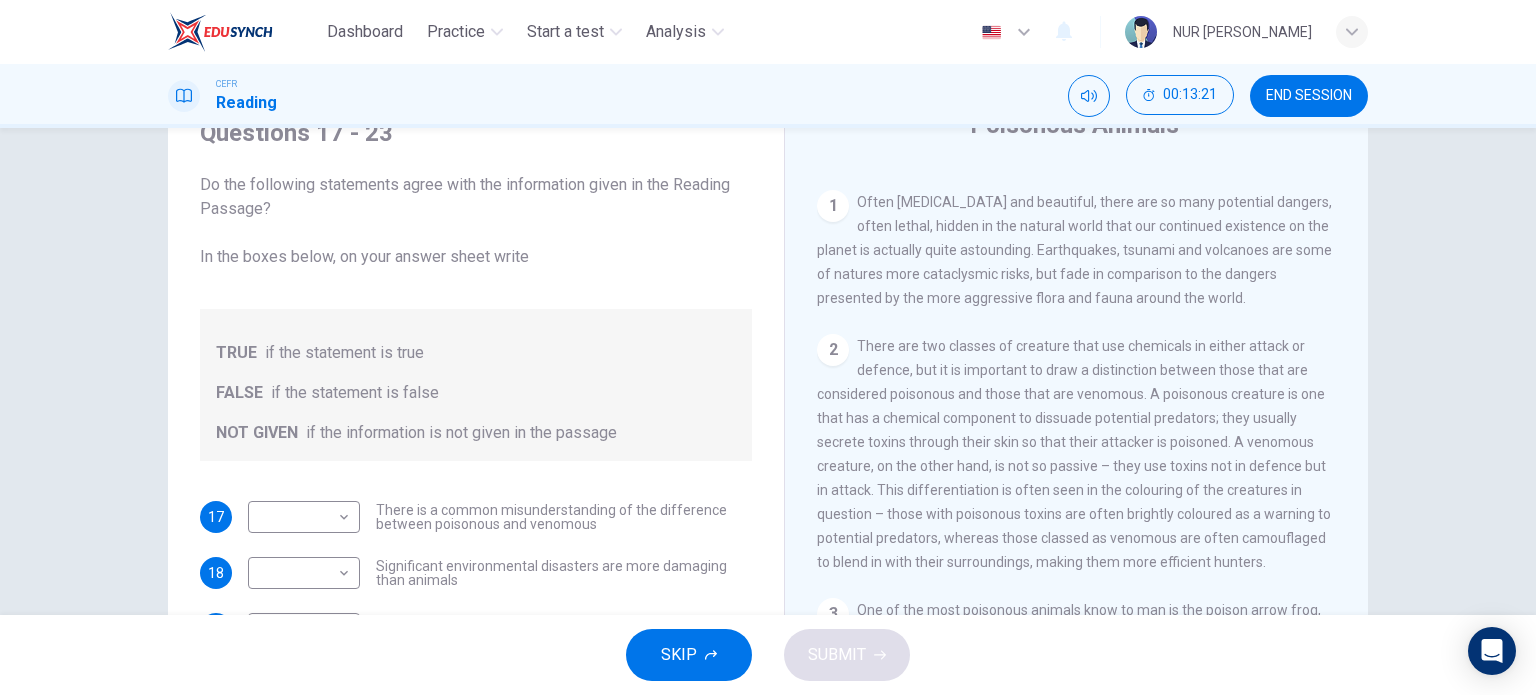 scroll, scrollTop: 88, scrollLeft: 0, axis: vertical 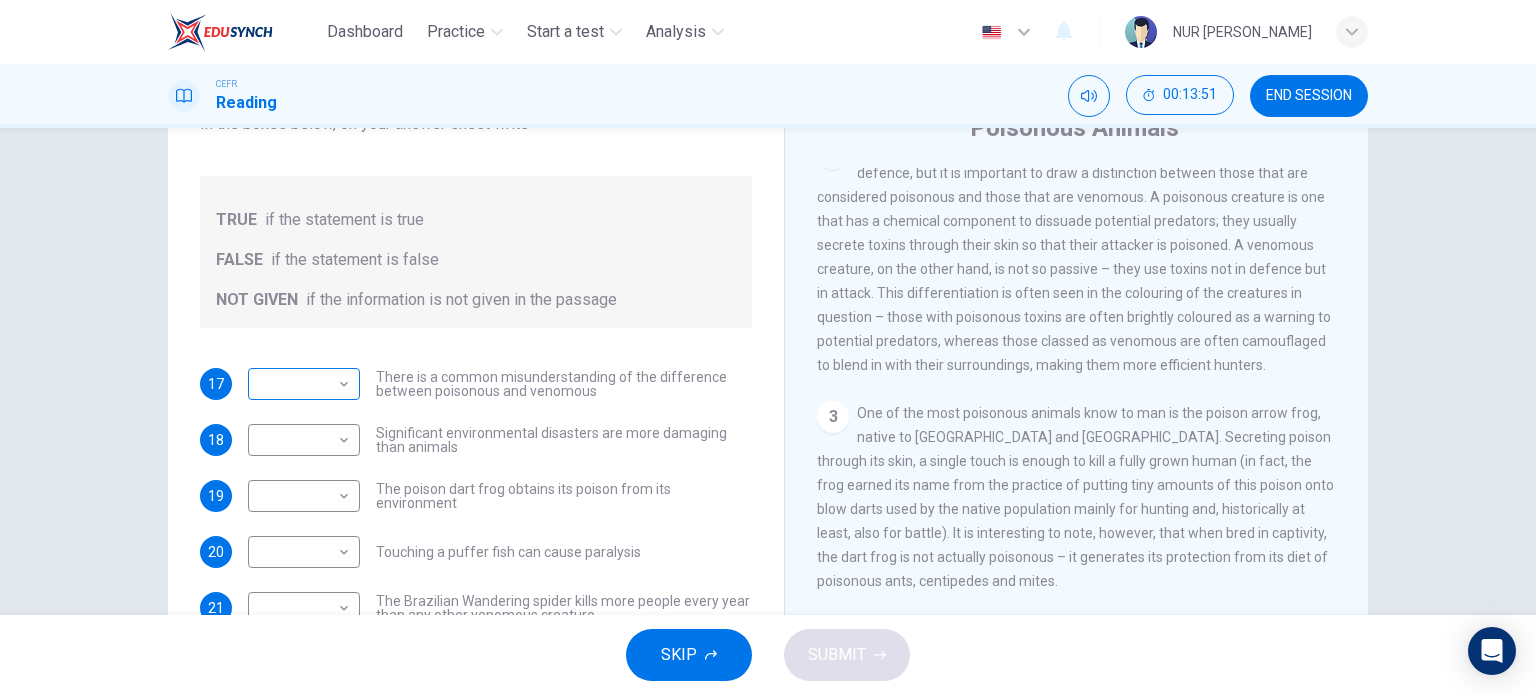 click on "Dashboard Practice Start a test Analysis English en ​ NUR [PERSON_NAME] CEFR Reading 00:13:51 END SESSION Questions 17 - 23 Do the following statements agree with the information given in the Reading Passage?
In the boxes below, on your answer sheet write TRUE if the statement is true FALSE if the statement is false NOT GIVEN if the information is not given in the passage 17 ​ ​ There is a common misunderstanding of the difference between poisonous and venomous 18 ​ ​ Significant environmental disasters are more damaging than animals 19 ​ ​ The poison dart frog obtains its poison from its environment 20 ​ ​ Touching a puffer fish can cause [MEDICAL_DATA] 21 ​ ​ The Brazilian Wandering spider kills more people every year than any other venomous creature. 22 ​ ​ The box jellyfish can cause death by [MEDICAL_DATA] 23 ​ ​ The tentacles on a box jellyfish are used for movement Poisonous Animals CLICK TO ZOOM Click to Zoom 1 2 3 4 5 6 SKIP SUBMIT
Dashboard Practice" at bounding box center (768, 347) 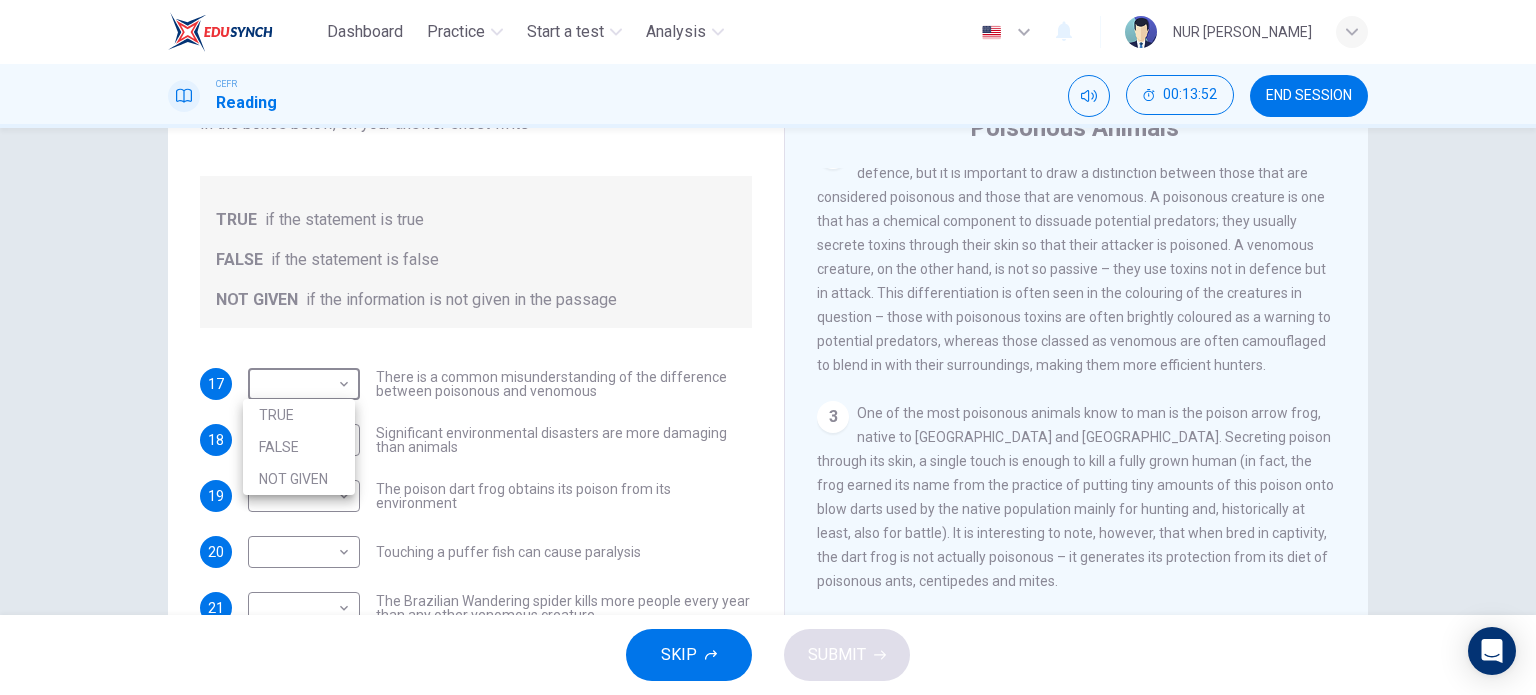 click at bounding box center (768, 347) 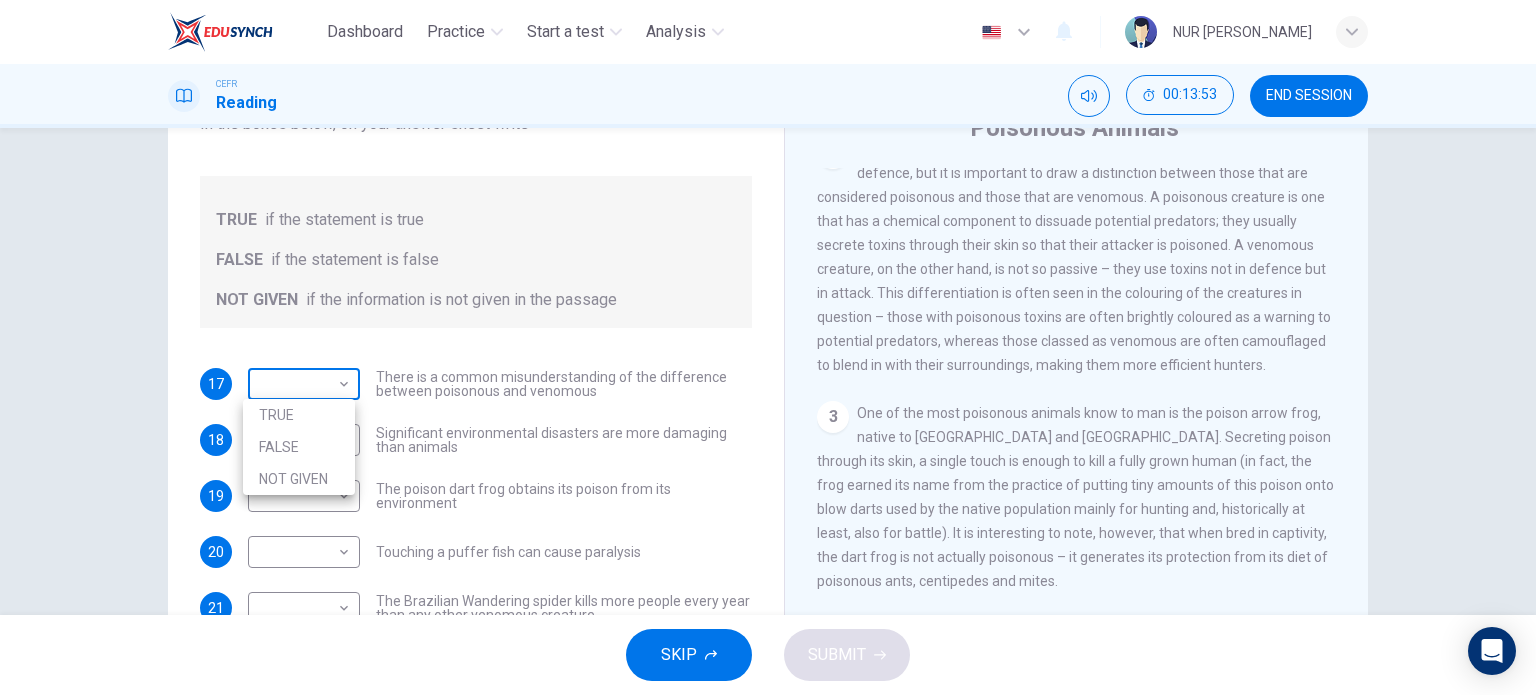 click on "Dashboard Practice Start a test Analysis English en ​ NUR [PERSON_NAME] CEFR Reading 00:13:53 END SESSION Questions 17 - 23 Do the following statements agree with the information given in the Reading Passage?
In the boxes below, on your answer sheet write TRUE if the statement is true FALSE if the statement is false NOT GIVEN if the information is not given in the passage 17 ​ ​ There is a common misunderstanding of the difference between poisonous and venomous 18 ​ ​ Significant environmental disasters are more damaging than animals 19 ​ ​ The poison dart frog obtains its poison from its environment 20 ​ ​ Touching a puffer fish can cause [MEDICAL_DATA] 21 ​ ​ The Brazilian Wandering spider kills more people every year than any other venomous creature. 22 ​ ​ The box jellyfish can cause death by [MEDICAL_DATA] 23 ​ ​ The tentacles on a box jellyfish are used for movement Poisonous Animals CLICK TO ZOOM Click to Zoom 1 2 3 4 5 6 SKIP SUBMIT
Dashboard Practice" at bounding box center [768, 347] 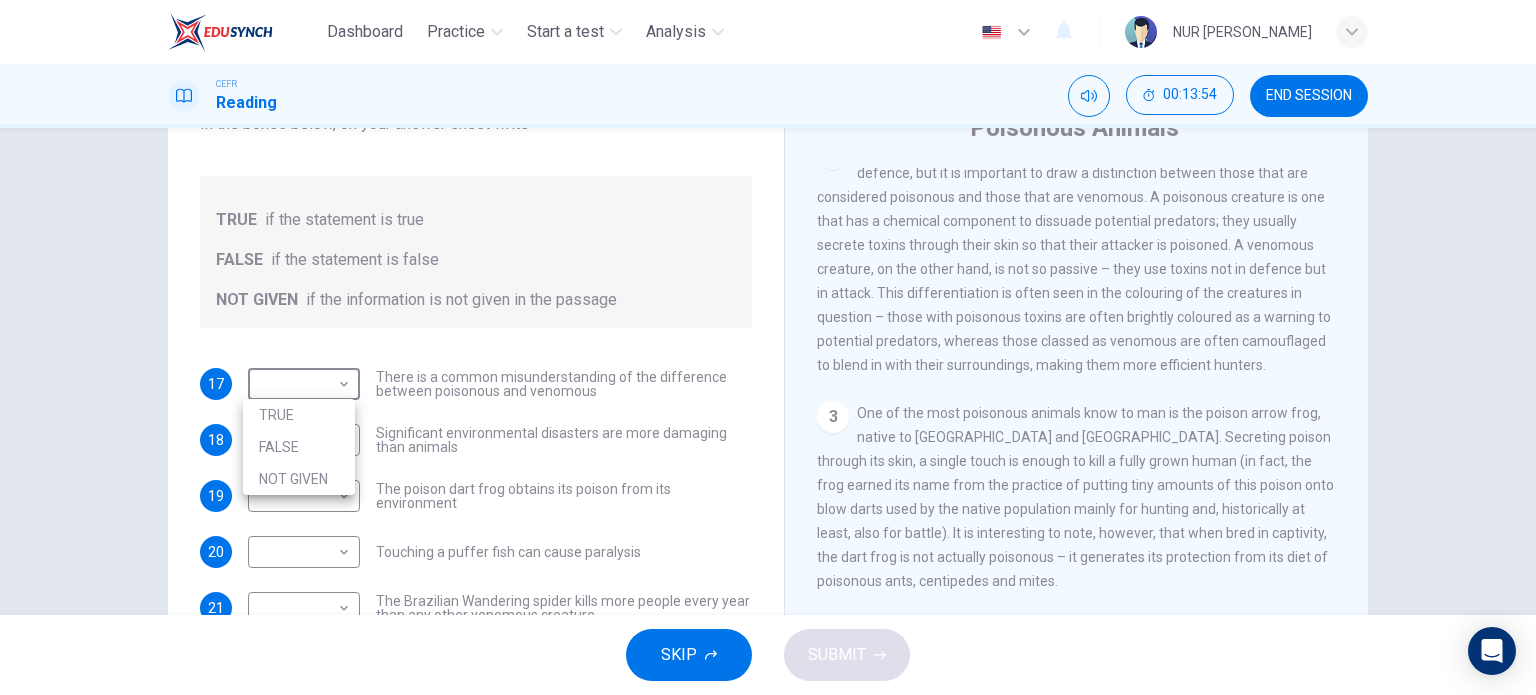 click on "NOT GIVEN" at bounding box center (299, 479) 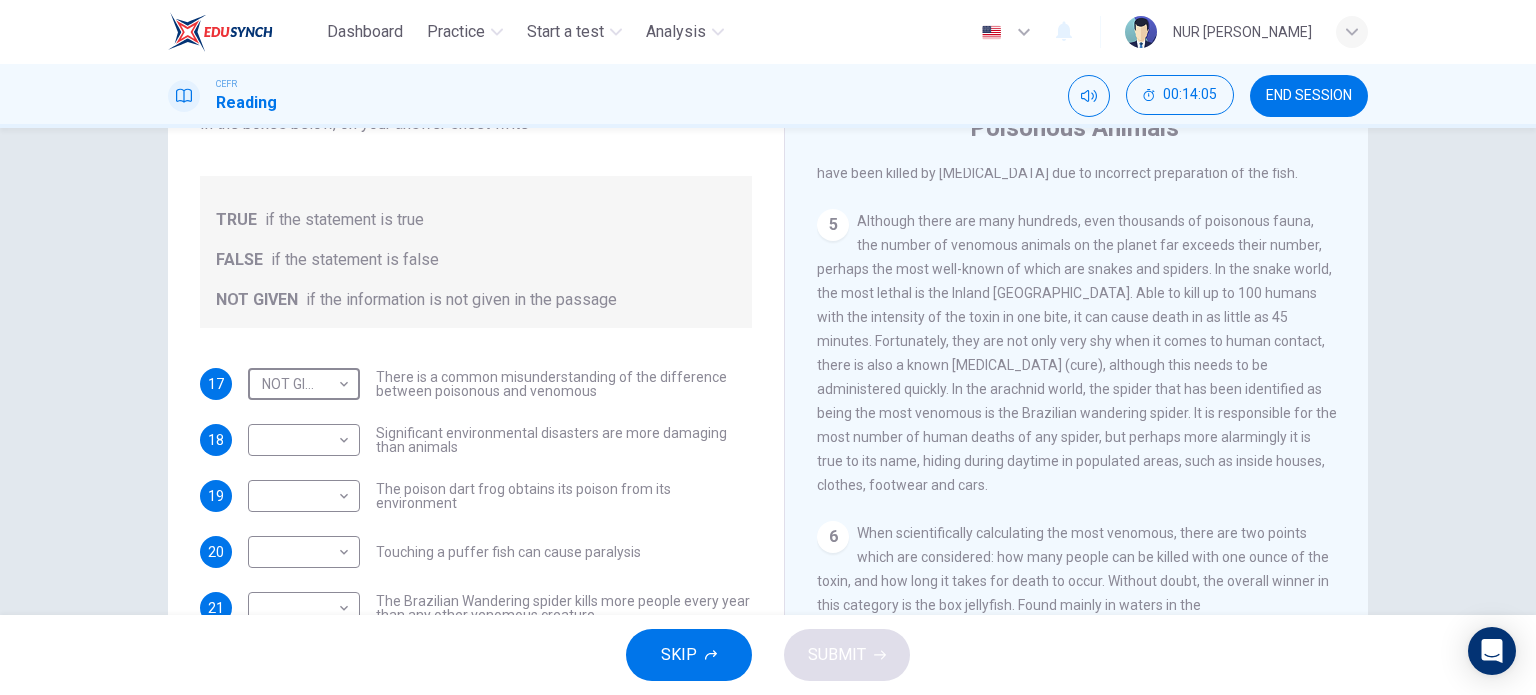 scroll, scrollTop: 1296, scrollLeft: 0, axis: vertical 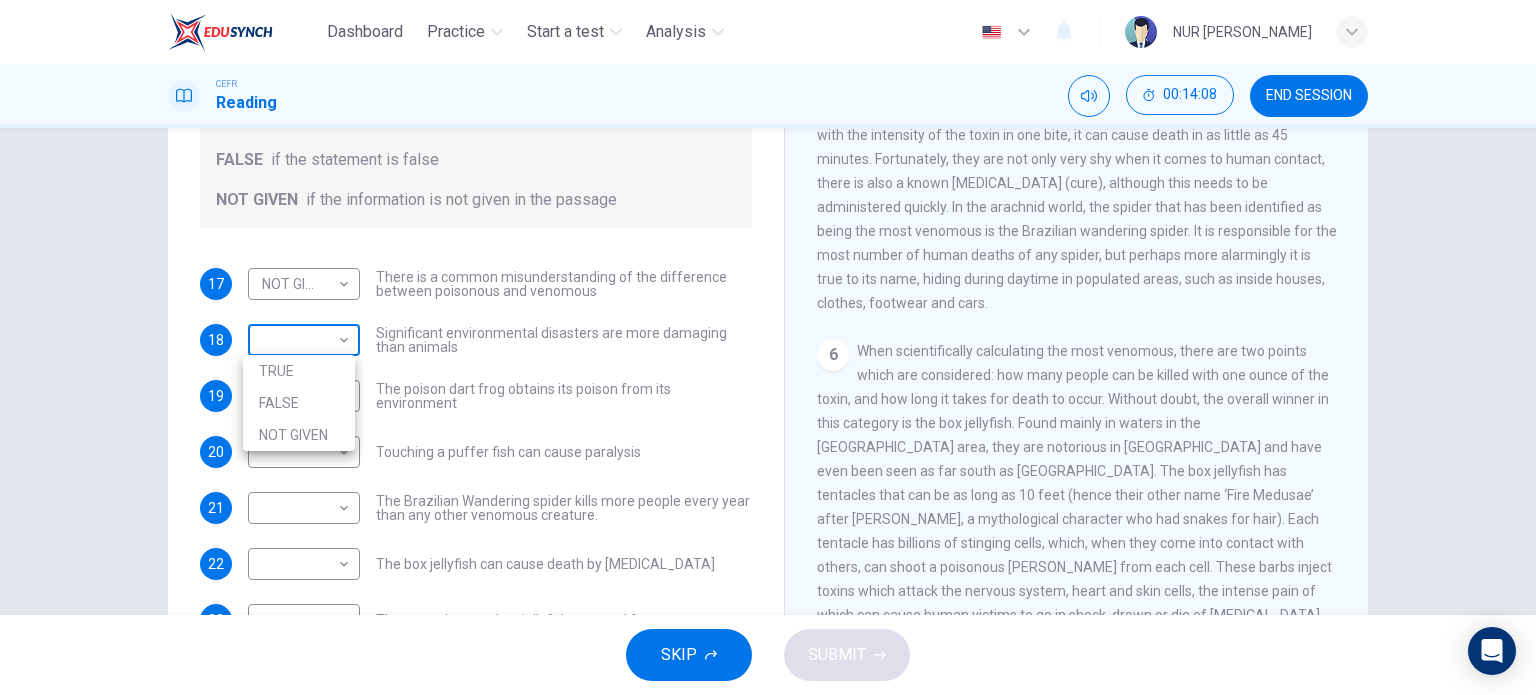 click on "Dashboard Practice Start a test Analysis English en ​ NUR [PERSON_NAME] CEFR Reading 00:14:08 END SESSION Questions 17 - 23 Do the following statements agree with the information given in the Reading Passage?
In the boxes below, on your answer sheet write TRUE if the statement is true FALSE if the statement is false NOT GIVEN if the information is not given in the passage 17 NOT GIVEN NOT GIVEN ​ There is a common misunderstanding of the difference between poisonous and venomous 18 ​ ​ Significant environmental disasters are more damaging than animals 19 ​ ​ The poison dart frog obtains its poison from its environment 20 ​ ​ Touching a puffer fish can cause [MEDICAL_DATA] 21 ​ ​ The Brazilian Wandering spider kills more people every year than any other venomous creature. 22 ​ ​ The box jellyfish can cause death by [MEDICAL_DATA] 23 ​ ​ The tentacles on a box jellyfish are used for movement Poisonous Animals CLICK TO ZOOM Click to Zoom 1 2 3 4 5 6 SKIP SUBMIT
2025" at bounding box center [768, 347] 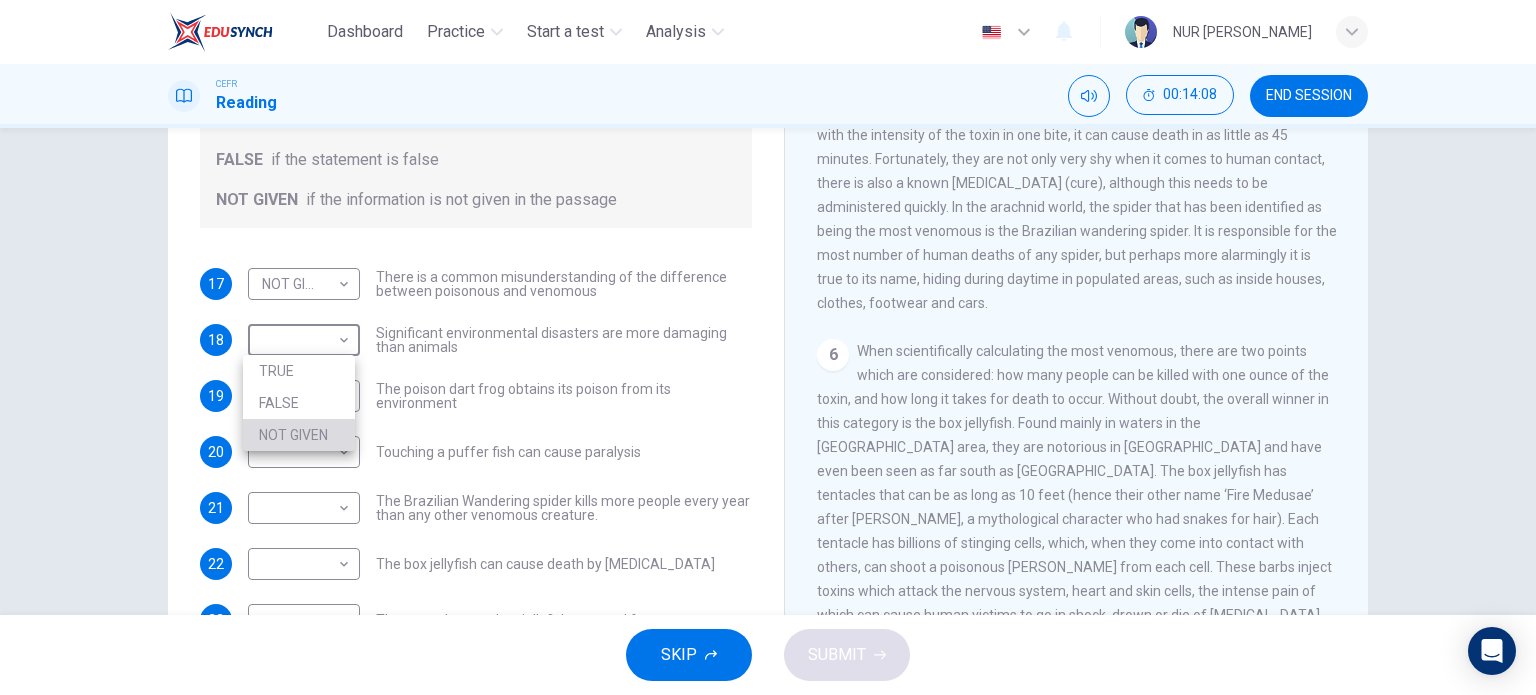 click on "NOT GIVEN" at bounding box center [299, 435] 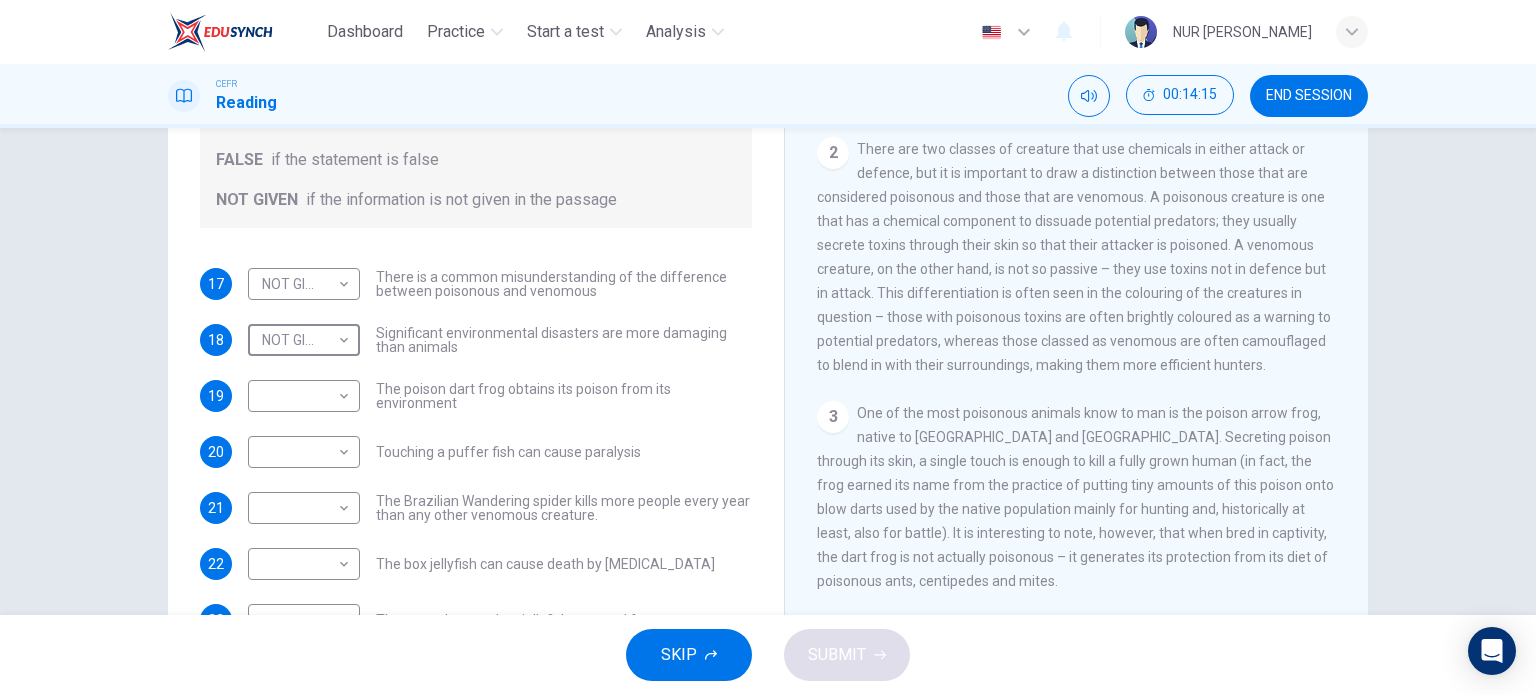 scroll, scrollTop: 596, scrollLeft: 0, axis: vertical 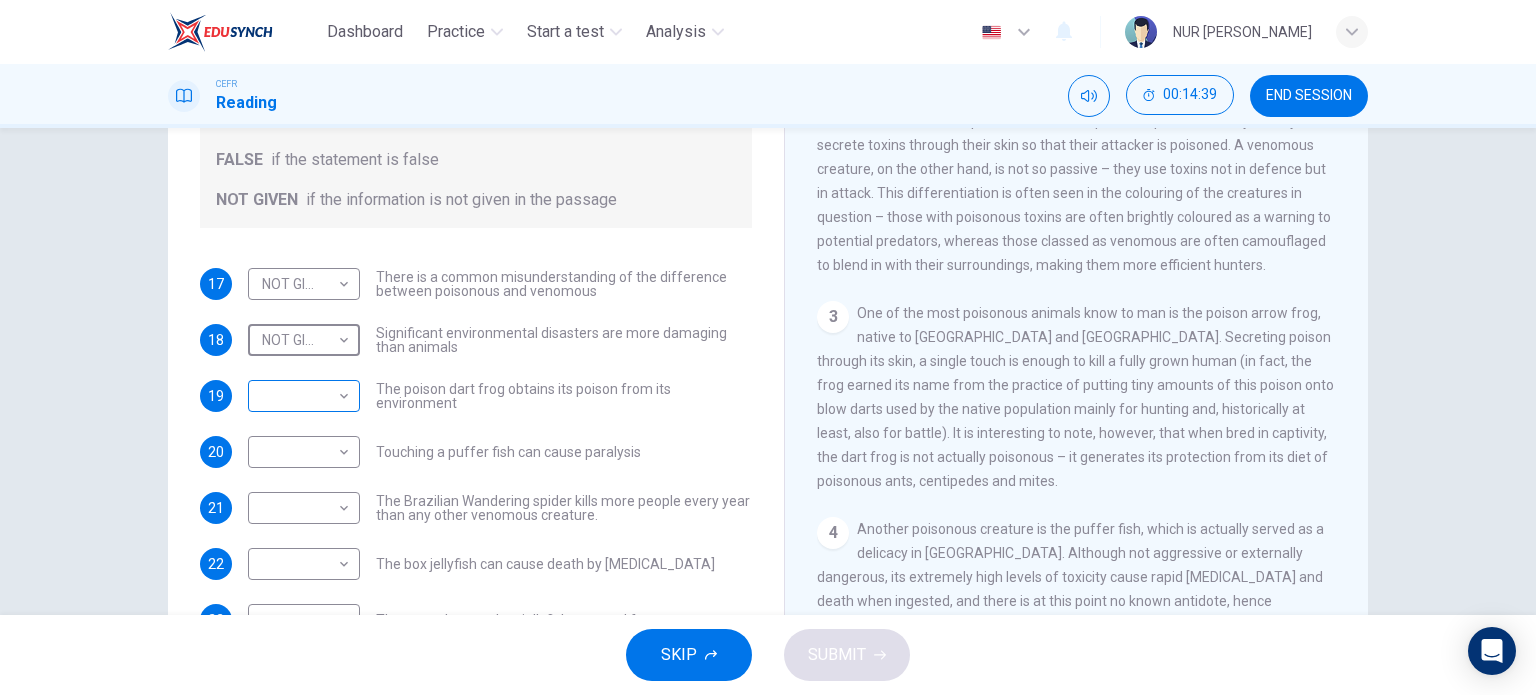 click on "Dashboard Practice Start a test Analysis English en ​ NUR [PERSON_NAME] CEFR Reading 00:14:39 END SESSION Questions 17 - 23 Do the following statements agree with the information given in the Reading Passage?
In the boxes below, on your answer sheet write TRUE if the statement is true FALSE if the statement is false NOT GIVEN if the information is not given in the passage 17 NOT GIVEN NOT GIVEN ​ There is a common misunderstanding of the difference between poisonous and venomous 18 NOT GIVEN NOT GIVEN ​ Significant environmental disasters are more damaging than animals 19 ​ ​ The poison dart frog obtains its poison from its environment 20 ​ ​ Touching a puffer fish can cause [MEDICAL_DATA] 21 ​ ​ The Brazilian Wandering spider kills more people every year than any other venomous creature. 22 ​ ​ The box jellyfish can cause death by [MEDICAL_DATA] 23 ​ ​ The tentacles on a box jellyfish are used for movement Poisonous Animals CLICK TO ZOOM Click to Zoom 1 2 3 4 5 6 SKIP" at bounding box center [768, 347] 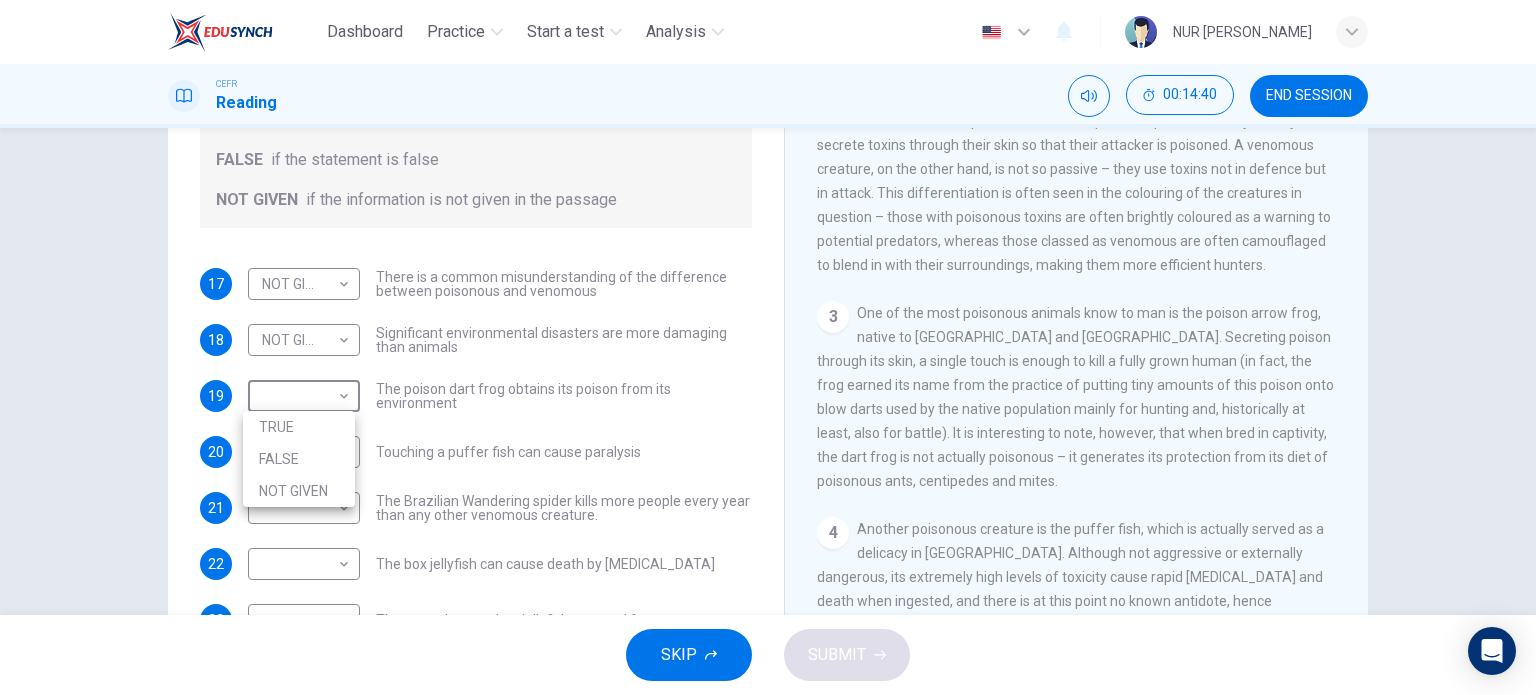 click on "TRUE" at bounding box center (299, 427) 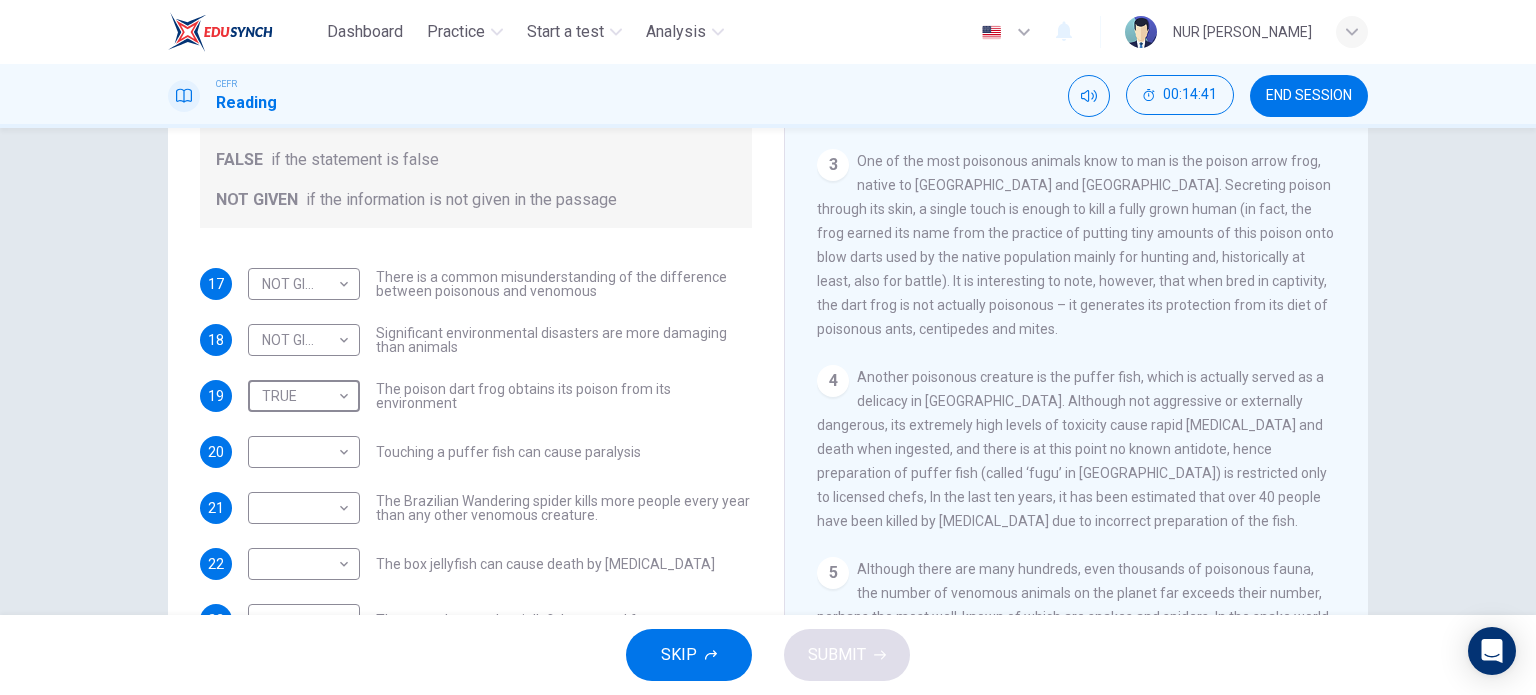 scroll, scrollTop: 996, scrollLeft: 0, axis: vertical 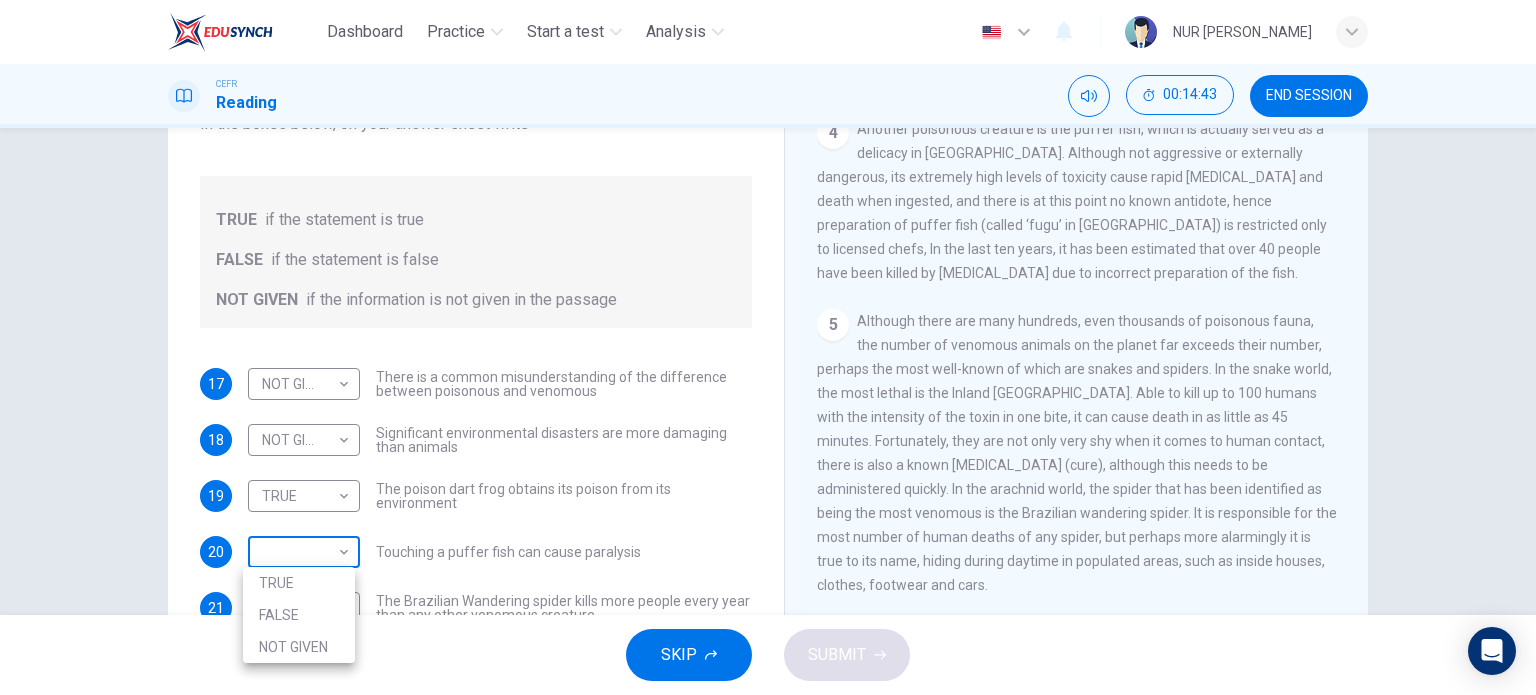 click on "Dashboard Practice Start a test Analysis English en ​ NUR [PERSON_NAME] CEFR Reading 00:14:43 END SESSION Questions 17 - 23 Do the following statements agree with the information given in the Reading Passage?
In the boxes below, on your answer sheet write TRUE if the statement is true FALSE if the statement is false NOT GIVEN if the information is not given in the passage 17 NOT GIVEN NOT GIVEN ​ There is a common misunderstanding of the difference between poisonous and venomous 18 NOT GIVEN NOT GIVEN ​ Significant environmental disasters are more damaging than animals 19 TRUE TRUE ​ The poison dart frog obtains its poison from its environment 20 ​ ​ Touching a puffer fish can cause [MEDICAL_DATA] 21 ​ ​ The Brazilian Wandering spider kills more people every year than any other venomous creature. 22 ​ ​ The box jellyfish can cause death by [MEDICAL_DATA] 23 ​ ​ The tentacles on a box jellyfish are used for movement Poisonous Animals CLICK TO ZOOM Click to Zoom 1 2 3 4 5 6" at bounding box center [768, 347] 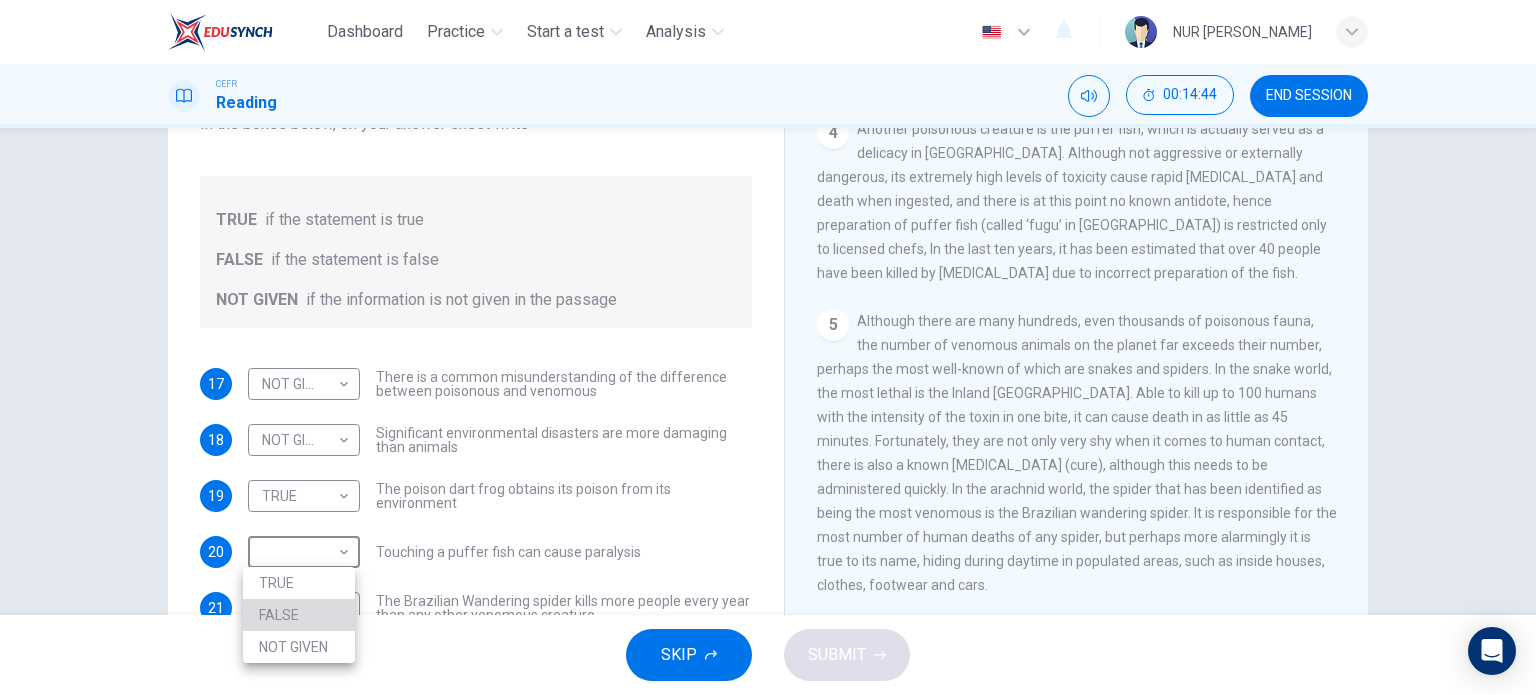 click on "FALSE" at bounding box center (299, 615) 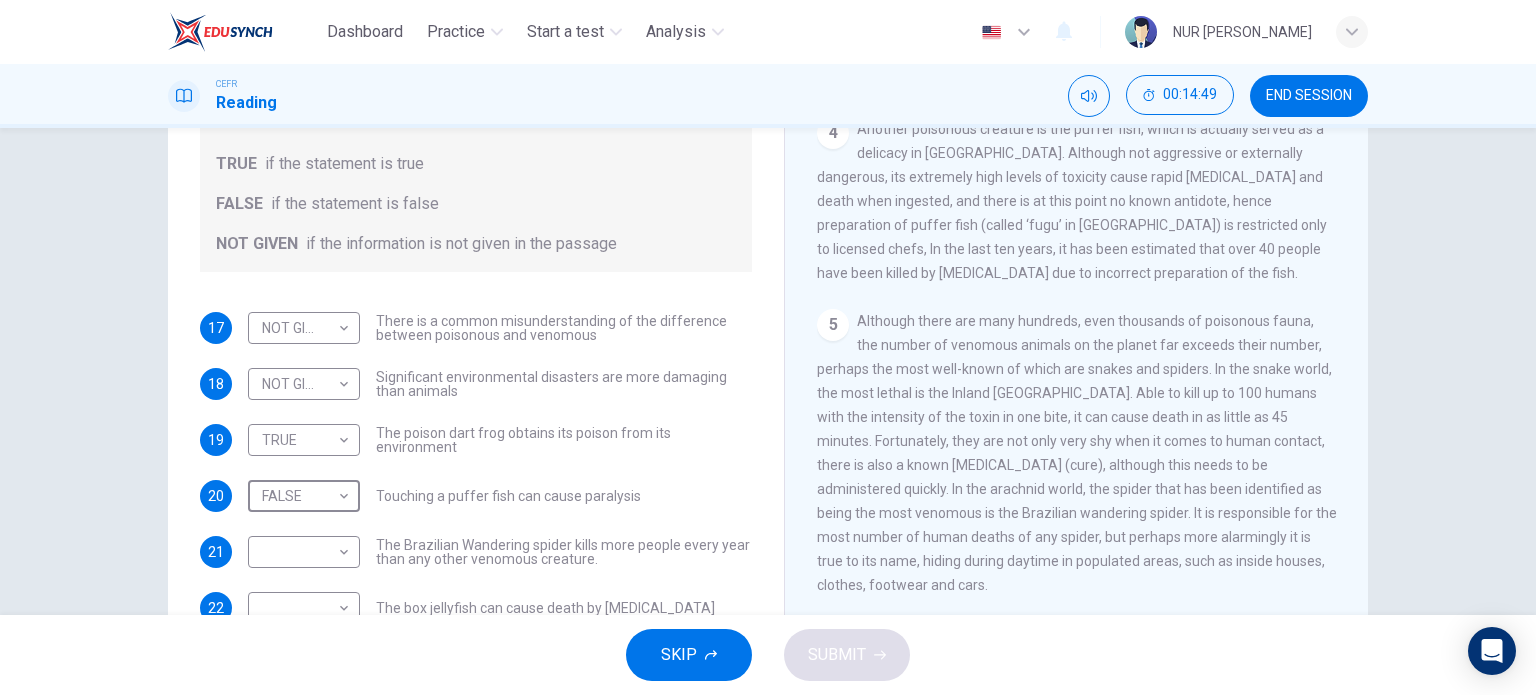 scroll, scrollTop: 136, scrollLeft: 0, axis: vertical 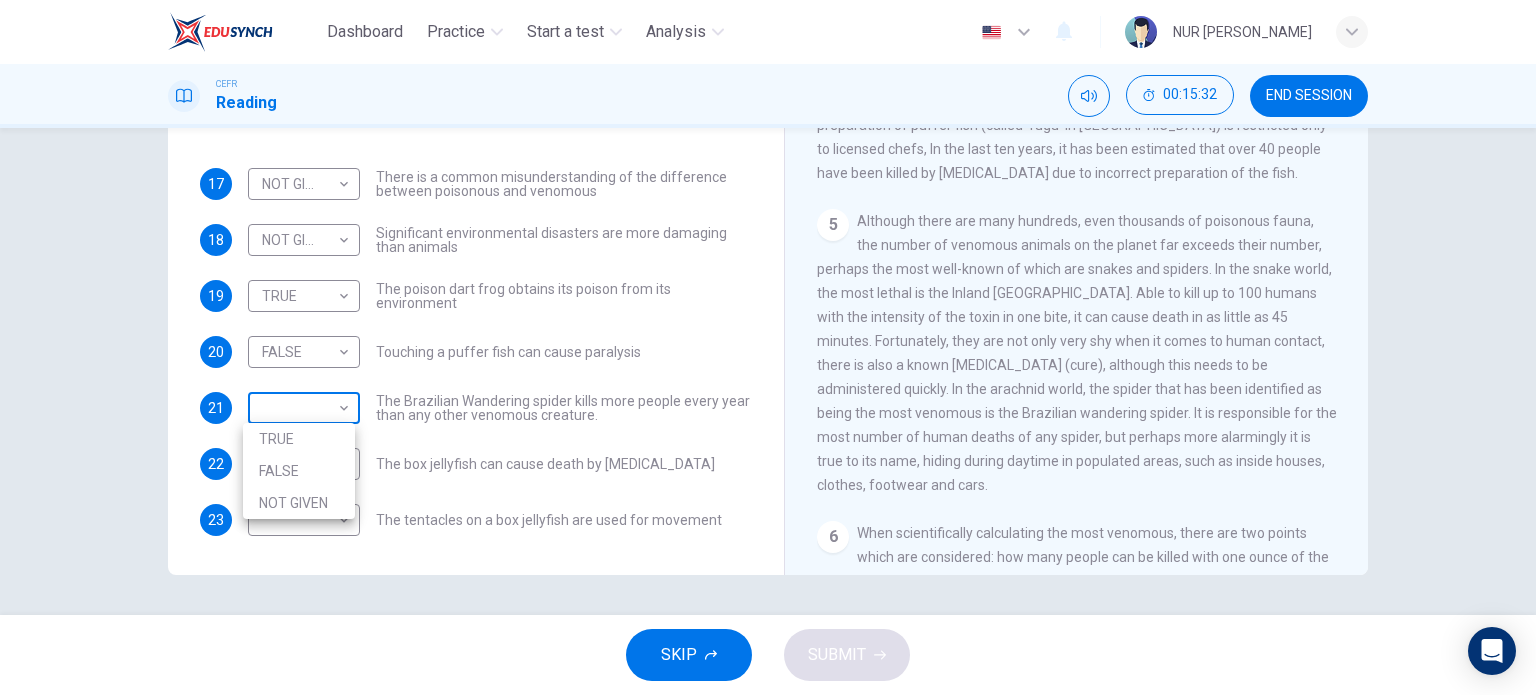 click on "Dashboard Practice Start a test Analysis English en ​ NUR [PERSON_NAME] CEFR Reading 00:15:32 END SESSION Questions 17 - 23 Do the following statements agree with the information given in the Reading Passage?
In the boxes below, on your answer sheet write TRUE if the statement is true FALSE if the statement is false NOT GIVEN if the information is not given in the passage 17 NOT GIVEN NOT GIVEN ​ There is a common misunderstanding of the difference between poisonous and venomous 18 NOT GIVEN NOT GIVEN ​ Significant environmental disasters are more damaging than animals 19 TRUE TRUE ​ The poison dart frog obtains its poison from its environment 20 FALSE FALSE ​ Touching a puffer fish can cause [MEDICAL_DATA] 21 ​ ​ The Brazilian Wandering spider kills more people every year than any other venomous creature. 22 ​ ​ The box jellyfish can cause death by [MEDICAL_DATA] 23 ​ ​ The tentacles on a box jellyfish are used for movement Poisonous Animals CLICK TO ZOOM Click to Zoom 1 2 3 4" at bounding box center (768, 347) 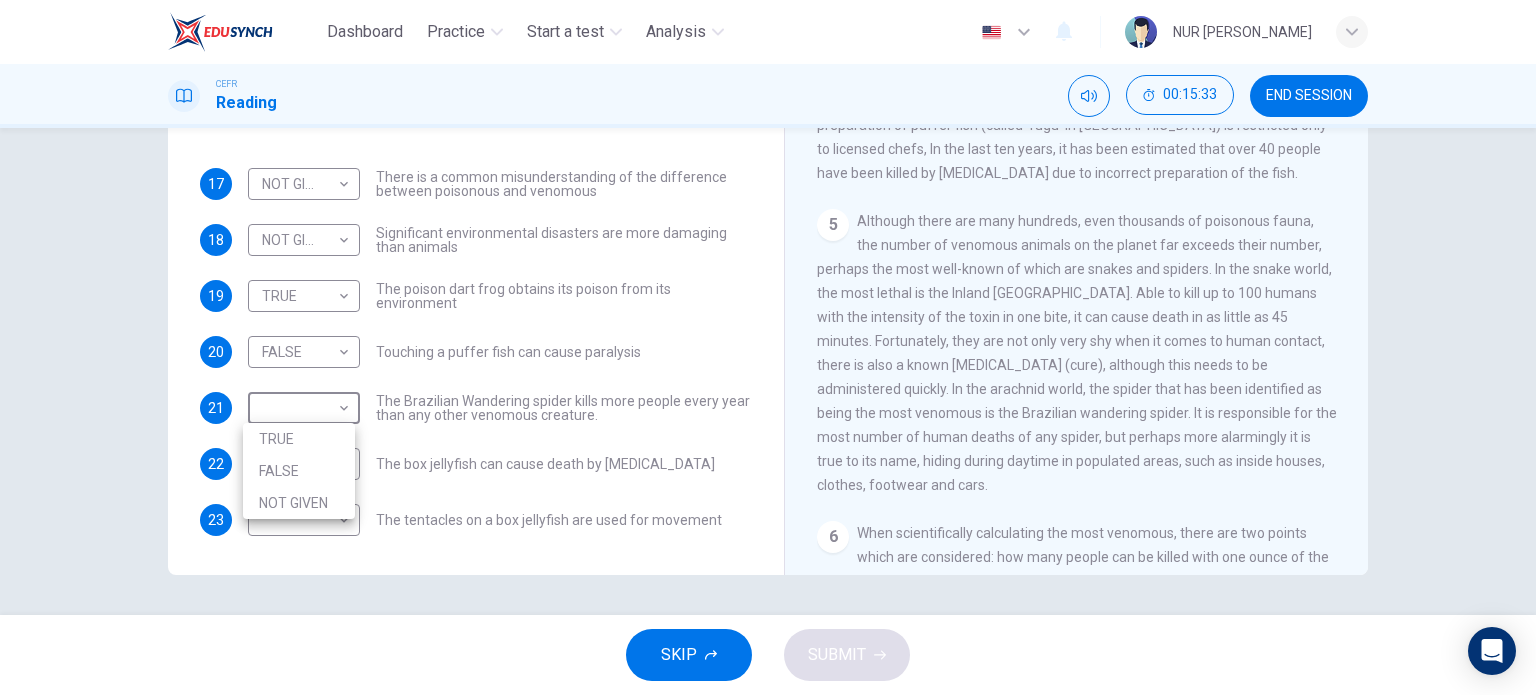 click on "NOT GIVEN" at bounding box center [299, 503] 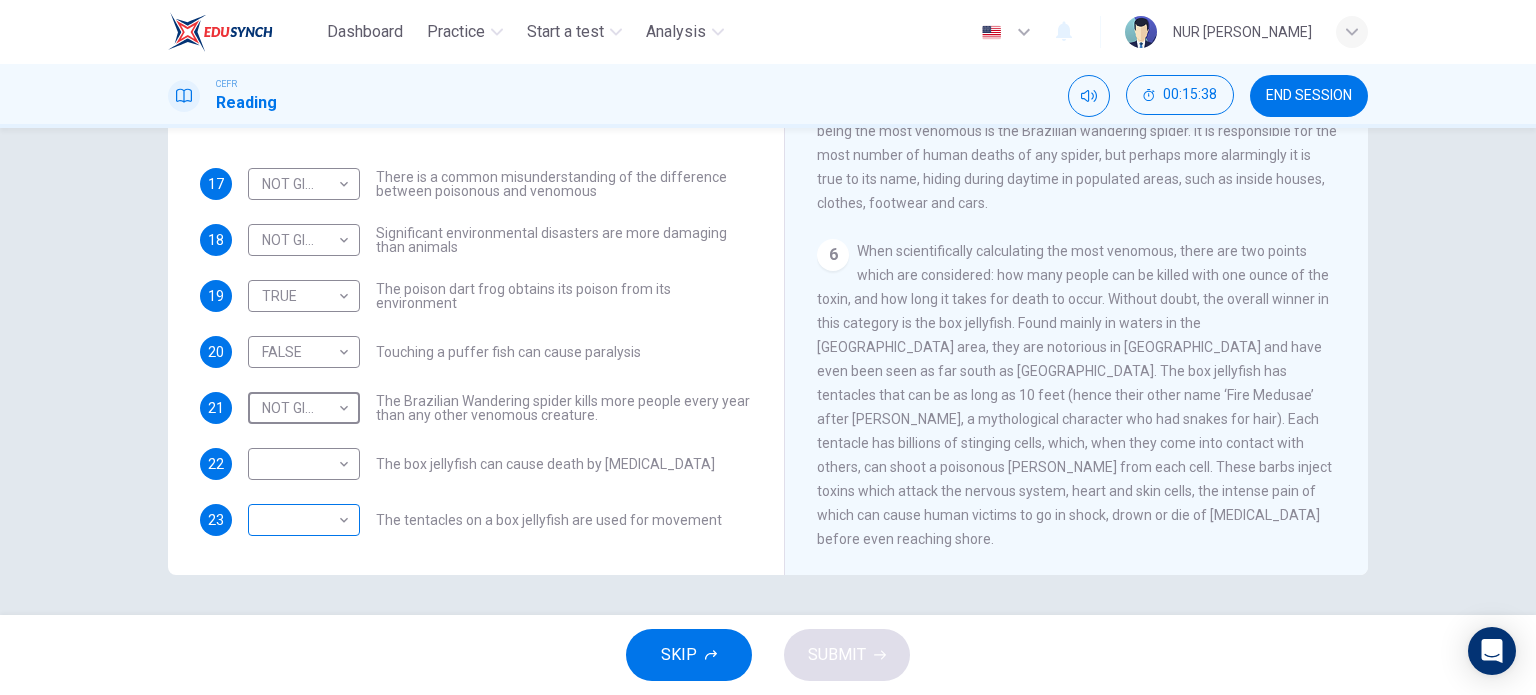 scroll, scrollTop: 1296, scrollLeft: 0, axis: vertical 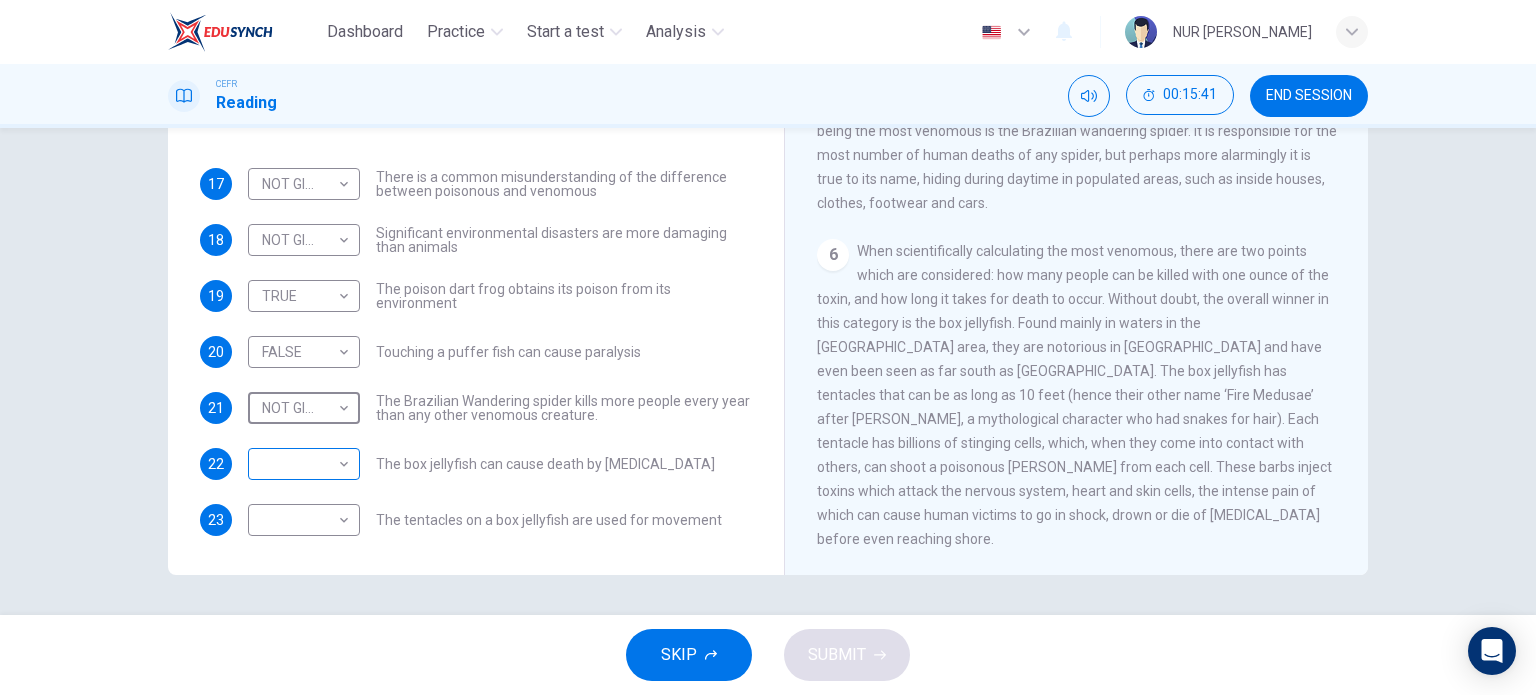 click on "Dashboard Practice Start a test Analysis English en ​ NUR [PERSON_NAME] CEFR Reading 00:15:41 END SESSION Questions 17 - 23 Do the following statements agree with the information given in the Reading Passage?
In the boxes below, on your answer sheet write TRUE if the statement is true FALSE if the statement is false NOT GIVEN if the information is not given in the passage 17 NOT GIVEN NOT GIVEN ​ There is a common misunderstanding of the difference between poisonous and venomous 18 NOT GIVEN NOT GIVEN ​ Significant environmental disasters are more damaging than animals 19 TRUE TRUE ​ The poison dart frog obtains its poison from its environment 20 FALSE FALSE ​ Touching a puffer fish can cause [MEDICAL_DATA] 21 NOT GIVEN NOT GIVEN ​ The Brazilian Wandering spider kills more people every year than any other venomous creature. 22 ​ ​ The box jellyfish can cause death by [MEDICAL_DATA] 23 ​ ​ The tentacles on a box jellyfish are used for movement Poisonous Animals CLICK TO ZOOM 1 2 3" at bounding box center [768, 347] 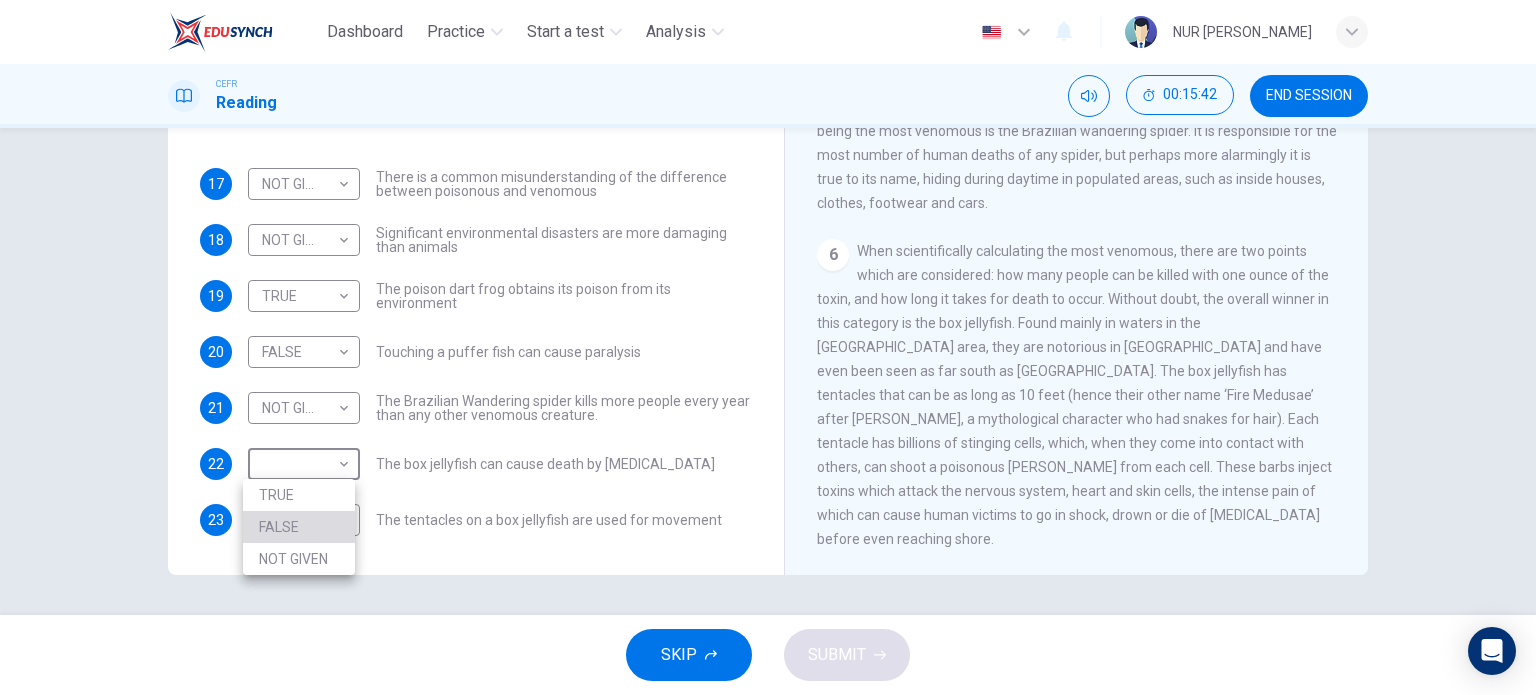 click on "FALSE" at bounding box center [299, 527] 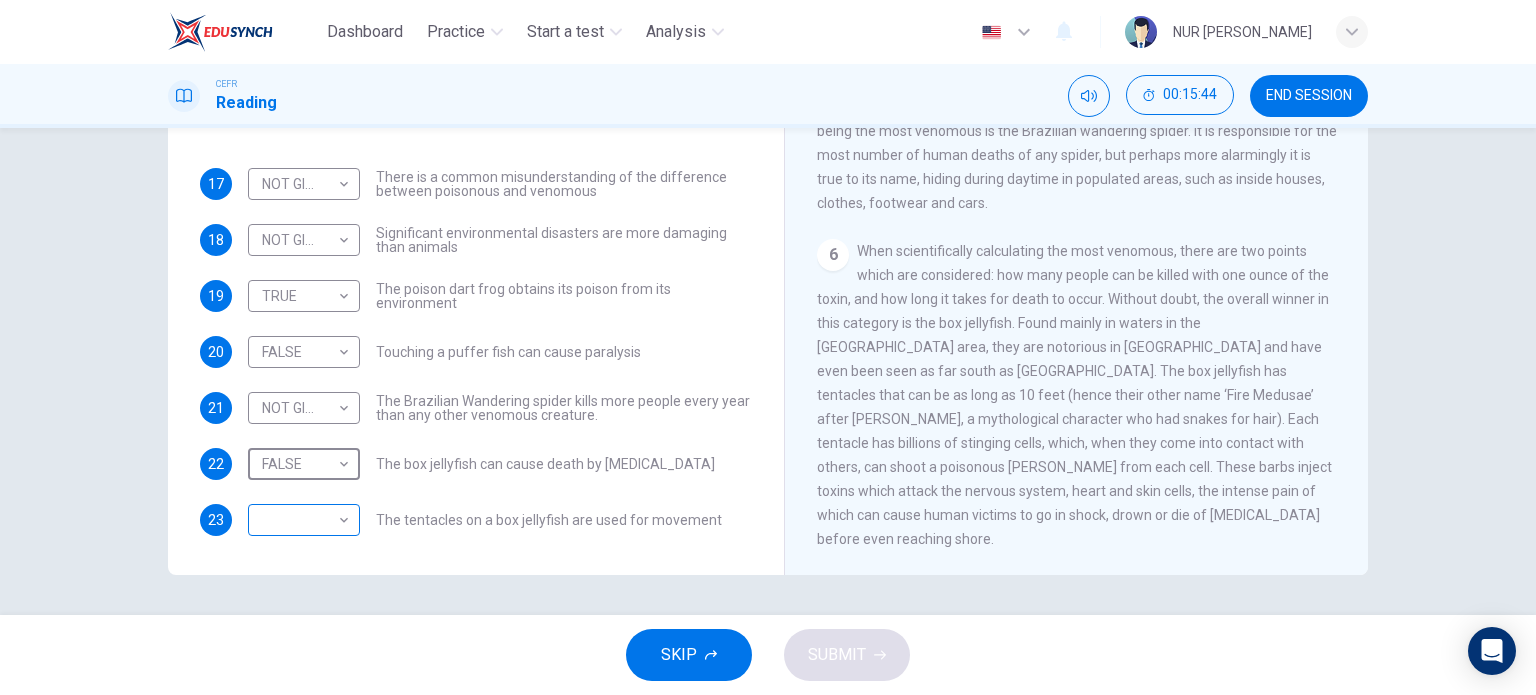 click on "Dashboard Practice Start a test Analysis English en ​ NUR [PERSON_NAME] CEFR Reading 00:15:44 END SESSION Questions 17 - 23 Do the following statements agree with the information given in the Reading Passage?
In the boxes below, on your answer sheet write TRUE if the statement is true FALSE if the statement is false NOT GIVEN if the information is not given in the passage 17 NOT GIVEN NOT GIVEN ​ There is a common misunderstanding of the difference between poisonous and venomous 18 NOT GIVEN NOT GIVEN ​ Significant environmental disasters are more damaging than animals 19 TRUE TRUE ​ The poison dart frog obtains its poison from its environment 20 FALSE FALSE ​ Touching a puffer fish can cause [MEDICAL_DATA] 21 NOT GIVEN NOT GIVEN ​ The Brazilian Wandering spider kills more people every year than any other venomous creature. 22 FALSE FALSE ​ The box jellyfish can cause death by [MEDICAL_DATA] 23 ​ ​ The tentacles on a box jellyfish are used for movement Poisonous Animals 1 2 3 4 5 6" at bounding box center [768, 347] 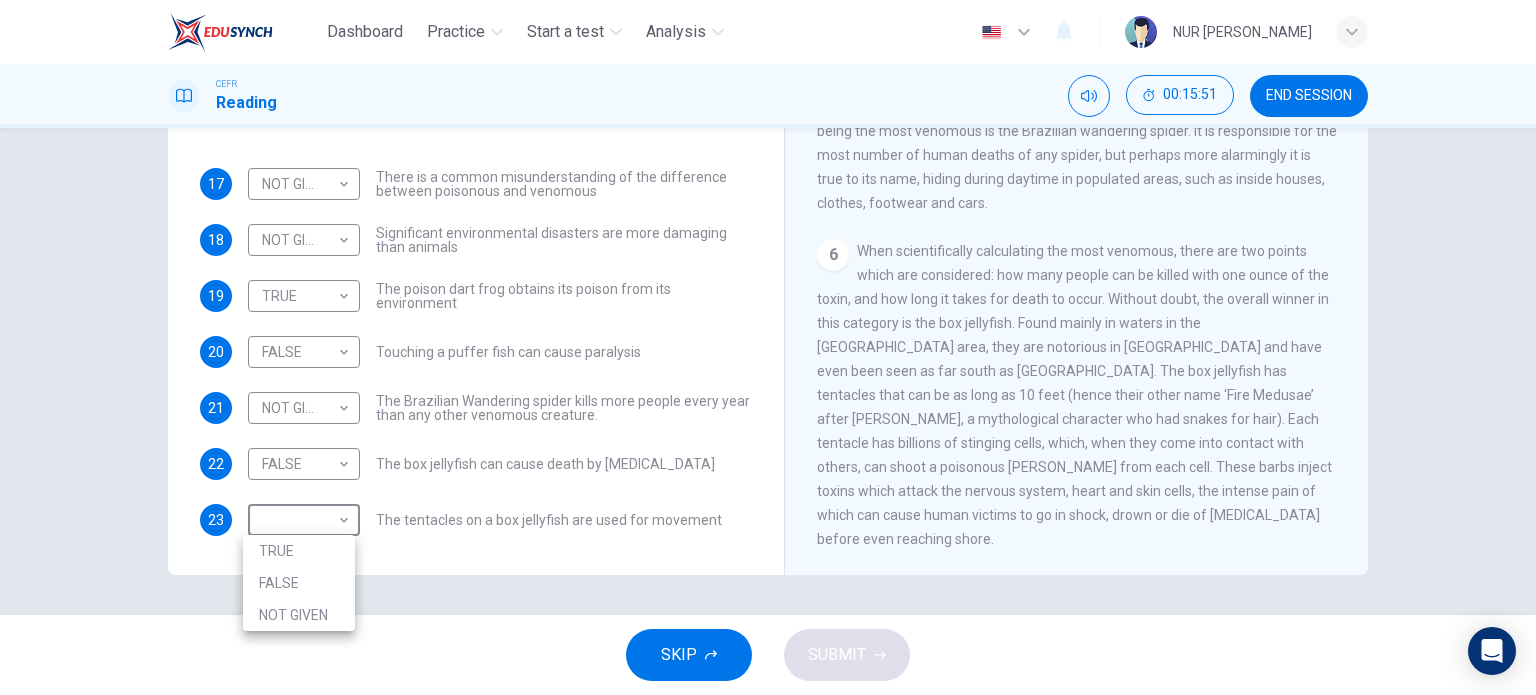 click on "FALSE" at bounding box center [299, 583] 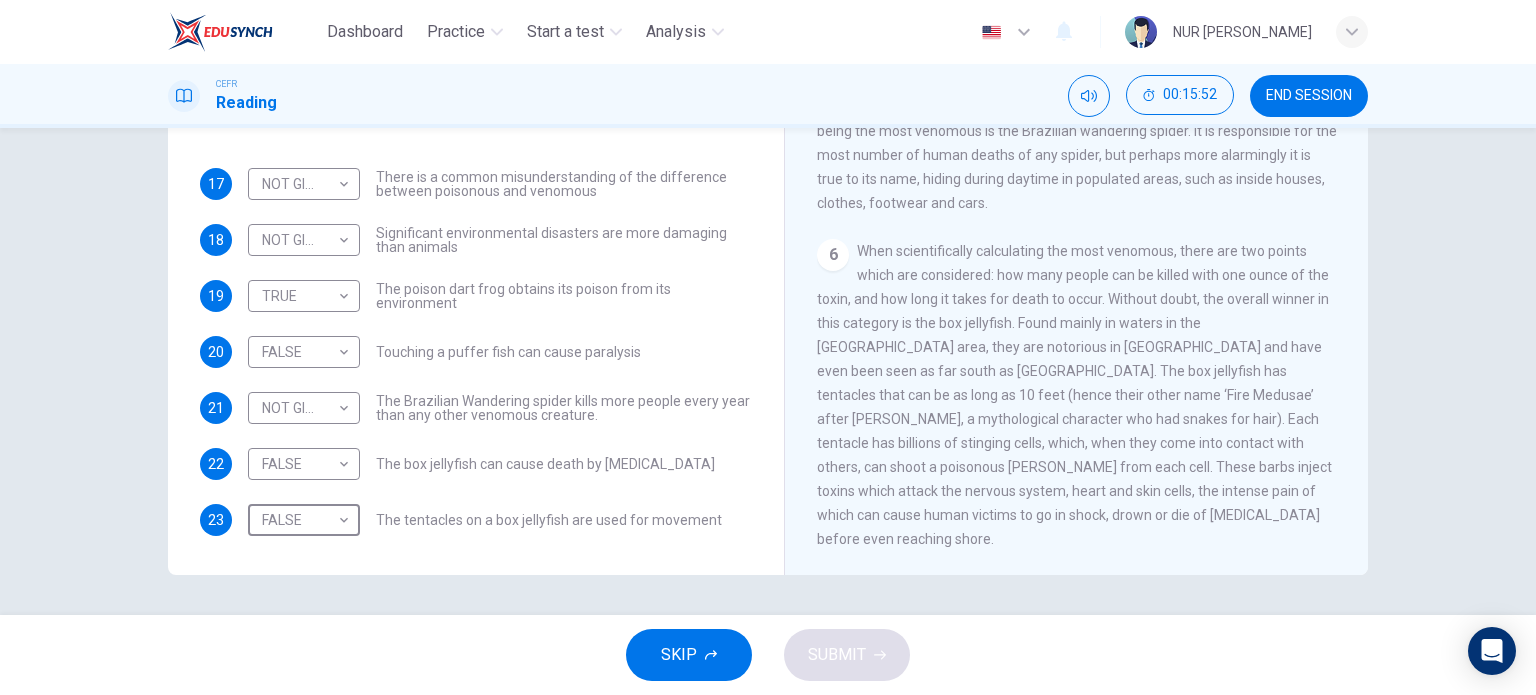 type on "FALSE" 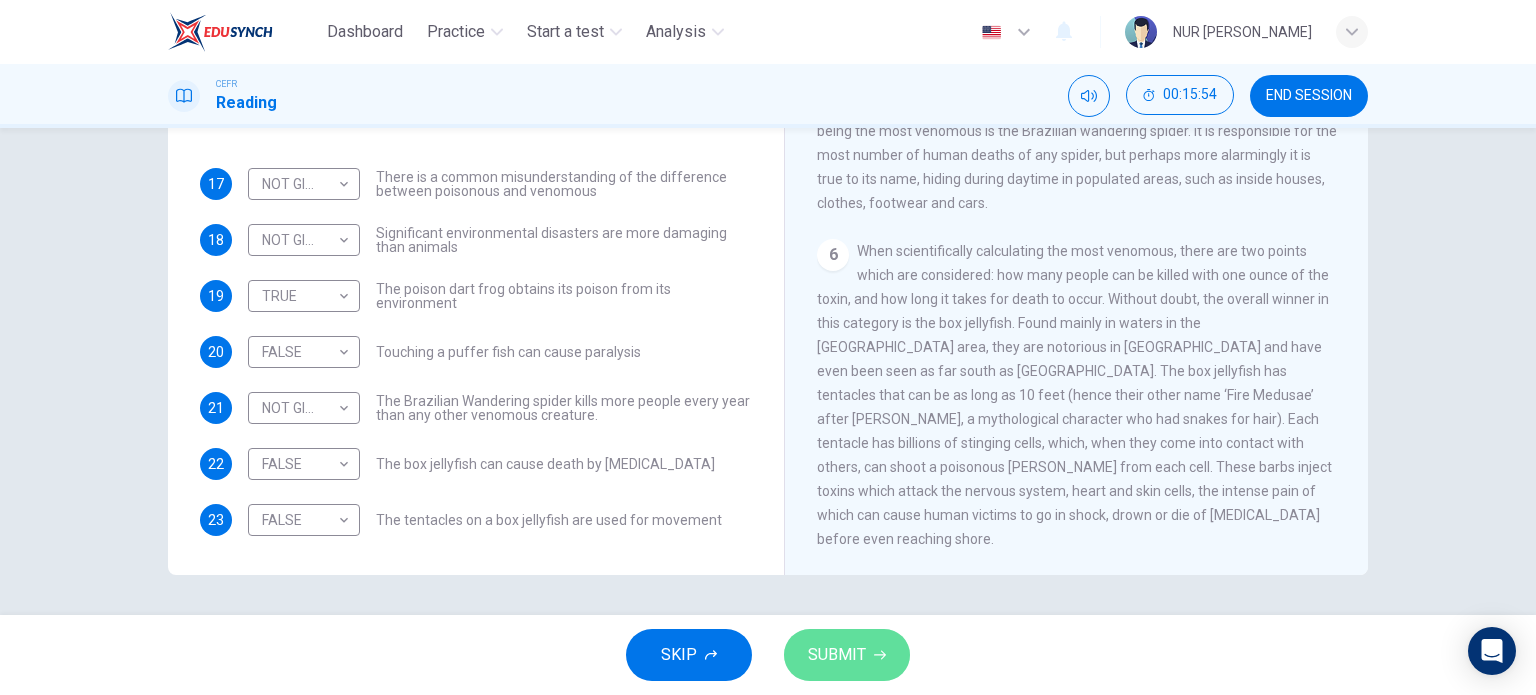 click on "SUBMIT" at bounding box center [847, 655] 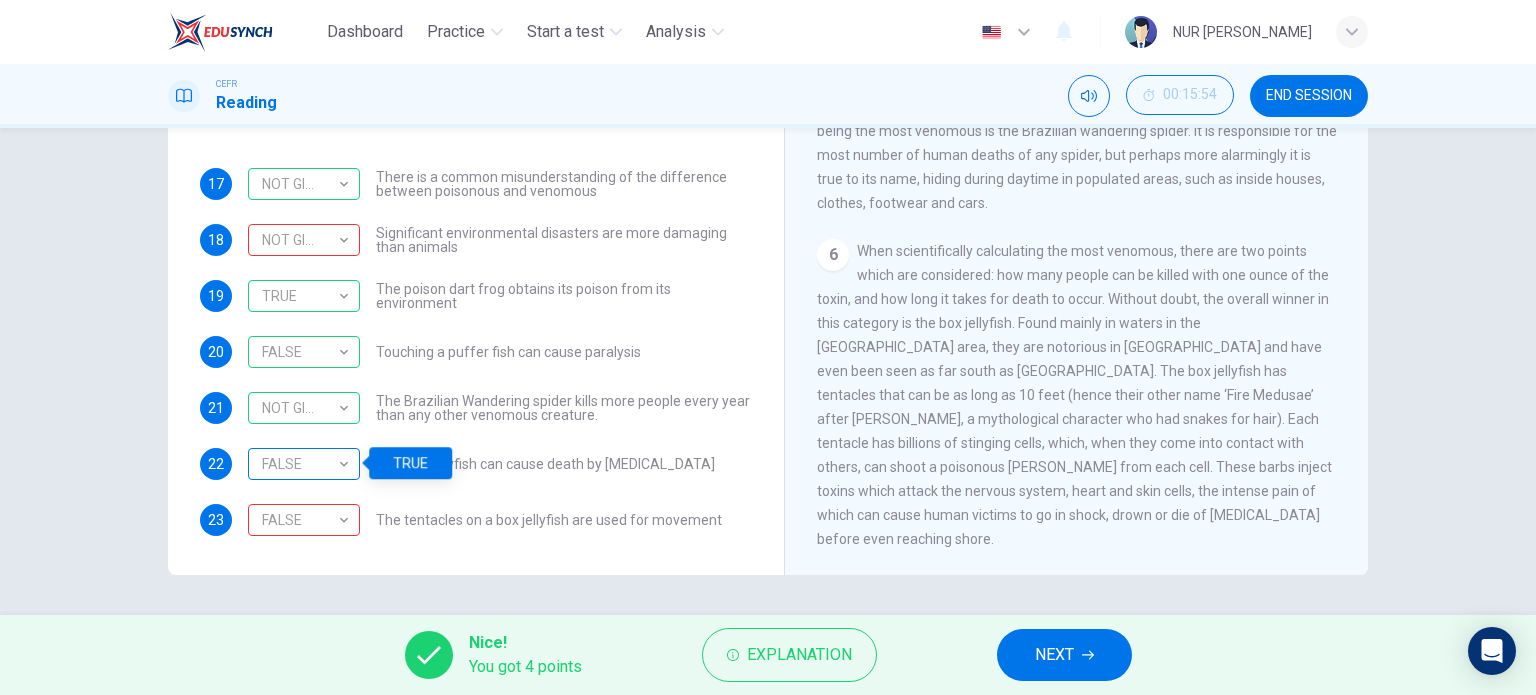 click on "FALSE" at bounding box center (300, 464) 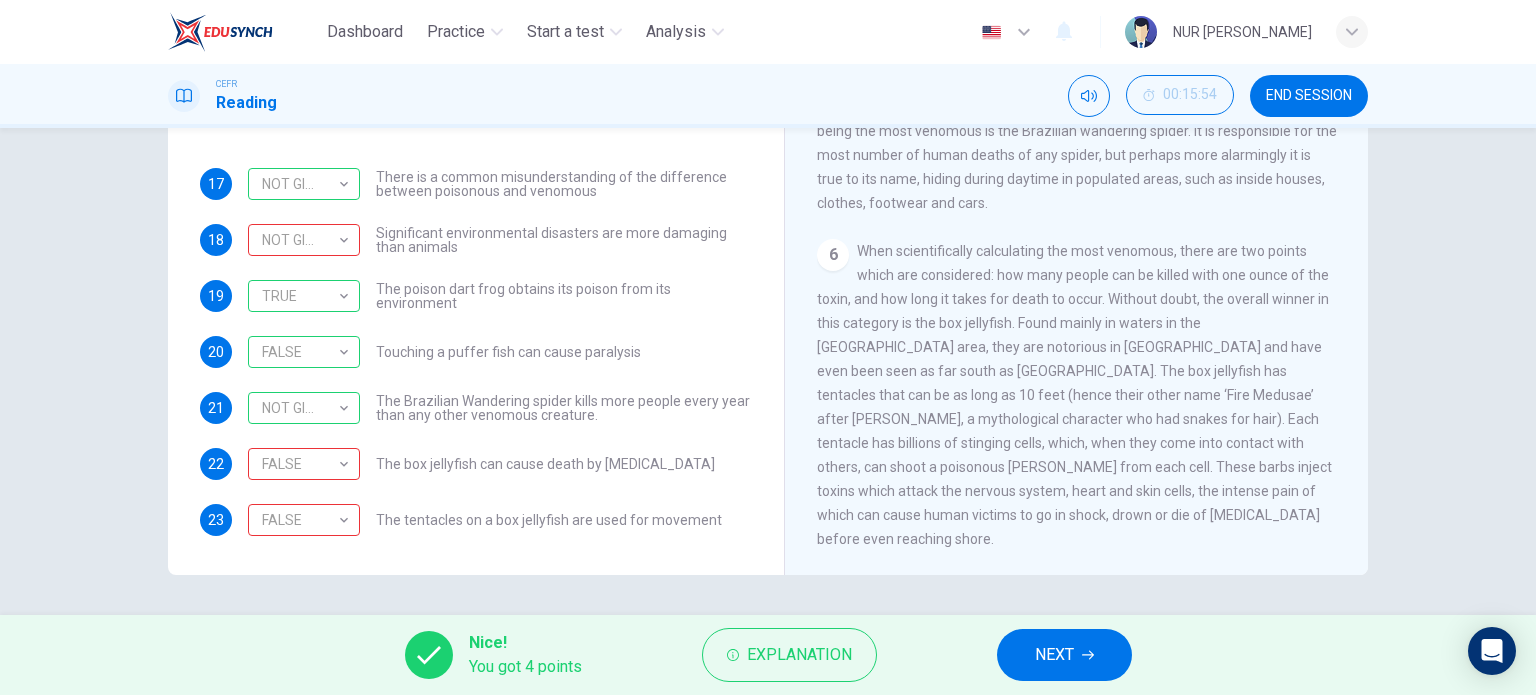 click on "NEXT" at bounding box center (1054, 655) 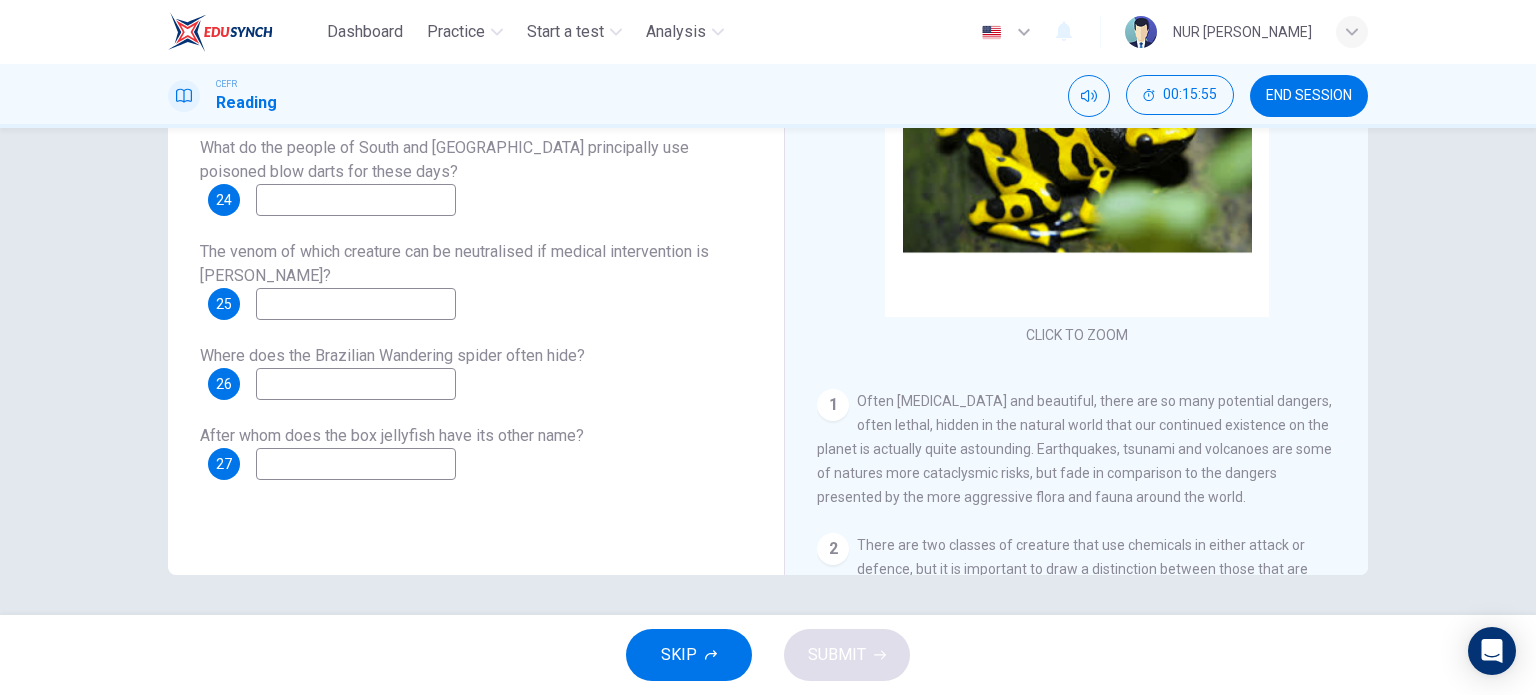 scroll, scrollTop: 88, scrollLeft: 0, axis: vertical 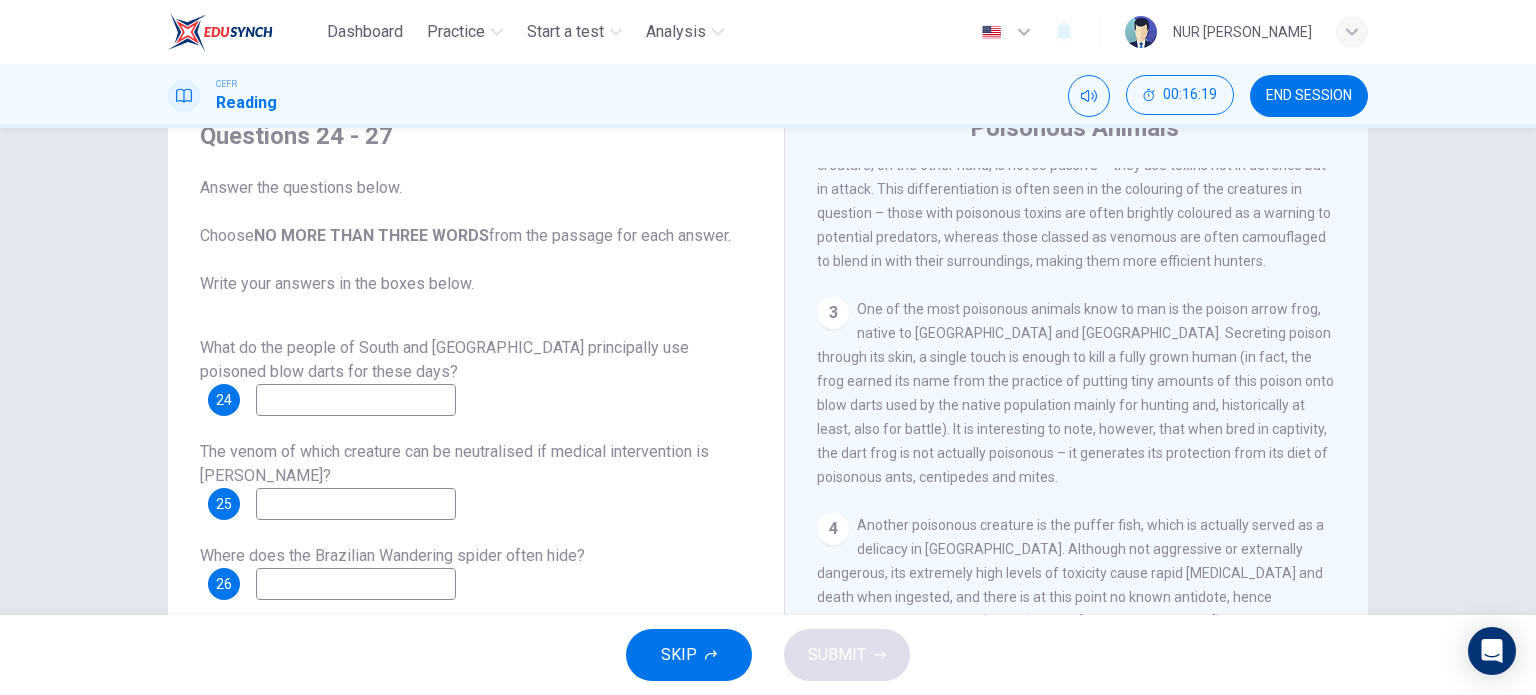 click at bounding box center [356, 400] 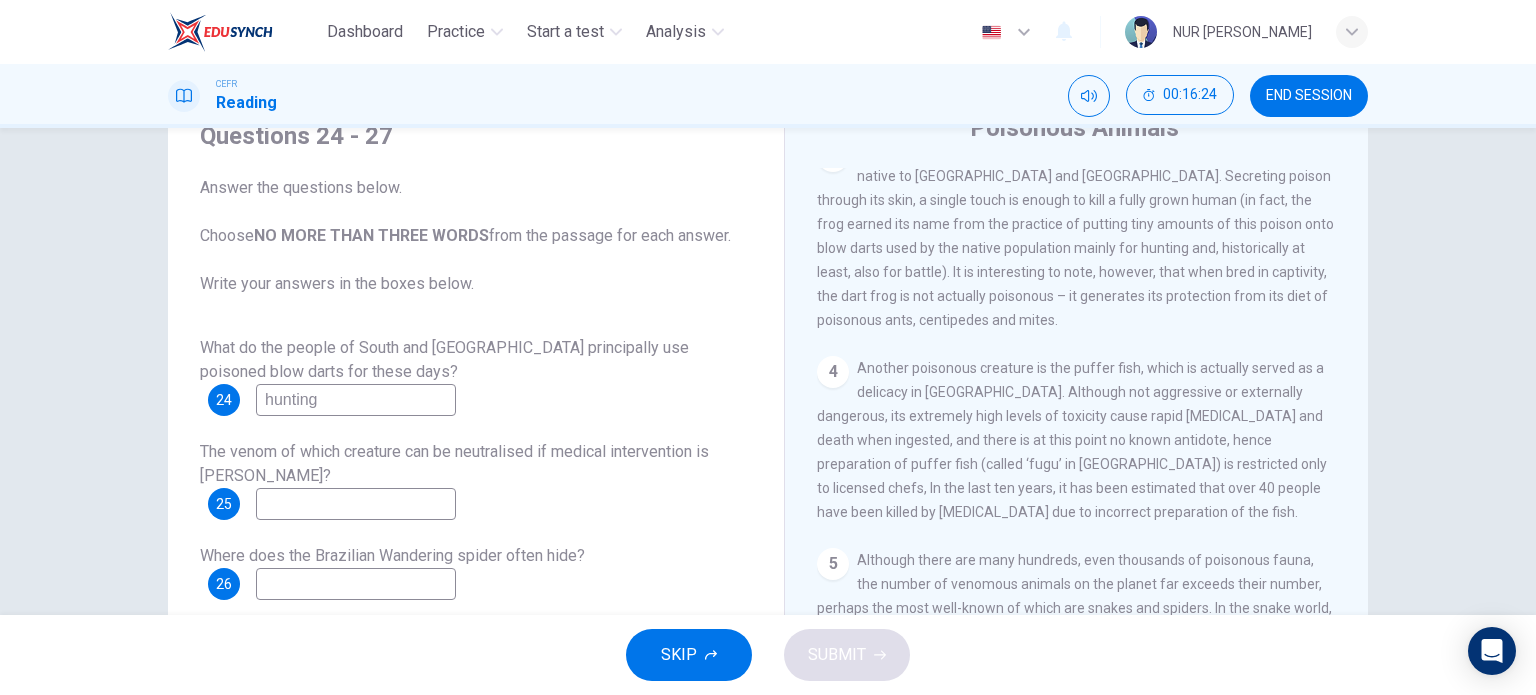 scroll, scrollTop: 900, scrollLeft: 0, axis: vertical 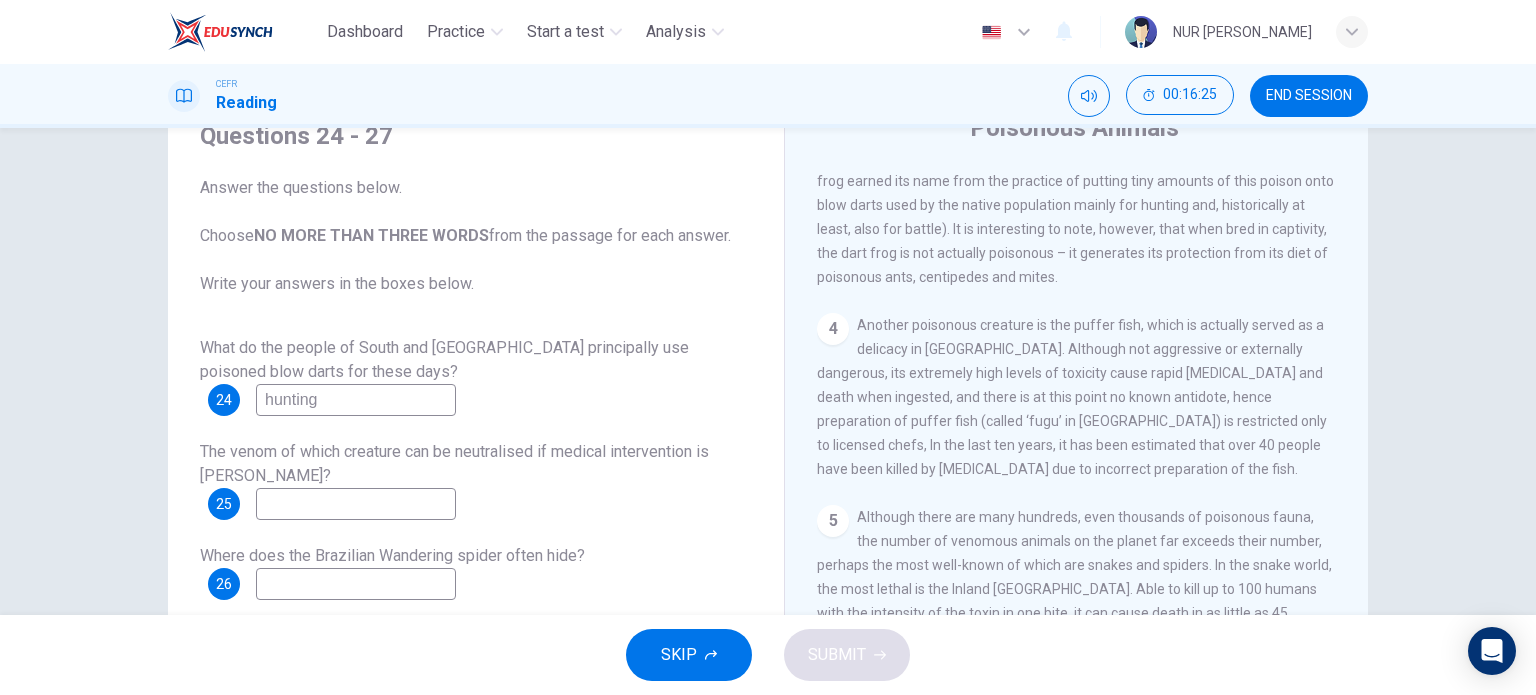 type on "hunting" 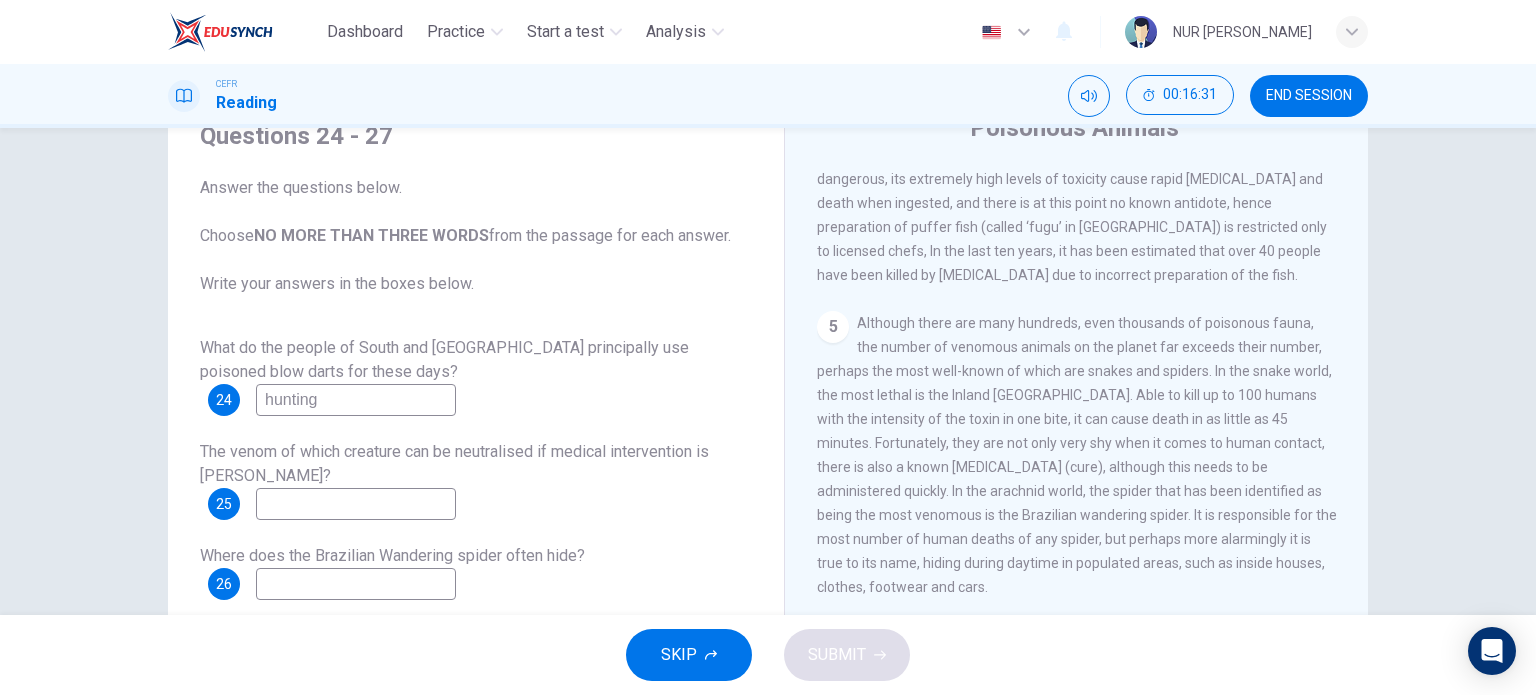 scroll, scrollTop: 1100, scrollLeft: 0, axis: vertical 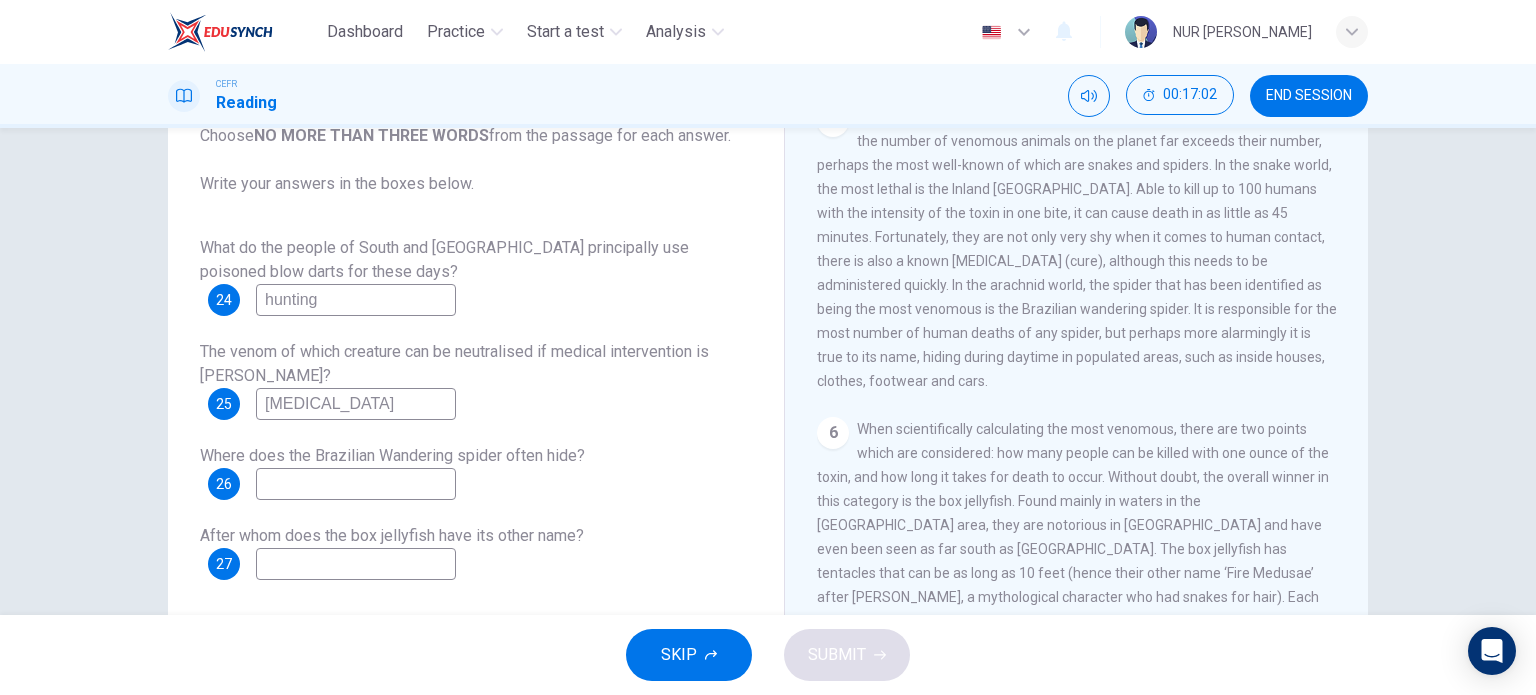 type on "[MEDICAL_DATA]" 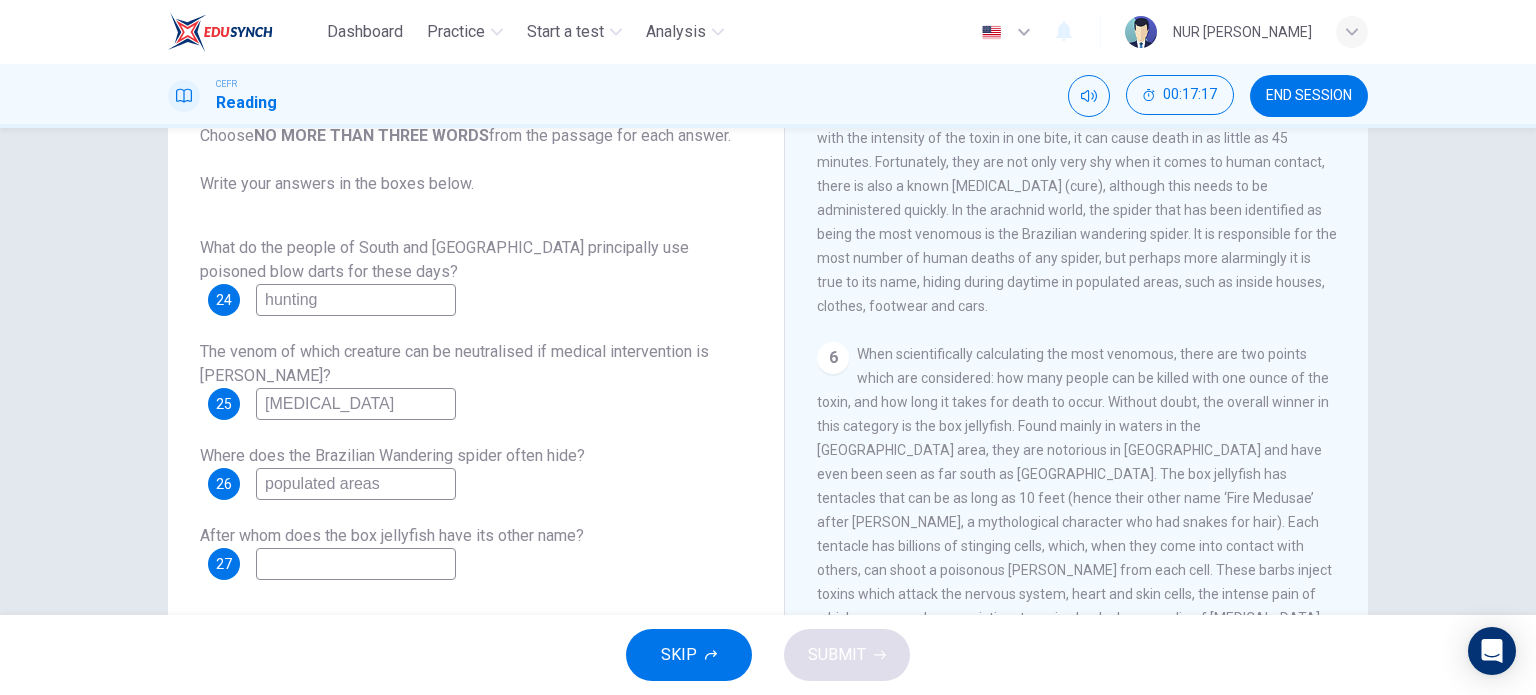 scroll, scrollTop: 1296, scrollLeft: 0, axis: vertical 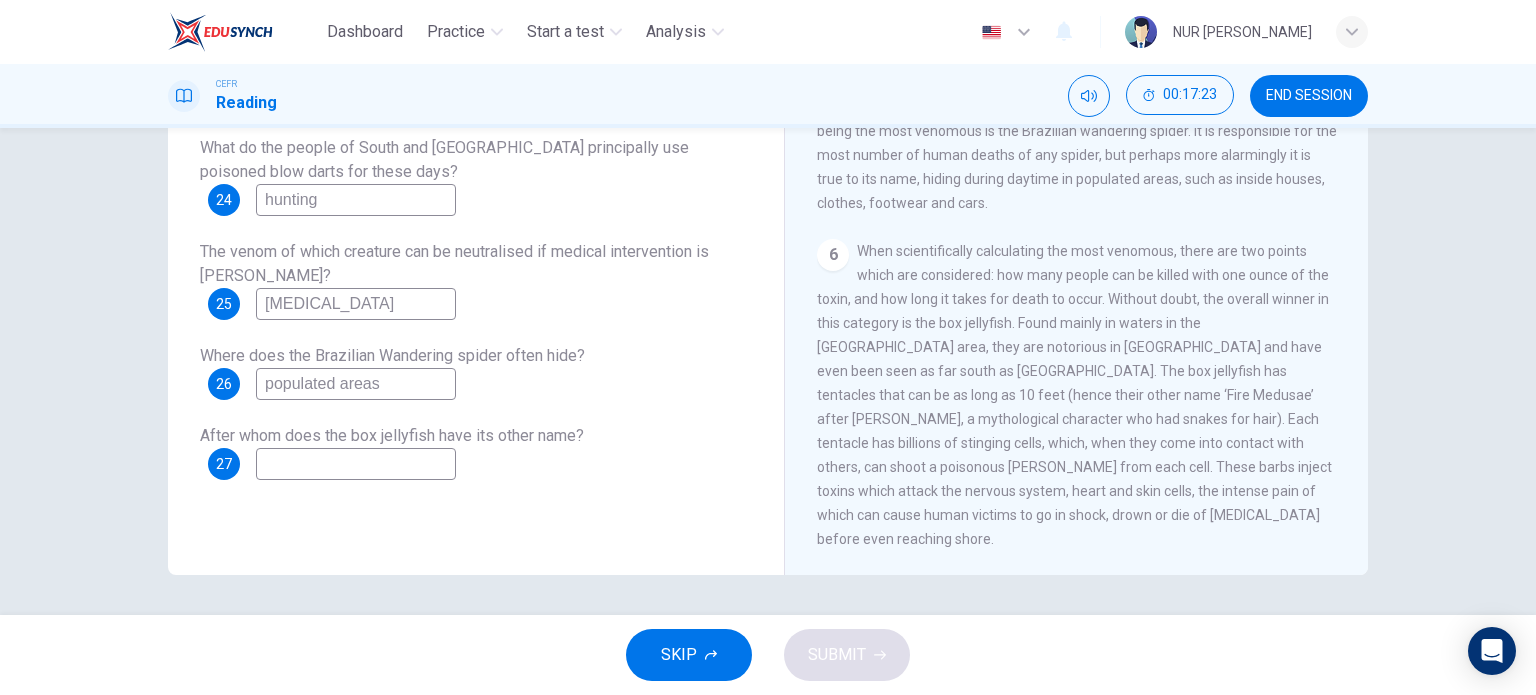 type on "populated areas" 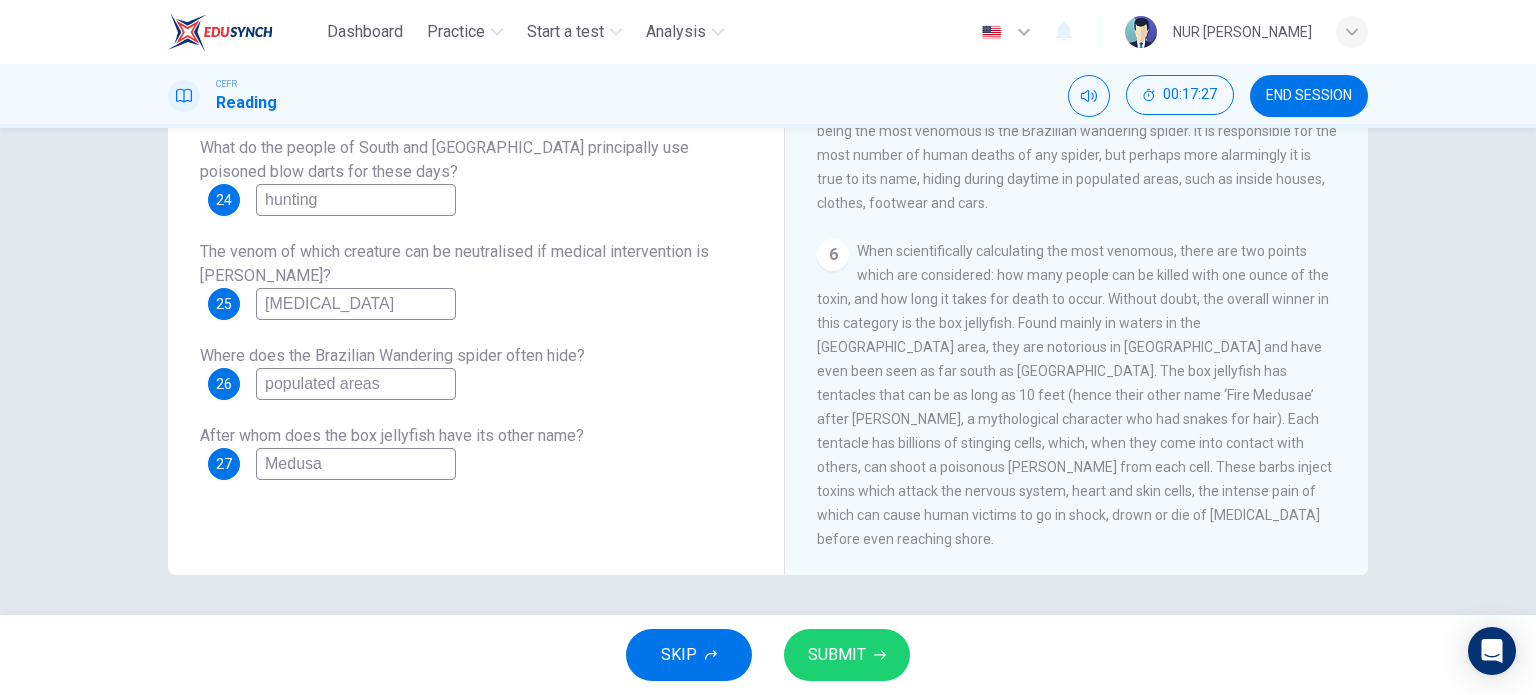 type on "Medusa" 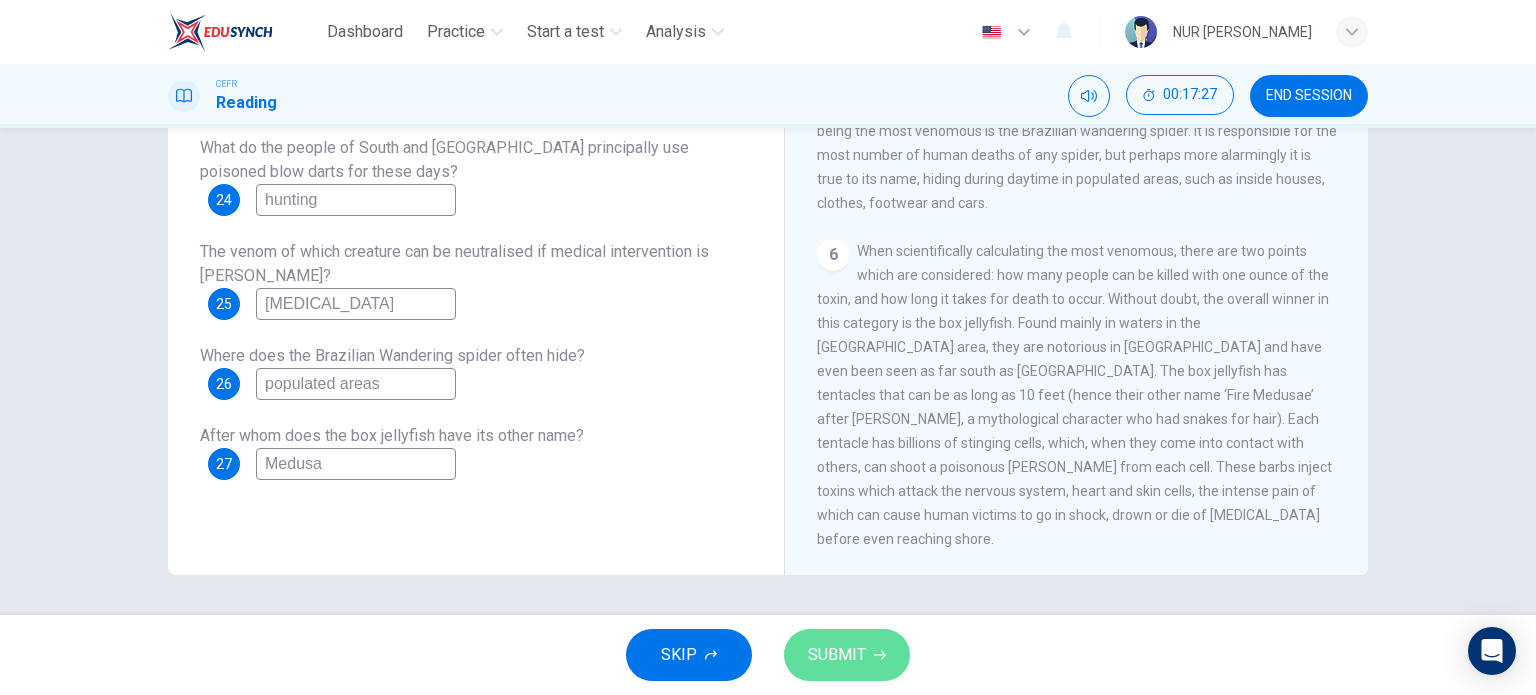 click on "SUBMIT" at bounding box center (847, 655) 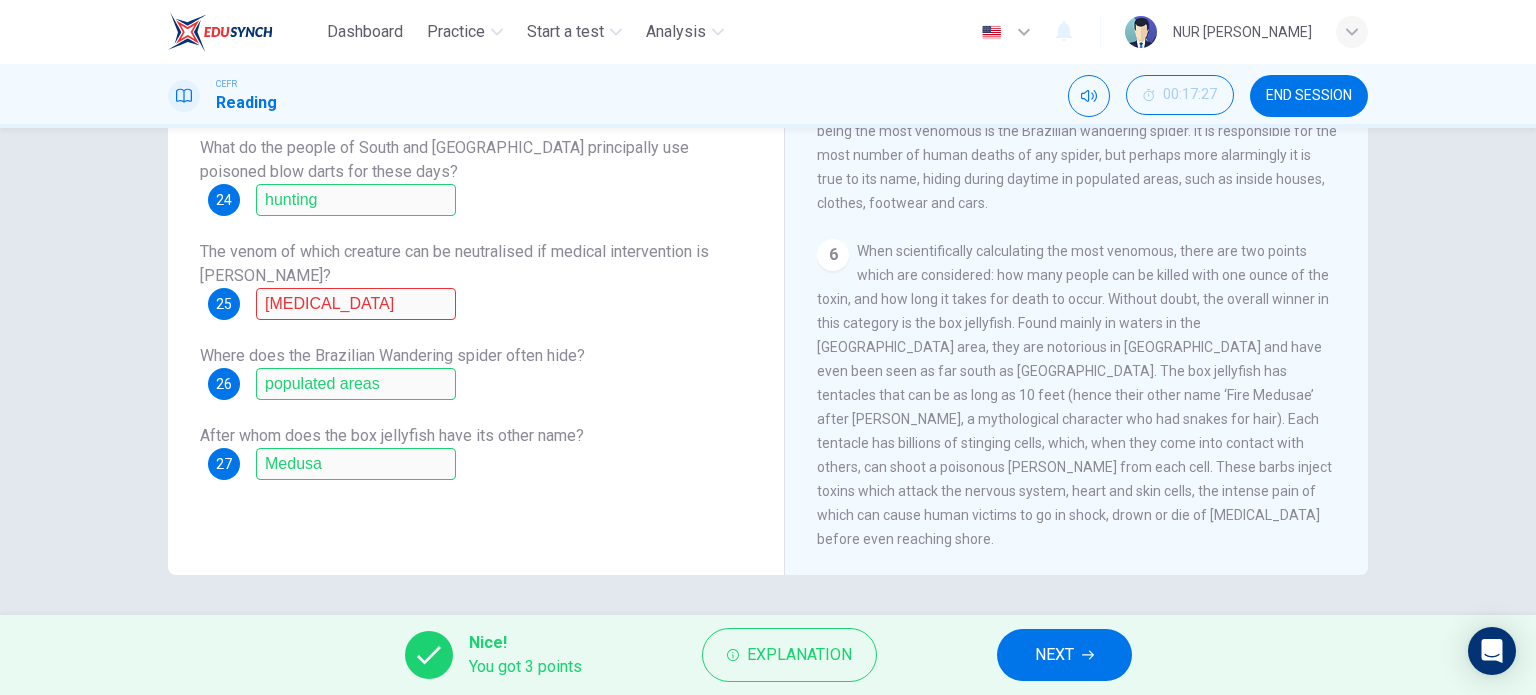 click on "NEXT" at bounding box center [1064, 655] 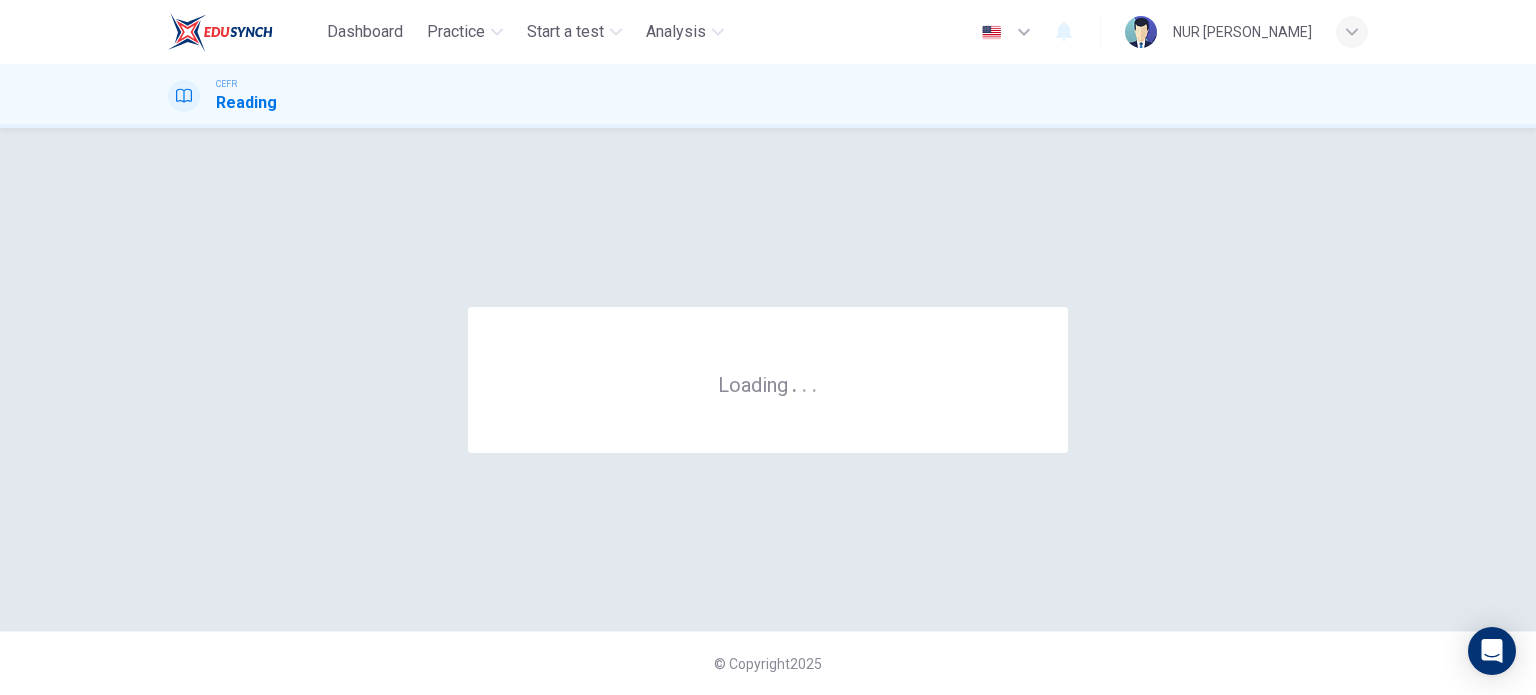 scroll, scrollTop: 0, scrollLeft: 0, axis: both 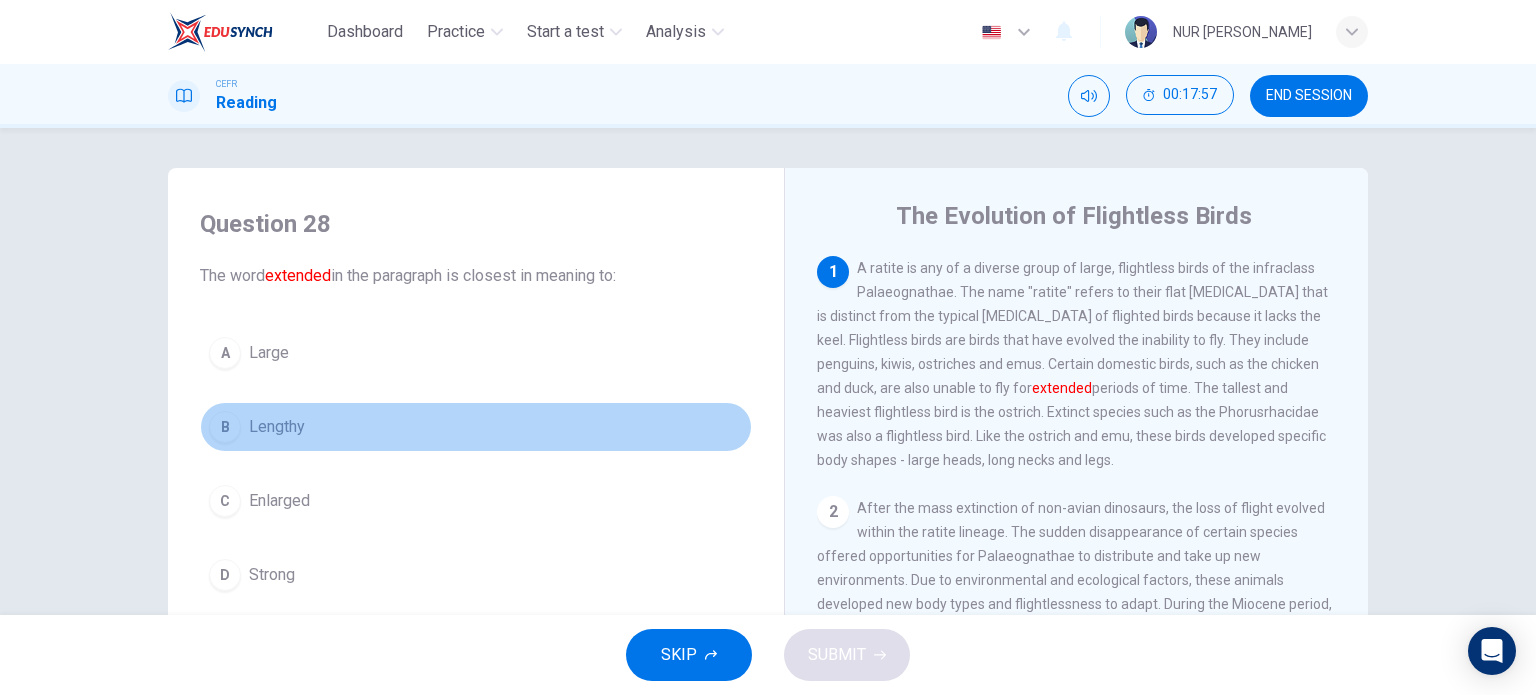 click on "B Lengthy" at bounding box center (476, 427) 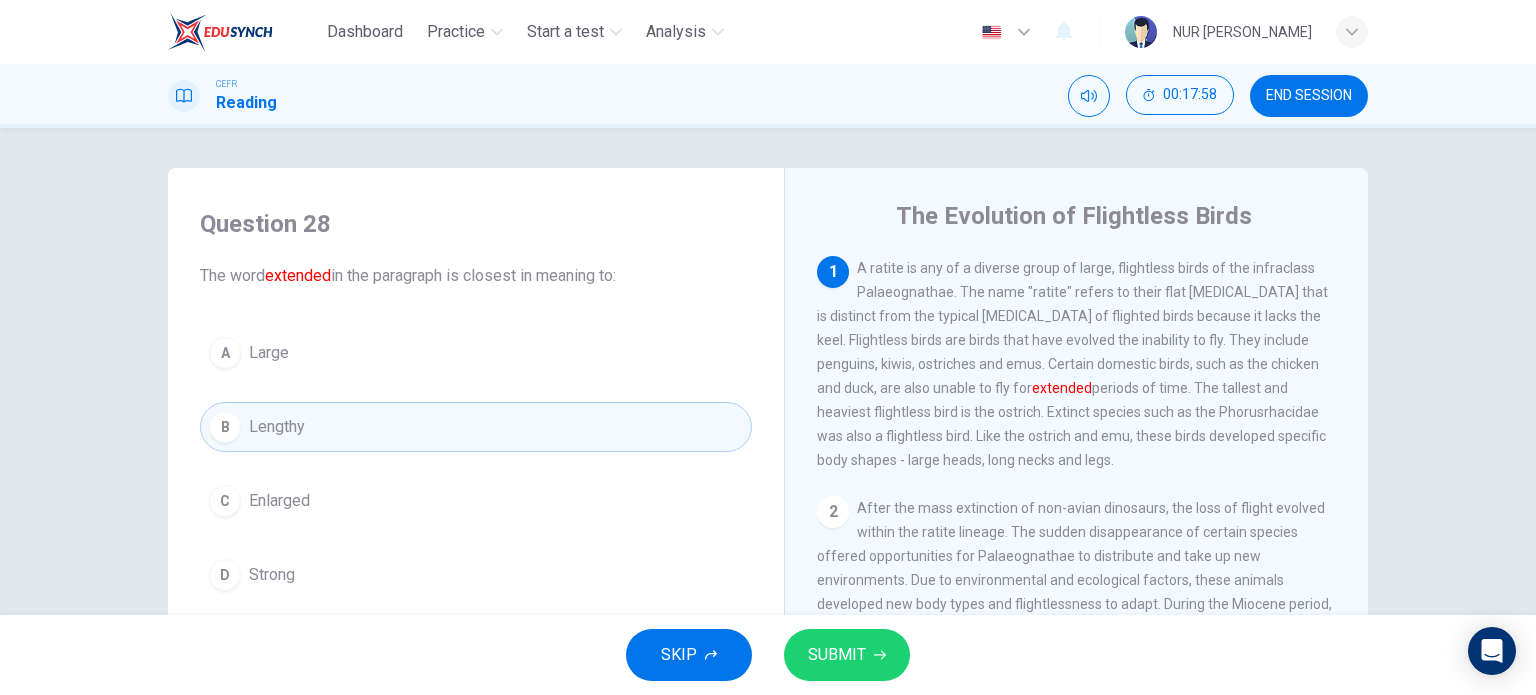 click on "SUBMIT" at bounding box center (847, 655) 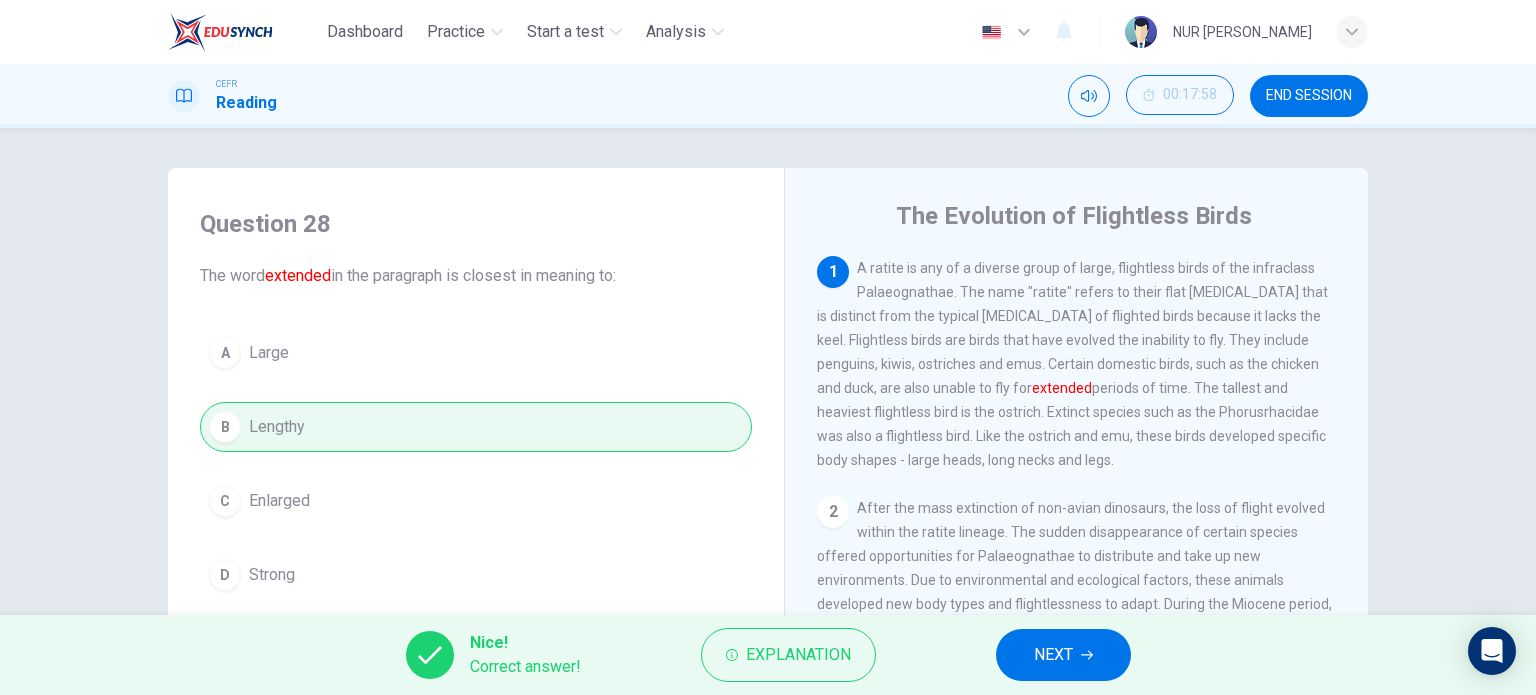 click on "NEXT" at bounding box center [1063, 655] 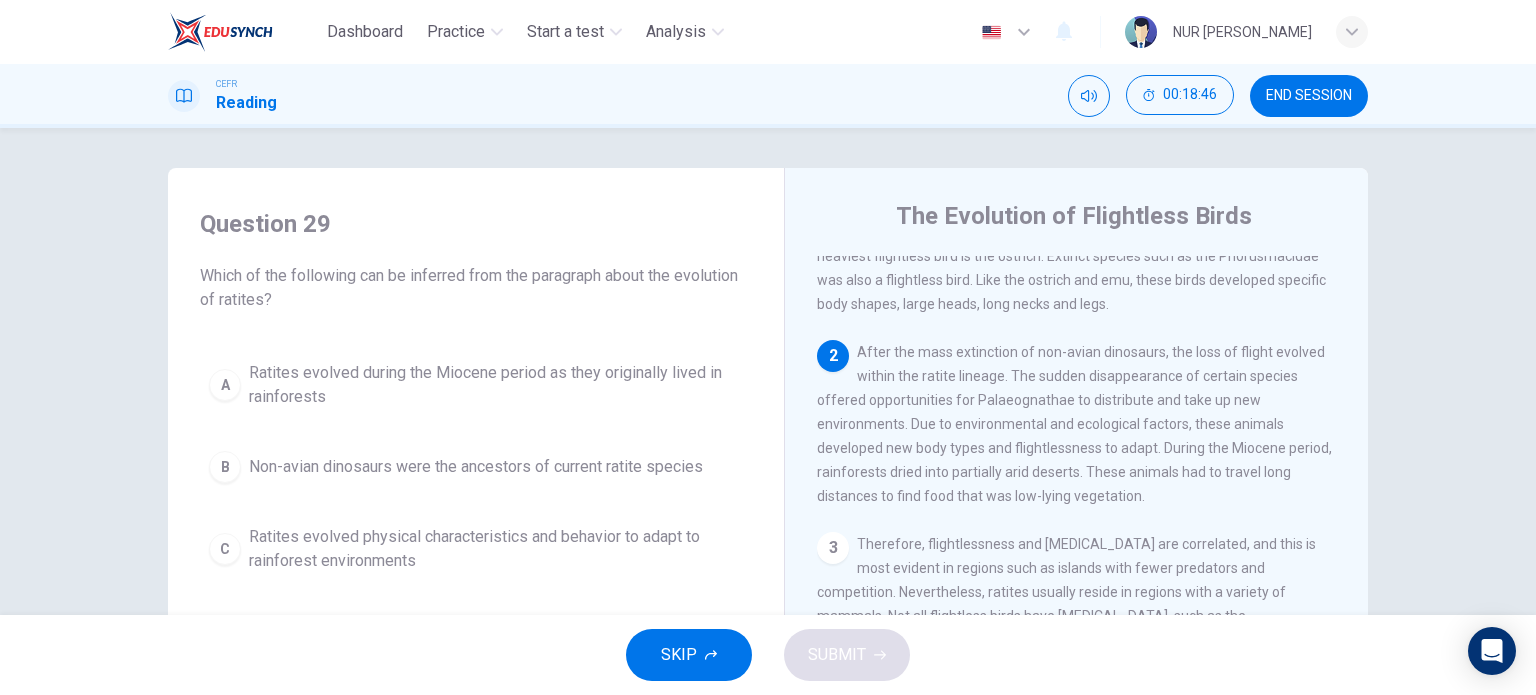 scroll, scrollTop: 200, scrollLeft: 0, axis: vertical 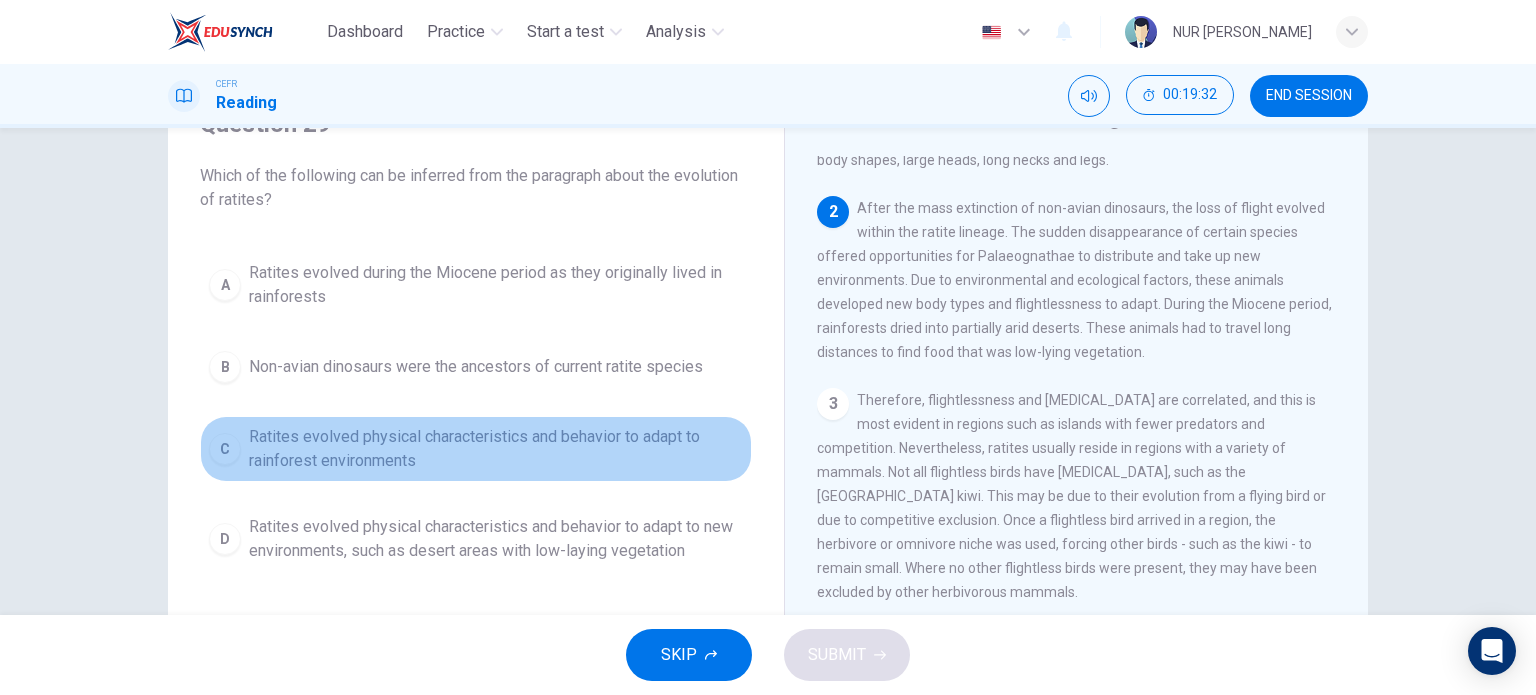 click on "Ratites evolved physical characteristics and behavior to adapt to rainforest environments" at bounding box center (496, 449) 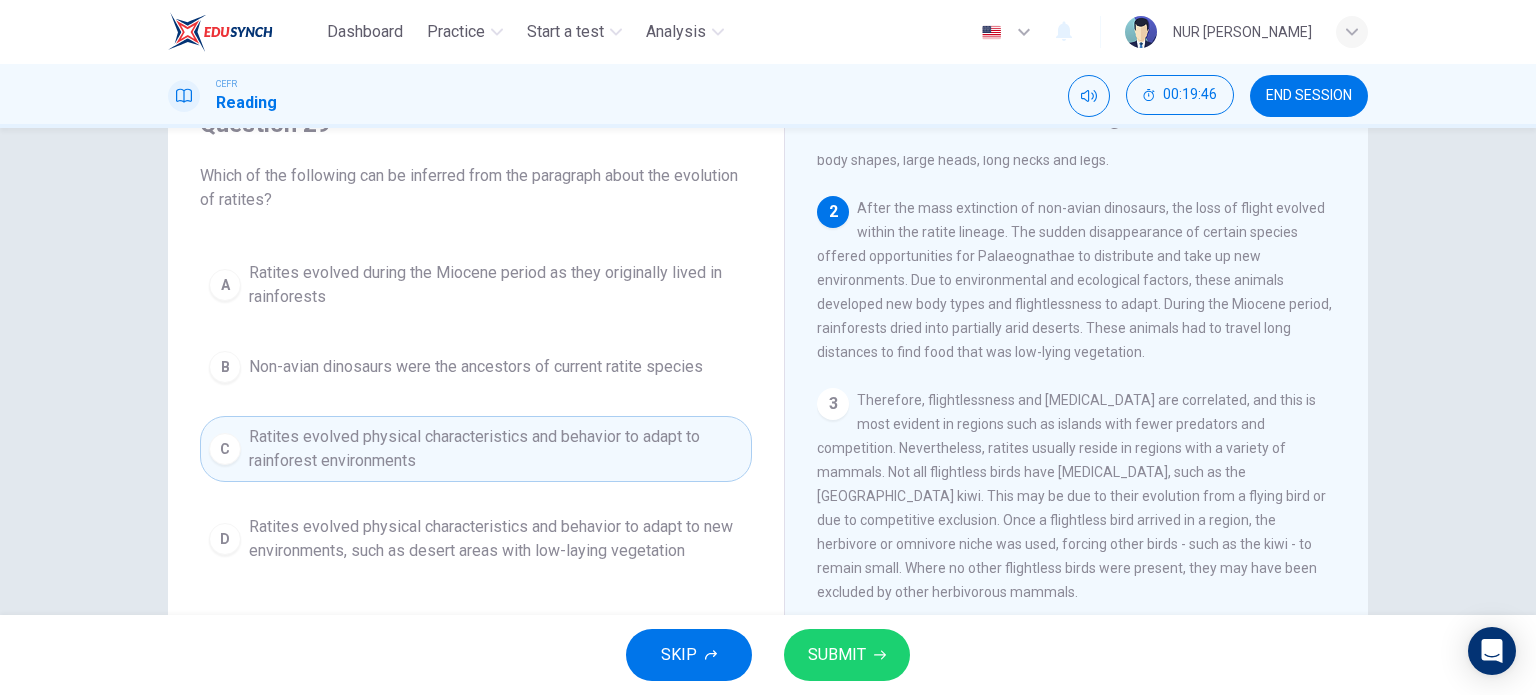 click on "Ratites evolved physical characteristics and behavior to adapt to new environments, such as desert areas with low-laying vegetation" at bounding box center [496, 539] 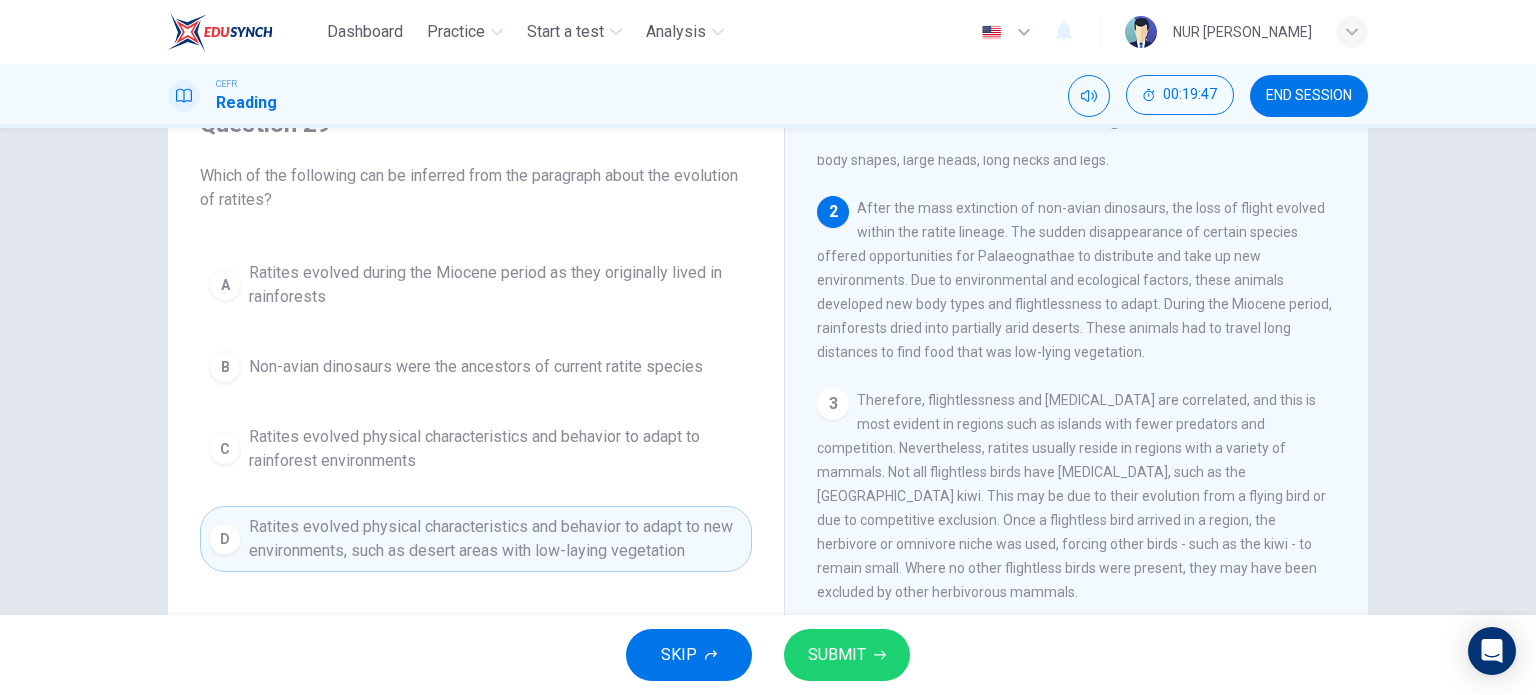 click on "SUBMIT" at bounding box center [837, 655] 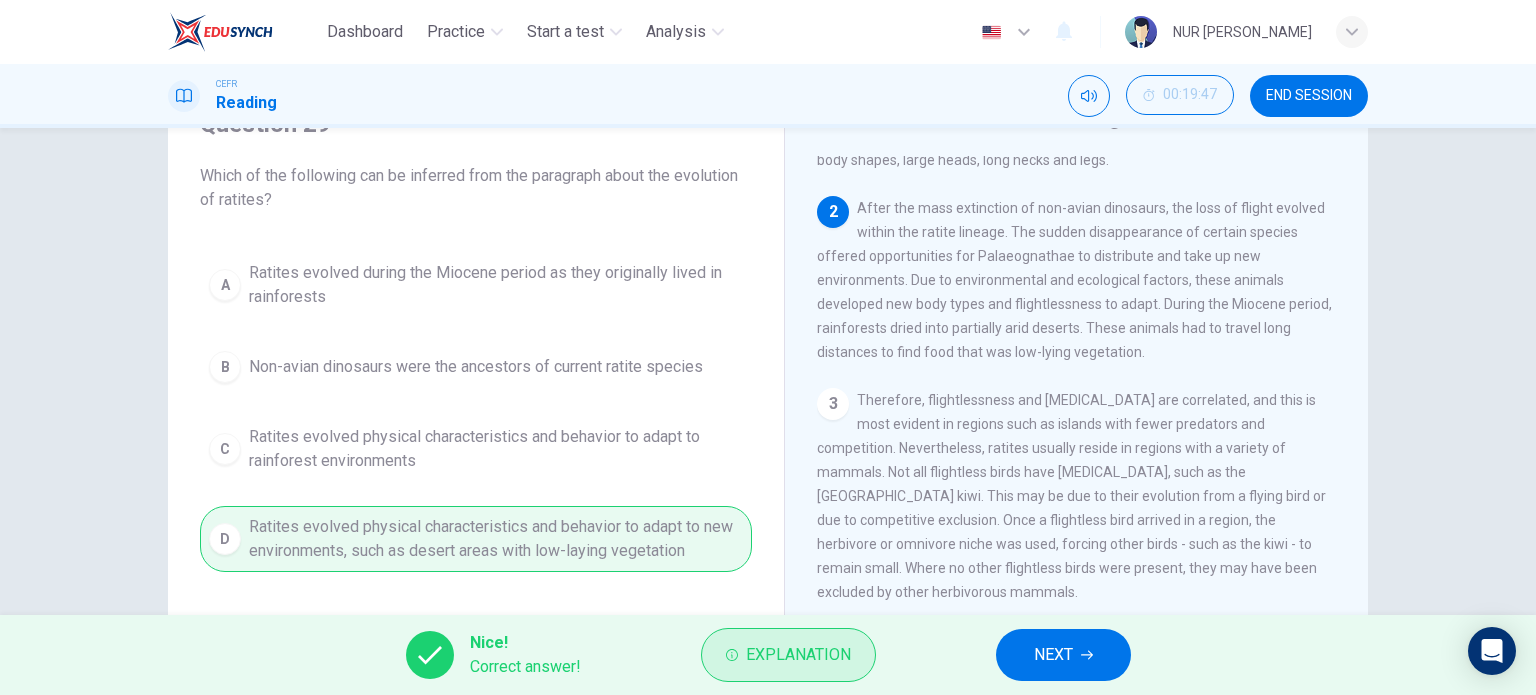 click on "Explanation" at bounding box center [788, 655] 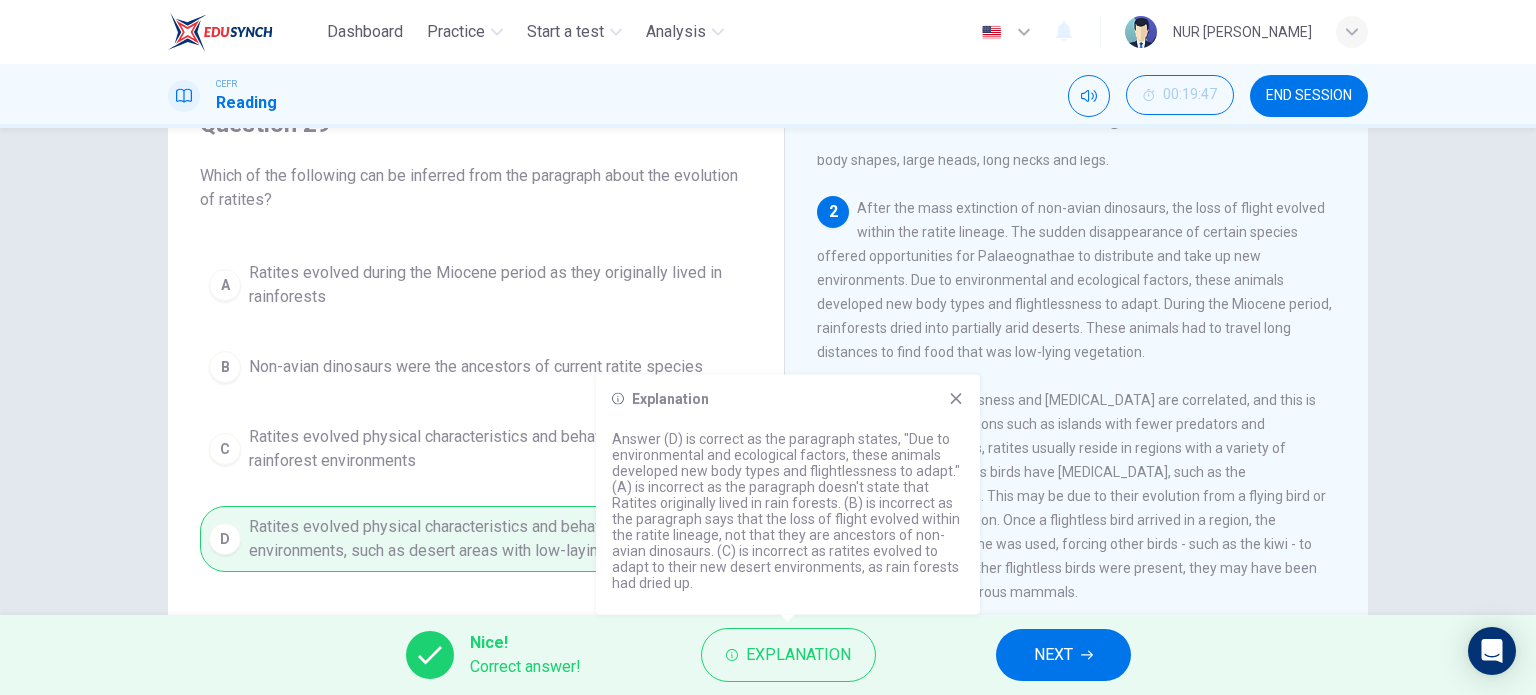 click 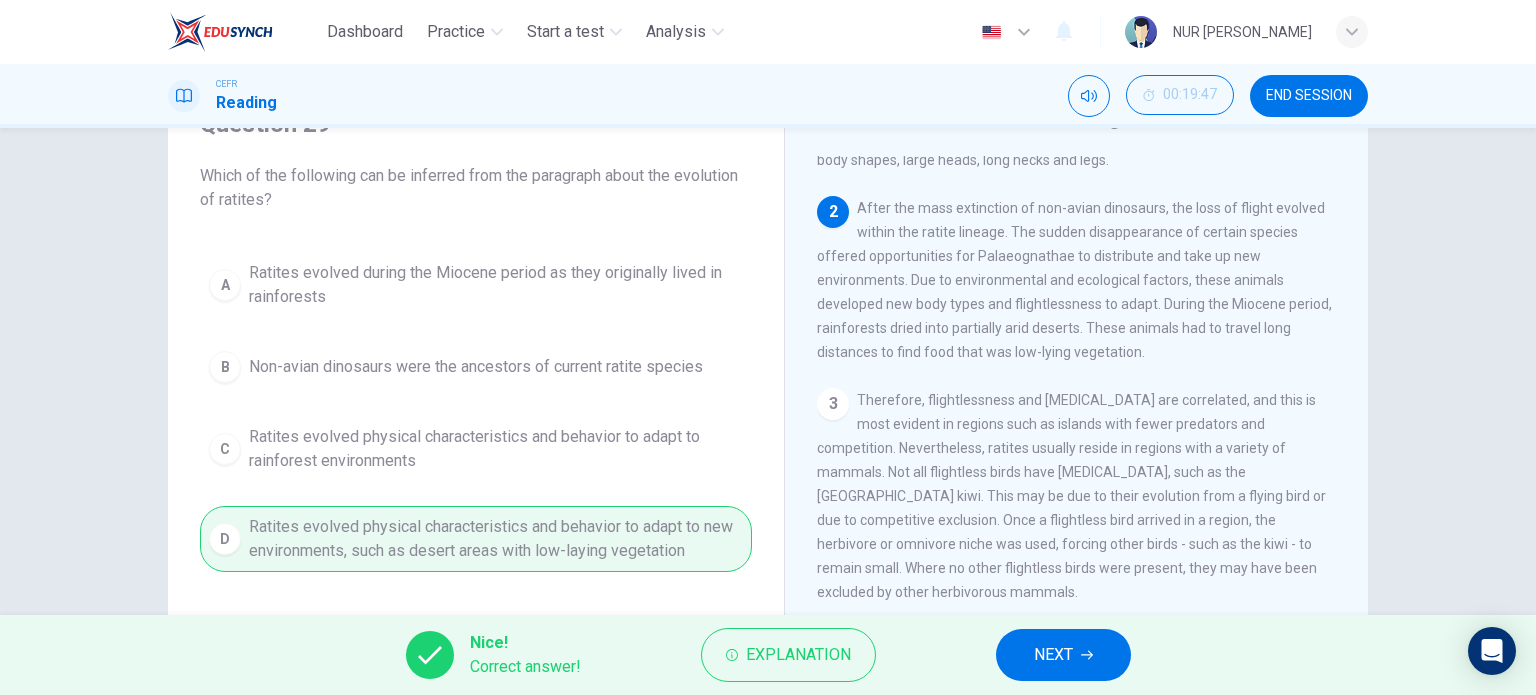 click on "NEXT" at bounding box center (1053, 655) 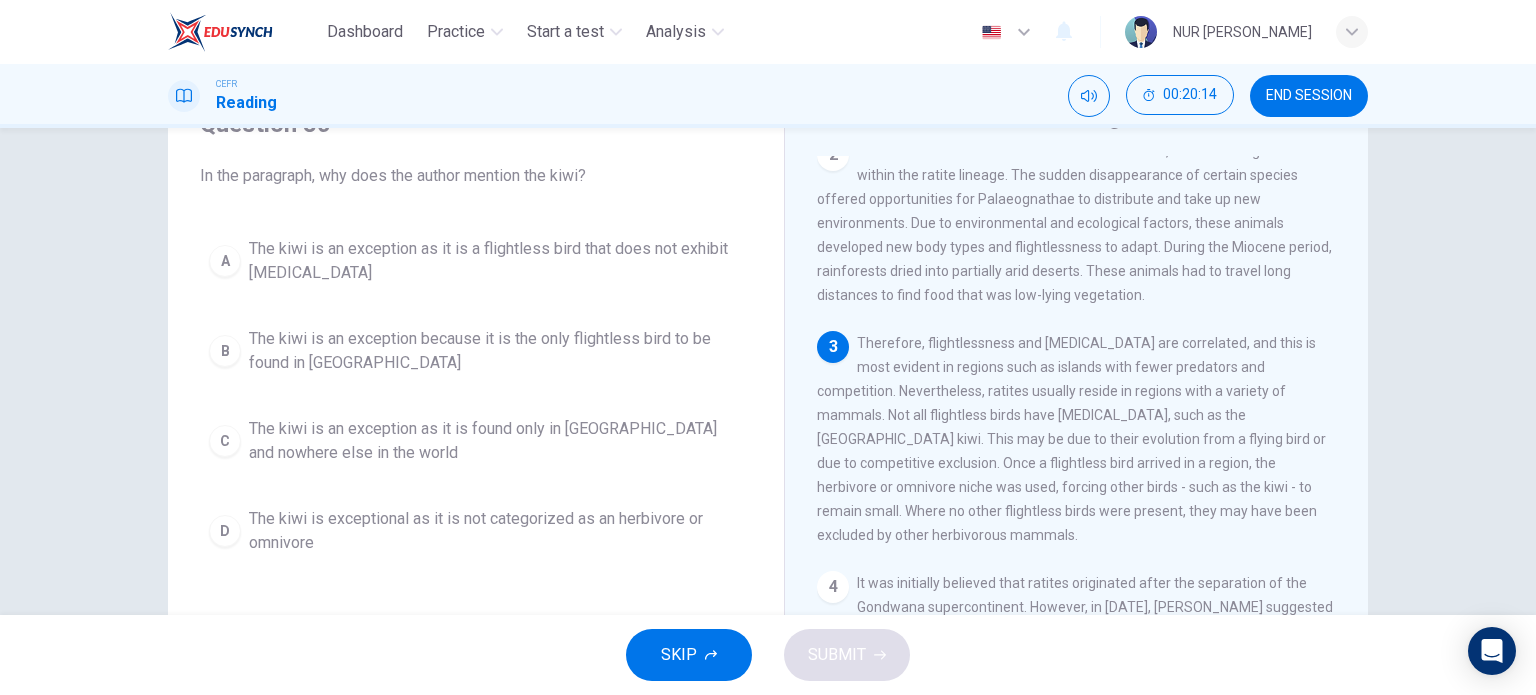 scroll, scrollTop: 300, scrollLeft: 0, axis: vertical 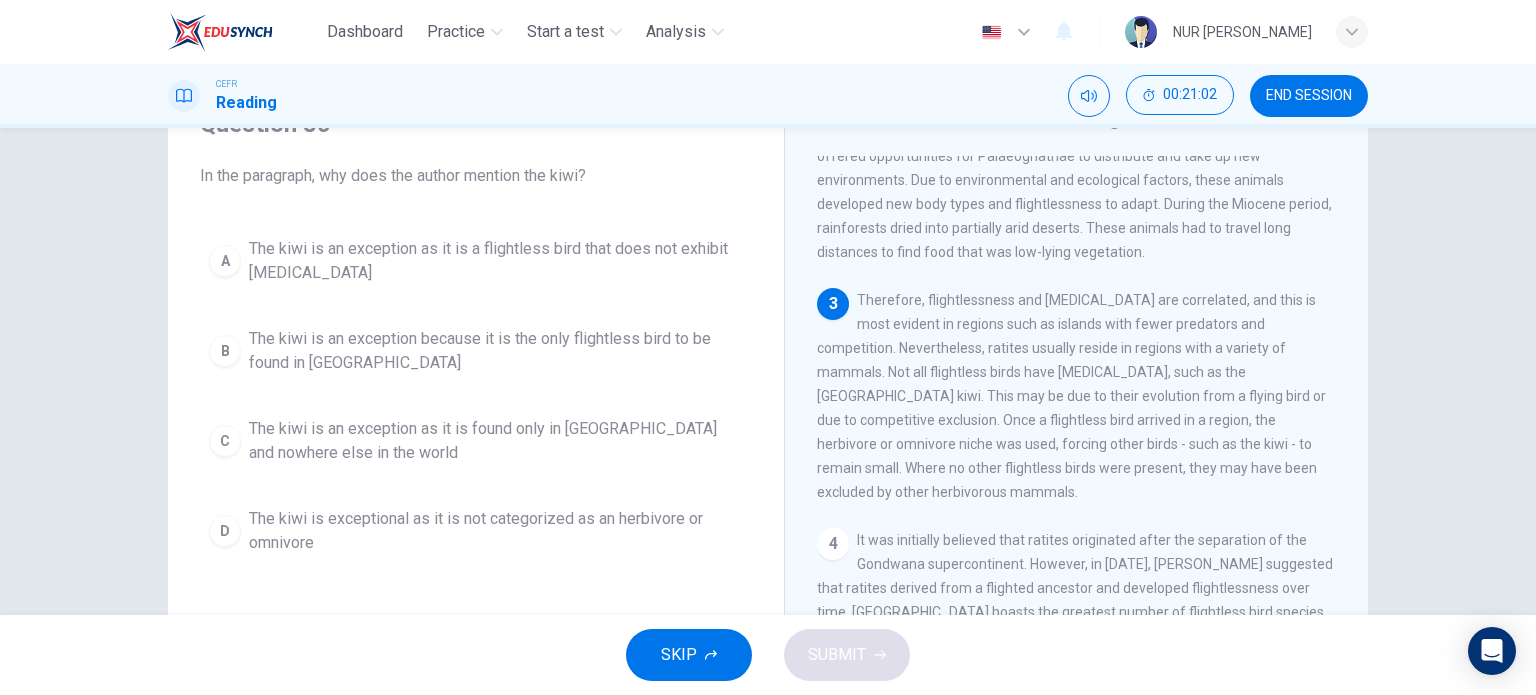 click on "The kiwi is an exception as it is a flightless bird that does not exhibit [MEDICAL_DATA]" at bounding box center (496, 261) 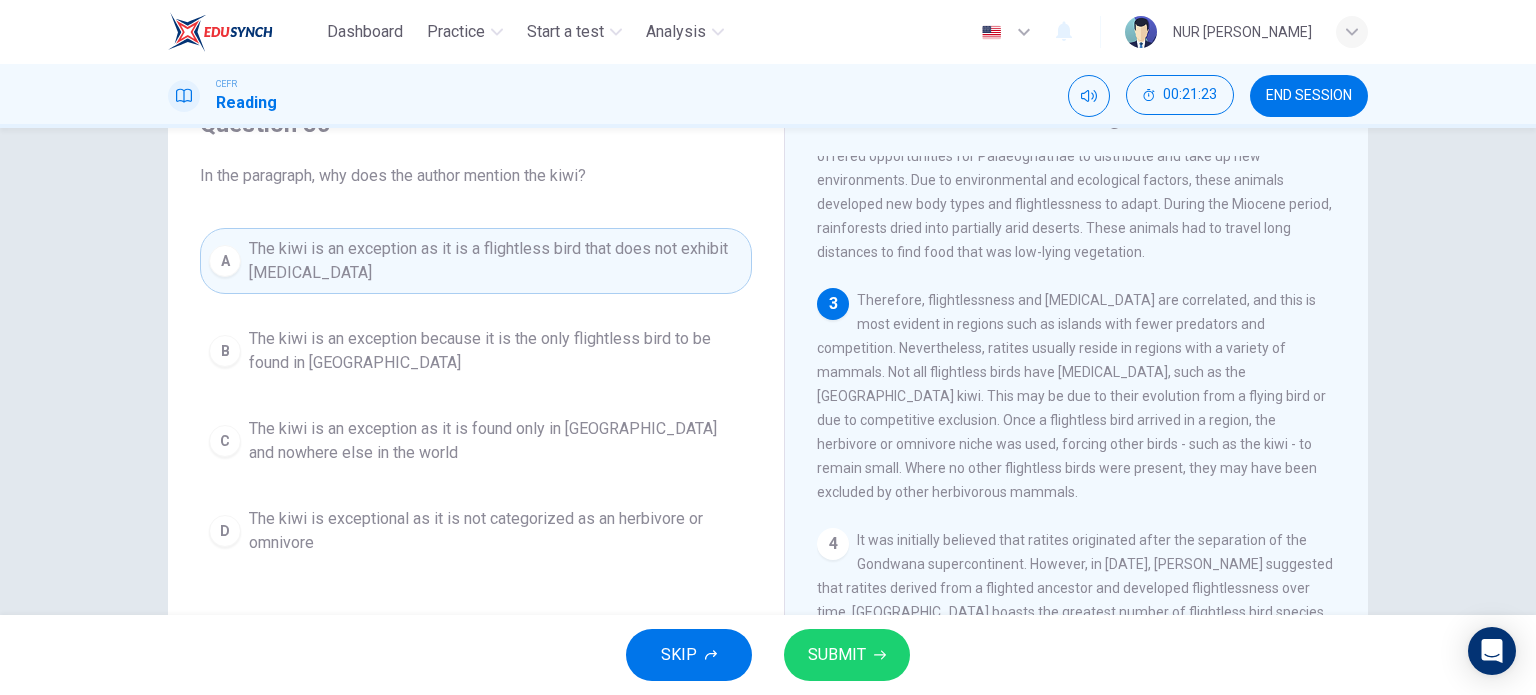 click on "SUBMIT" at bounding box center [837, 655] 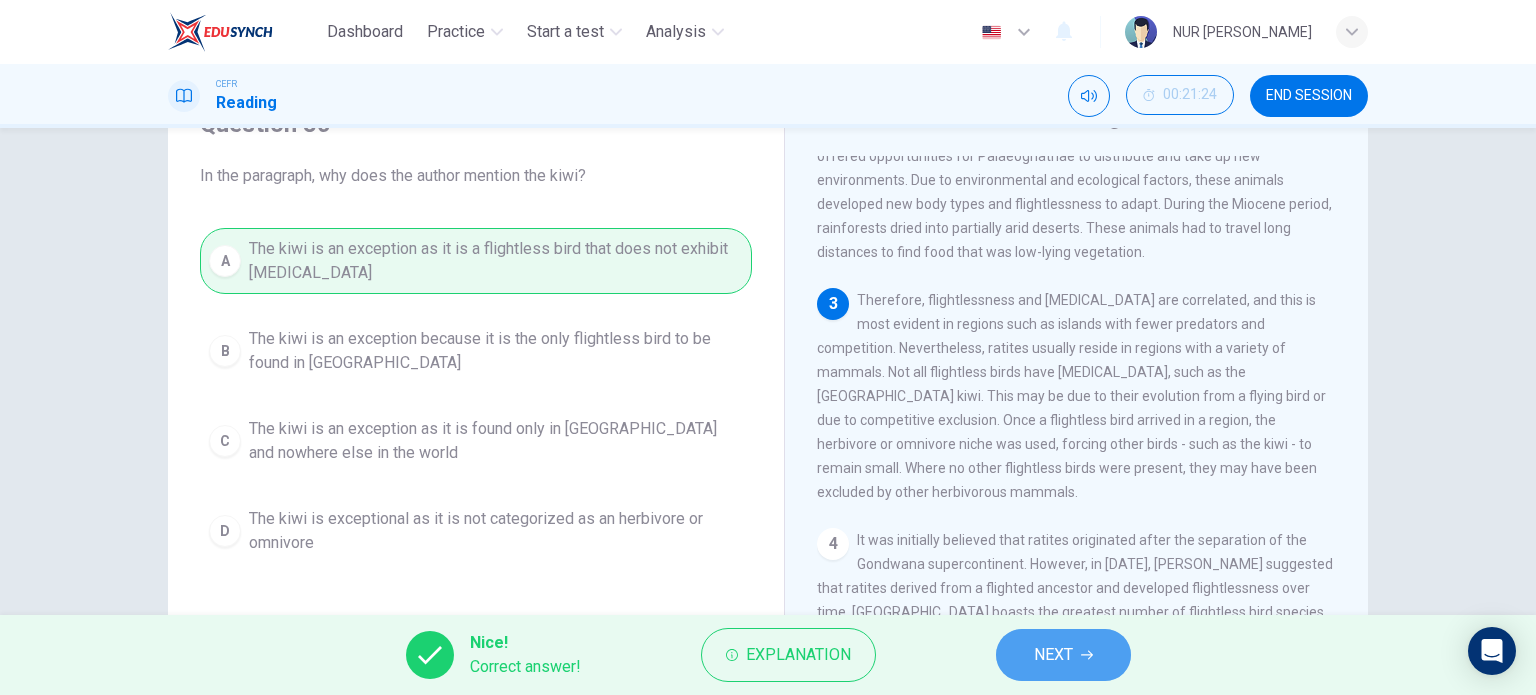 click on "NEXT" at bounding box center (1053, 655) 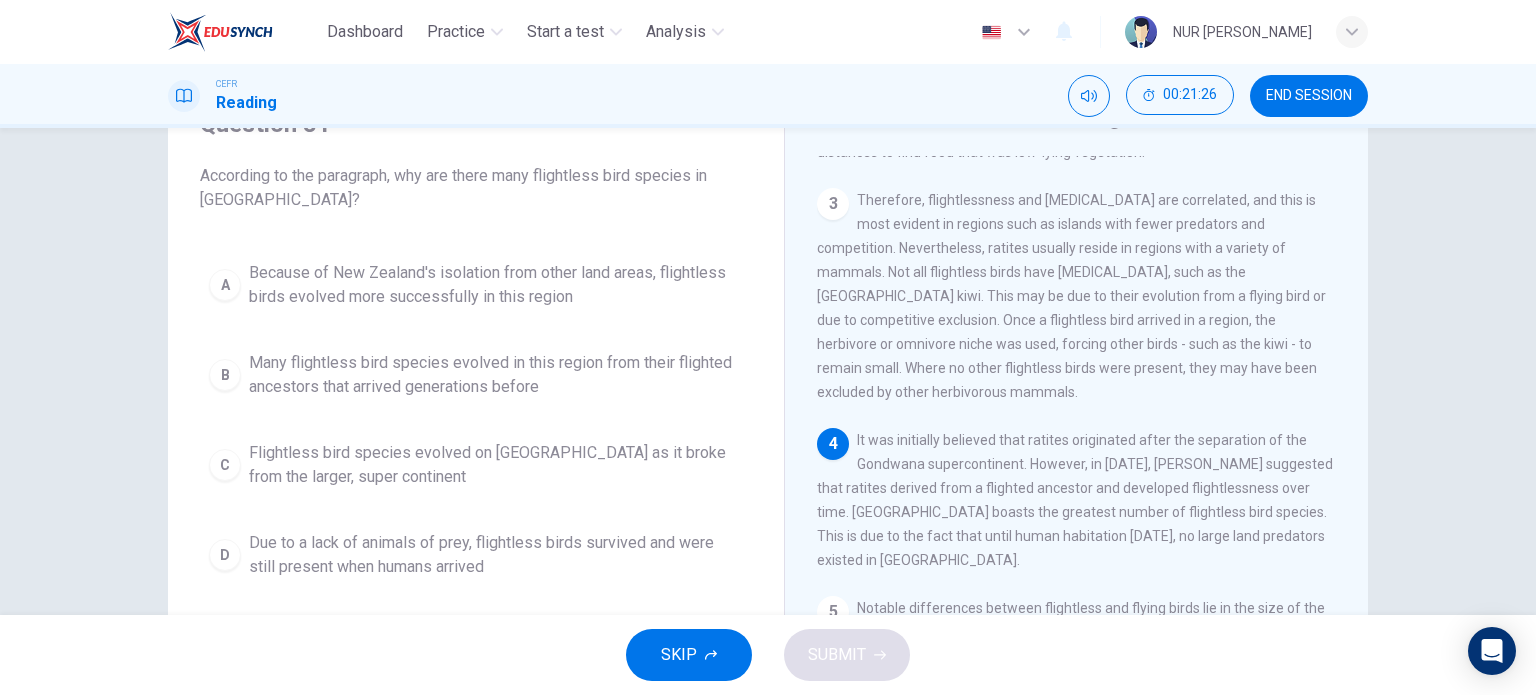 scroll, scrollTop: 500, scrollLeft: 0, axis: vertical 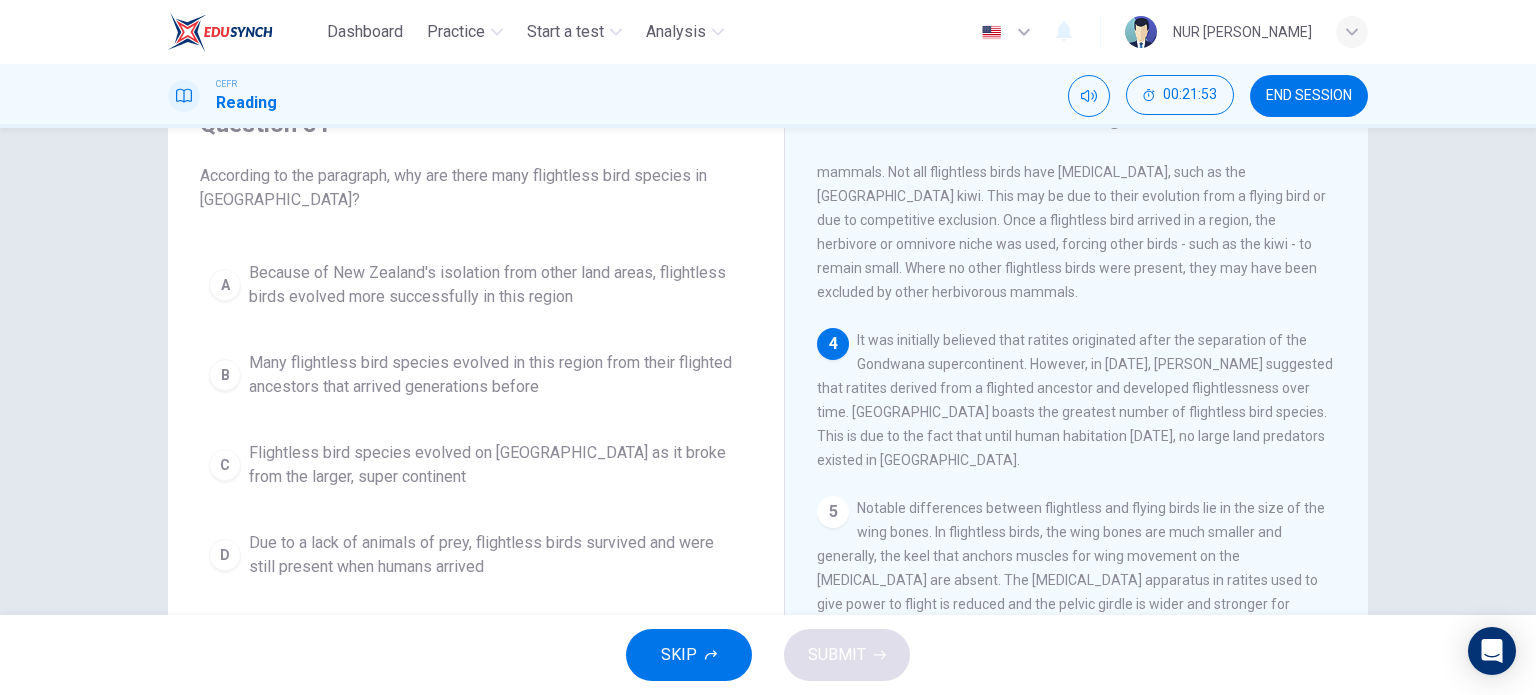 click on "Many flightless bird species evolved in this region from their flighted ancestors that arrived generations before" at bounding box center (496, 375) 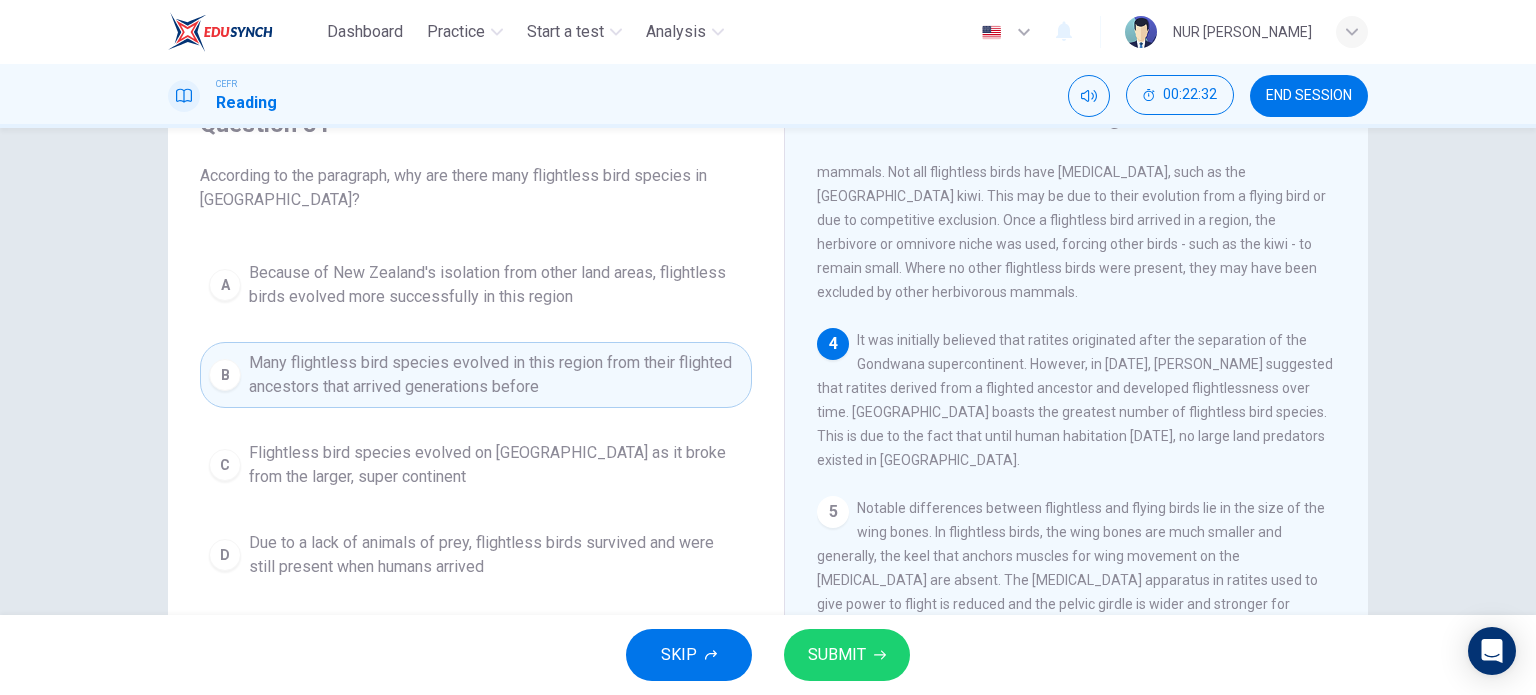 click on "Flightless bird species evolved on [GEOGRAPHIC_DATA] as it broke from the larger, super continent" at bounding box center [496, 465] 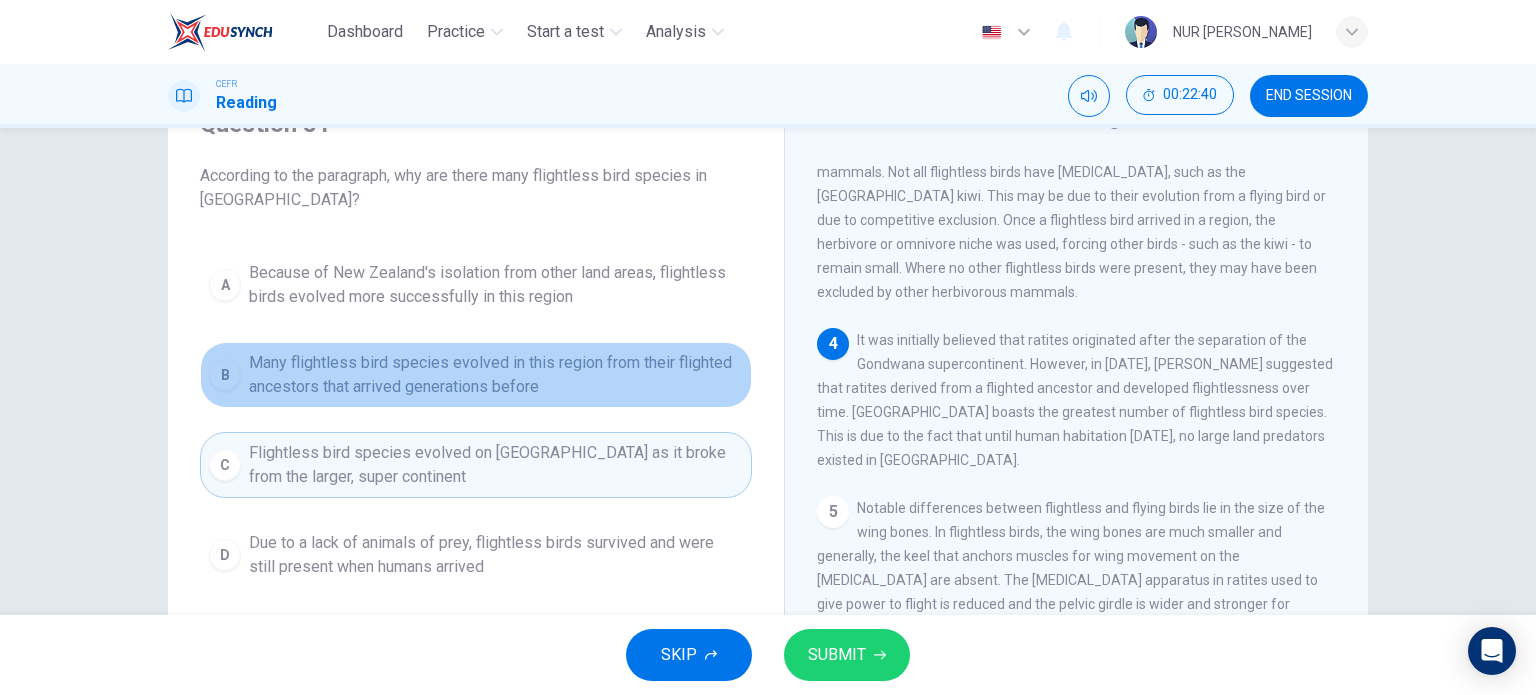 click on "Many flightless bird species evolved in this region from their flighted ancestors that arrived generations before" at bounding box center (496, 375) 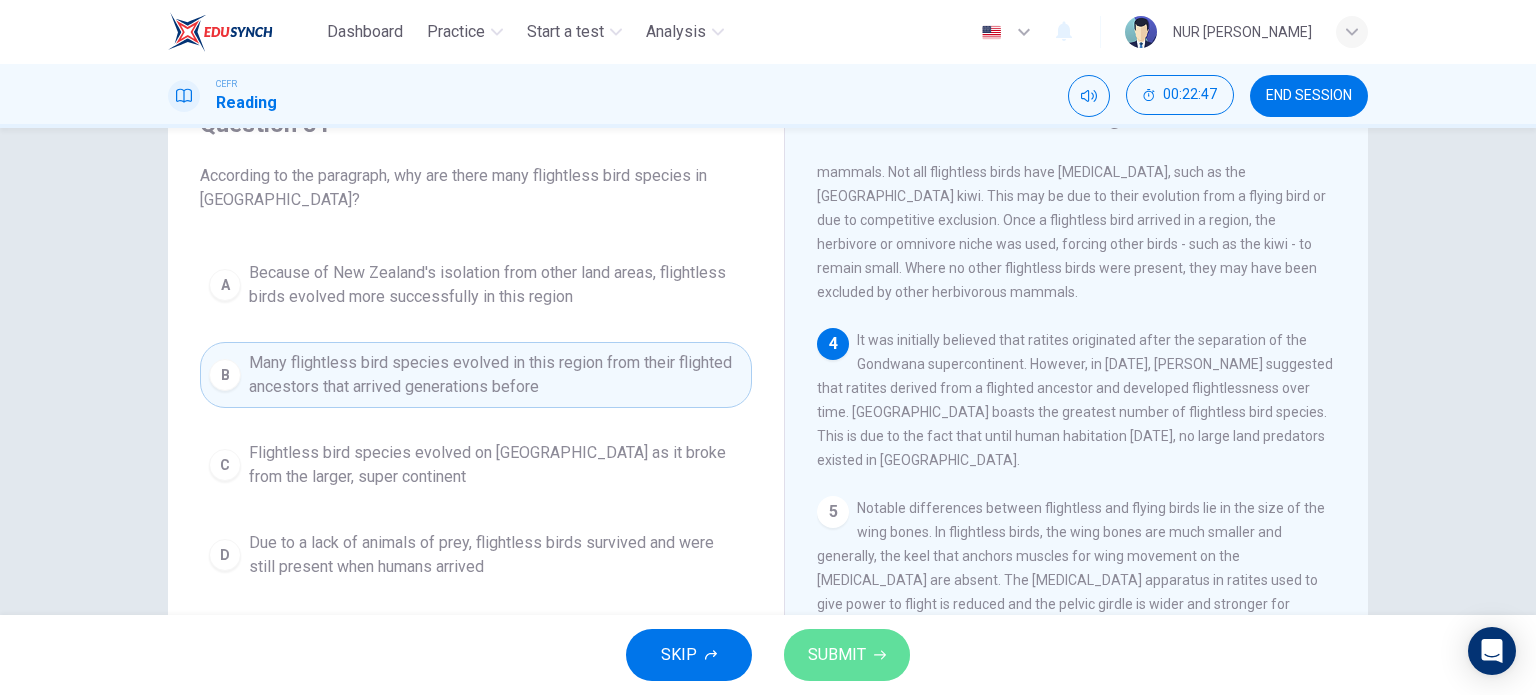 click on "SUBMIT" at bounding box center [837, 655] 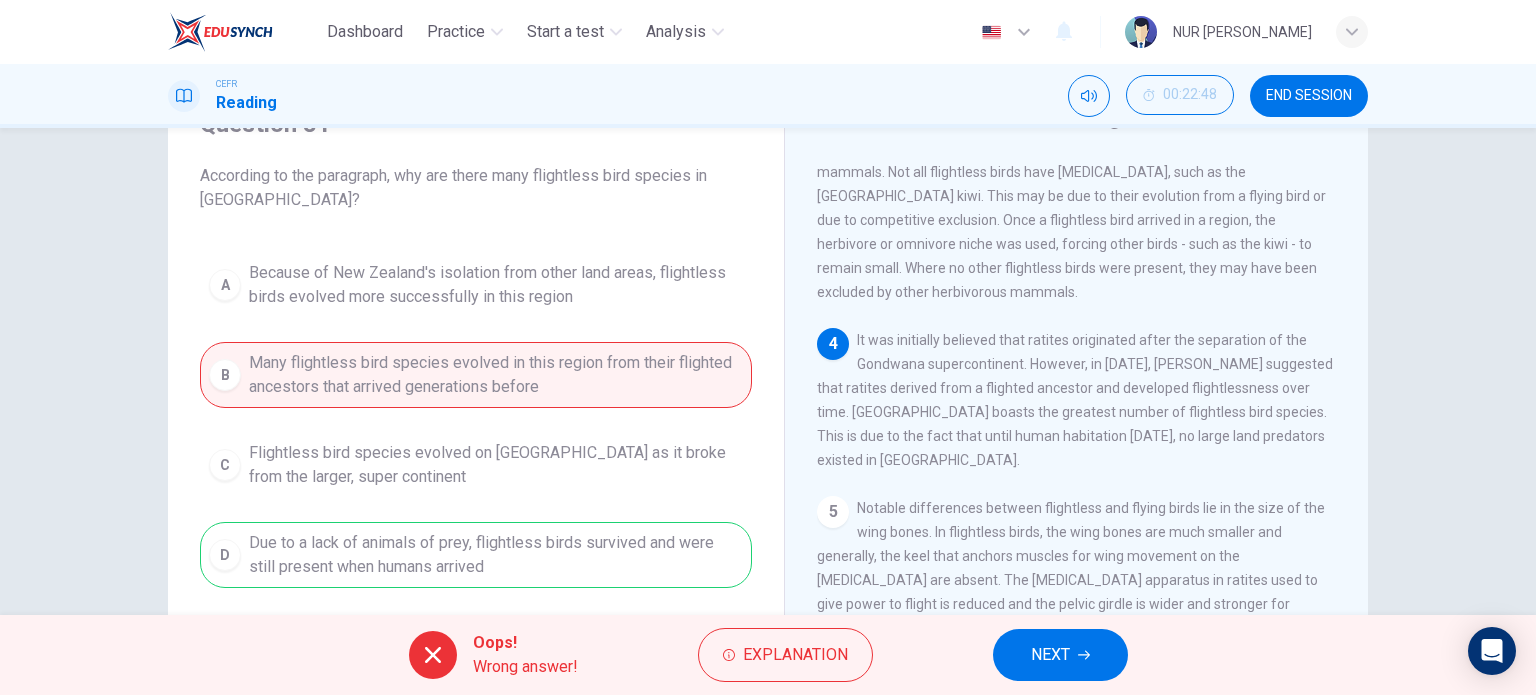 click on "A Because of New Zealand's isolation from other land areas, flightless birds evolved more successfully in this region B Many flightless bird species evolved in this region from their flighted ancestors that arrived generations before C Flightless bird species evolved on [GEOGRAPHIC_DATA] as it broke from the larger, super continent D Due to a lack of animals of prey, flightless birds survived and were still present when humans arrived" at bounding box center (476, 420) 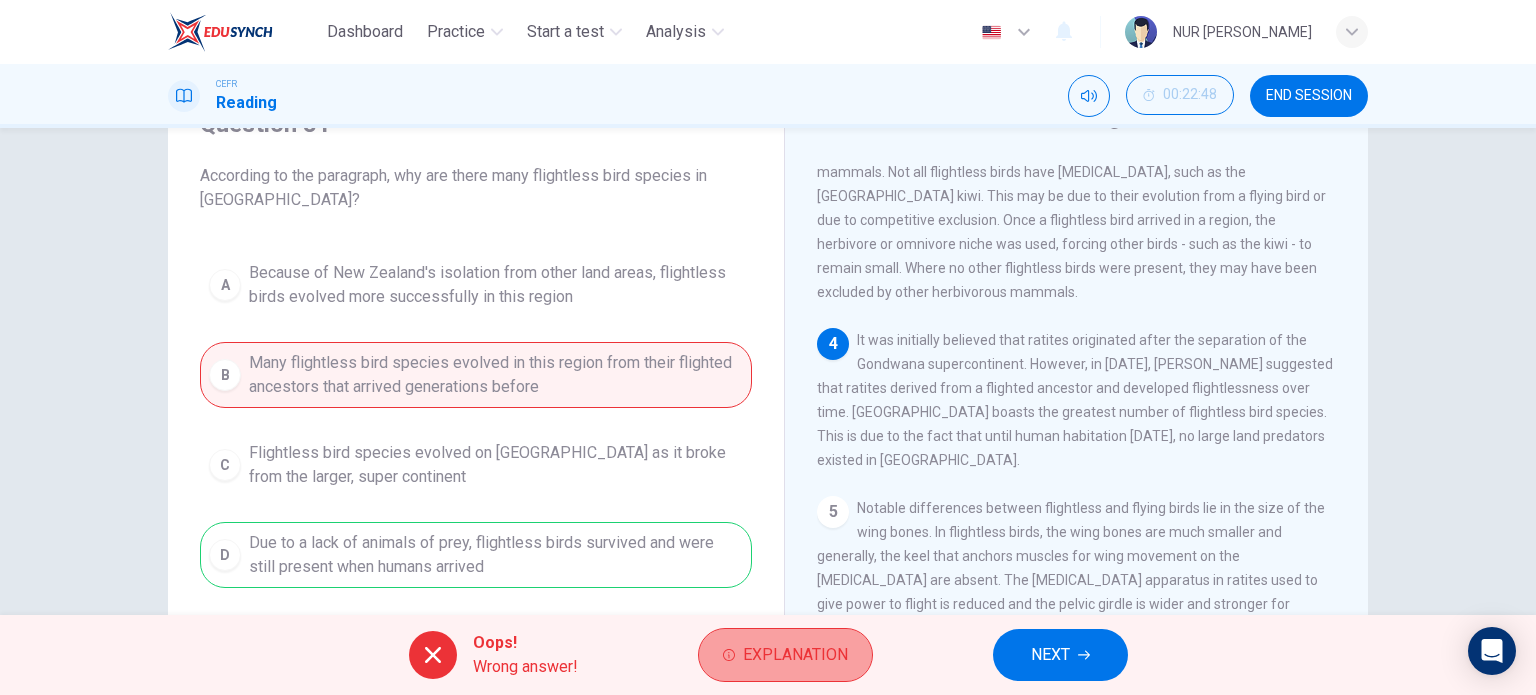 click on "Explanation" at bounding box center [795, 655] 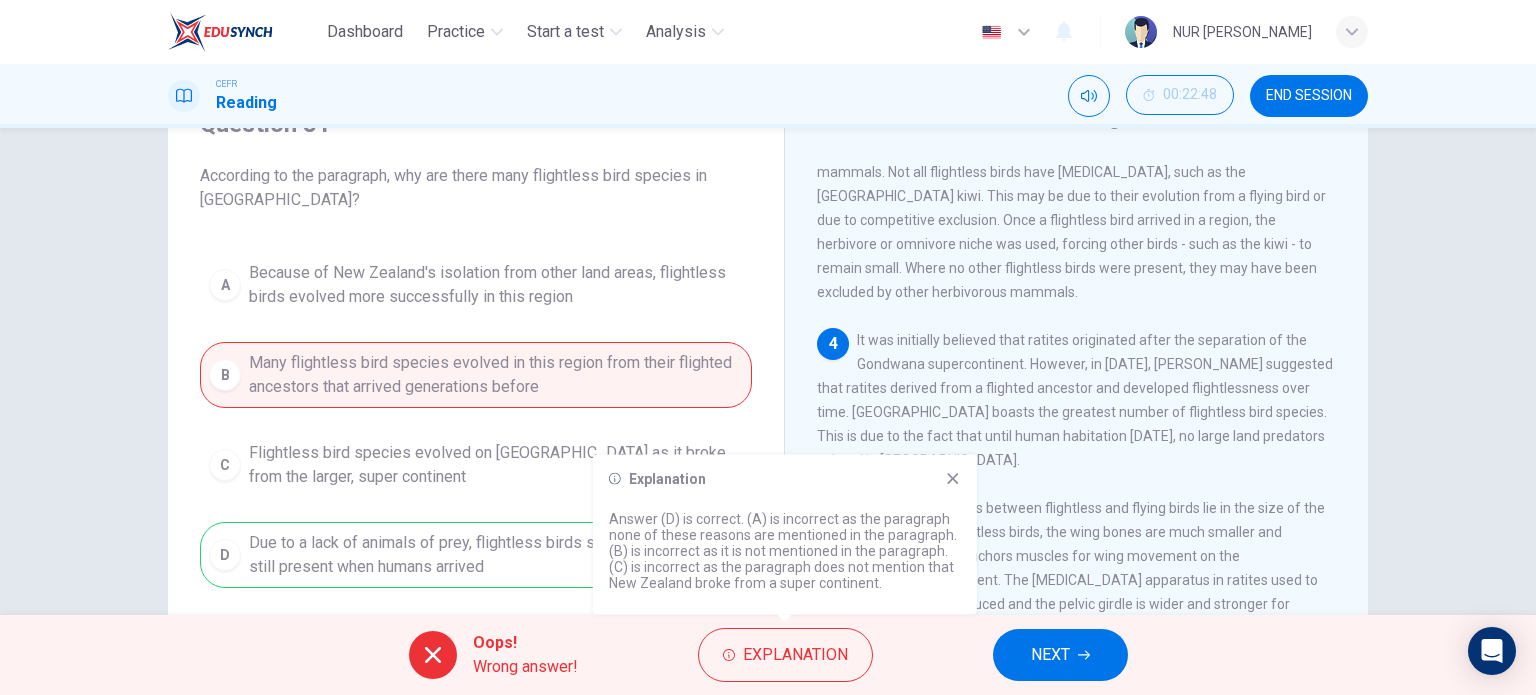 click 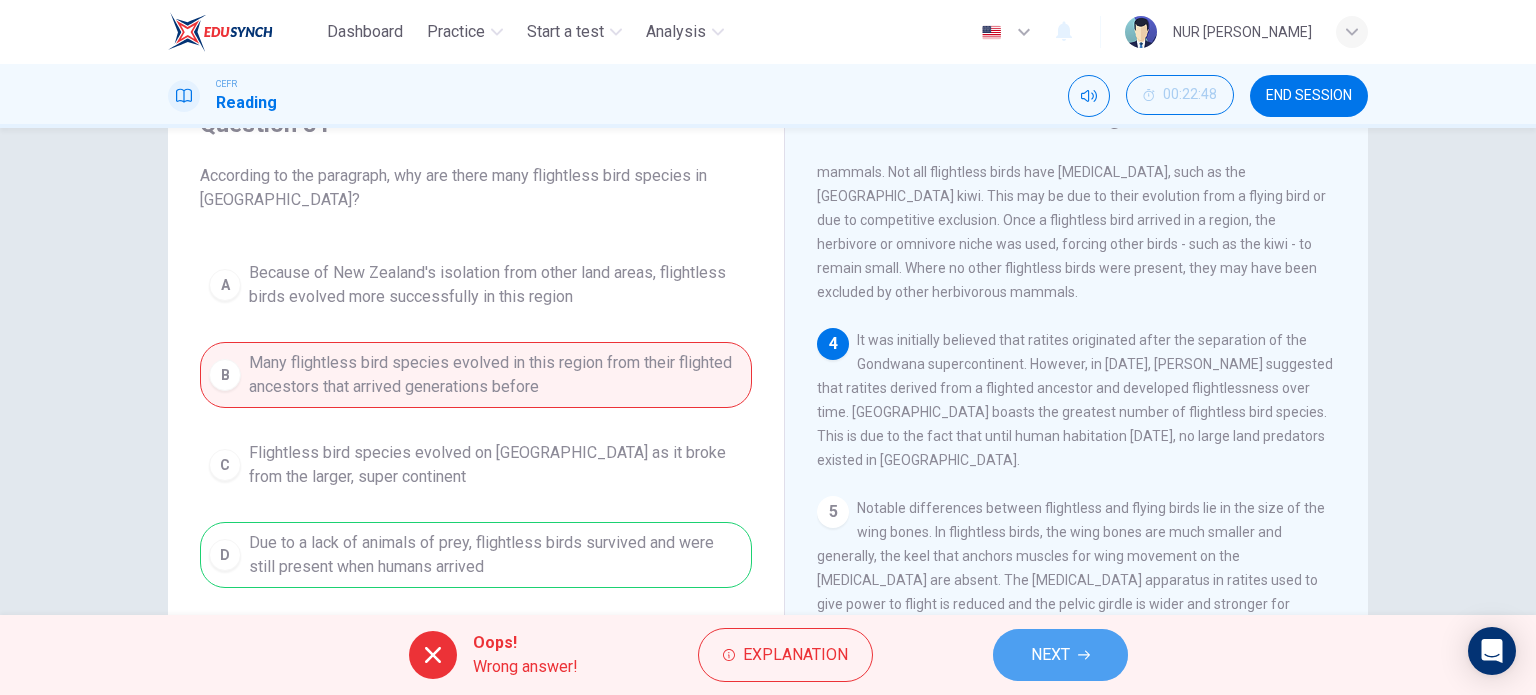 click on "NEXT" at bounding box center [1050, 655] 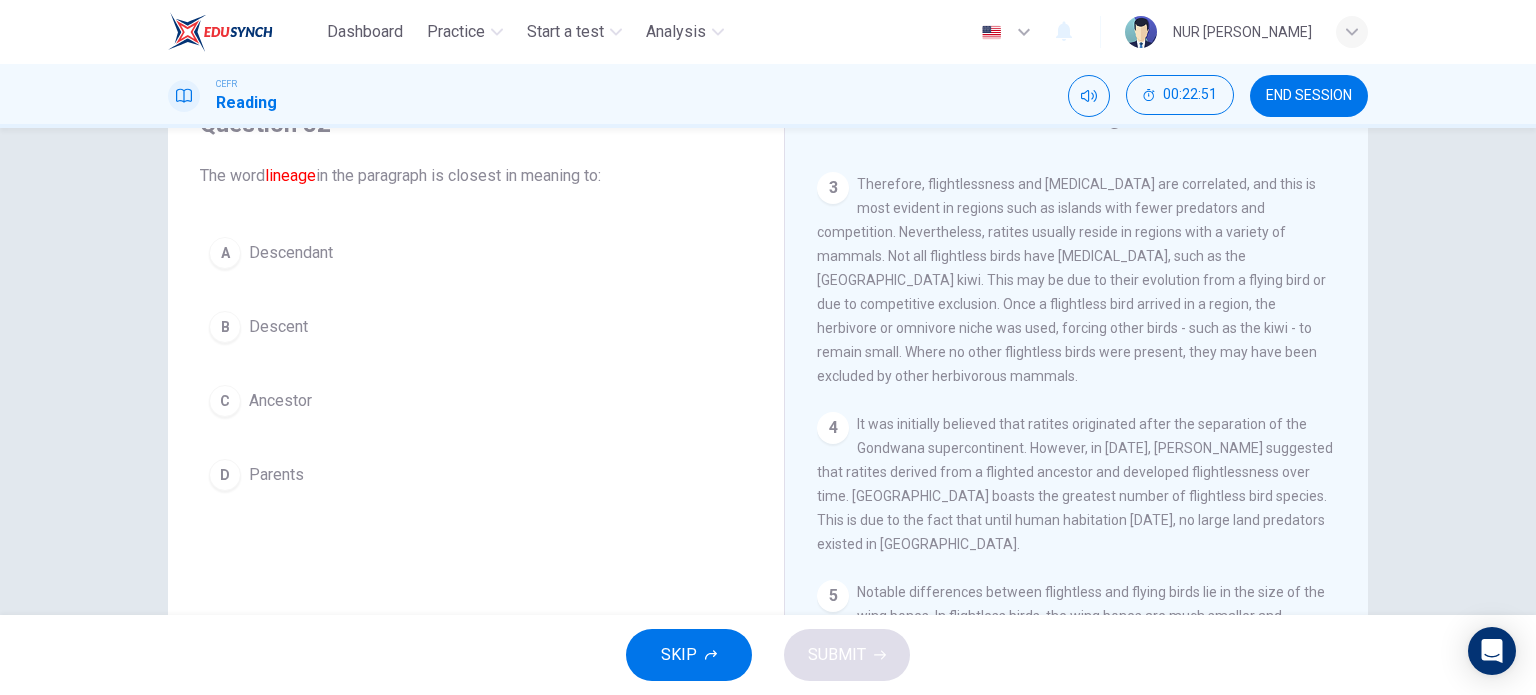scroll, scrollTop: 200, scrollLeft: 0, axis: vertical 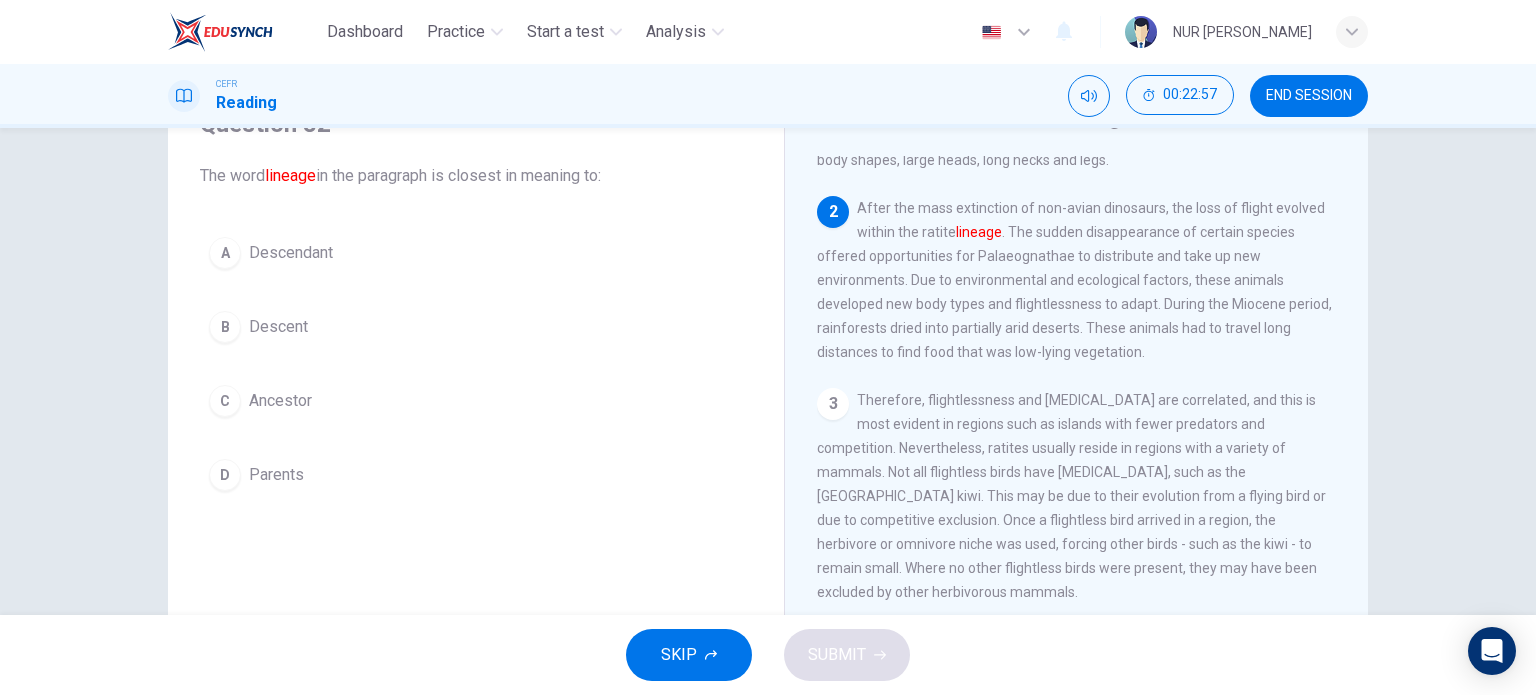 click on "A Descendant" at bounding box center (476, 253) 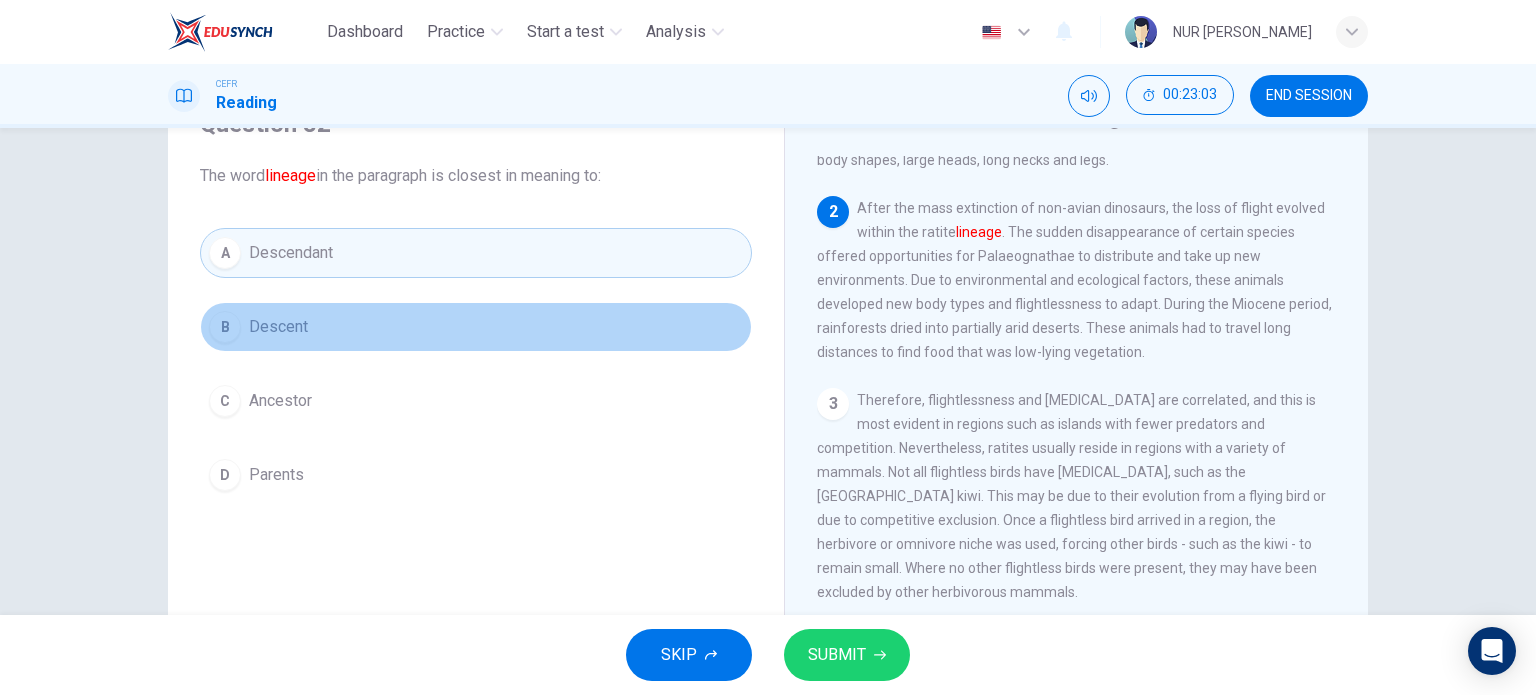 click on "B Descent" at bounding box center [476, 327] 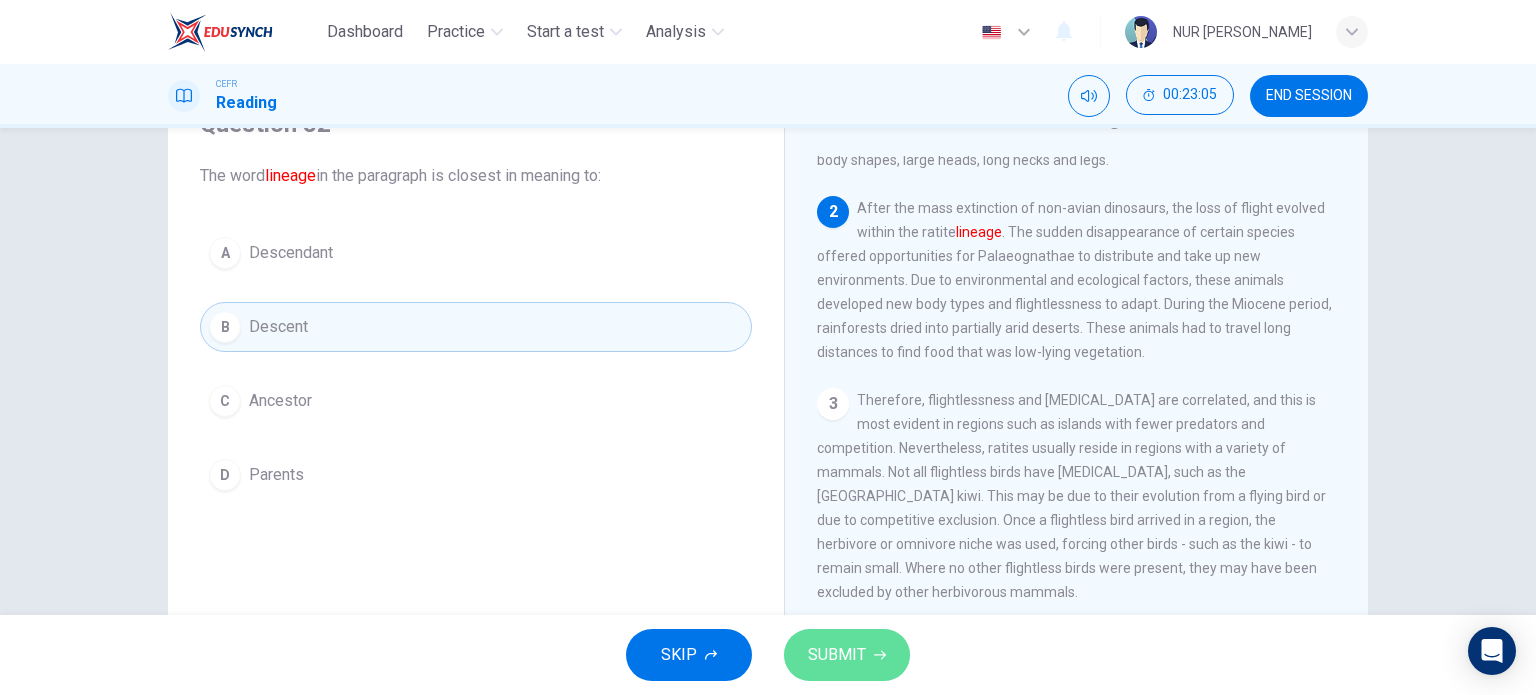 click on "SUBMIT" at bounding box center [847, 655] 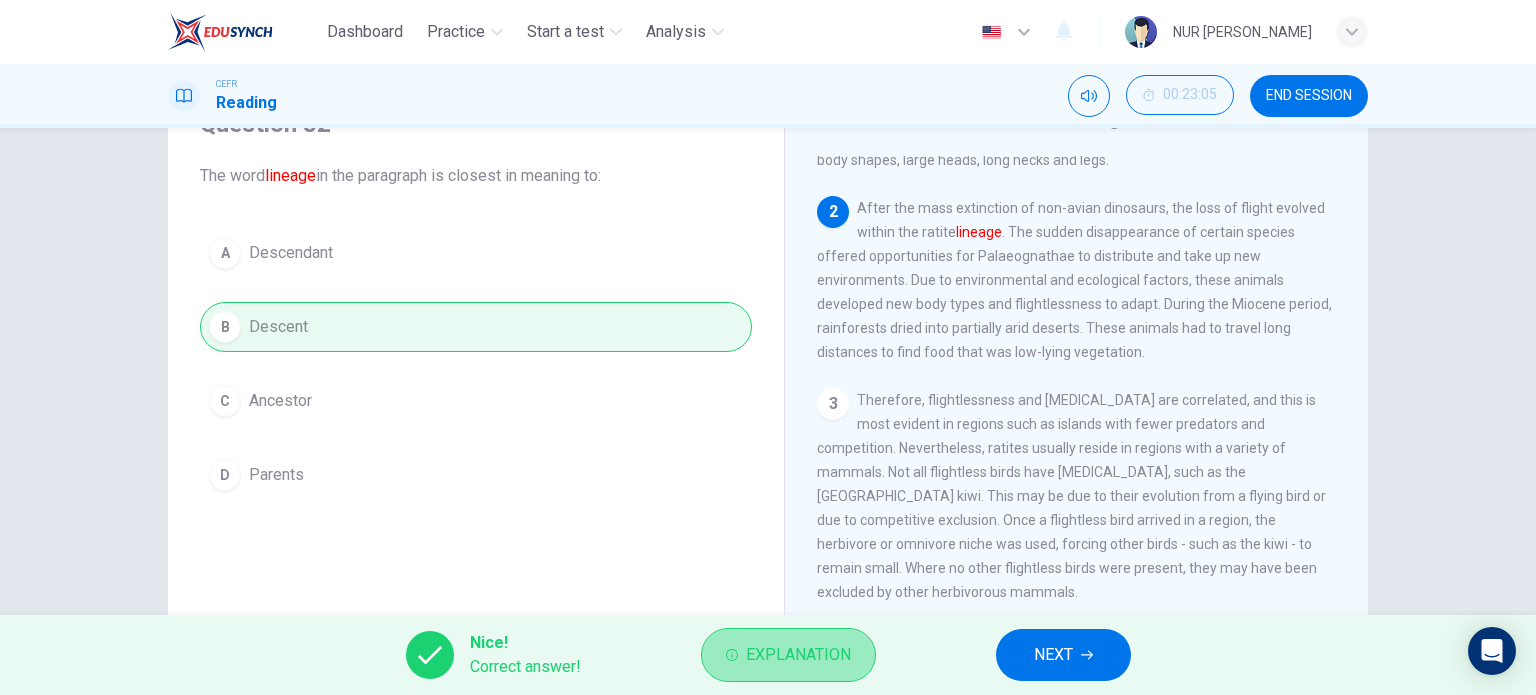 click on "Explanation" at bounding box center (798, 655) 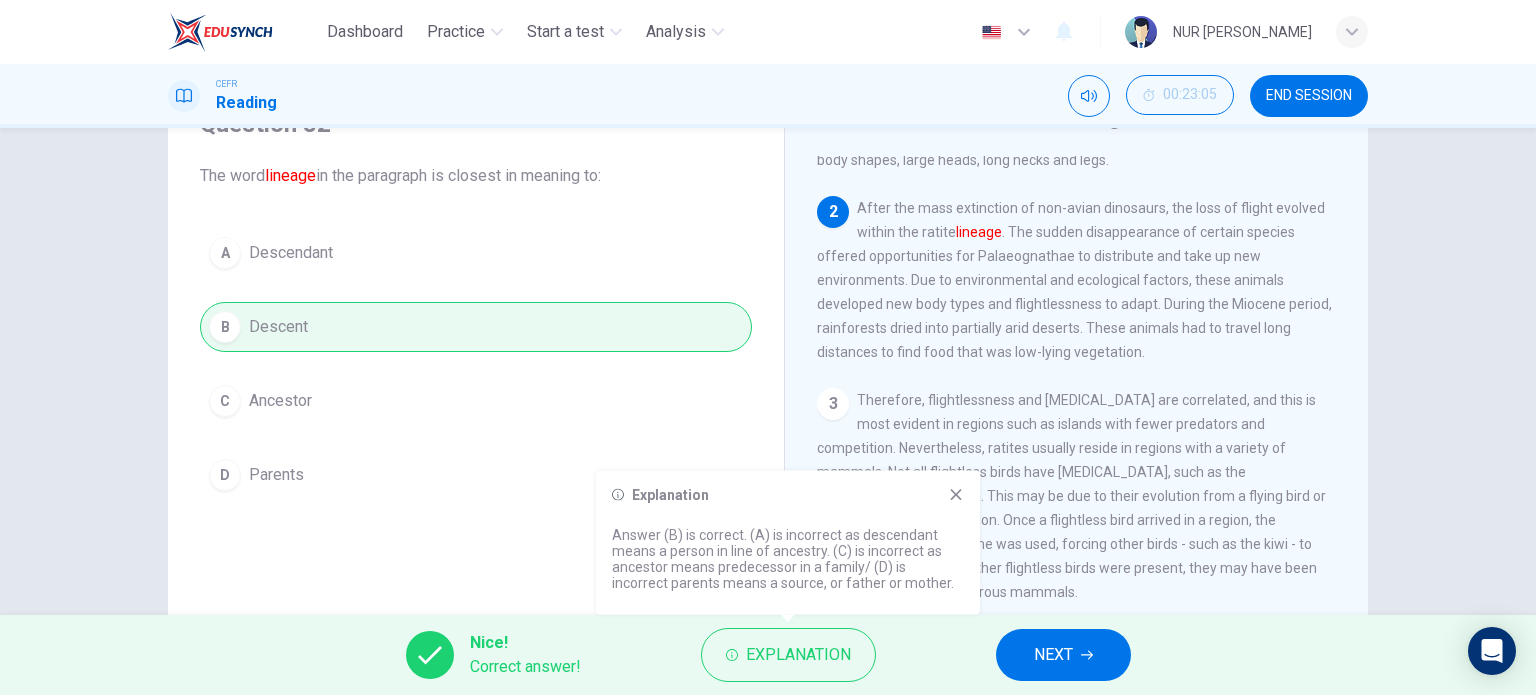 click 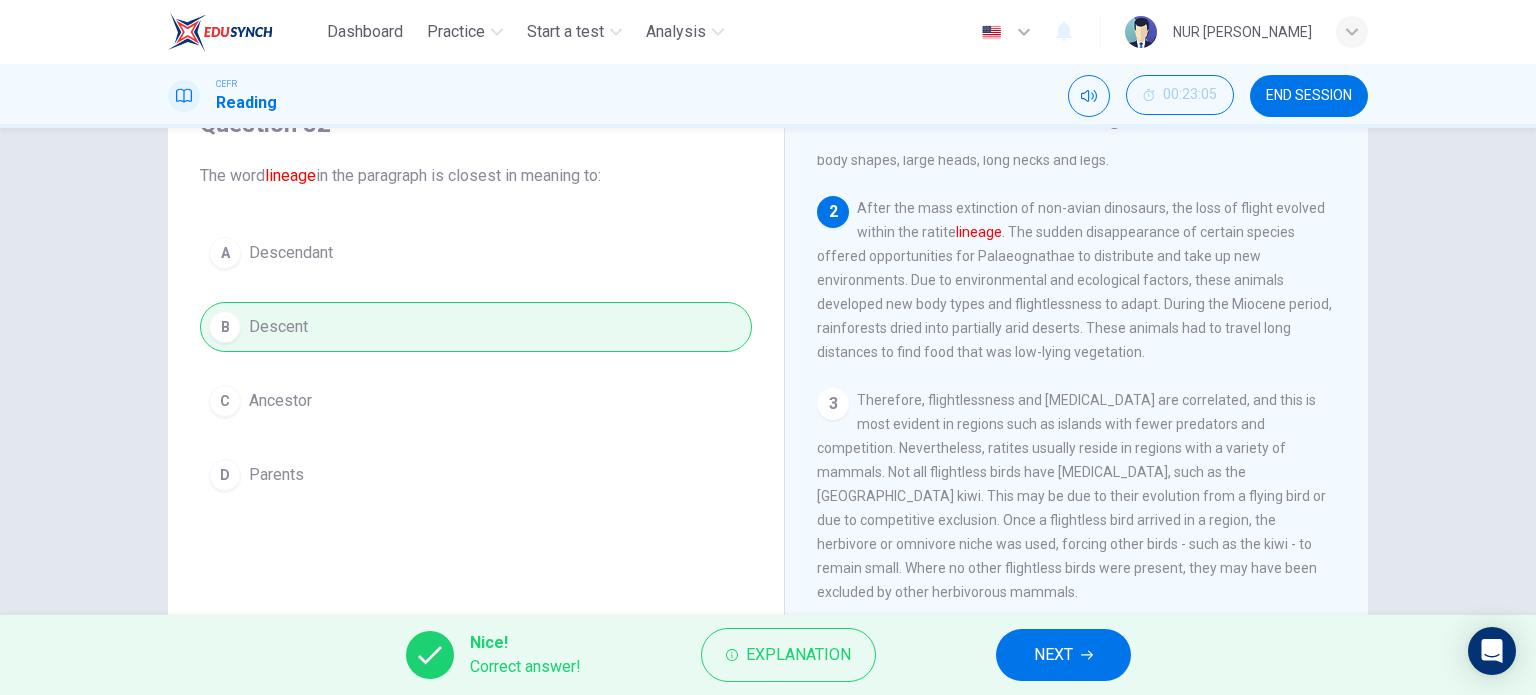 click on "NEXT" at bounding box center (1063, 655) 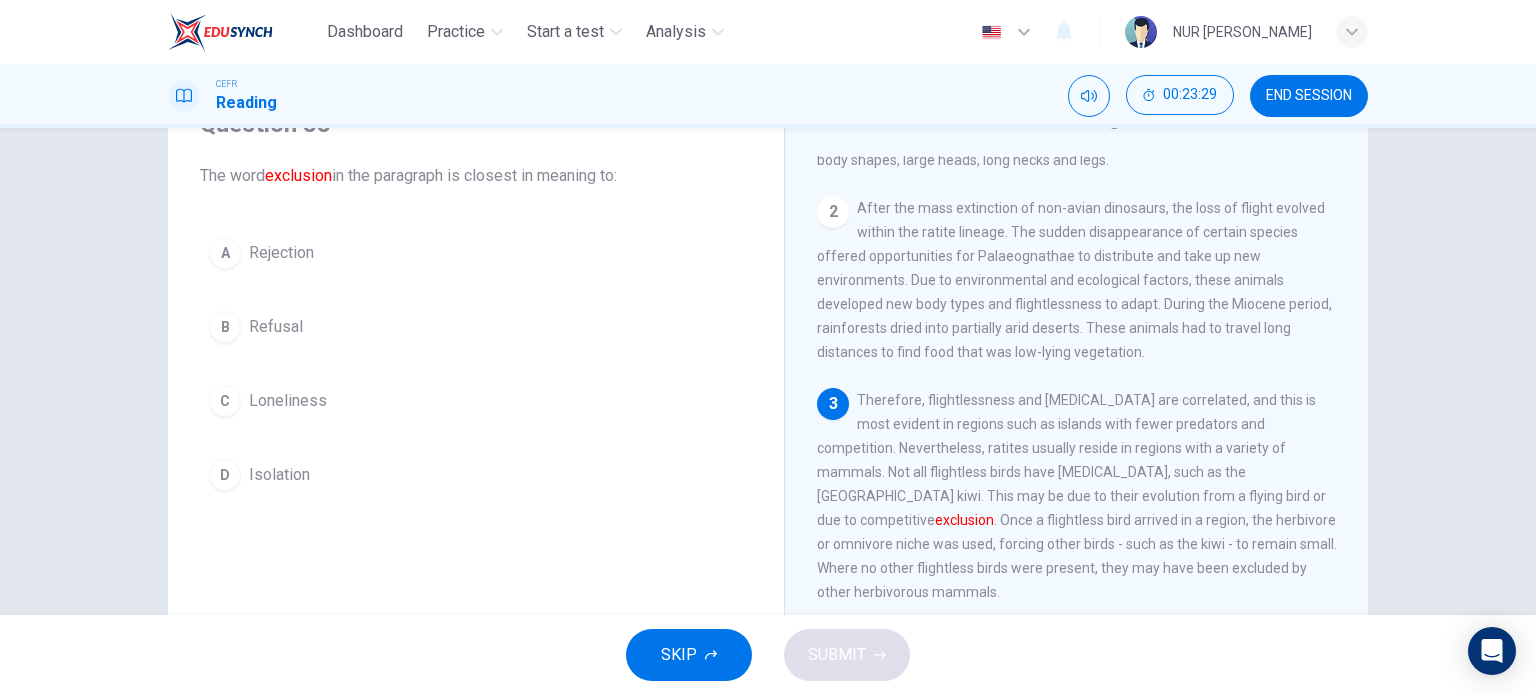 click on "B Refusal" at bounding box center [476, 327] 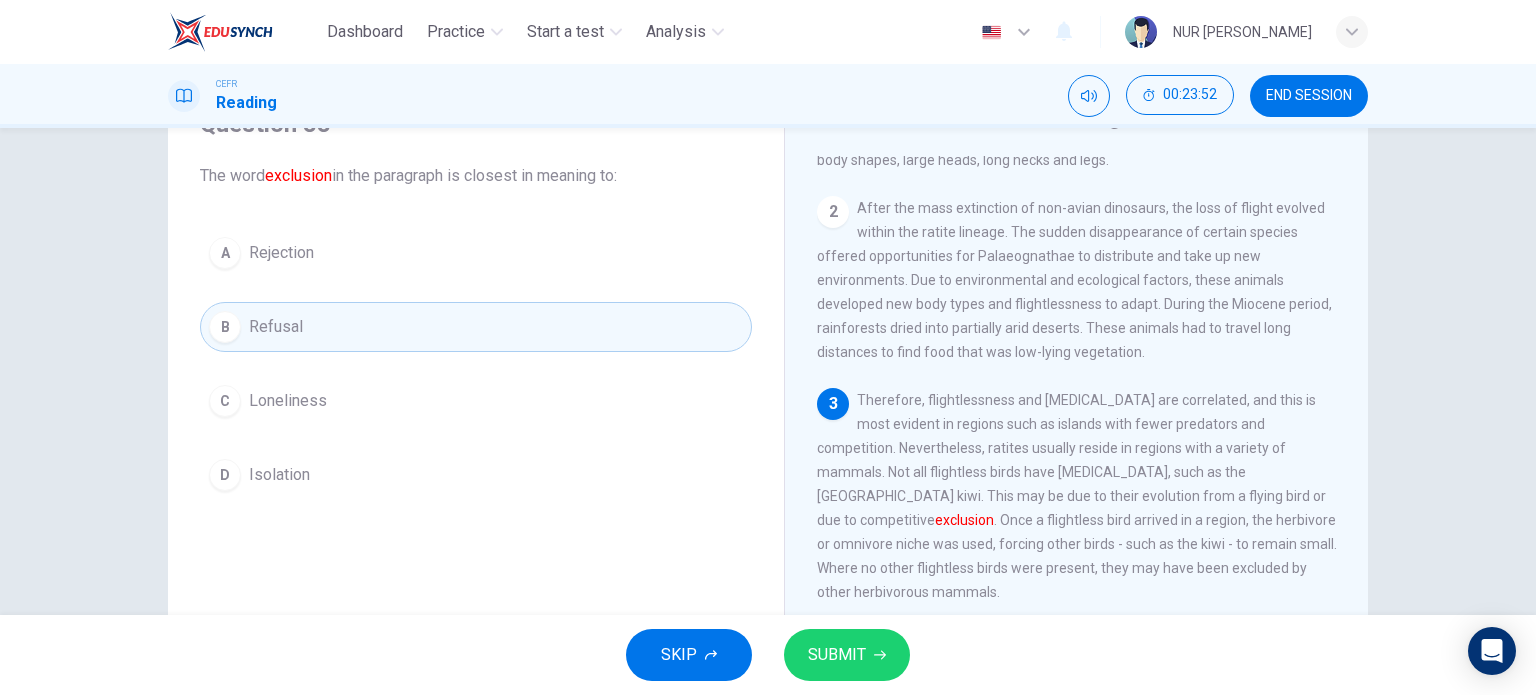 drag, startPoint x: 448, startPoint y: 399, endPoint x: 457, endPoint y: 388, distance: 14.21267 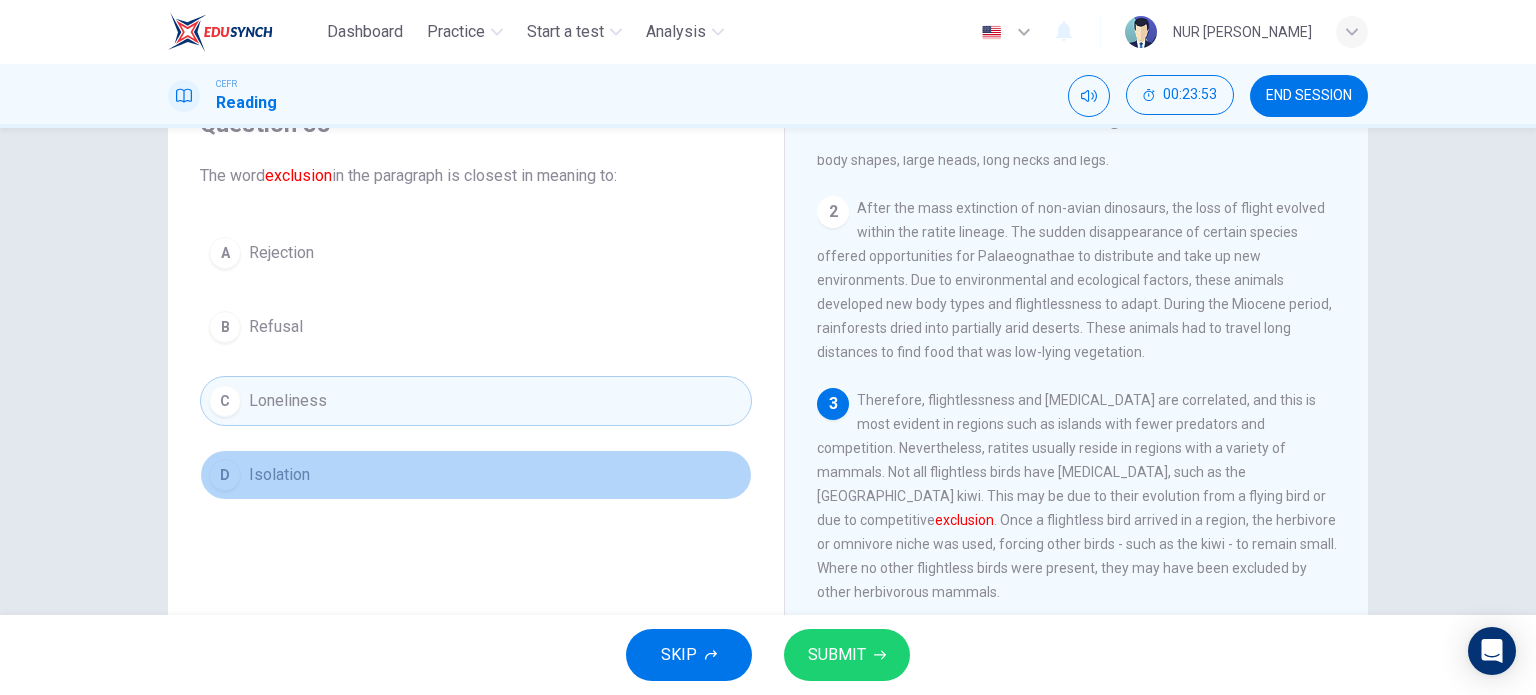 click on "D Isolation" at bounding box center [476, 475] 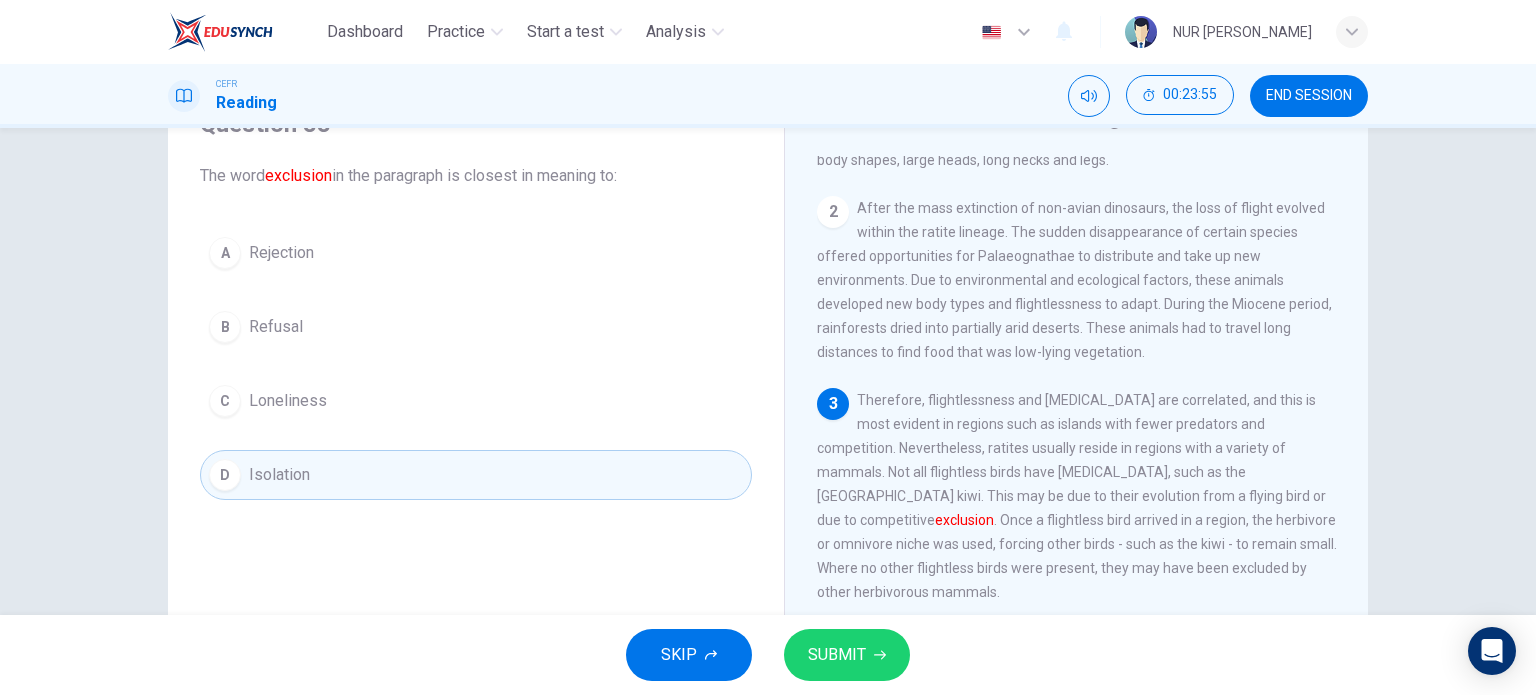 click on "SUBMIT" at bounding box center (837, 655) 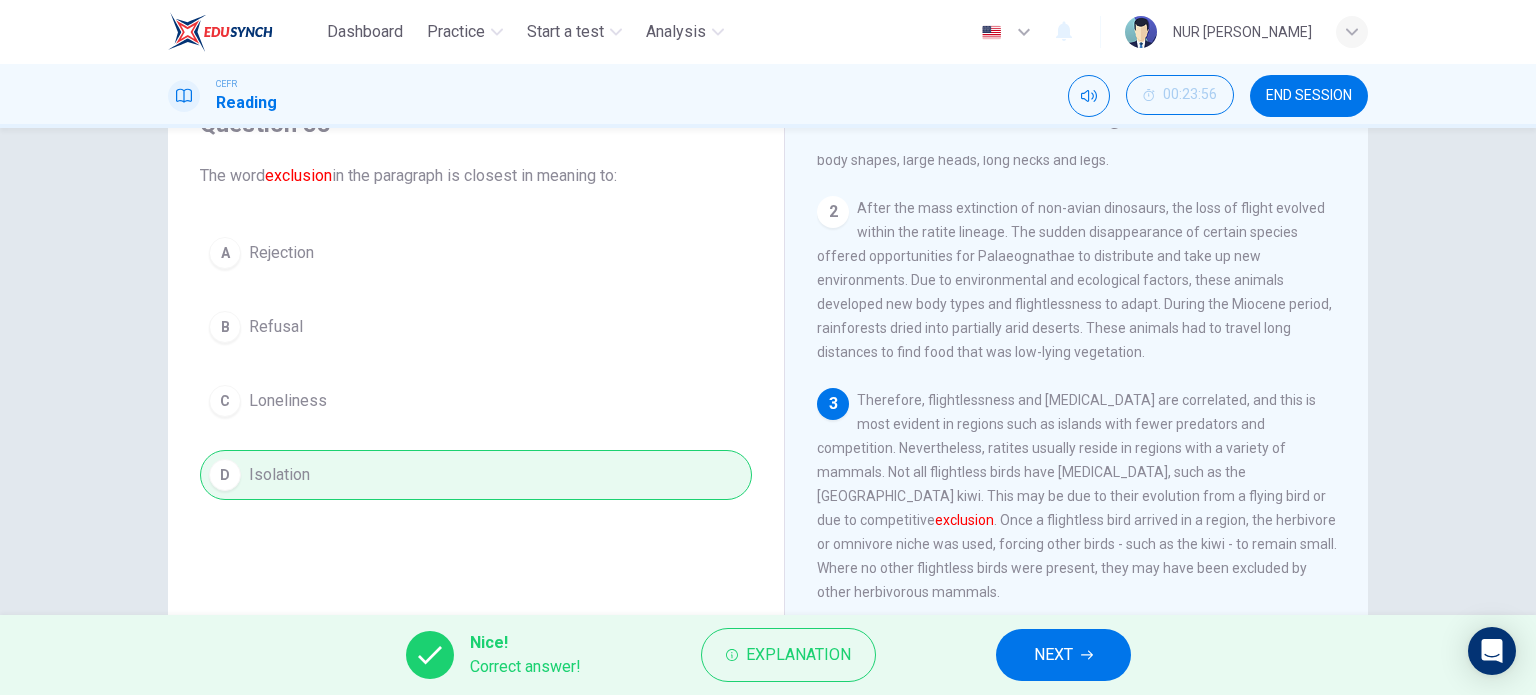 click on "Explanation" at bounding box center [798, 655] 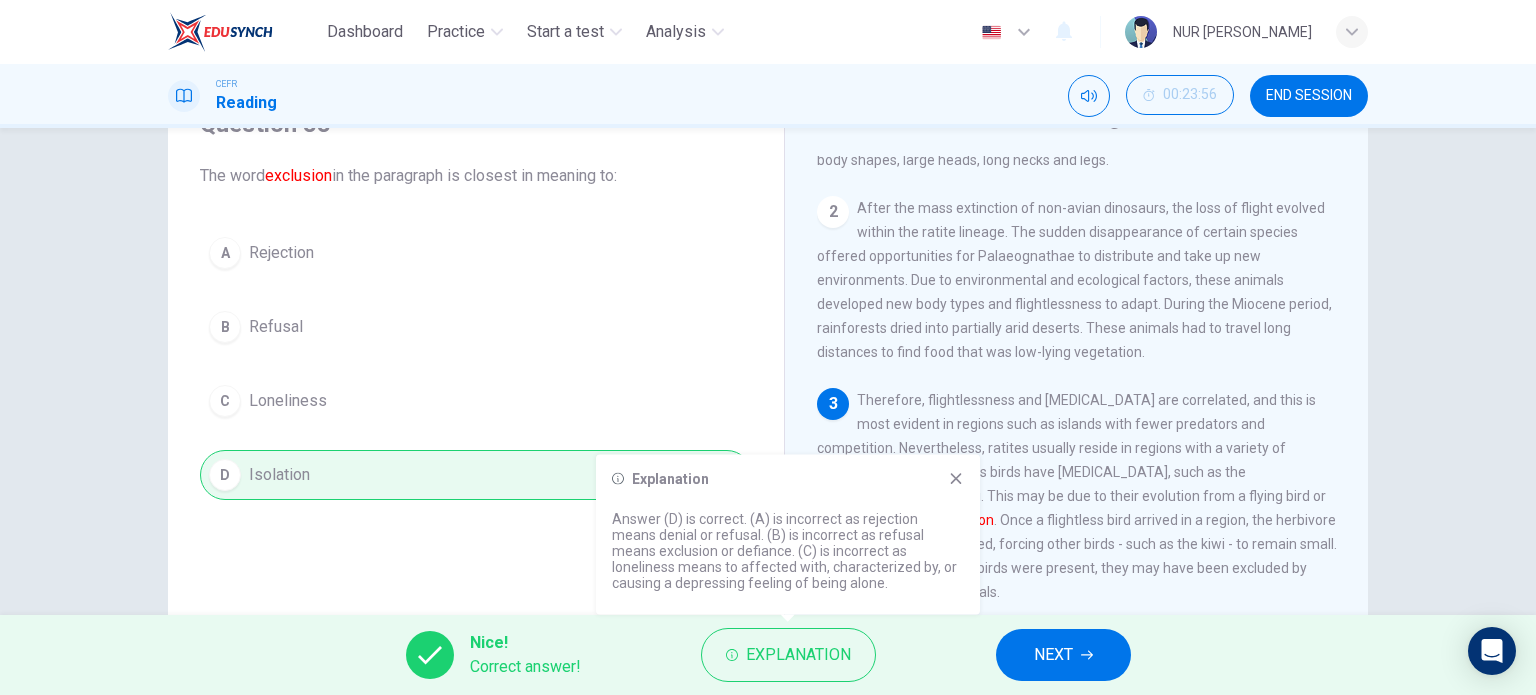 click 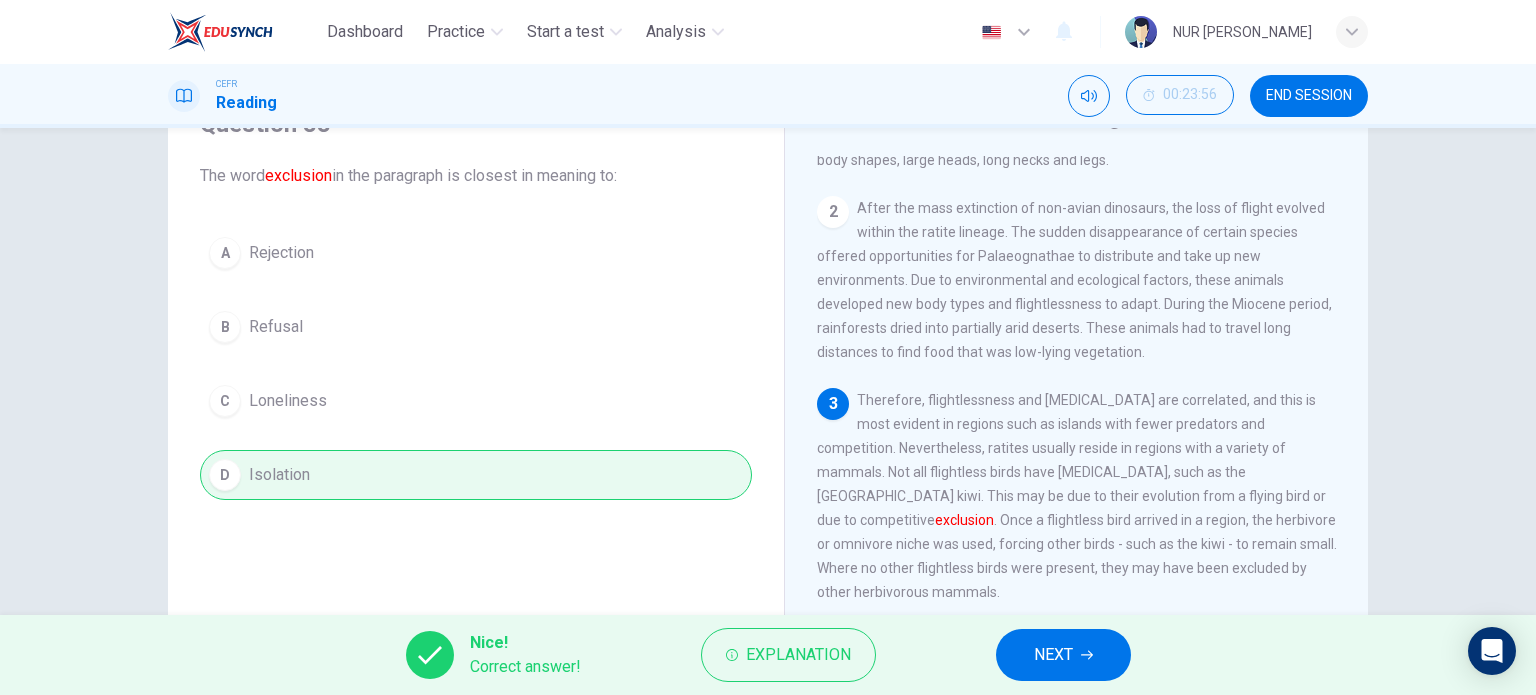 click on "NEXT" at bounding box center (1063, 655) 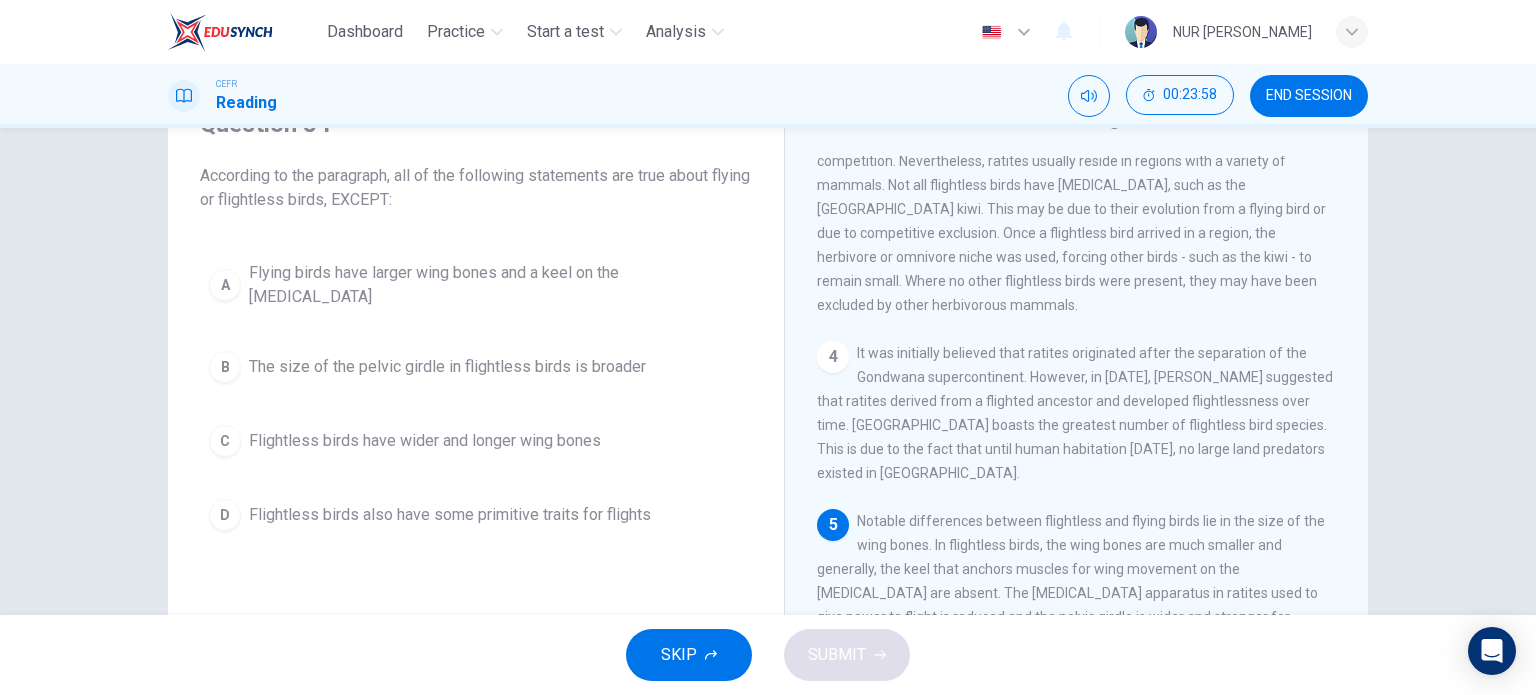 scroll, scrollTop: 700, scrollLeft: 0, axis: vertical 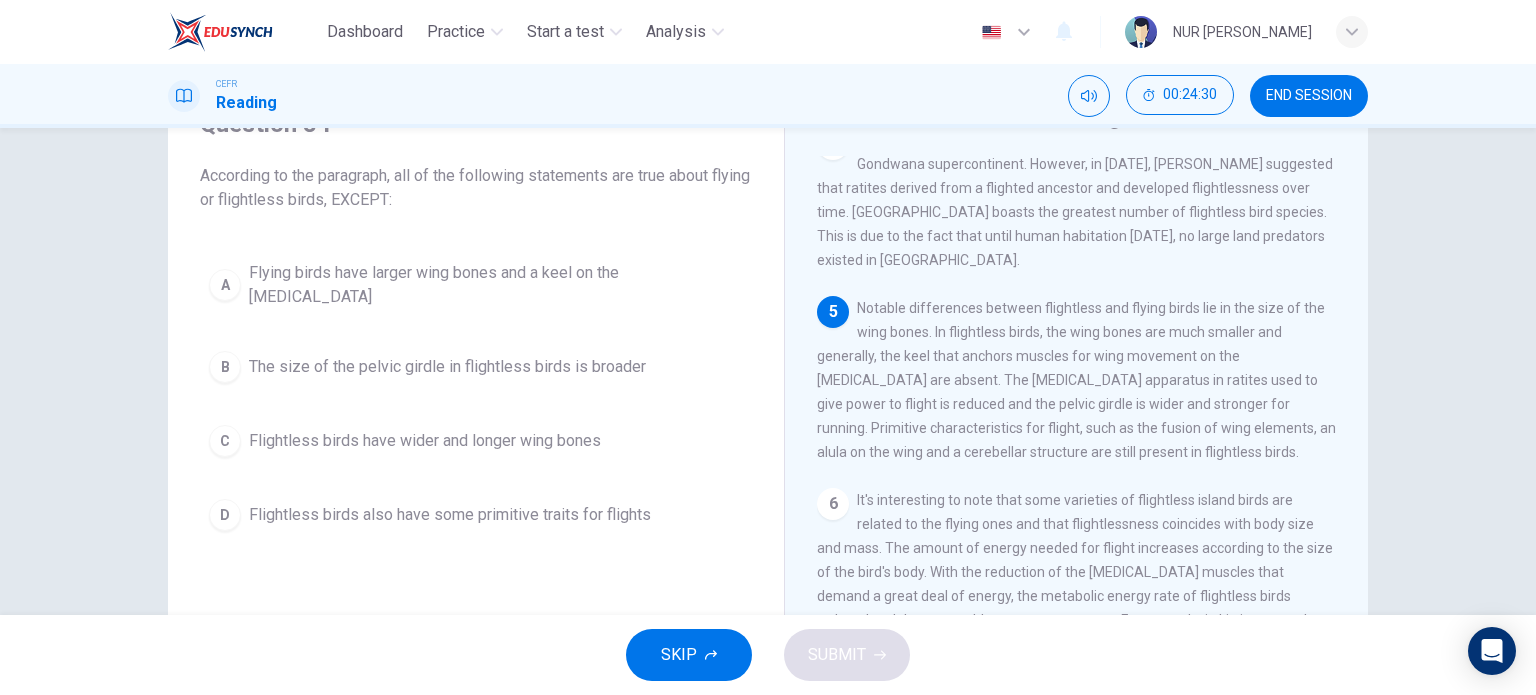 click on "5 Notable differences between flightless and flying birds lie in the size of the wing bones. In flightless birds, the wing bones are much smaller and generally, the keel that anchors muscles for wing movement on the [MEDICAL_DATA] are absent. The [MEDICAL_DATA] apparatus in ratites used to give power to flight is reduced and the pelvic girdle is wider and stronger for running. Primitive characteristics for flight, such as the fusion of wing elements, an alula on the wing and a cerebellar structure are still present in flightless birds." at bounding box center (1077, 380) 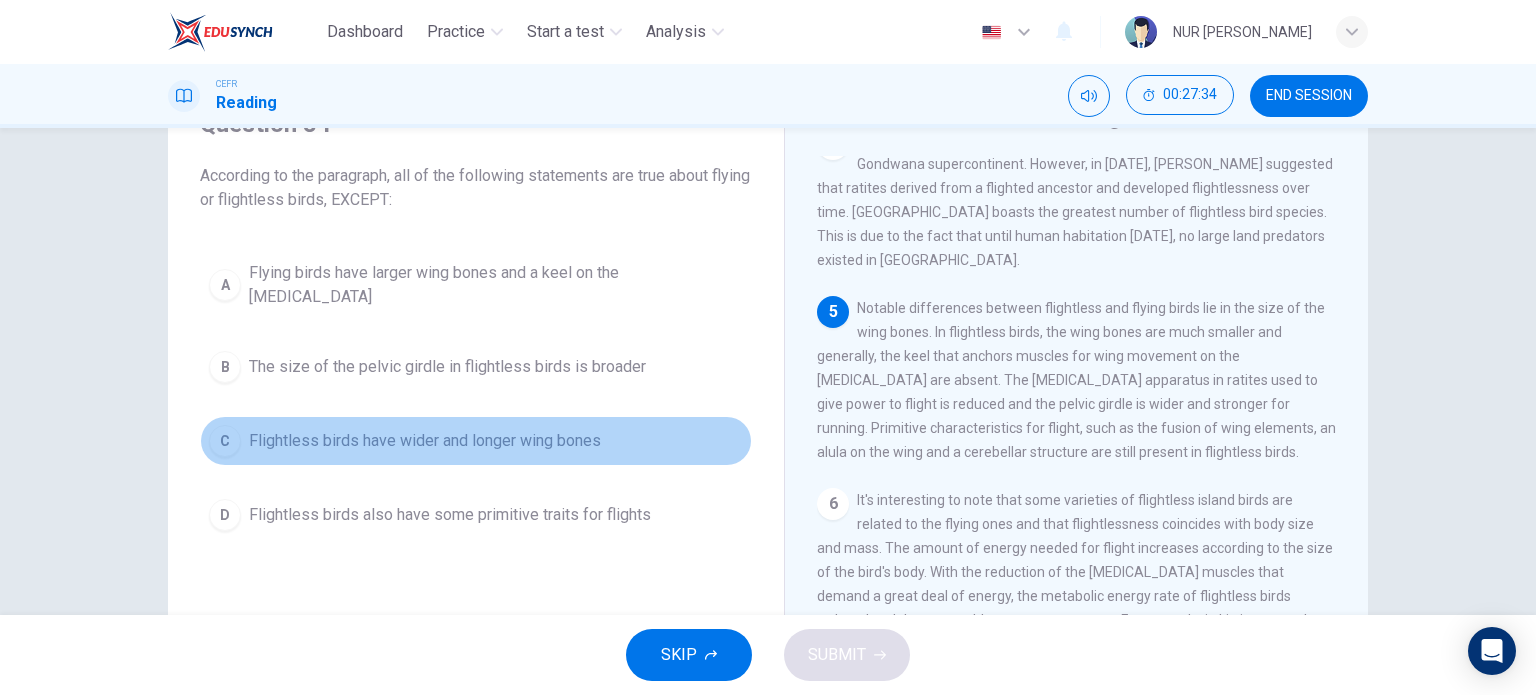 click on "Flightless birds have wider and longer wing bones" at bounding box center [425, 441] 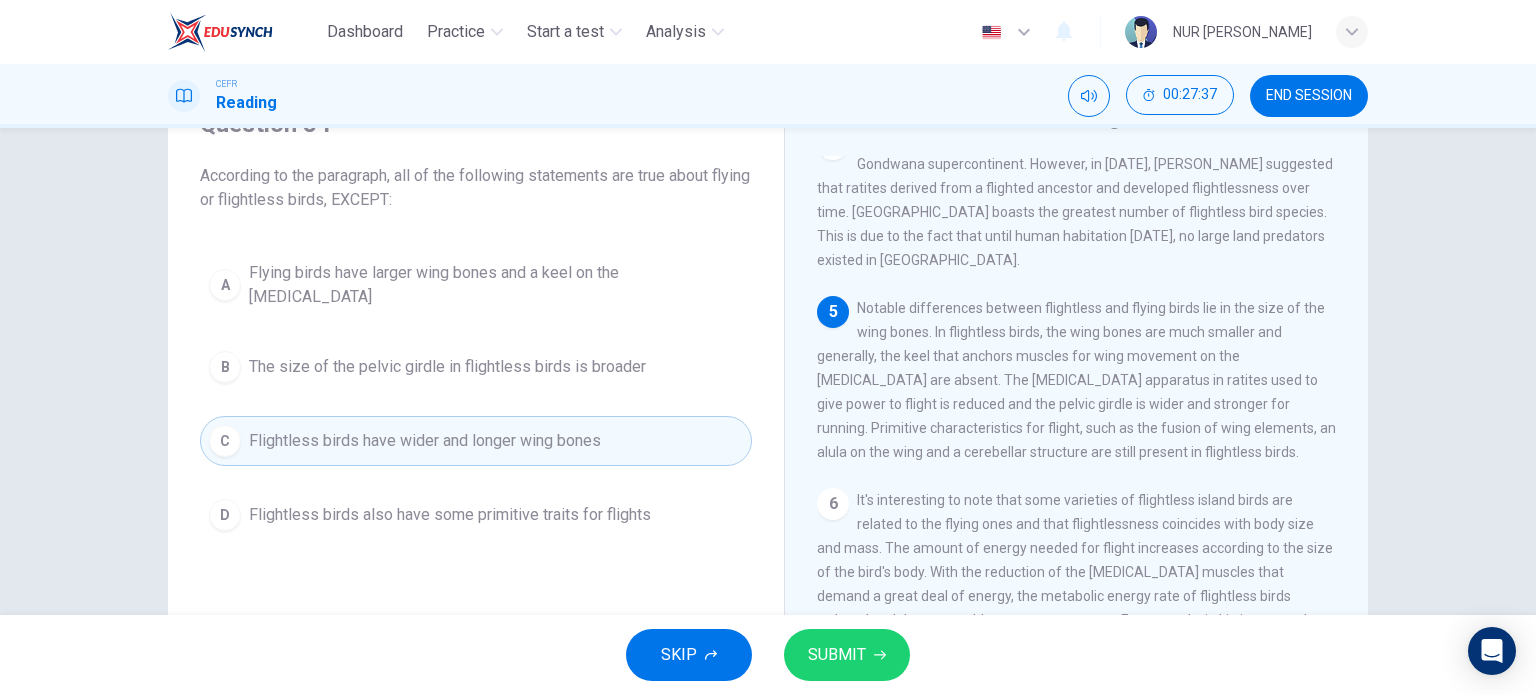 click on "SUBMIT" at bounding box center [837, 655] 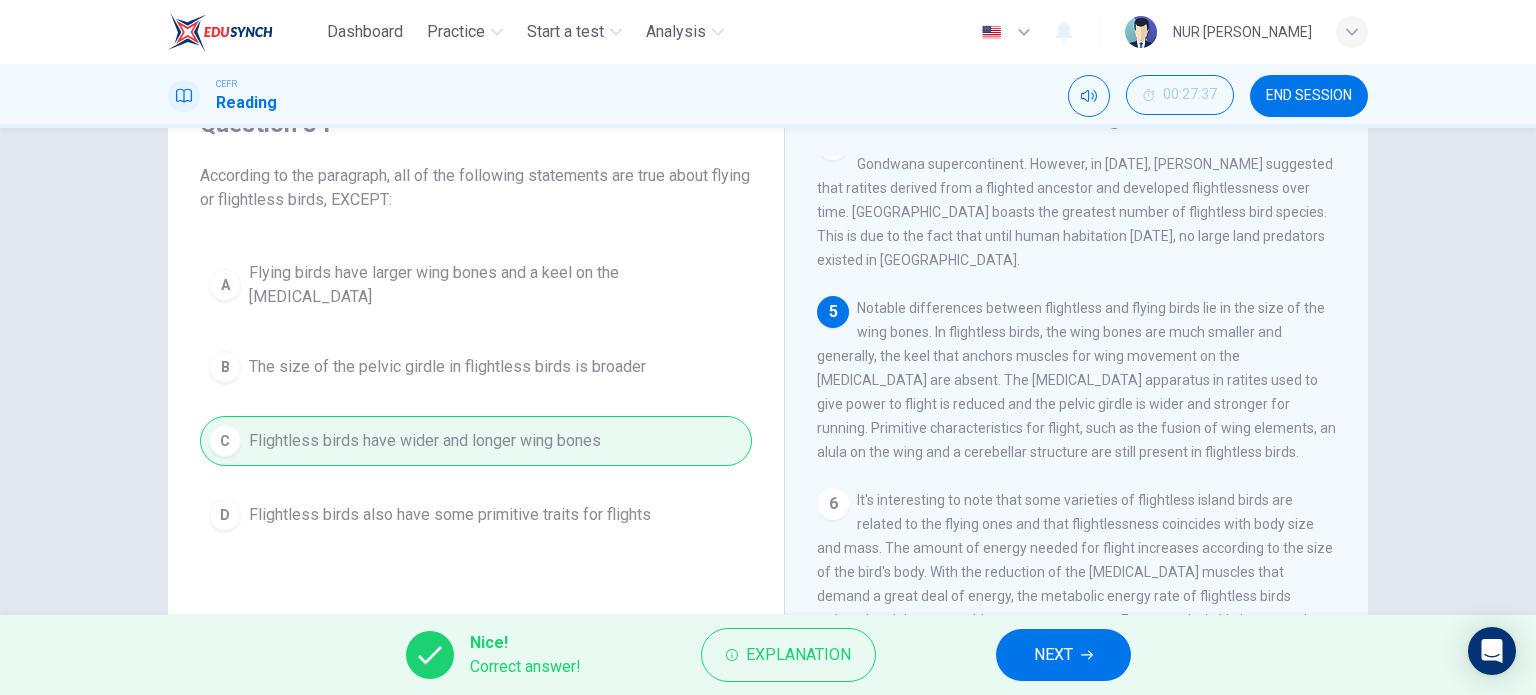 click on "NEXT" at bounding box center (1053, 655) 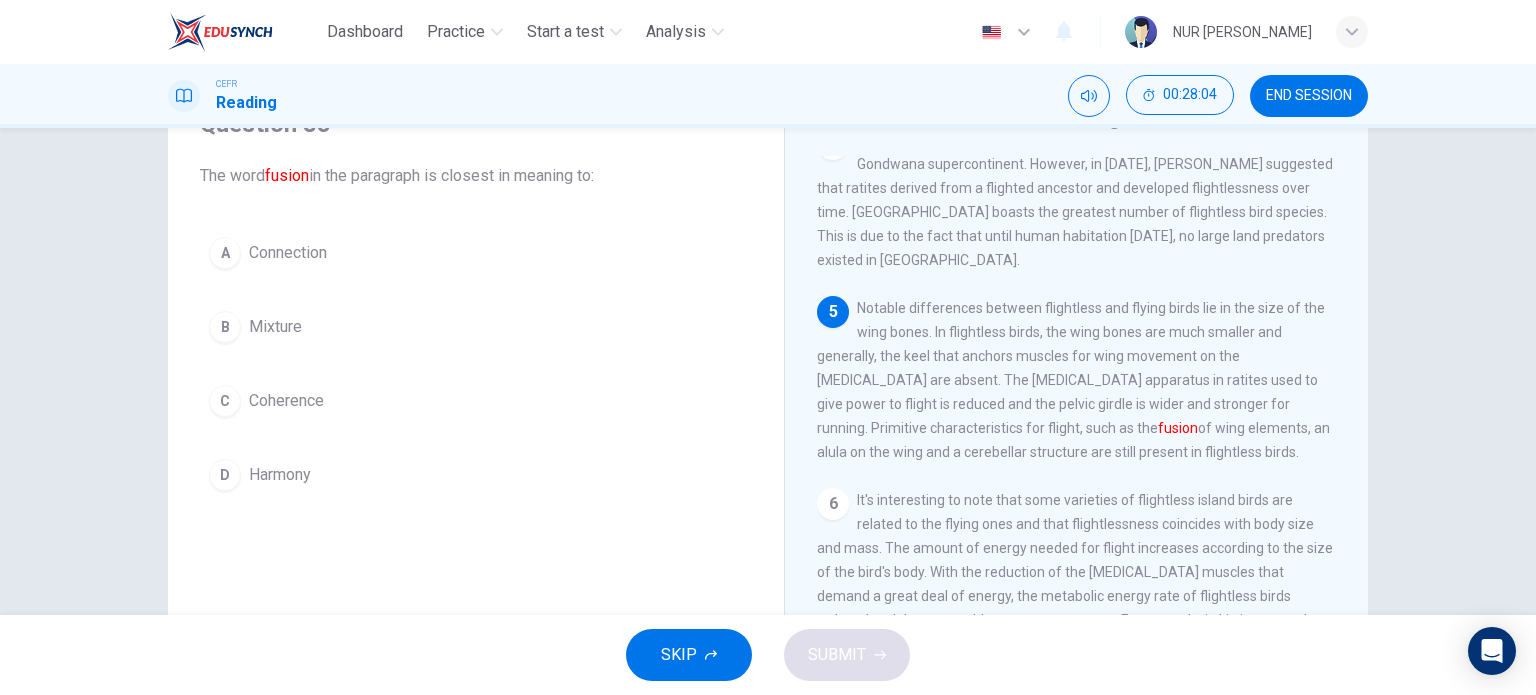 click on "D Harmony" at bounding box center [476, 475] 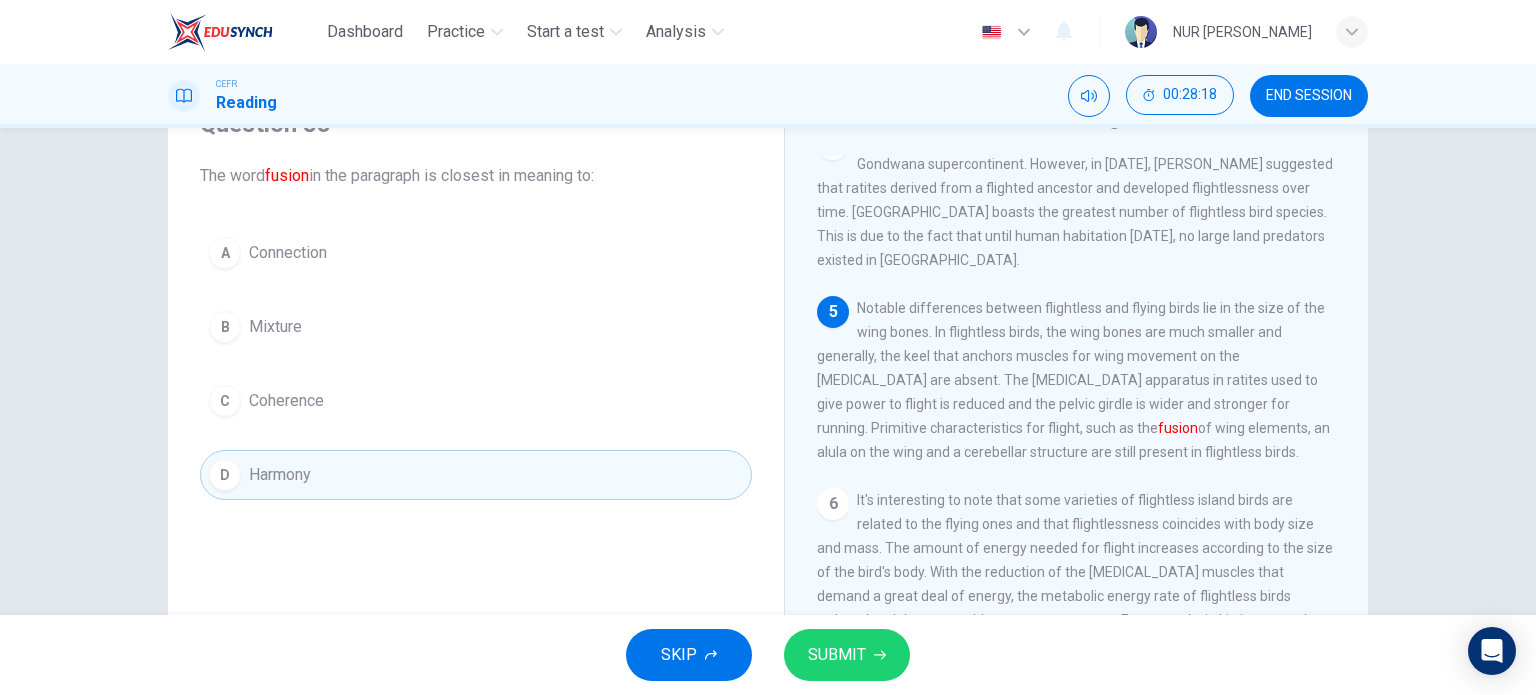 click on "A Connection B Mixture C Coherence D Harmony" at bounding box center [476, 364] 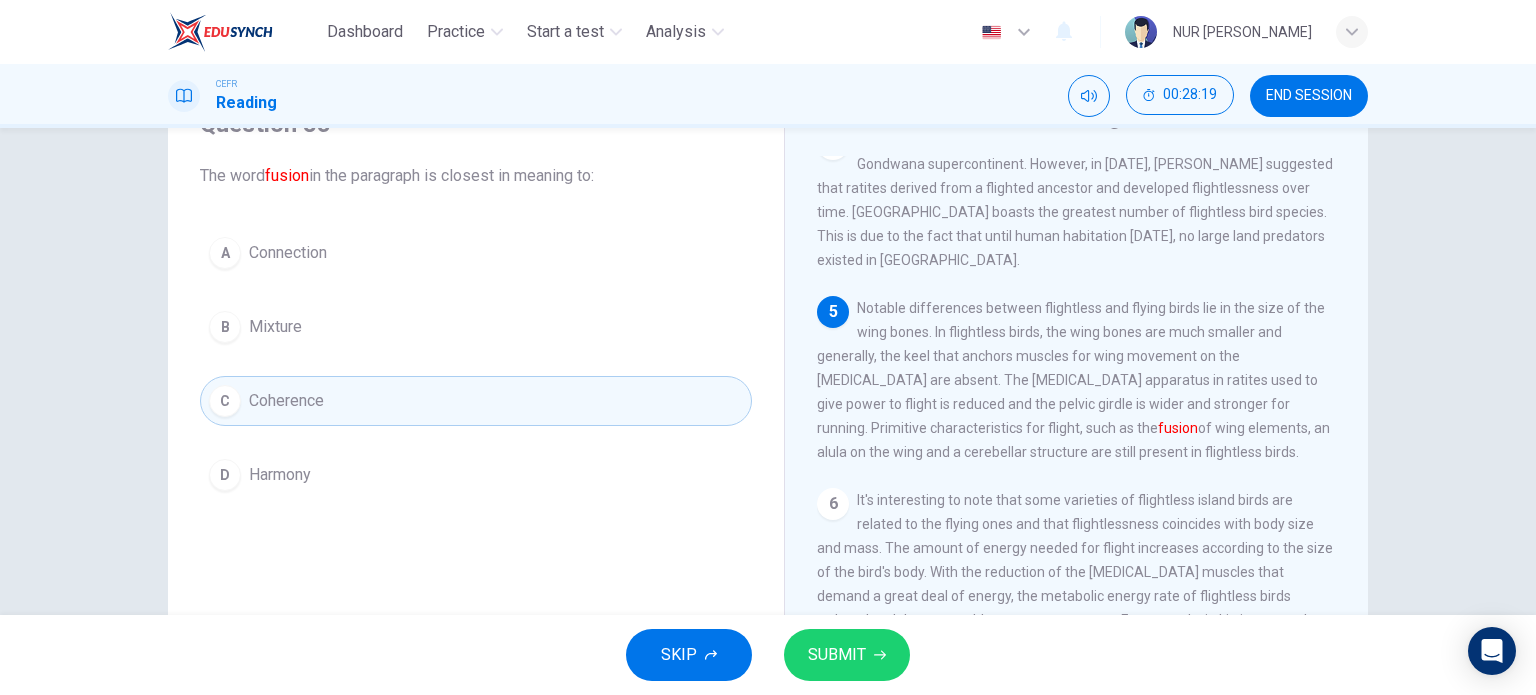 click on "SUBMIT" at bounding box center (837, 655) 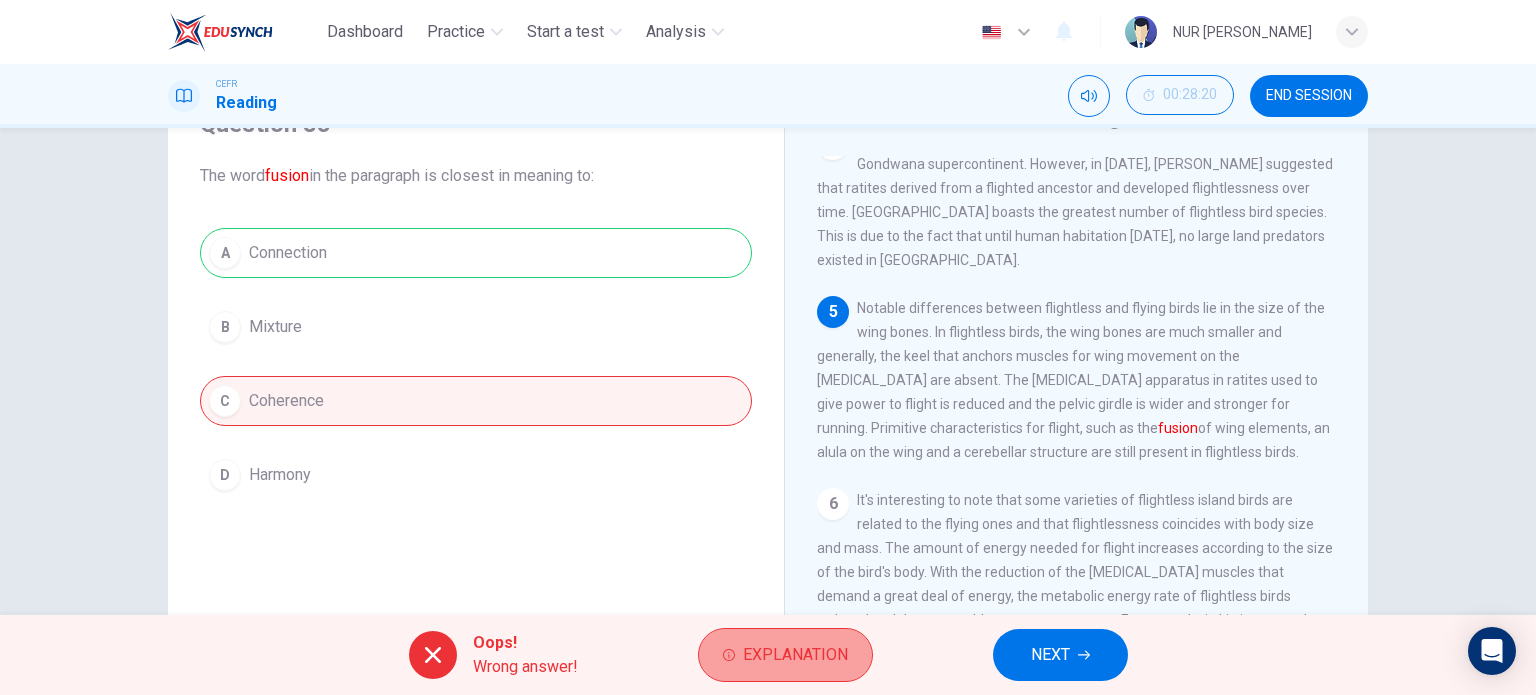 click on "Explanation" at bounding box center [795, 655] 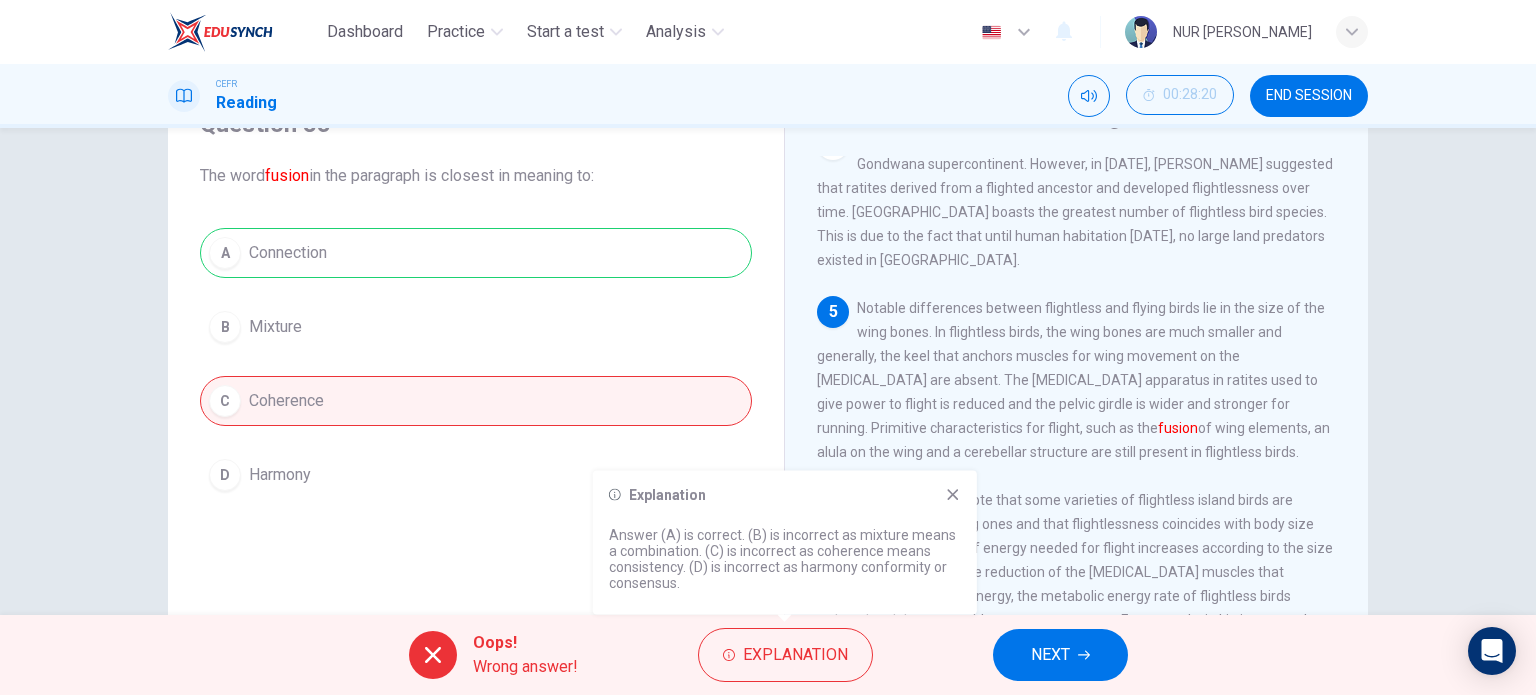 click 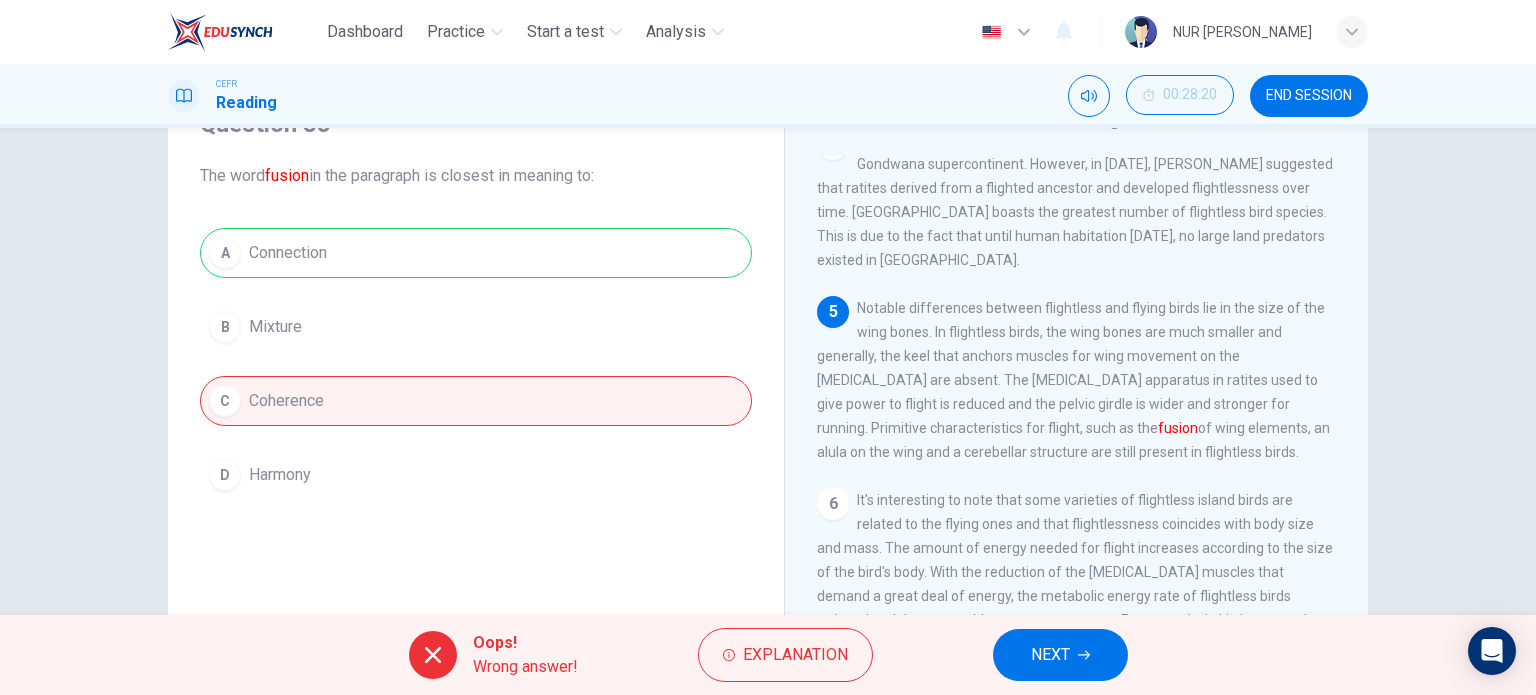 click on "NEXT" at bounding box center (1050, 655) 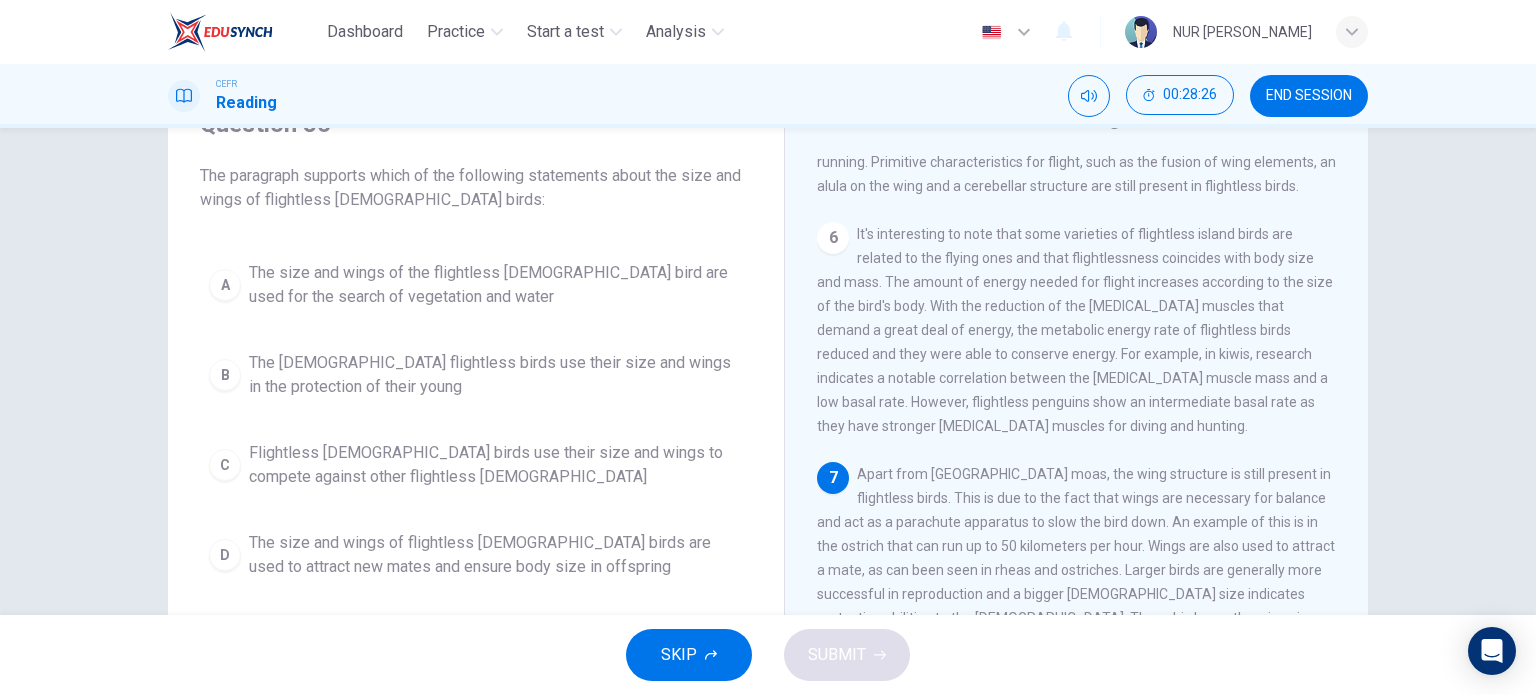 scroll, scrollTop: 999, scrollLeft: 0, axis: vertical 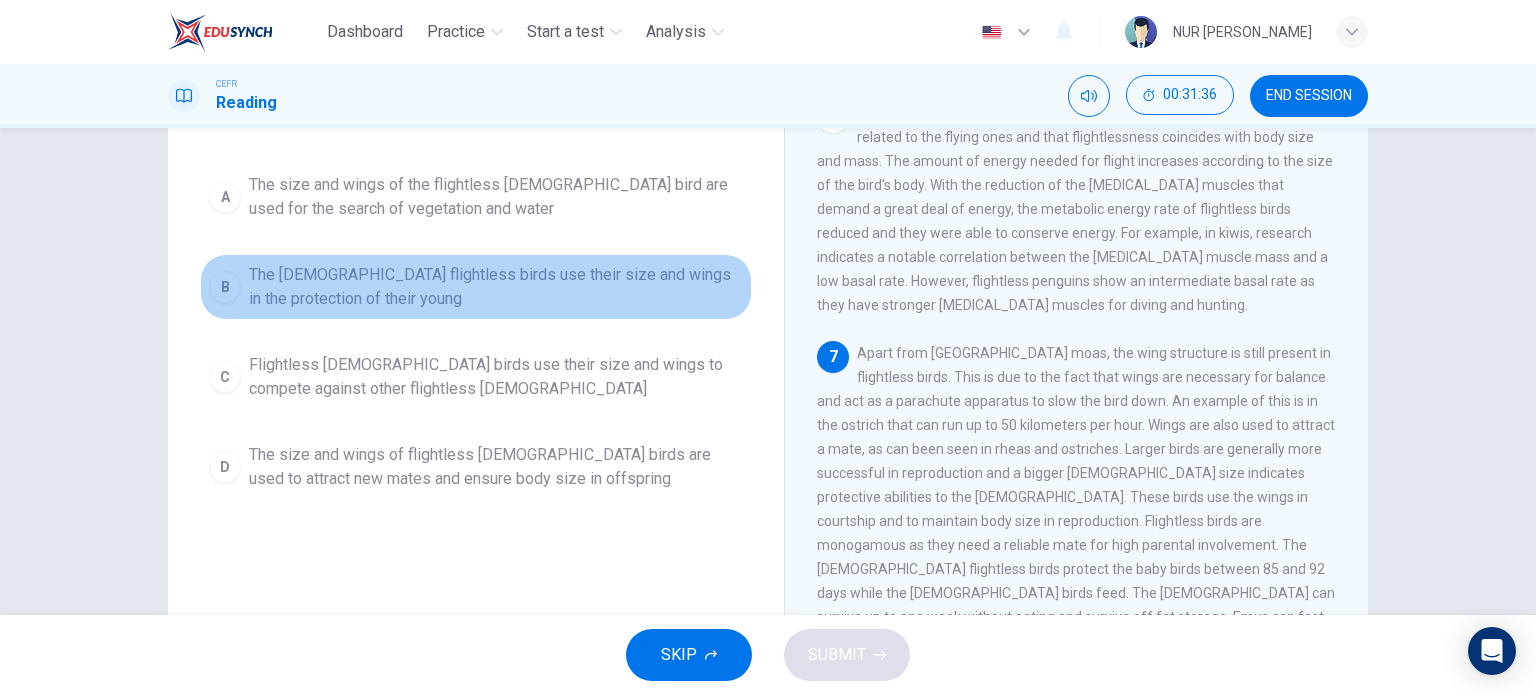 click on "The [DEMOGRAPHIC_DATA] flightless birds use their size and wings in the protection of their young" at bounding box center (496, 287) 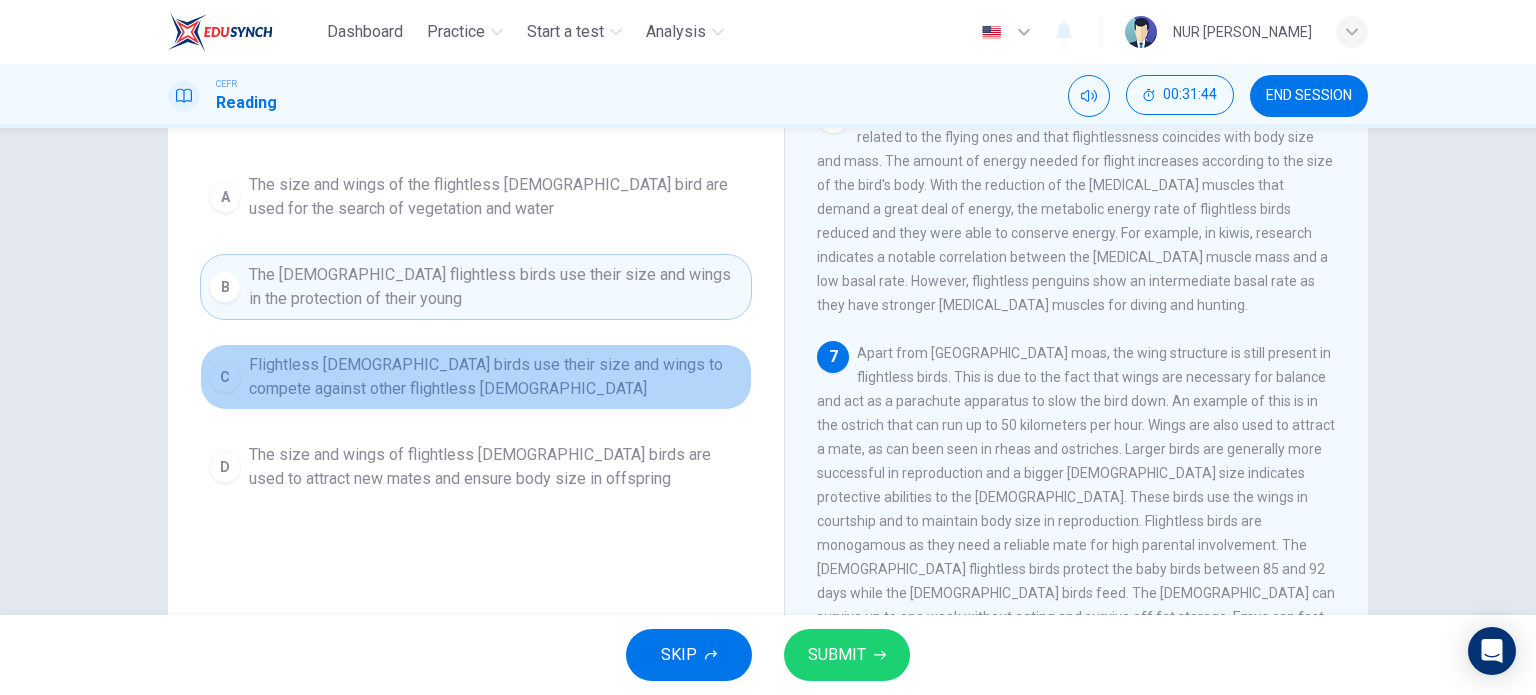 click on "Flightless [DEMOGRAPHIC_DATA] birds use their size and wings to compete against other flightless [DEMOGRAPHIC_DATA]" at bounding box center [496, 377] 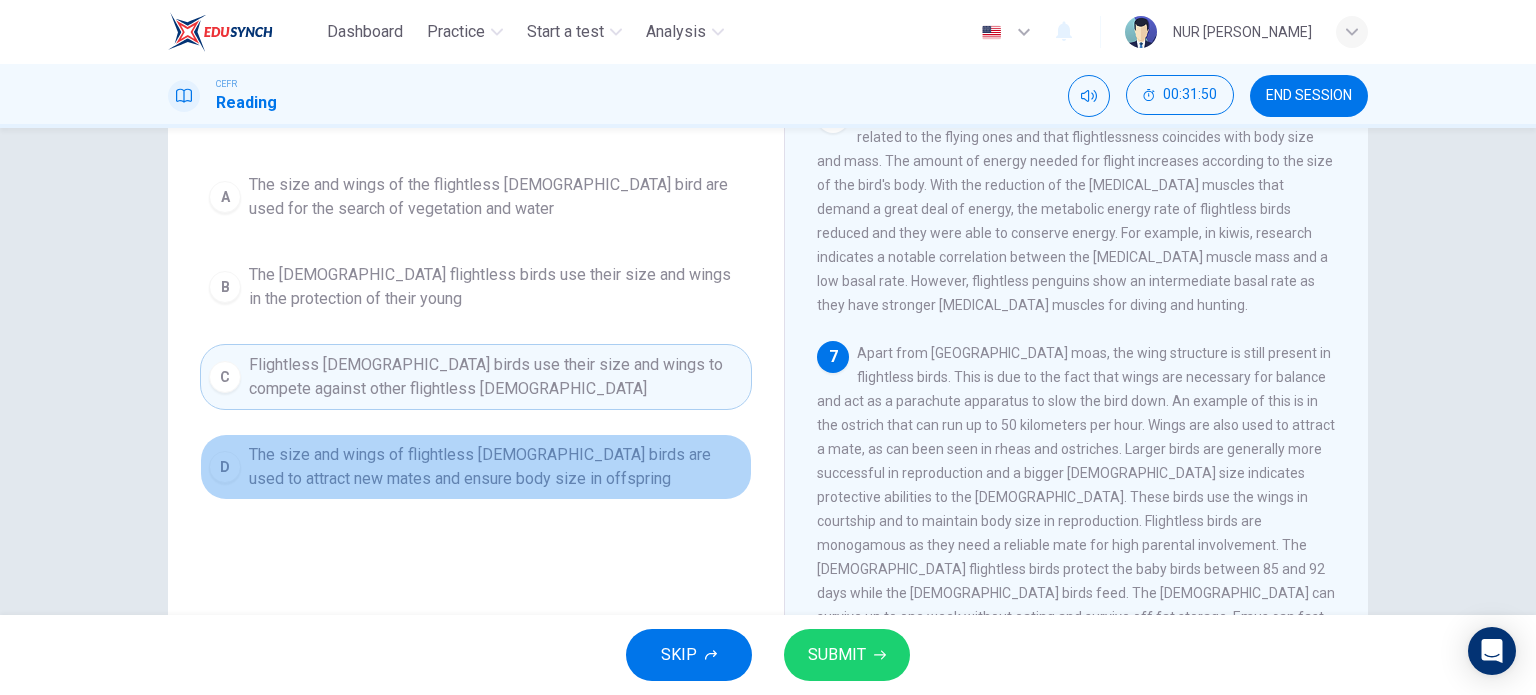 click on "The size and wings of flightless [DEMOGRAPHIC_DATA] birds are used to attract new mates and ensure body size in offspring" at bounding box center (496, 467) 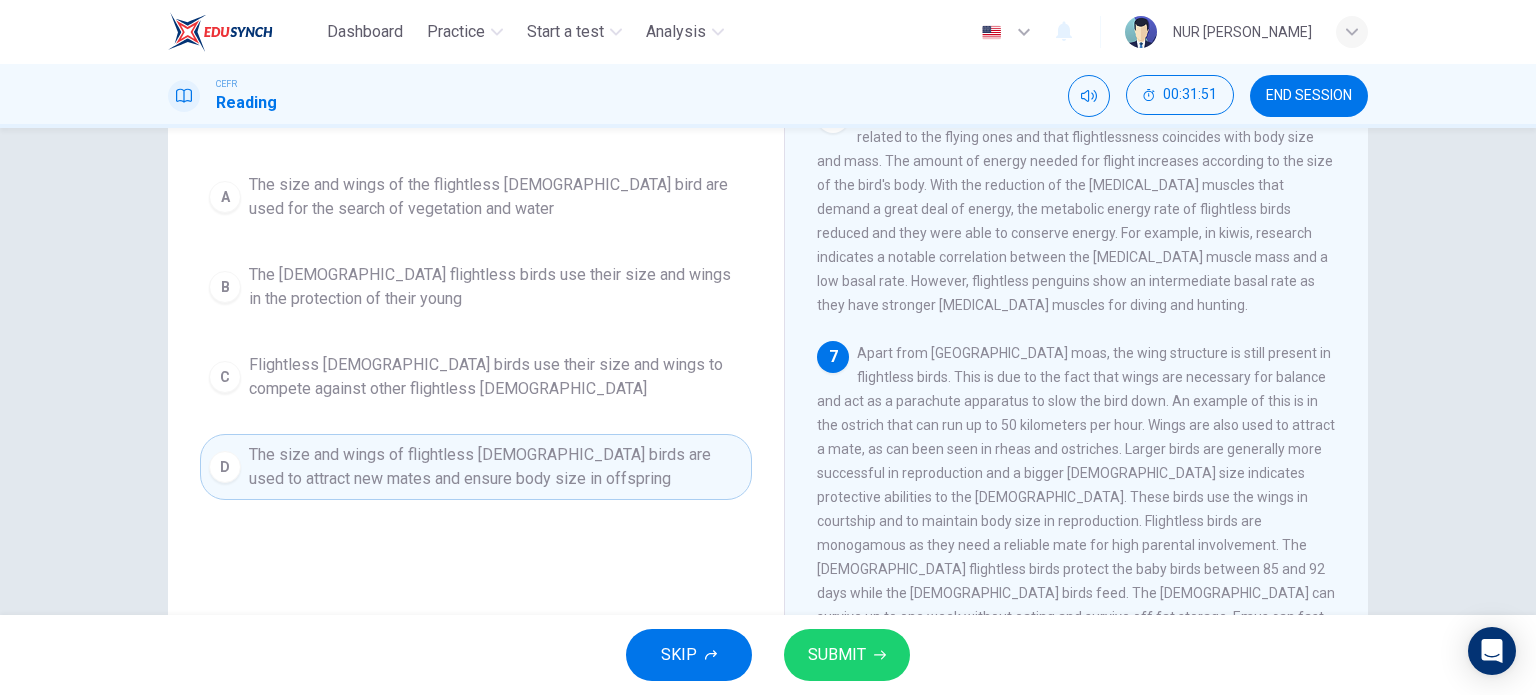 click on "SUBMIT" at bounding box center [837, 655] 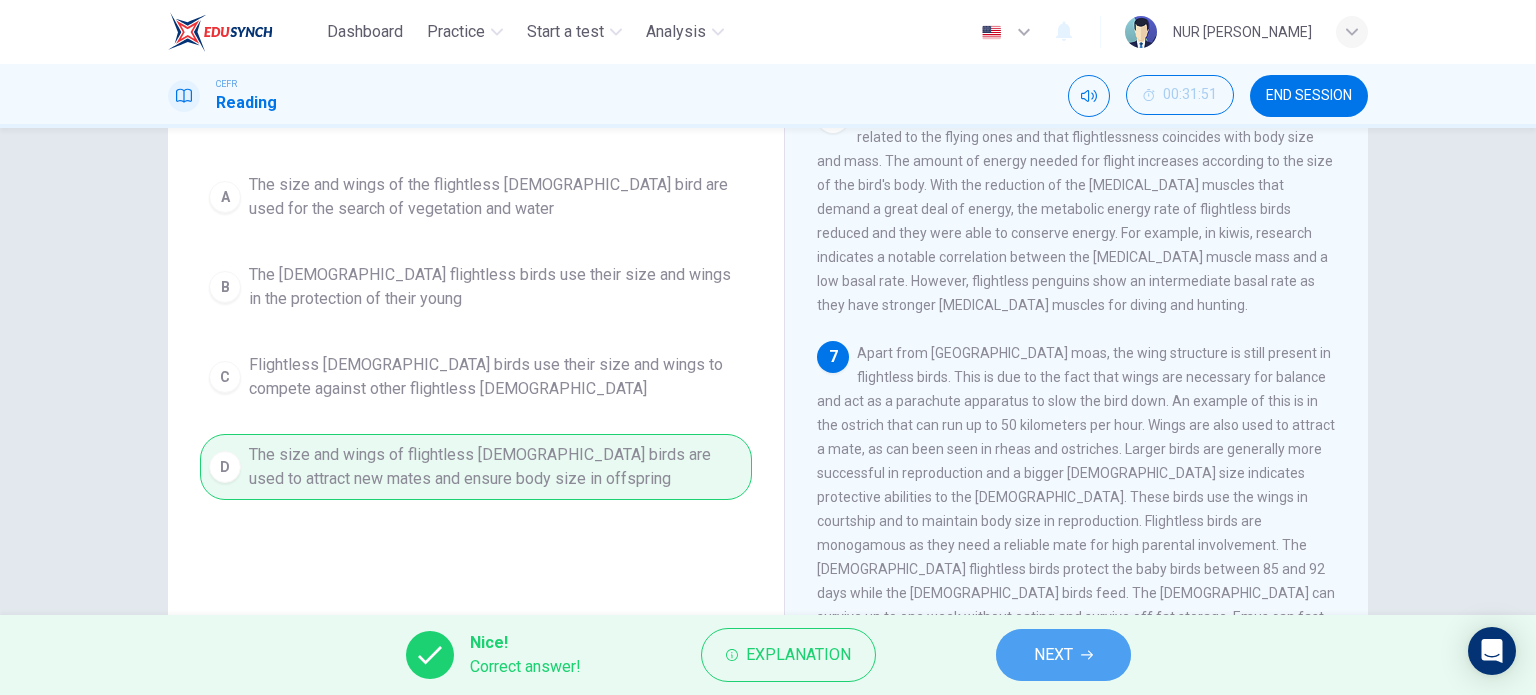 click on "NEXT" at bounding box center (1053, 655) 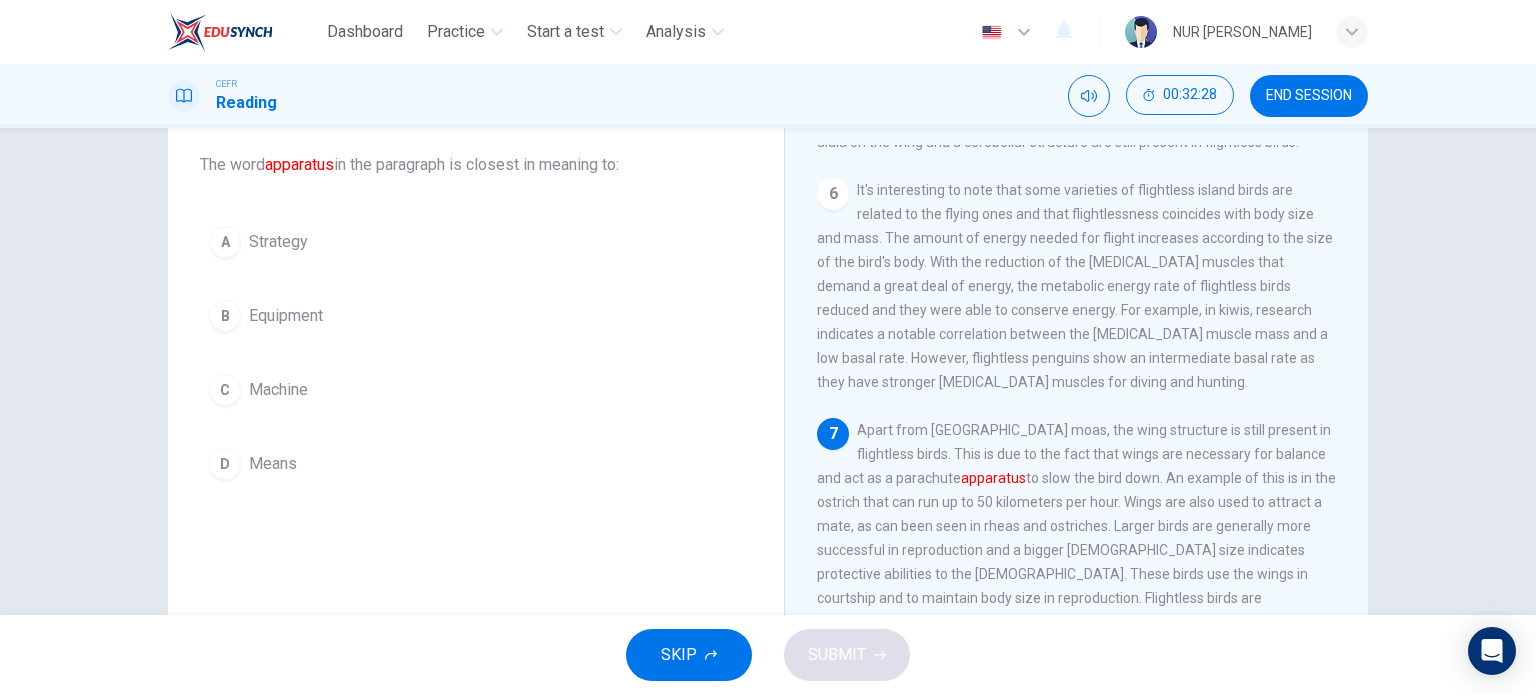 scroll, scrollTop: 64, scrollLeft: 0, axis: vertical 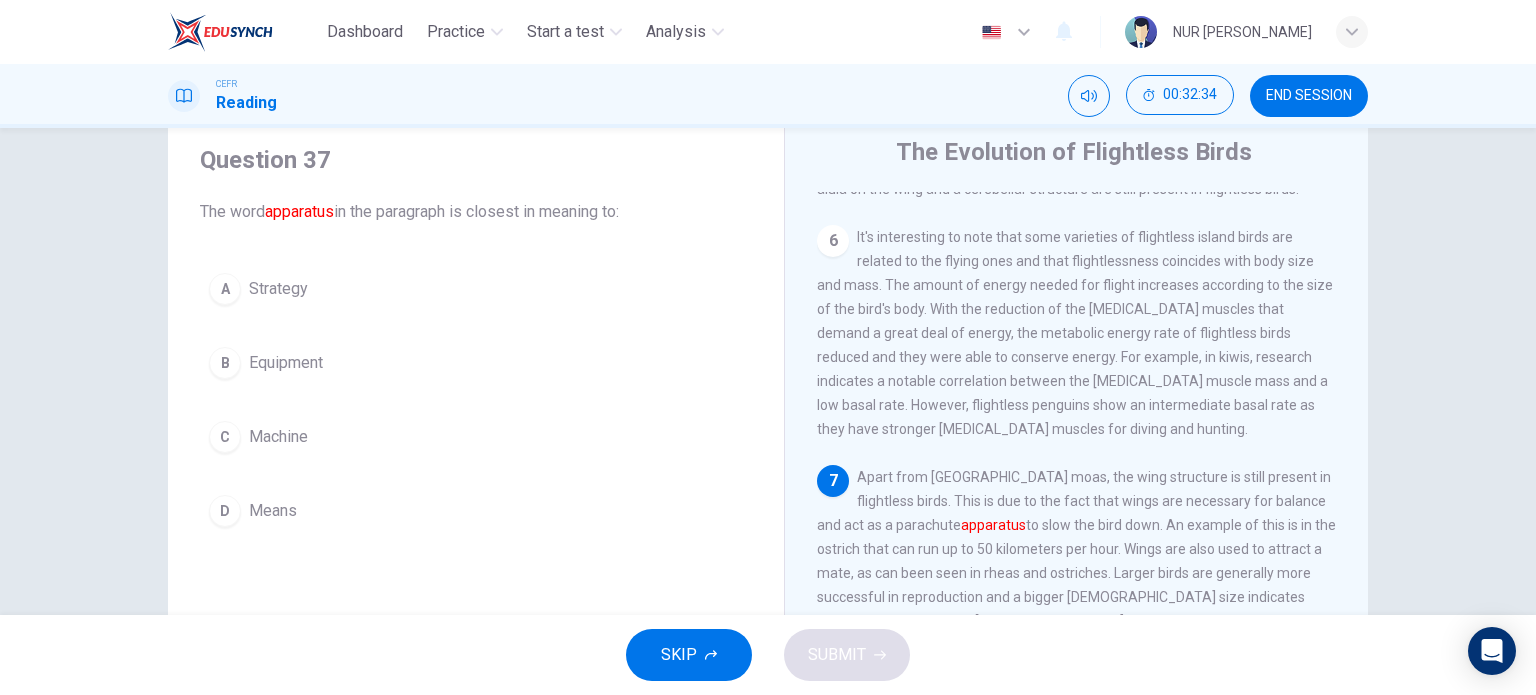 click on "A Strategy B Equipment C Machine D Means" at bounding box center (476, 400) 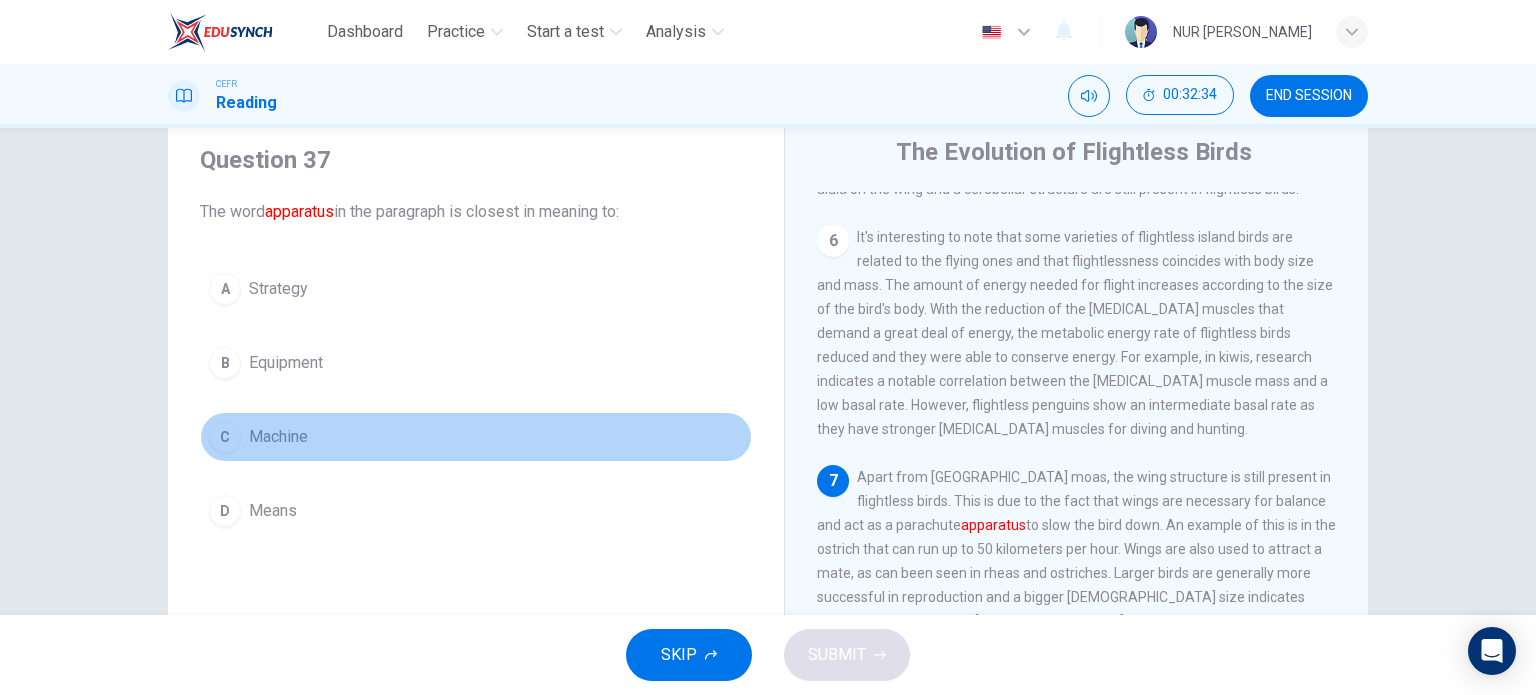click on "Machine" at bounding box center (278, 437) 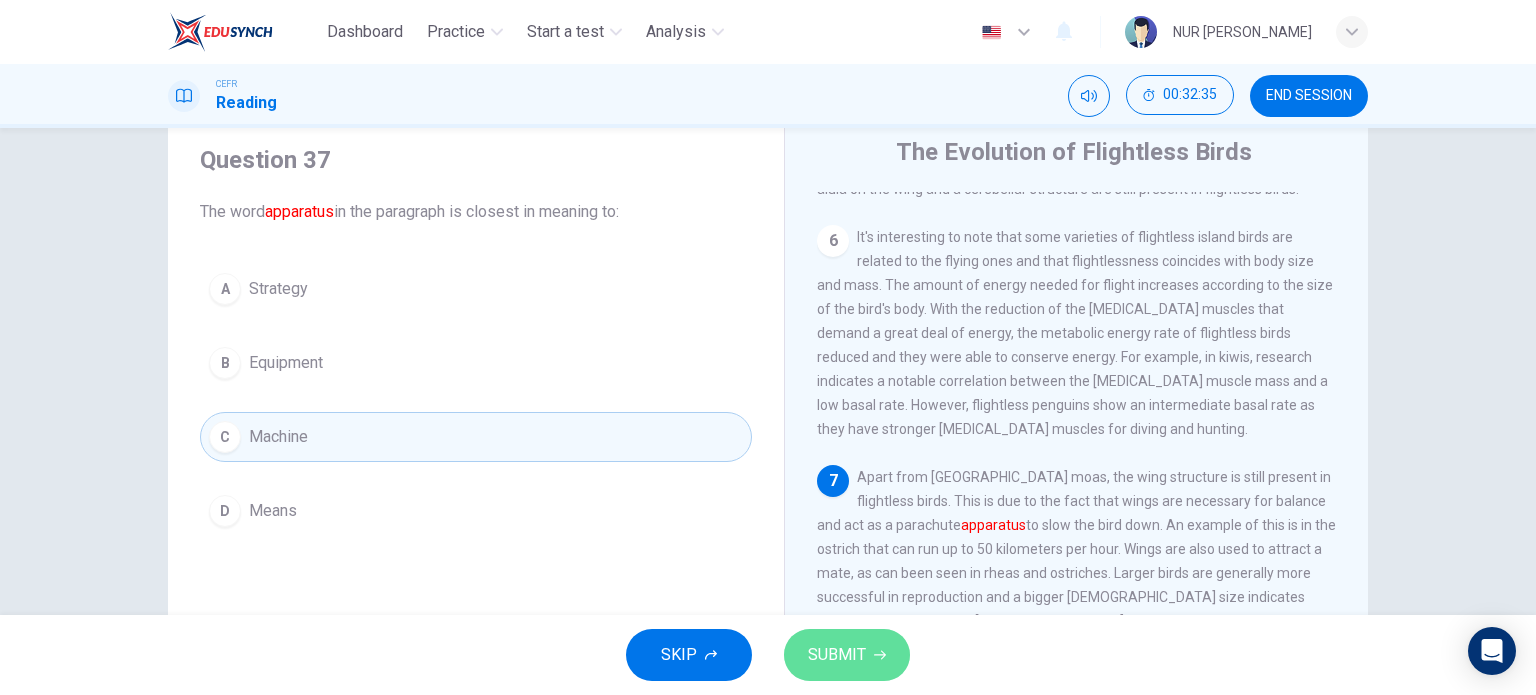click on "SUBMIT" at bounding box center (837, 655) 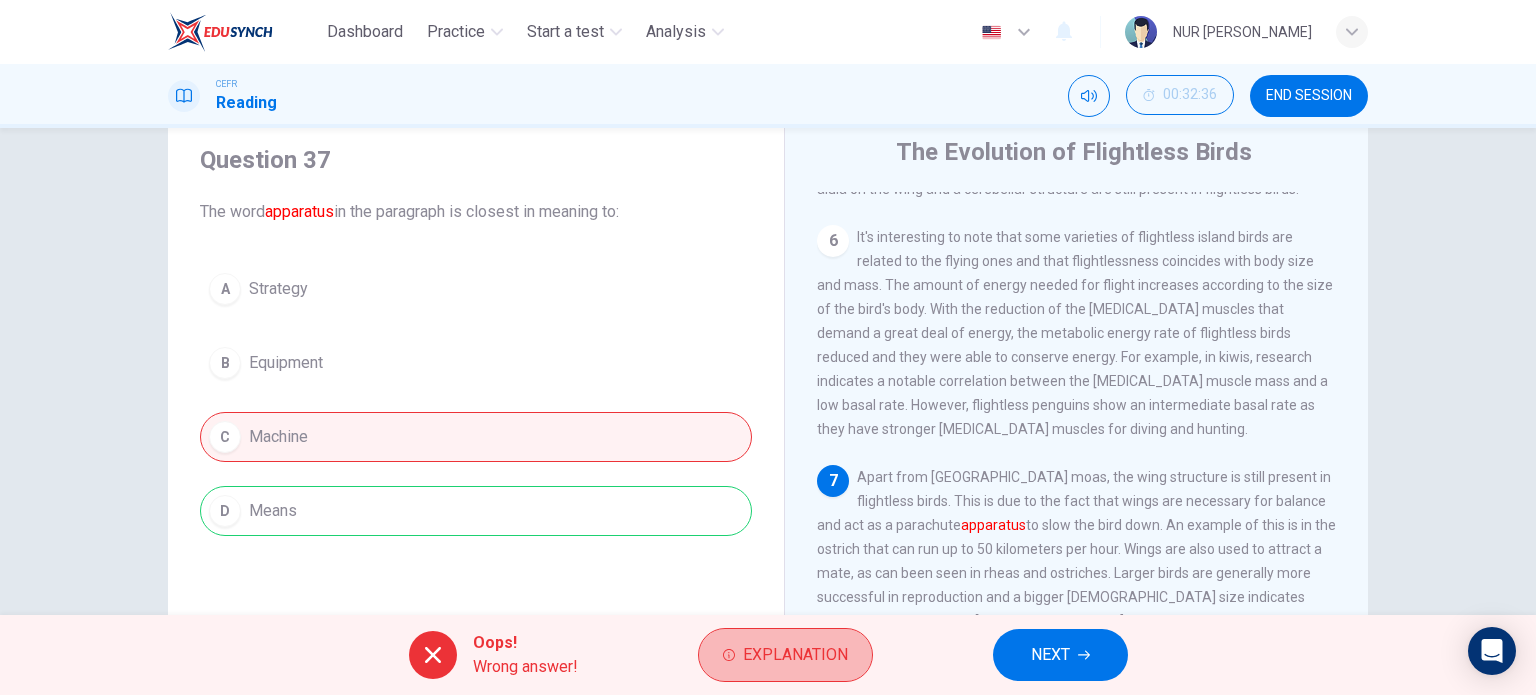 click on "Explanation" at bounding box center [795, 655] 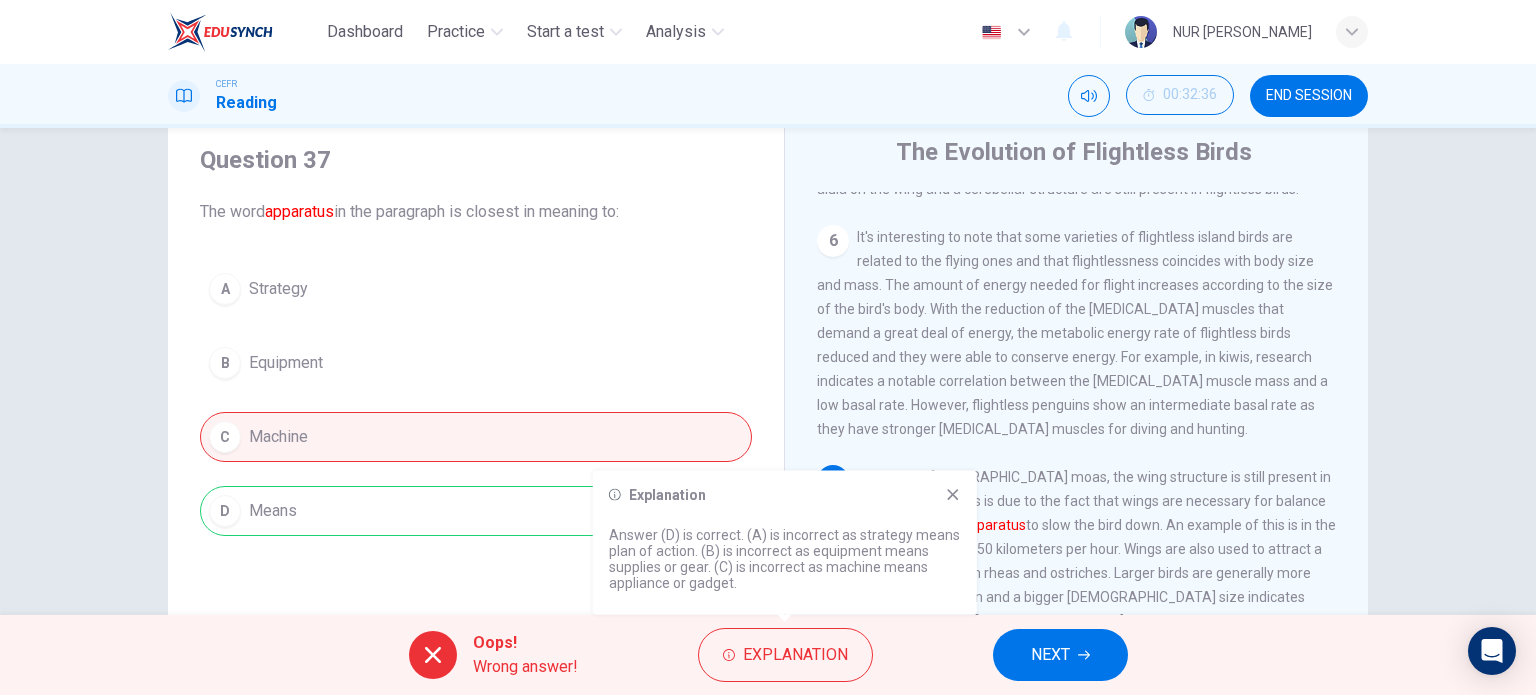 click on "NEXT" at bounding box center [1060, 655] 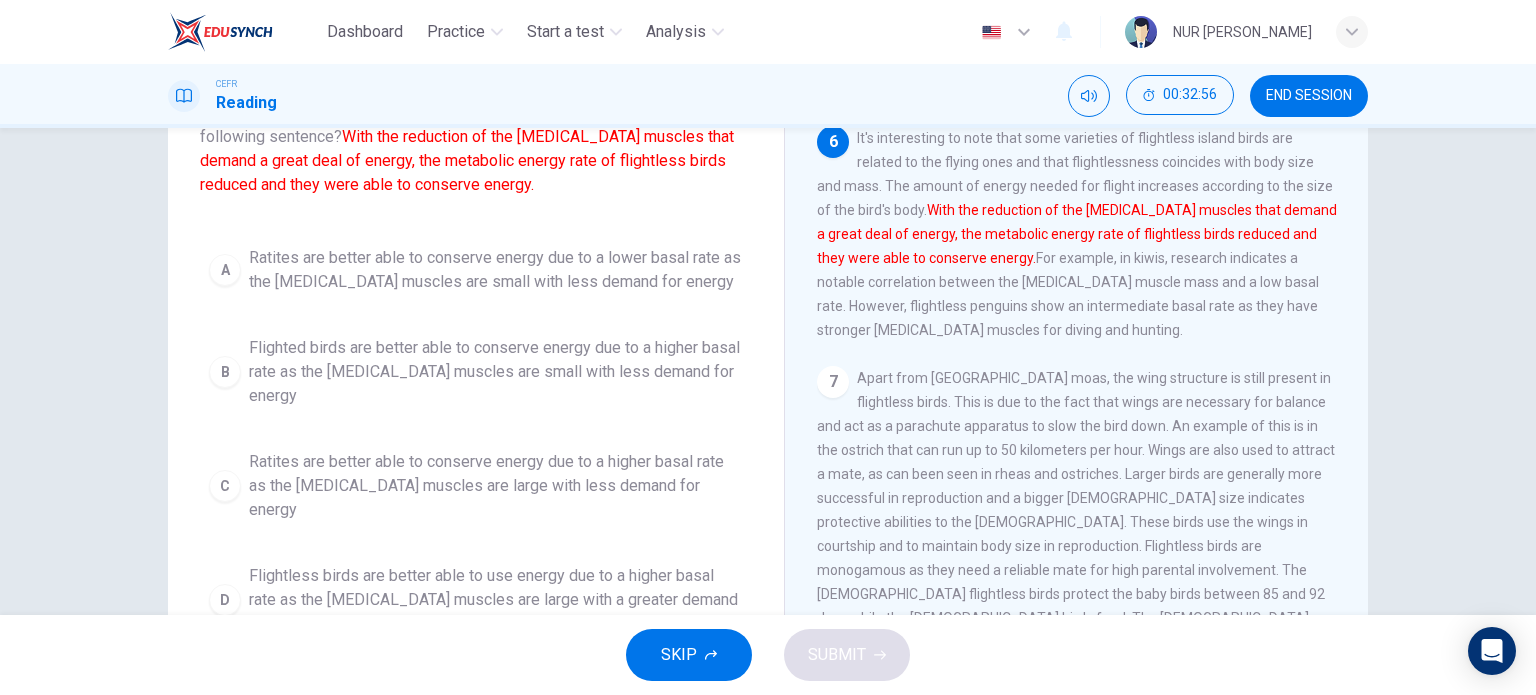 scroll, scrollTop: 164, scrollLeft: 0, axis: vertical 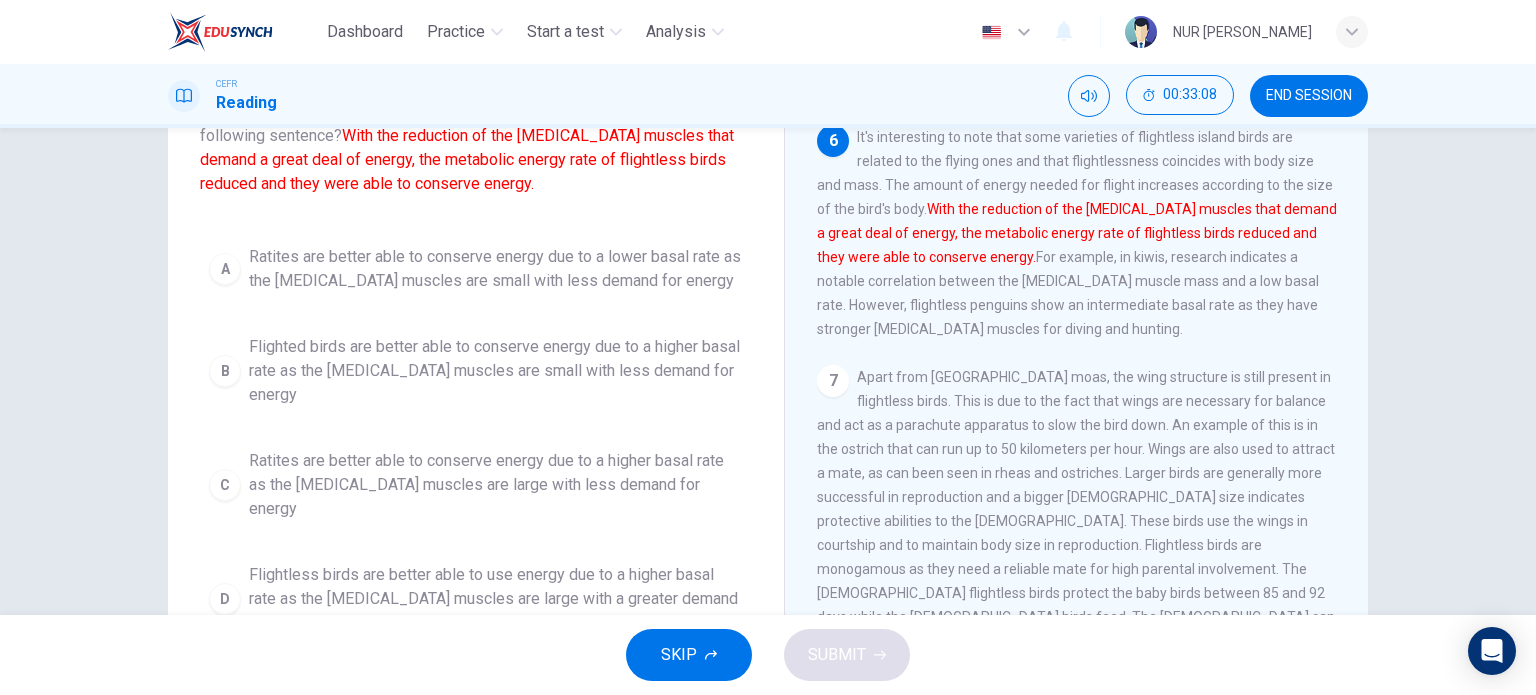 click on "Ratites are better able to conserve energy due to a lower basal rate as the [MEDICAL_DATA] muscles are small with less demand for energy" at bounding box center [496, 269] 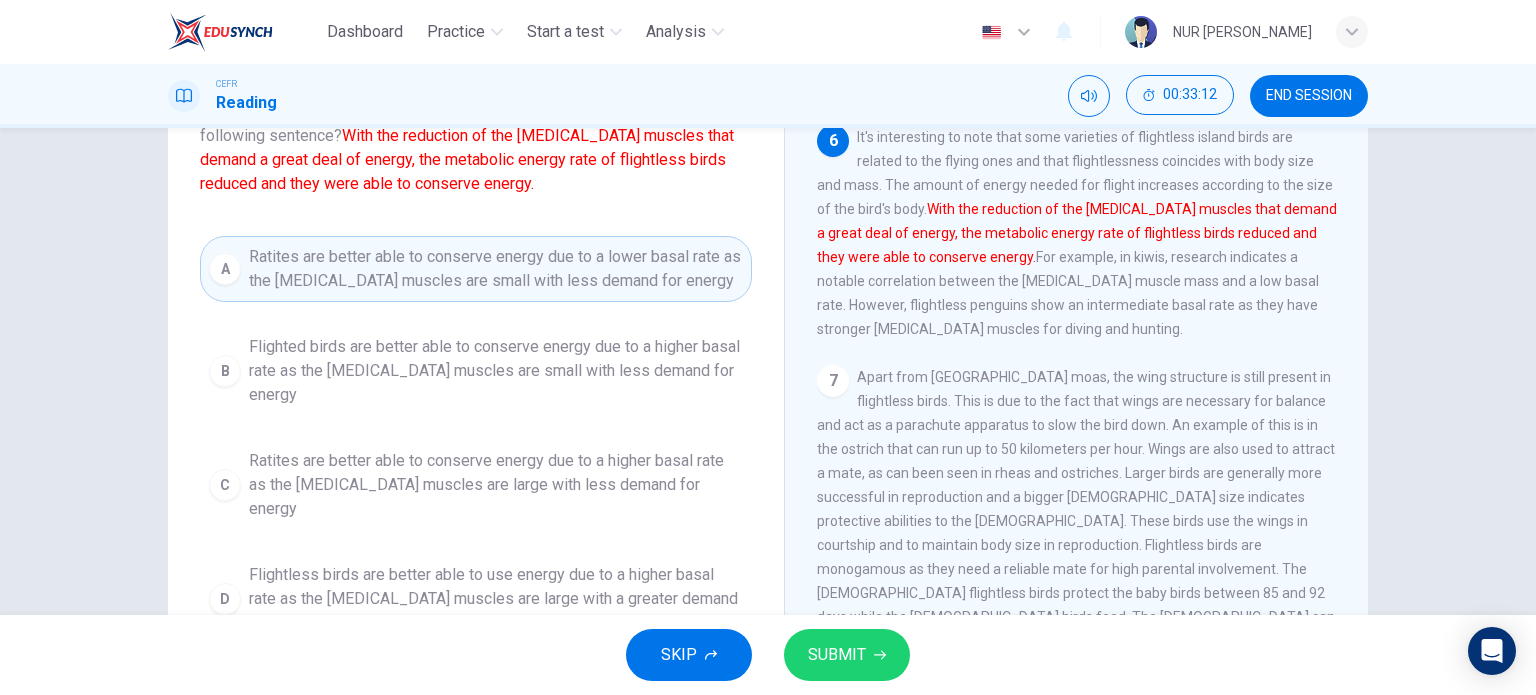 click on "Dashboard Practice Start a test Analysis English en ​ NUR [PERSON_NAME] CEFR Reading 00:33:12 END SESSION Question 38 Which of the sentences below best expresses the essential information in the following sentence?
With the reduction of the [MEDICAL_DATA] muscles that demand a great deal of energy, the metabolic energy rate of flightless birds reduced and they were able to conserve energy. A Ratites are better able to conserve energy due to a lower basal rate as the [MEDICAL_DATA] muscles are small with less demand for energy B Flighted birds are better able to conserve energy due to a higher basal rate as the [MEDICAL_DATA] muscles are small with less demand for energy C Ratites are better able to conserve energy due to a higher basal rate as the [MEDICAL_DATA] muscles are large with less demand for energy D Flightless birds are better able to use energy due to a higher basal rate as the [MEDICAL_DATA] muscles are large with a greater demand for energy The Evolution of Flightless Birds 1 2 3 4 5 6 7 SKIP SUBMIT" at bounding box center [768, 347] 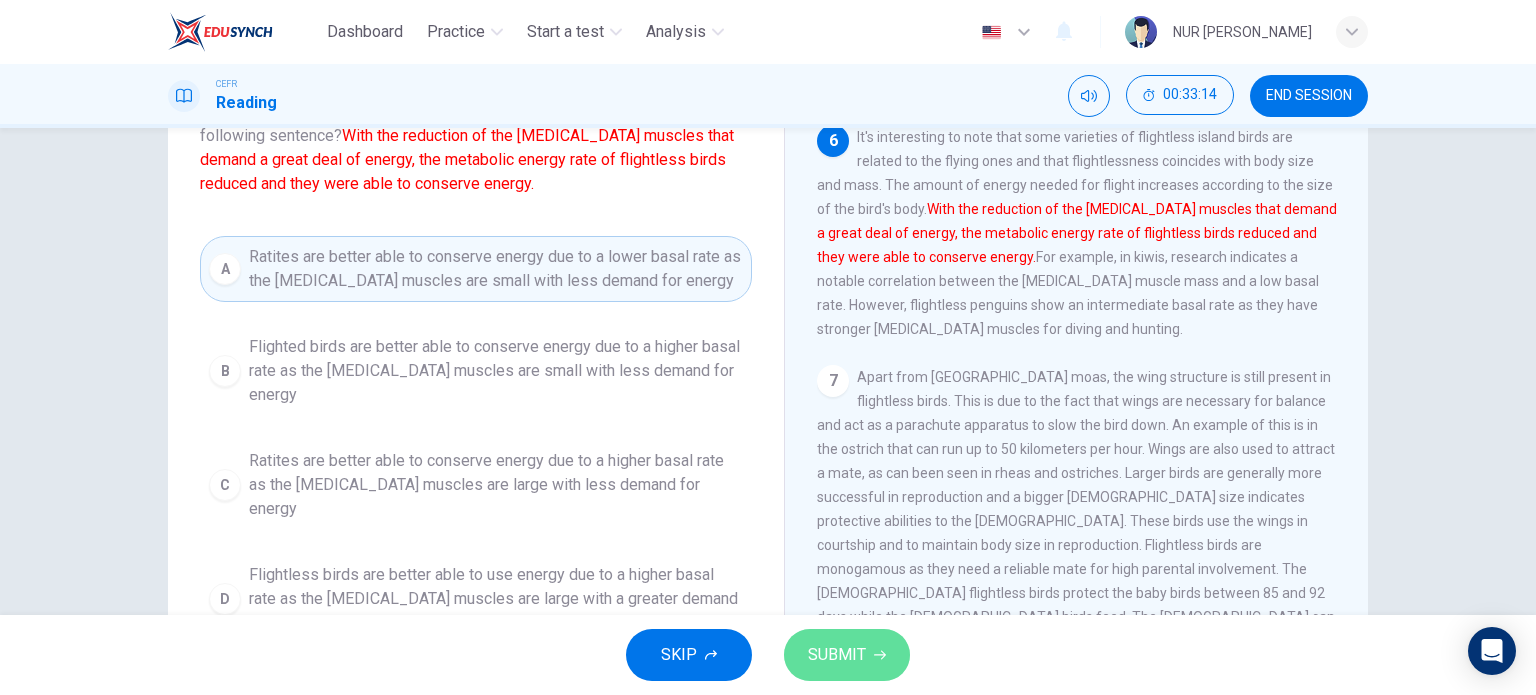 click on "SUBMIT" at bounding box center [847, 655] 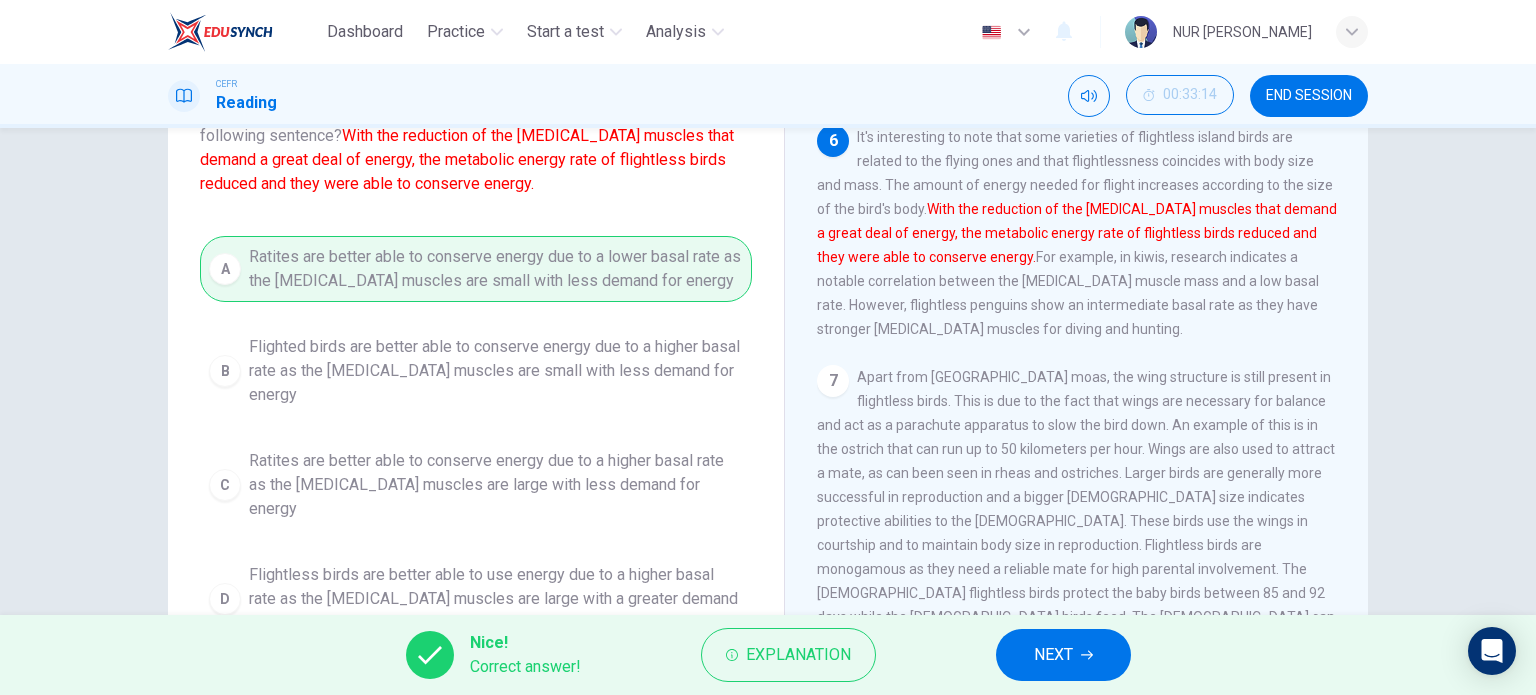 click on "NEXT" at bounding box center [1063, 655] 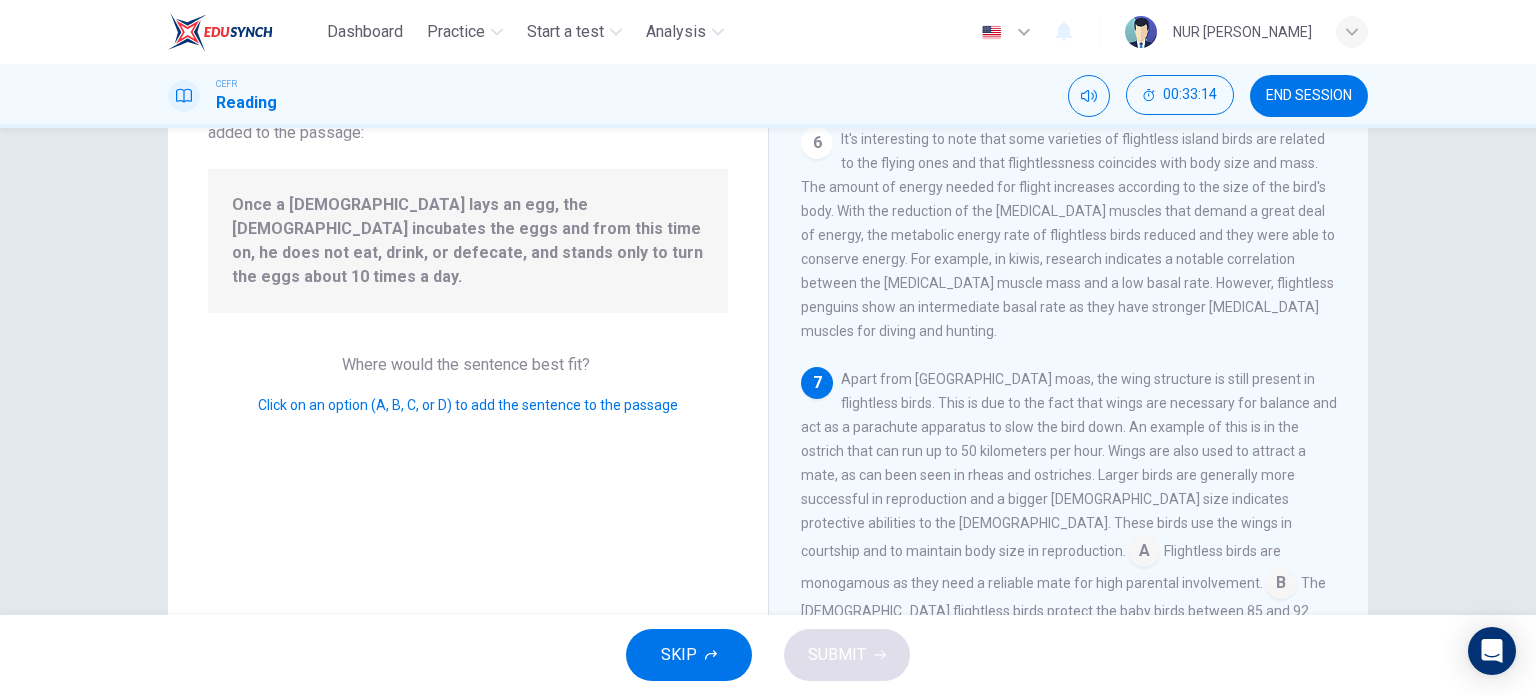 scroll, scrollTop: 1029, scrollLeft: 0, axis: vertical 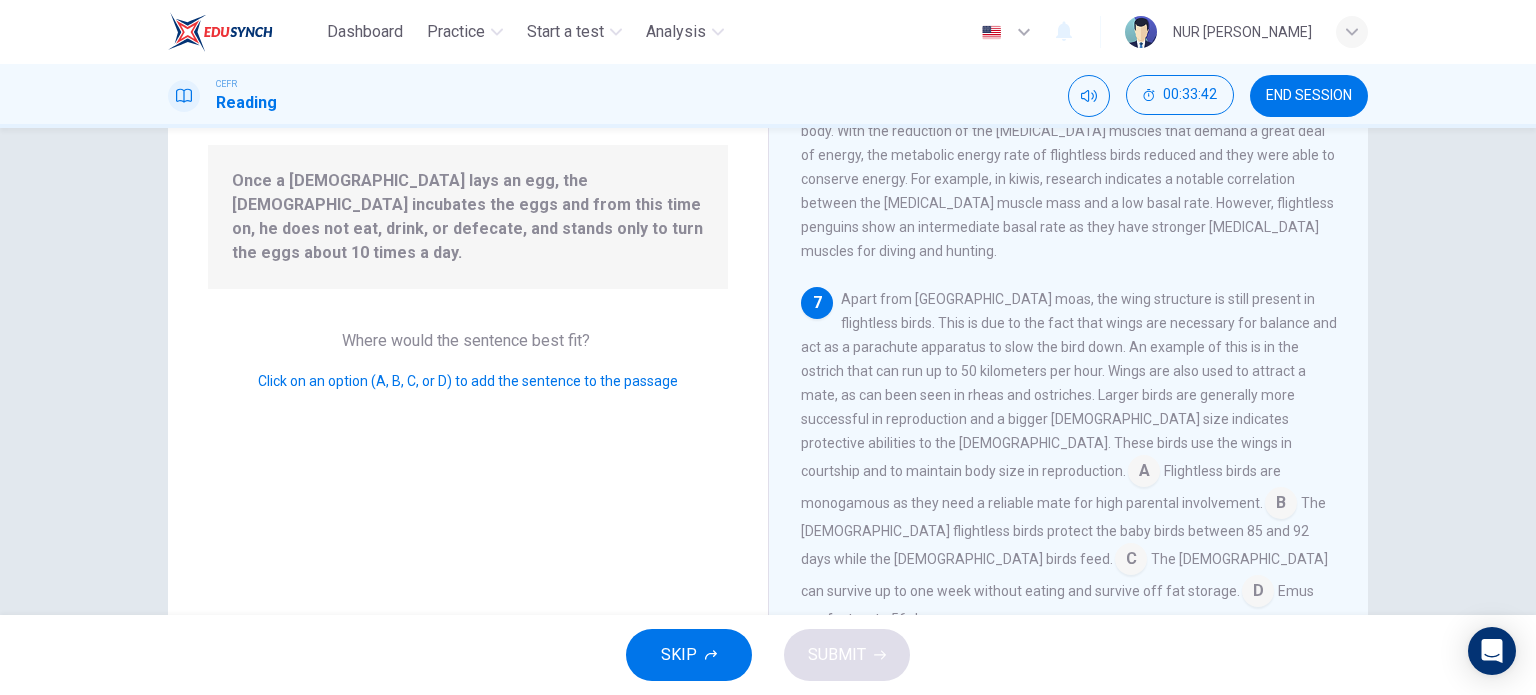 click at bounding box center (1131, 561) 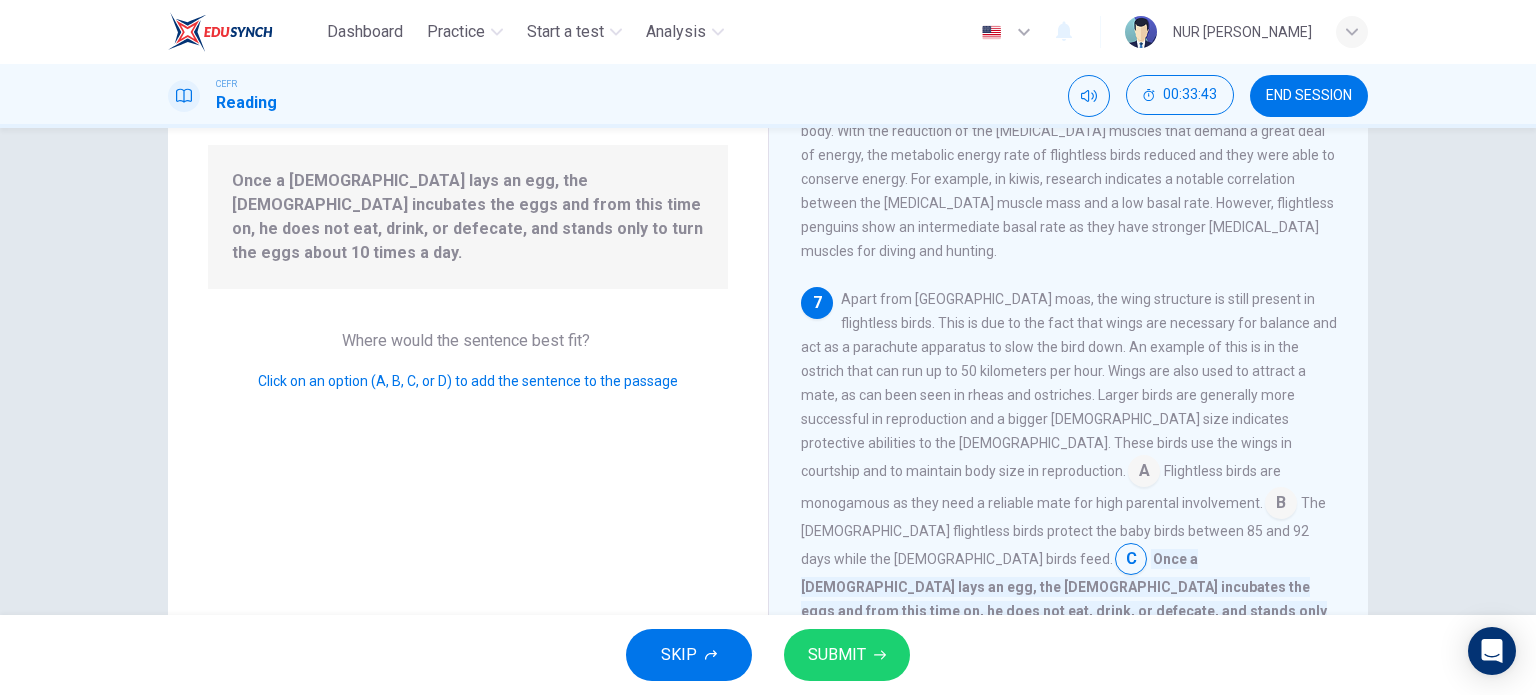 click on "SUBMIT" at bounding box center (847, 655) 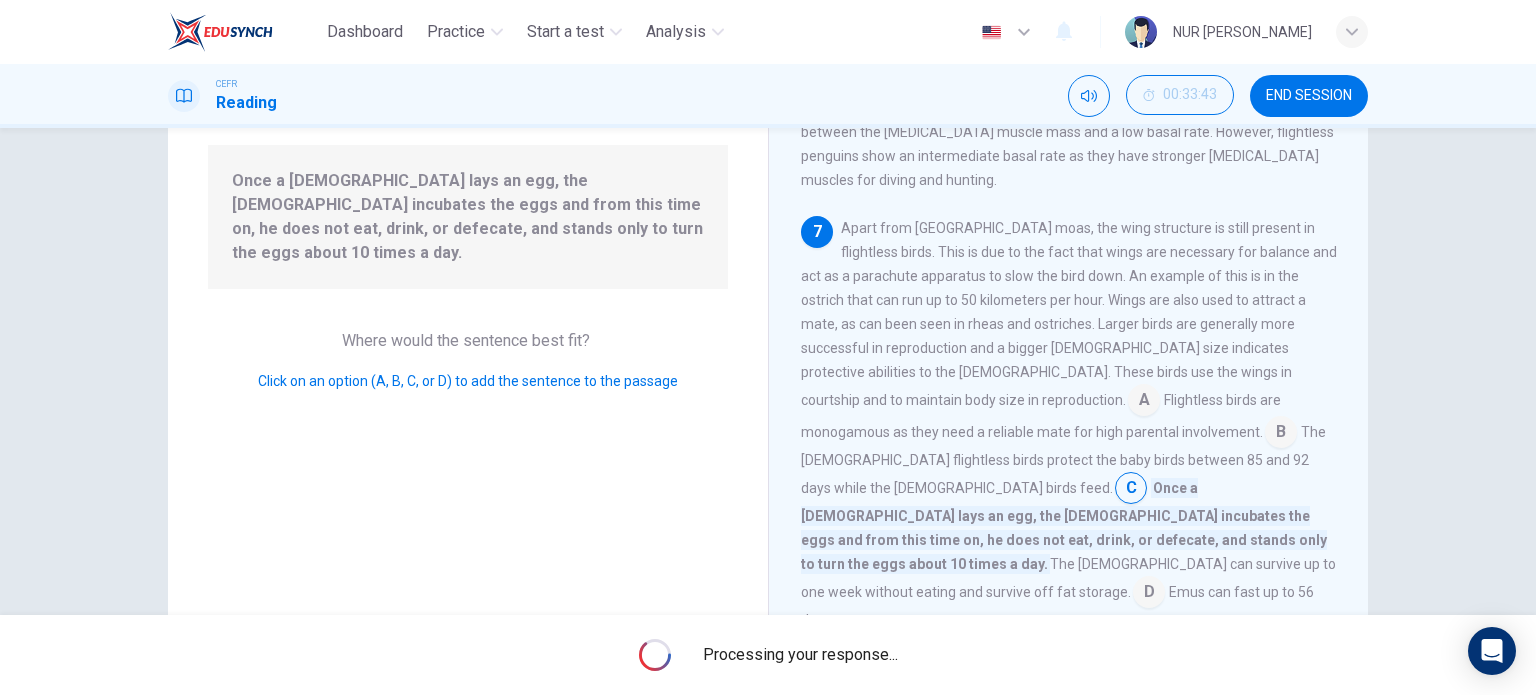 scroll, scrollTop: 1101, scrollLeft: 0, axis: vertical 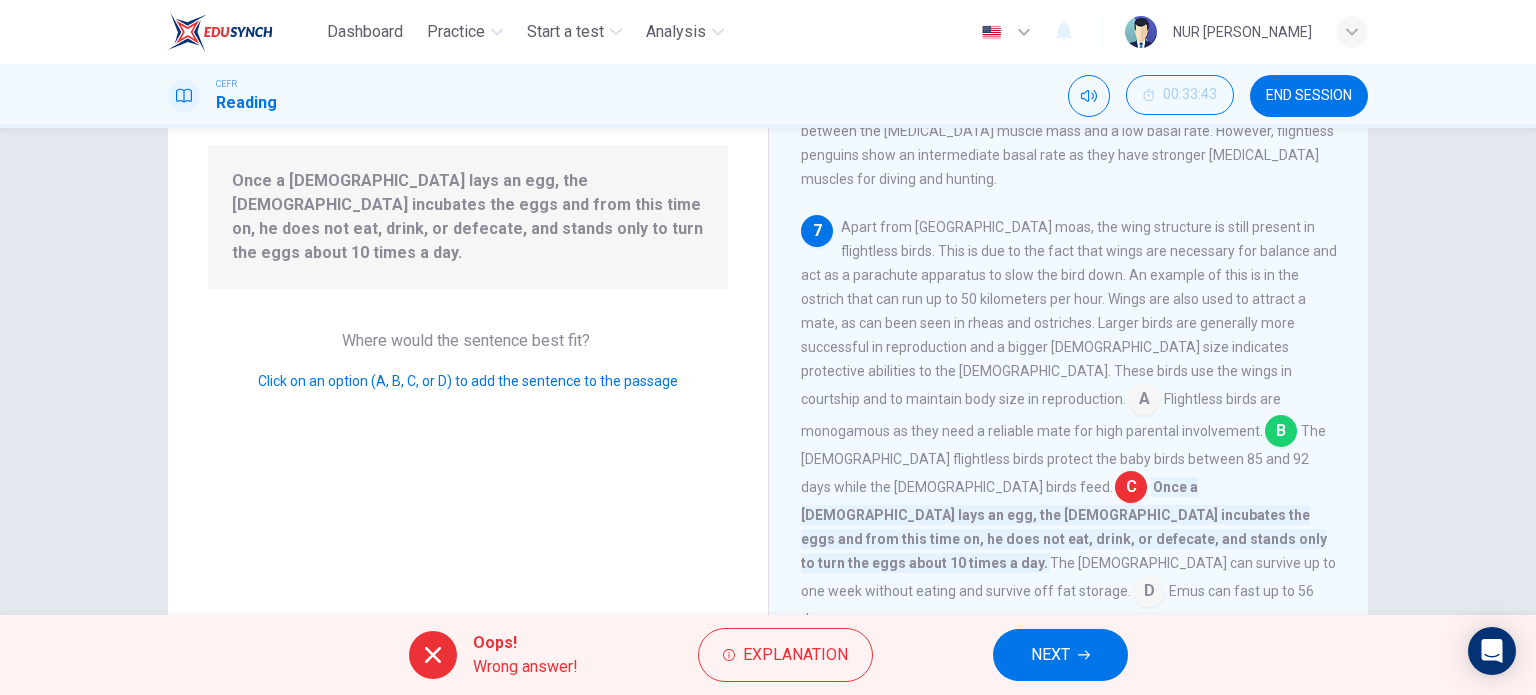 click at bounding box center (1131, 489) 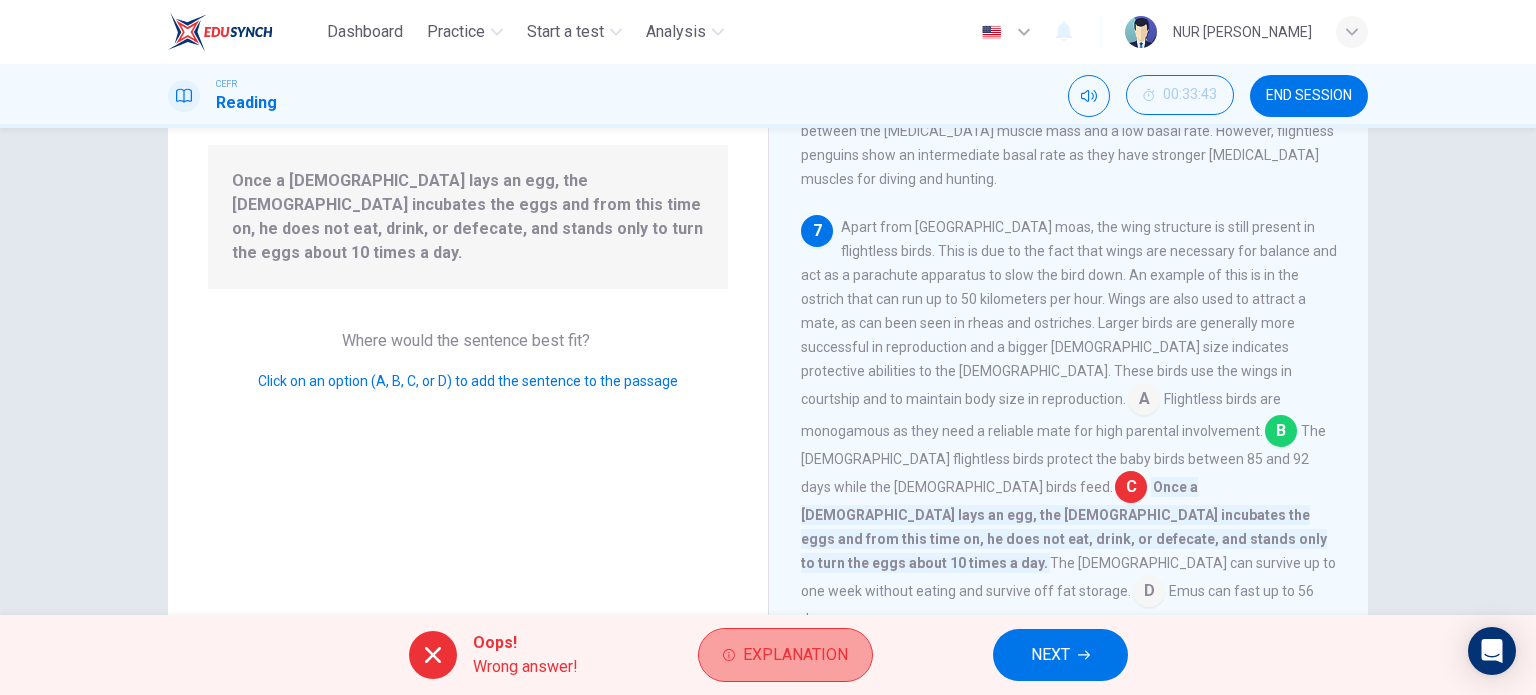 click on "Explanation" at bounding box center [795, 655] 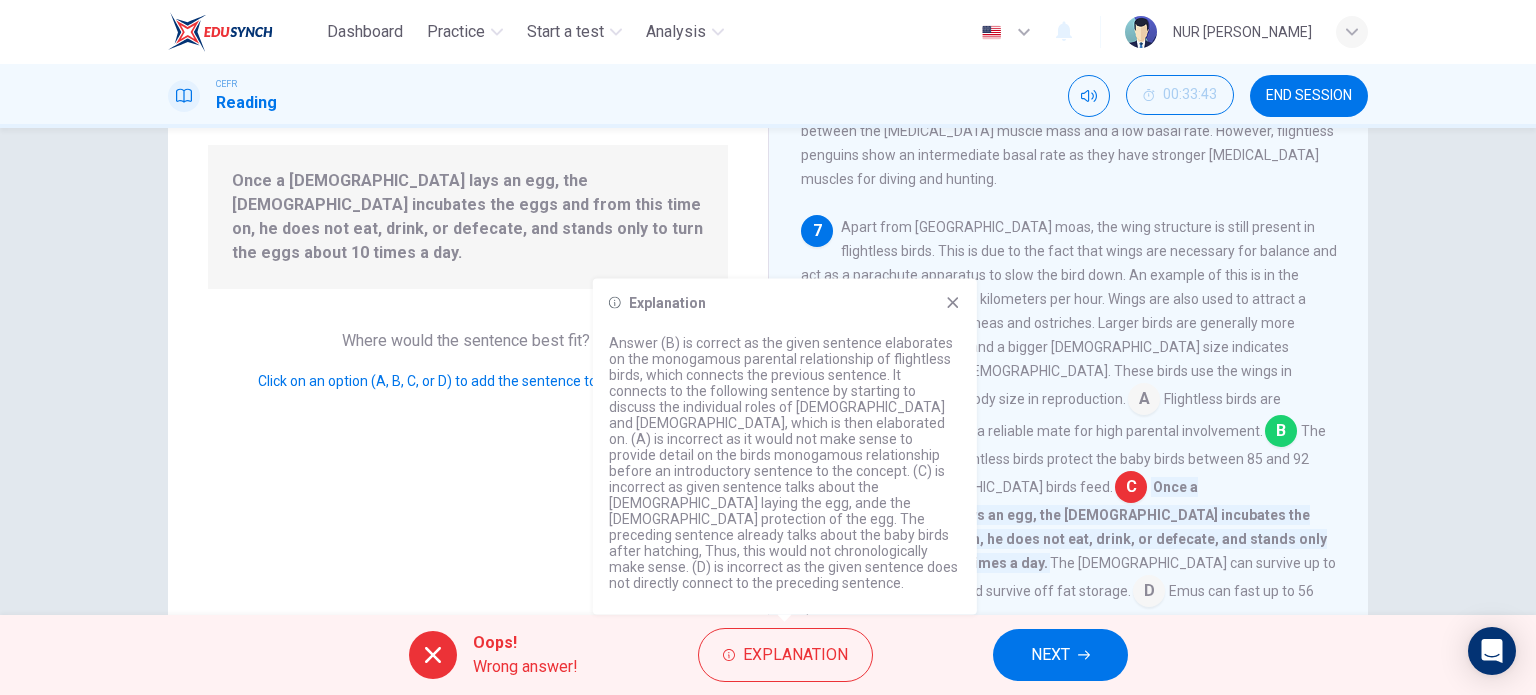 click 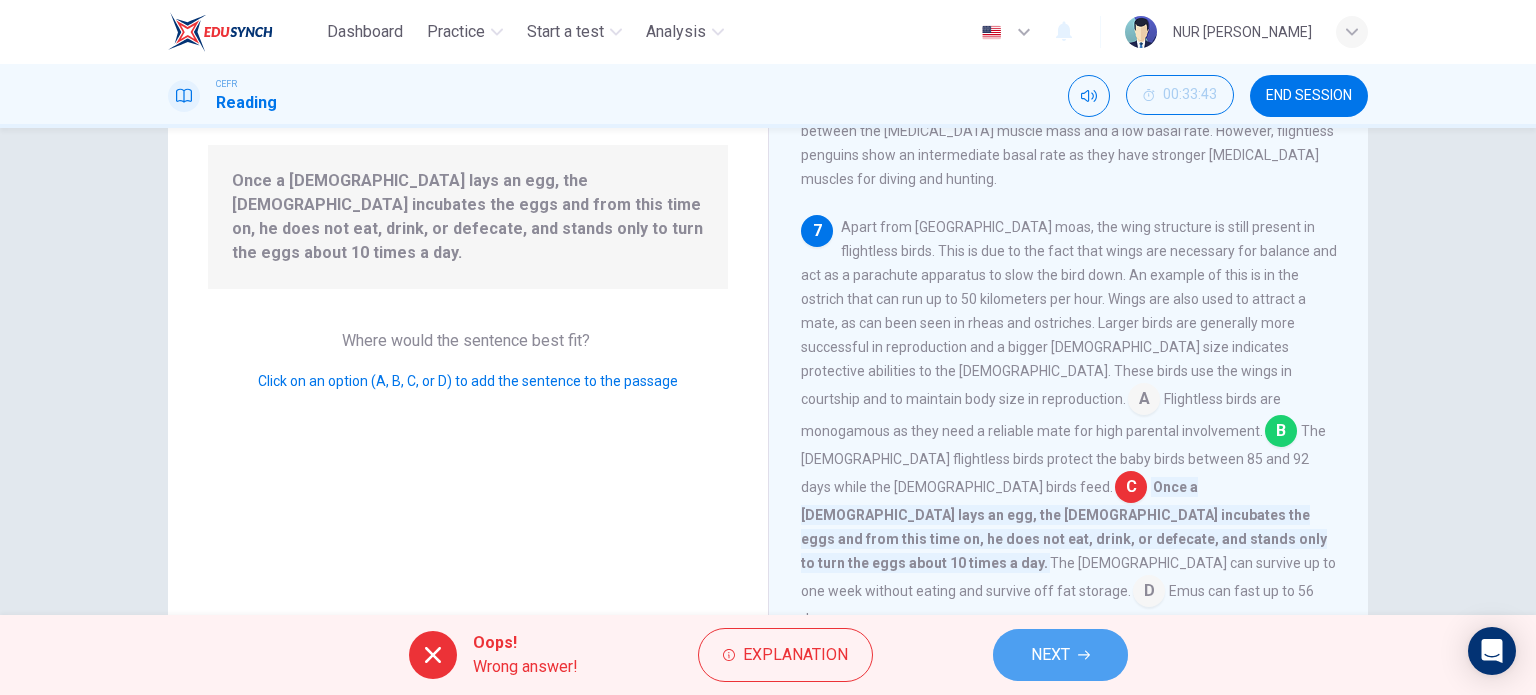 click on "NEXT" at bounding box center (1060, 655) 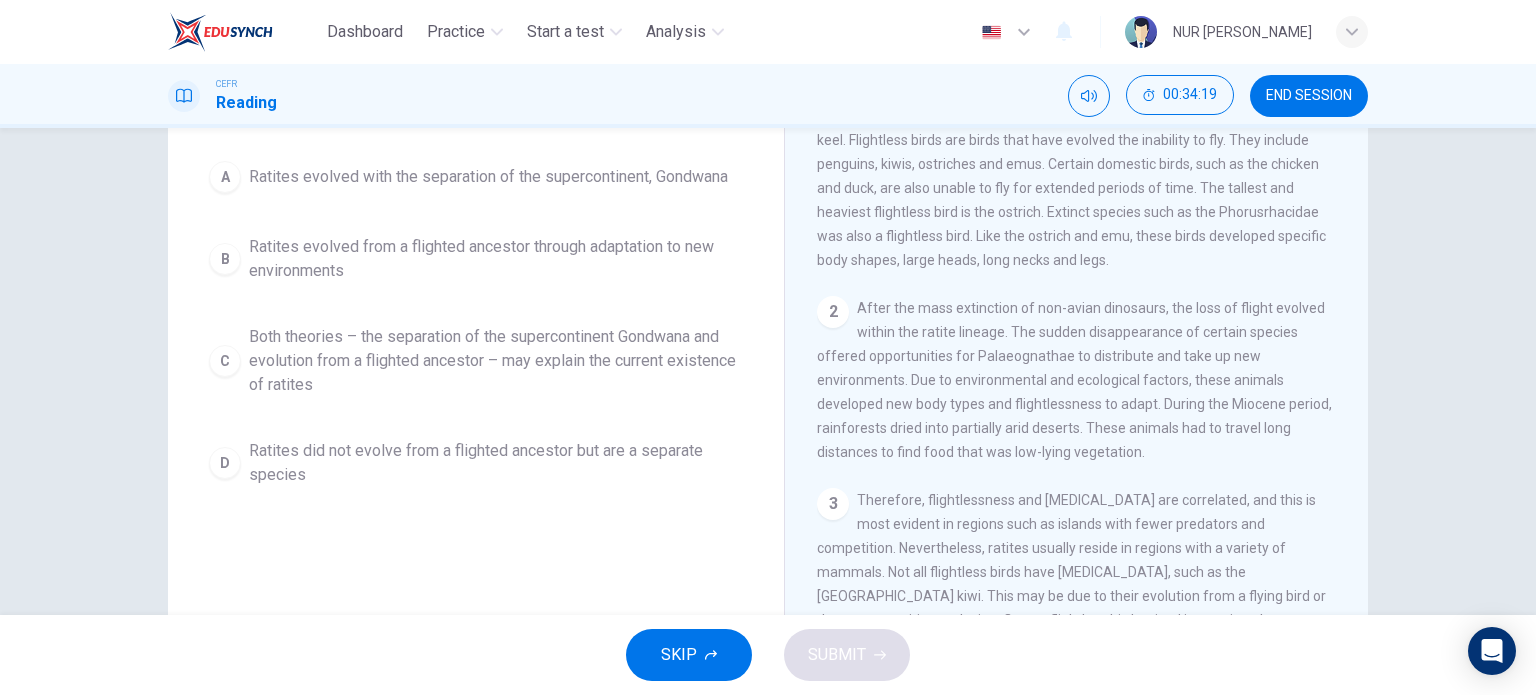 scroll, scrollTop: 100, scrollLeft: 0, axis: vertical 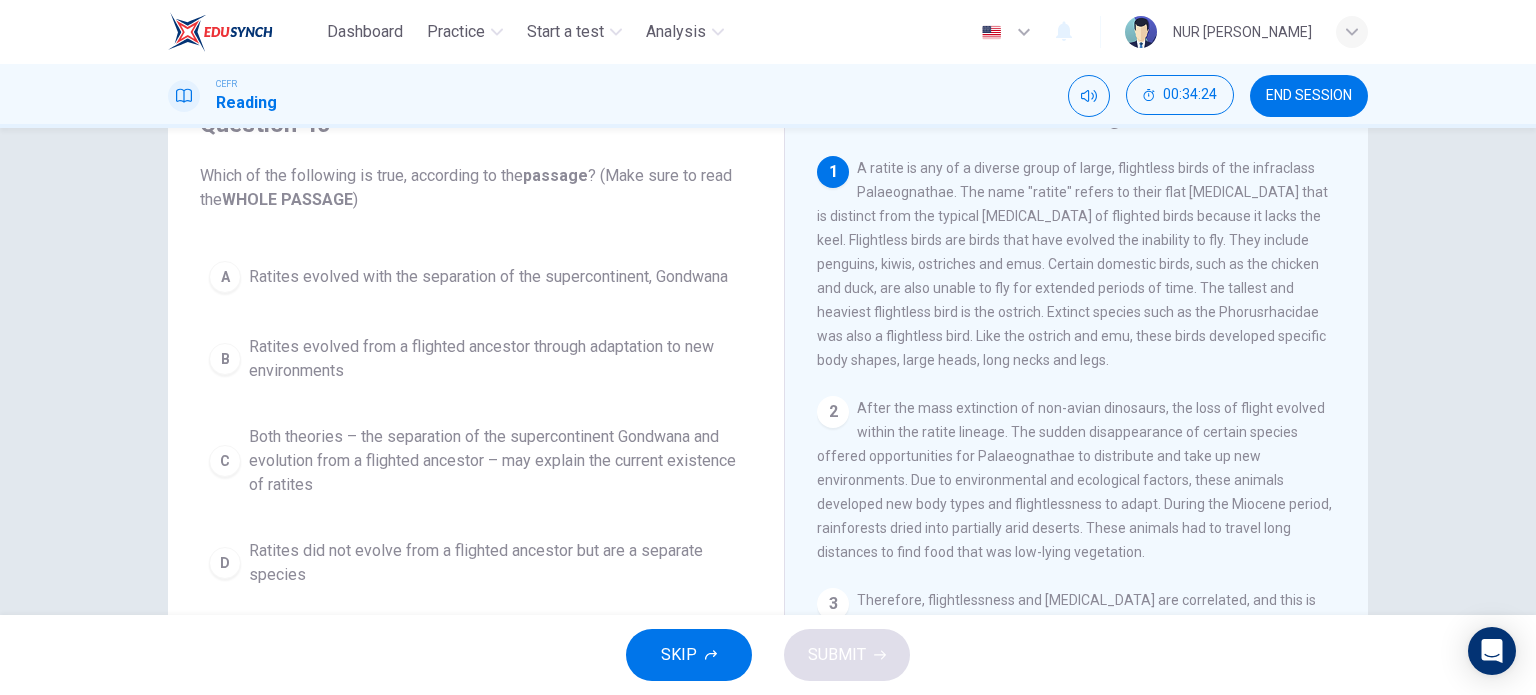 click on "Ratites evolved from a flighted ancestor through adaptation to new environments" at bounding box center [496, 359] 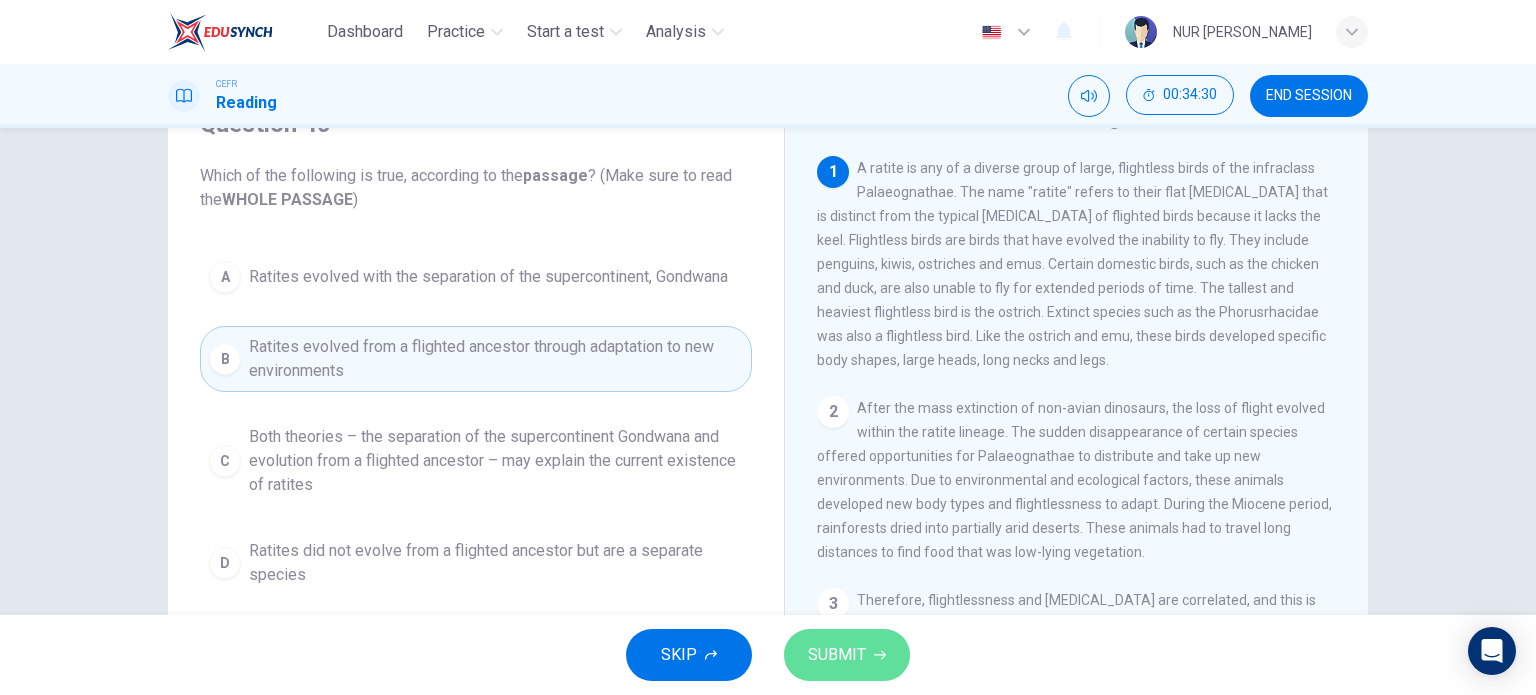 click on "SUBMIT" at bounding box center [847, 655] 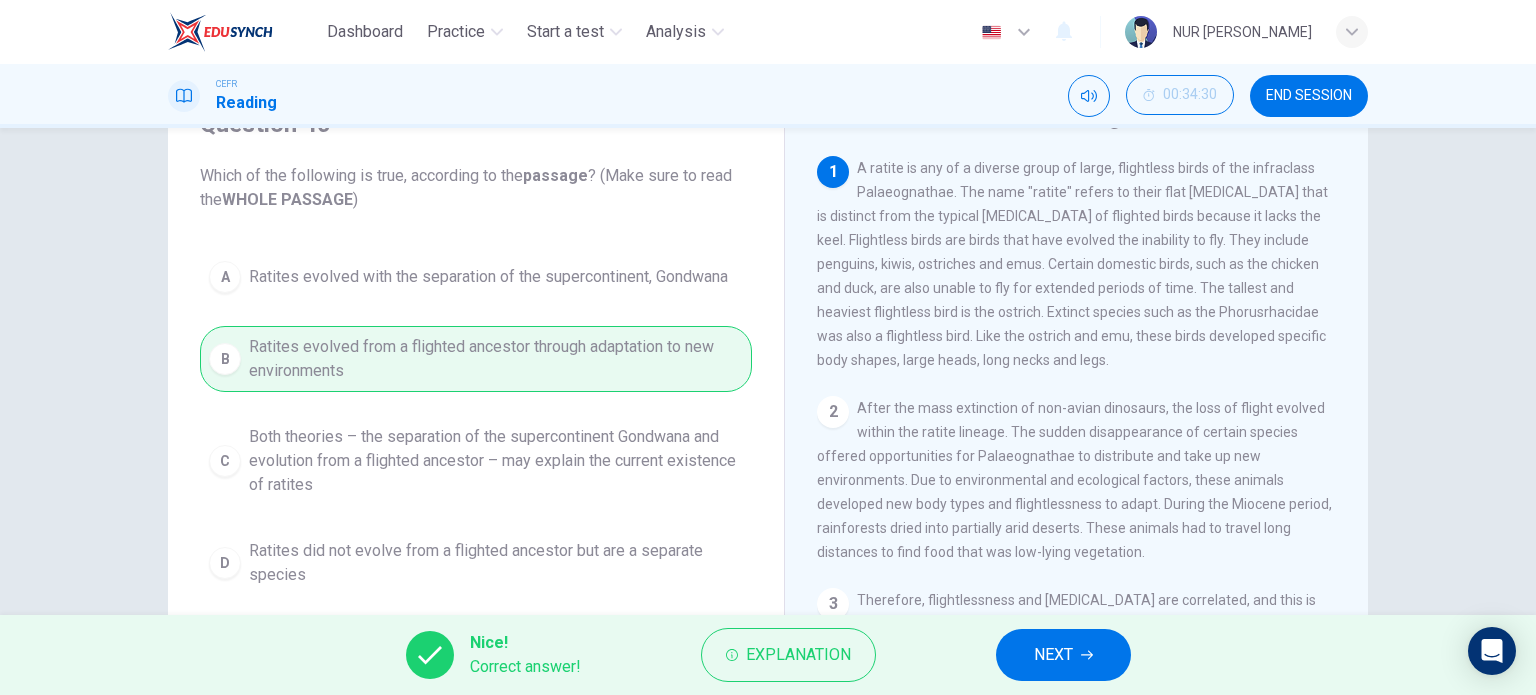 click on "NEXT" at bounding box center (1053, 655) 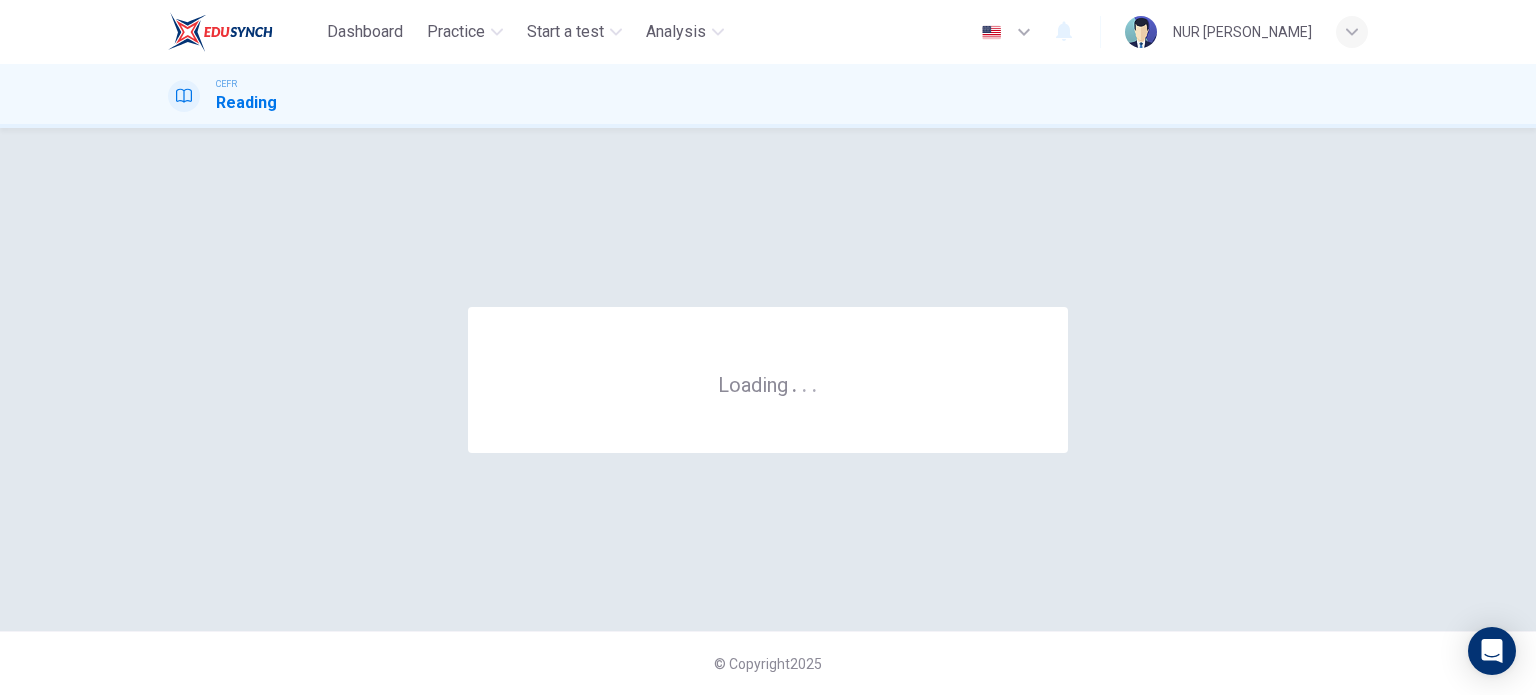 scroll, scrollTop: 0, scrollLeft: 0, axis: both 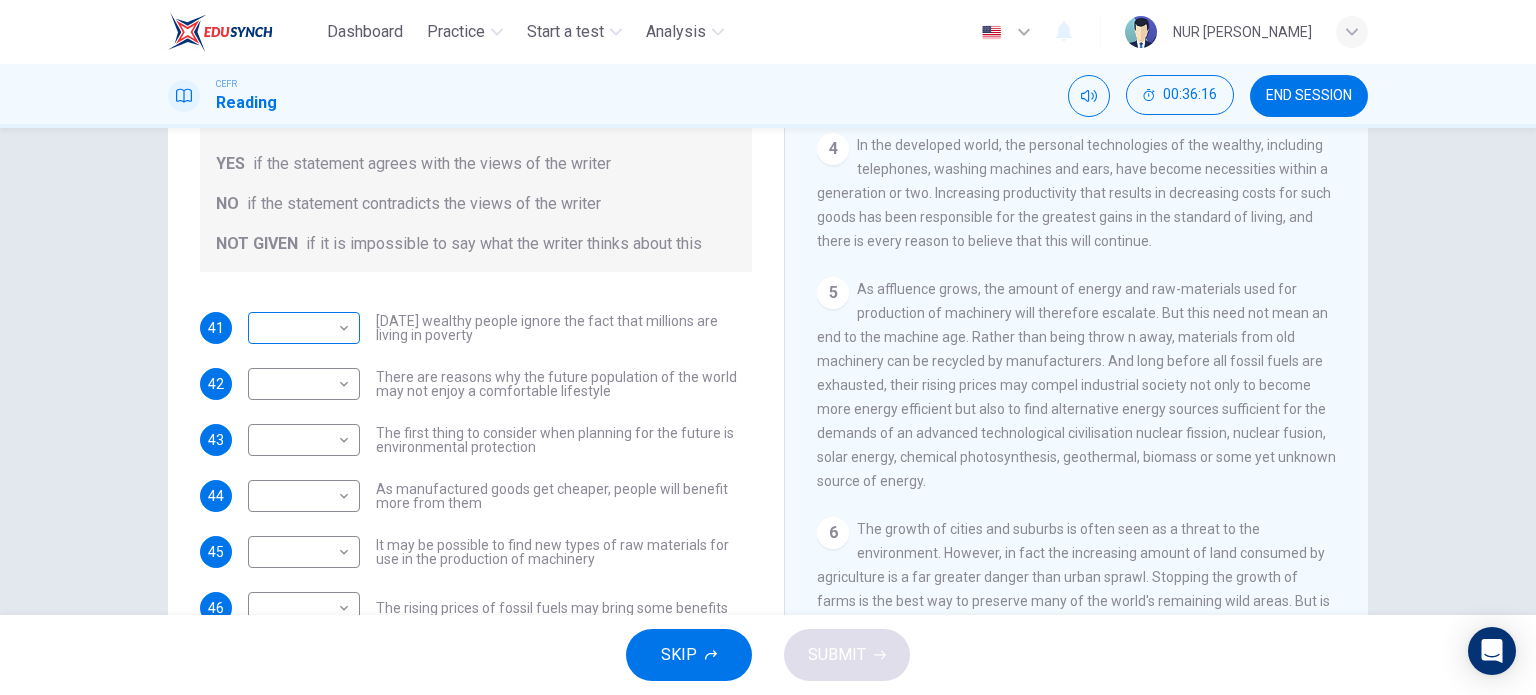 click on "Dashboard Practice Start a test Analysis English en ​ NUR [PERSON_NAME] CEFR Reading 00:36:16 END SESSION Questions 41 - 46 Do the following statements reflect the claims of the writer in the Reading Passage?
In the boxes below, write YES if the statement agrees with the views of the writer NO if the statement contradicts the views of the writer NOT GIVEN if it is impossible to say what the writer thinks about this 41 ​ ​ [DATE] wealthy people ignore the fact that millions are living in poverty 42 ​ ​ There are reasons why the future population of the world may not enjoy a comfortable lifestyle 43 ​ ​ The first thing to consider when planning for the future is environmental protection 44 ​ ​ As manufactured goods get cheaper, people will benefit more from them 45 ​ ​ It may be possible to find new types of raw materials for use in the production of machinery 46 ​ ​ The rising prices of fossil fuels may bring some benefits Worldly Wealth CLICK TO ZOOM 1 2 3 4 5 6" at bounding box center [768, 347] 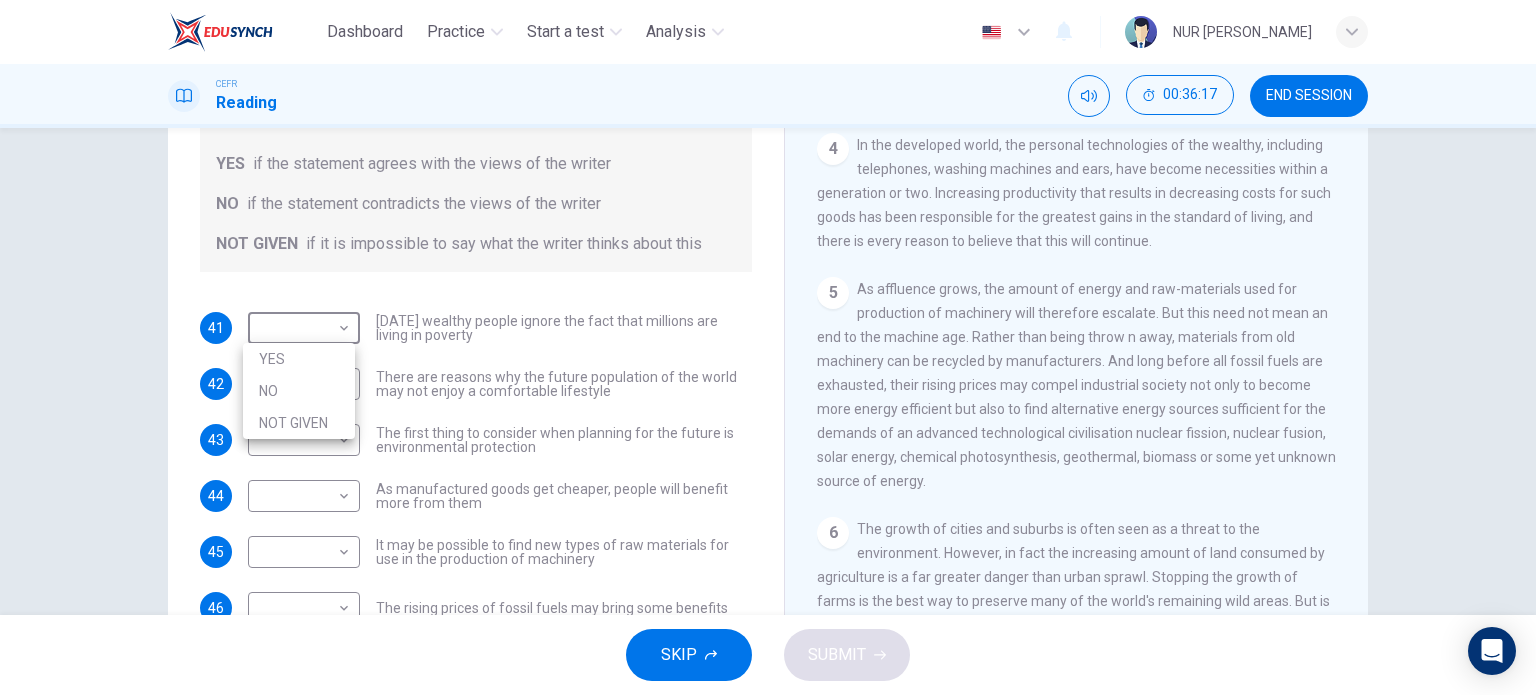 click on "YES" at bounding box center (299, 359) 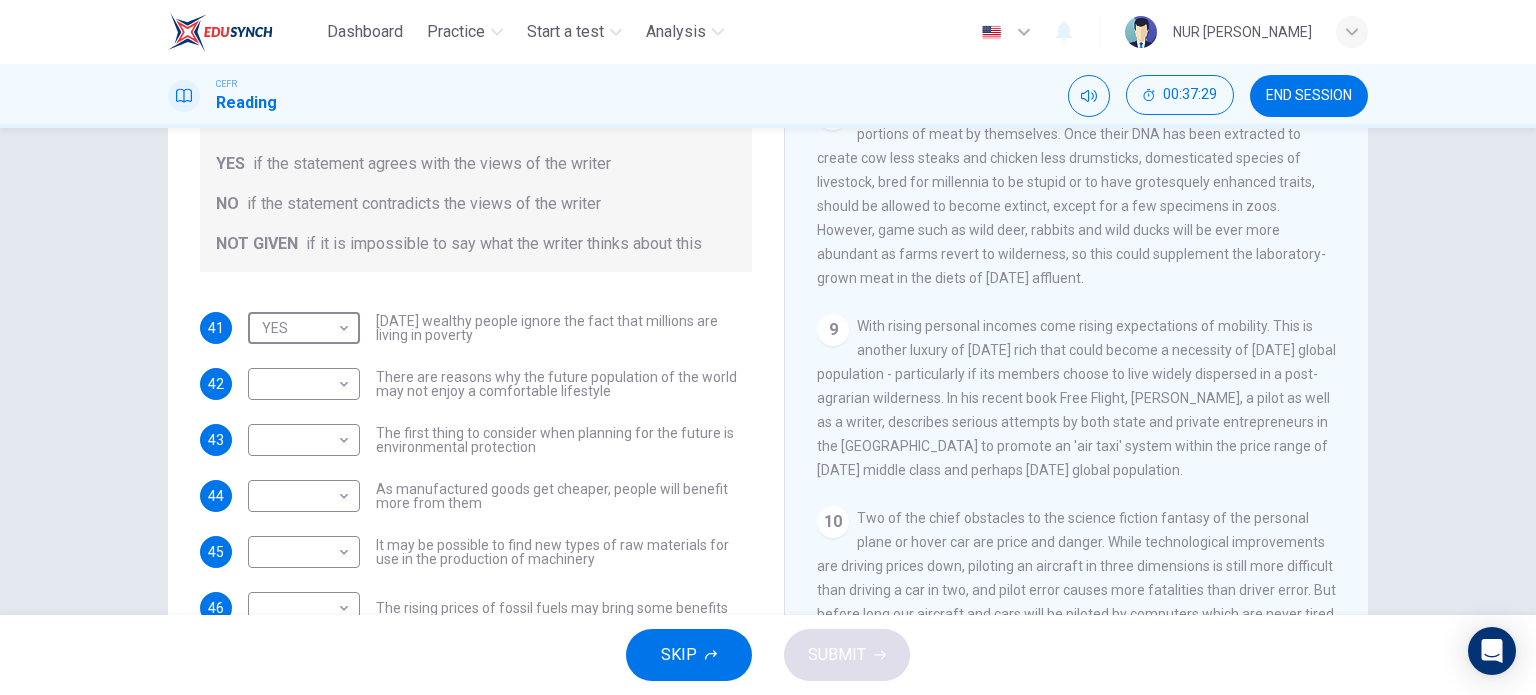 scroll, scrollTop: 1700, scrollLeft: 0, axis: vertical 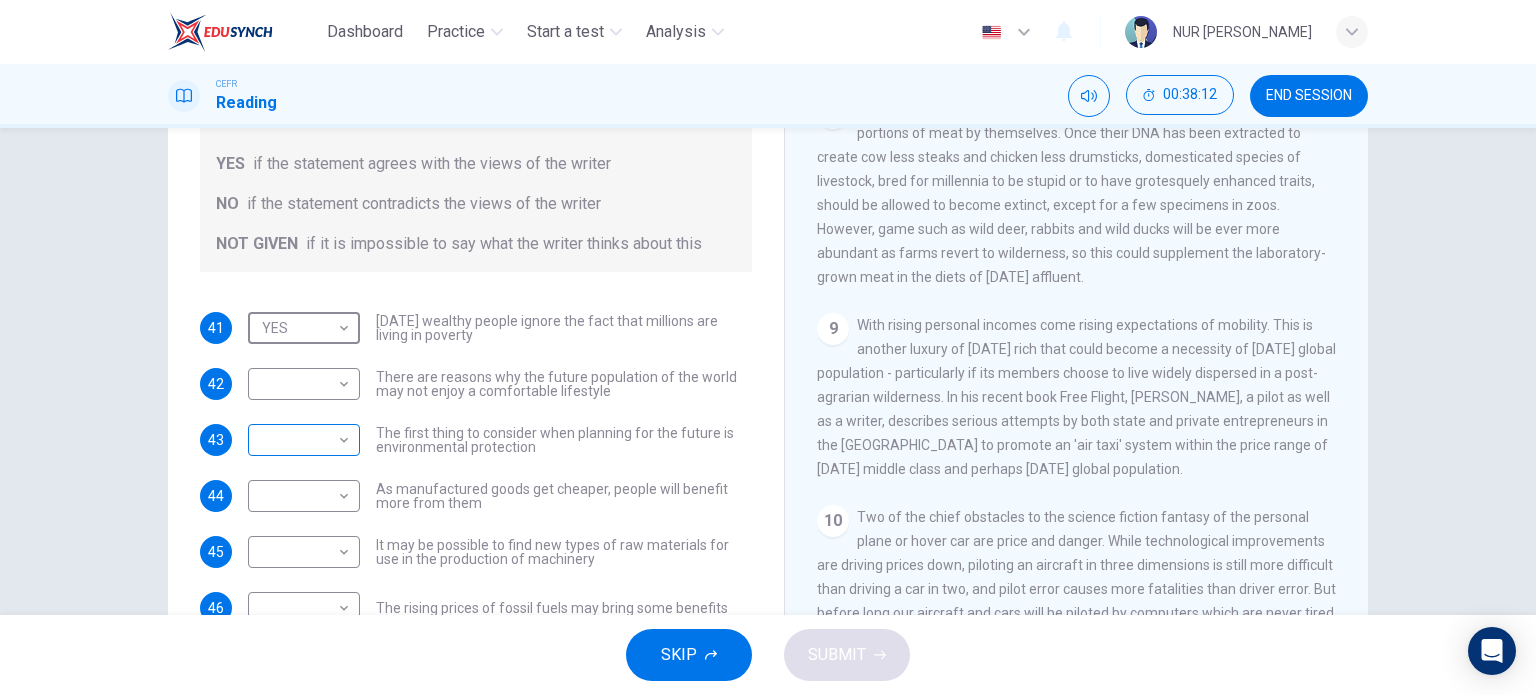 click on "Dashboard Practice Start a test Analysis English en ​ NUR [PERSON_NAME] CEFR Reading 00:38:12 END SESSION Questions 41 - 46 Do the following statements reflect the claims of the writer in the Reading Passage?
In the boxes below, write YES if the statement agrees with the views of the writer NO if the statement contradicts the views of the writer NOT GIVEN if it is impossible to say what the writer thinks about this 41 YES YES ​ [DATE] wealthy people ignore the fact that millions are living in poverty 42 ​ ​ There are reasons why the future population of the world may not enjoy a comfortable lifestyle 43 ​ ​ The first thing to consider when planning for the future is environmental protection 44 ​ ​ As manufactured goods get cheaper, people will benefit more from them 45 ​ ​ It may be possible to find new types of raw materials for use in the production of machinery 46 ​ ​ The rising prices of fossil fuels may bring some benefits Worldly Wealth CLICK TO ZOOM 1 2 3 4" at bounding box center (768, 347) 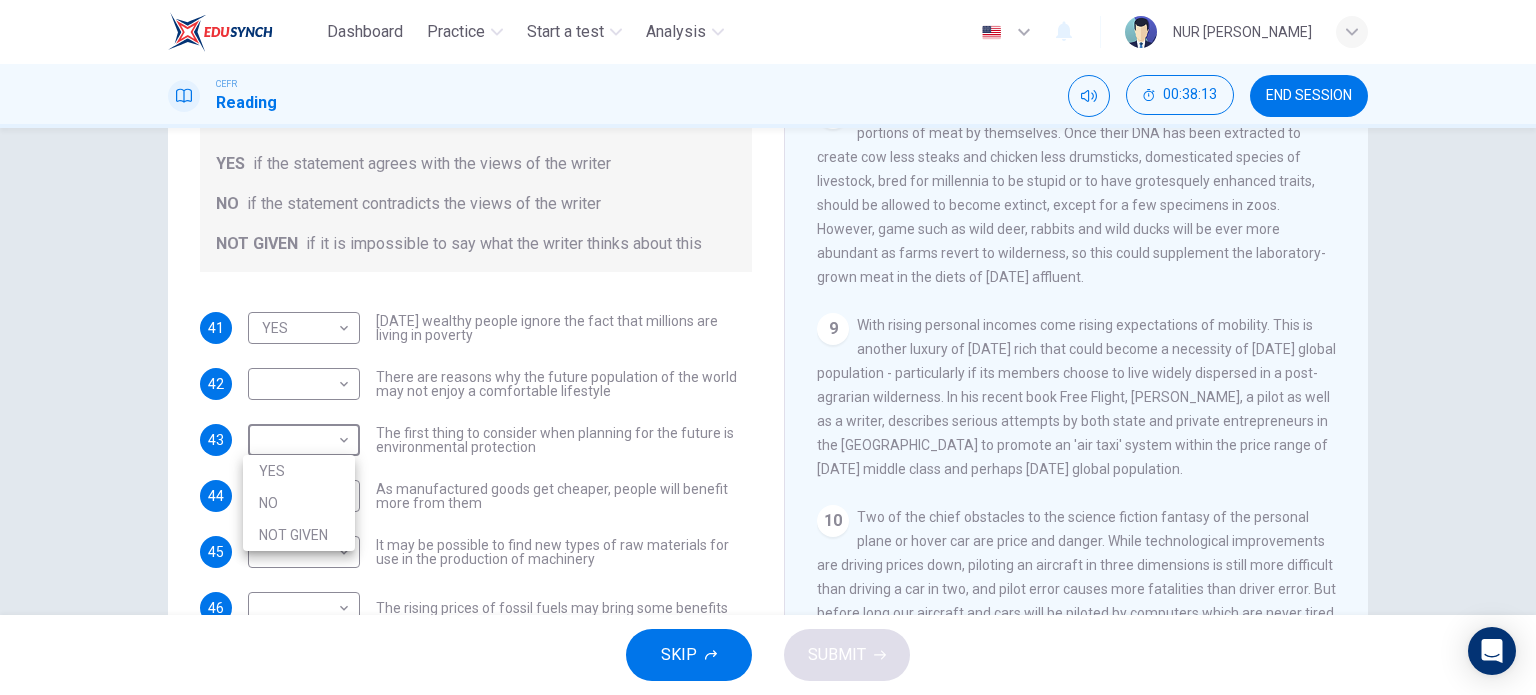 click on "YES" at bounding box center [299, 471] 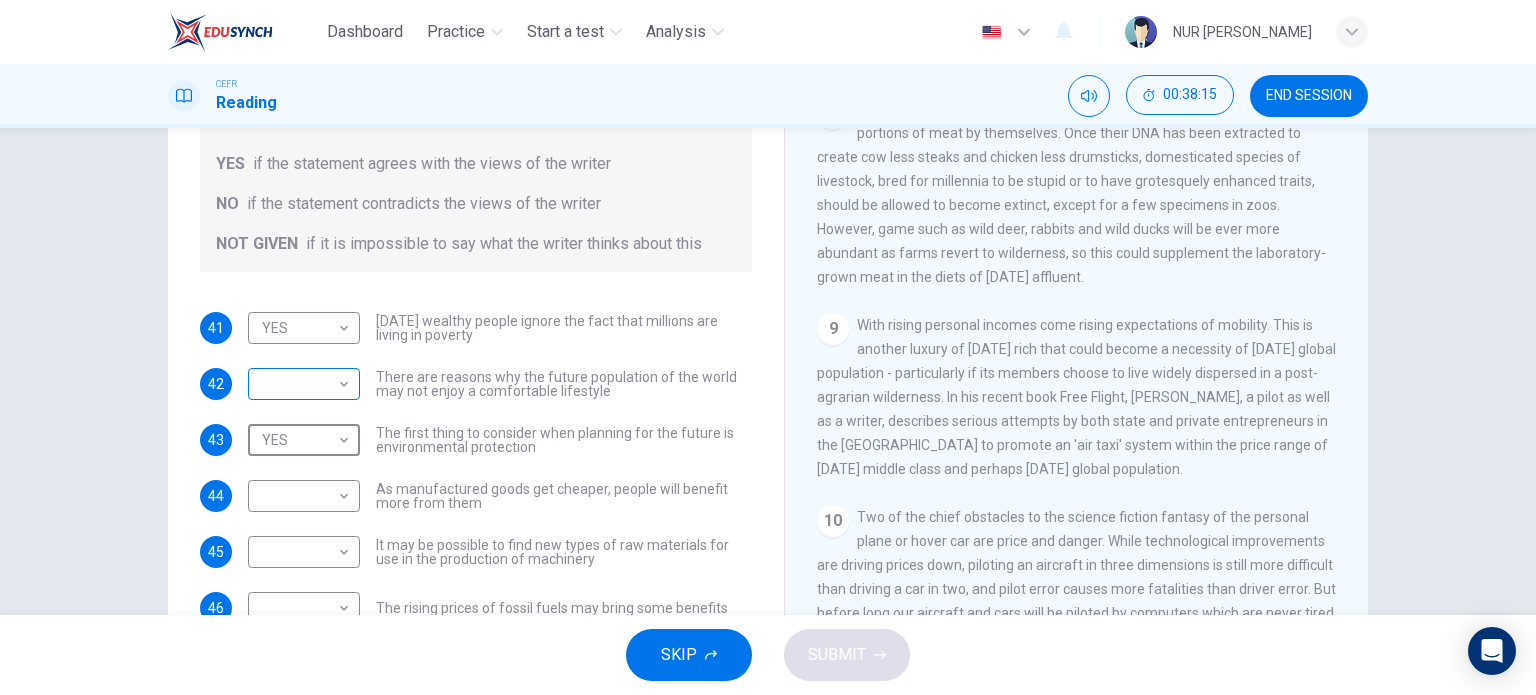 click on "​ ​" at bounding box center [304, 384] 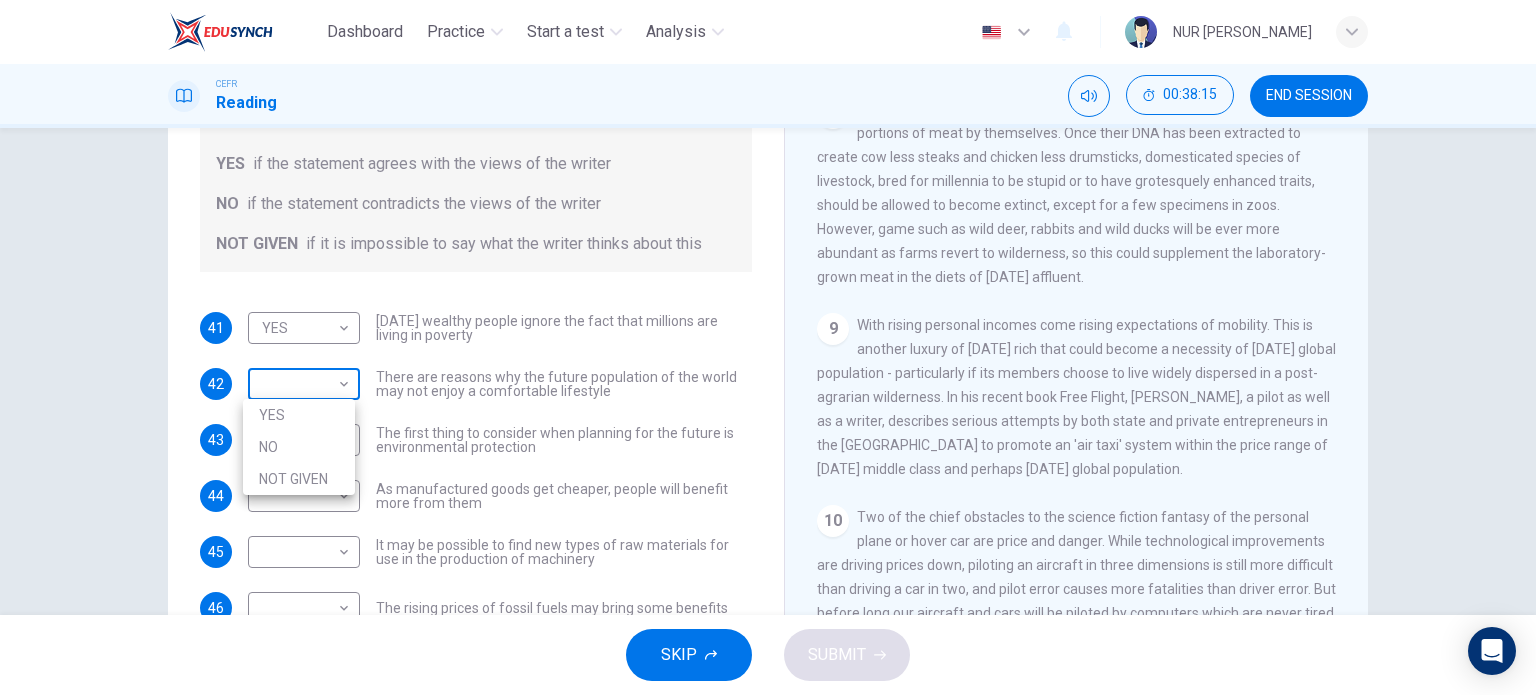 click on "Dashboard Practice Start a test Analysis English en ​ NUR [PERSON_NAME] CEFR Reading 00:38:15 END SESSION Questions 41 - 46 Do the following statements reflect the claims of the writer in the Reading Passage?
In the boxes below, write YES if the statement agrees with the views of the writer NO if the statement contradicts the views of the writer NOT GIVEN if it is impossible to say what the writer thinks about this 41 YES YES ​ [DATE] wealthy people ignore the fact that millions are living in poverty 42 ​ ​ There are reasons why the future population of the world may not enjoy a comfortable lifestyle 43 YES YES ​ The first thing to consider when planning for the future is environmental protection 44 ​ ​ As manufactured goods get cheaper, people will benefit more from them 45 ​ ​ It may be possible to find new types of raw materials for use in the production of machinery 46 ​ ​ The rising prices of fossil fuels may bring some benefits Worldly Wealth CLICK TO ZOOM 1 2" at bounding box center (768, 347) 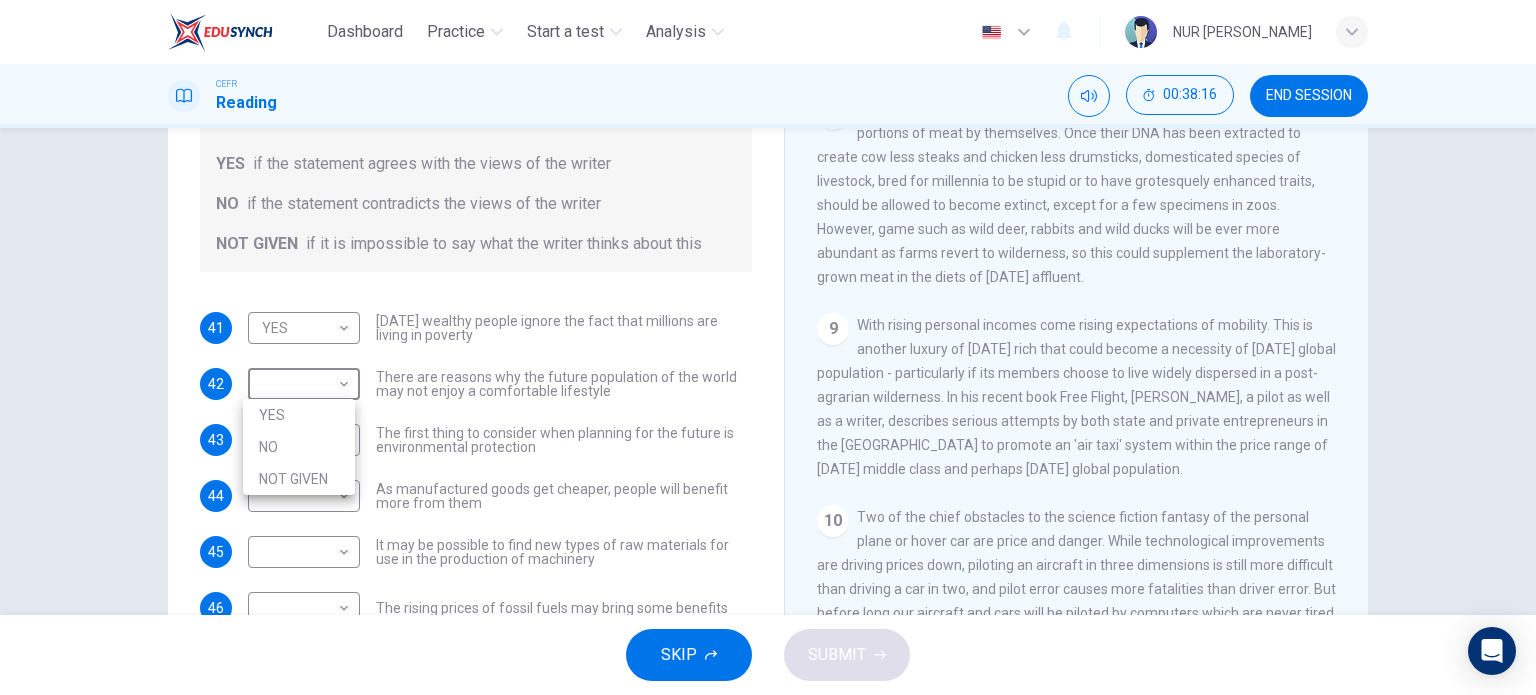 click on "YES" at bounding box center (299, 415) 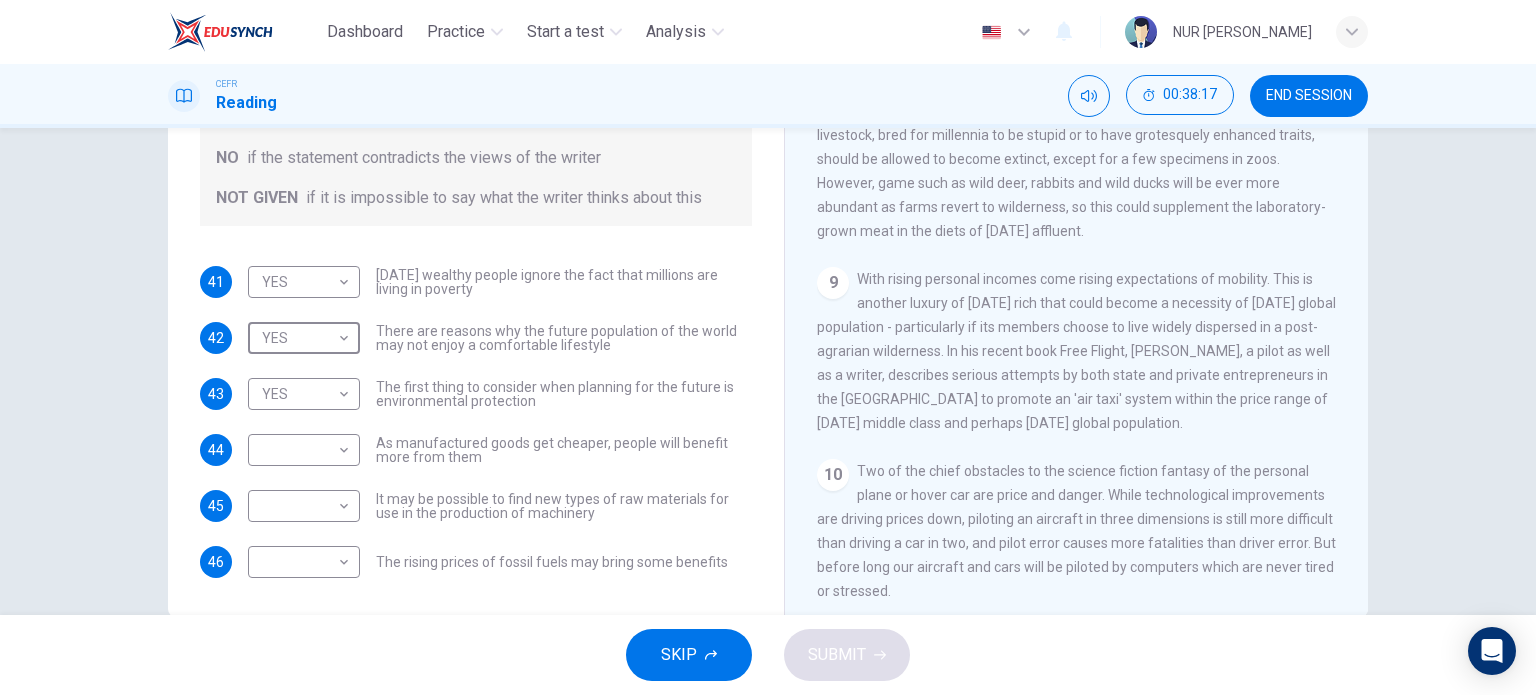 scroll, scrollTop: 288, scrollLeft: 0, axis: vertical 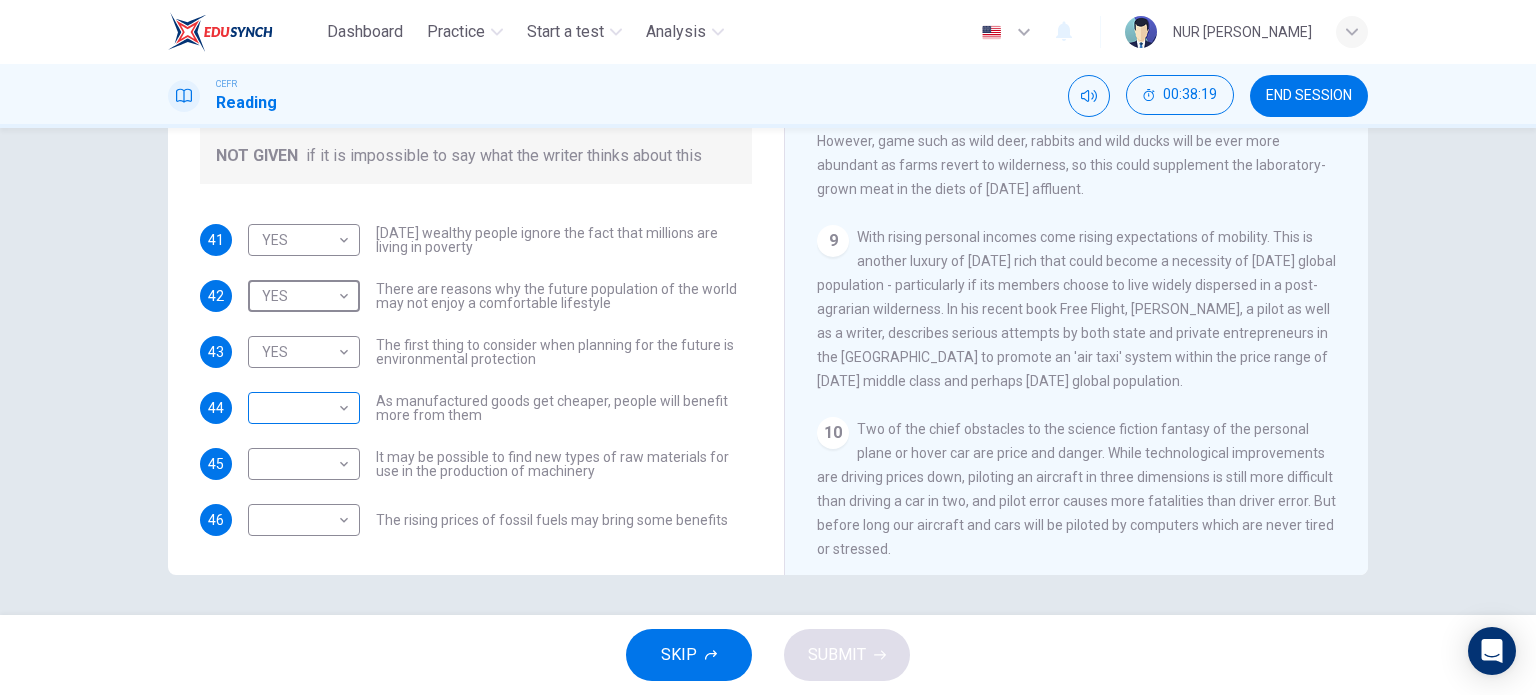 click on "Dashboard Practice Start a test Analysis English en ​ NUR [PERSON_NAME] CEFR Reading 00:38:19 END SESSION Questions 41 - 46 Do the following statements reflect the claims of the writer in the Reading Passage?
In the boxes below, write YES if the statement agrees with the views of the writer NO if the statement contradicts the views of the writer NOT GIVEN if it is impossible to say what the writer thinks about this 41 YES YES ​ [DATE] wealthy people ignore the fact that millions are living in poverty 42 YES YES ​ There are reasons why the future population of the world may not enjoy a comfortable lifestyle 43 YES YES ​ The first thing to consider when planning for the future is environmental protection 44 ​ ​ As manufactured goods get cheaper, people will benefit more from them 45 ​ ​ It may be possible to find new types of raw materials for use in the production of machinery 46 ​ ​ The rising prices of fossil fuels may bring some benefits Worldly Wealth CLICK TO ZOOM" at bounding box center (768, 347) 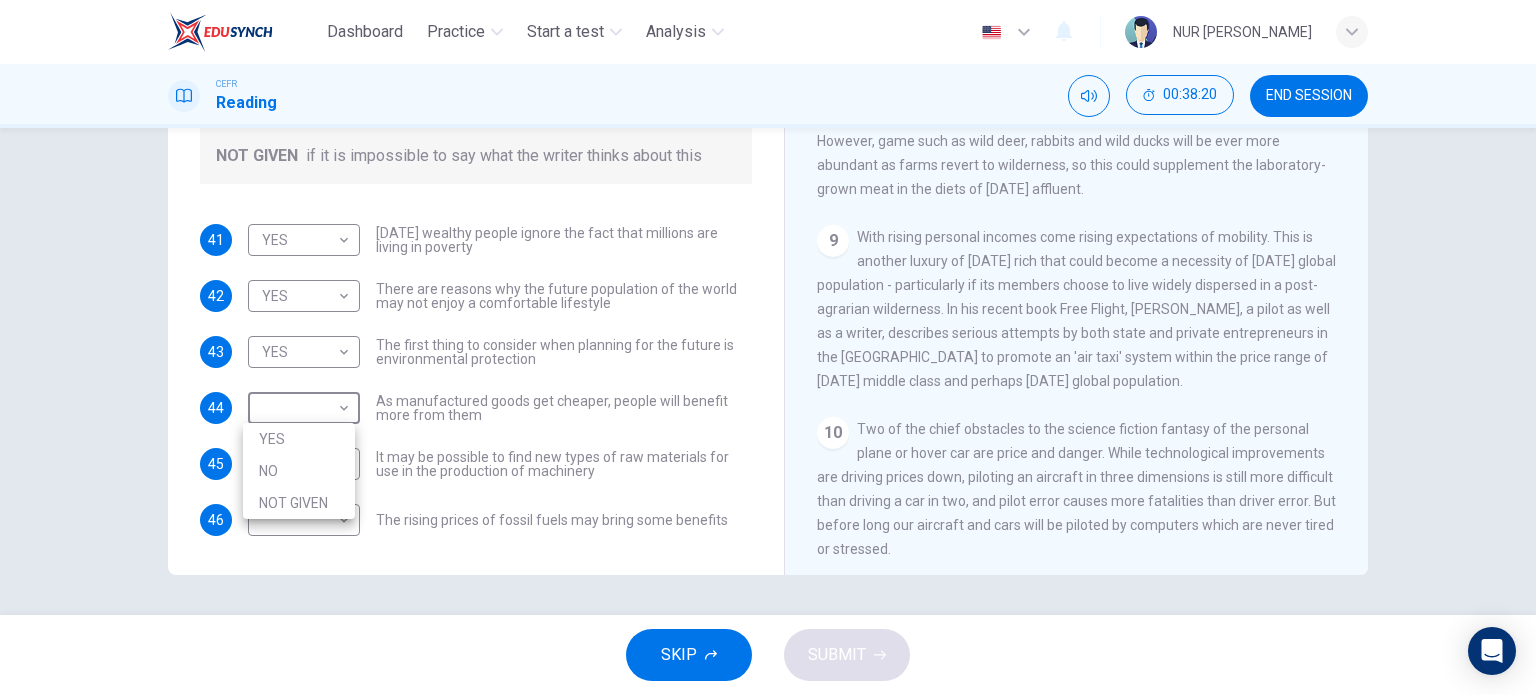 click on "YES" at bounding box center [299, 439] 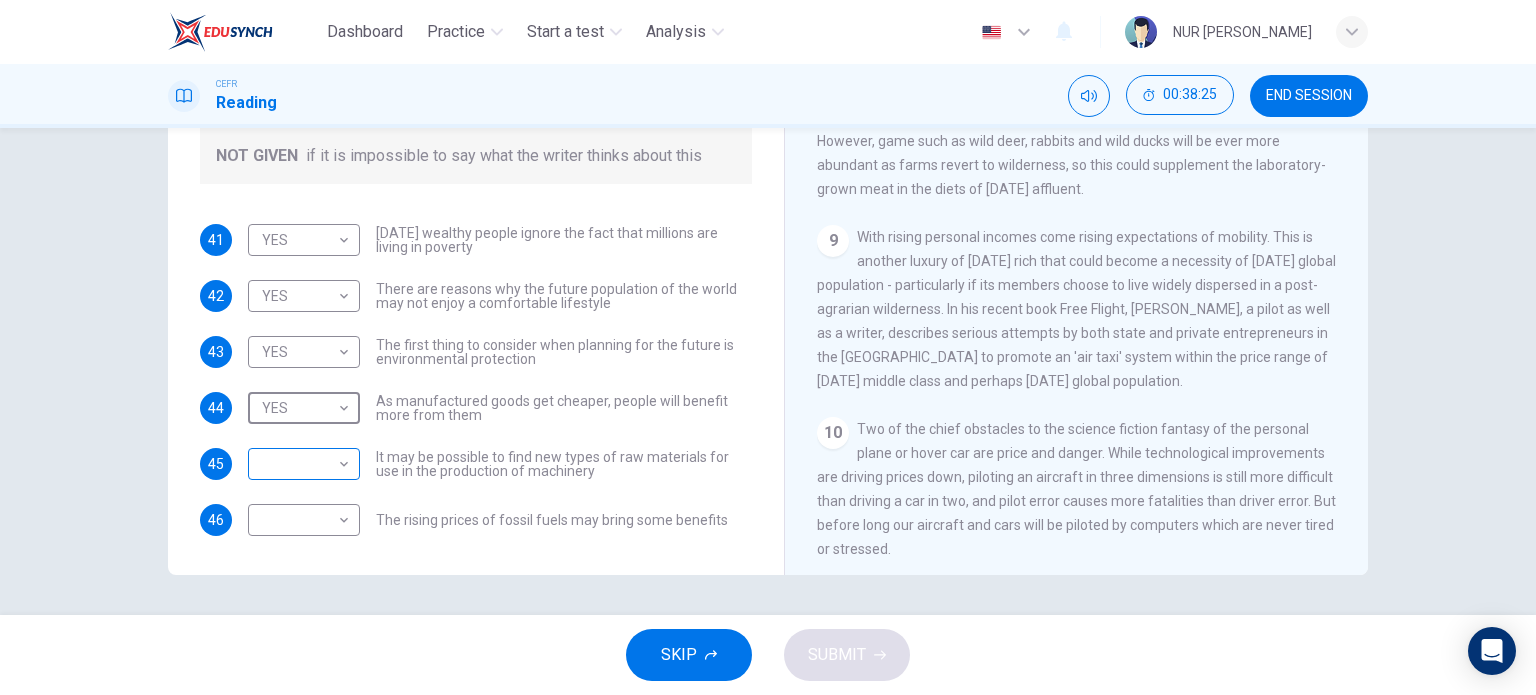click on "Dashboard Practice Start a test Analysis English en ​ NUR [PERSON_NAME] CEFR Reading 00:38:25 END SESSION Questions 41 - 46 Do the following statements reflect the claims of the writer in the Reading Passage?
In the boxes below, write YES if the statement agrees with the views of the writer NO if the statement contradicts the views of the writer NOT GIVEN if it is impossible to say what the writer thinks about this 41 YES YES ​ [DATE] wealthy people ignore the fact that millions are living in poverty 42 YES YES ​ There are reasons why the future population of the world may not enjoy a comfortable lifestyle 43 YES YES ​ The first thing to consider when planning for the future is environmental protection 44 YES YES ​ As manufactured goods get cheaper, people will benefit more from them 45 ​ ​ It may be possible to find new types of raw materials for use in the production of machinery 46 ​ ​ The rising prices of fossil fuels may bring some benefits Worldly Wealth 1 2 3 4 5" at bounding box center (768, 347) 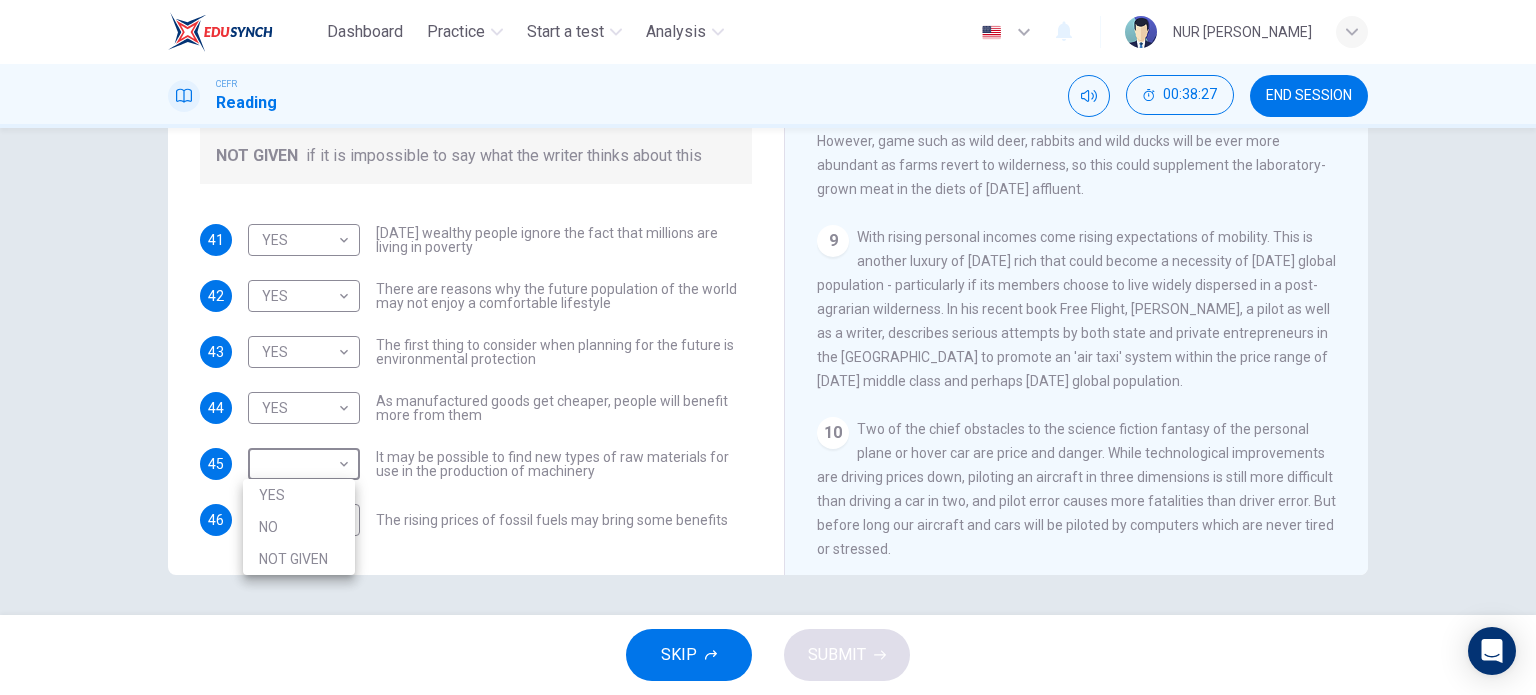 click at bounding box center (768, 347) 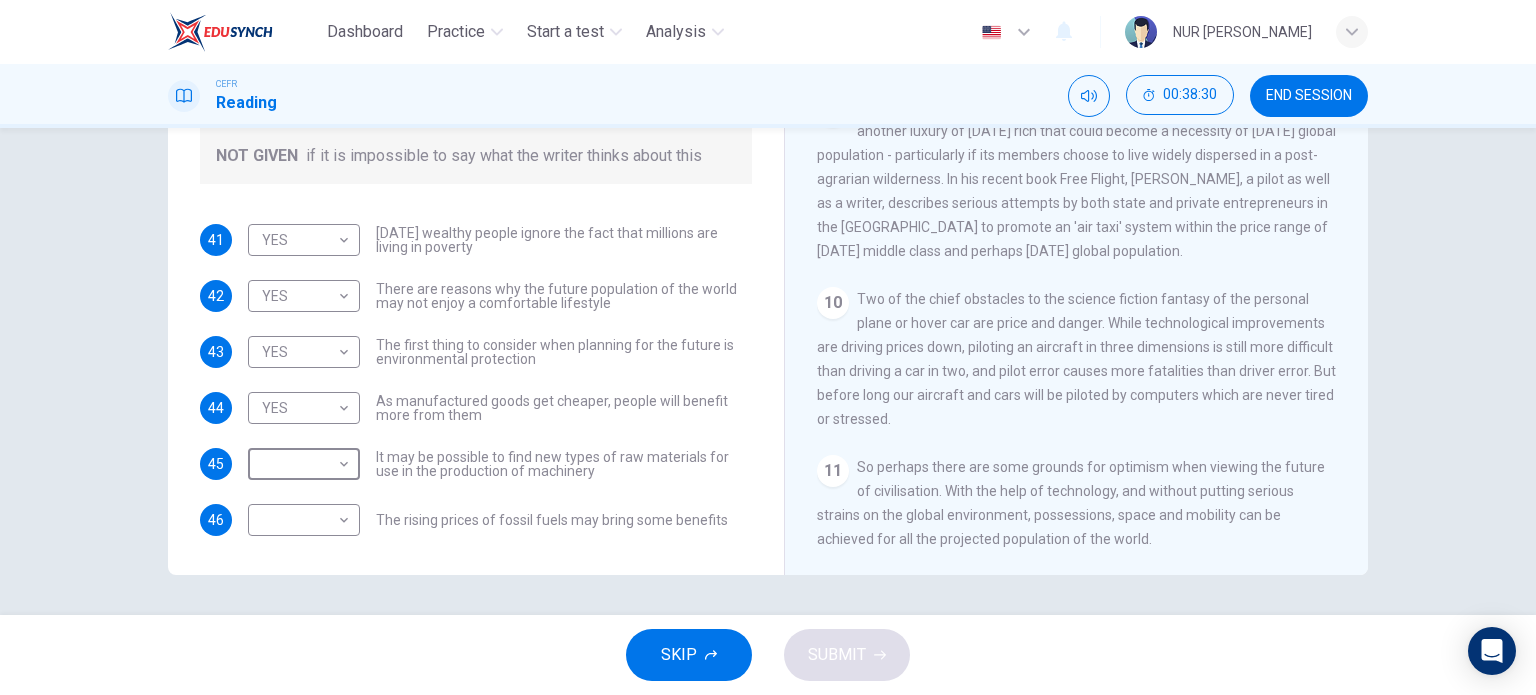 scroll, scrollTop: 1863, scrollLeft: 0, axis: vertical 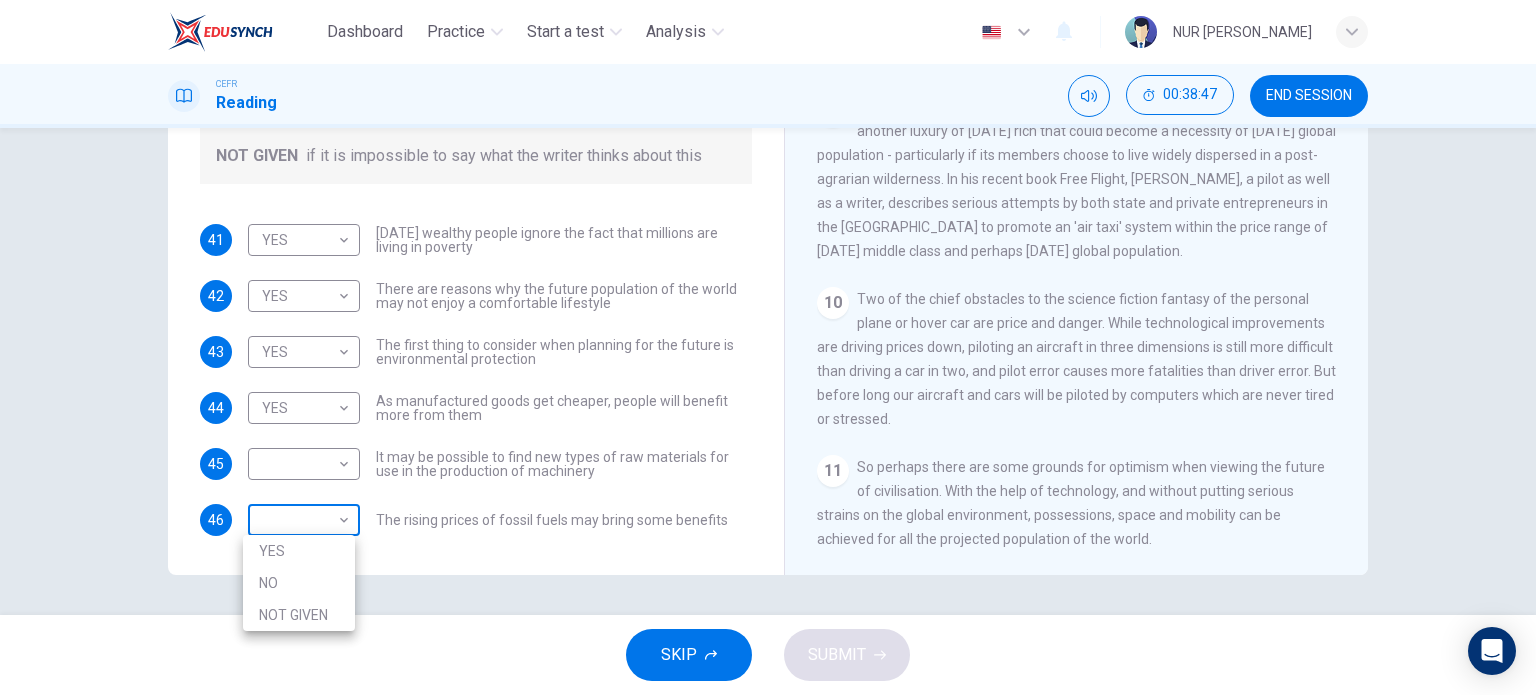 click on "Dashboard Practice Start a test Analysis English en ​ NUR [PERSON_NAME] CEFR Reading 00:38:47 END SESSION Questions 41 - 46 Do the following statements reflect the claims of the writer in the Reading Passage?
In the boxes below, write YES if the statement agrees with the views of the writer NO if the statement contradicts the views of the writer NOT GIVEN if it is impossible to say what the writer thinks about this 41 YES YES ​ [DATE] wealthy people ignore the fact that millions are living in poverty 42 YES YES ​ There are reasons why the future population of the world may not enjoy a comfortable lifestyle 43 YES YES ​ The first thing to consider when planning for the future is environmental protection 44 YES YES ​ As manufactured goods get cheaper, people will benefit more from them 45 ​ ​ It may be possible to find new types of raw materials for use in the production of machinery 46 ​ ​ The rising prices of fossil fuels may bring some benefits Worldly Wealth 1 2 3 4 5" at bounding box center (768, 347) 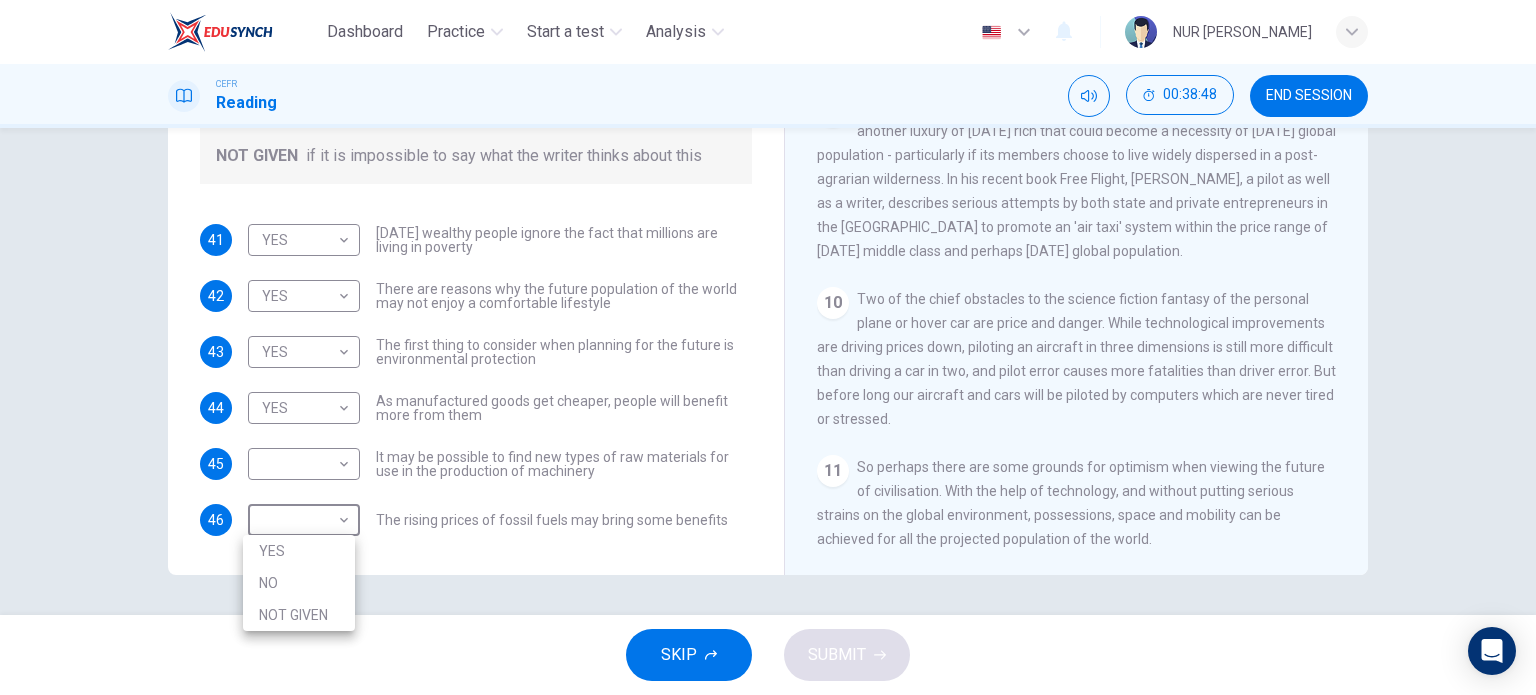 click on "YES" at bounding box center (299, 551) 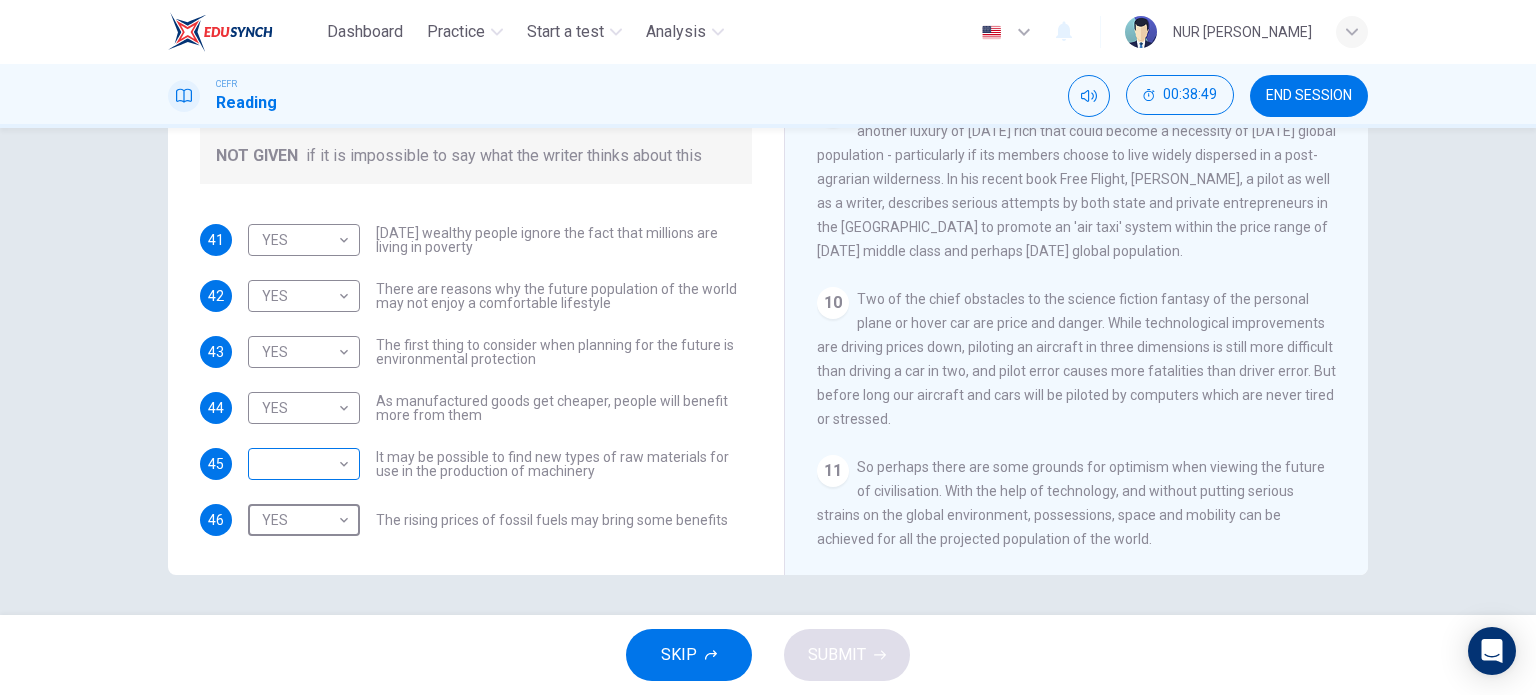 click on "Dashboard Practice Start a test Analysis English en ​ NUR [PERSON_NAME] CEFR Reading 00:38:49 END SESSION Questions 41 - 46 Do the following statements reflect the claims of the writer in the Reading Passage?
In the boxes below, write YES if the statement agrees with the views of the writer NO if the statement contradicts the views of the writer NOT GIVEN if it is impossible to say what the writer thinks about this 41 YES YES ​ [DATE] wealthy people ignore the fact that millions are living in poverty 42 YES YES ​ There are reasons why the future population of the world may not enjoy a comfortable lifestyle 43 YES YES ​ The first thing to consider when planning for the future is environmental protection 44 YES YES ​ As manufactured goods get cheaper, people will benefit more from them 45 ​ ​ It may be possible to find new types of raw materials for use in the production of machinery 46 YES YES ​ The rising prices of fossil fuels may bring some benefits Worldly Wealth 1 2 3" at bounding box center [768, 347] 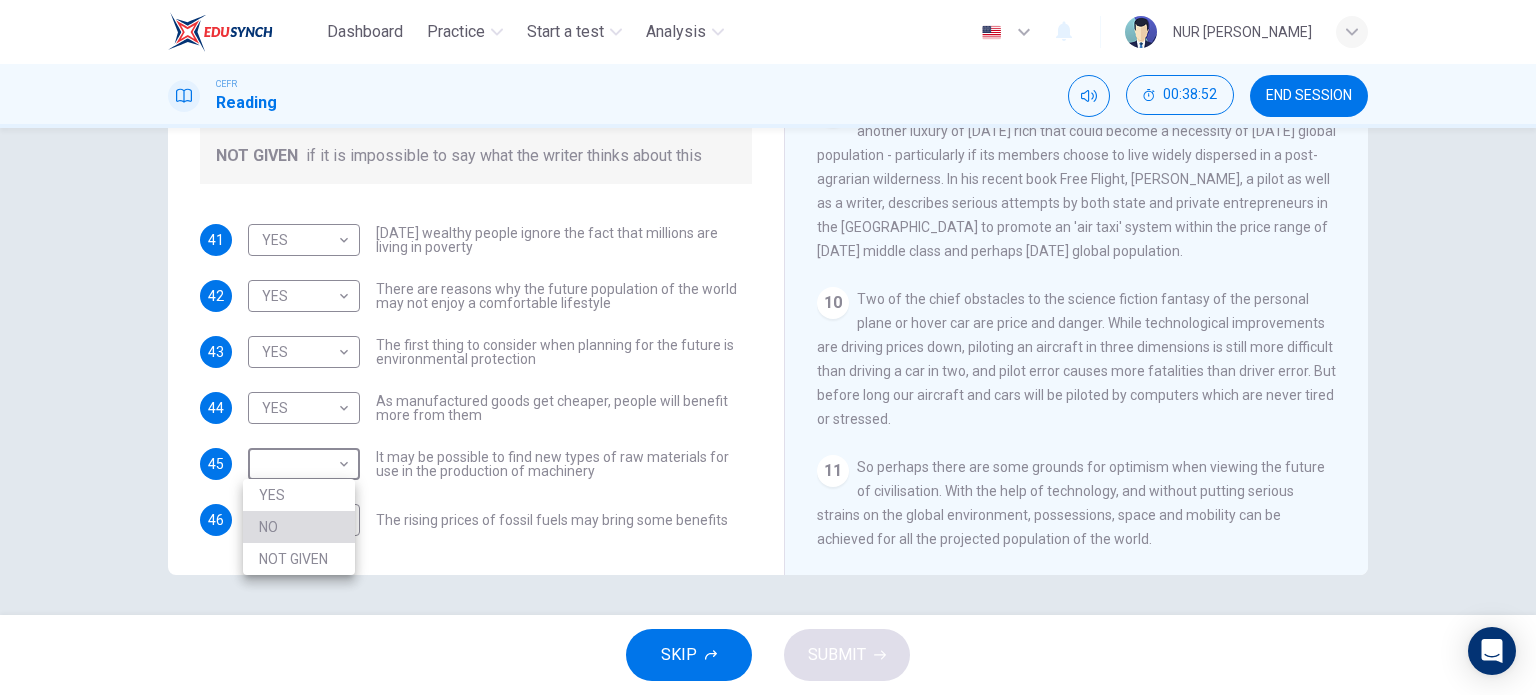 click on "NO" at bounding box center (299, 527) 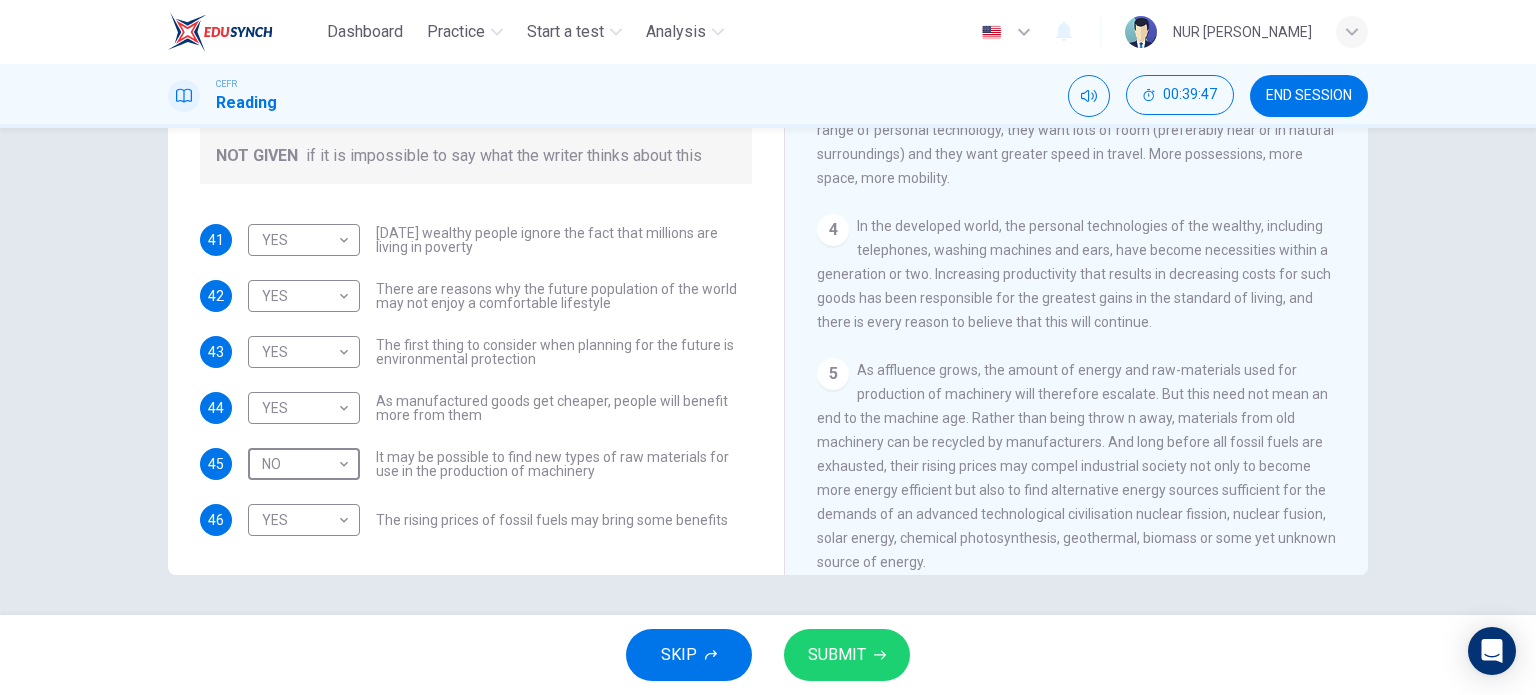 scroll, scrollTop: 663, scrollLeft: 0, axis: vertical 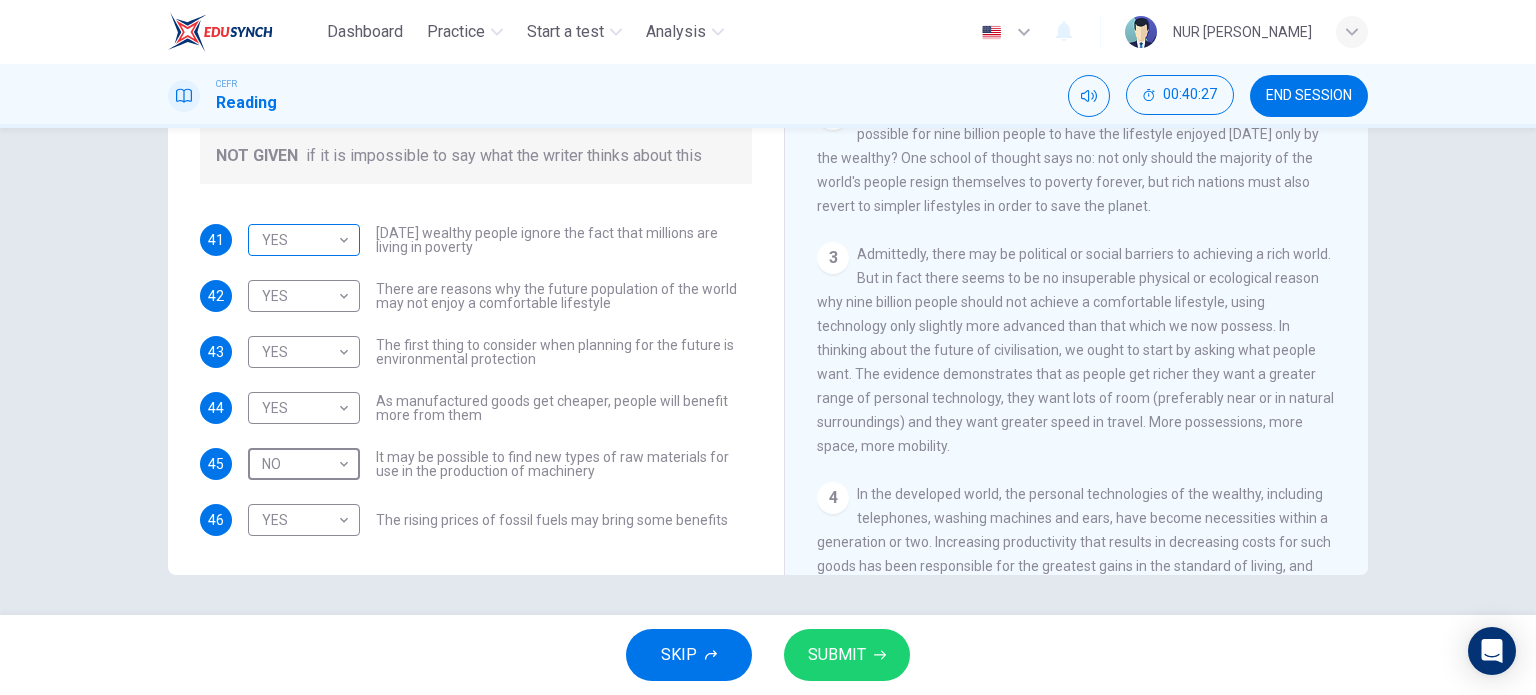 click on "Dashboard Practice Start a test Analysis English en ​ NUR [PERSON_NAME] CEFR Reading 00:40:27 END SESSION Questions 41 - 46 Do the following statements reflect the claims of the writer in the Reading Passage?
In the boxes below, write YES if the statement agrees with the views of the writer NO if the statement contradicts the views of the writer NOT GIVEN if it is impossible to say what the writer thinks about this 41 YES YES ​ [DATE] wealthy people ignore the fact that millions are living in poverty 42 YES YES ​ There are reasons why the future population of the world may not enjoy a comfortable lifestyle 43 YES YES ​ The first thing to consider when planning for the future is environmental protection 44 YES YES ​ As manufactured goods get cheaper, people will benefit more from them 45 NO NO ​ It may be possible to find new types of raw materials for use in the production of machinery 46 YES YES ​ The rising prices of fossil fuels may bring some benefits Worldly Wealth 1 2" at bounding box center (768, 347) 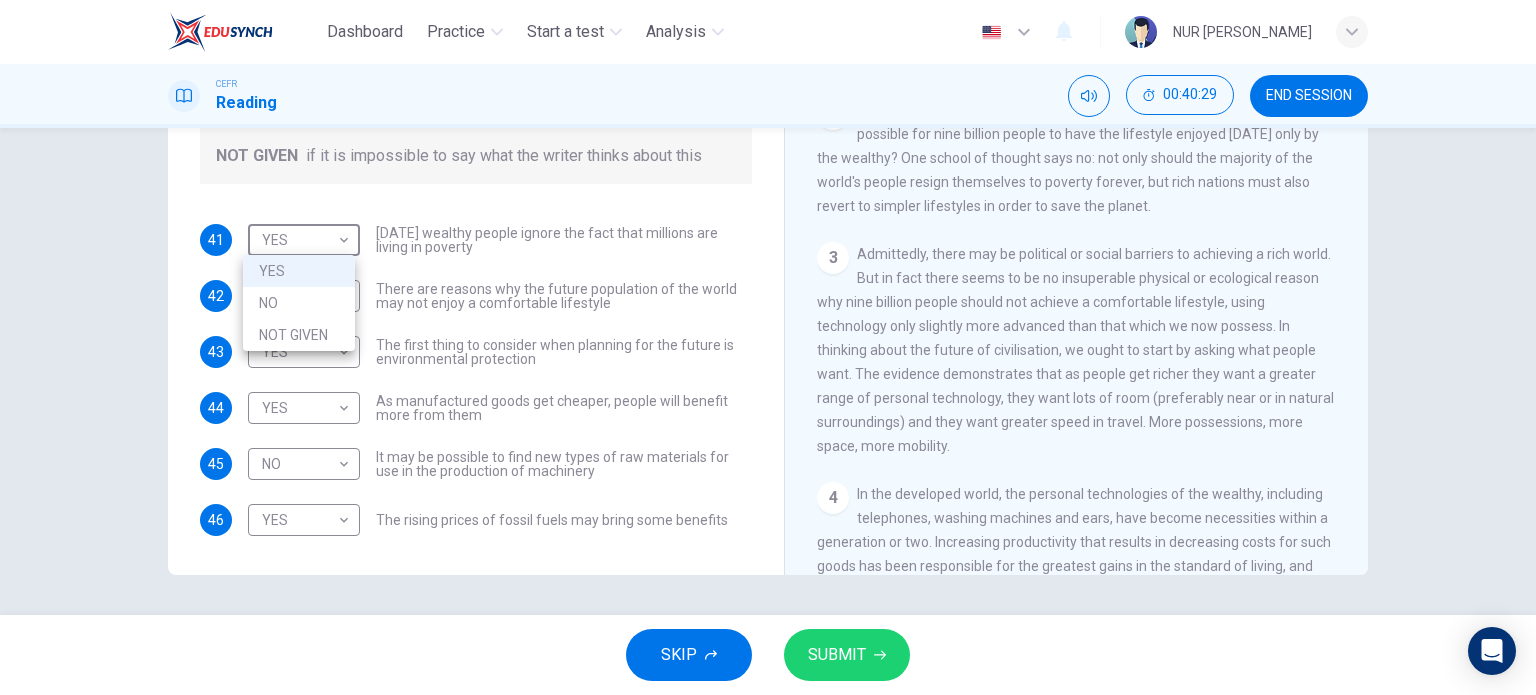 click on "NOT GIVEN" at bounding box center [299, 335] 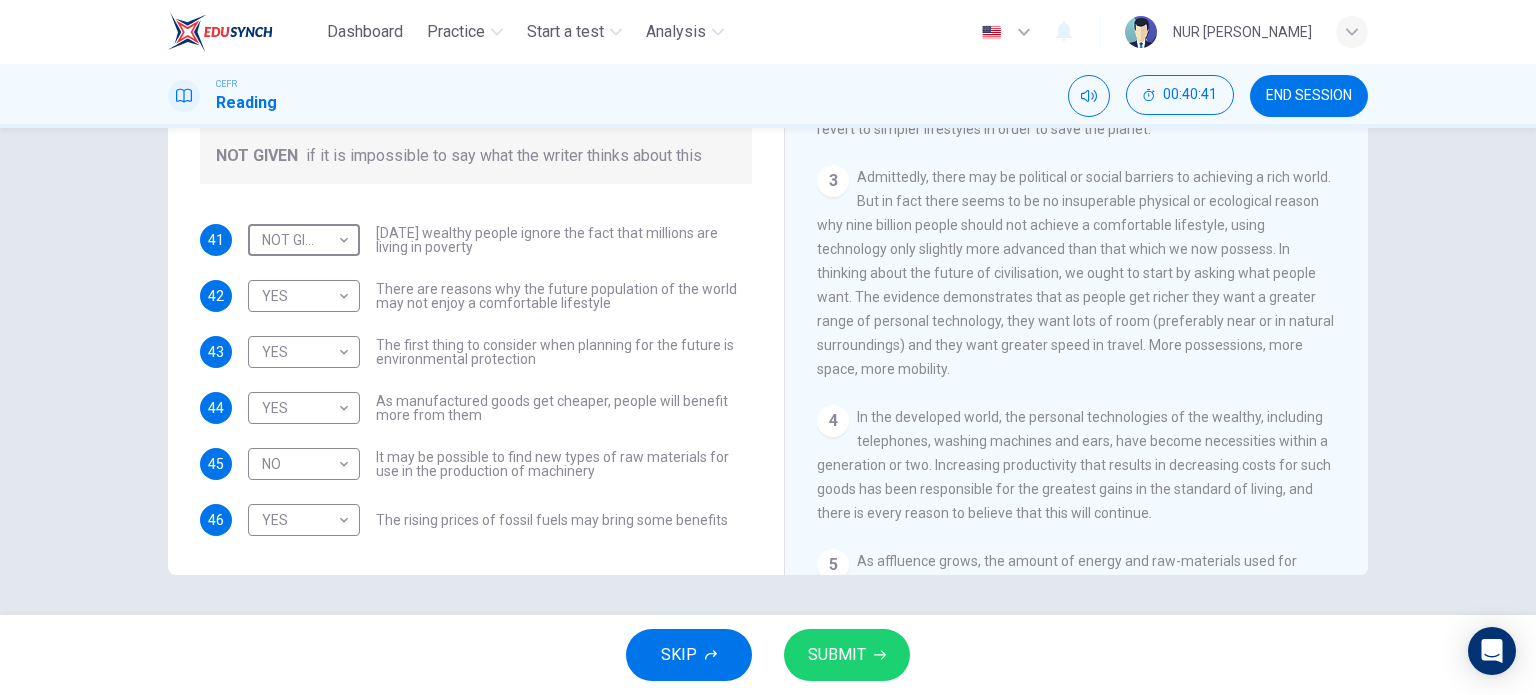 scroll, scrollTop: 663, scrollLeft: 0, axis: vertical 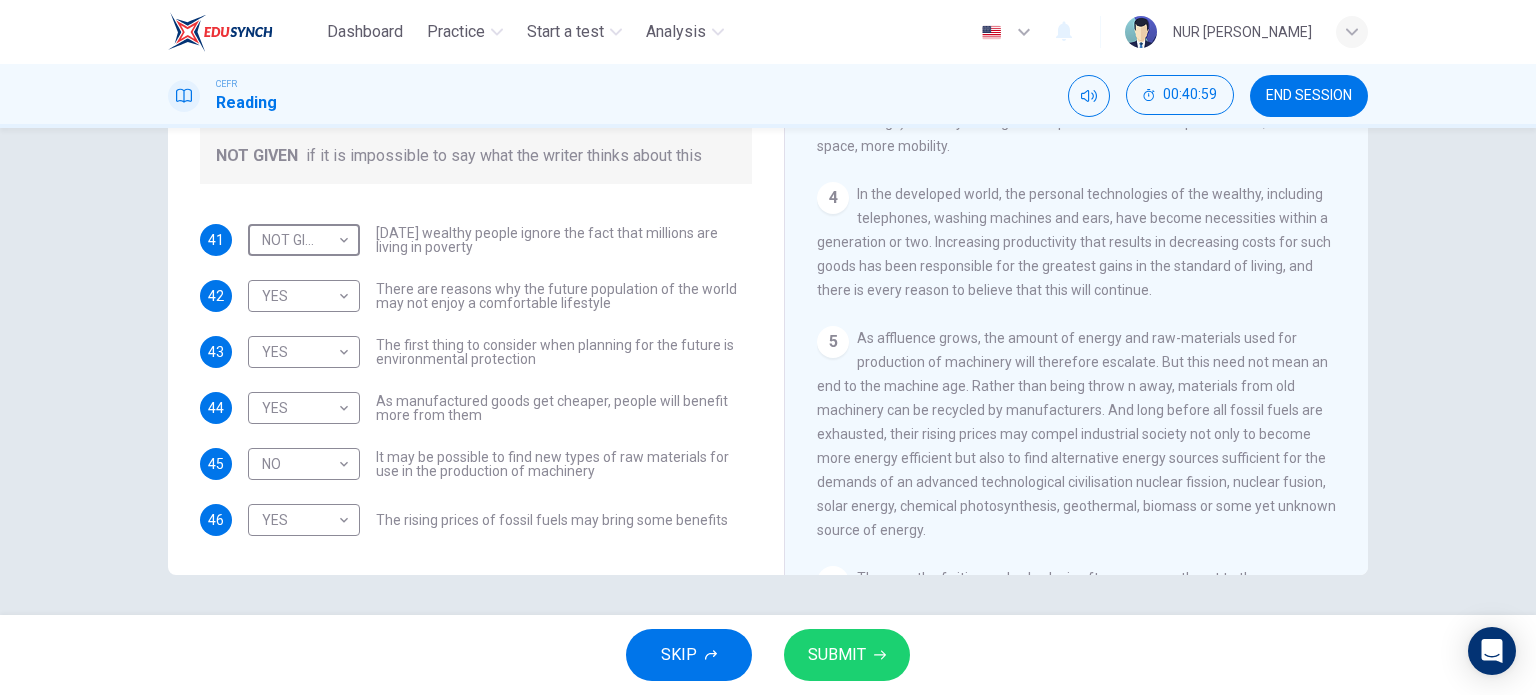 click on "SUBMIT" at bounding box center [847, 655] 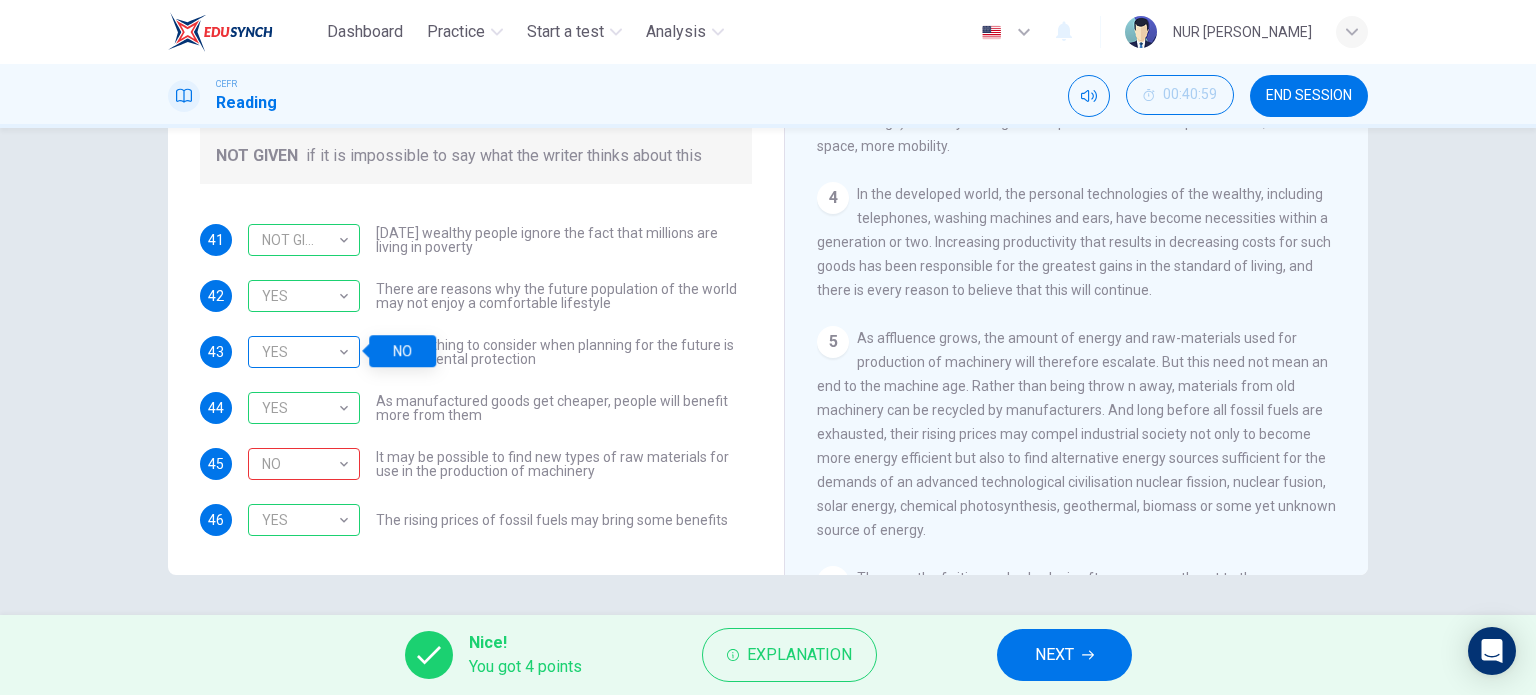 click on "YES" at bounding box center [300, 352] 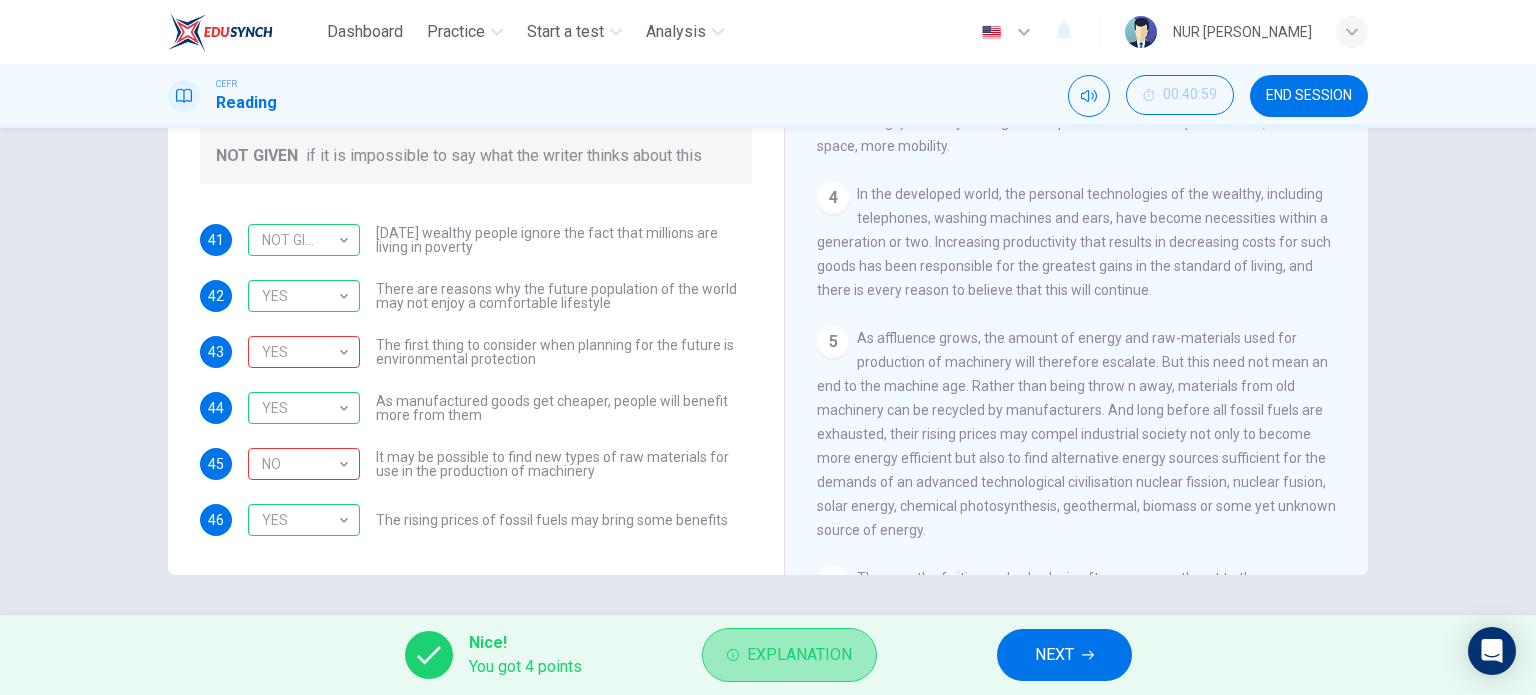 click on "Explanation" at bounding box center (799, 655) 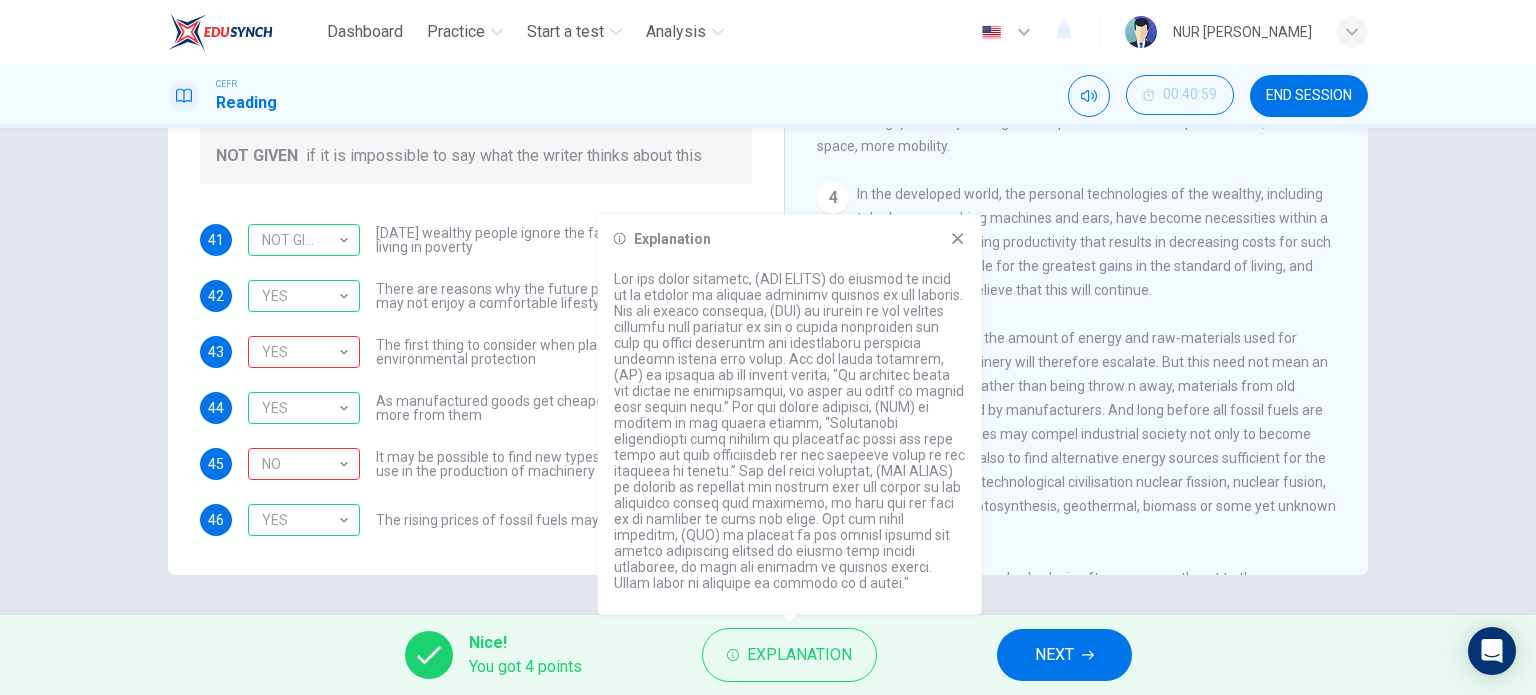 click 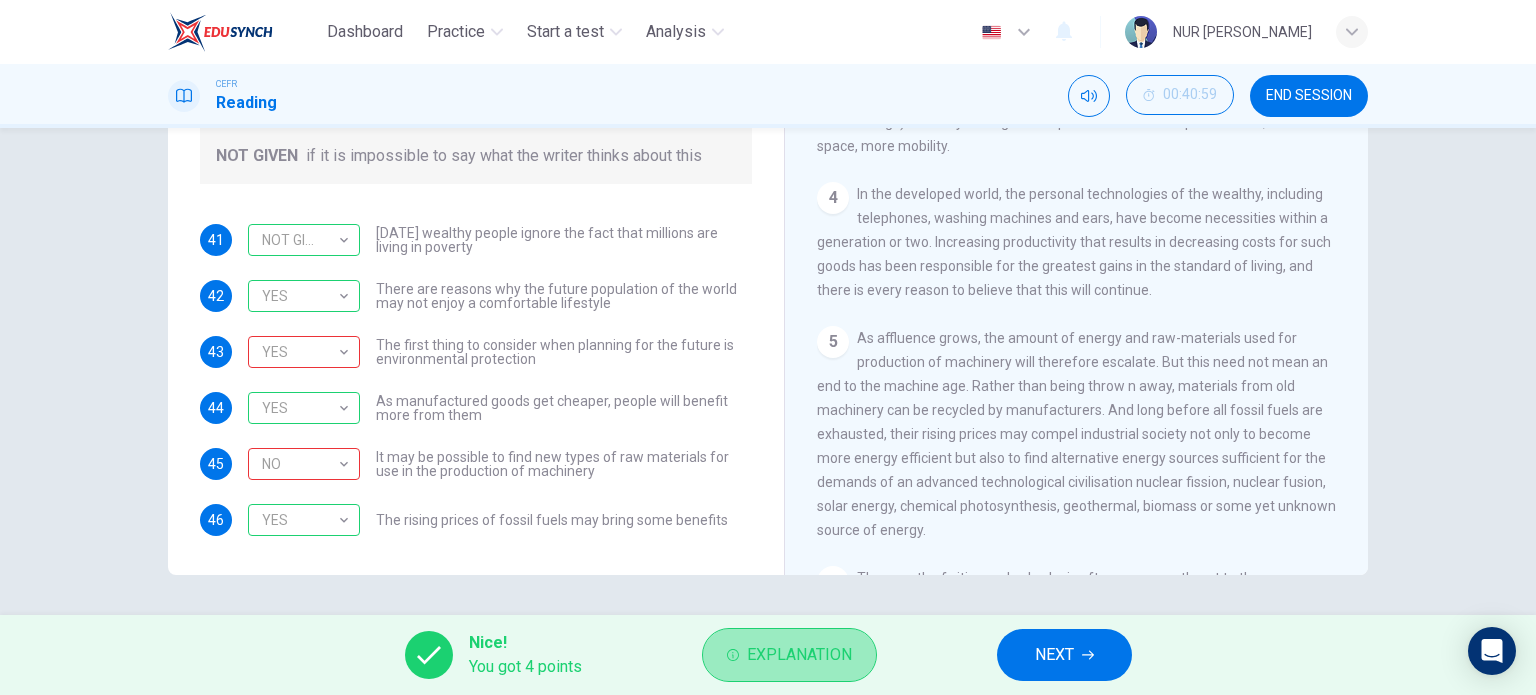 click on "Explanation" at bounding box center (799, 655) 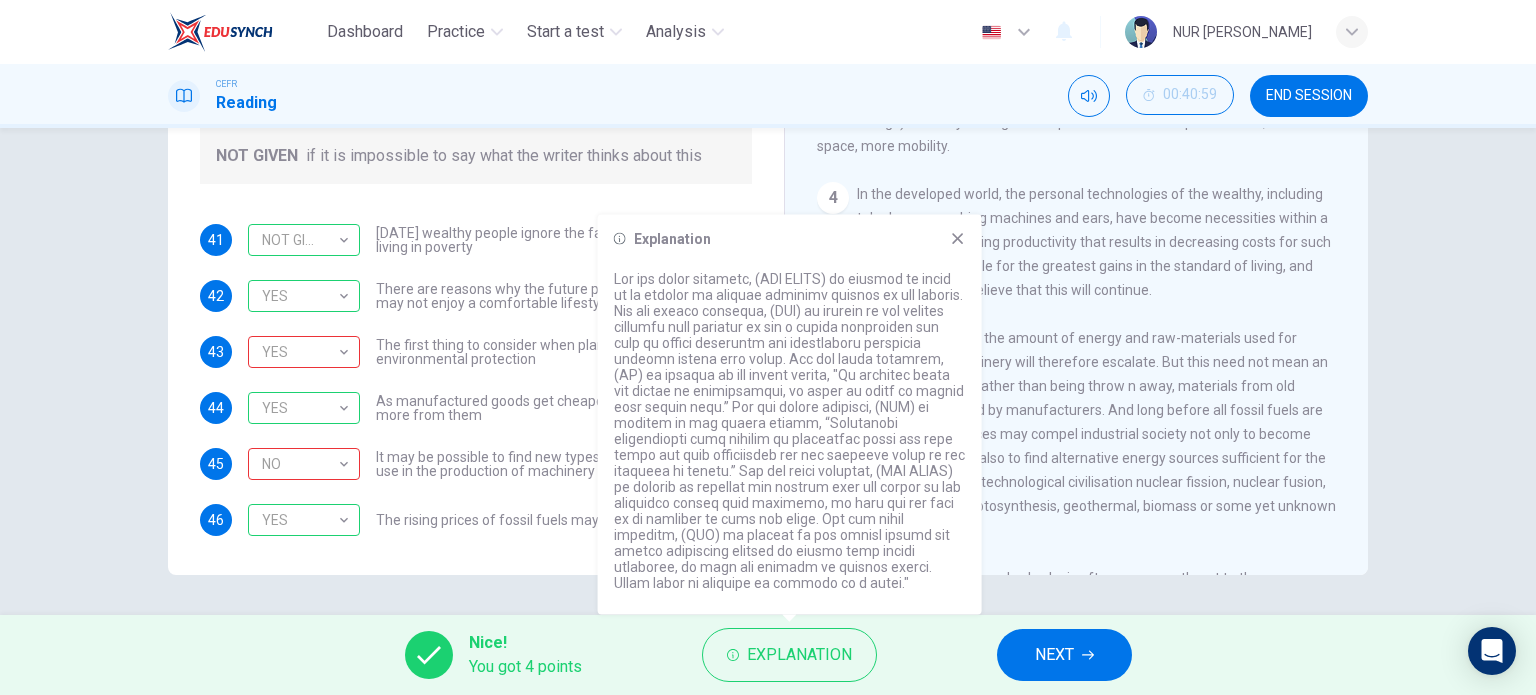 click 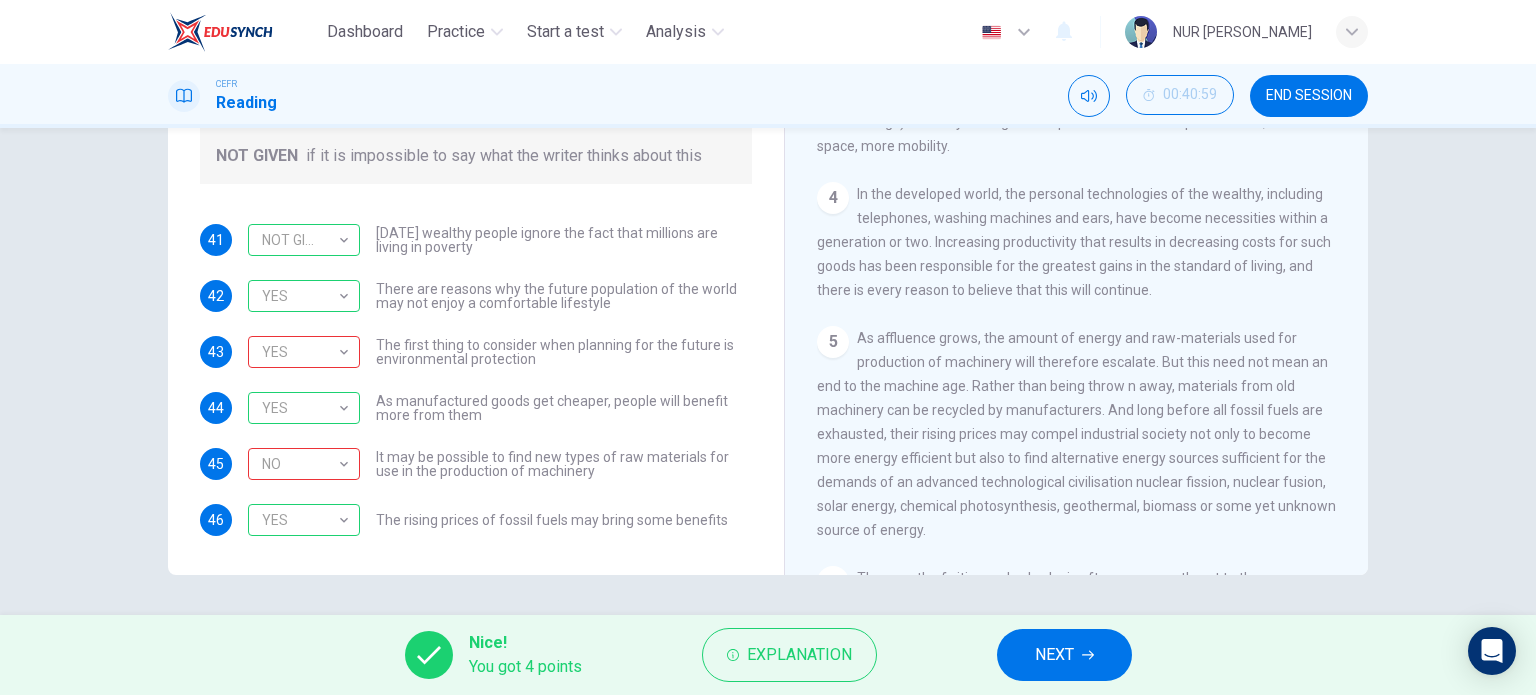 click on "NEXT" at bounding box center [1064, 655] 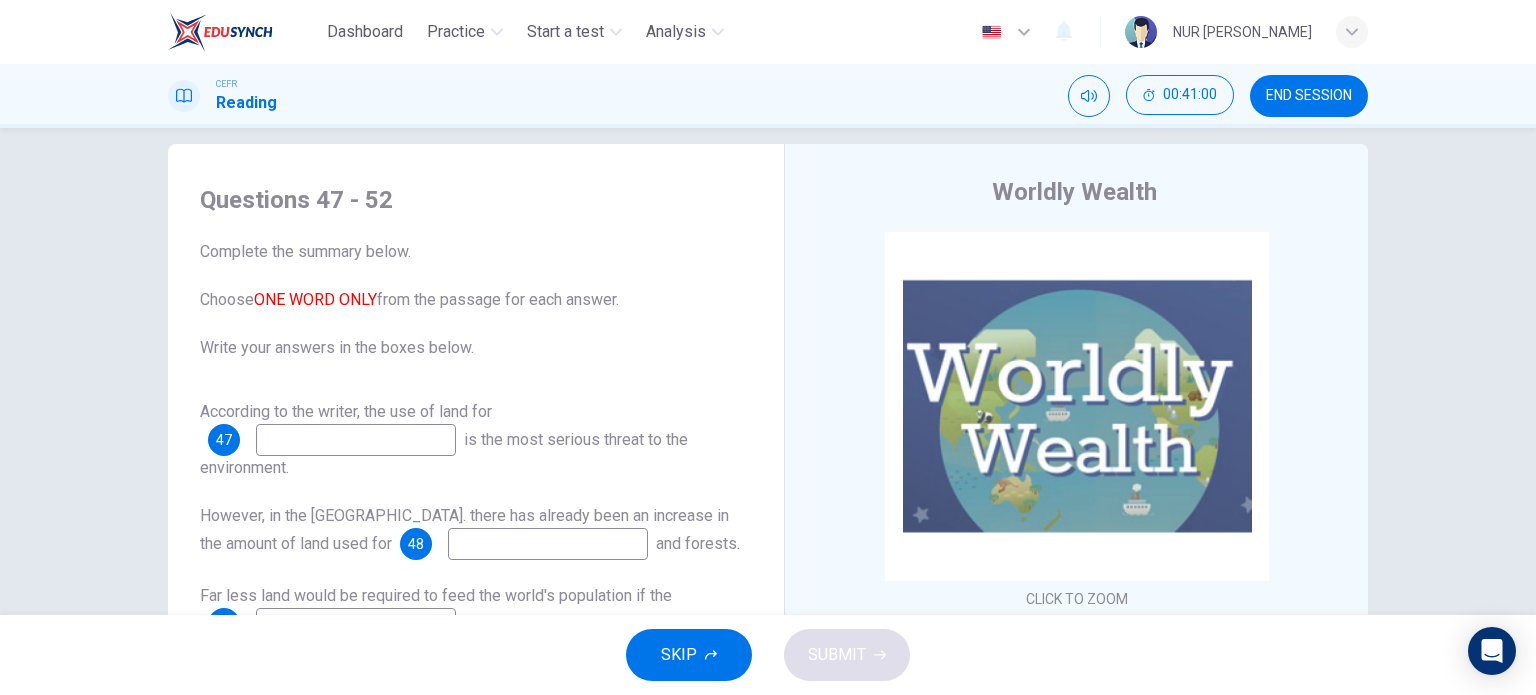 scroll, scrollTop: 0, scrollLeft: 0, axis: both 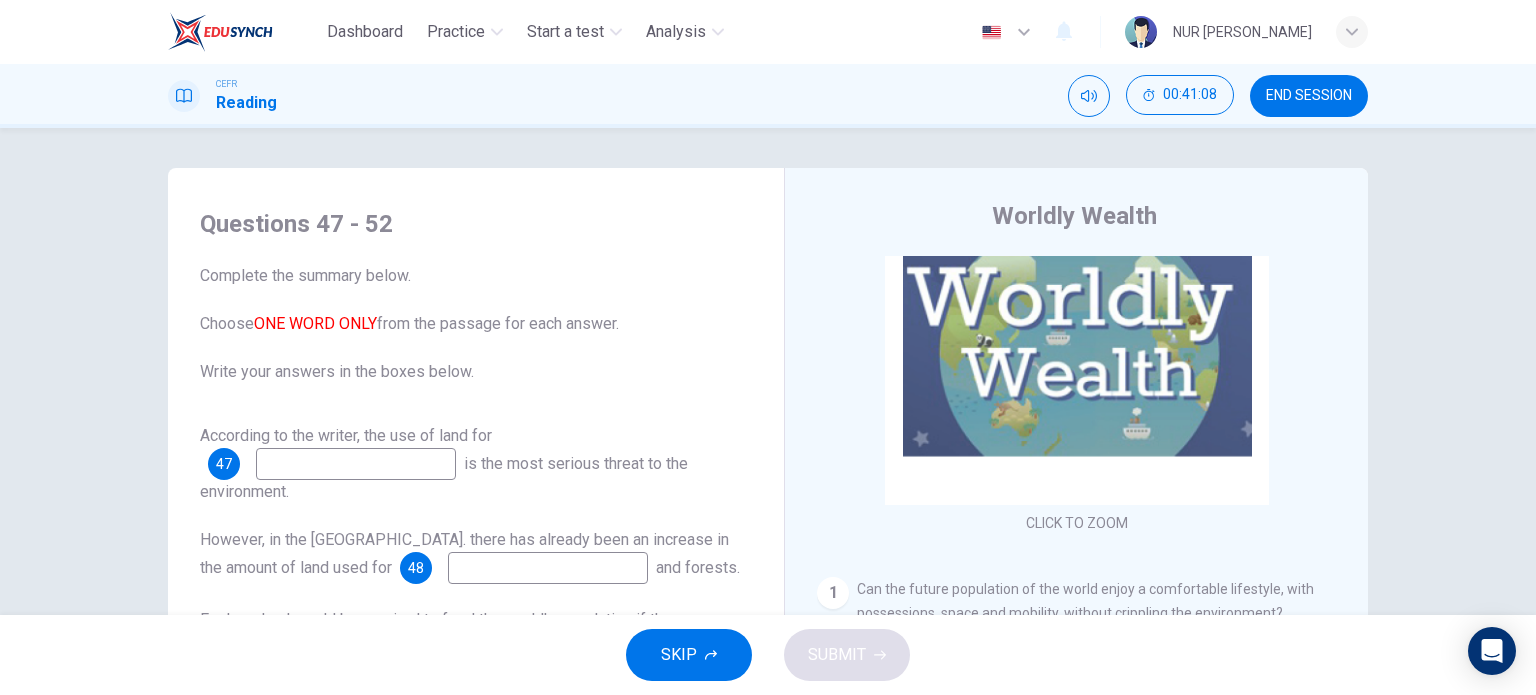click at bounding box center (356, 464) 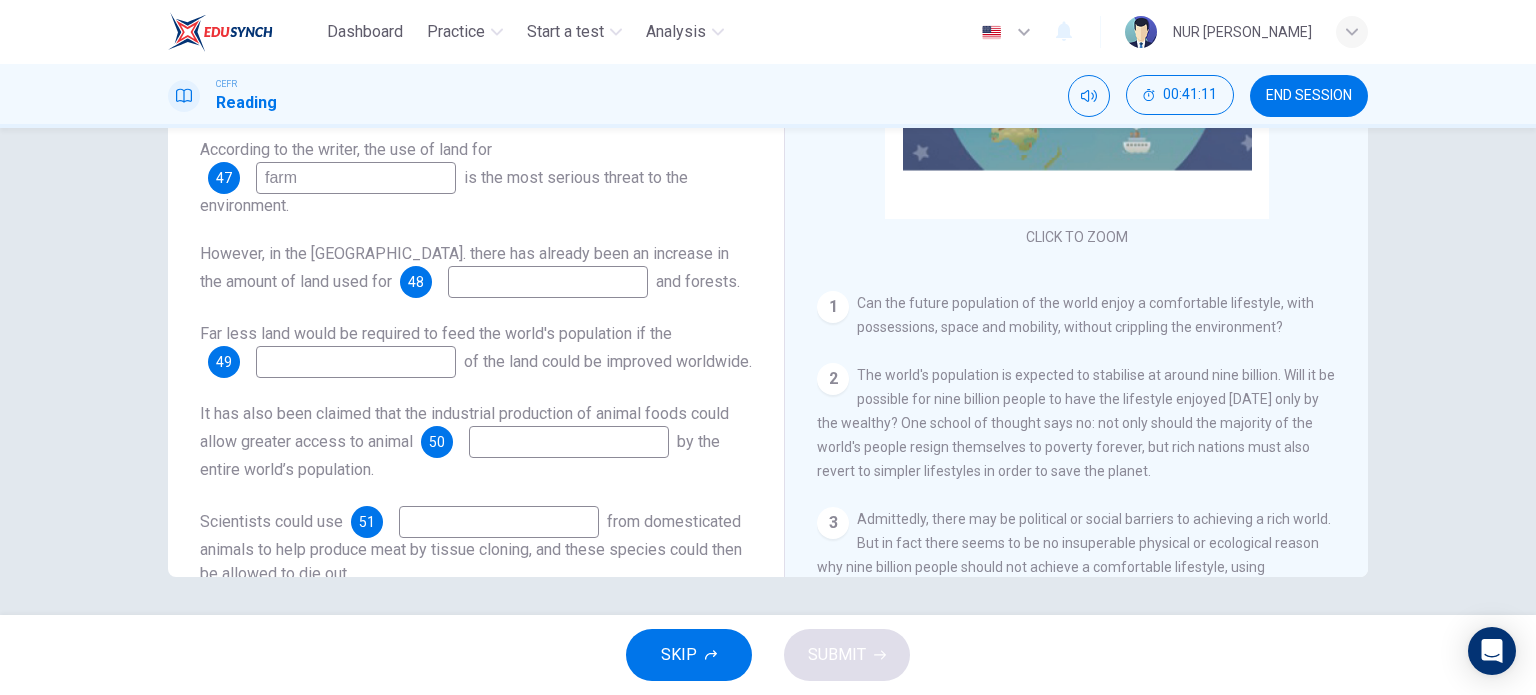 scroll, scrollTop: 288, scrollLeft: 0, axis: vertical 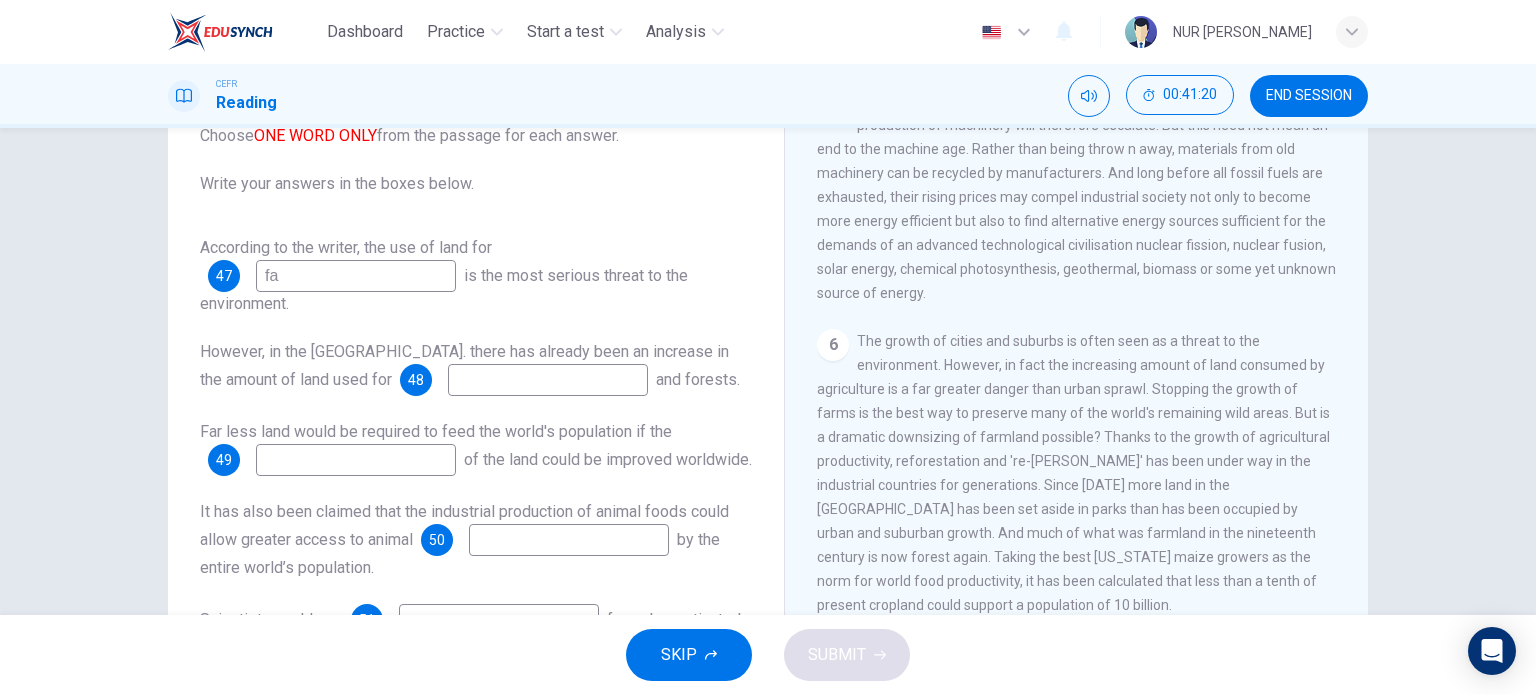 type on "f" 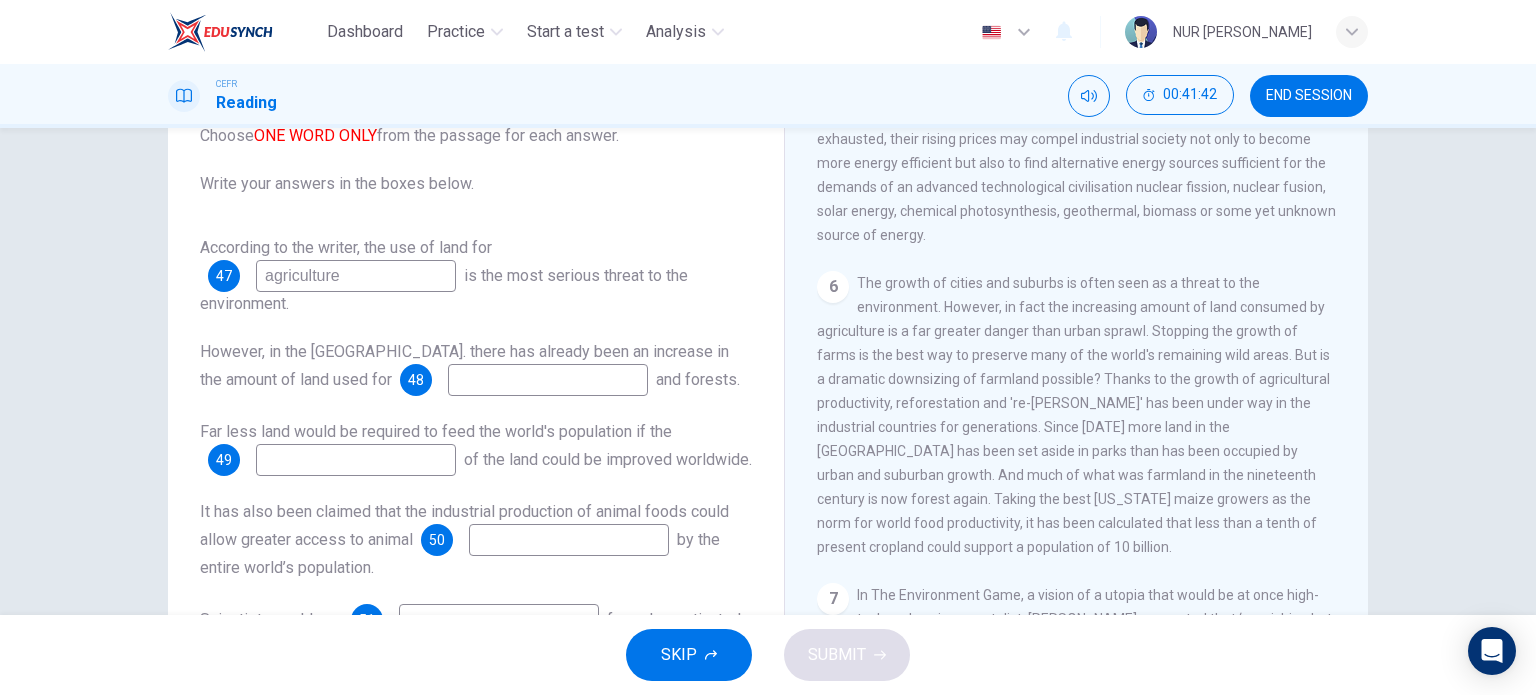 scroll, scrollTop: 1100, scrollLeft: 0, axis: vertical 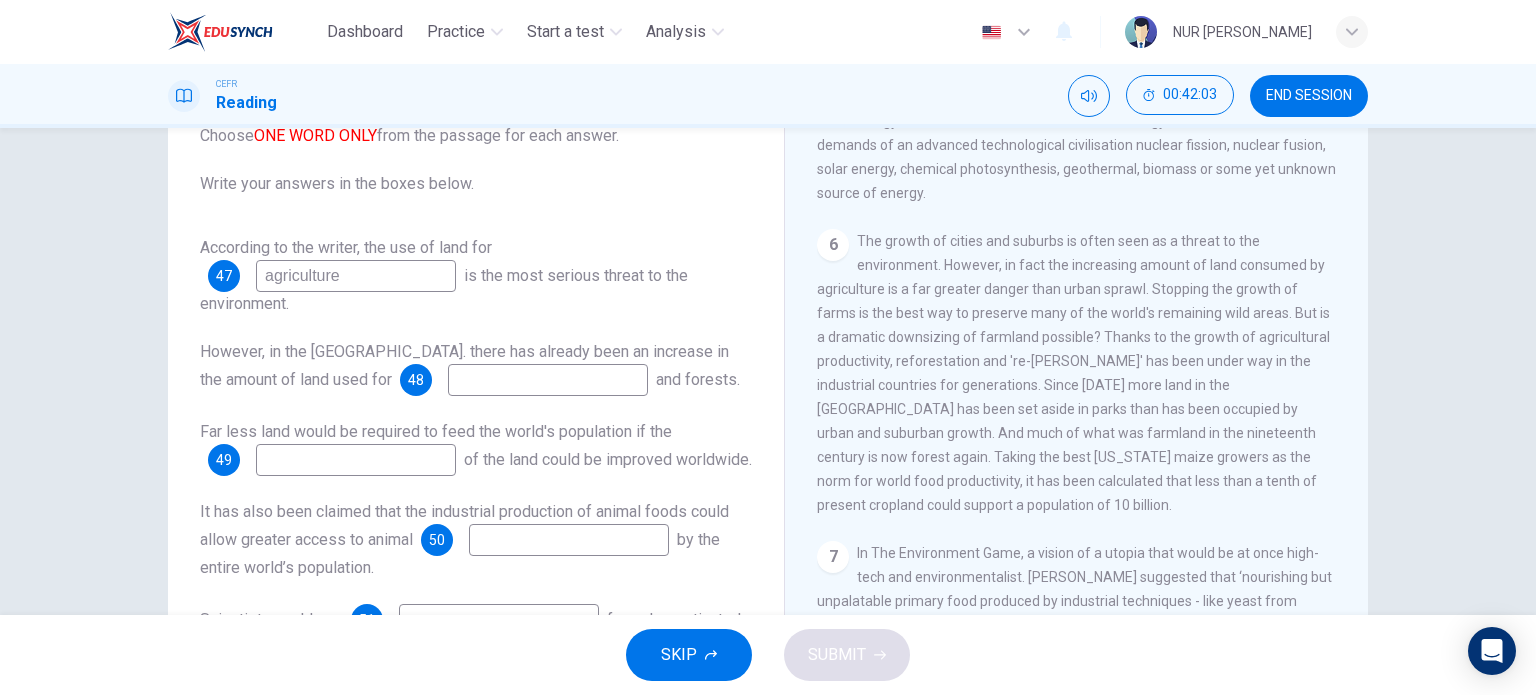 type on "agriculture" 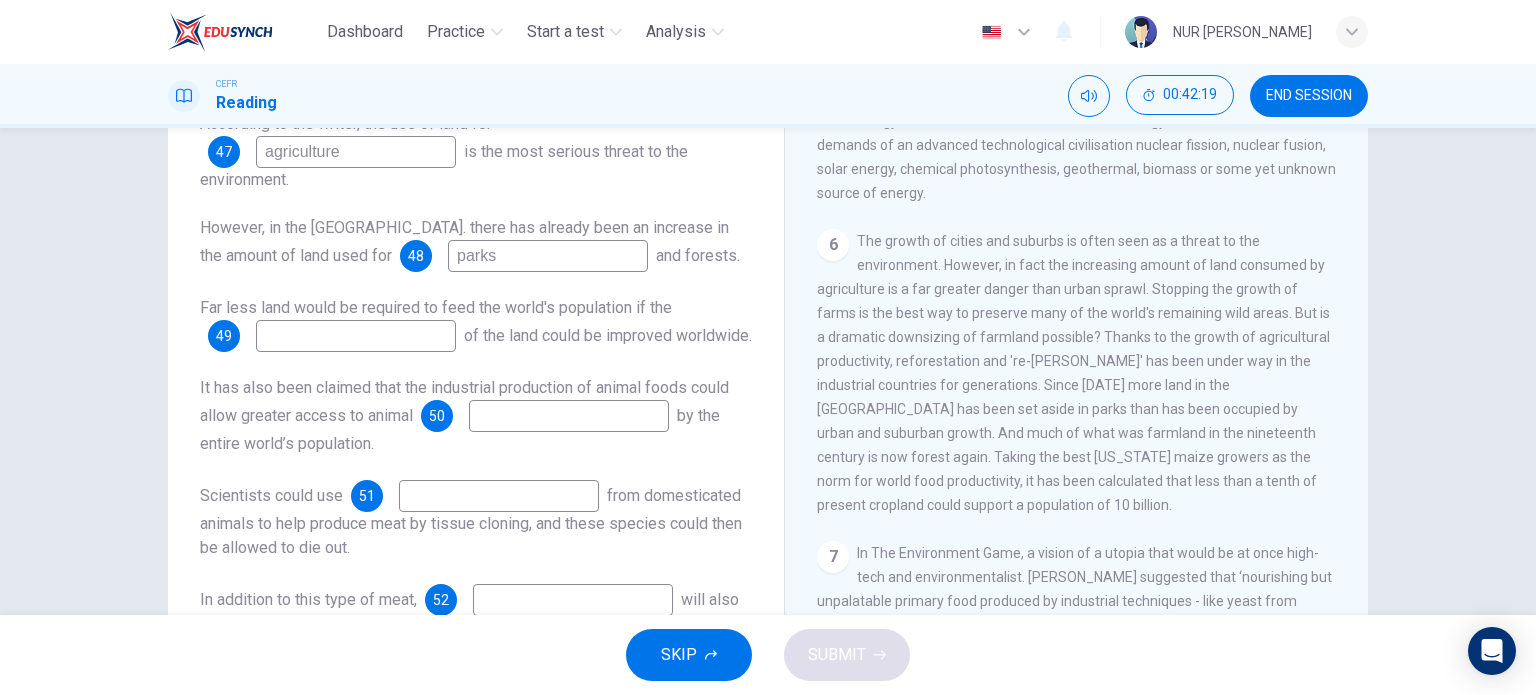 scroll, scrollTop: 152, scrollLeft: 0, axis: vertical 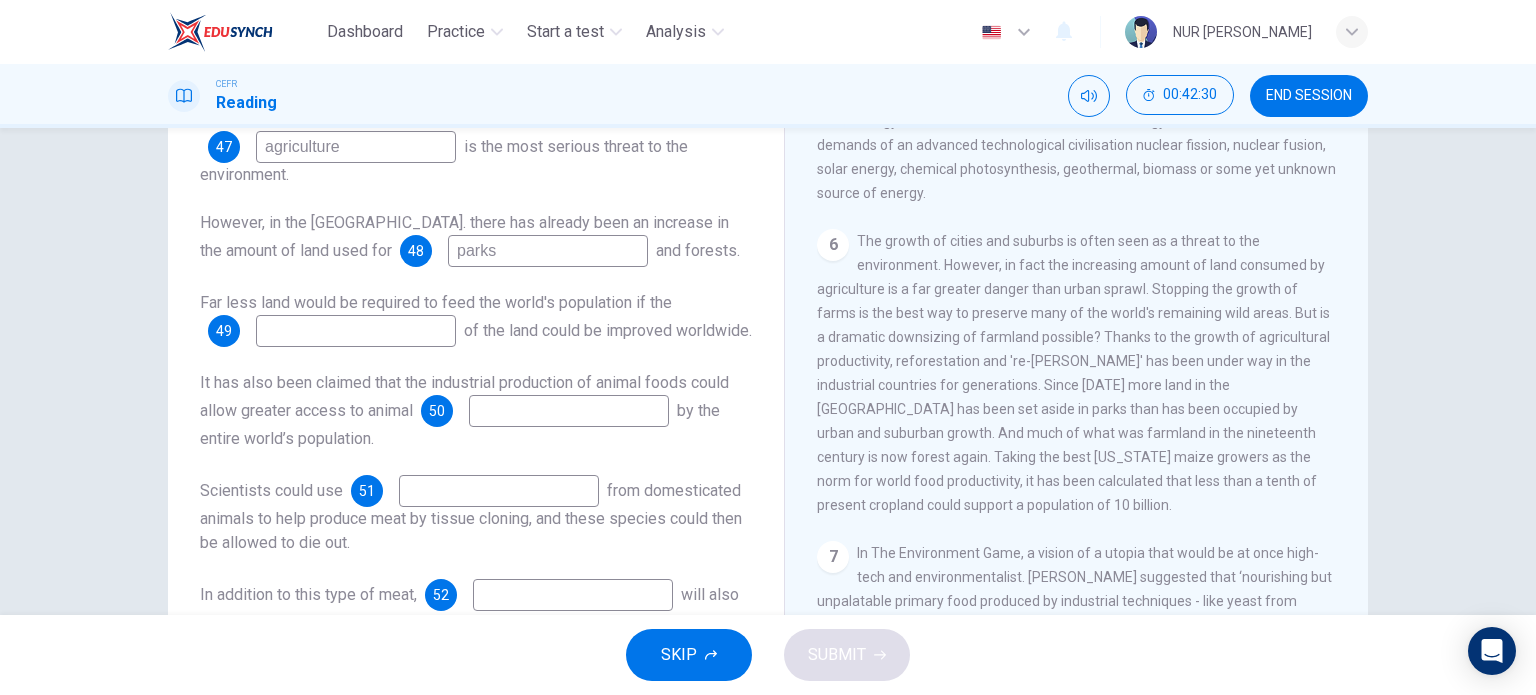 type on "parks" 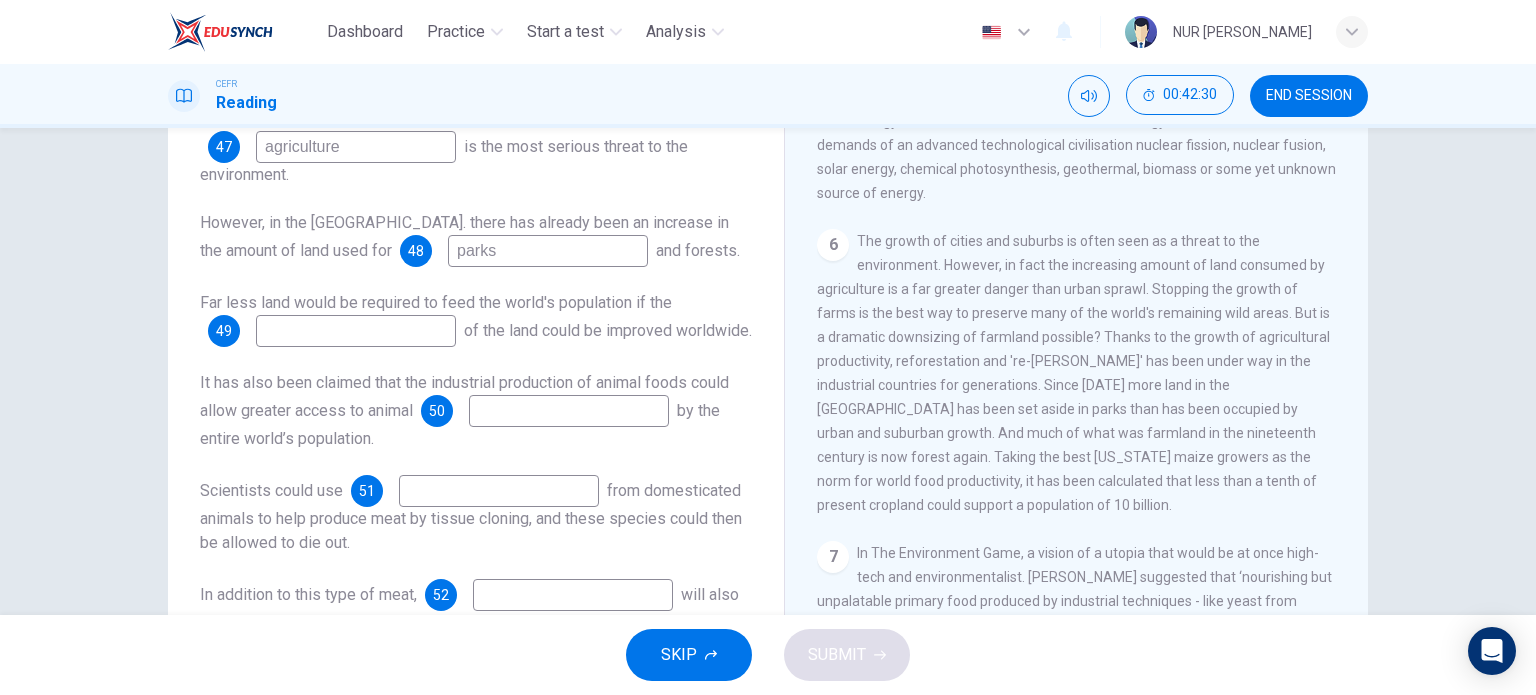 scroll, scrollTop: 167, scrollLeft: 0, axis: vertical 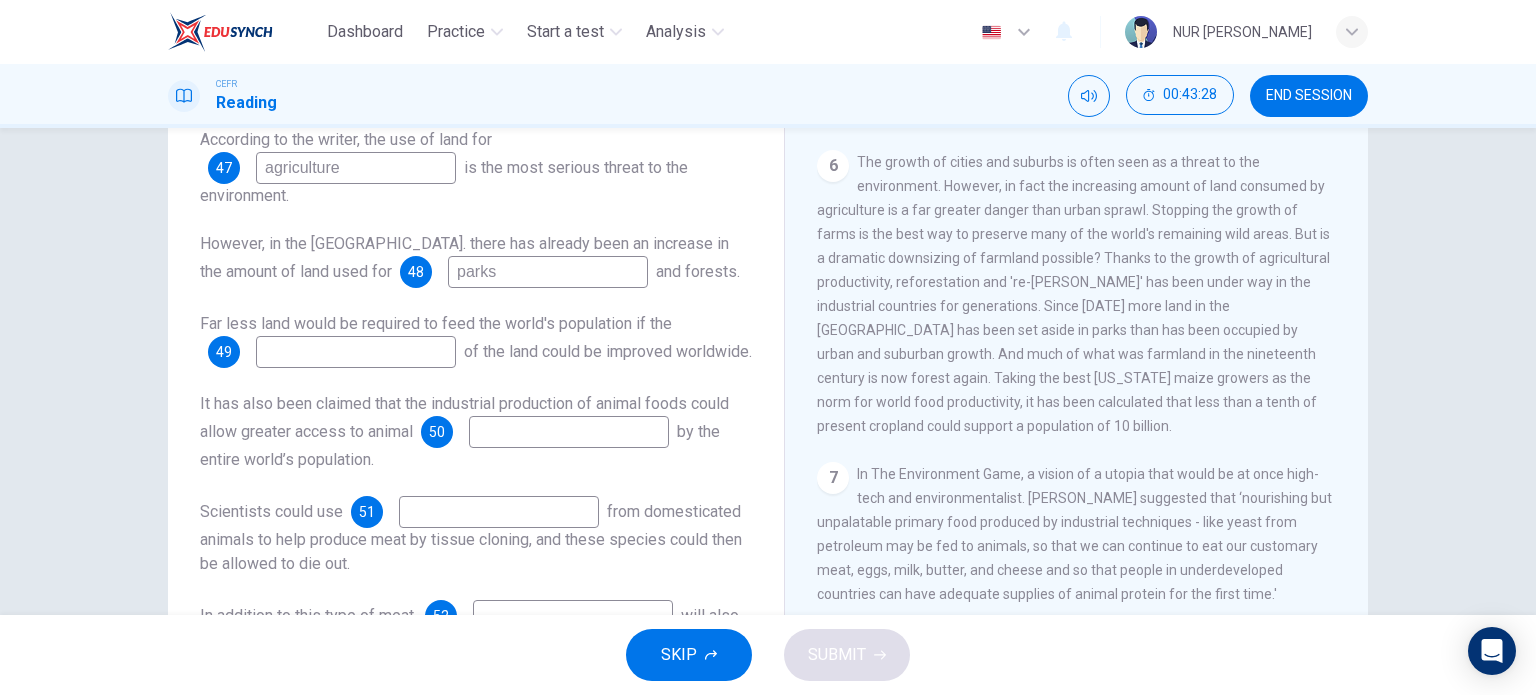 click at bounding box center [356, 352] 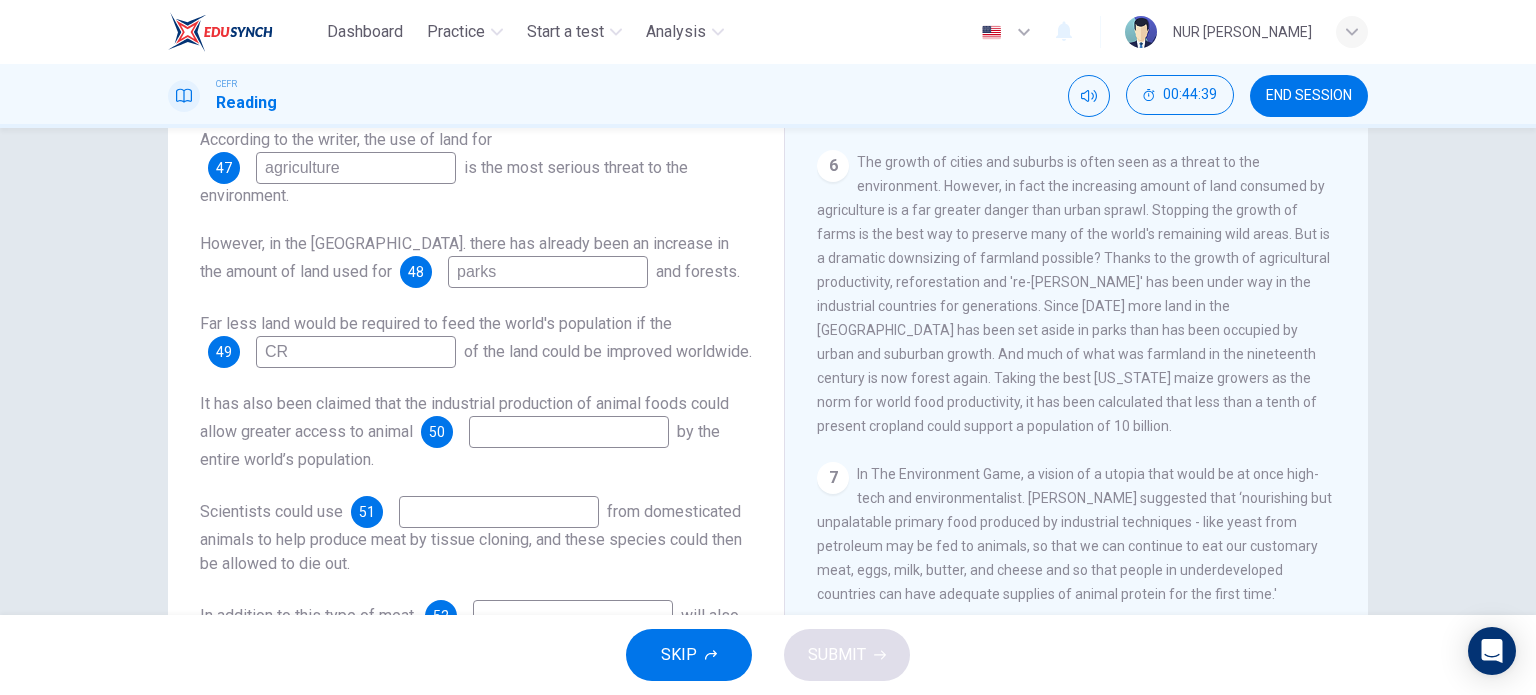 type on "C" 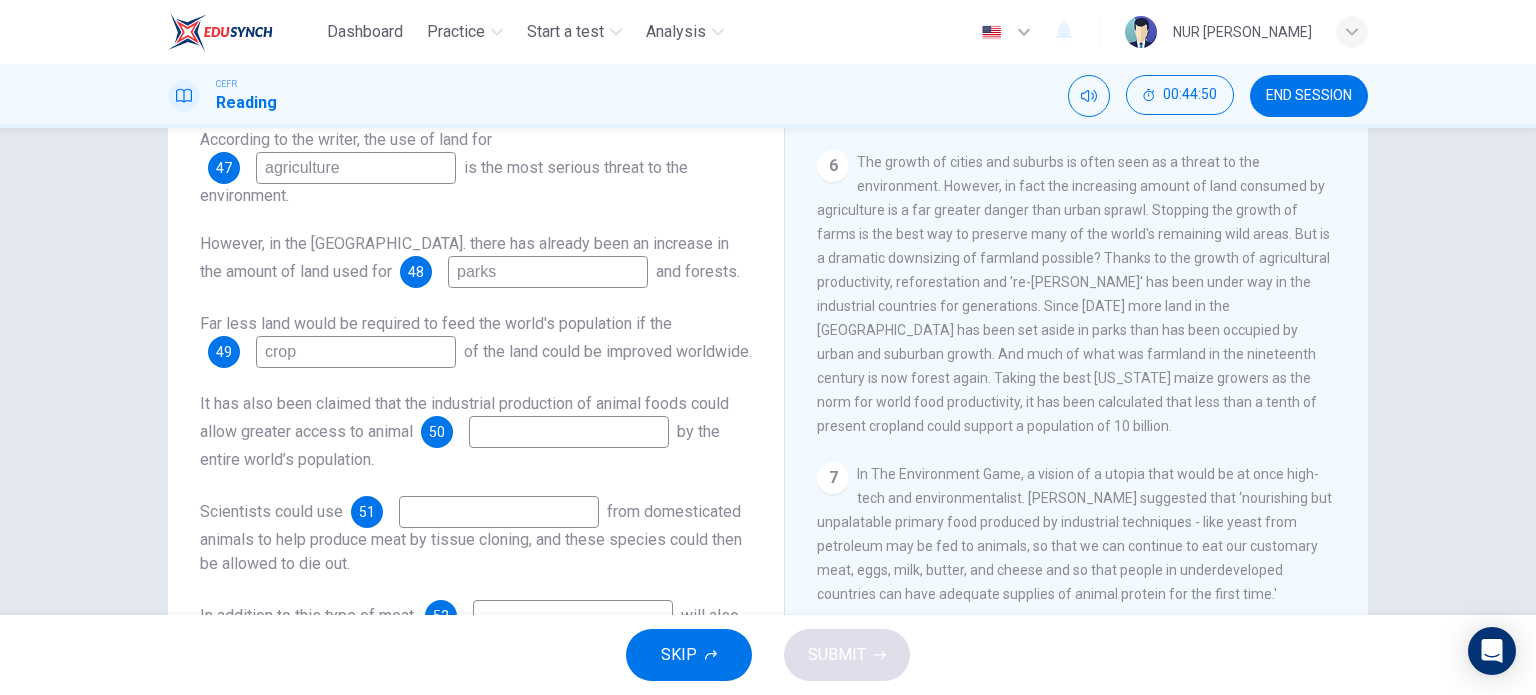 type on "crop" 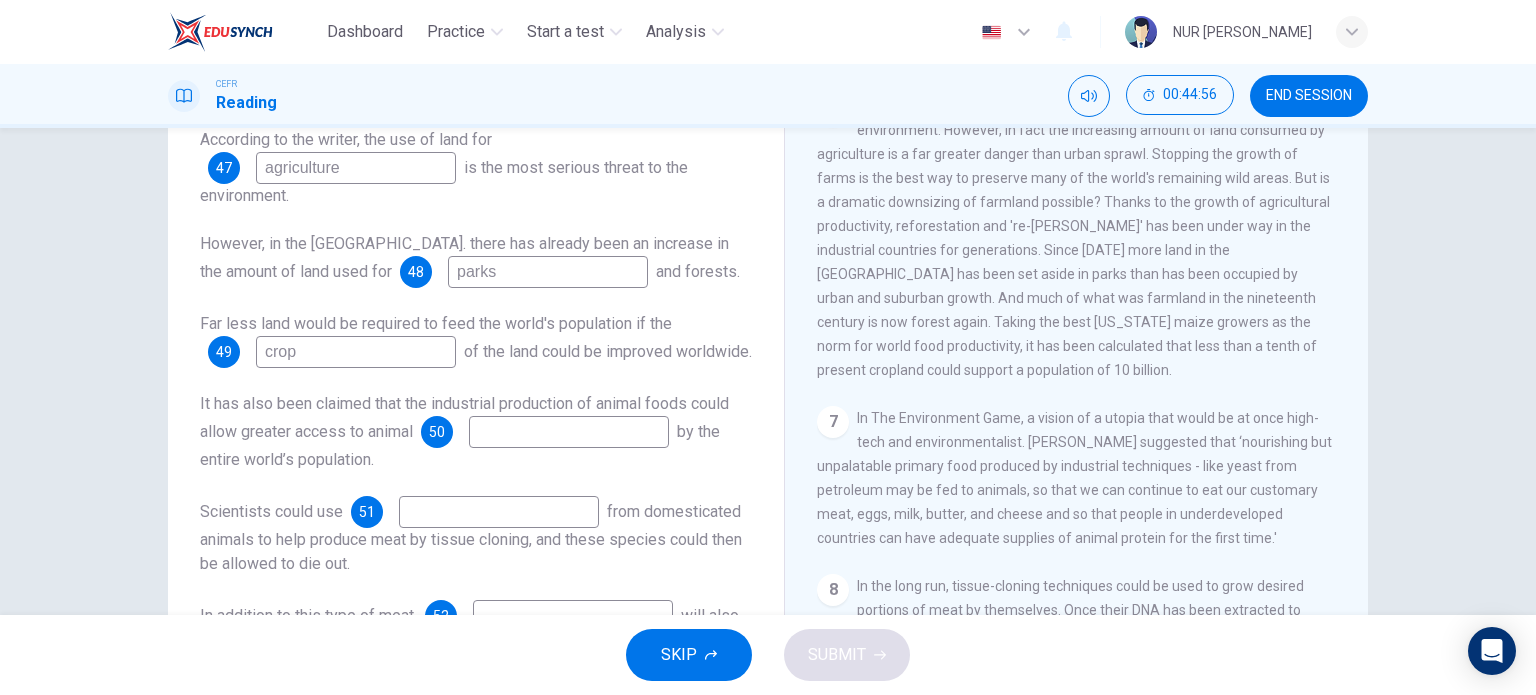 scroll, scrollTop: 1300, scrollLeft: 0, axis: vertical 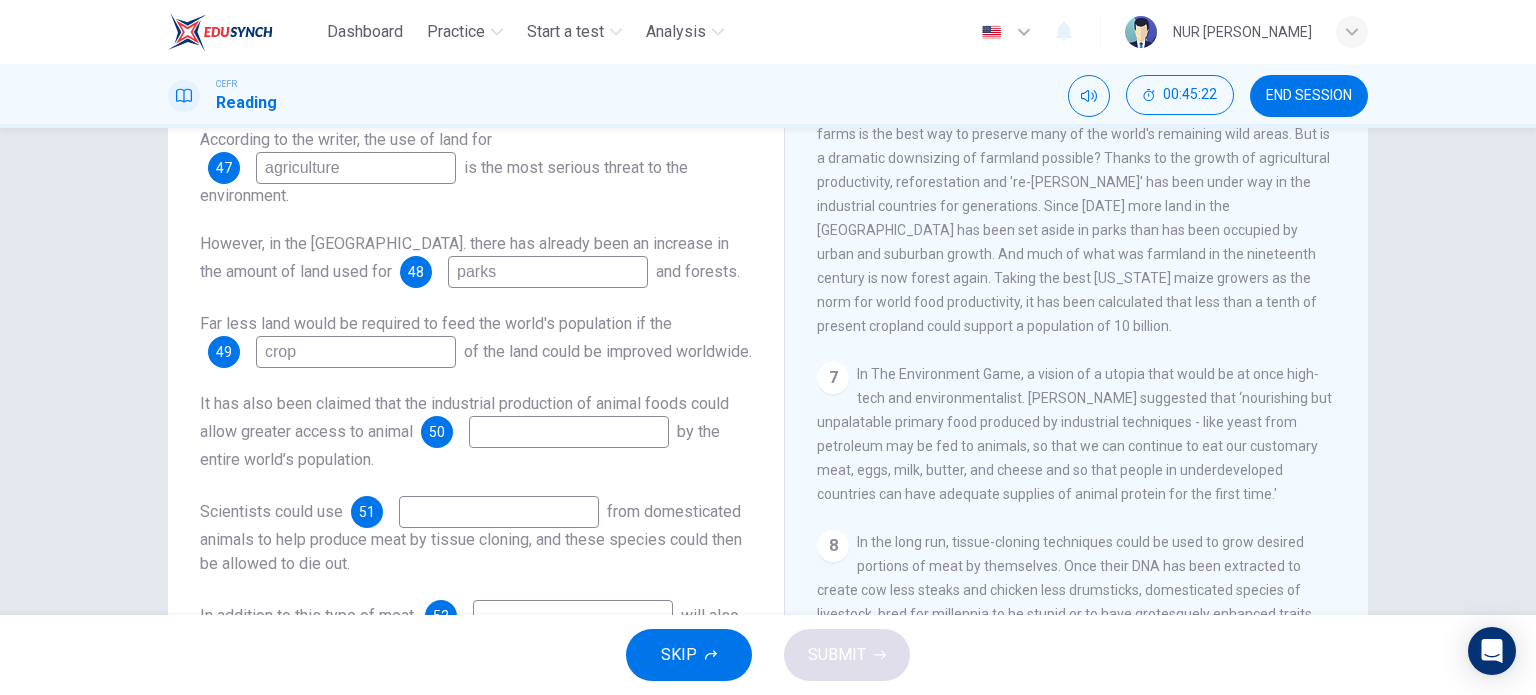 click at bounding box center (569, 432) 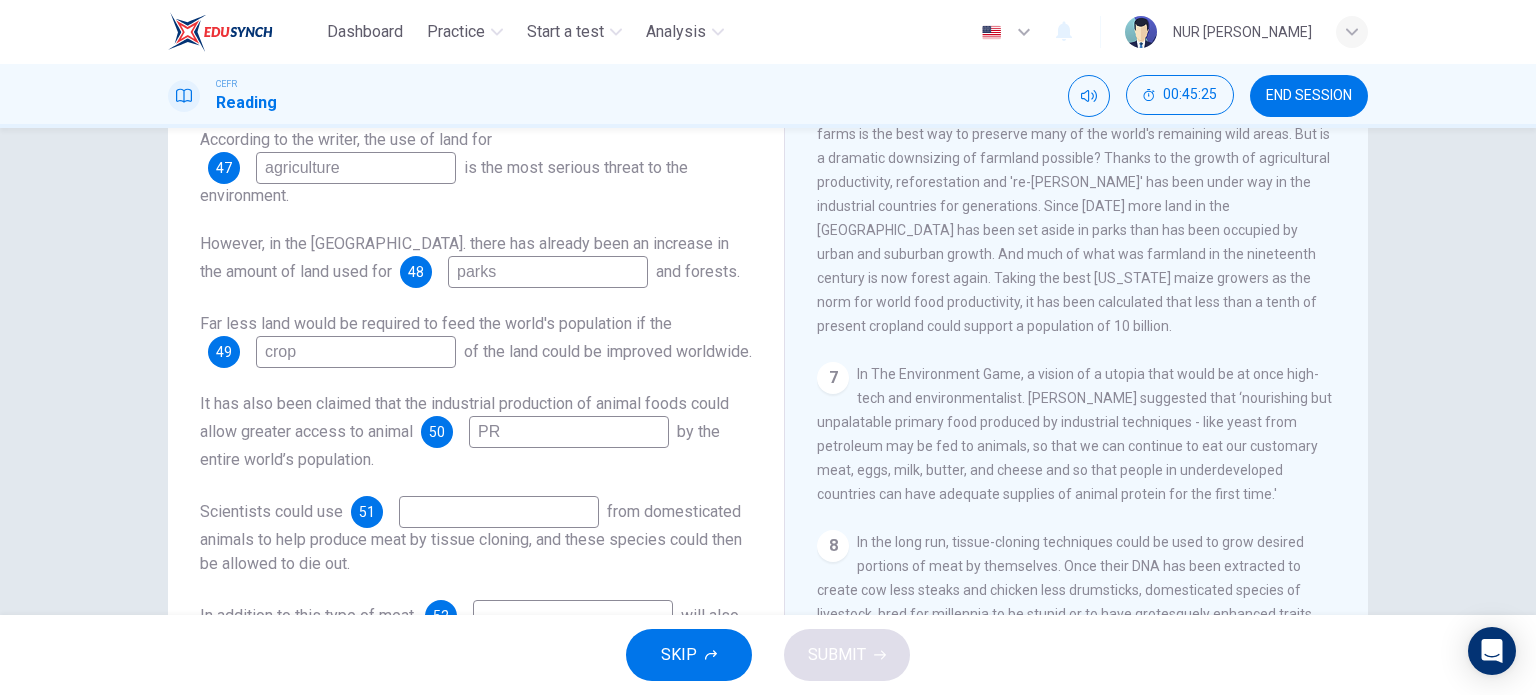 type on "P" 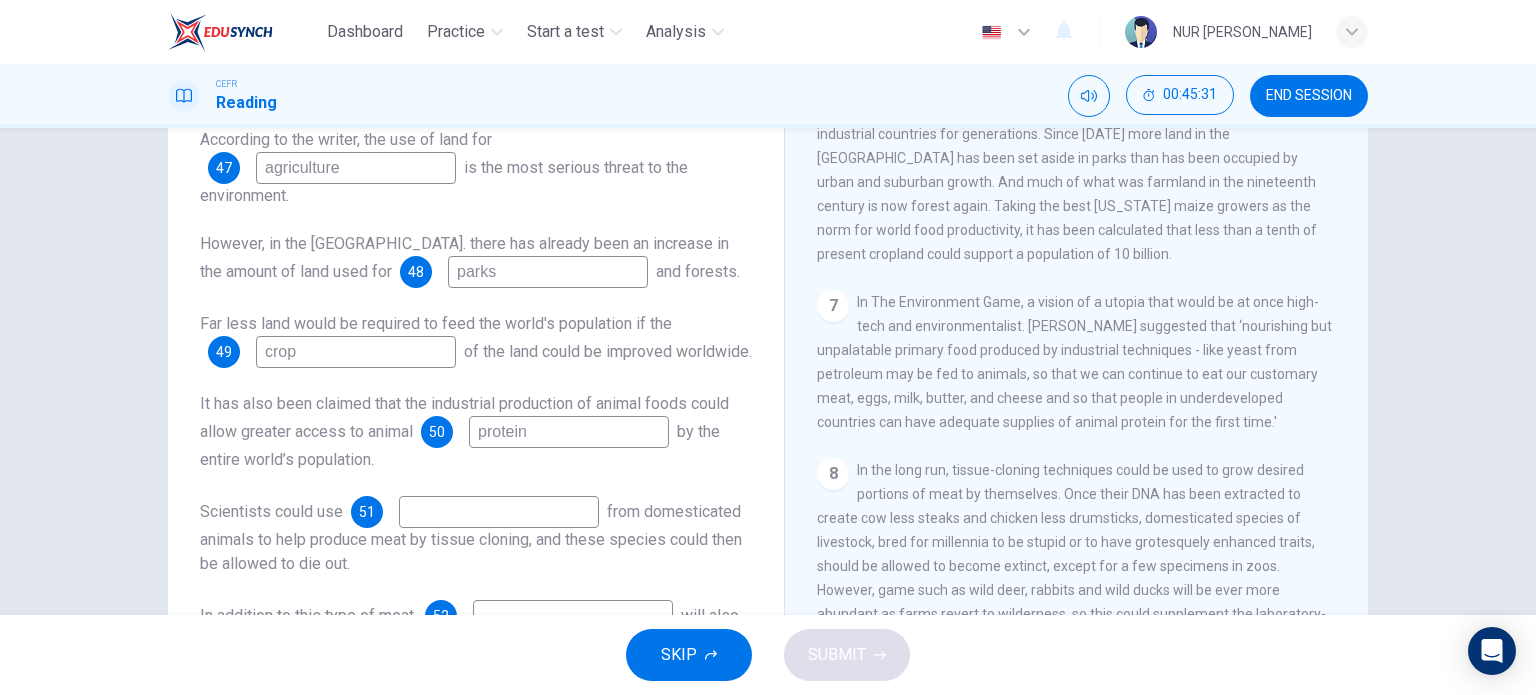 scroll, scrollTop: 1400, scrollLeft: 0, axis: vertical 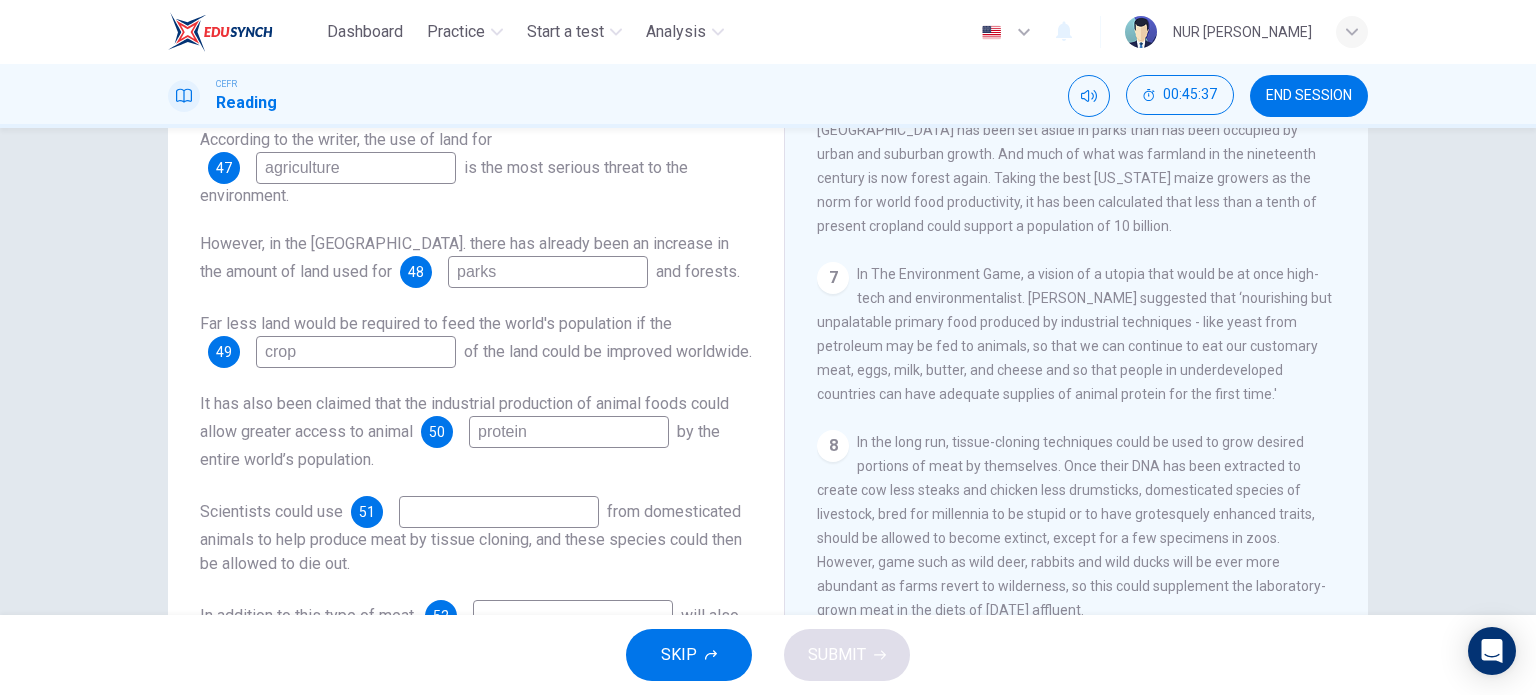 type on "protein" 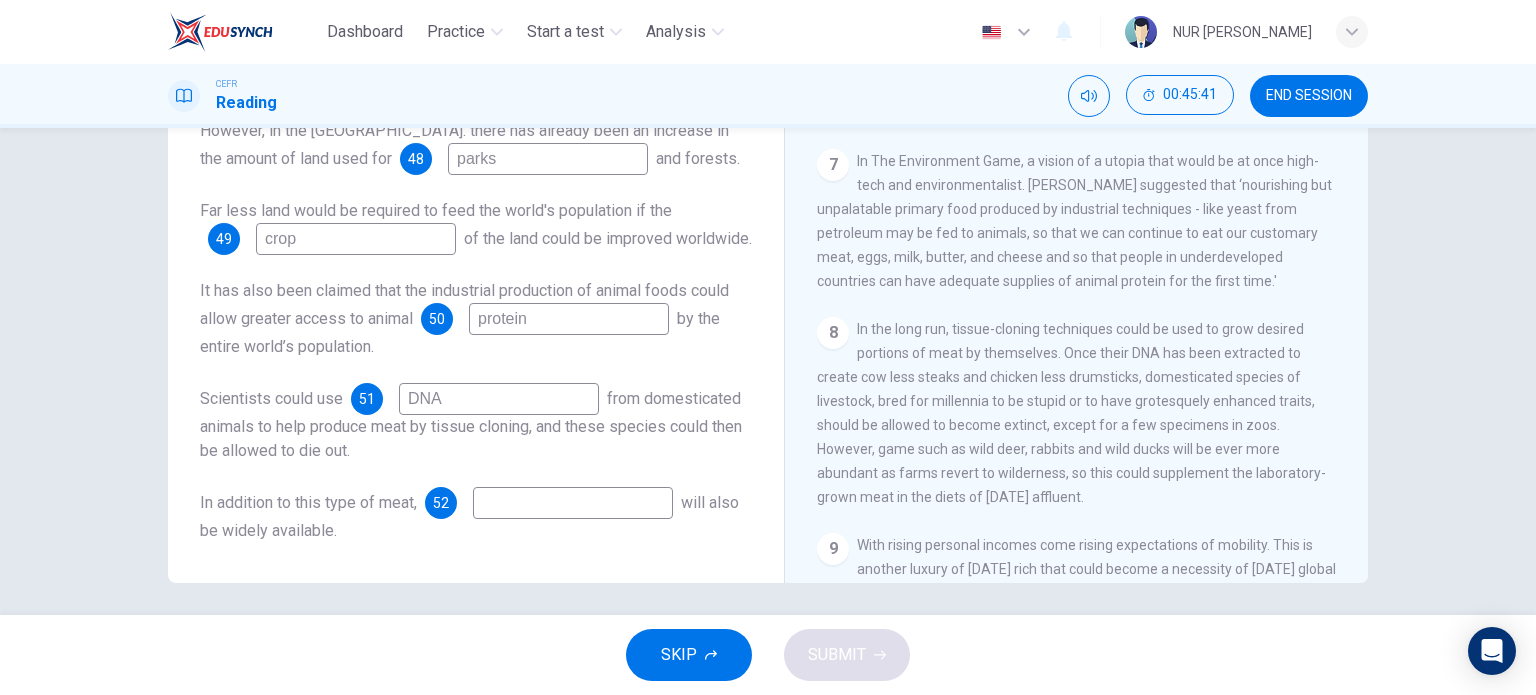 scroll, scrollTop: 288, scrollLeft: 0, axis: vertical 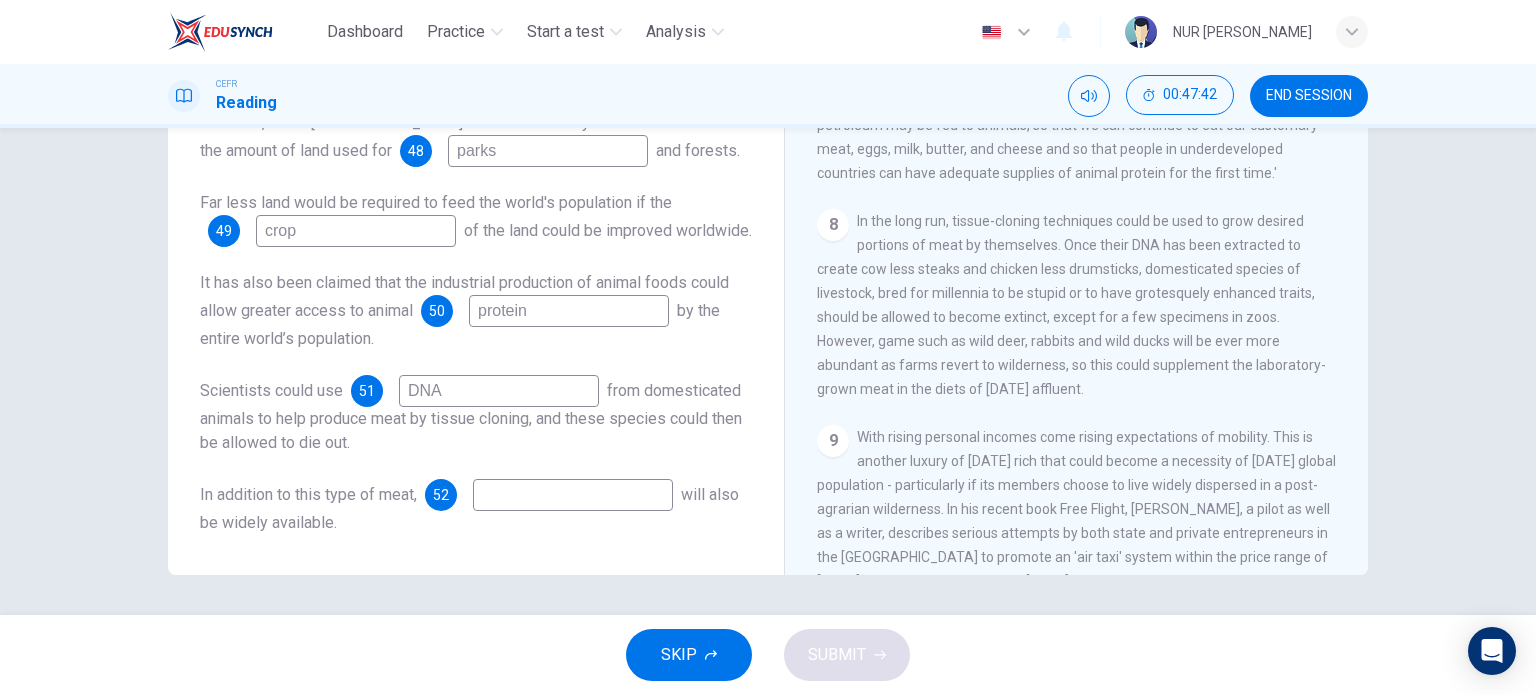 type on "DNA" 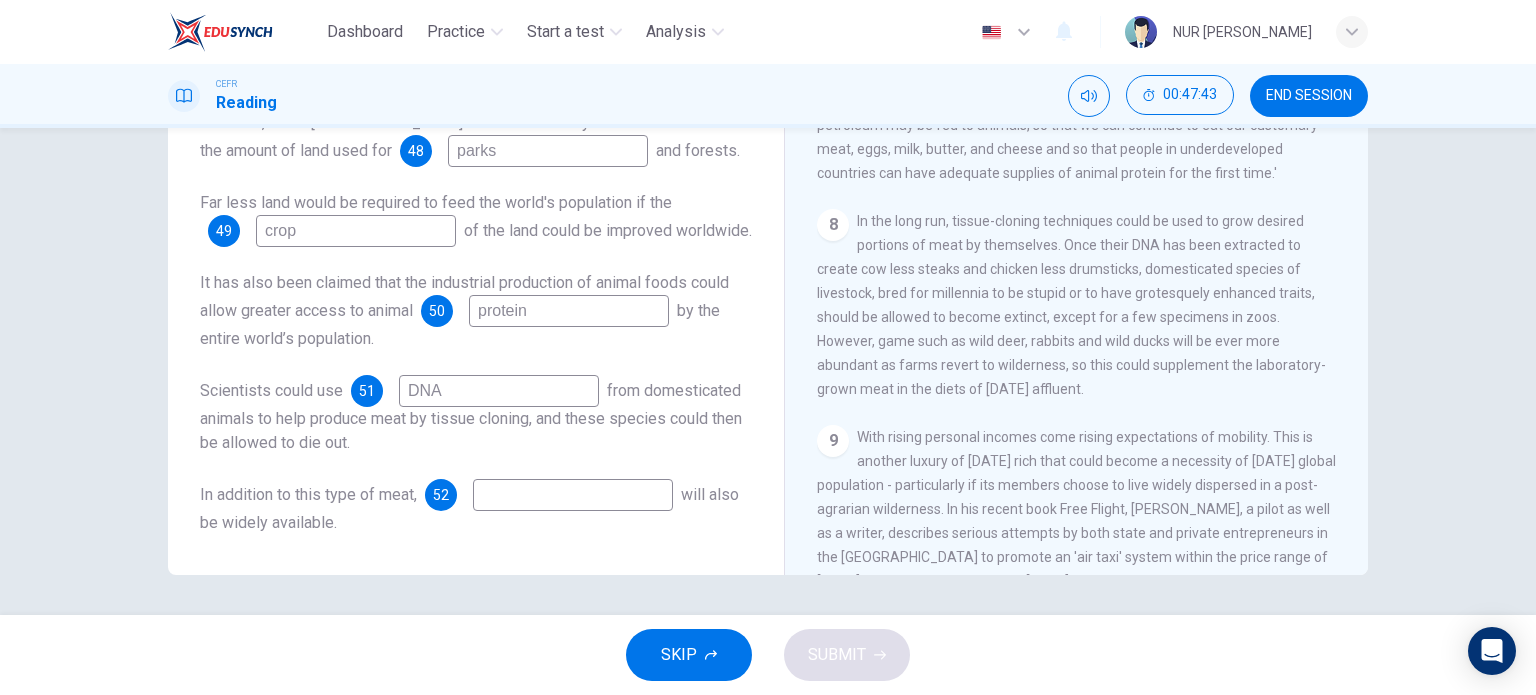 click at bounding box center (573, 495) 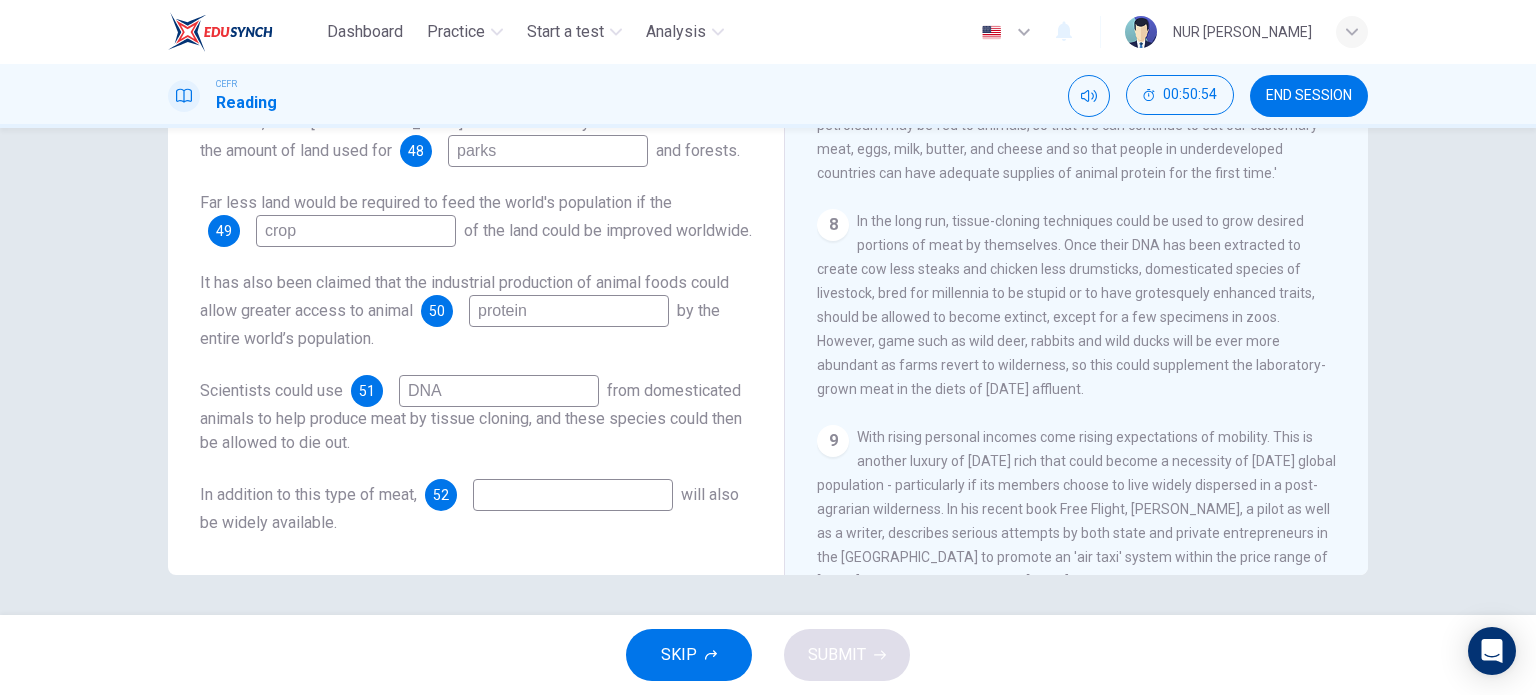 drag, startPoint x: 593, startPoint y: 471, endPoint x: 586, endPoint y: 483, distance: 13.892444 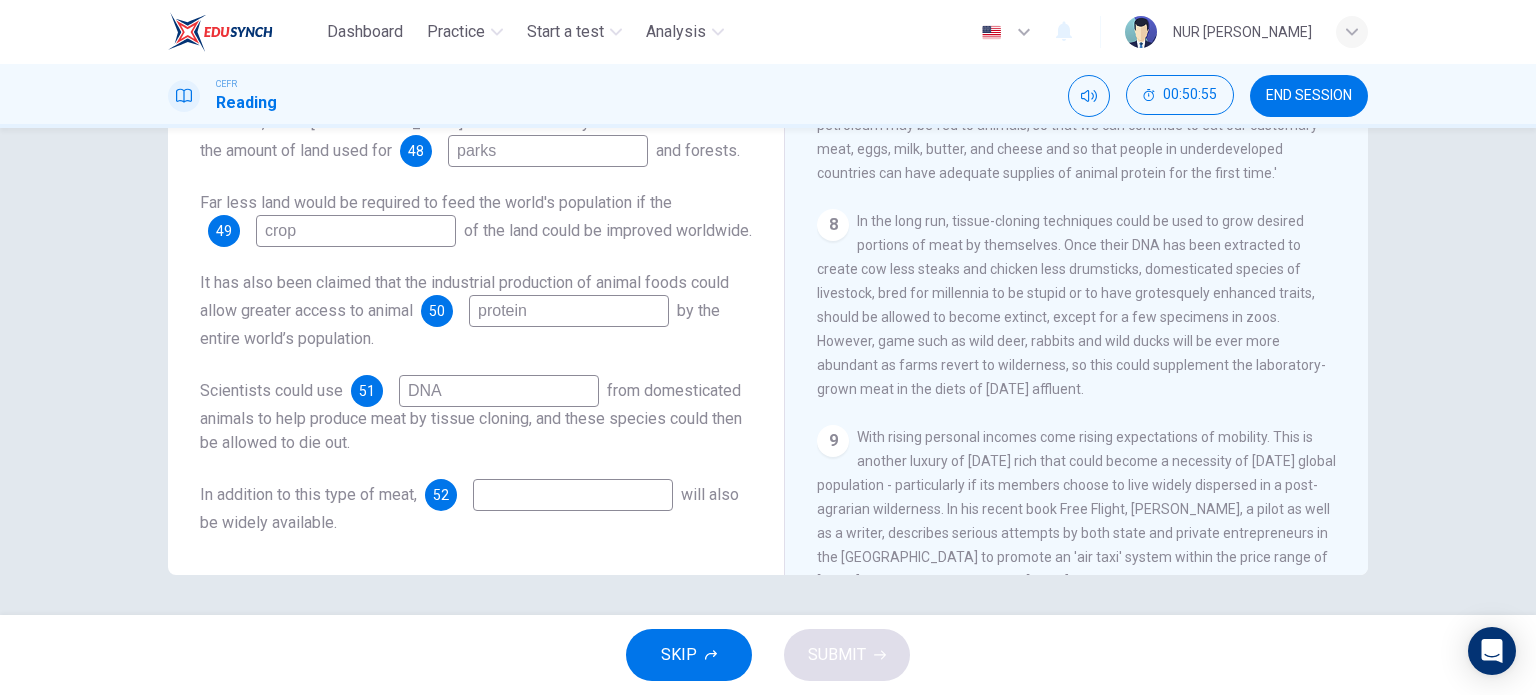 click at bounding box center [573, 495] 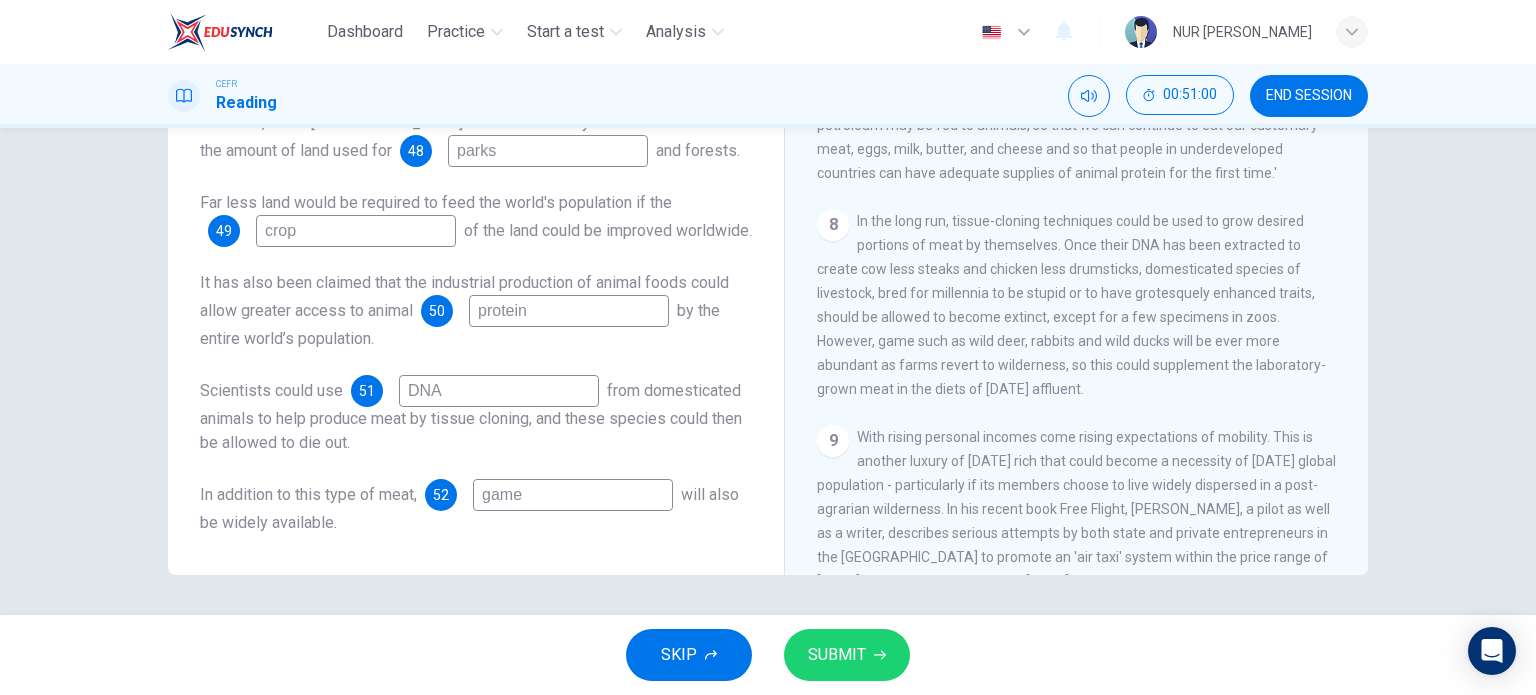 type on "game" 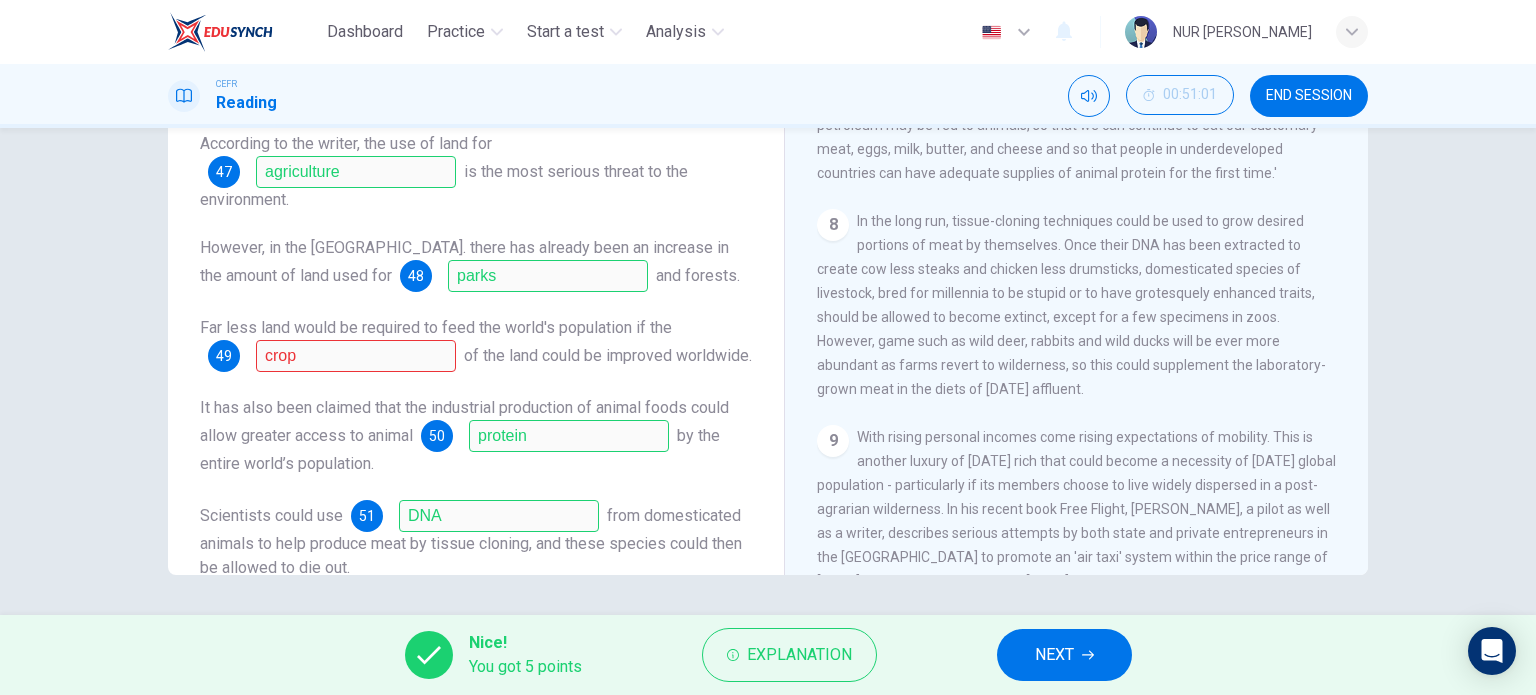 scroll, scrollTop: 0, scrollLeft: 0, axis: both 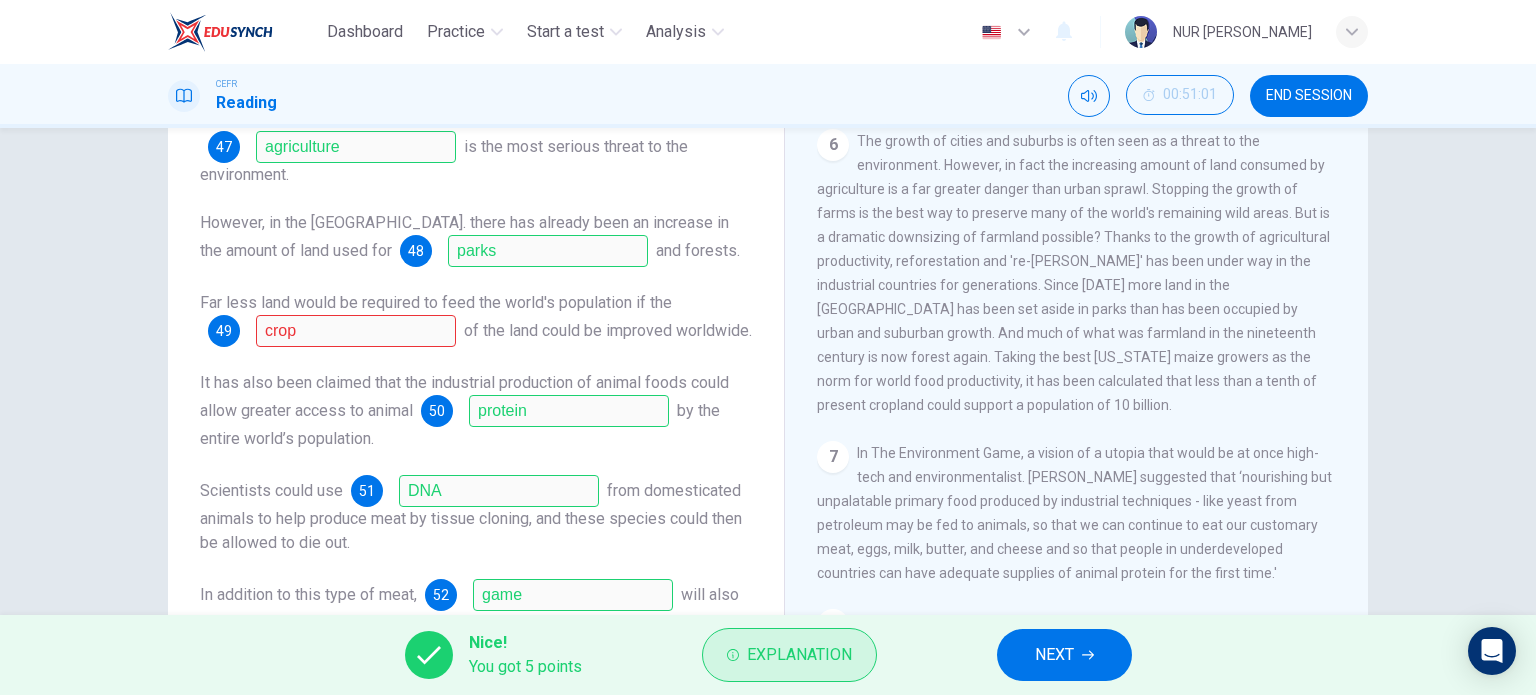 click on "Explanation" at bounding box center (799, 655) 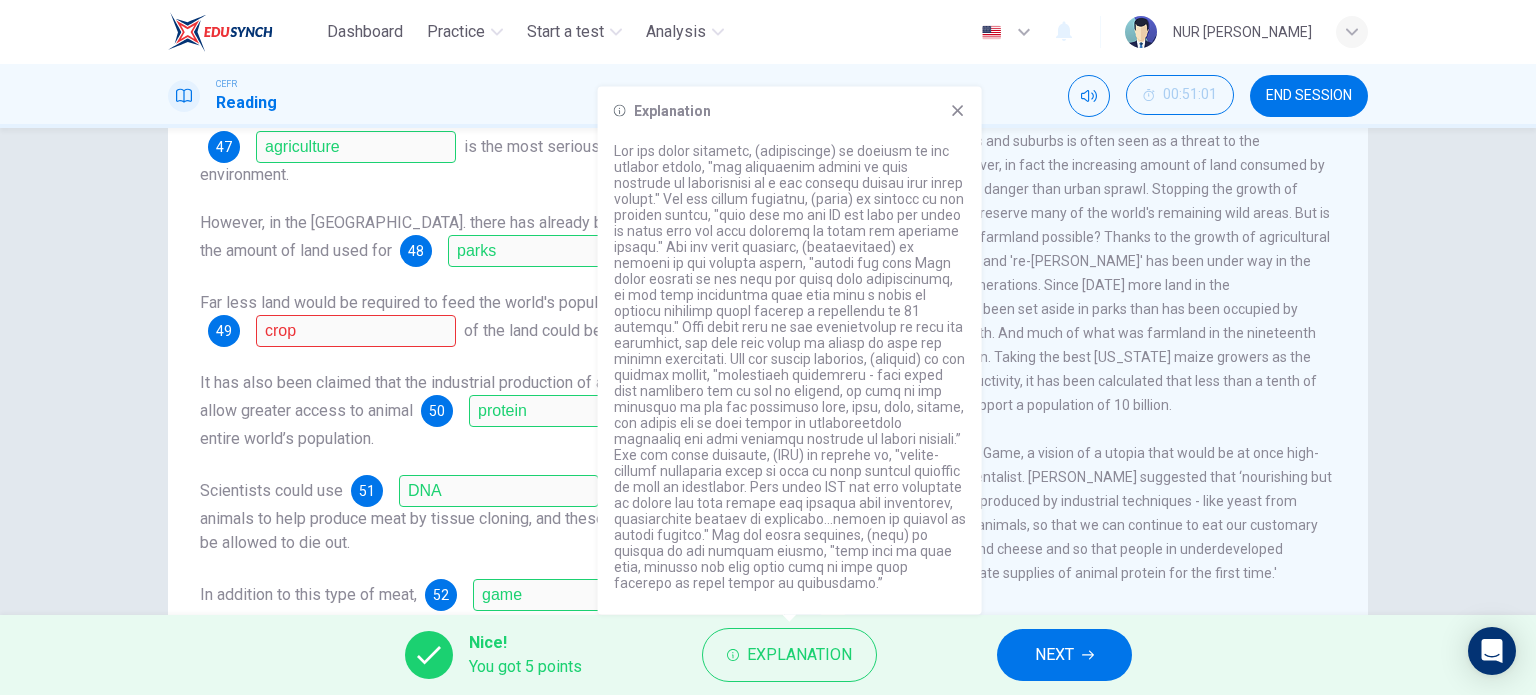 click 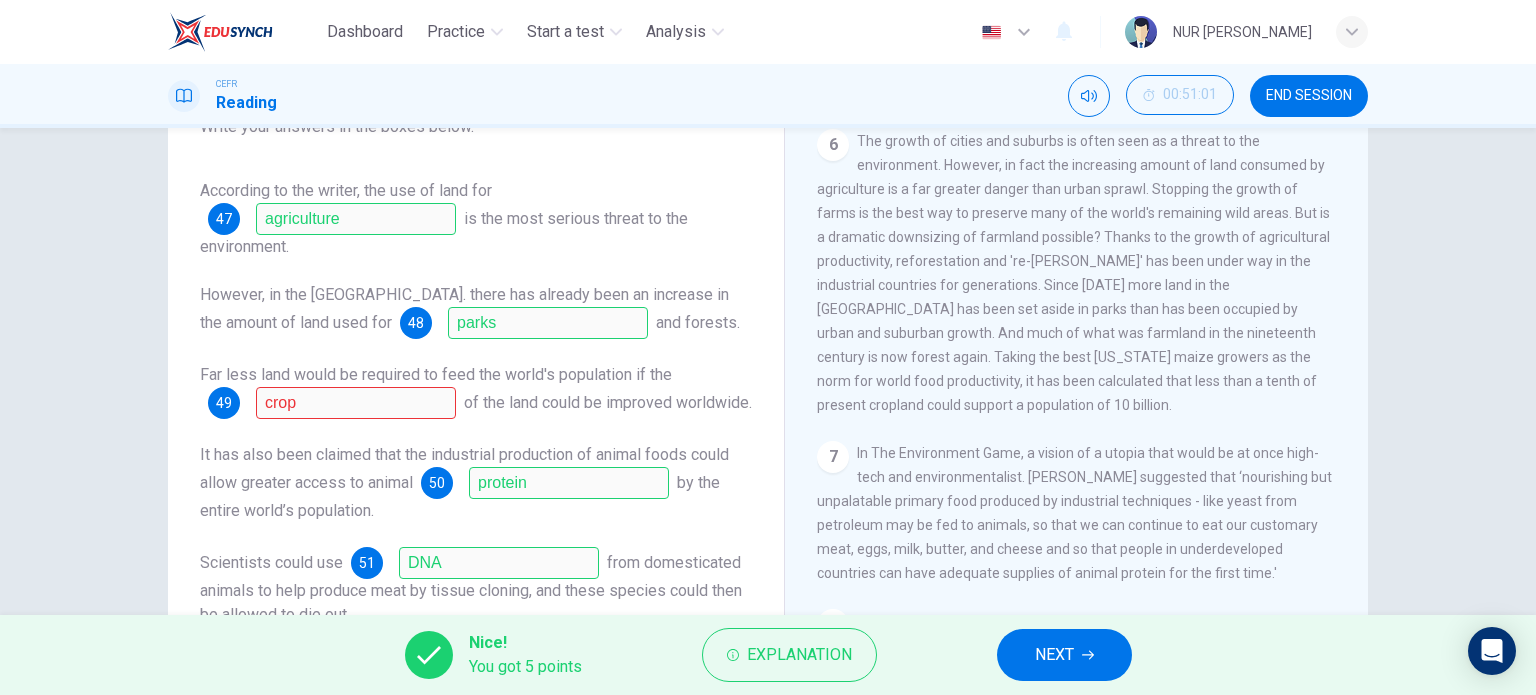 scroll, scrollTop: 152, scrollLeft: 0, axis: vertical 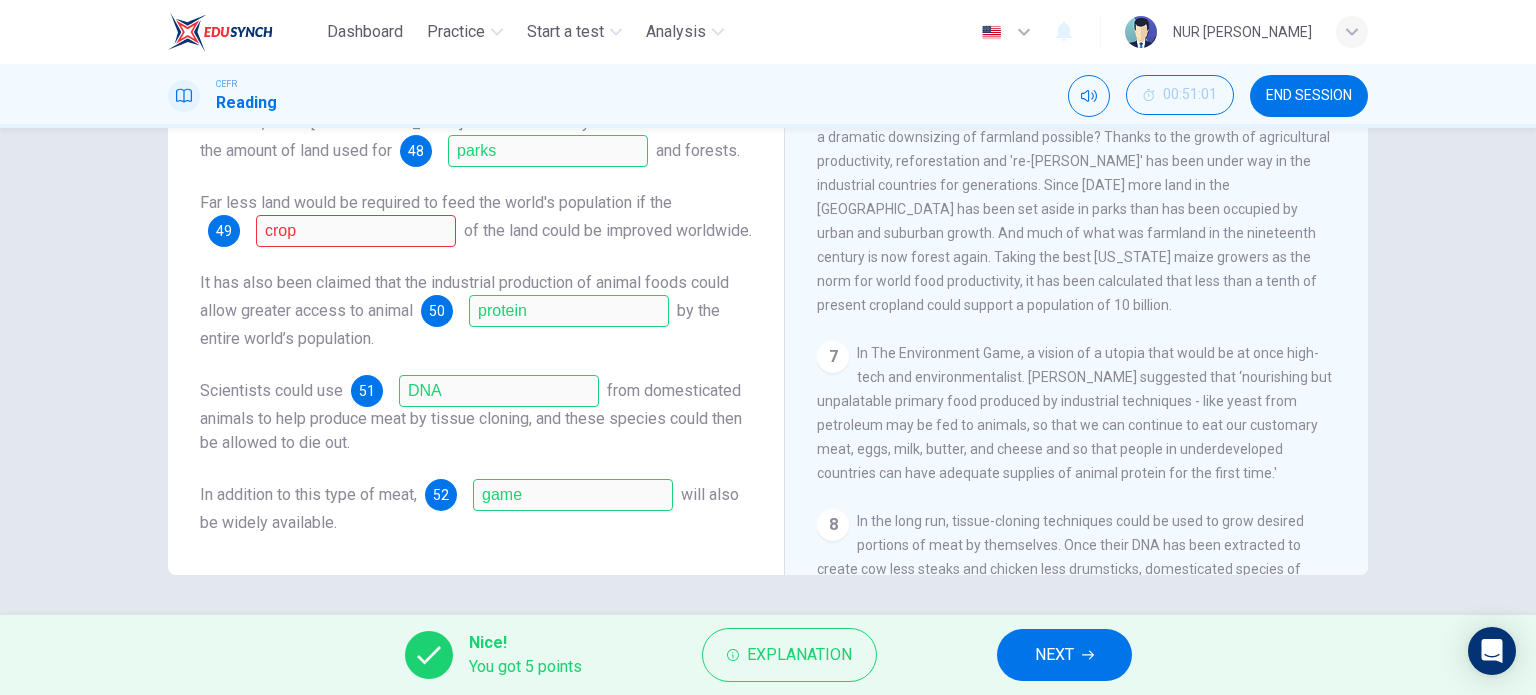 click on "NEXT" at bounding box center [1064, 655] 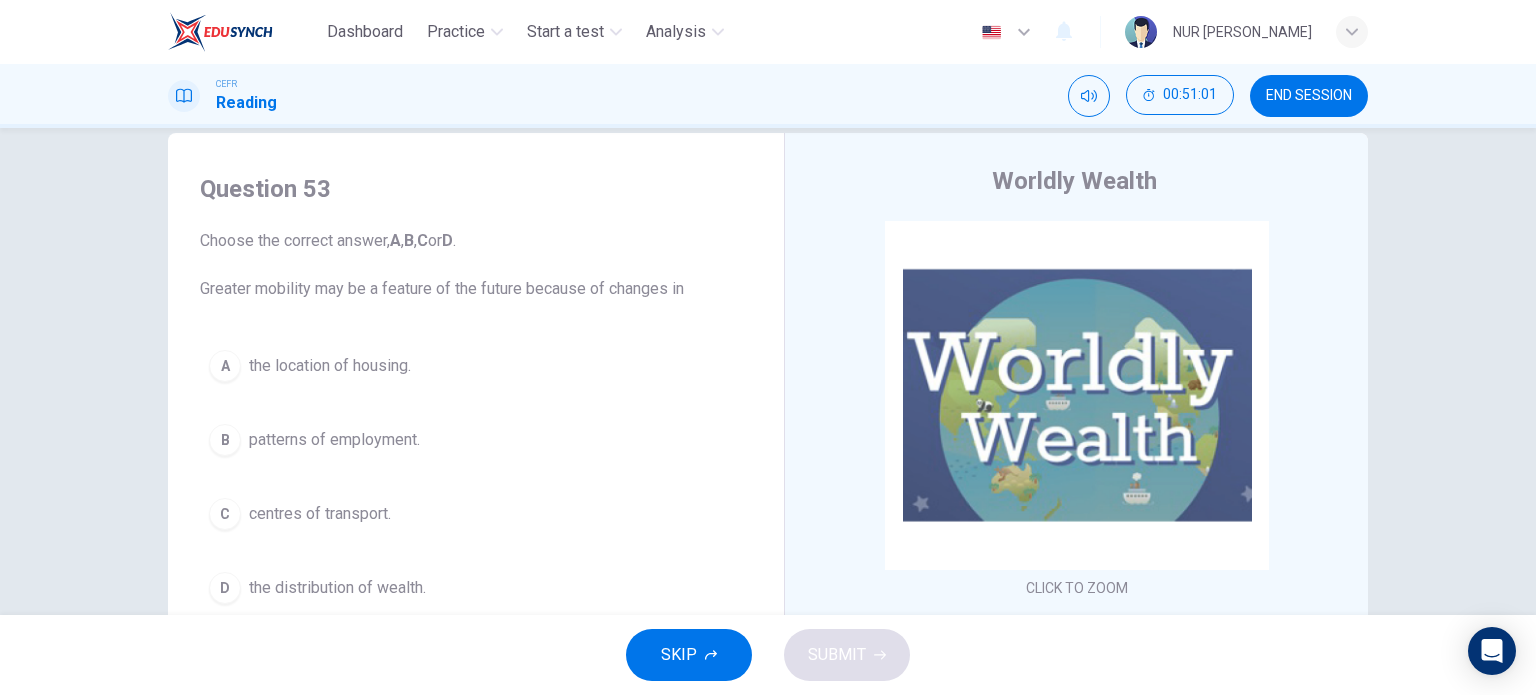 scroll, scrollTop: 0, scrollLeft: 0, axis: both 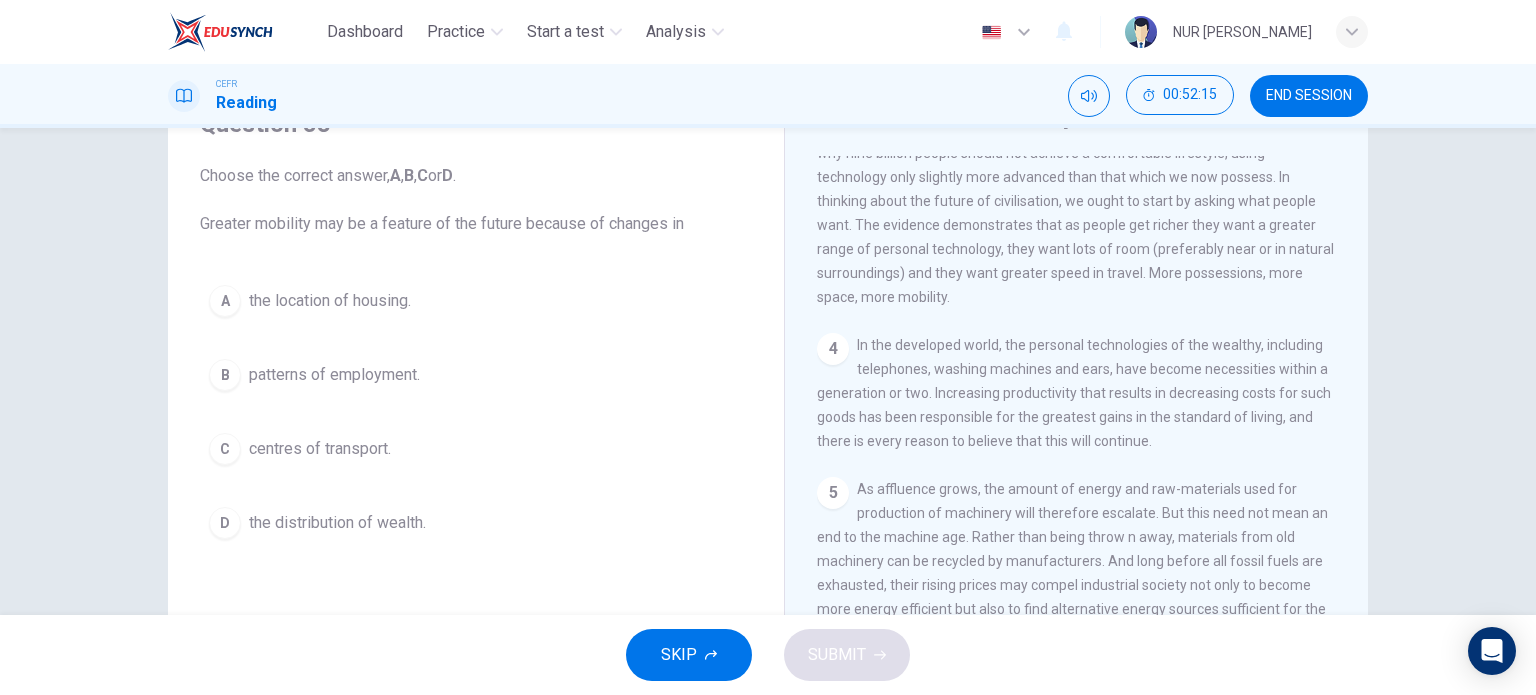 drag, startPoint x: 996, startPoint y: 452, endPoint x: 804, endPoint y: 451, distance: 192.00261 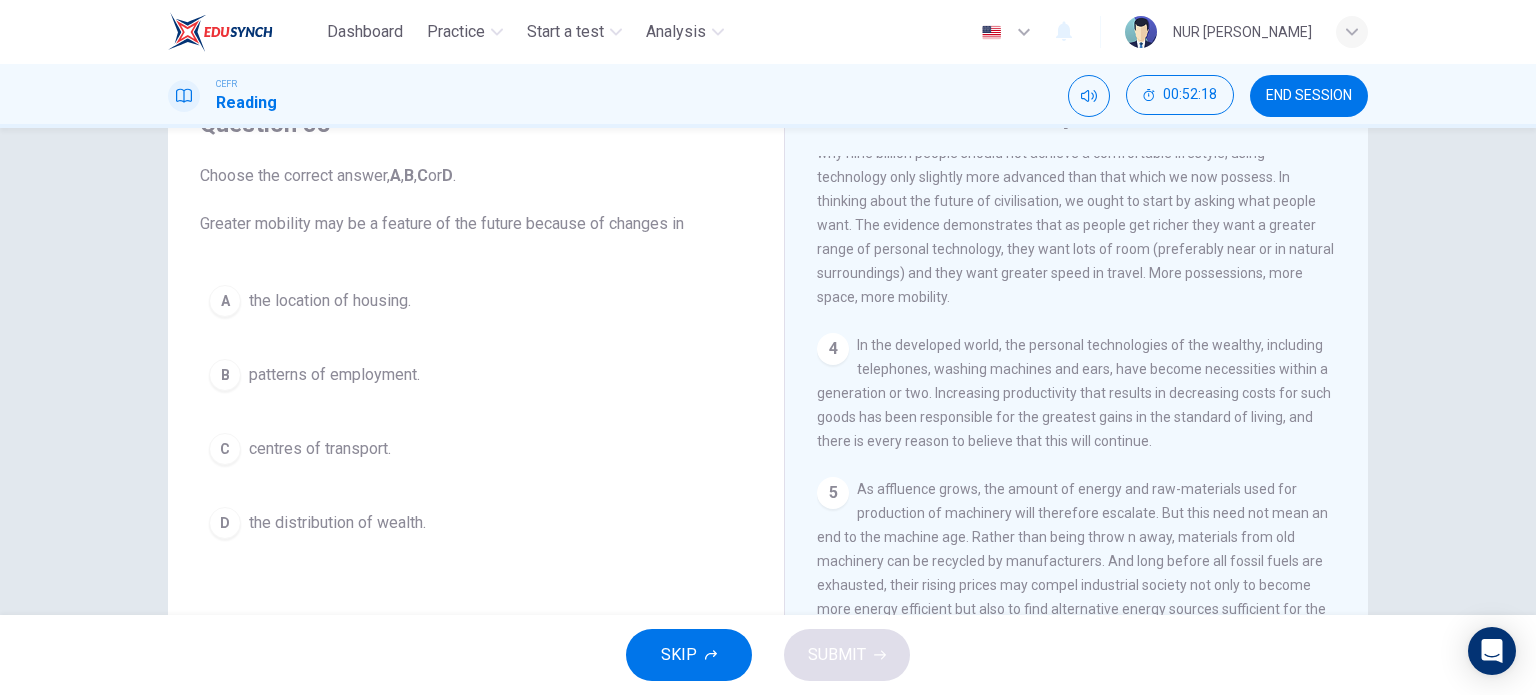 drag, startPoint x: 804, startPoint y: 451, endPoint x: 856, endPoint y: 391, distance: 79.397736 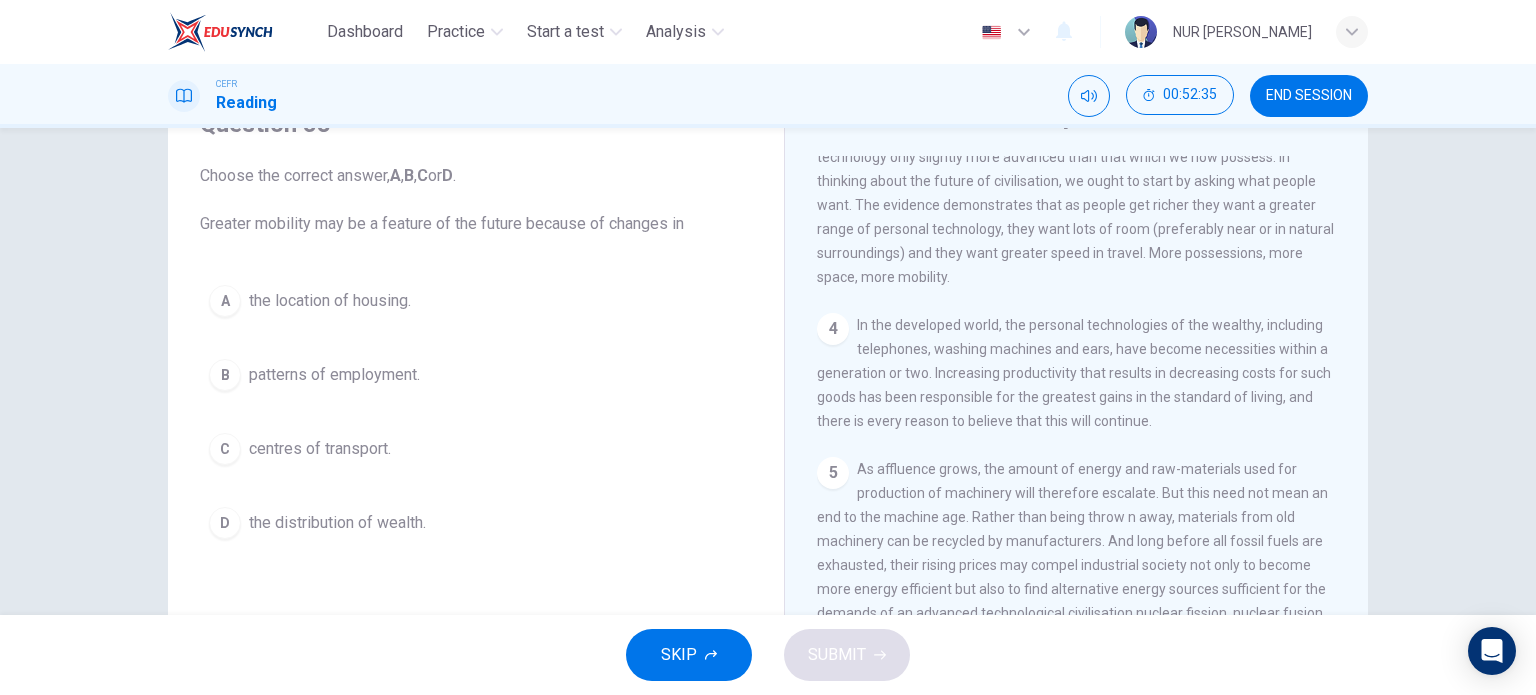 scroll, scrollTop: 500, scrollLeft: 0, axis: vertical 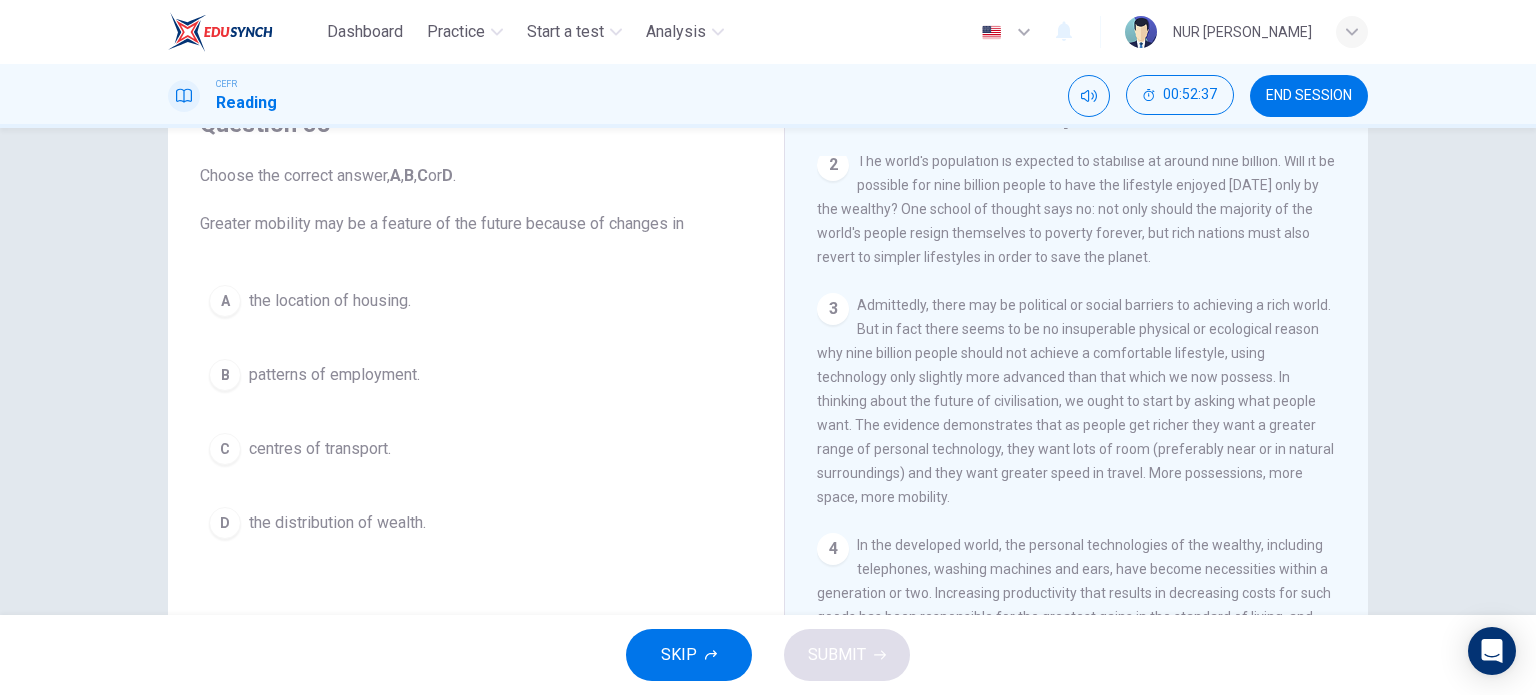 click on "the distribution of wealth." at bounding box center (337, 523) 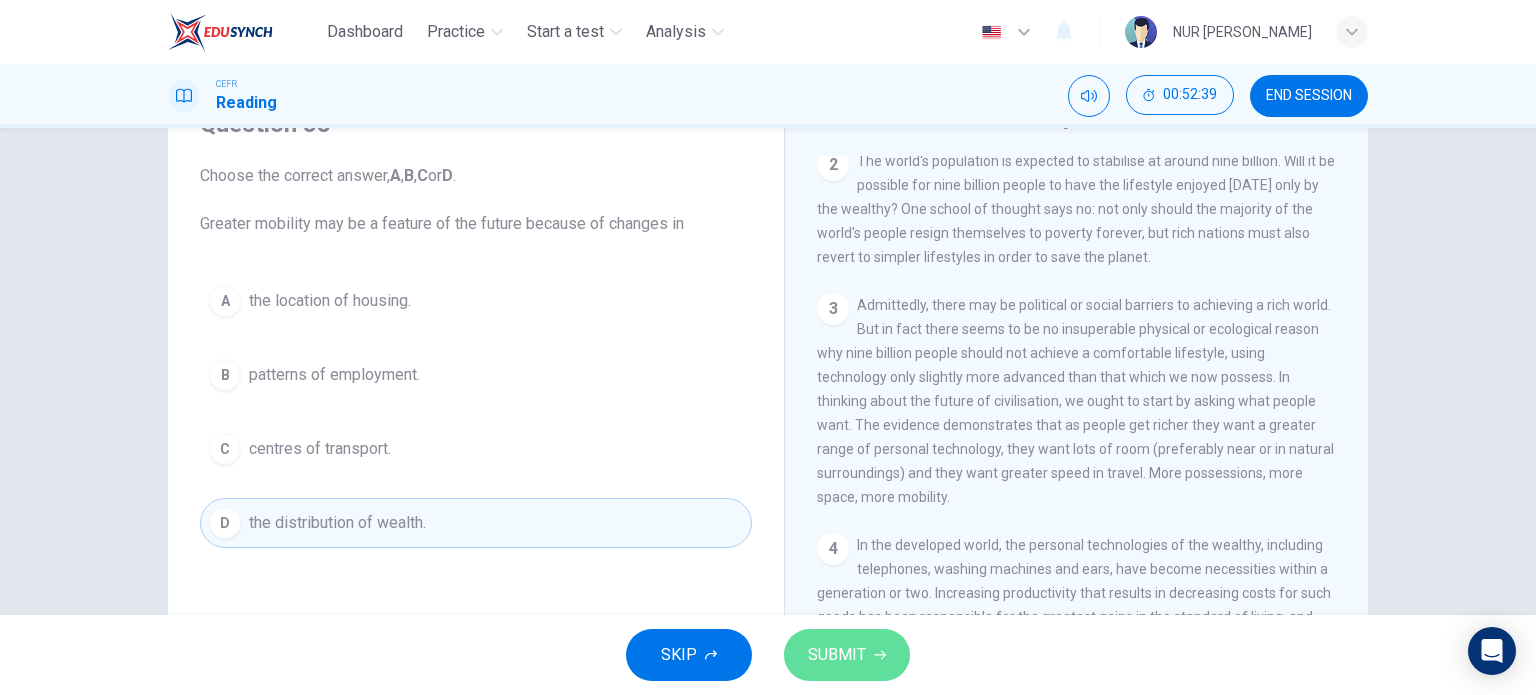 click on "SUBMIT" at bounding box center [837, 655] 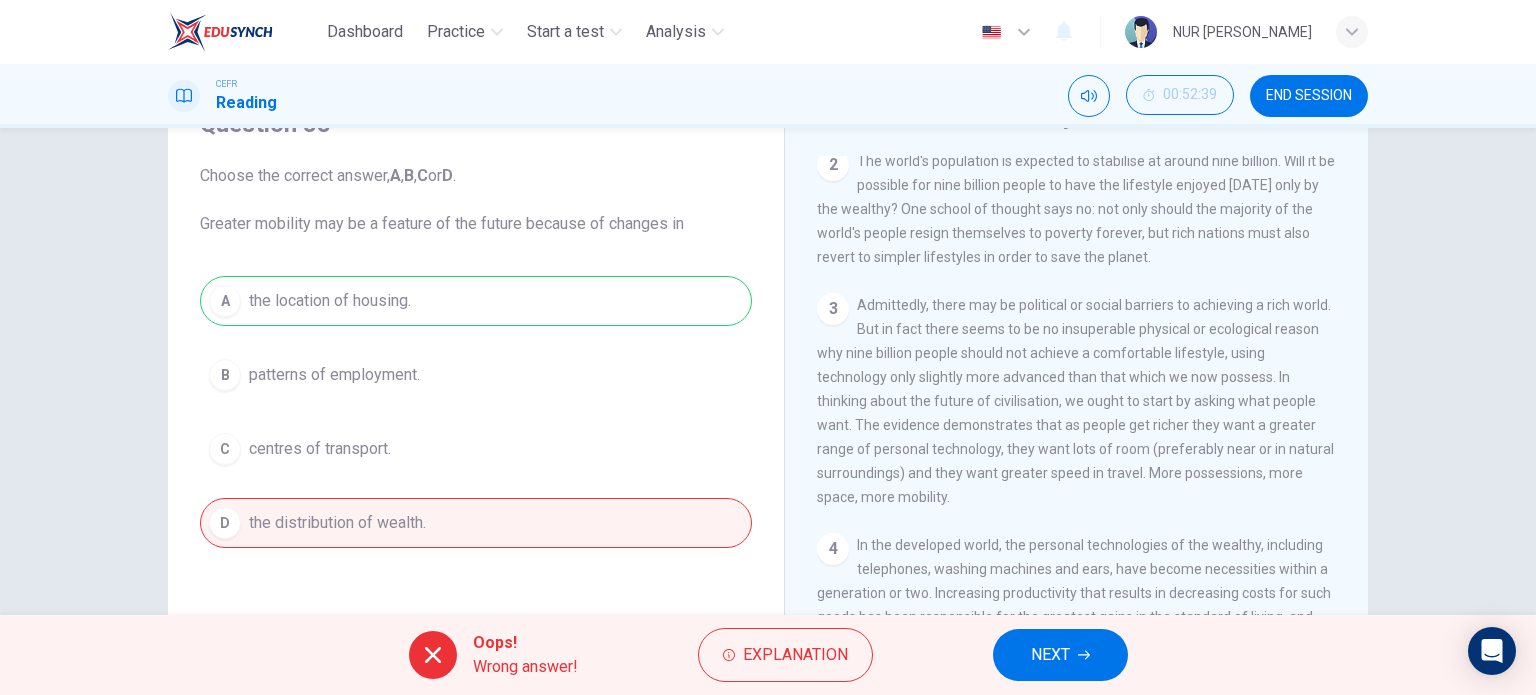 click on "Explanation" at bounding box center [785, 655] 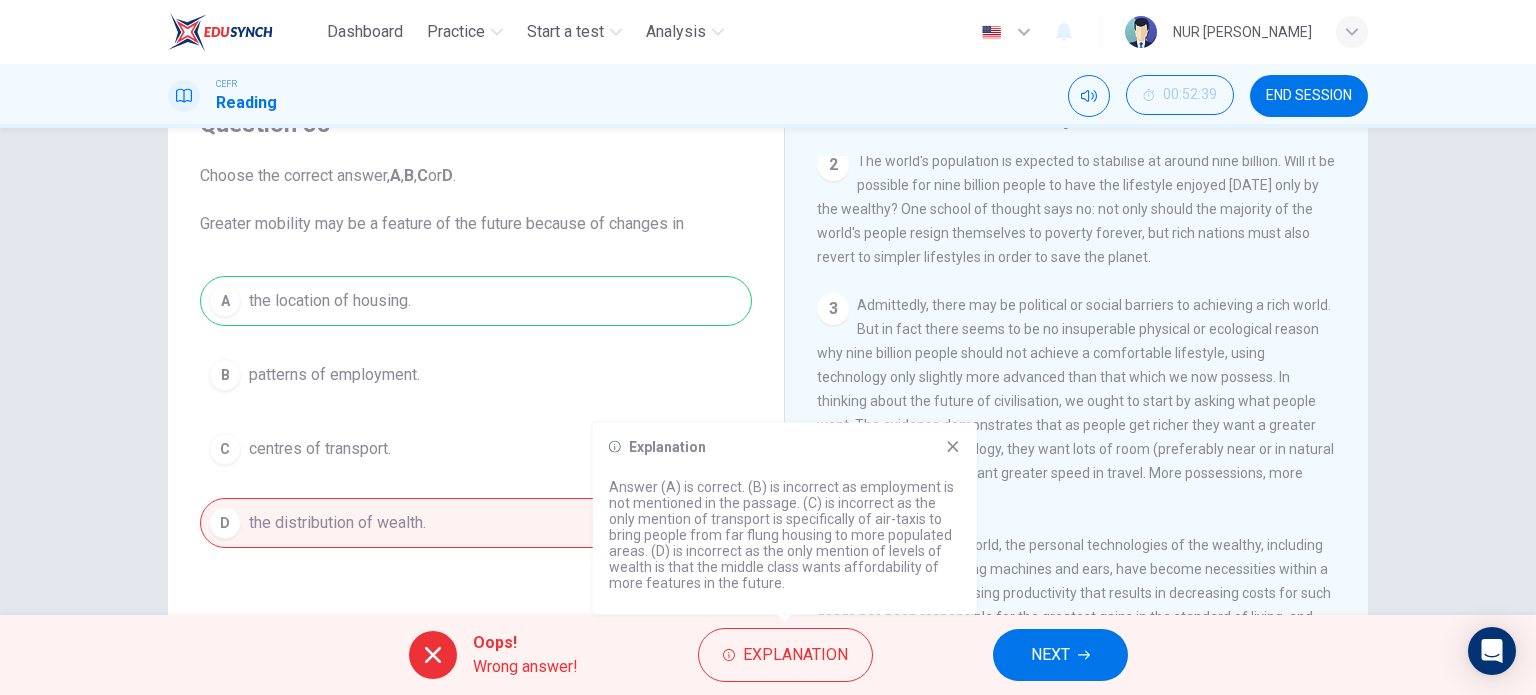 click 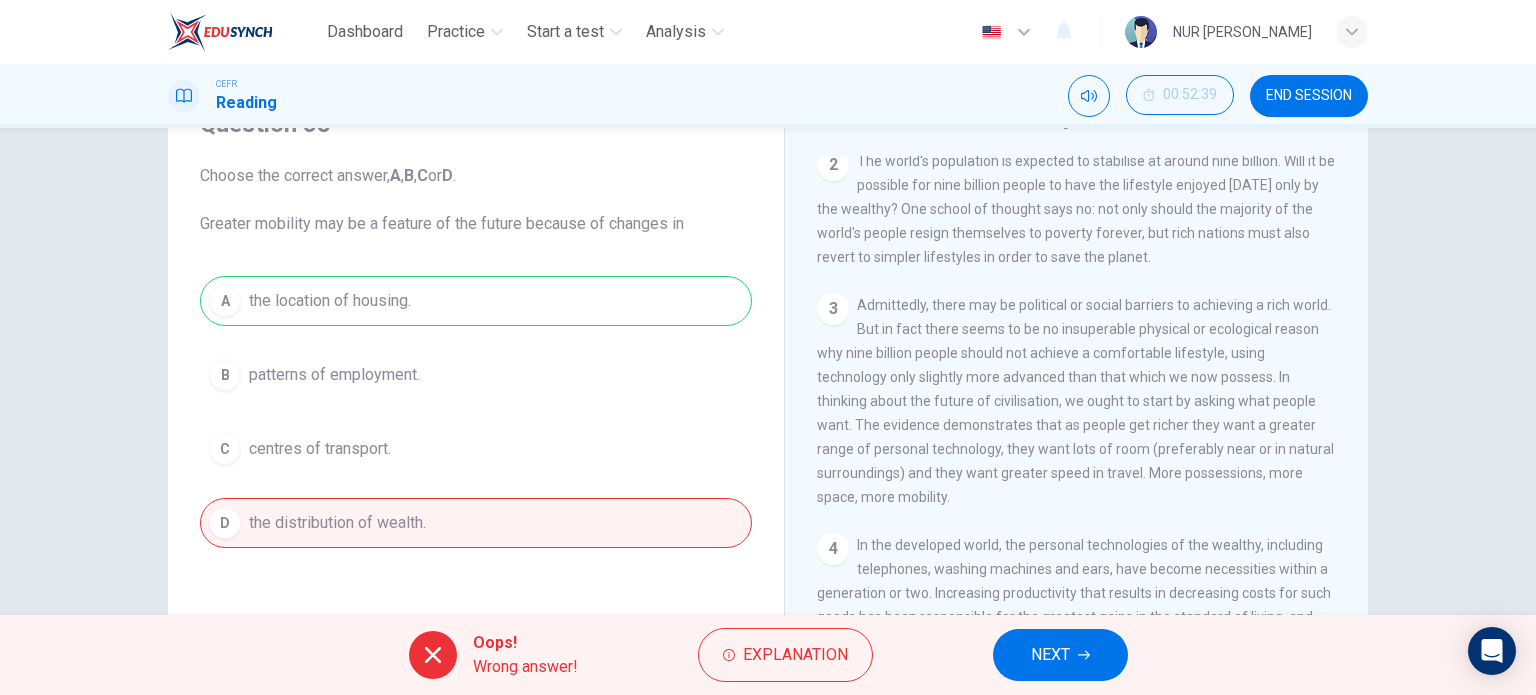 click on "NEXT" at bounding box center [1050, 655] 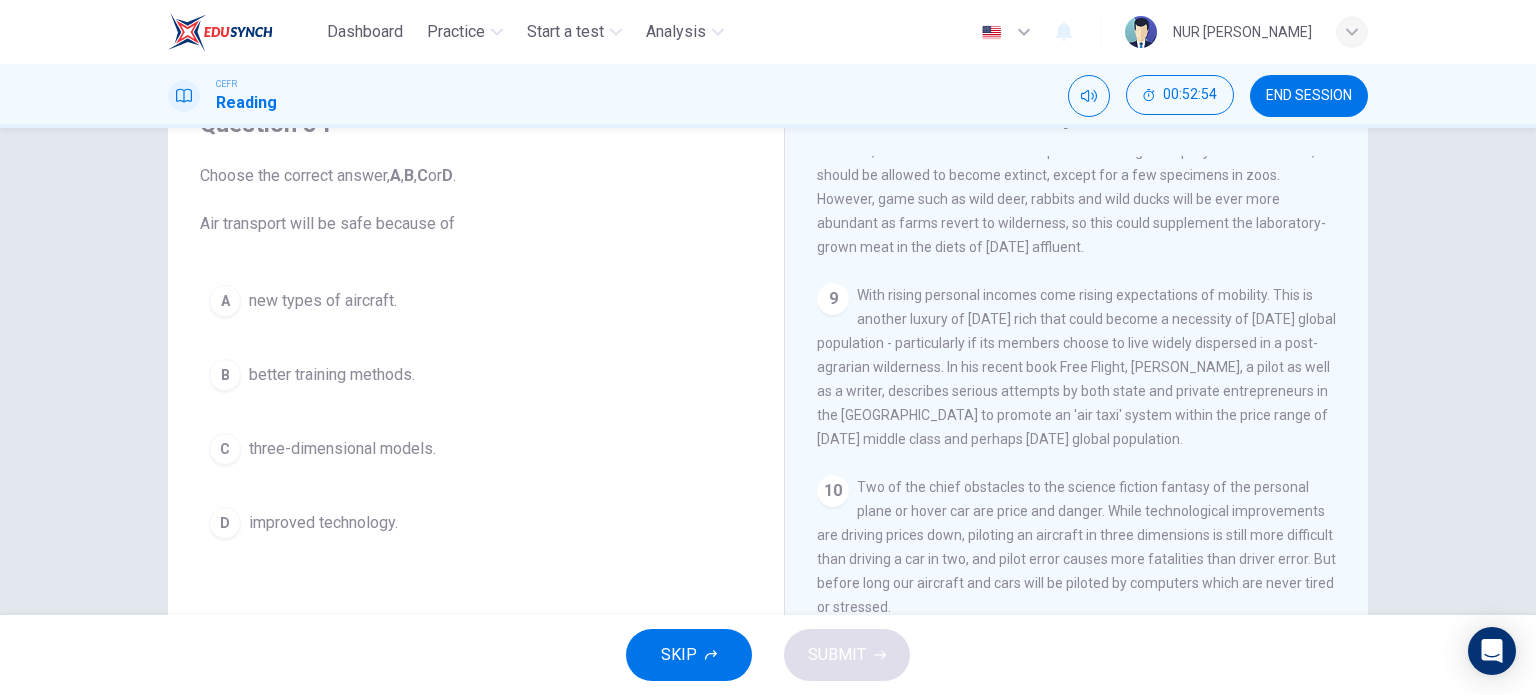 scroll, scrollTop: 1863, scrollLeft: 0, axis: vertical 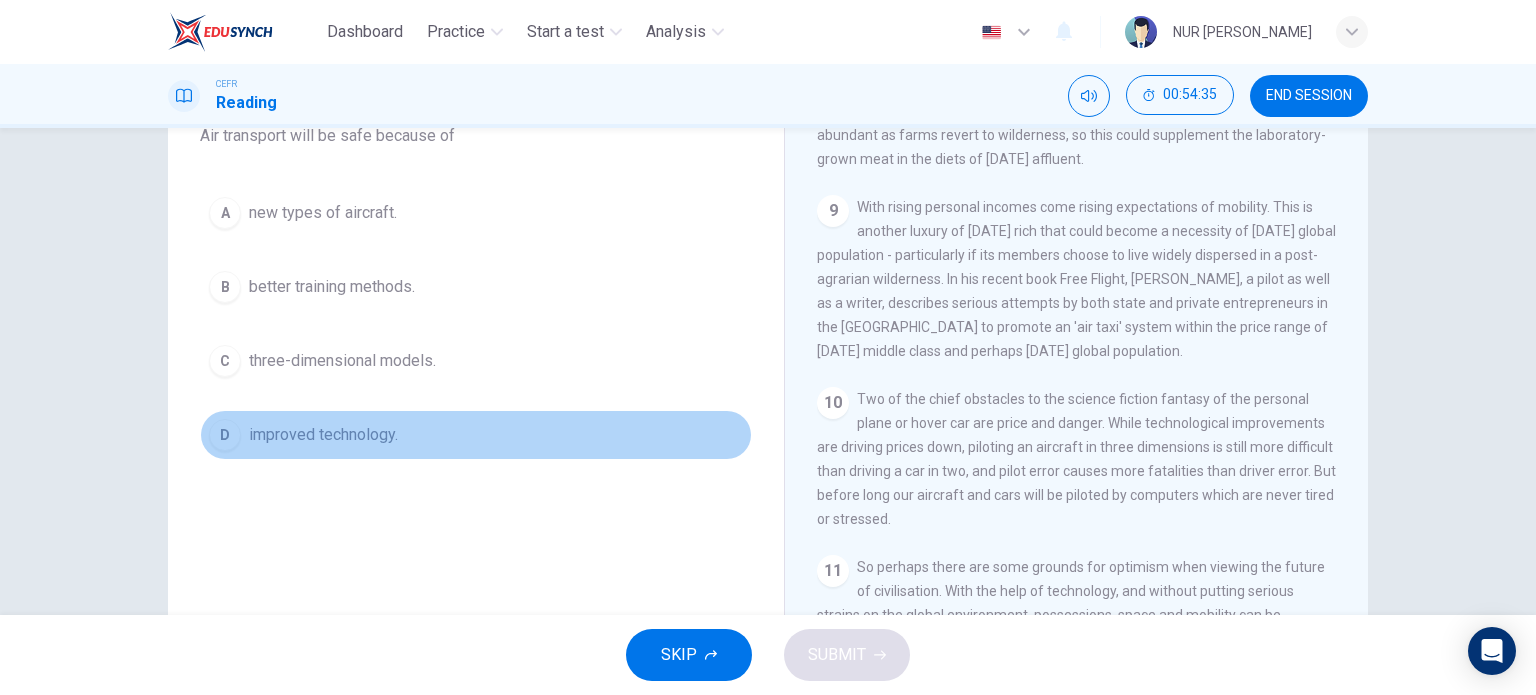 click on "improved technology." at bounding box center (323, 435) 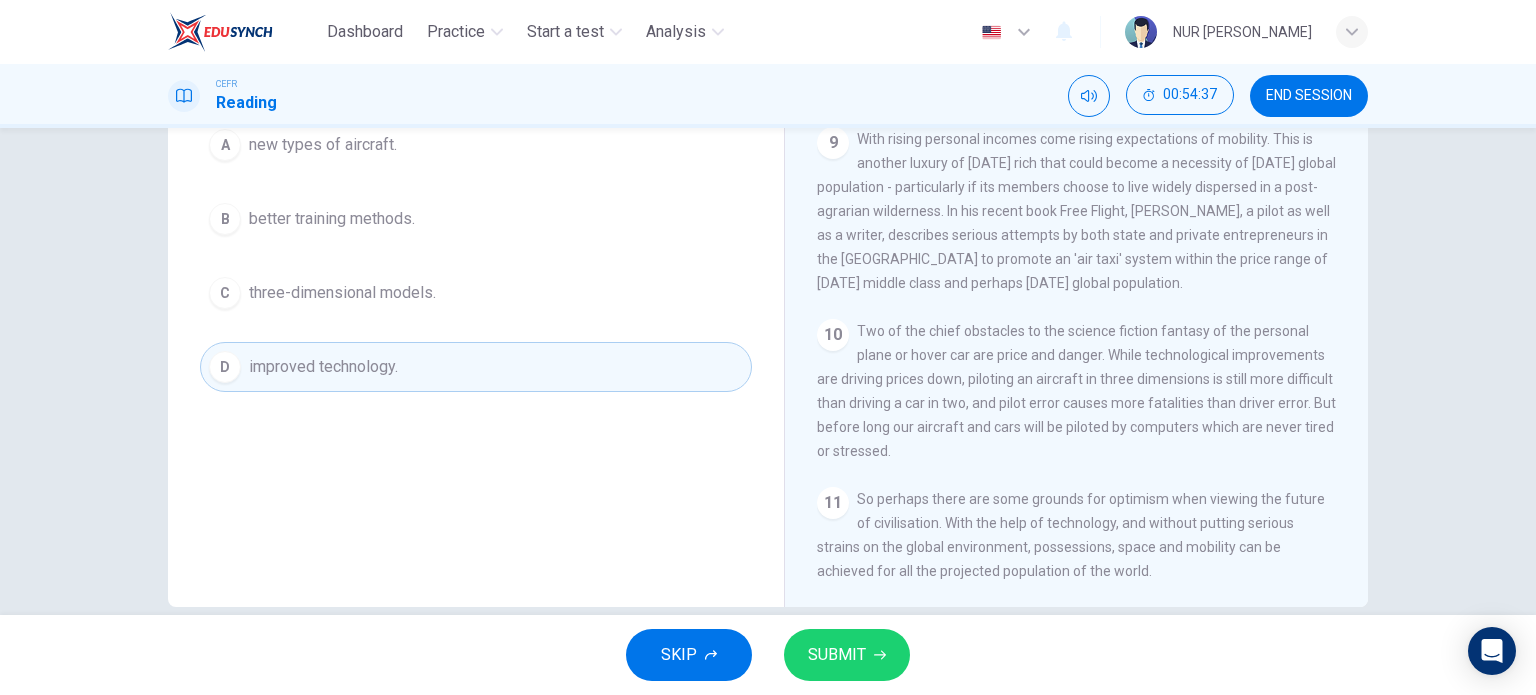 scroll, scrollTop: 288, scrollLeft: 0, axis: vertical 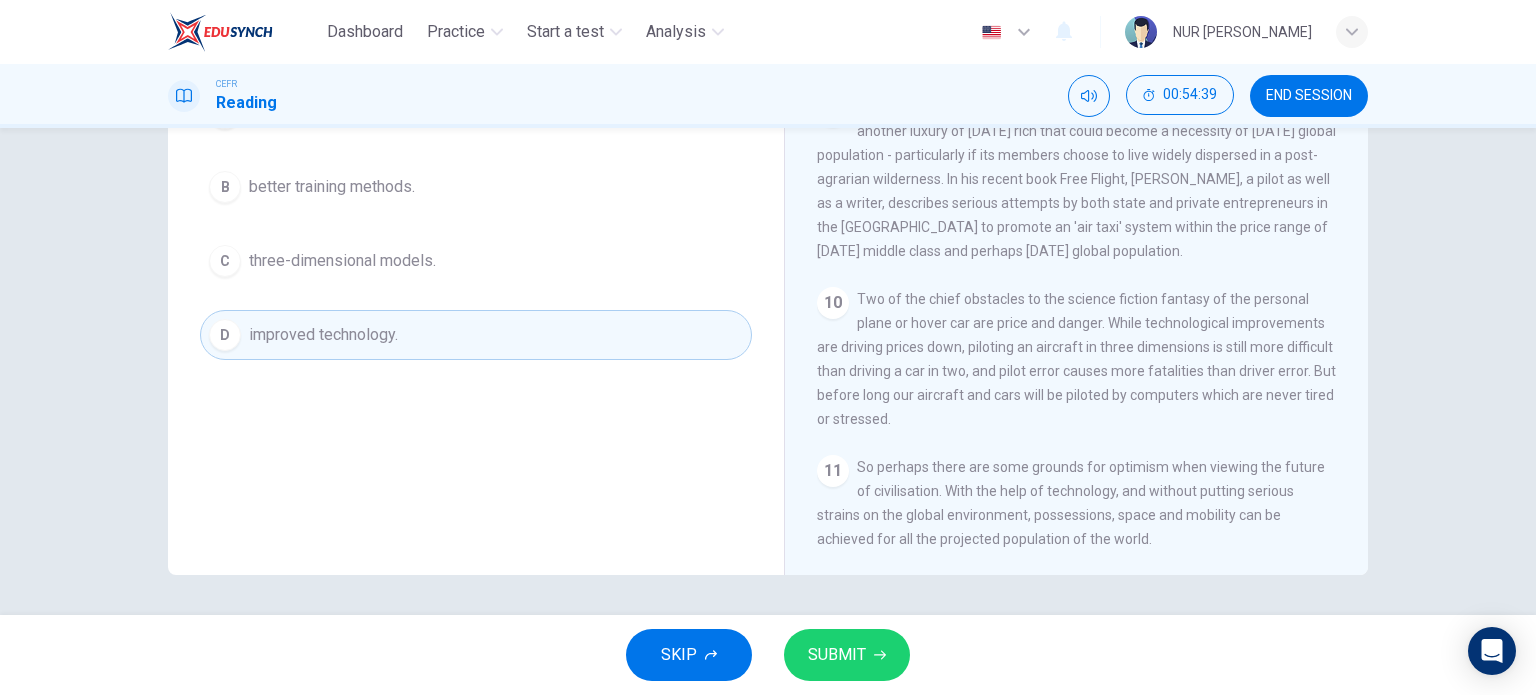 click on "SUBMIT" at bounding box center [837, 655] 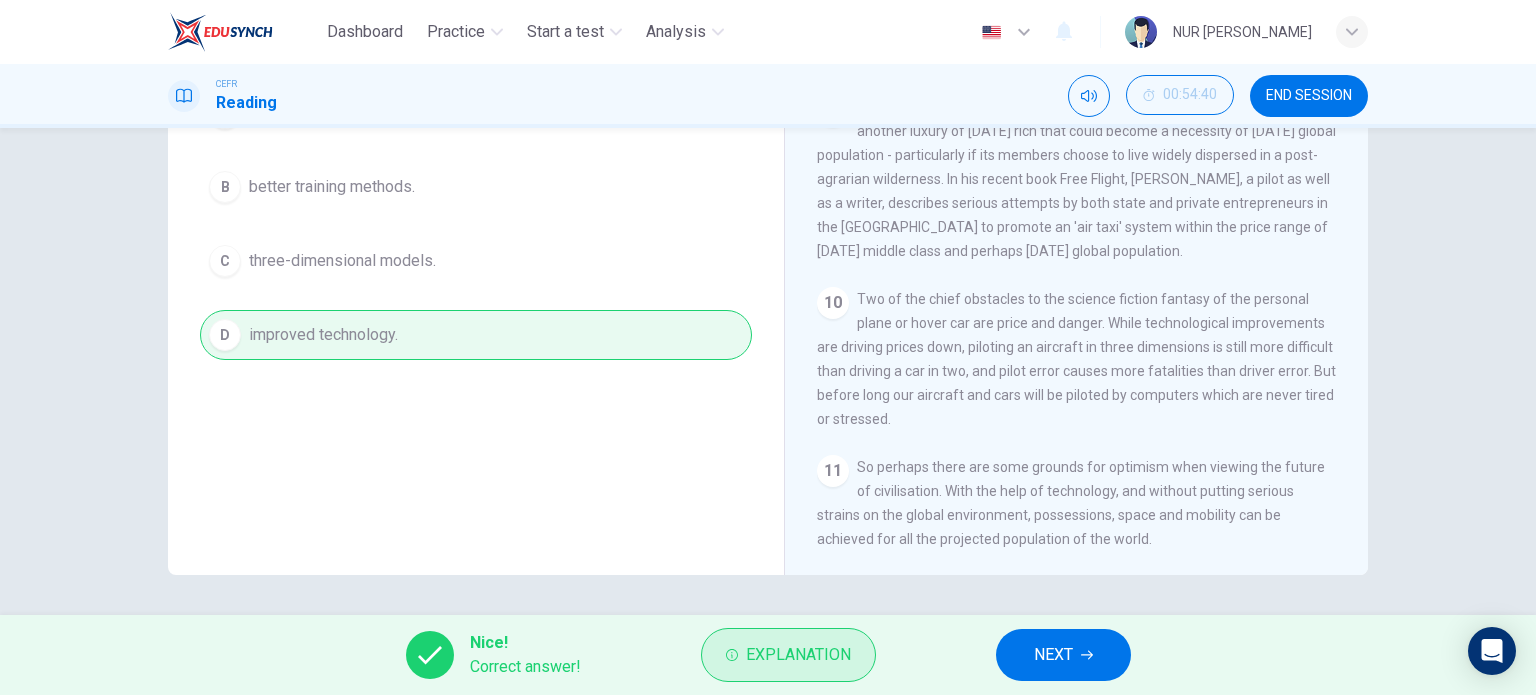 click on "Explanation" at bounding box center (788, 655) 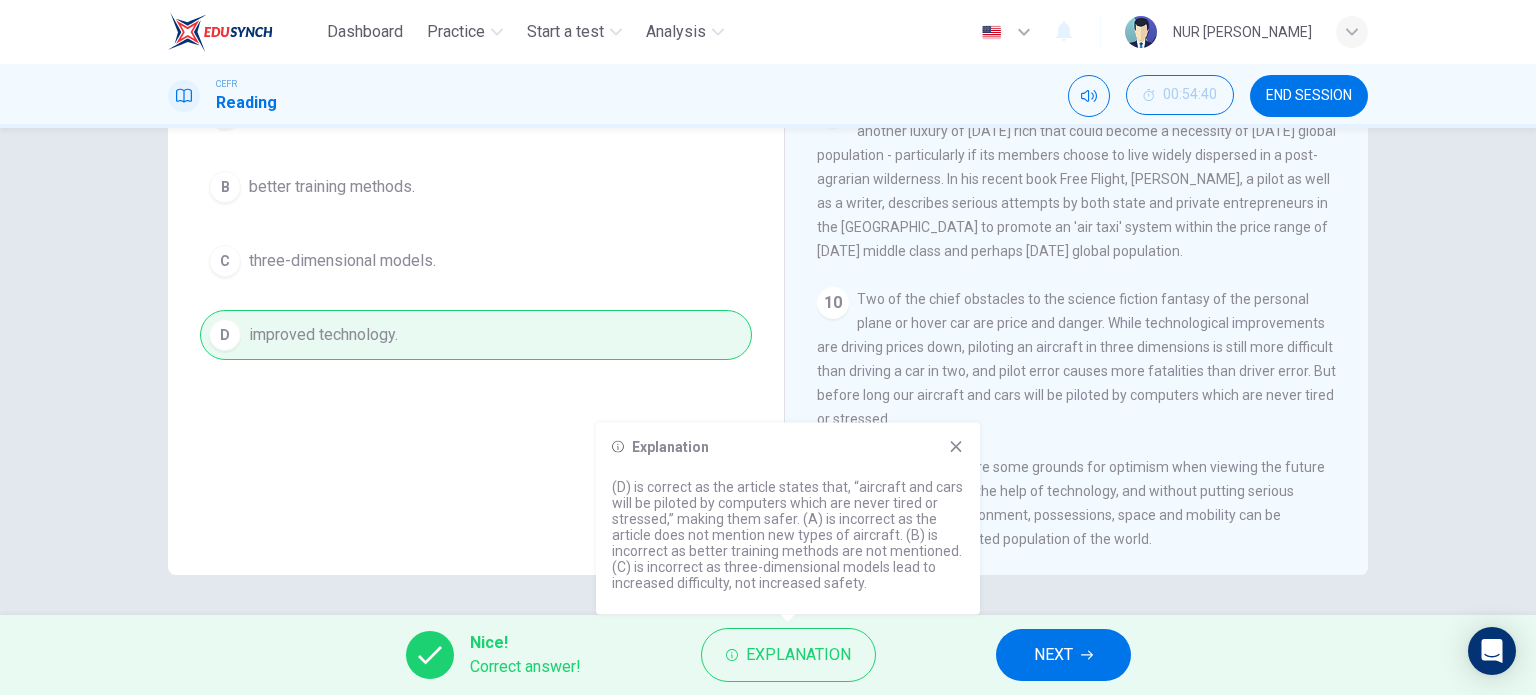 click 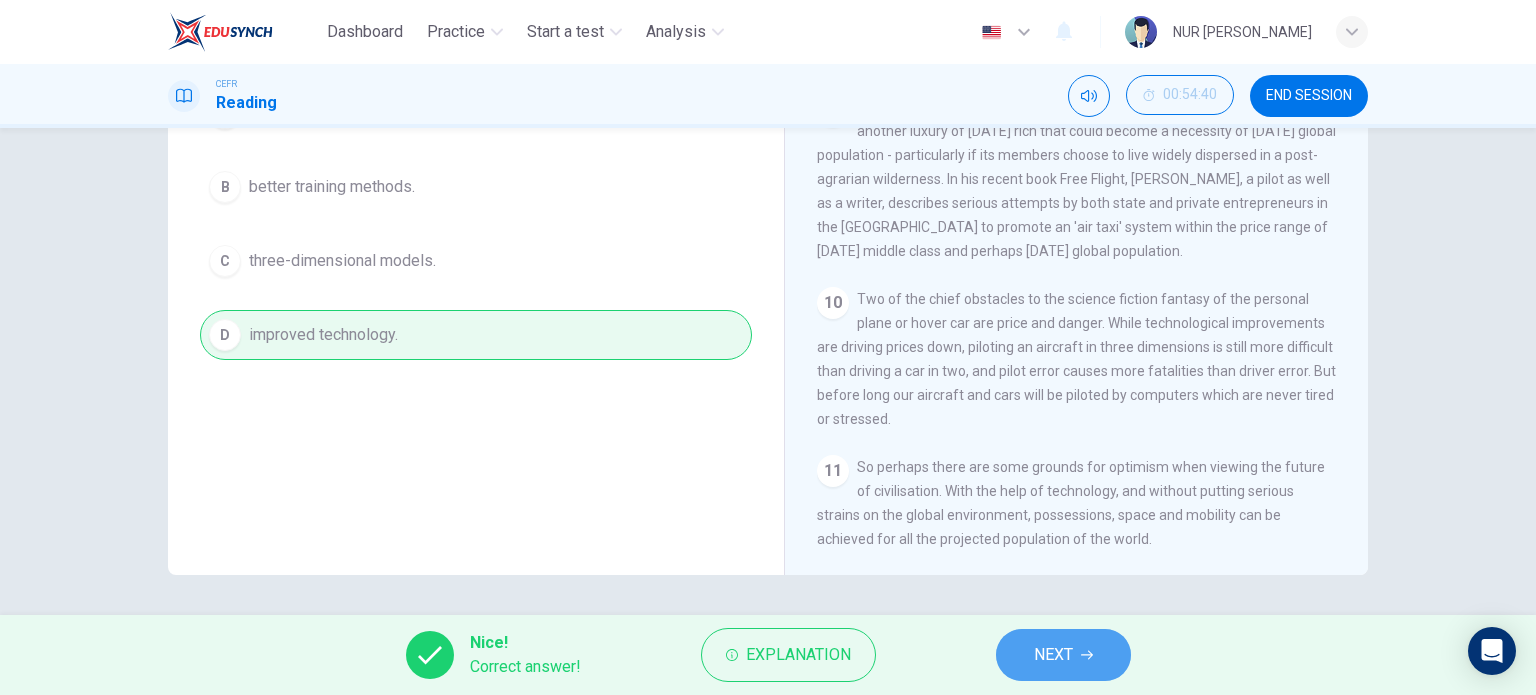 click on "NEXT" at bounding box center (1053, 655) 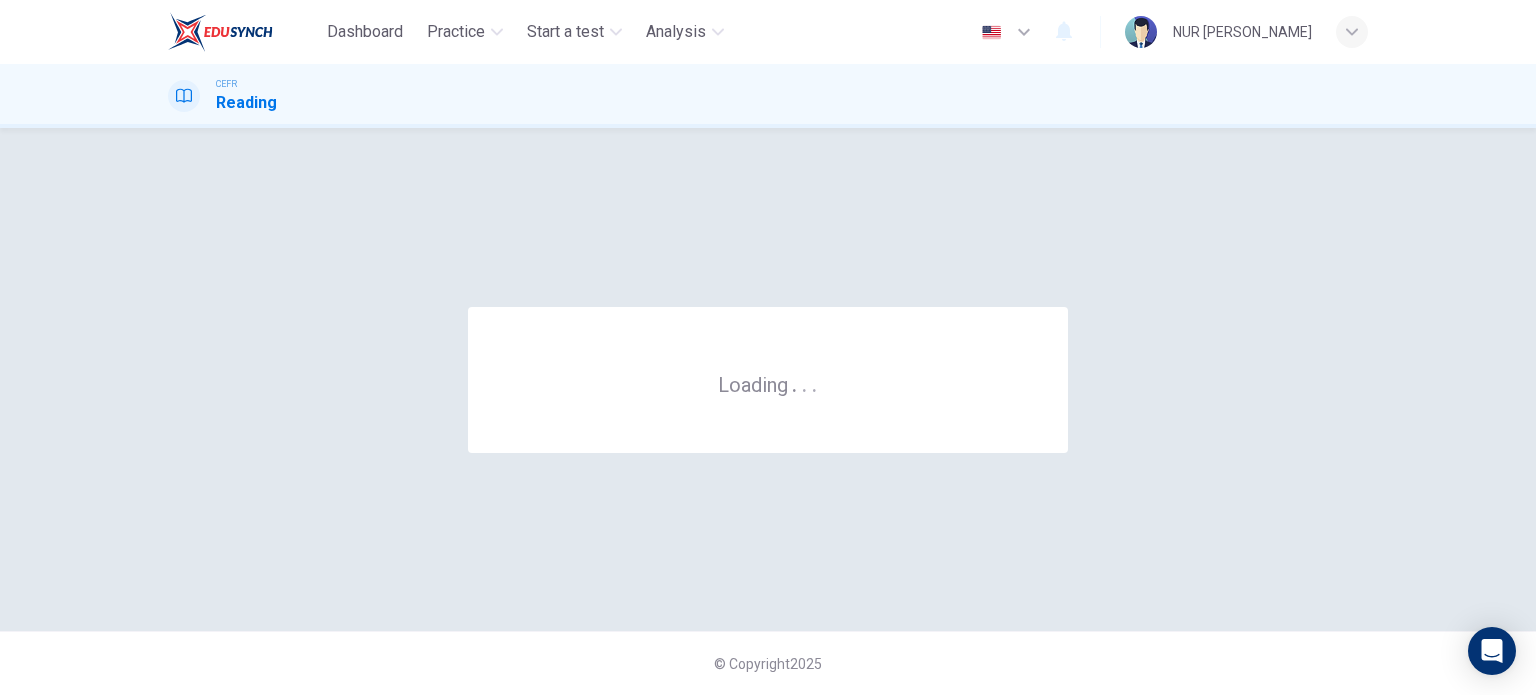 scroll, scrollTop: 0, scrollLeft: 0, axis: both 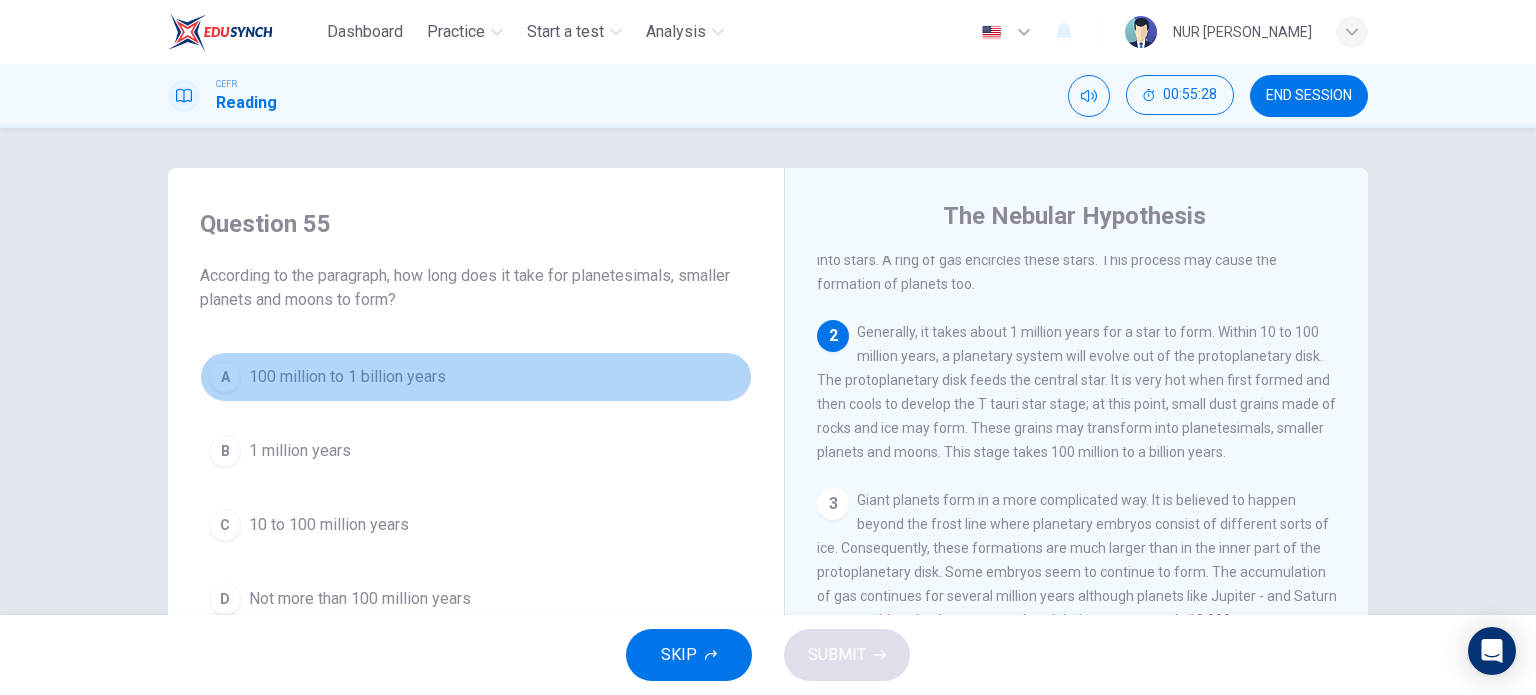 click on "A 100 million to 1 billion years" at bounding box center [476, 377] 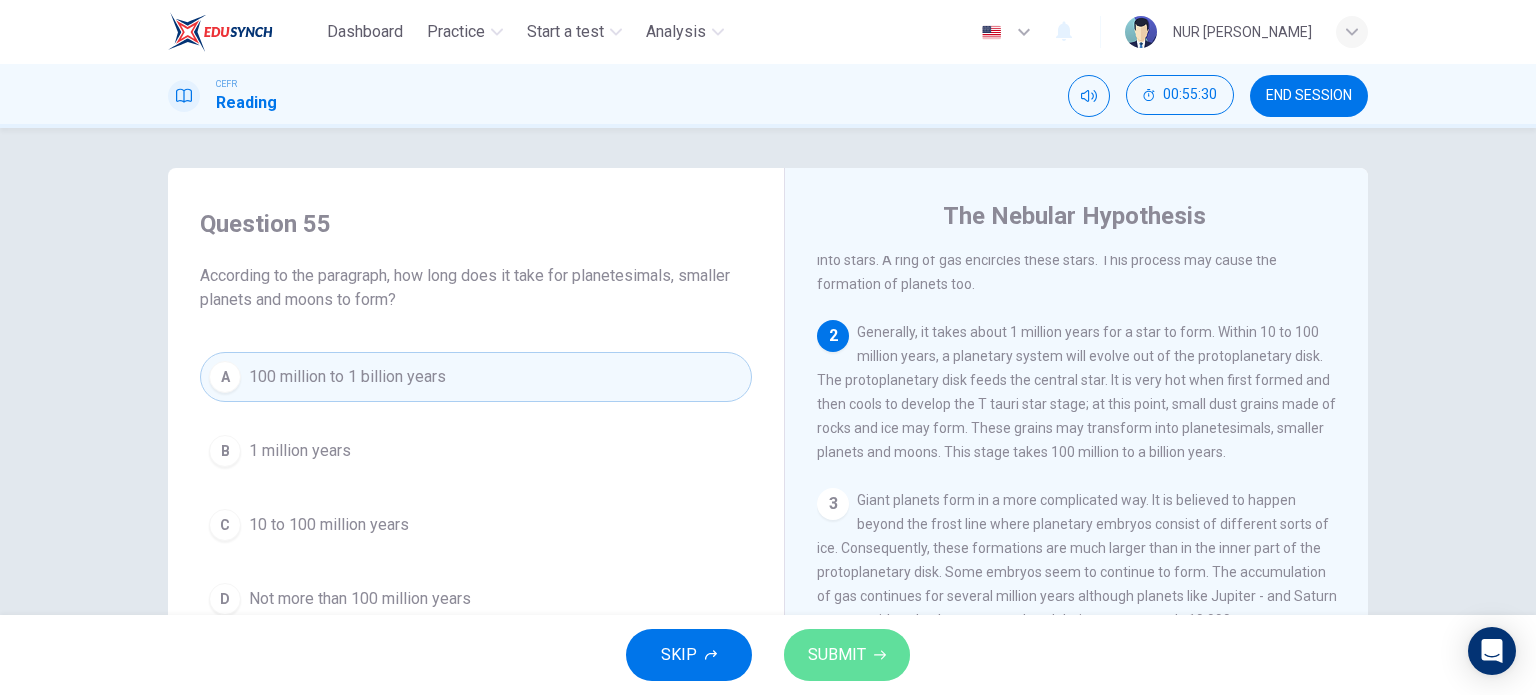 click on "SUBMIT" at bounding box center [847, 655] 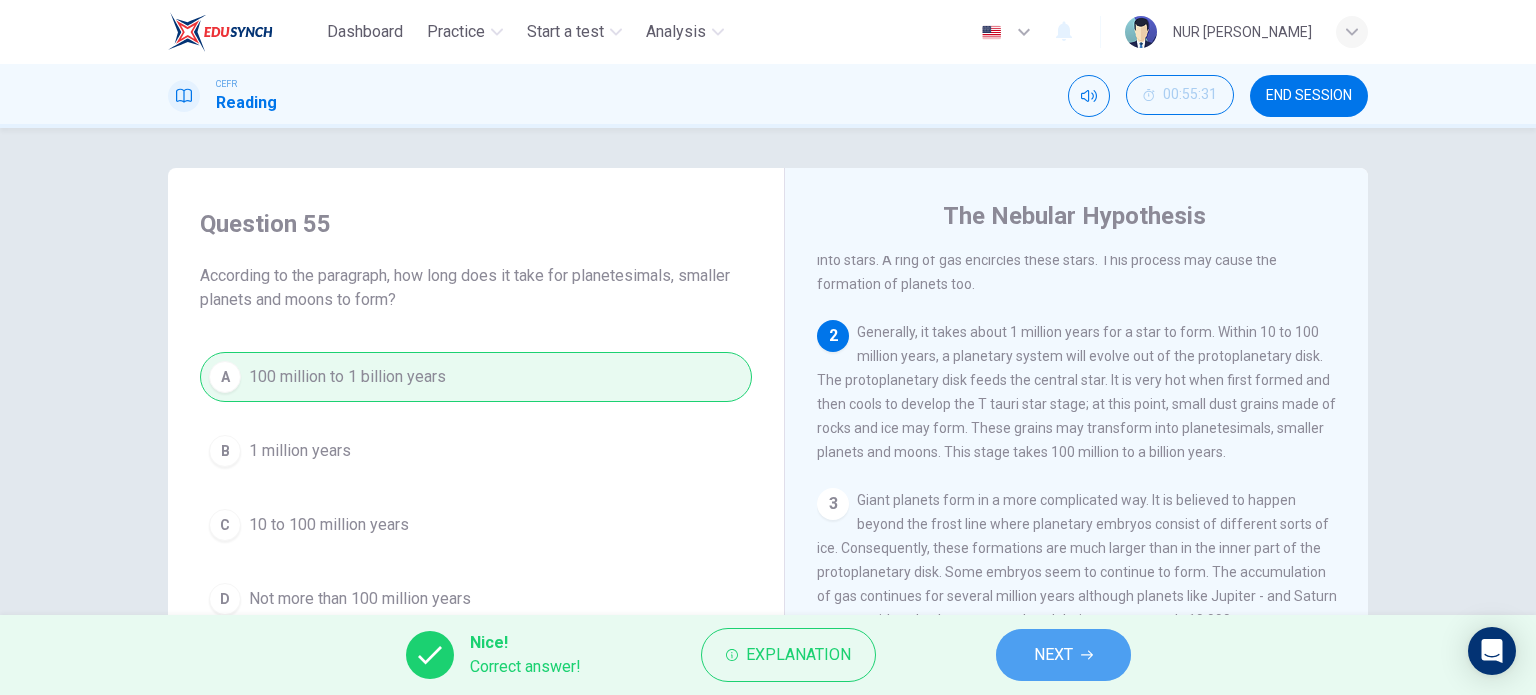 click 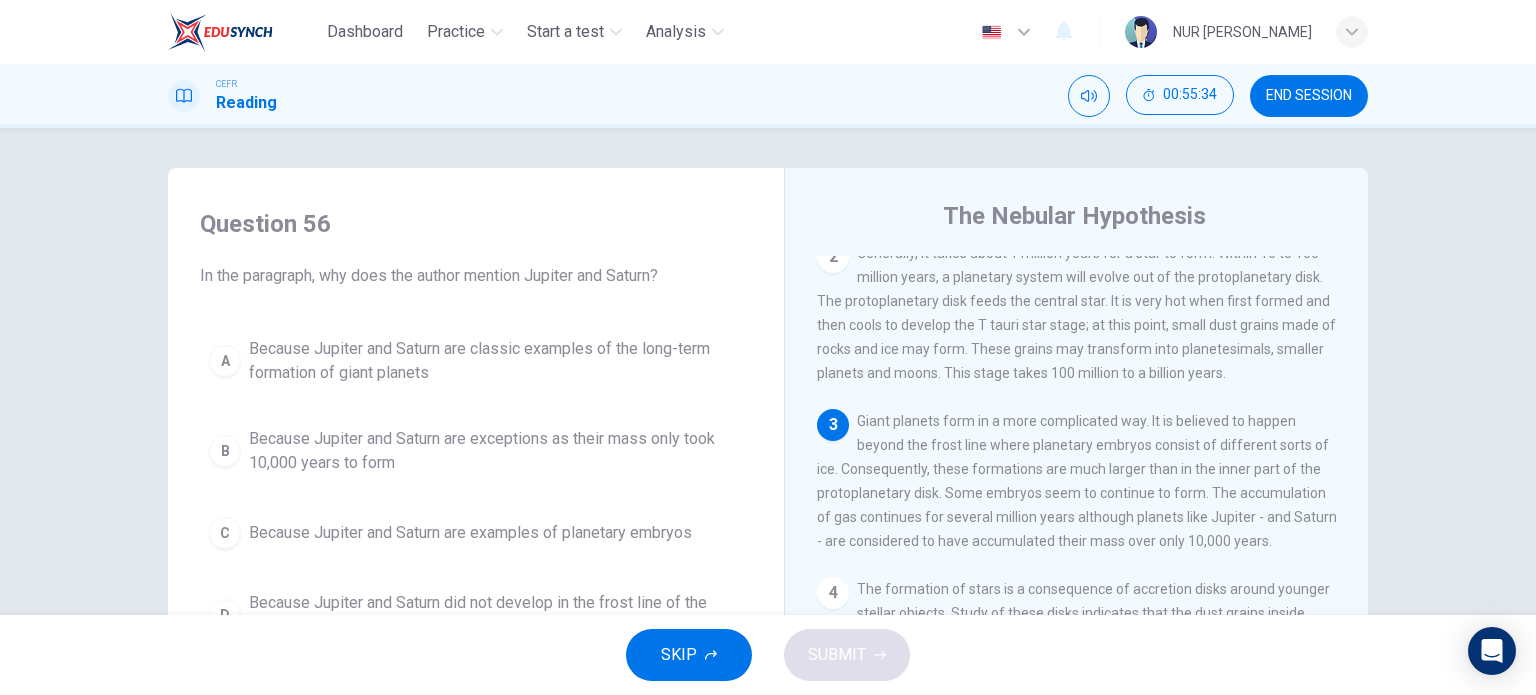 scroll, scrollTop: 300, scrollLeft: 0, axis: vertical 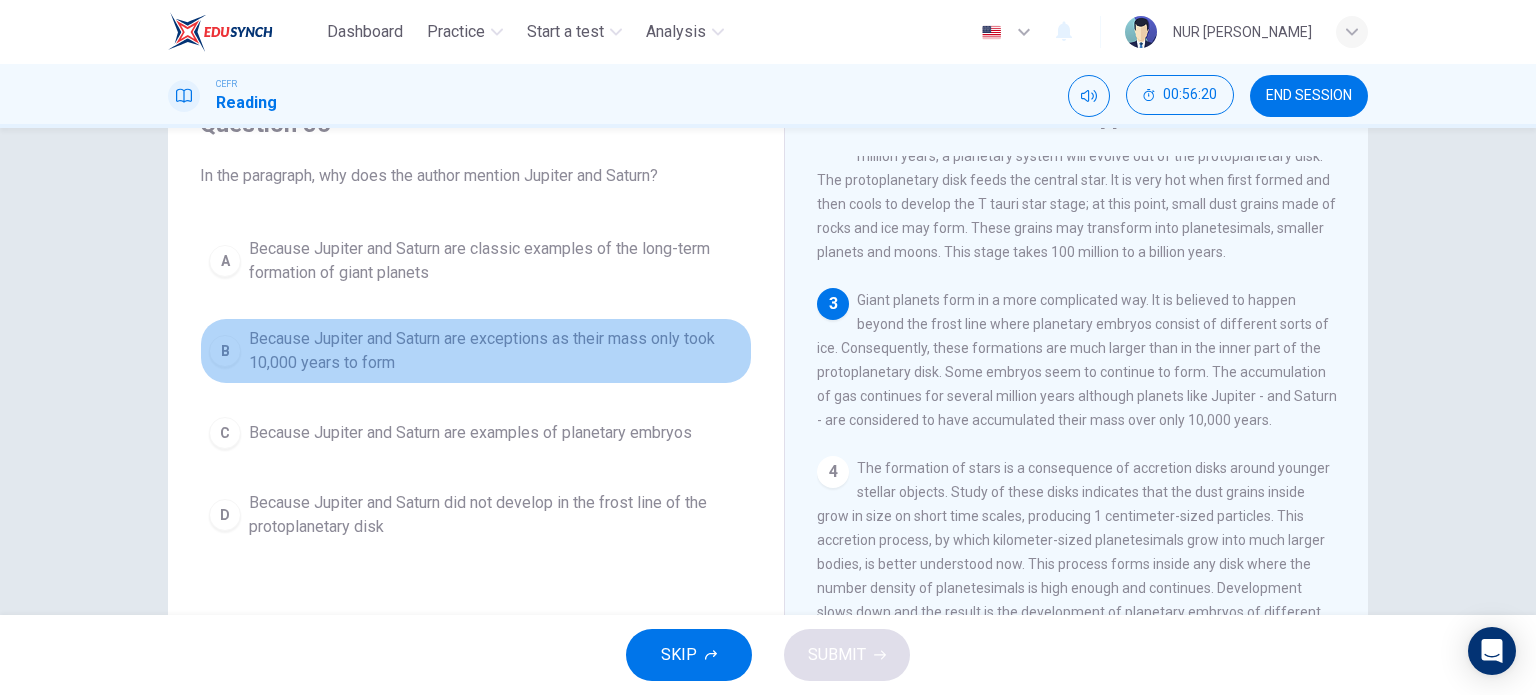 click on "Because Jupiter and Saturn are exceptions as their mass only took 10,000 years to form" at bounding box center [496, 351] 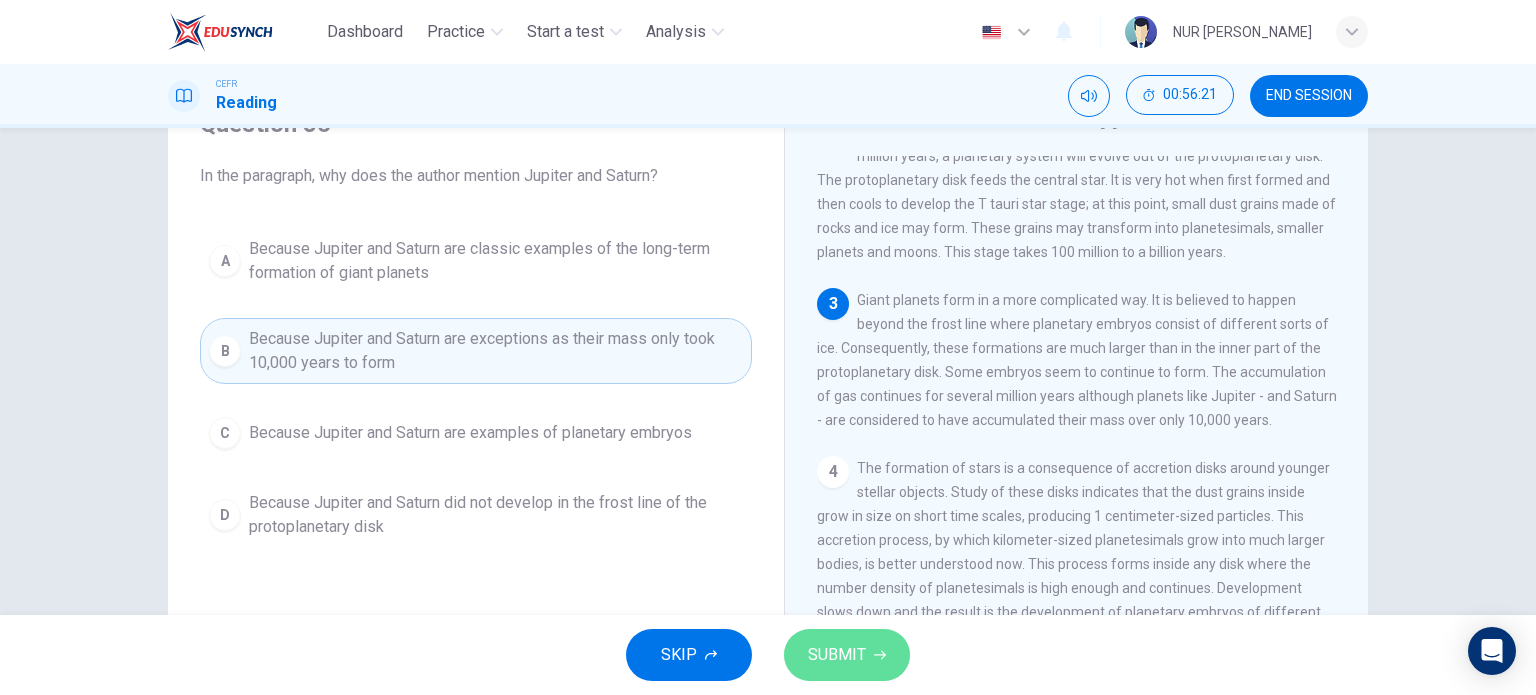 click on "SUBMIT" at bounding box center (837, 655) 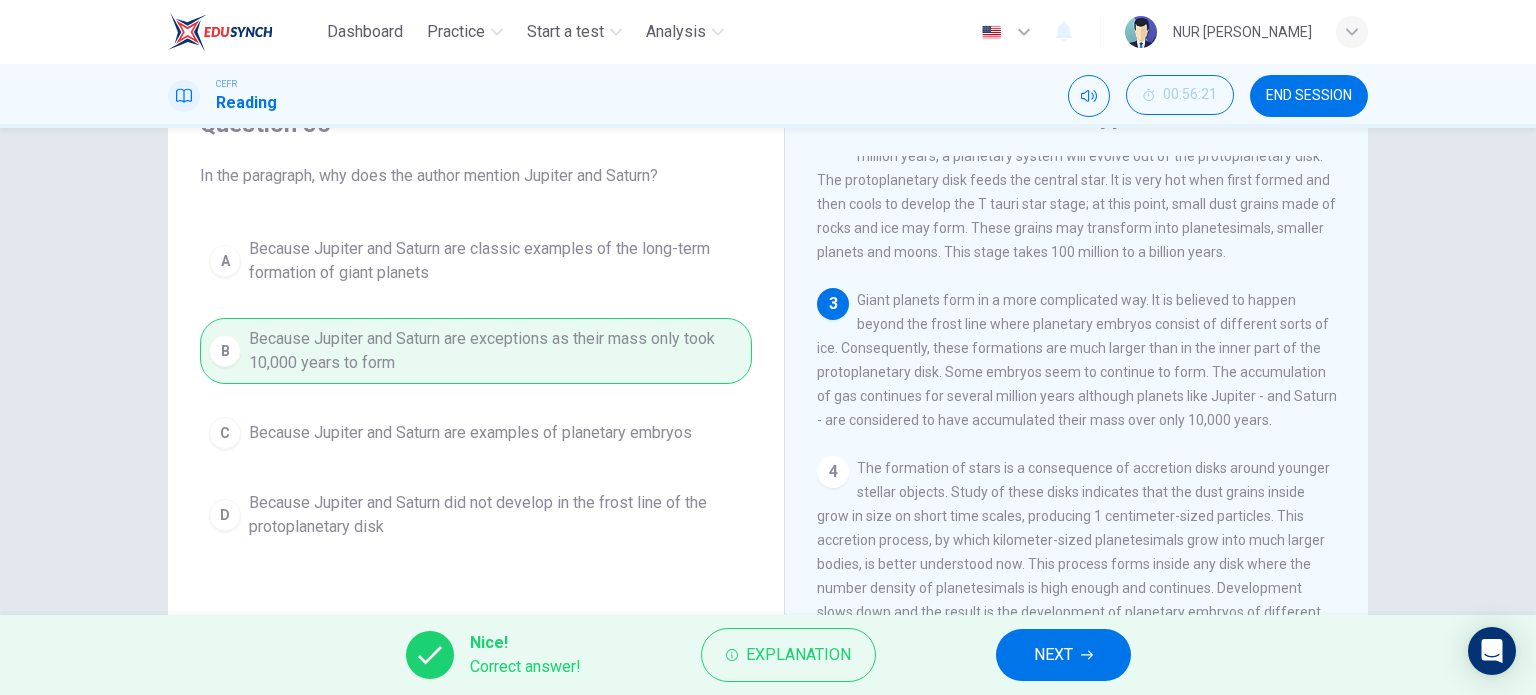 click on "NEXT" at bounding box center (1063, 655) 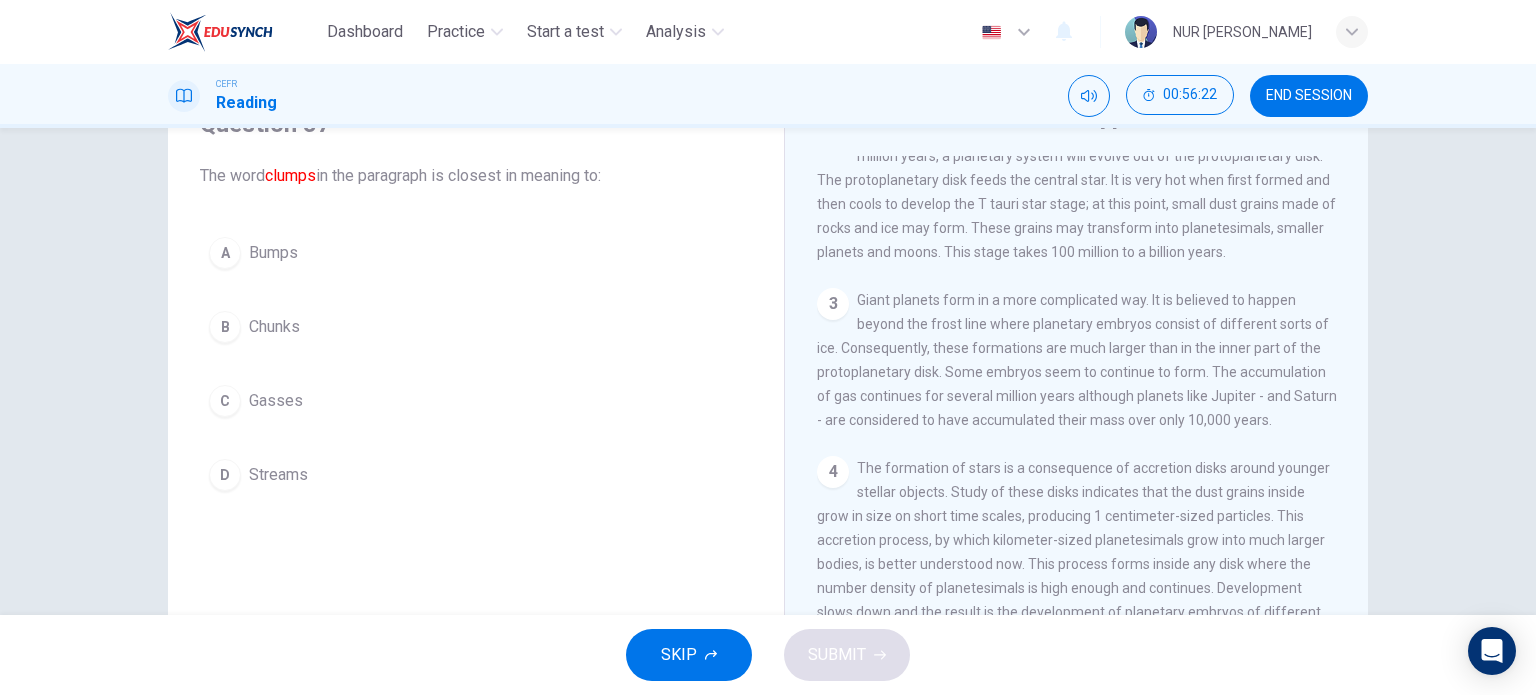 scroll, scrollTop: 0, scrollLeft: 0, axis: both 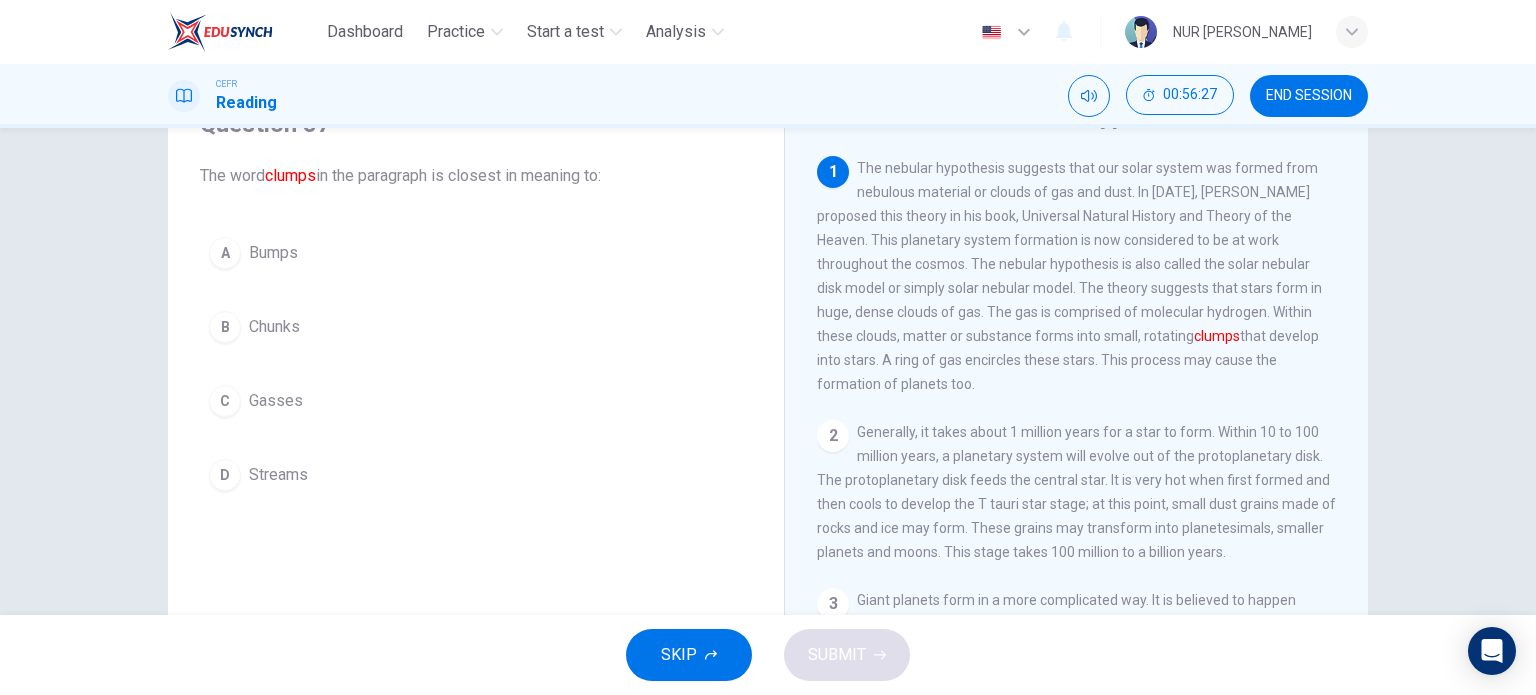 click on "B Chunks" at bounding box center (476, 327) 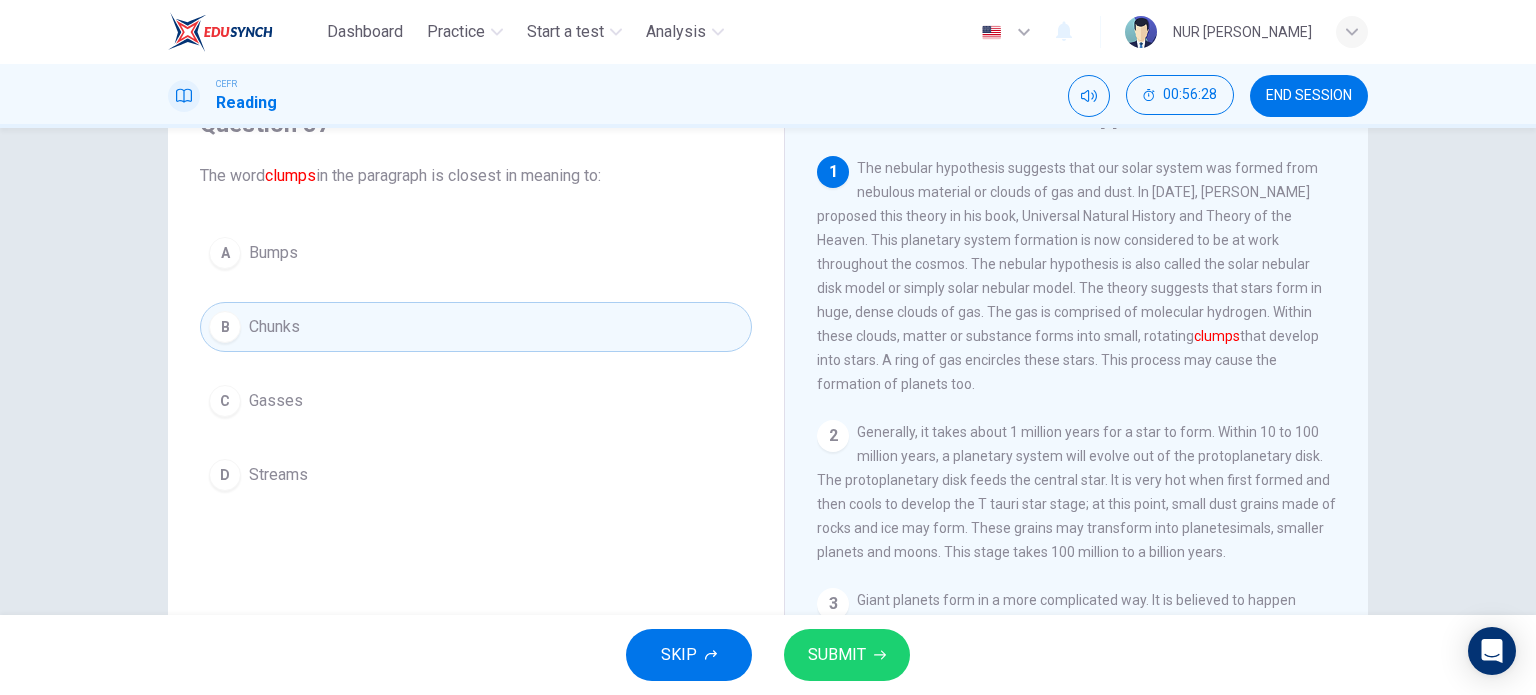 click on "SUBMIT" at bounding box center (847, 655) 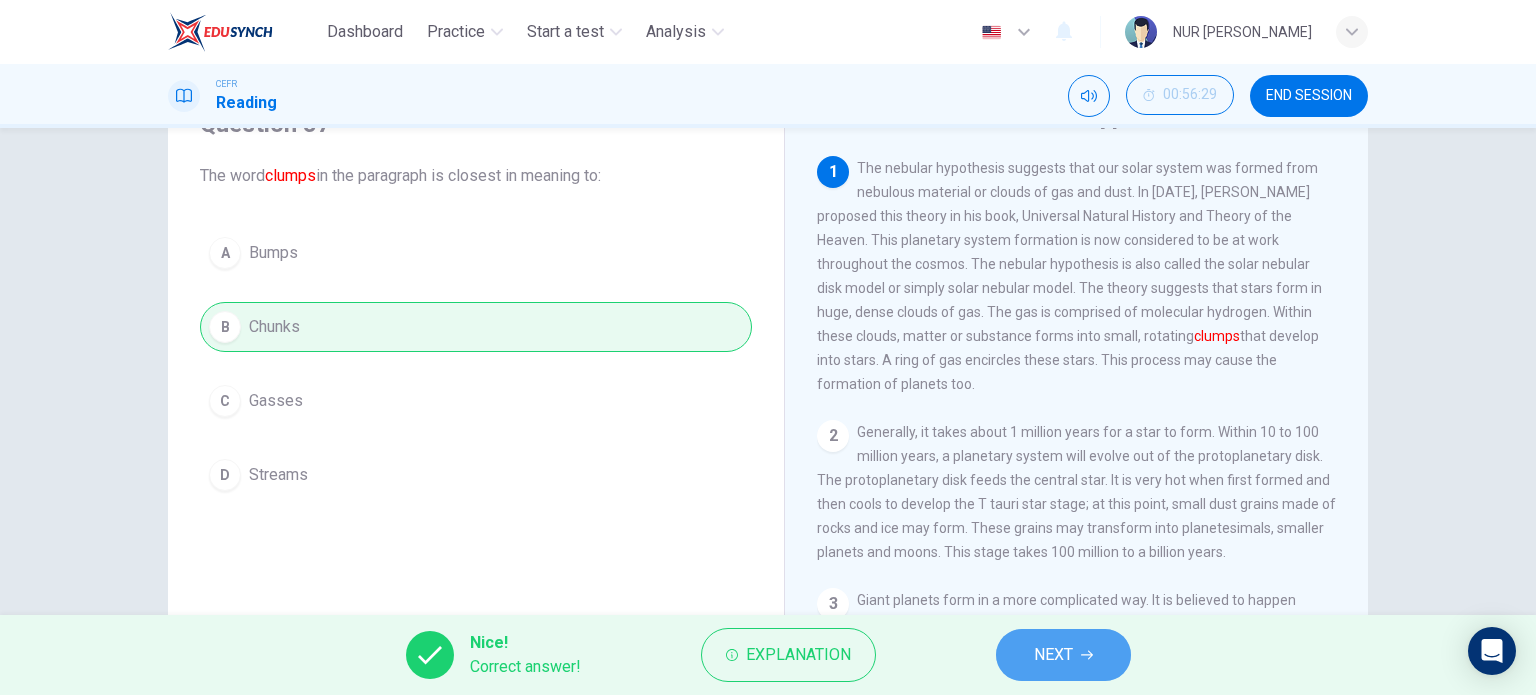 click on "NEXT" at bounding box center [1063, 655] 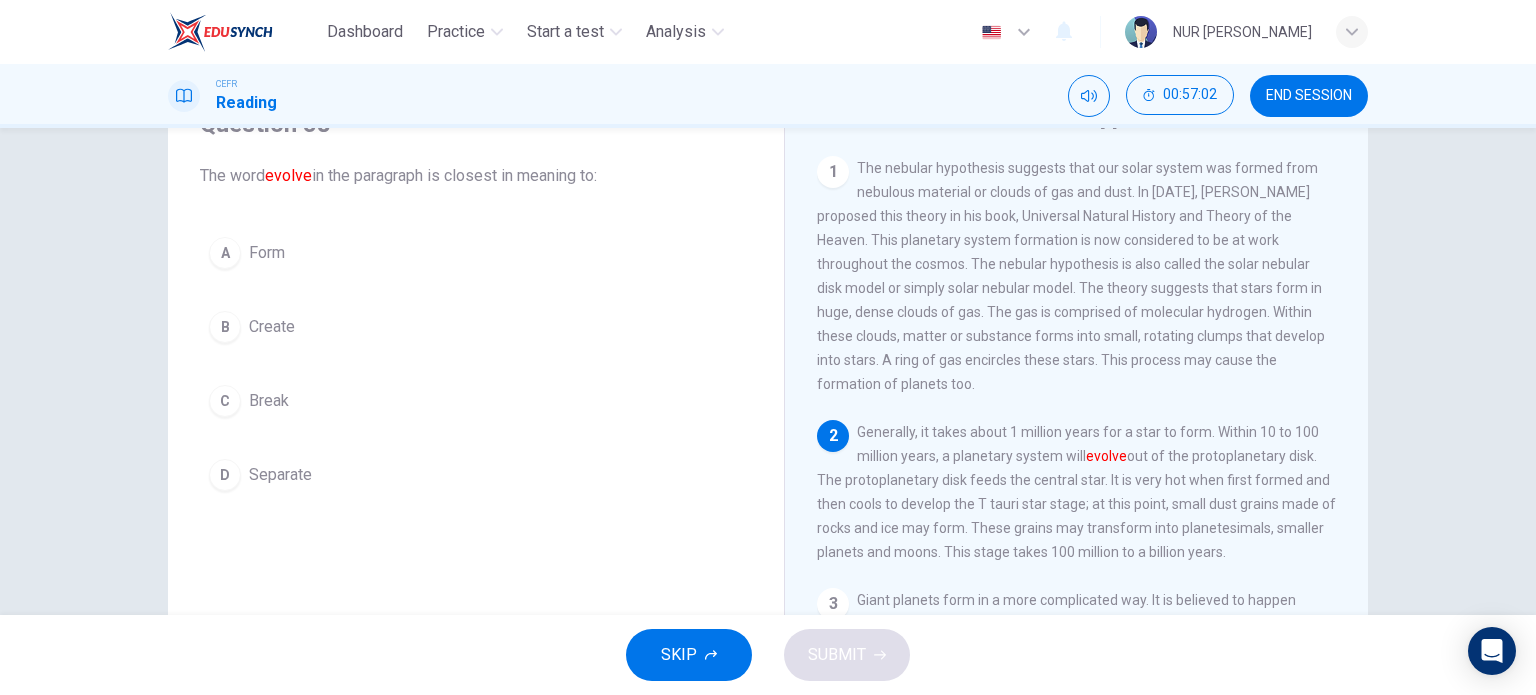 click on "Form" at bounding box center (267, 253) 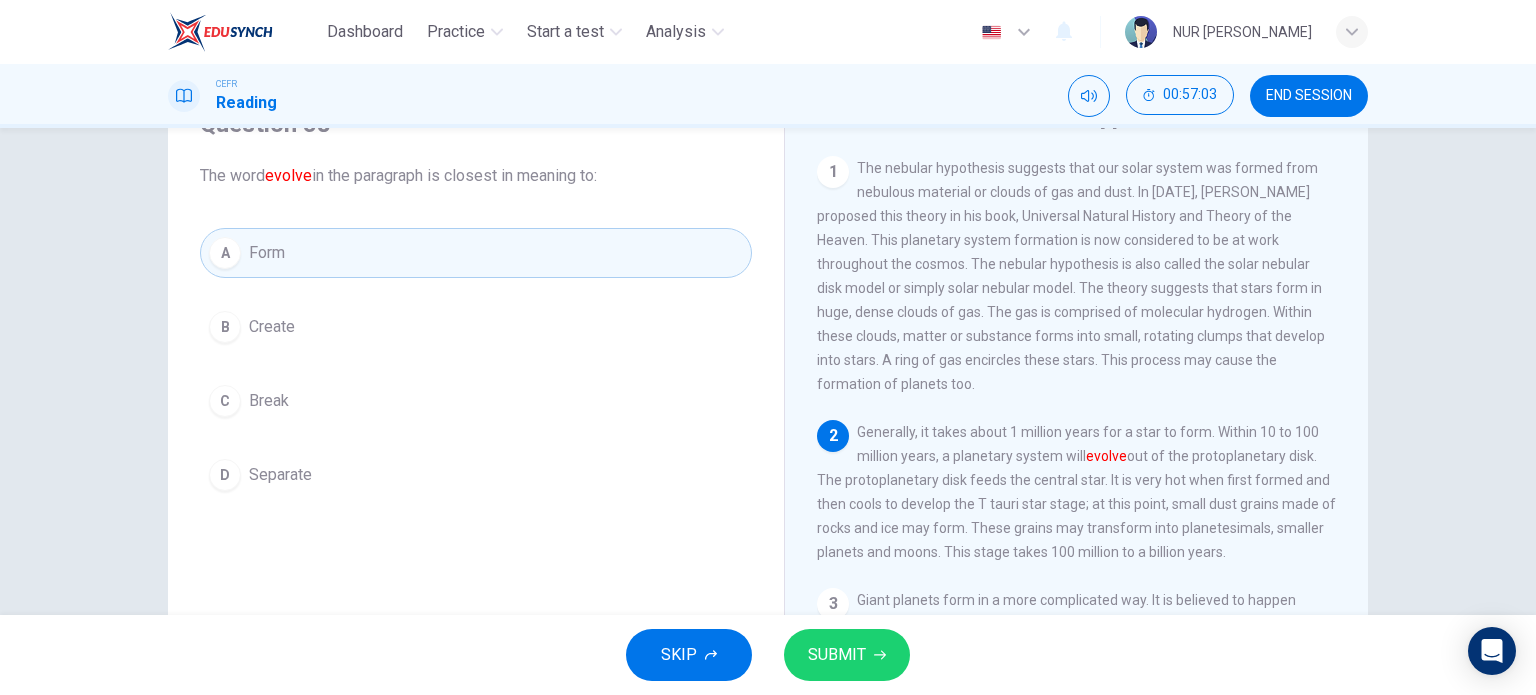 click on "SKIP SUBMIT" at bounding box center [768, 655] 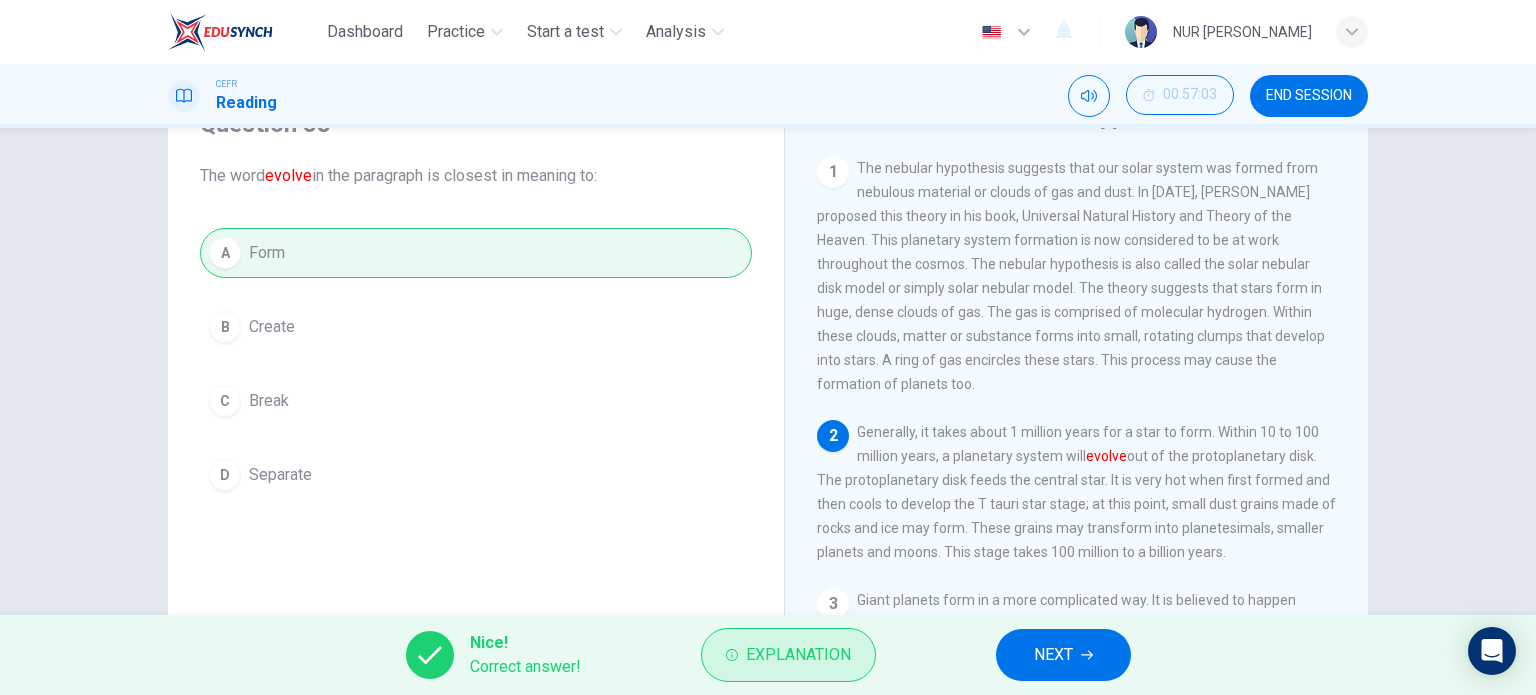click on "Explanation" at bounding box center (788, 655) 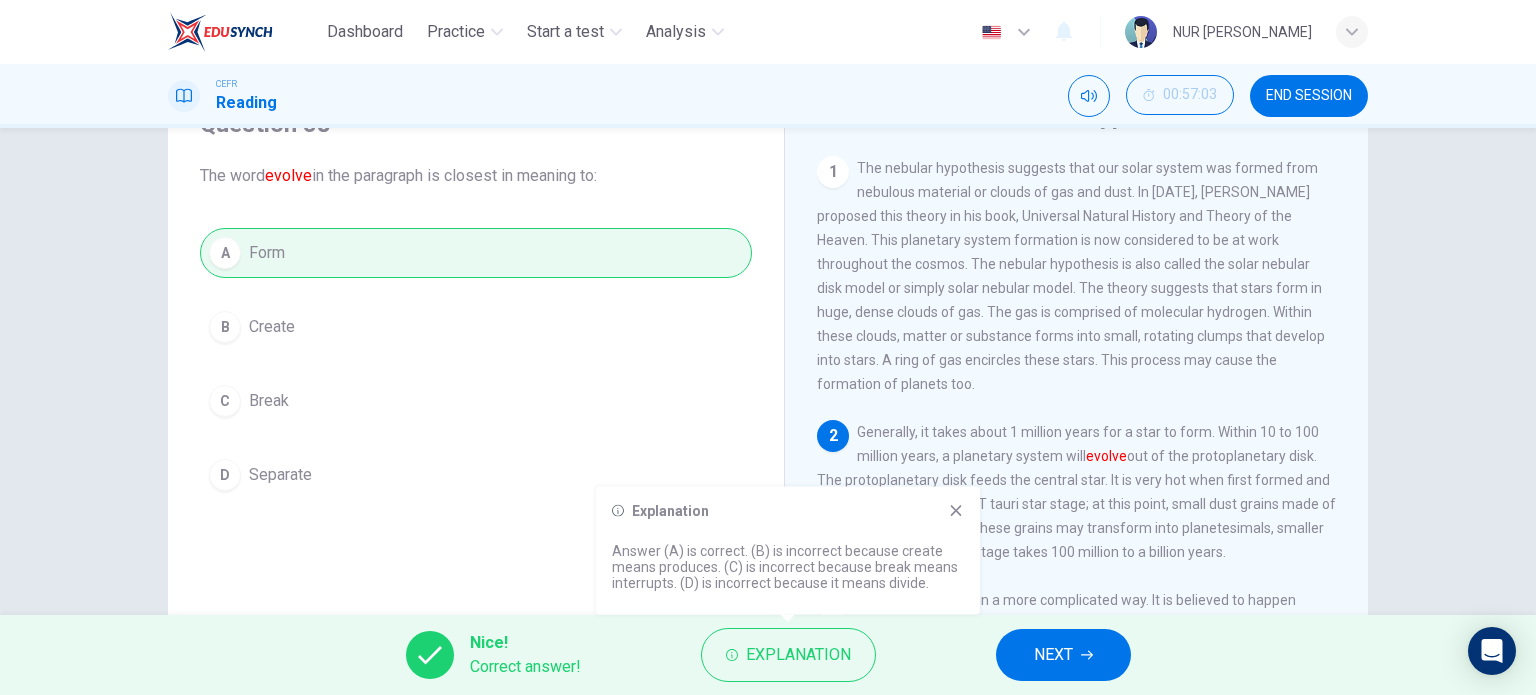 click 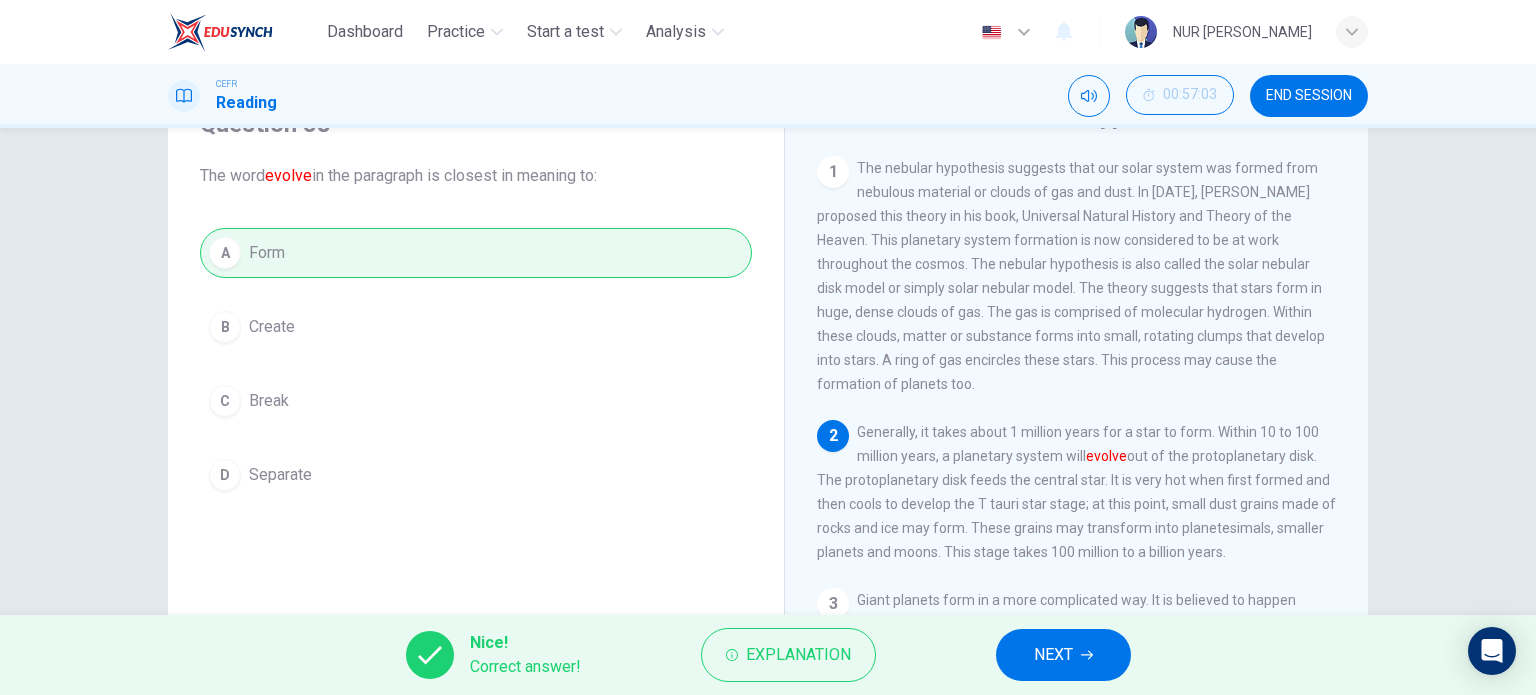 click on "NEXT" at bounding box center (1053, 655) 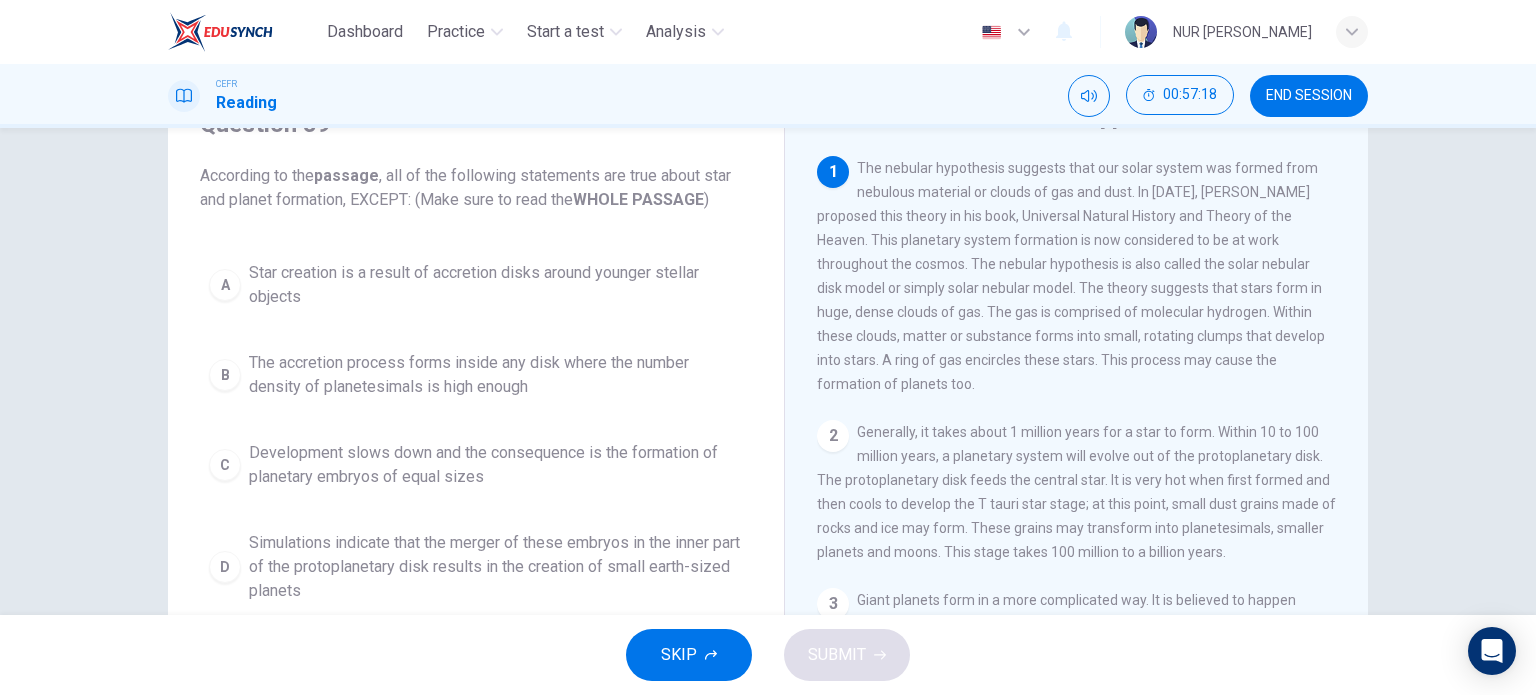 scroll, scrollTop: 0, scrollLeft: 0, axis: both 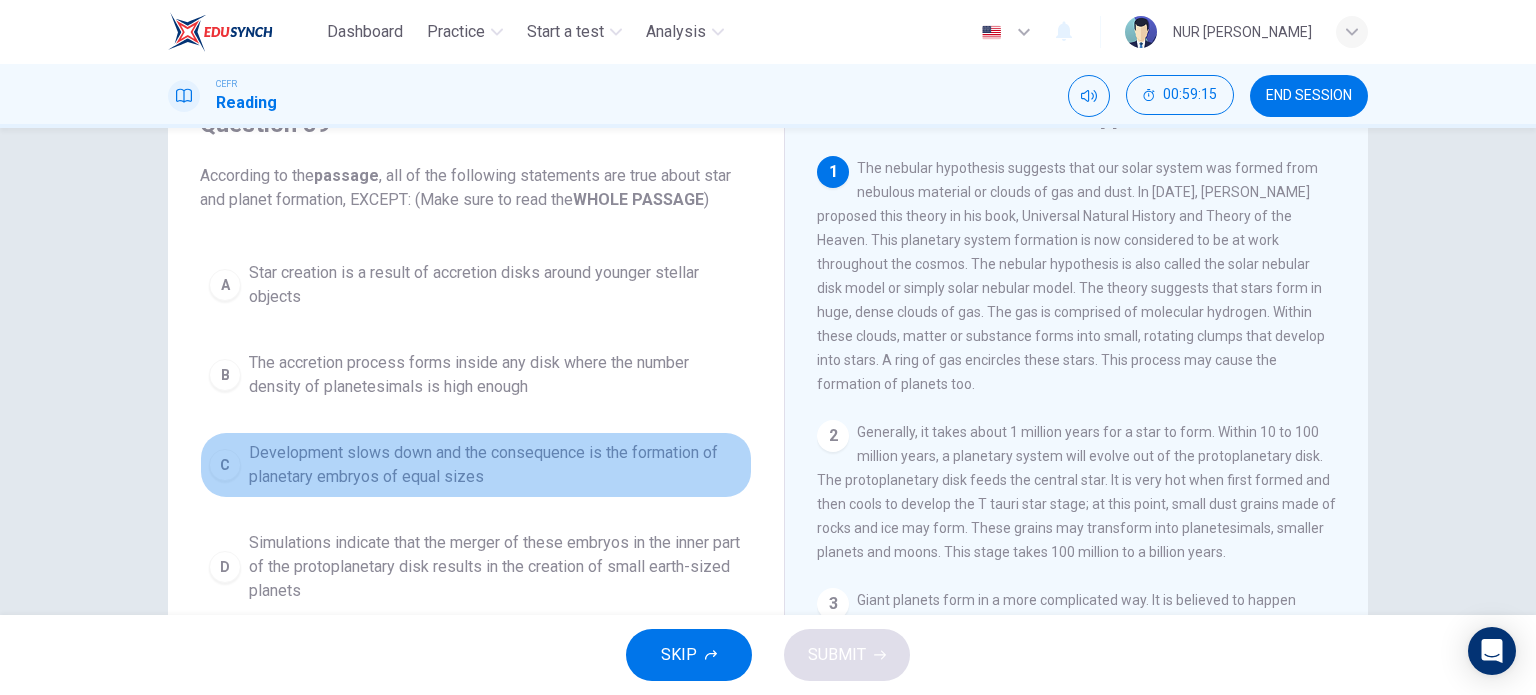 click on "Development slows down and the consequence is the formation of planetary embryos of equal sizes" at bounding box center [496, 465] 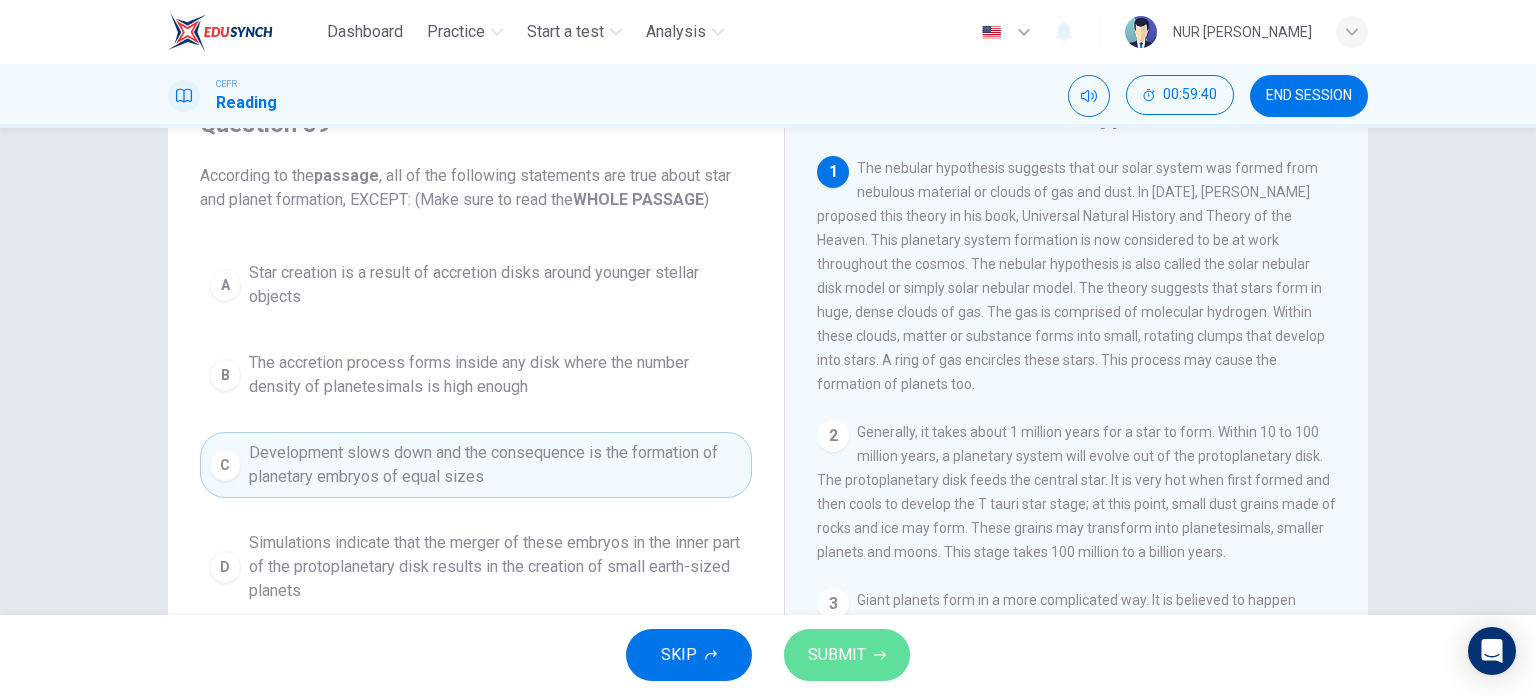 click on "SUBMIT" at bounding box center (847, 655) 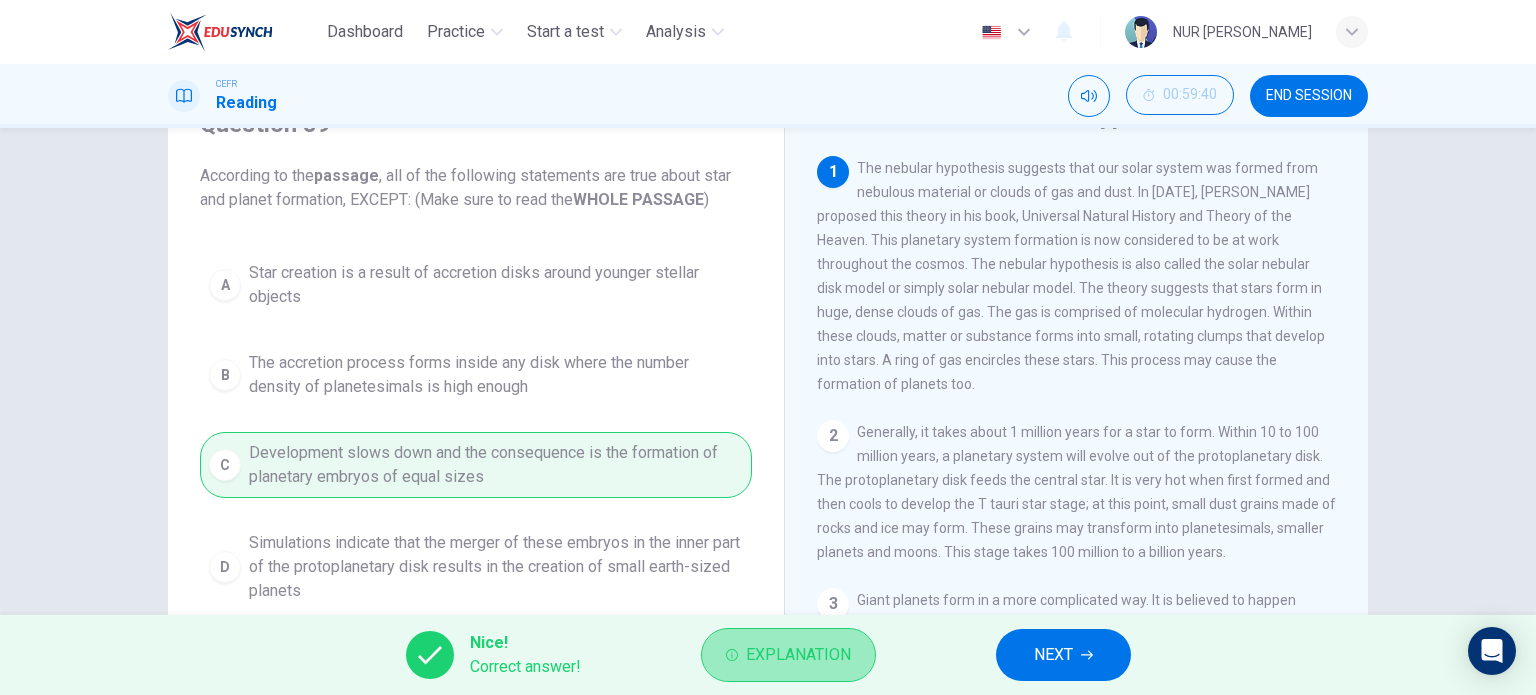 click on "Explanation" at bounding box center (798, 655) 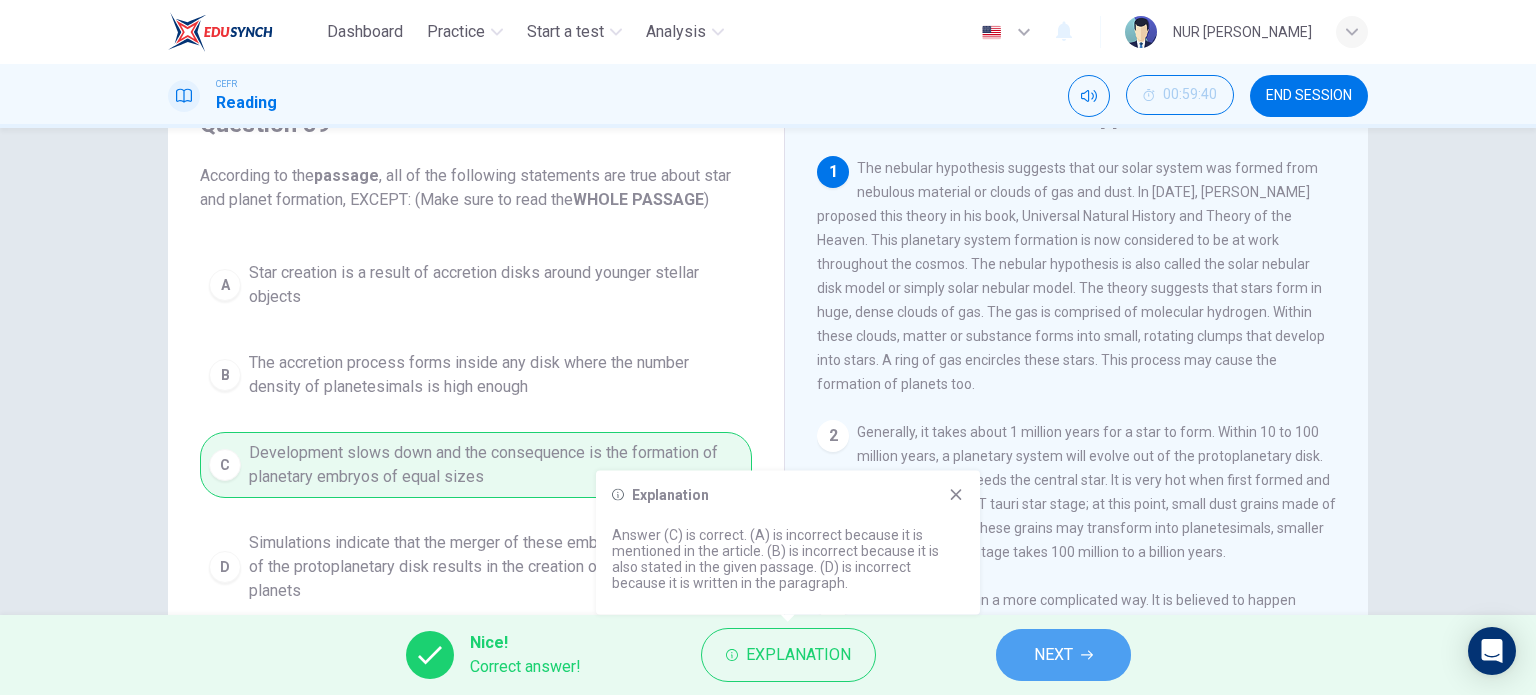 click on "NEXT" at bounding box center (1053, 655) 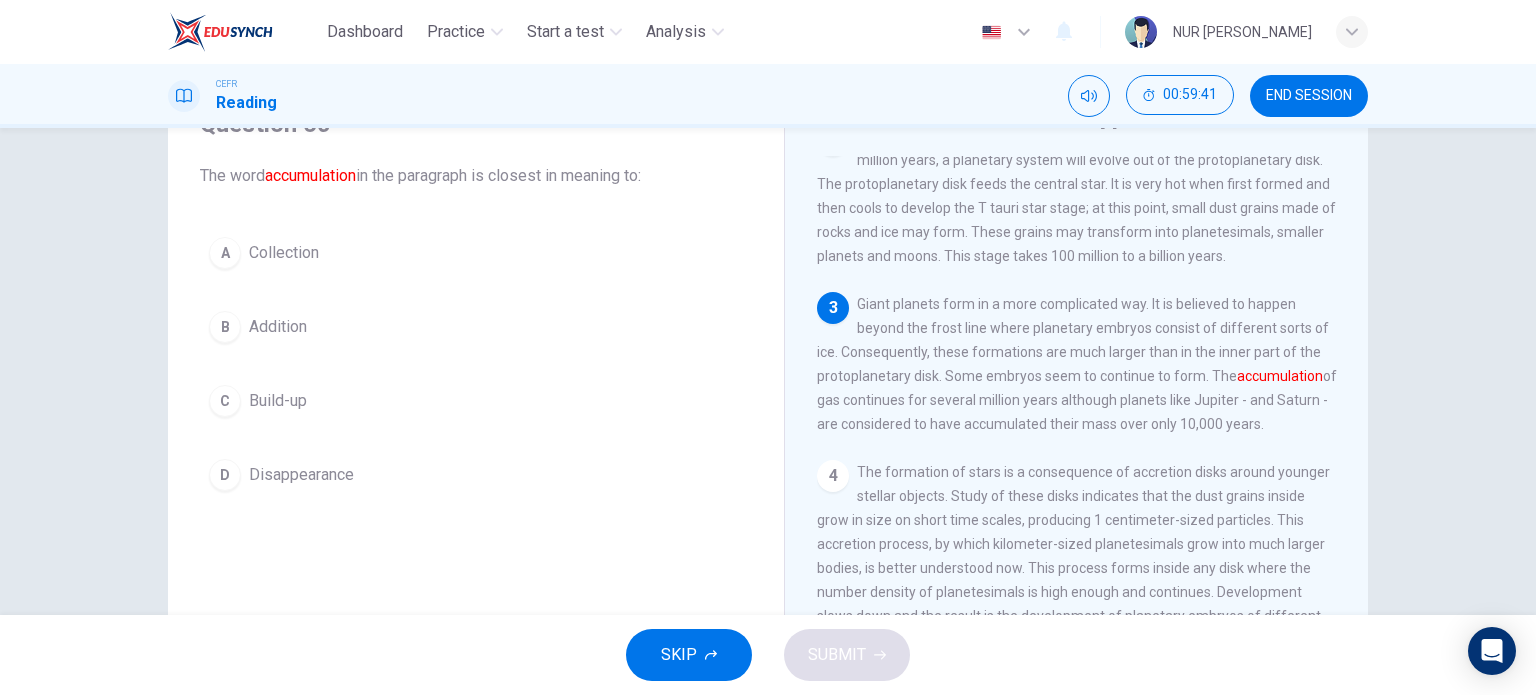 scroll, scrollTop: 300, scrollLeft: 0, axis: vertical 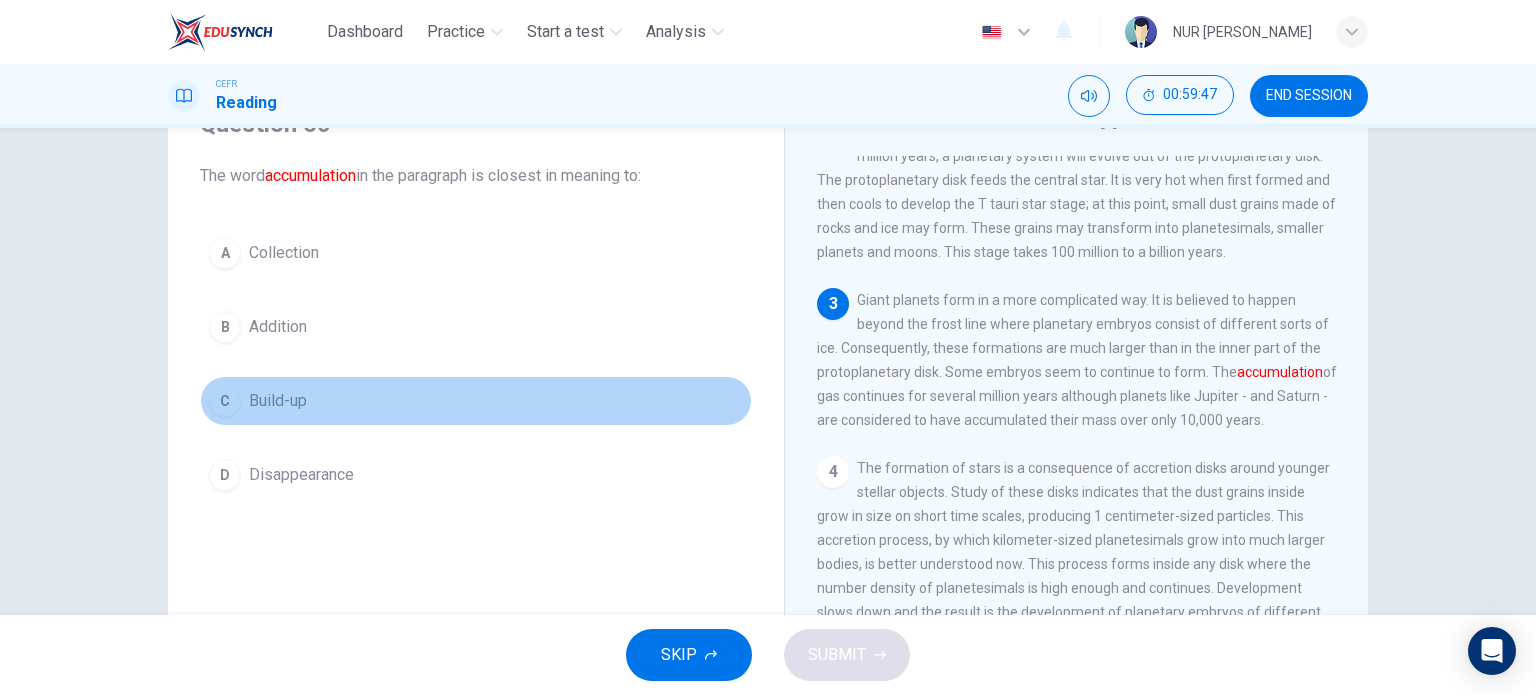 click on "C Build-up" at bounding box center [476, 401] 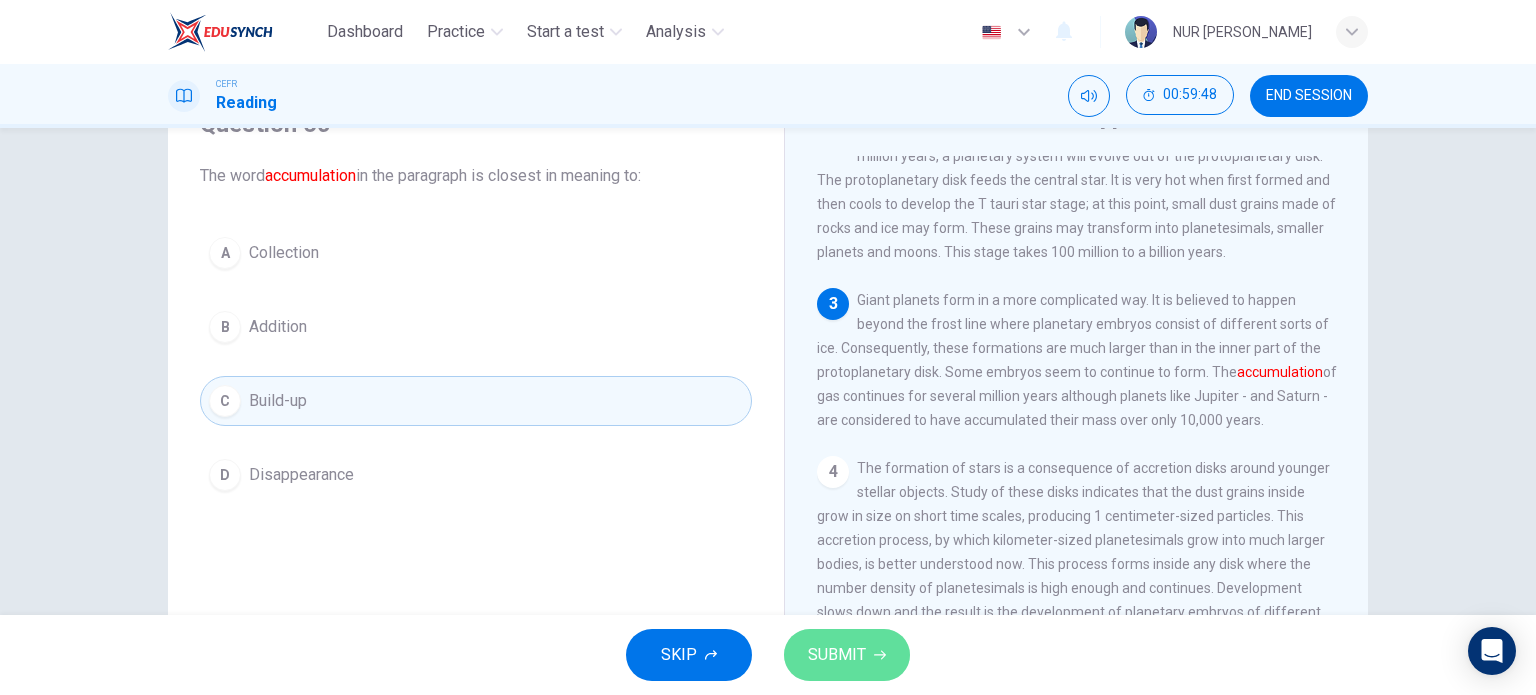 click on "SUBMIT" at bounding box center [847, 655] 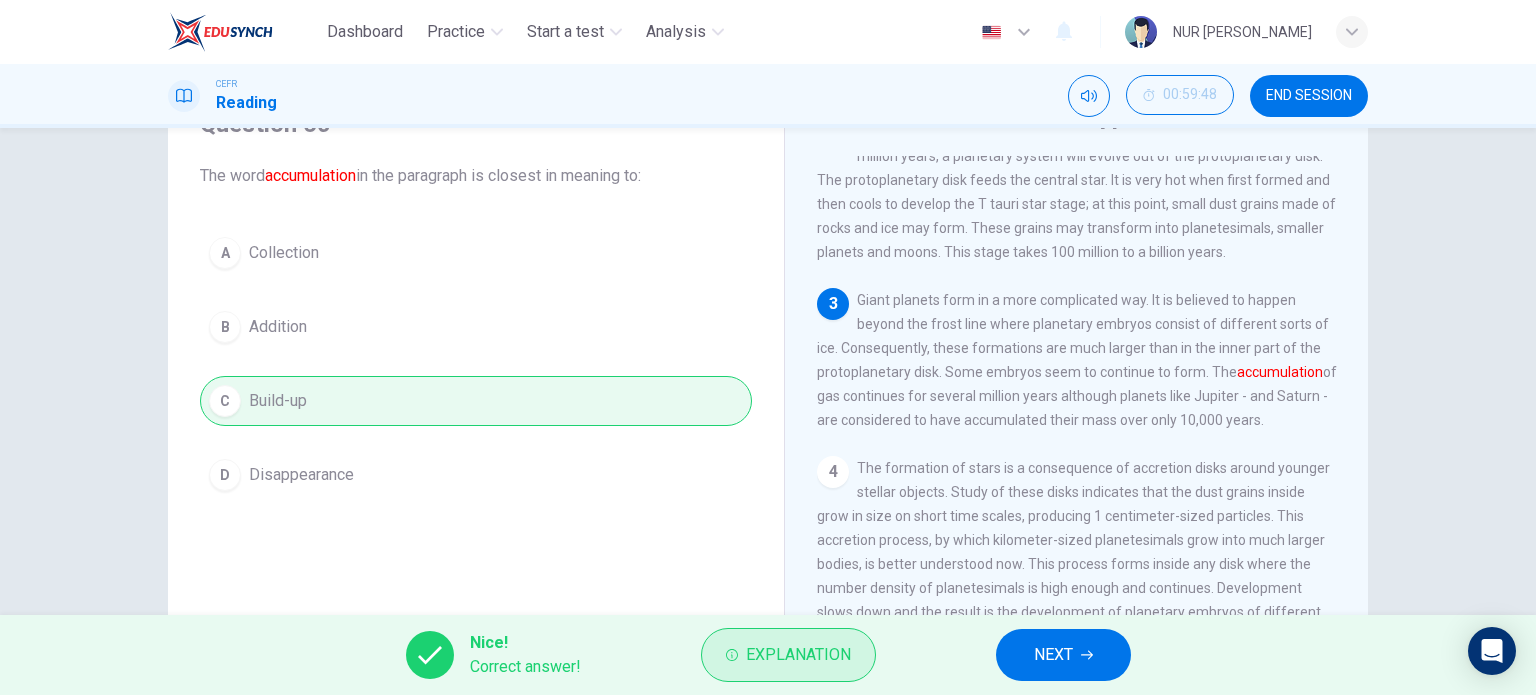 click on "Explanation" at bounding box center [798, 655] 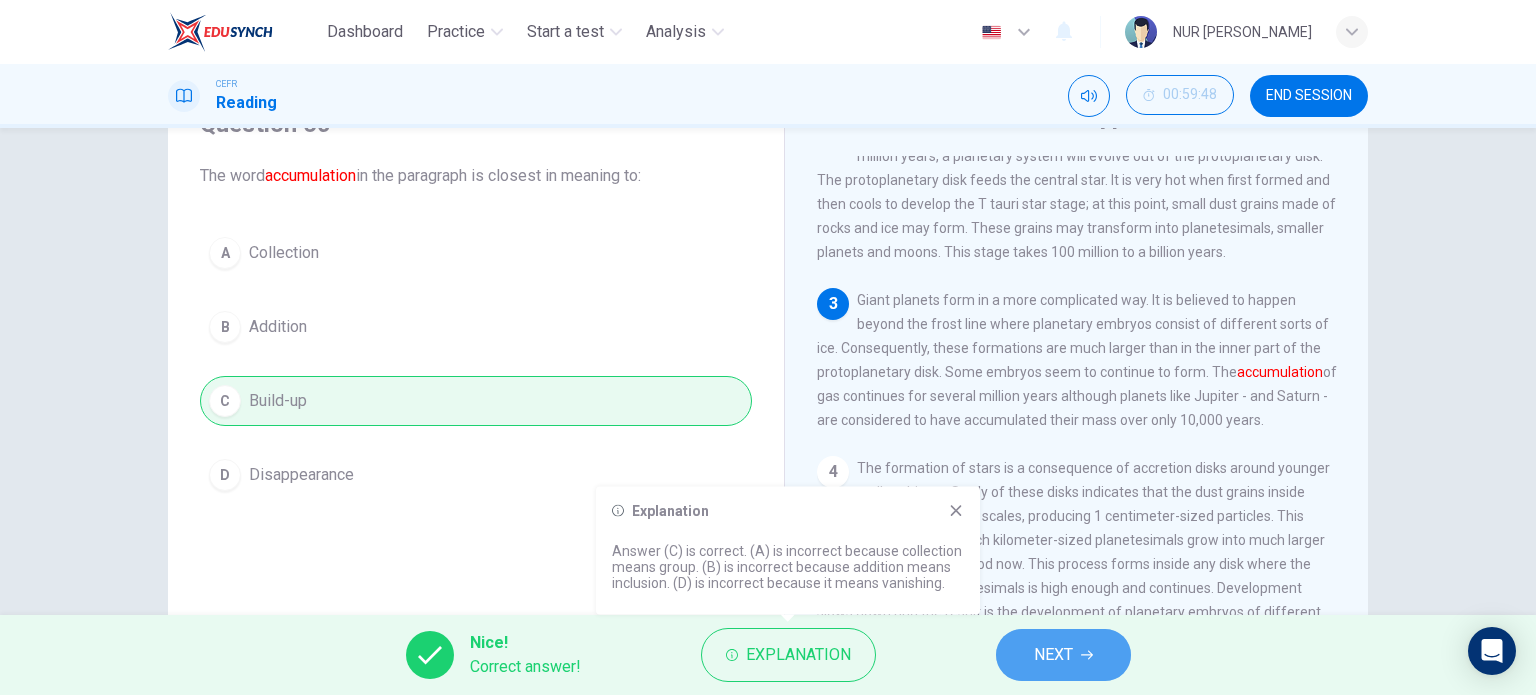 click 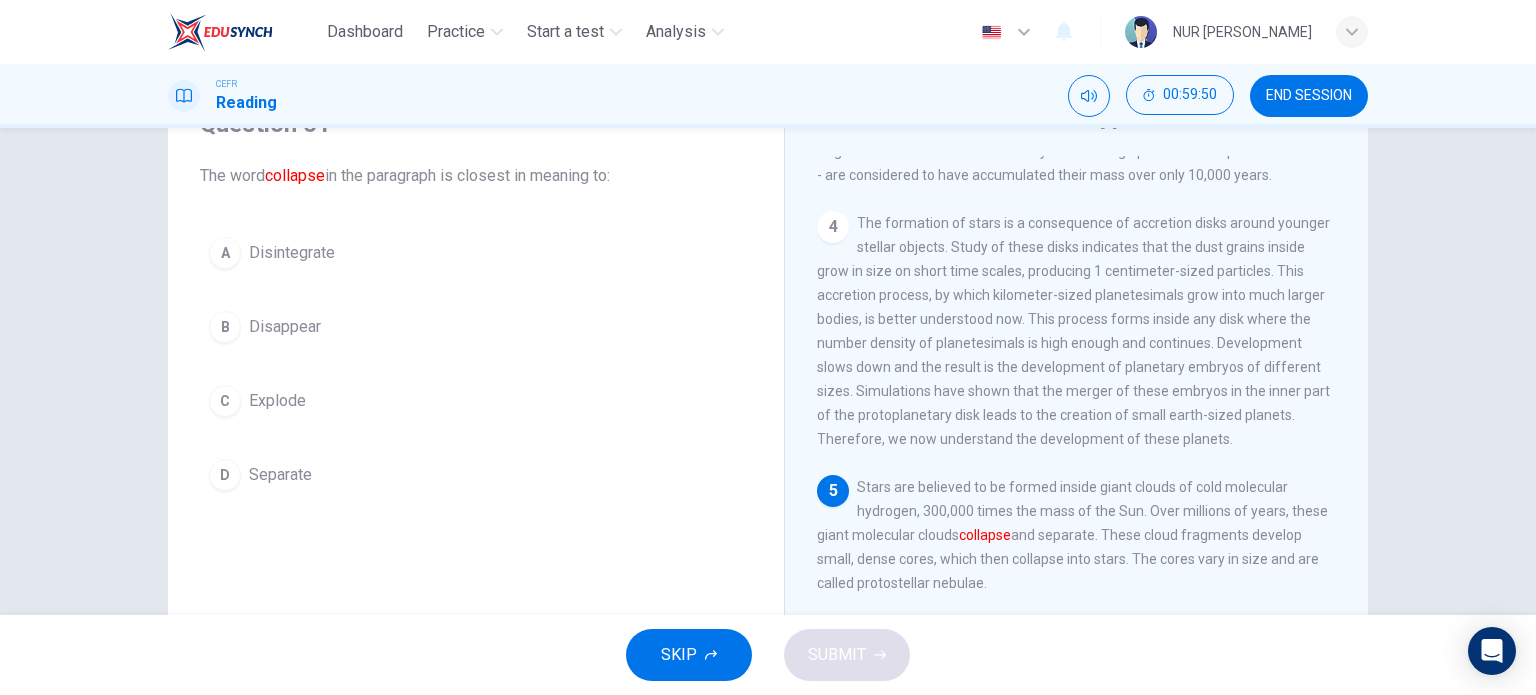scroll, scrollTop: 578, scrollLeft: 0, axis: vertical 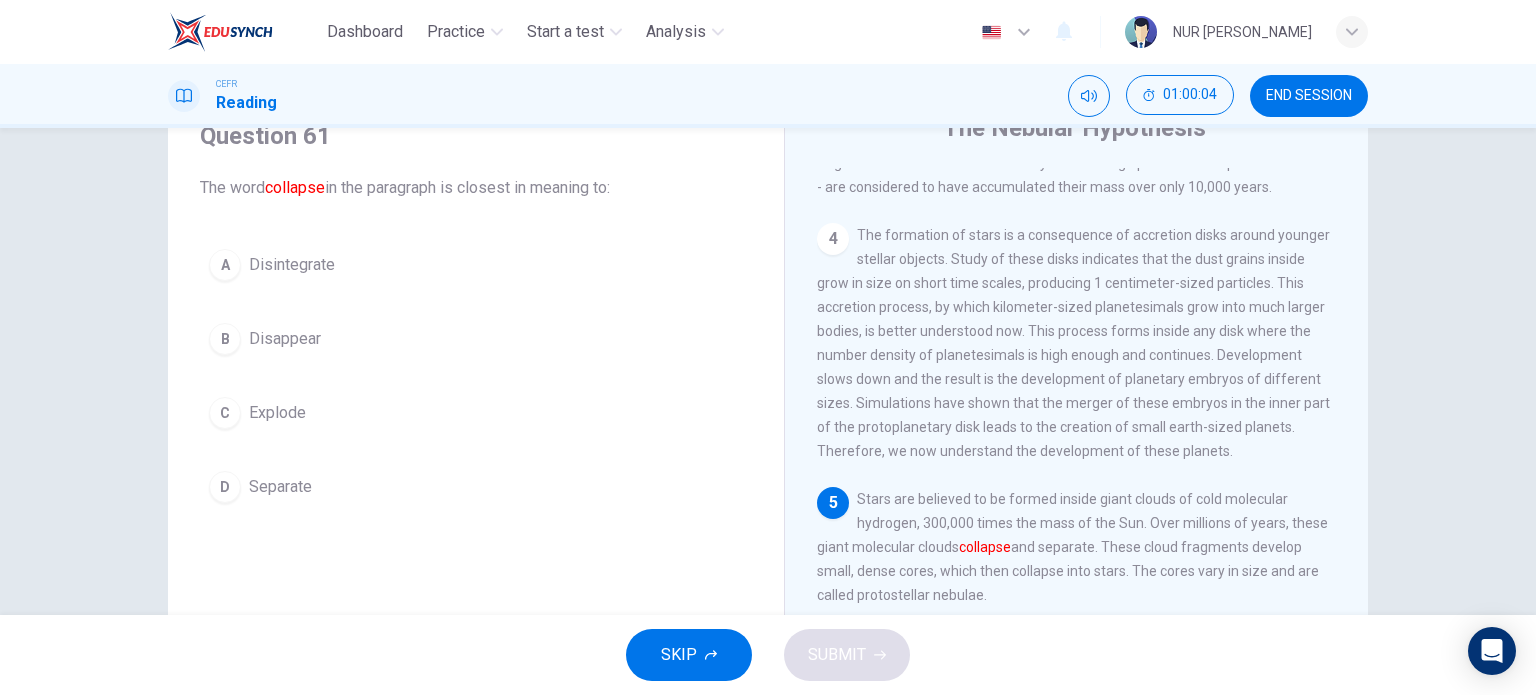 click on "Explode" at bounding box center [277, 413] 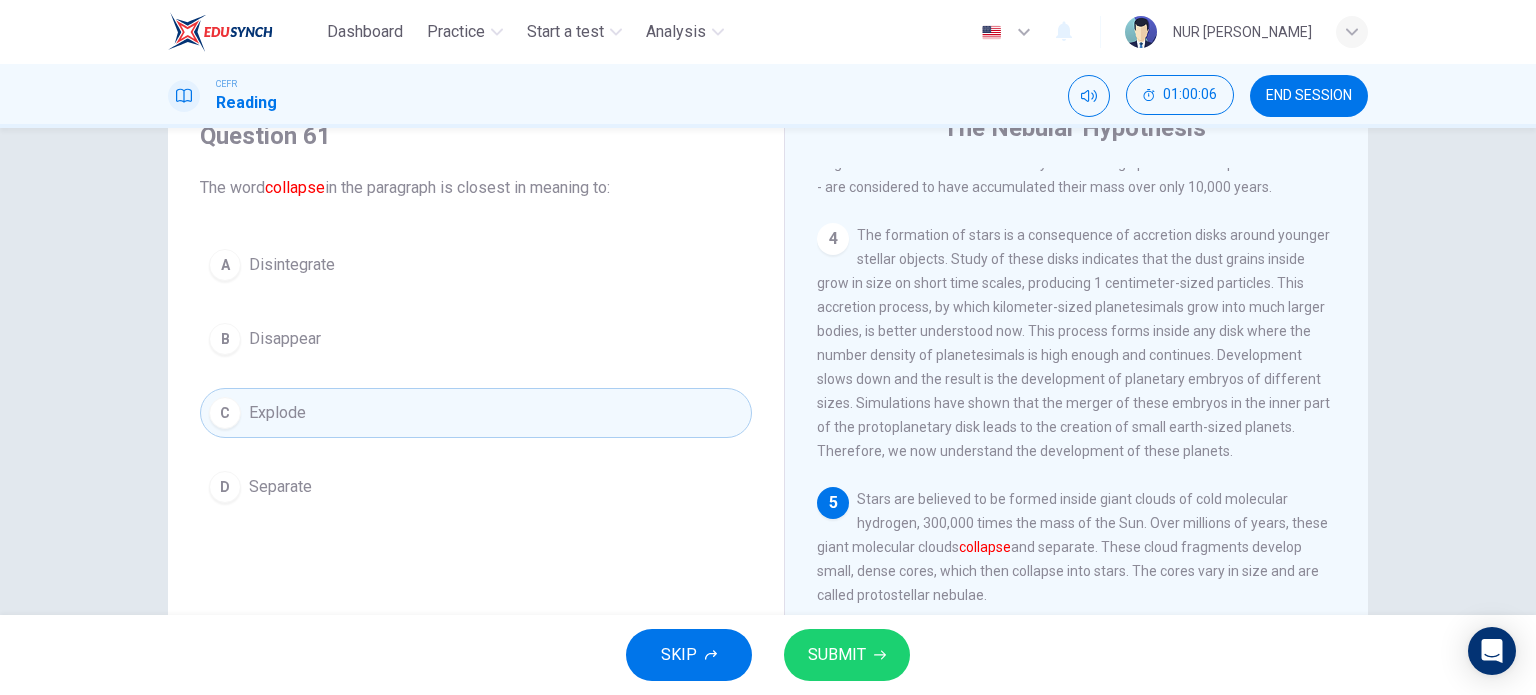 click on "SUBMIT" at bounding box center (837, 655) 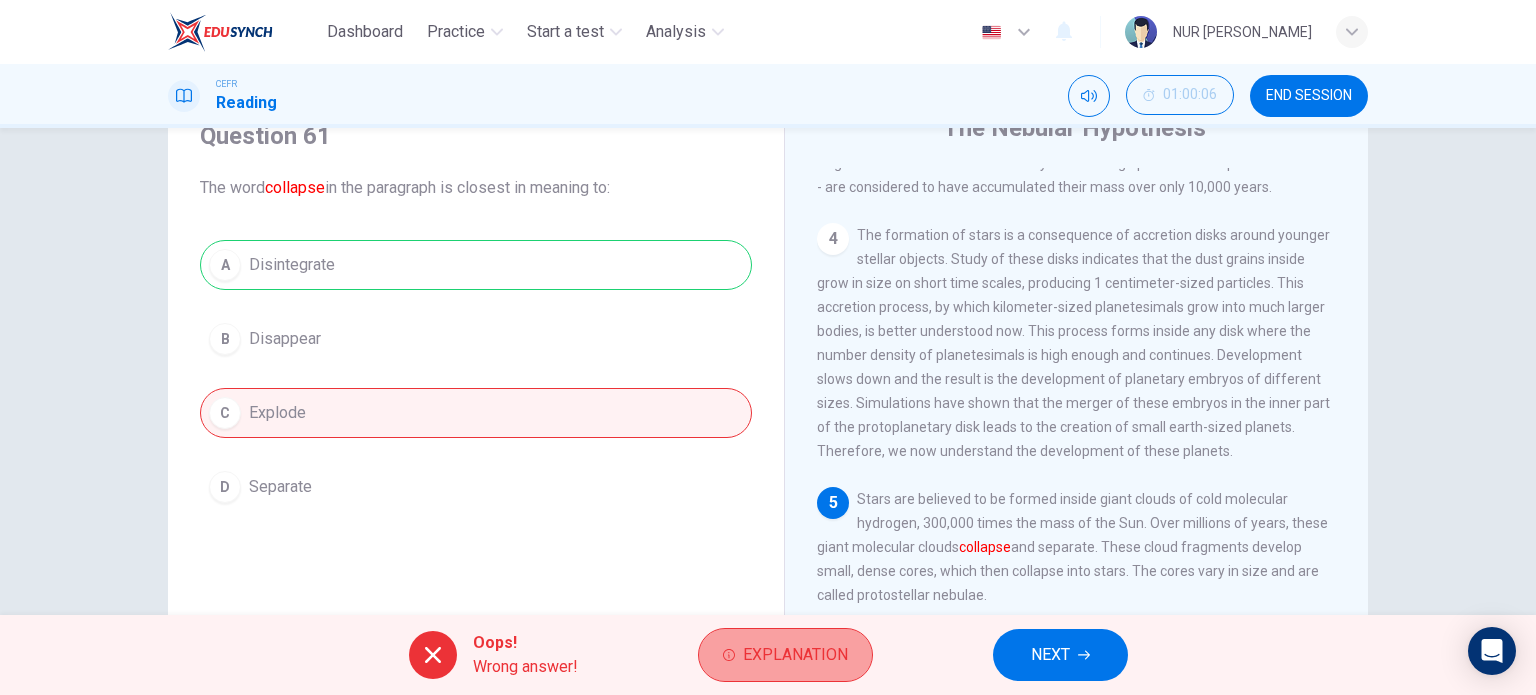 click on "Explanation" at bounding box center (795, 655) 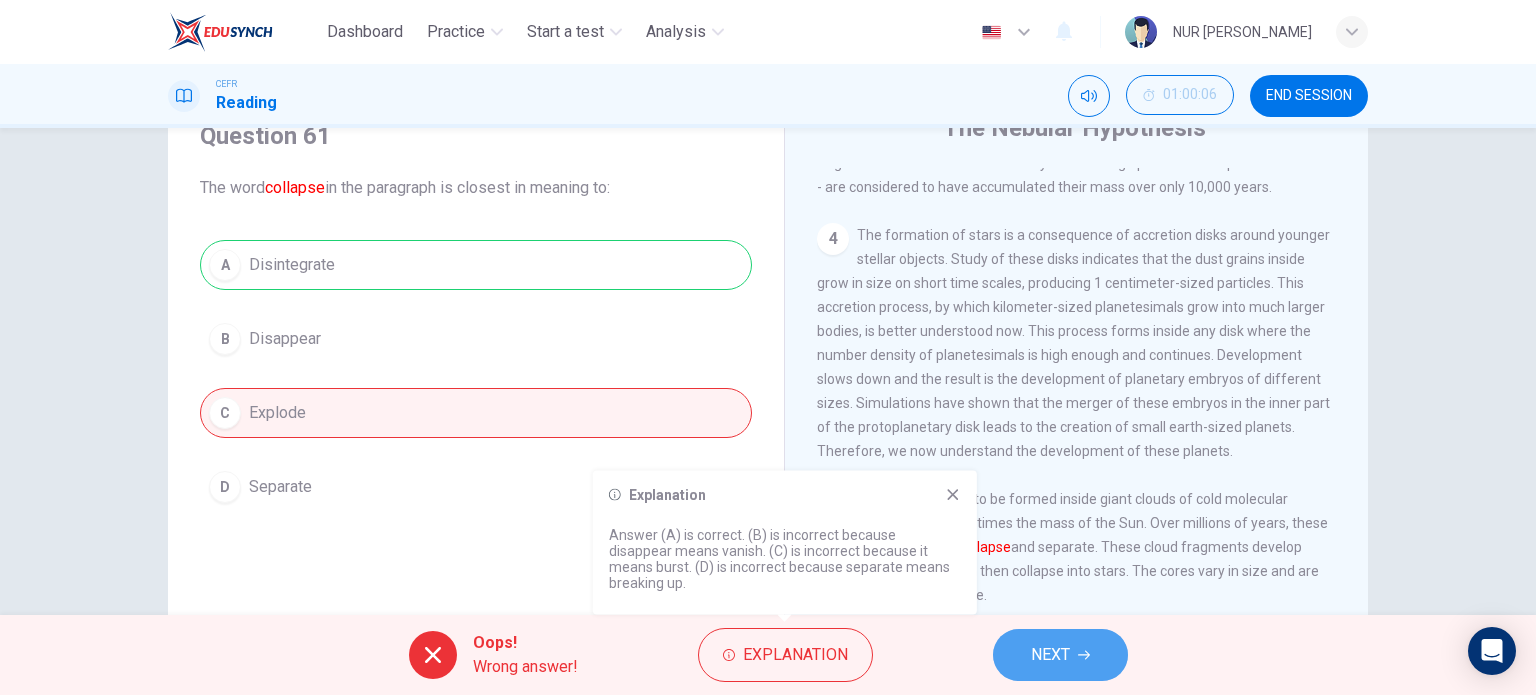 click on "NEXT" at bounding box center [1050, 655] 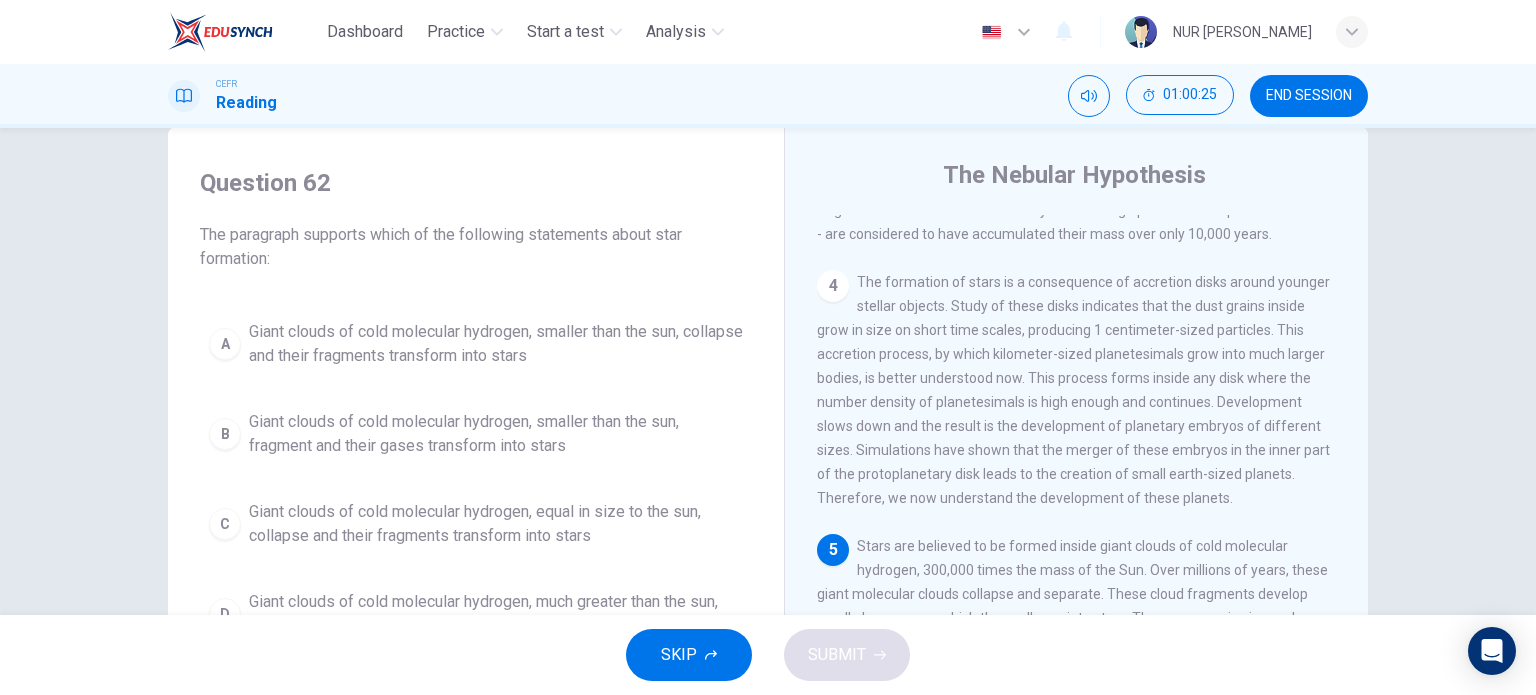 scroll, scrollTop: 100, scrollLeft: 0, axis: vertical 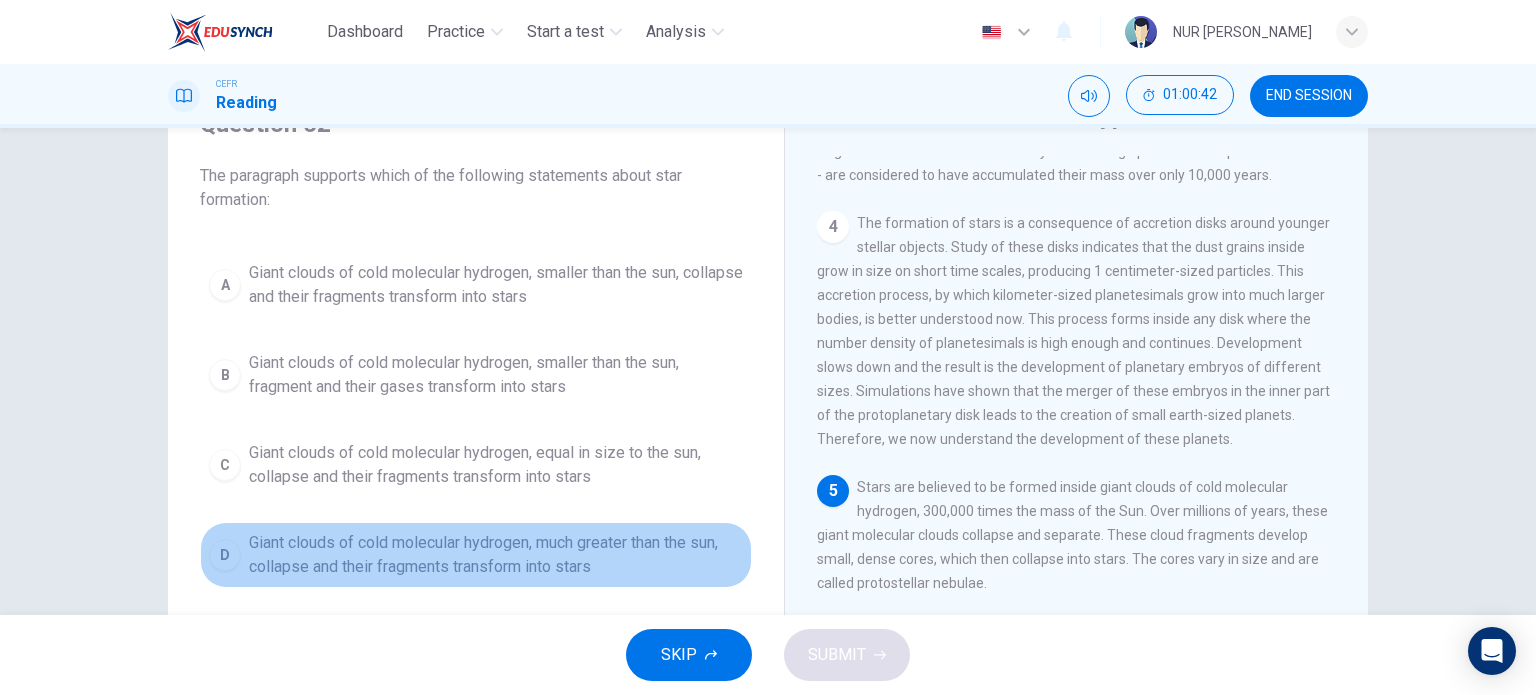click on "Giant clouds of cold molecular hydrogen, much greater than the sun, collapse and their fragments transform into stars" at bounding box center (496, 555) 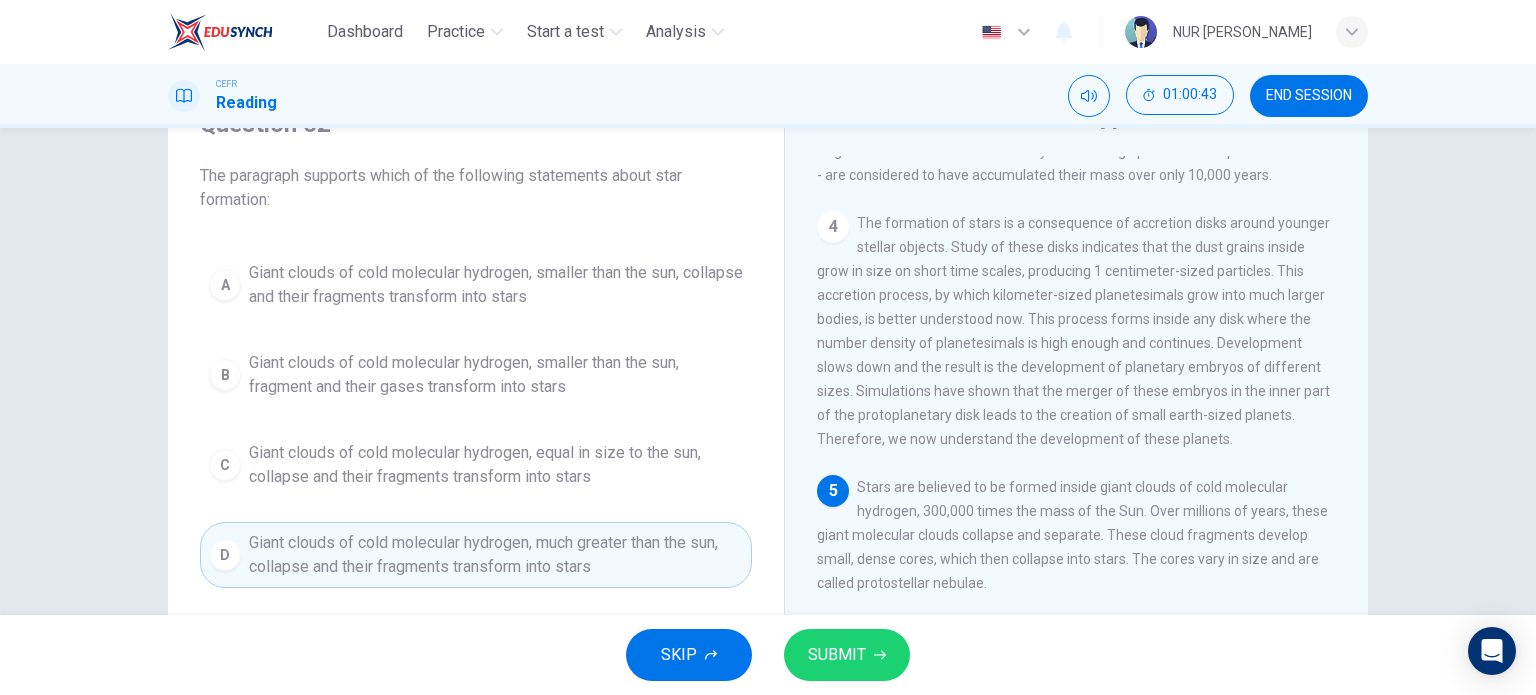 click on "SUBMIT" at bounding box center [847, 655] 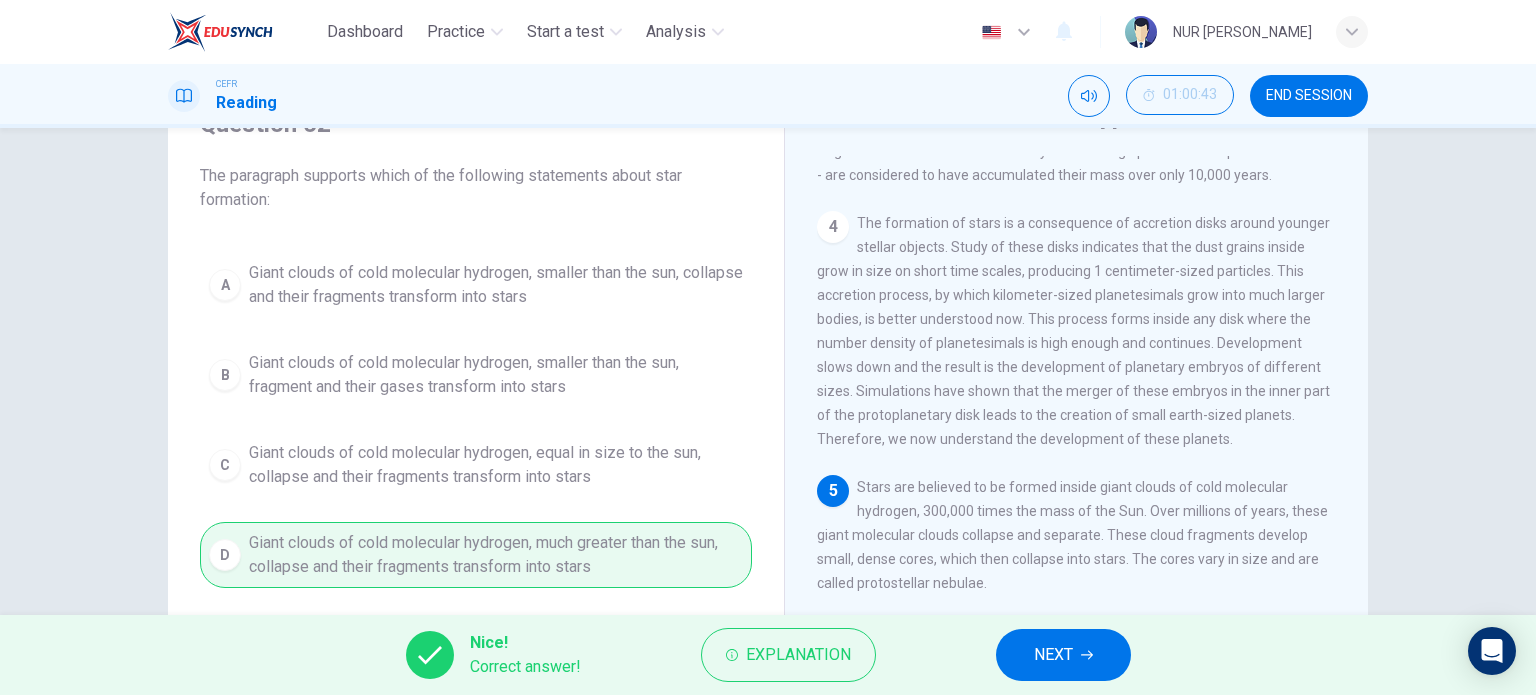 click on "NEXT" at bounding box center (1053, 655) 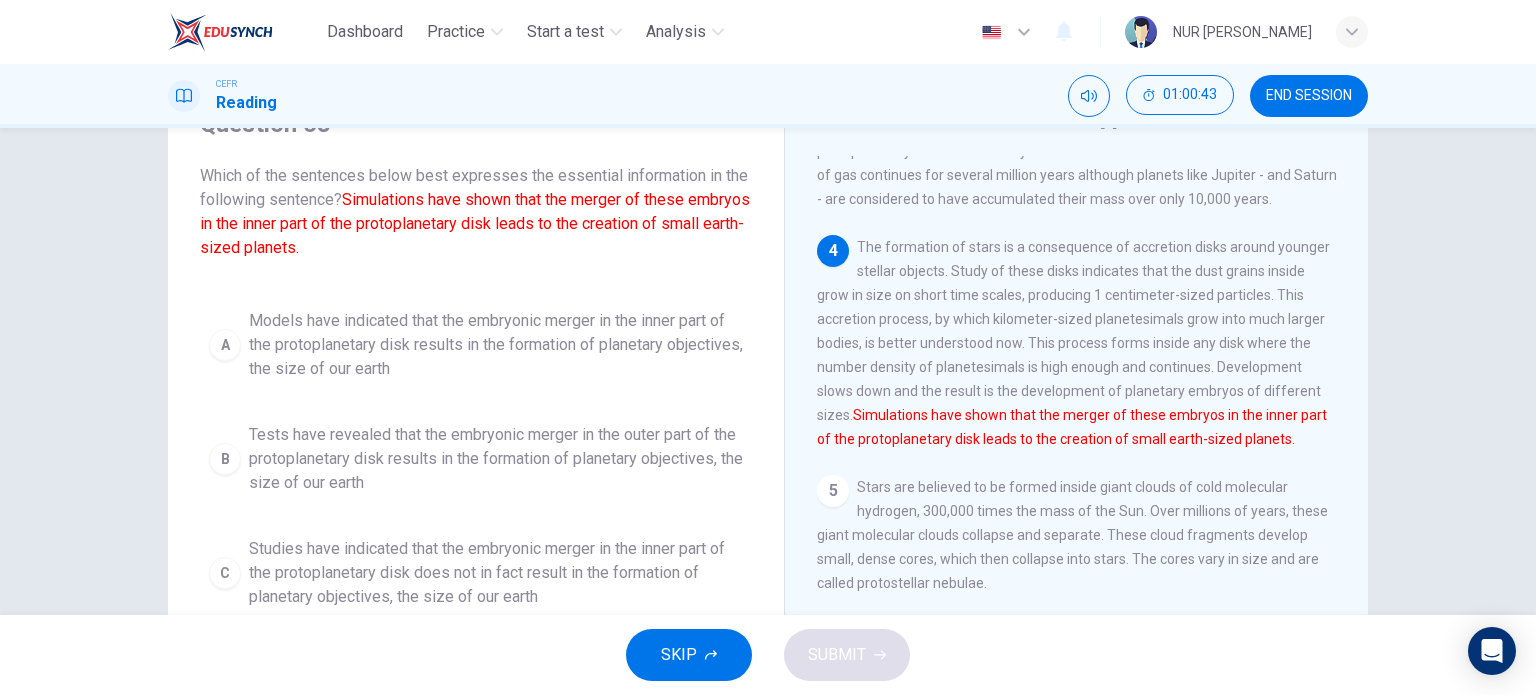 scroll, scrollTop: 553, scrollLeft: 0, axis: vertical 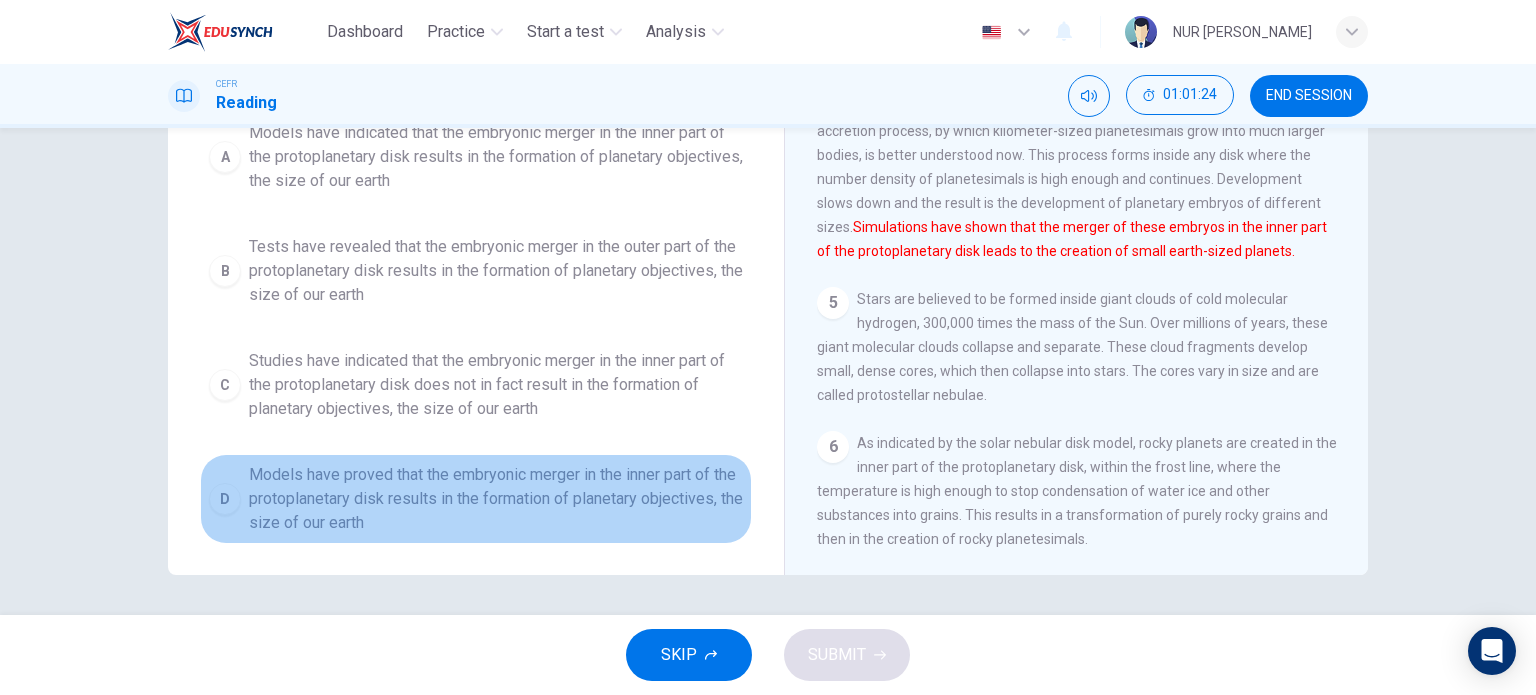click on "Models have proved that the embryonic merger in the inner part of the protoplanetary disk results in the formation of planetary objectives, the size of our earth" at bounding box center (496, 499) 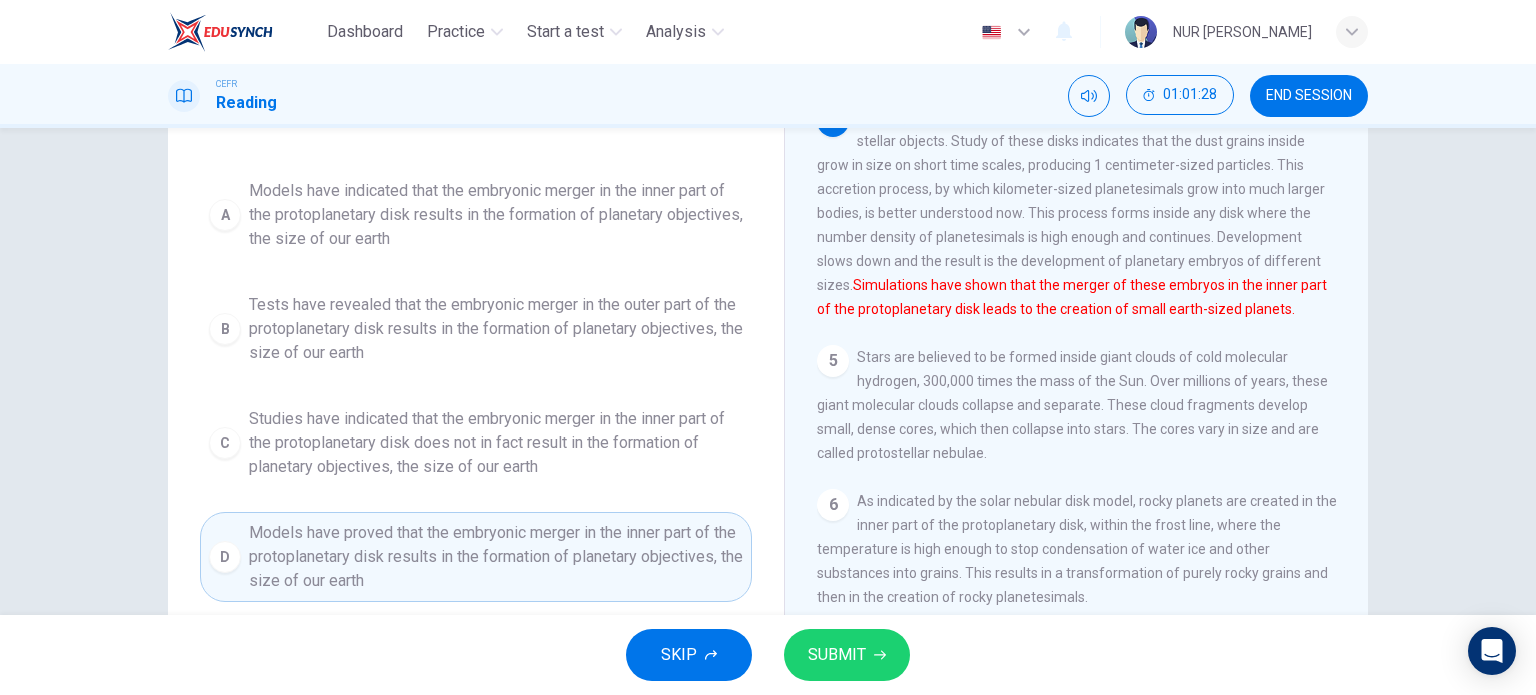 scroll, scrollTop: 188, scrollLeft: 0, axis: vertical 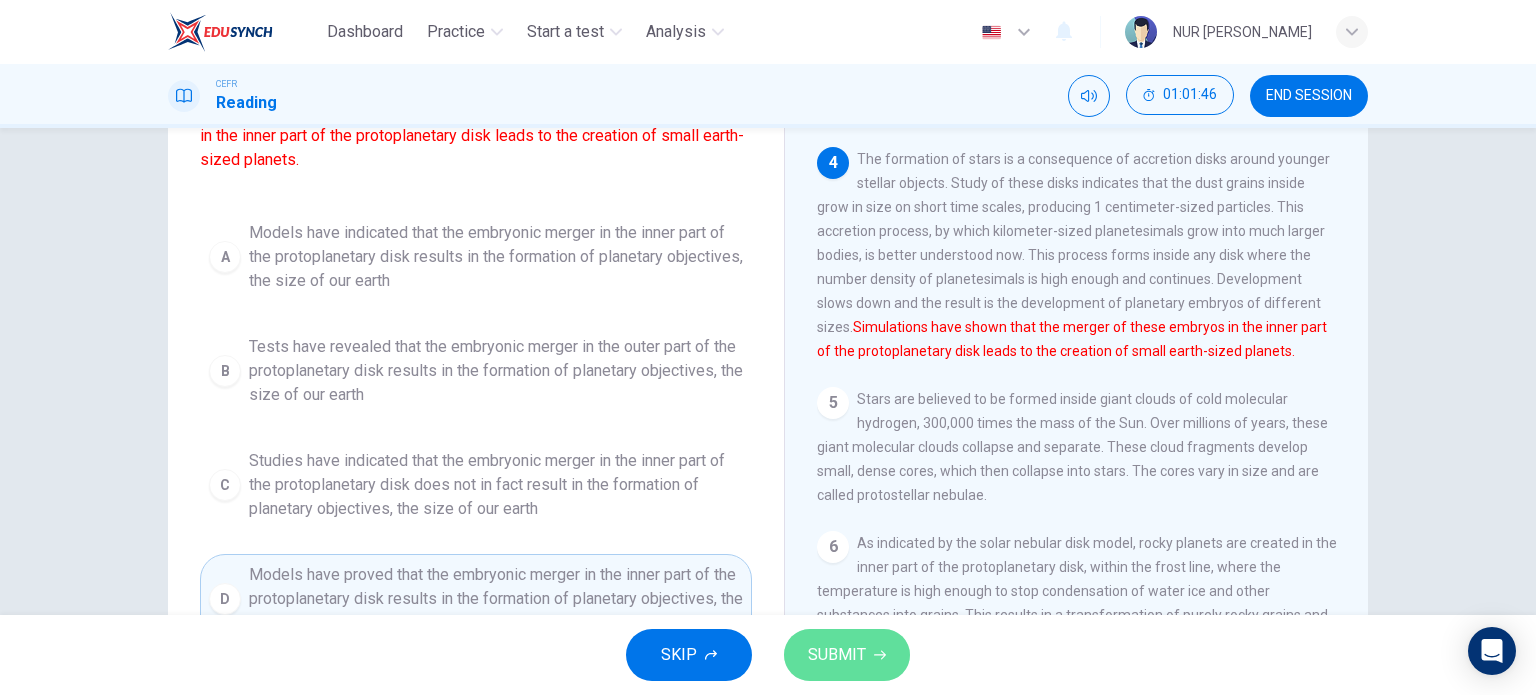 click on "SUBMIT" at bounding box center (847, 655) 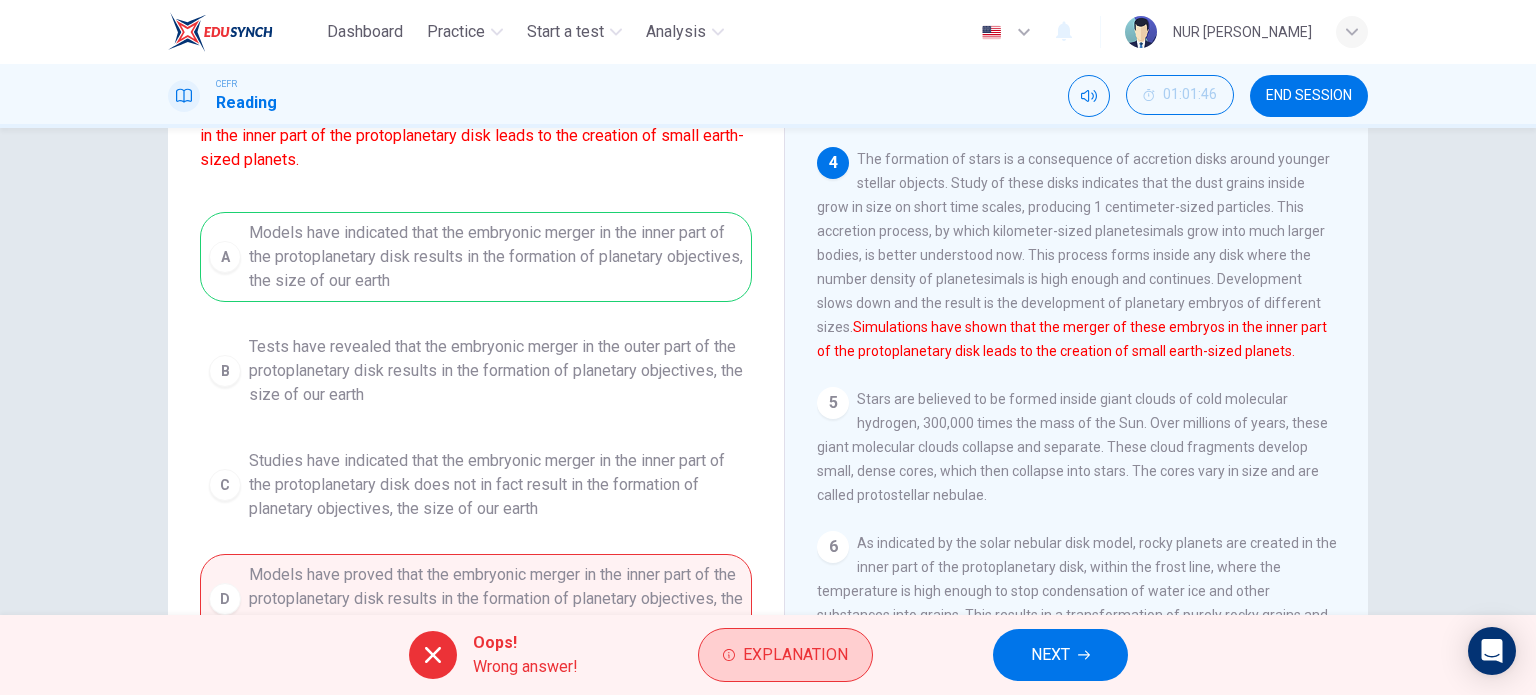 click on "Explanation" at bounding box center [795, 655] 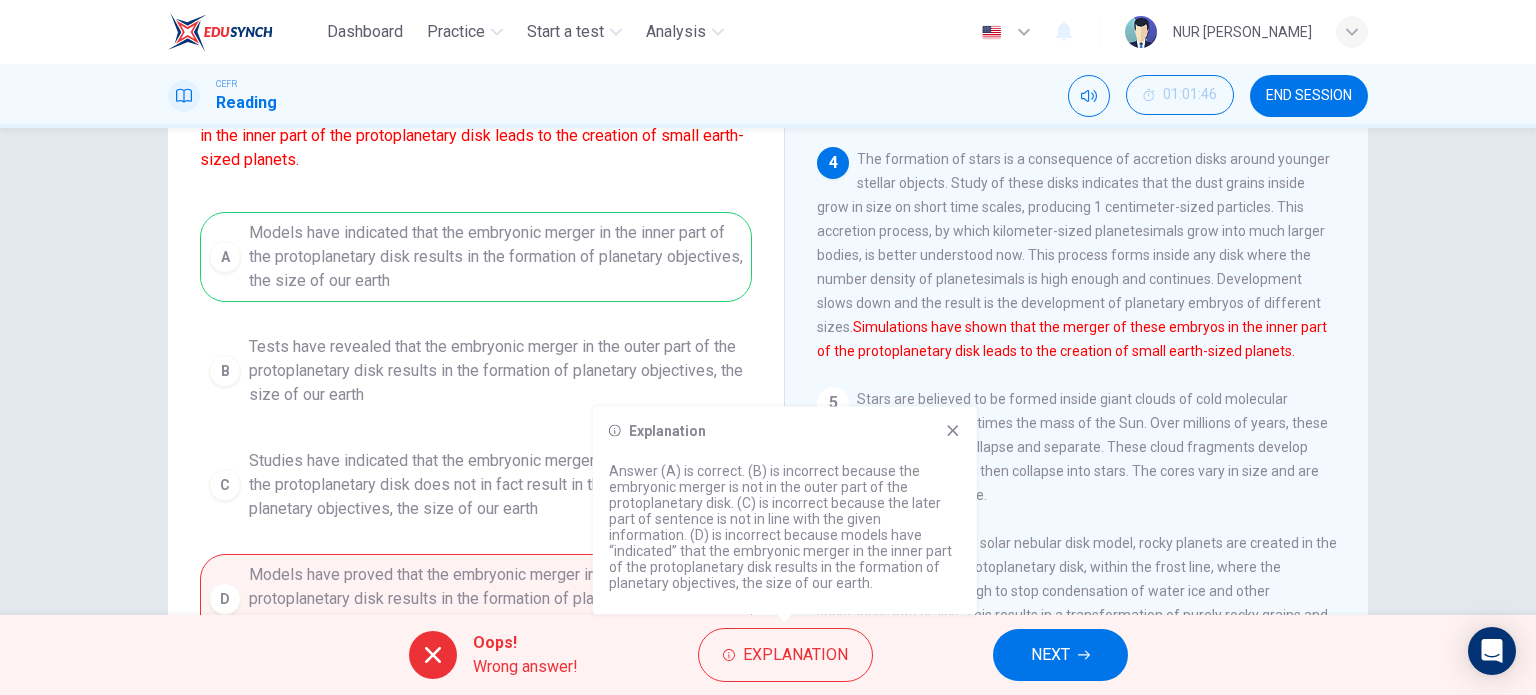 click 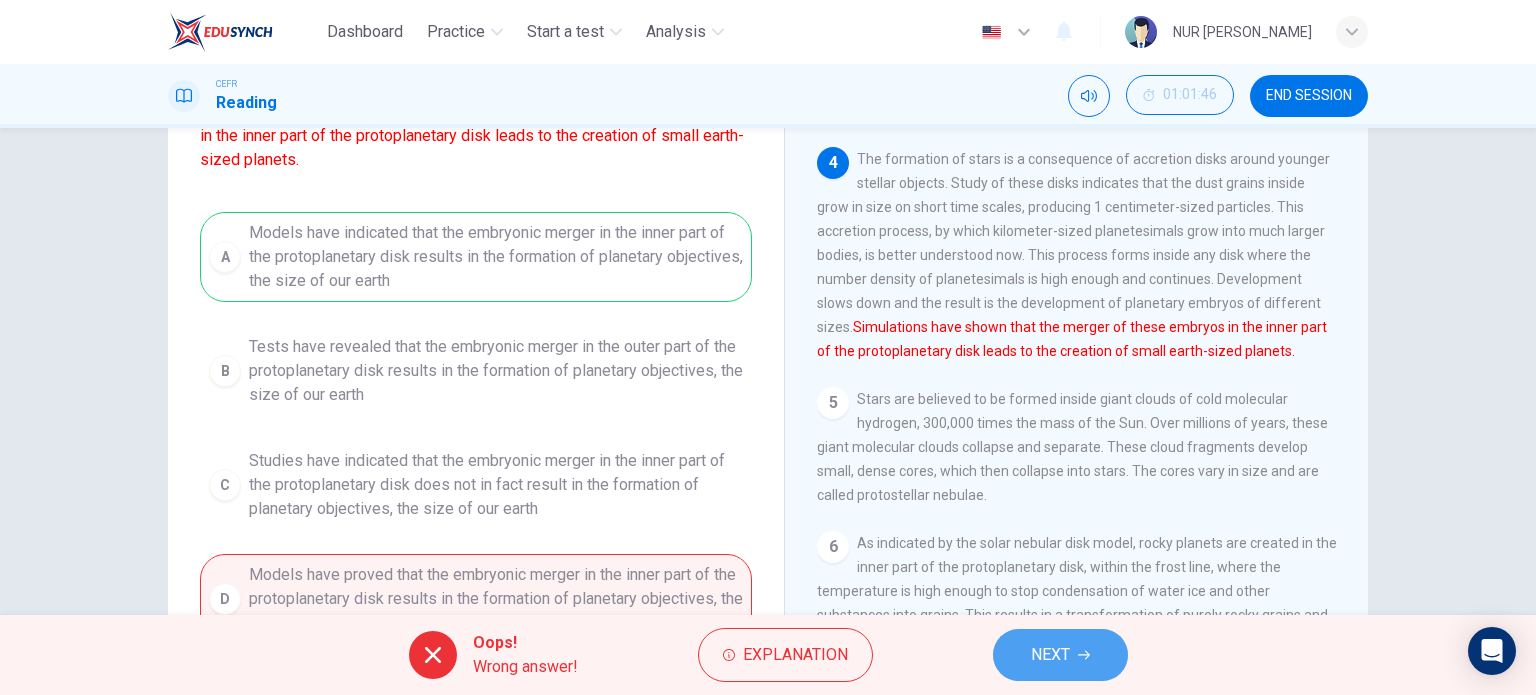 click on "NEXT" at bounding box center [1050, 655] 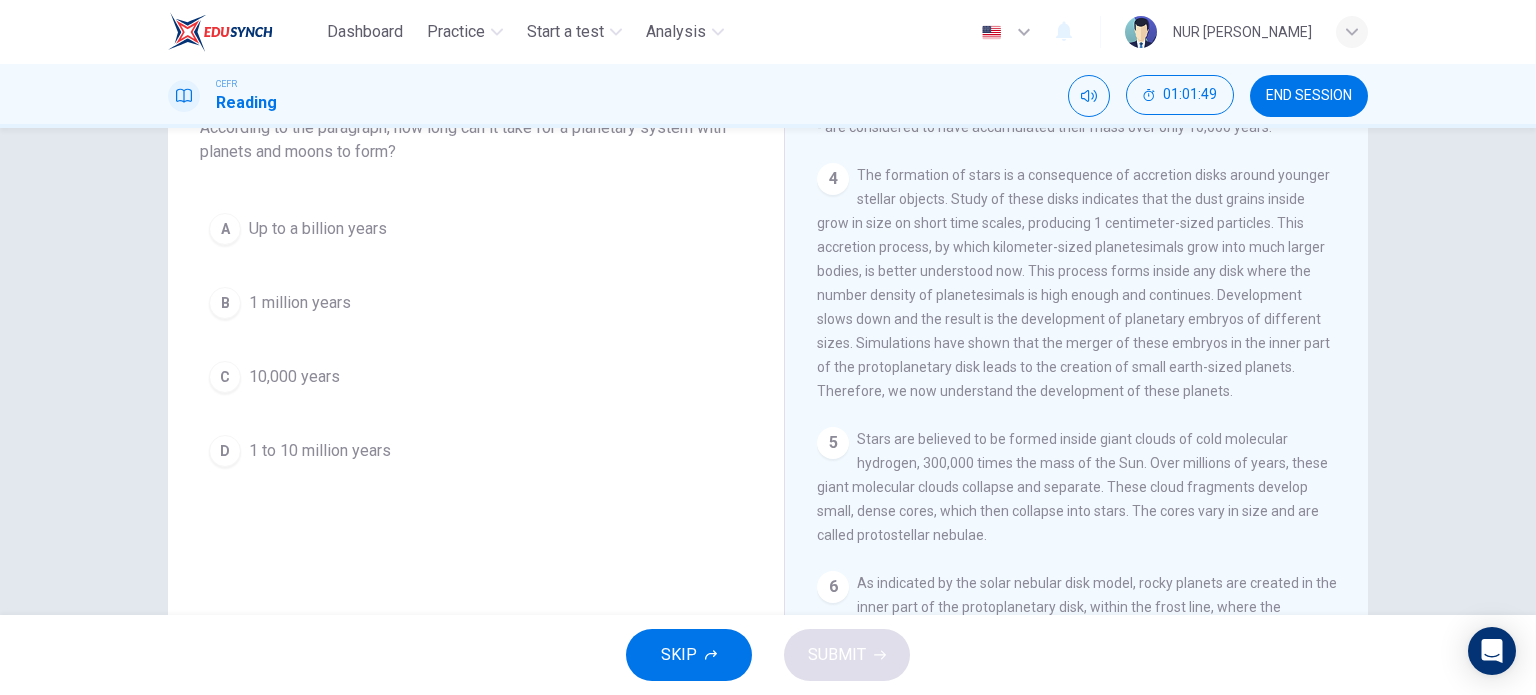 scroll, scrollTop: 288, scrollLeft: 0, axis: vertical 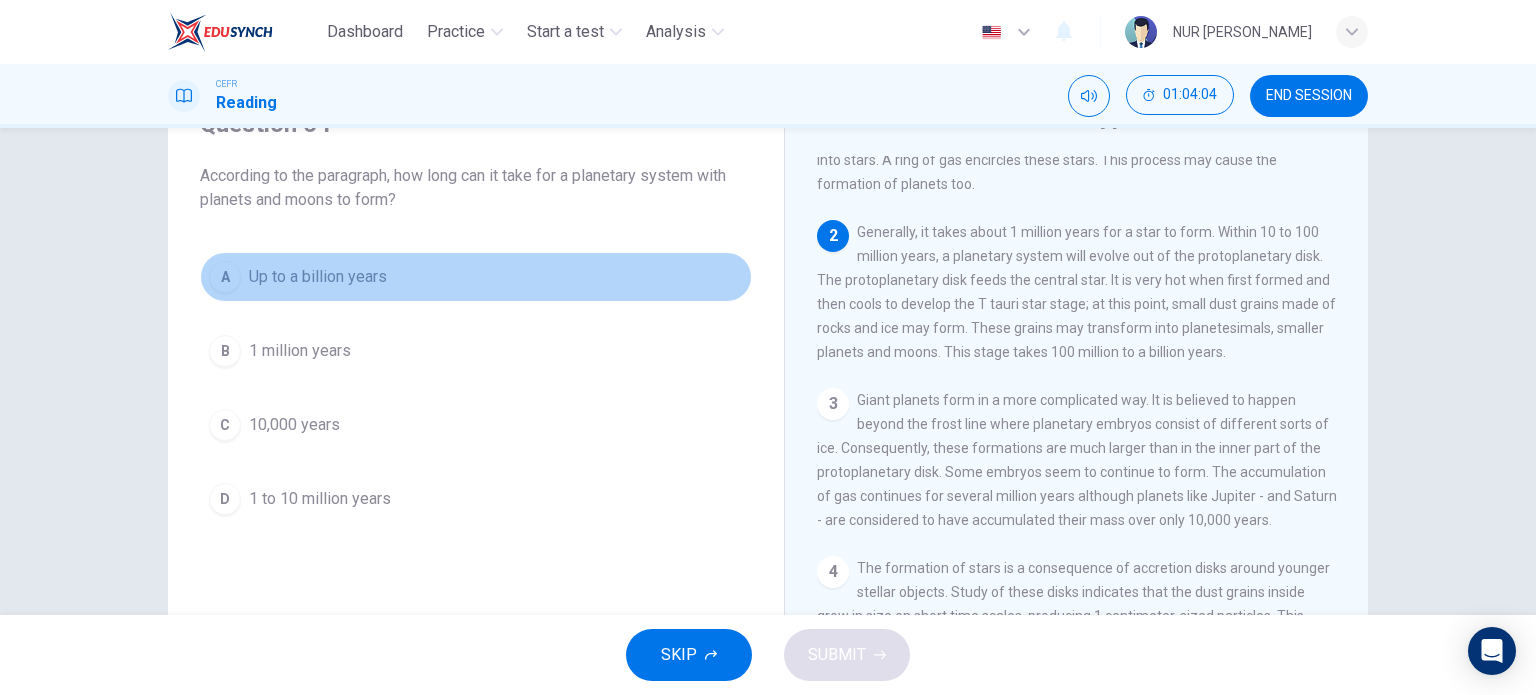 click on "A Up to a billion years B 1 million years C 10,000 years D 1 to 10 million years" at bounding box center (476, 388) 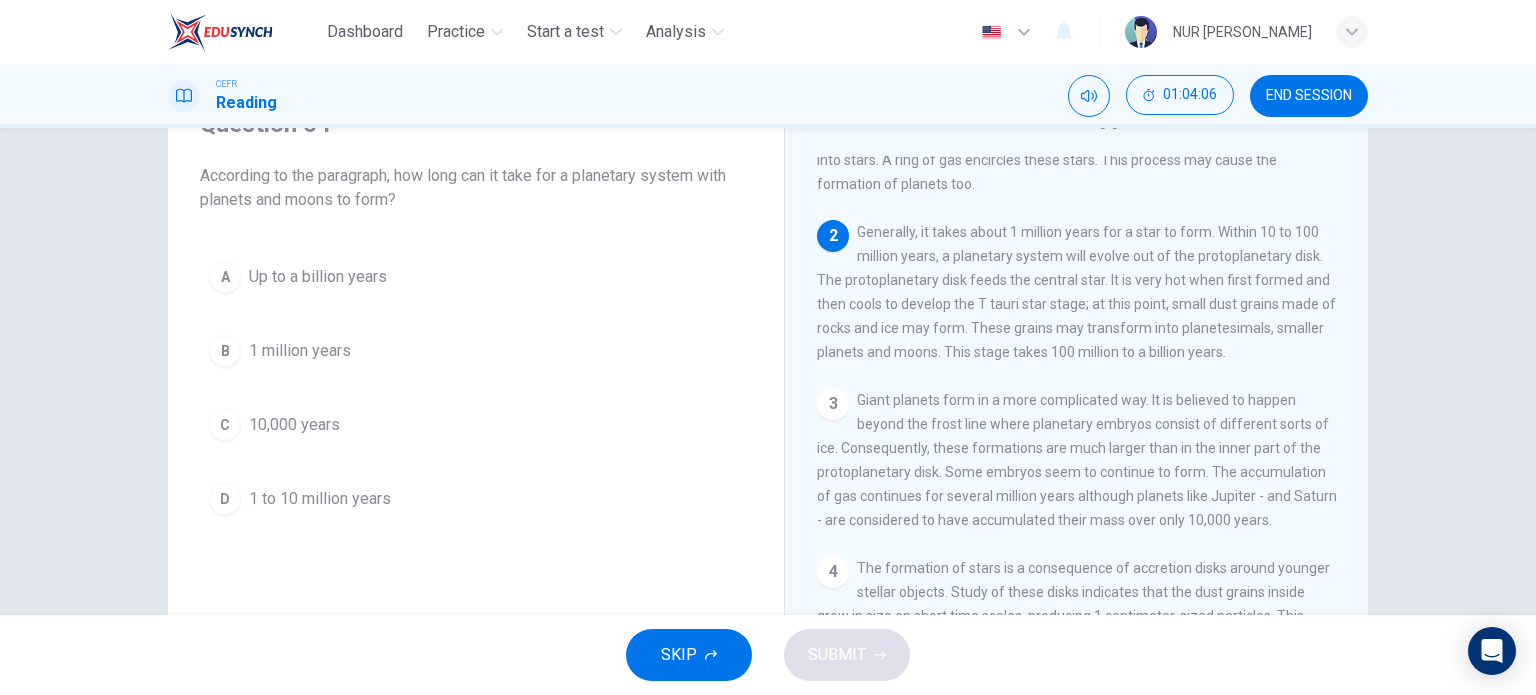 click on "A Up to a billion years" at bounding box center [476, 277] 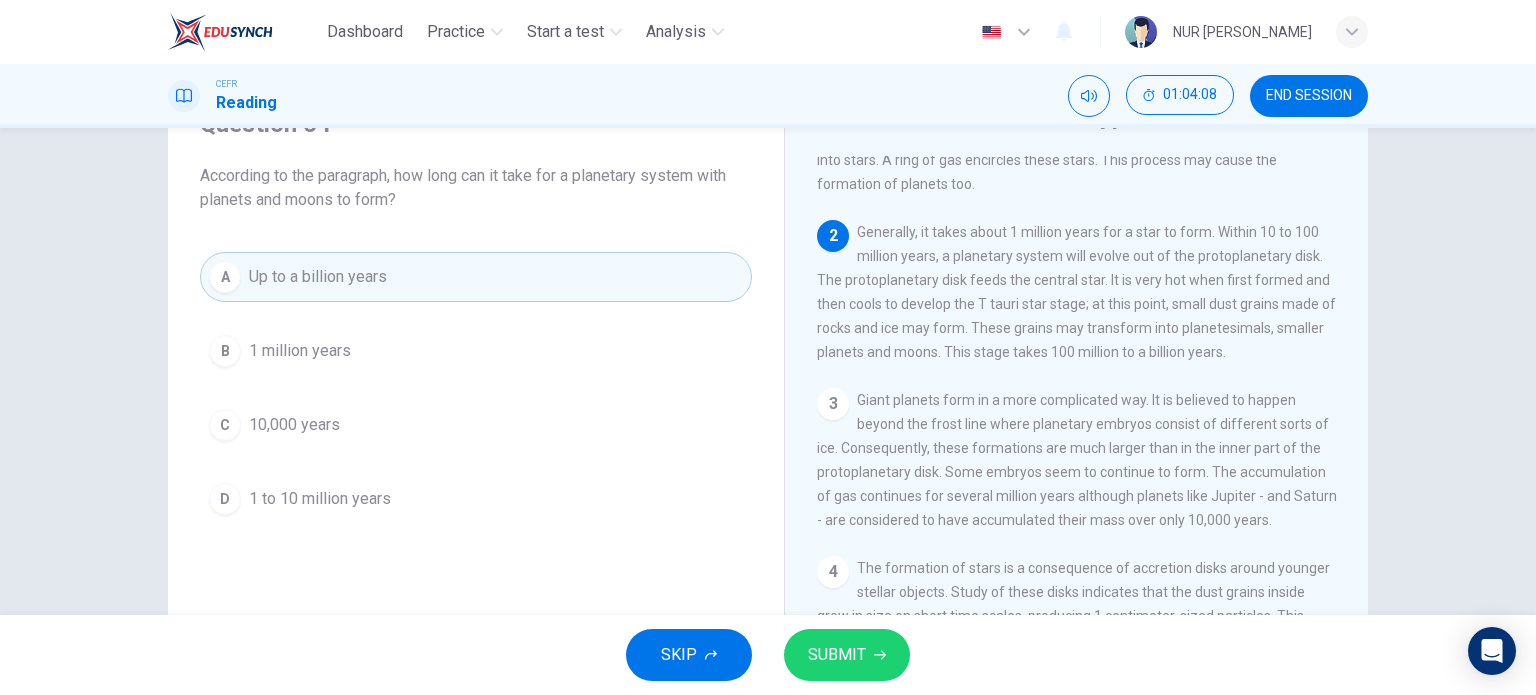 click on "SUBMIT" at bounding box center [847, 655] 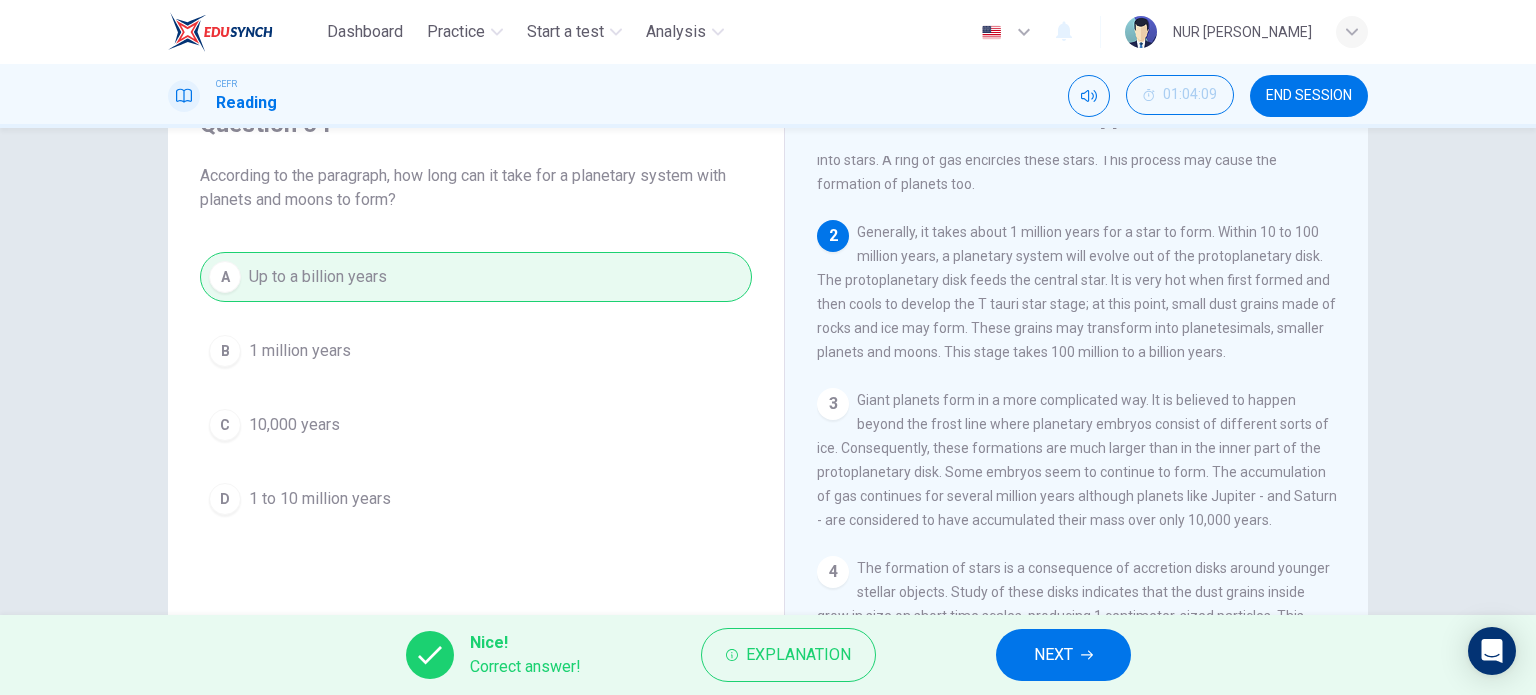 click on "NEXT" at bounding box center [1063, 655] 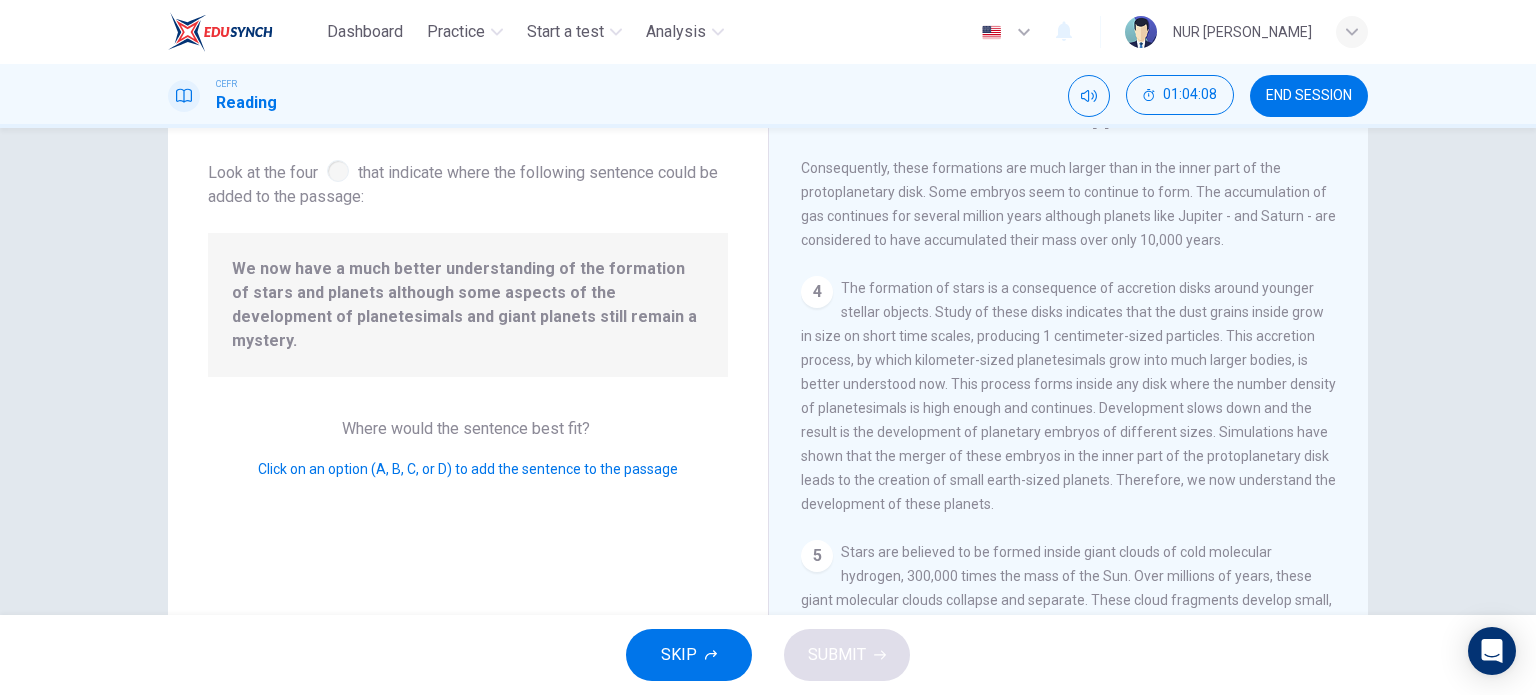 scroll, scrollTop: 613, scrollLeft: 0, axis: vertical 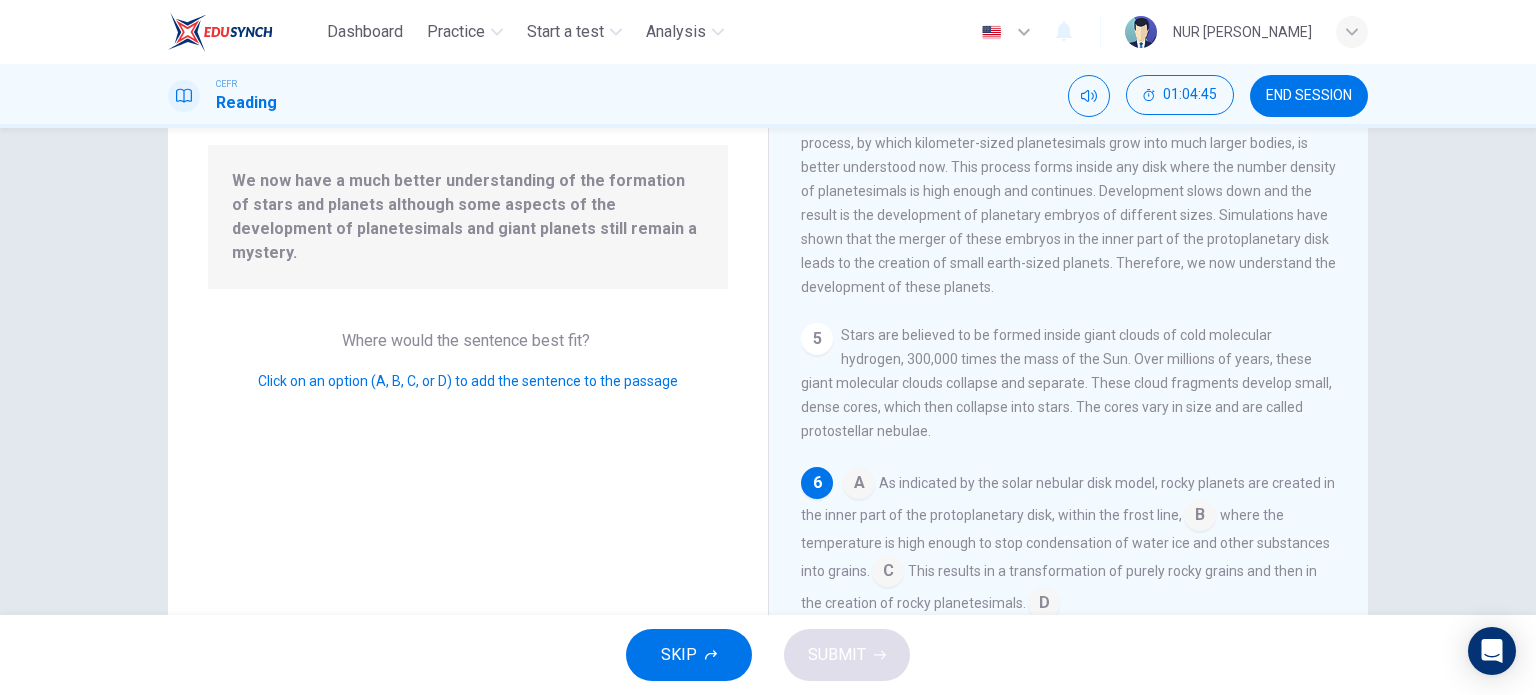 click at bounding box center (1044, 605) 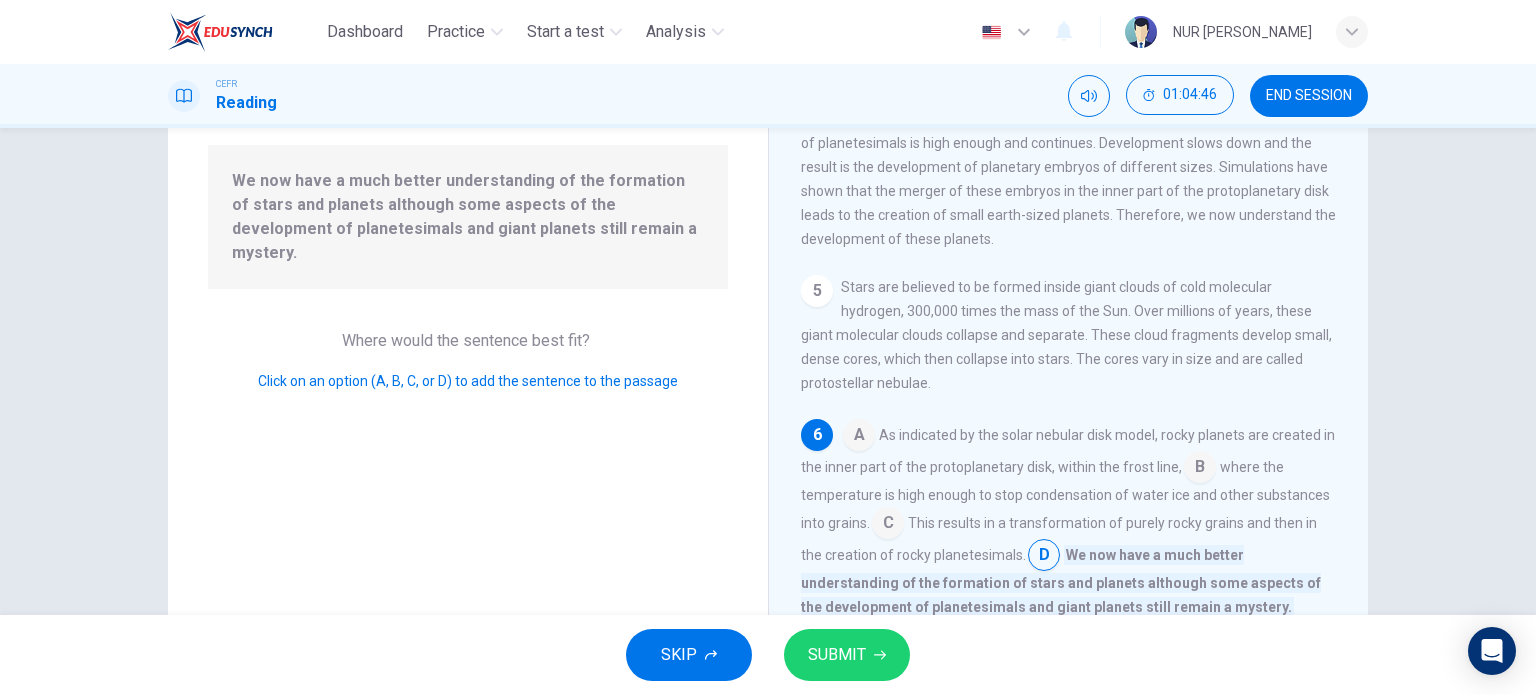 scroll, scrollTop: 661, scrollLeft: 0, axis: vertical 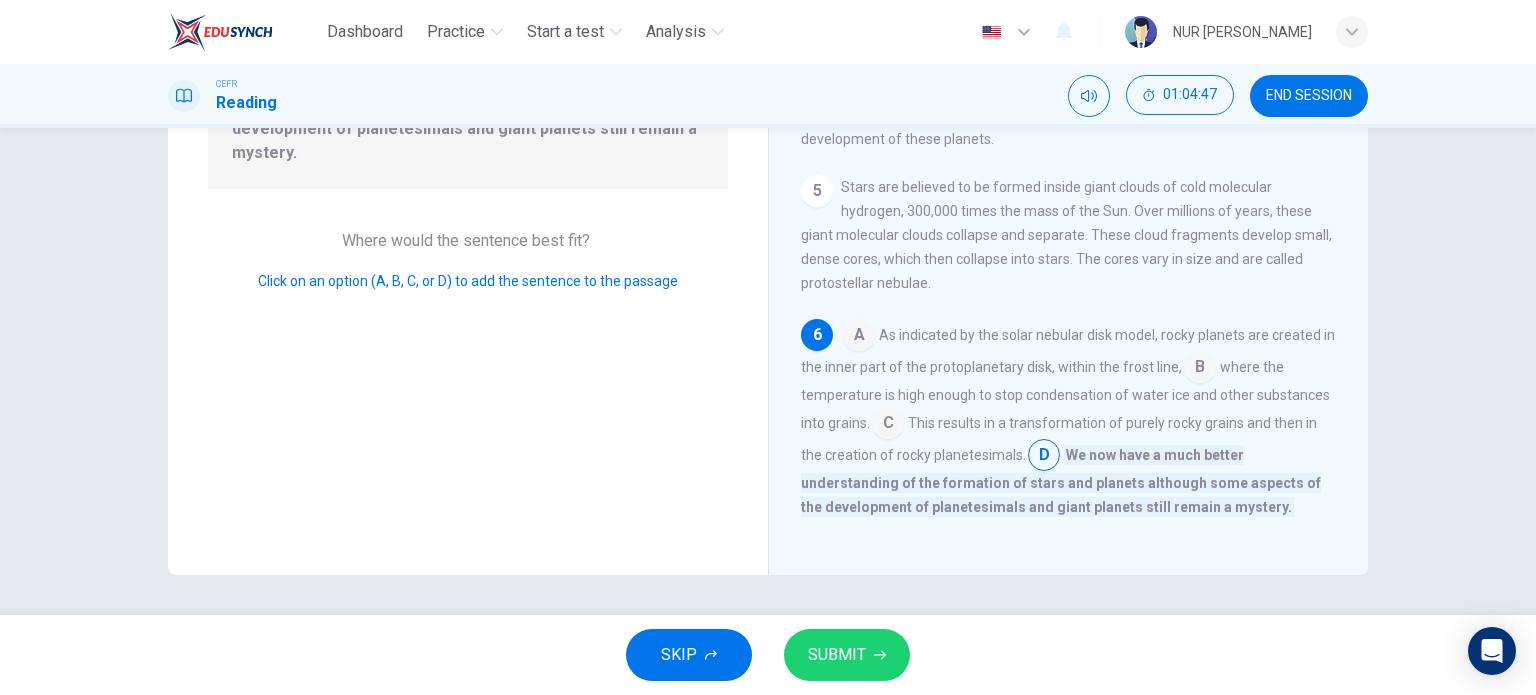click on "SUBMIT" at bounding box center [847, 655] 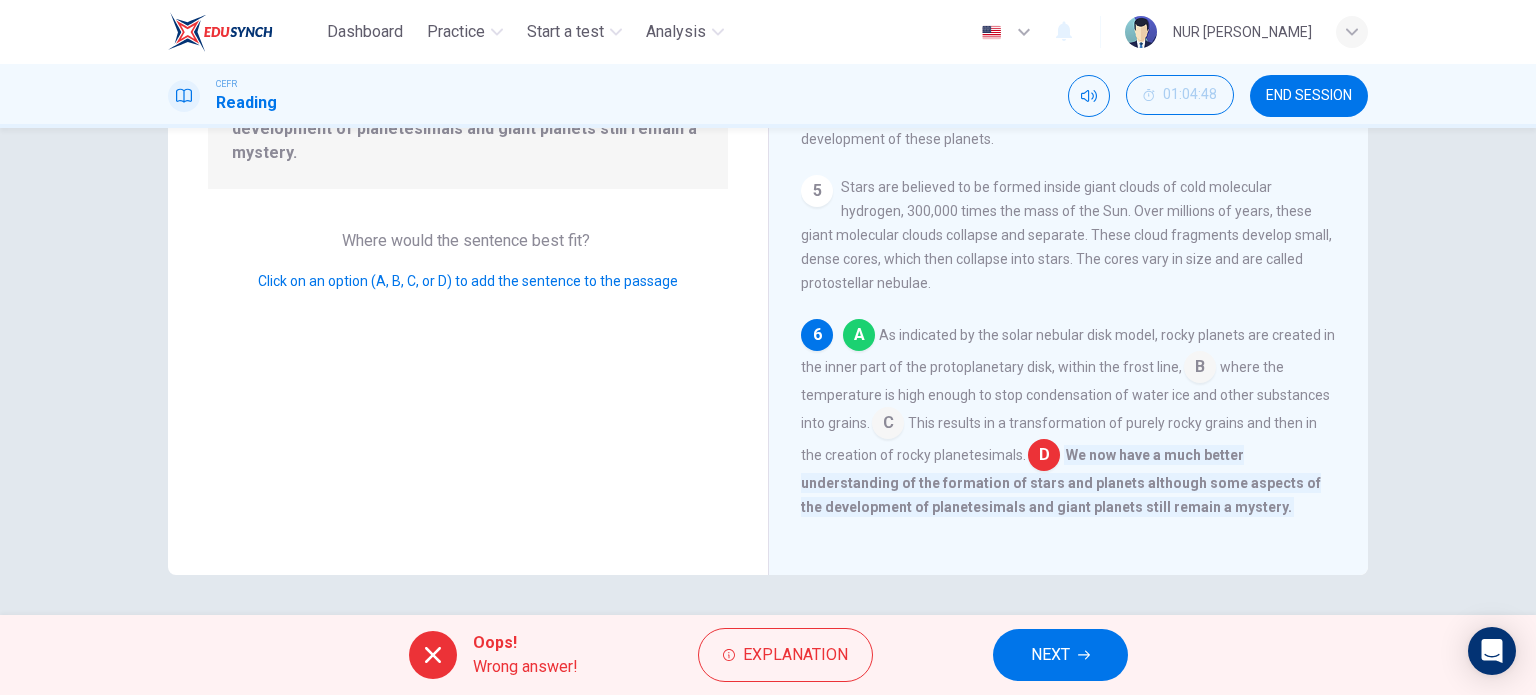 click on "NEXT" at bounding box center (1060, 655) 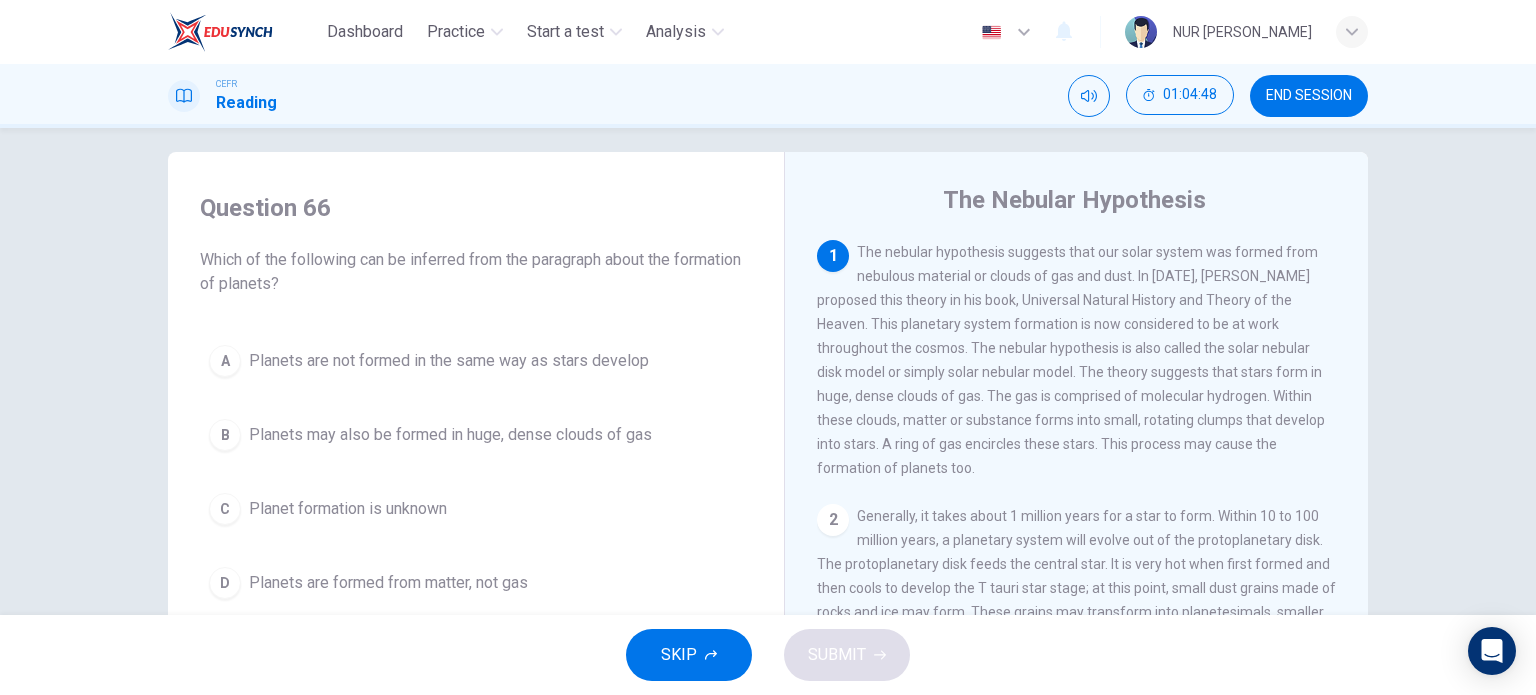 scroll, scrollTop: 0, scrollLeft: 0, axis: both 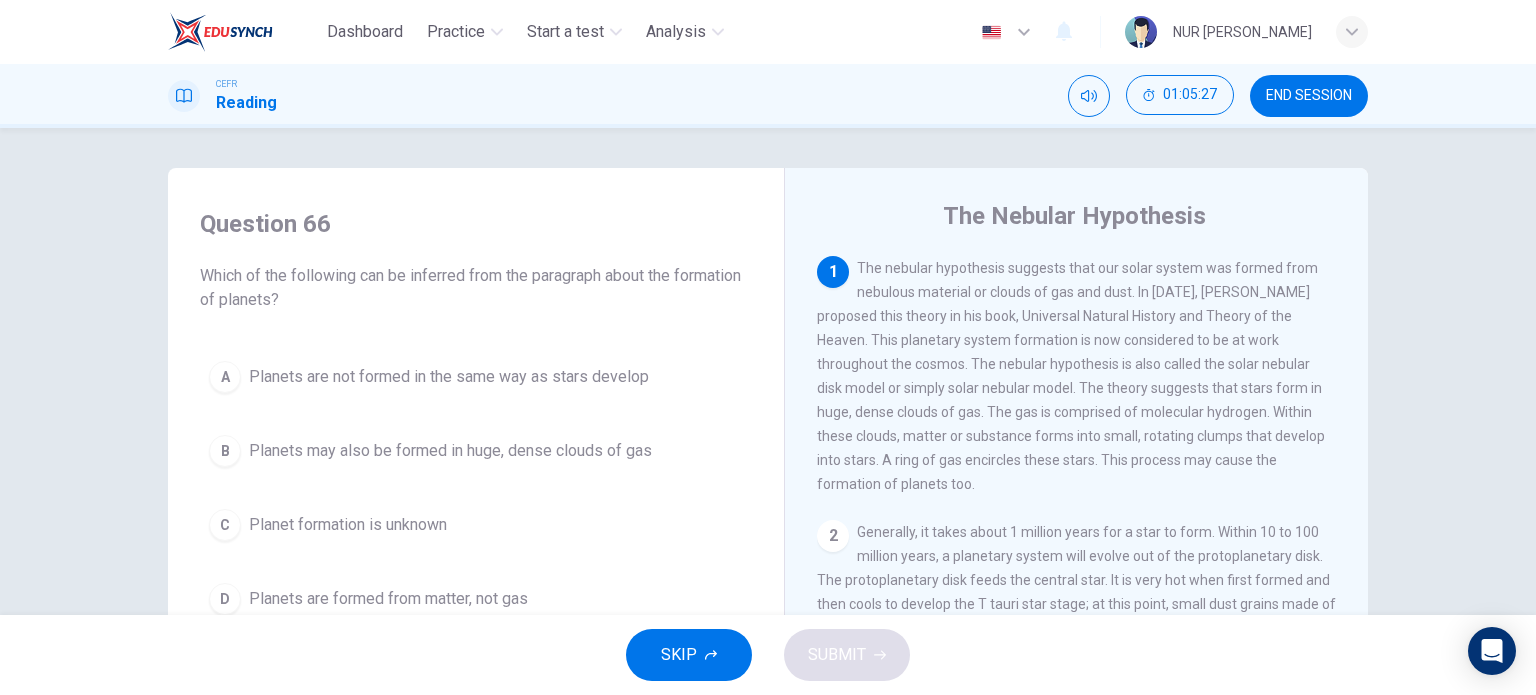 click on "Planets may also be formed in huge, dense clouds of gas" at bounding box center (450, 451) 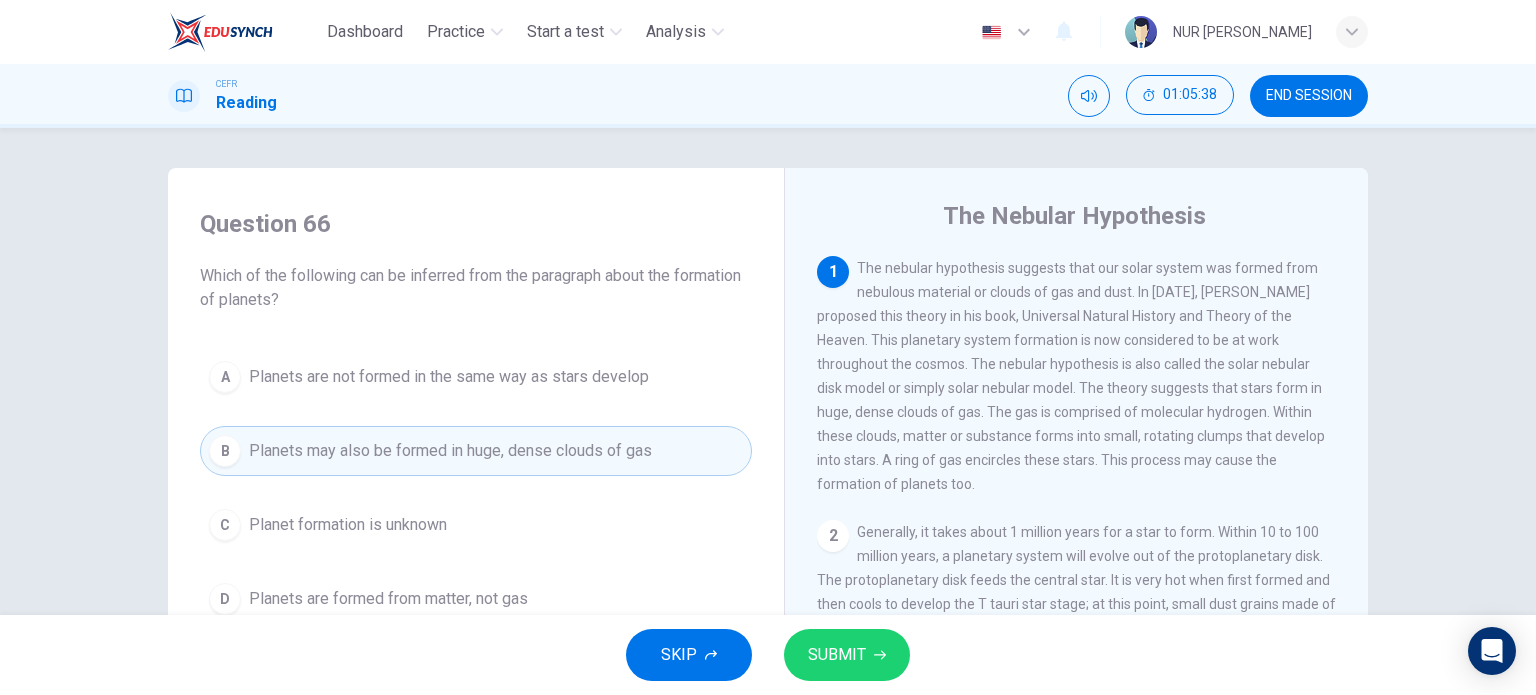 scroll, scrollTop: 100, scrollLeft: 0, axis: vertical 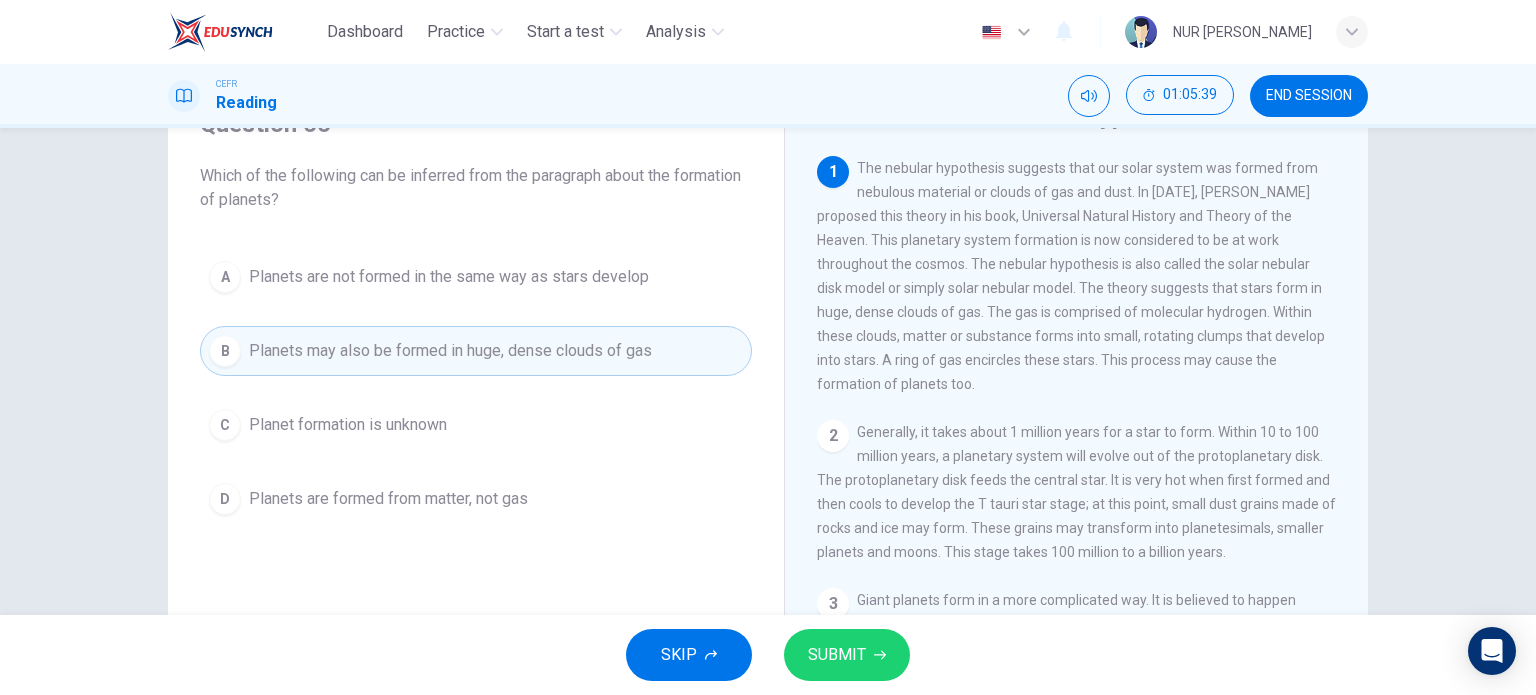 click on "SUBMIT" at bounding box center [837, 655] 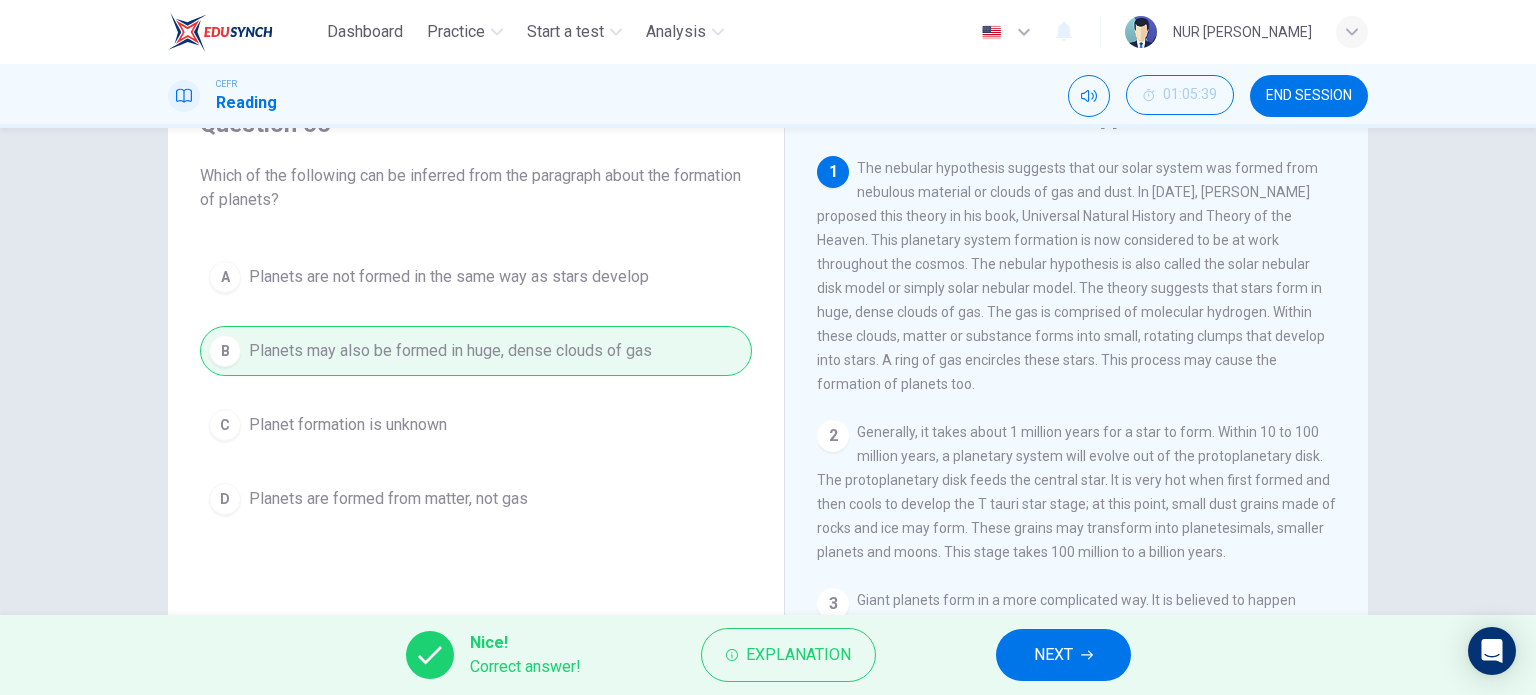 click on "NEXT" at bounding box center [1053, 655] 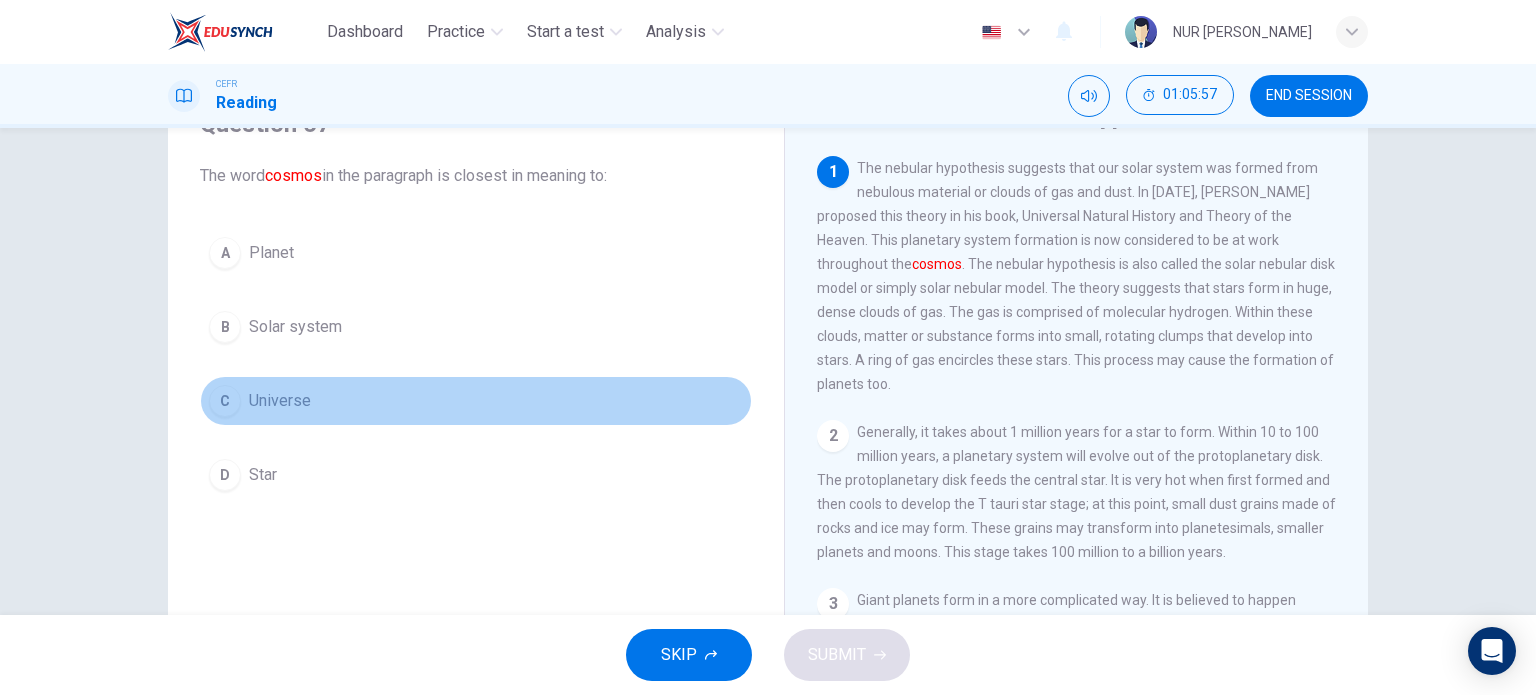 click on "C Universe" at bounding box center [476, 401] 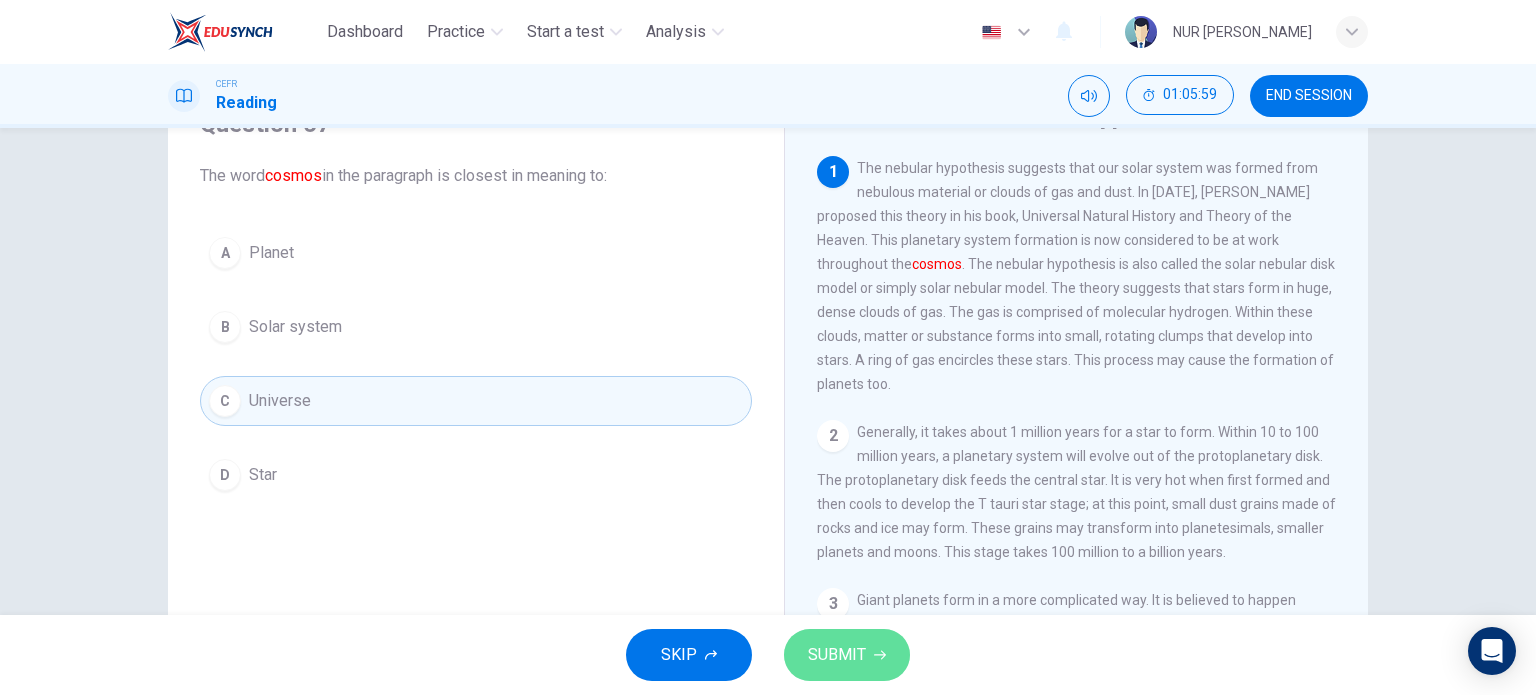 click on "SUBMIT" at bounding box center (837, 655) 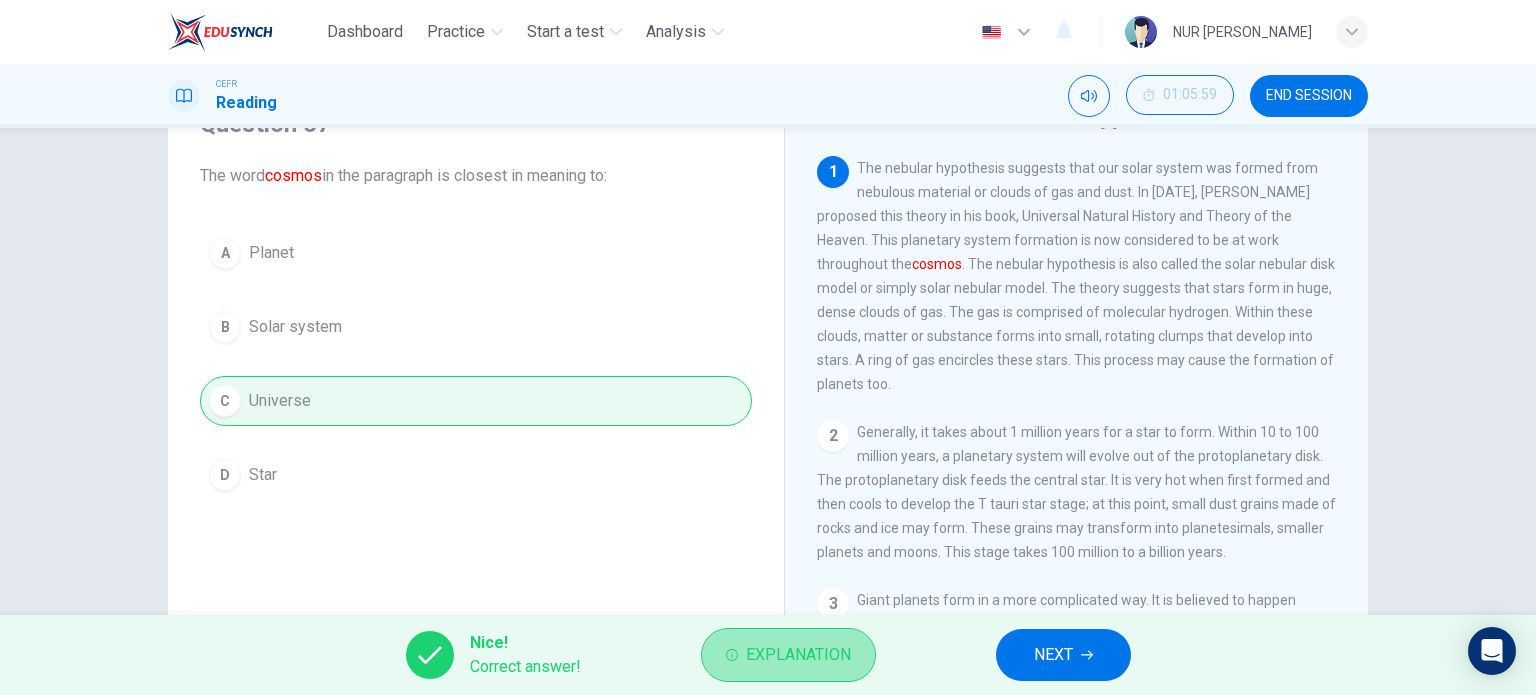 click on "Explanation" at bounding box center (788, 655) 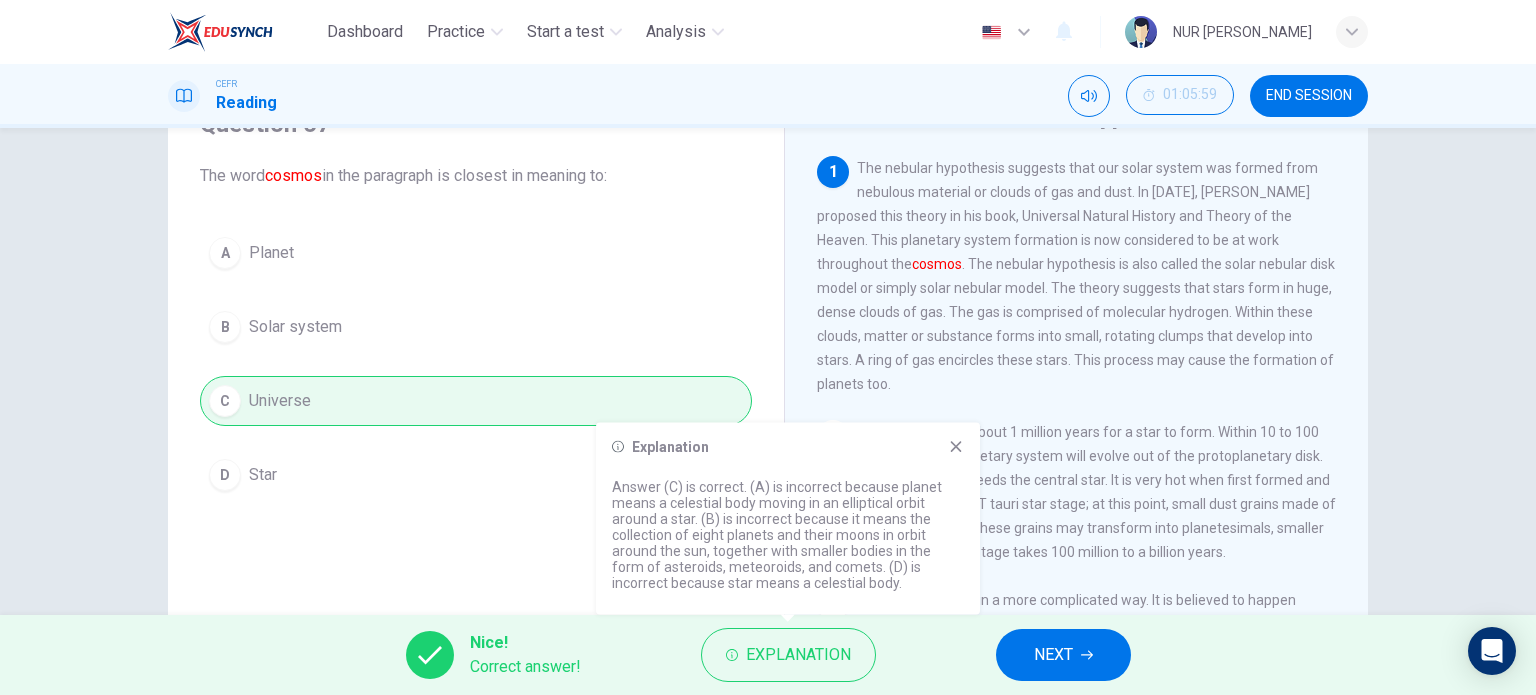 click on "NEXT" at bounding box center [1053, 655] 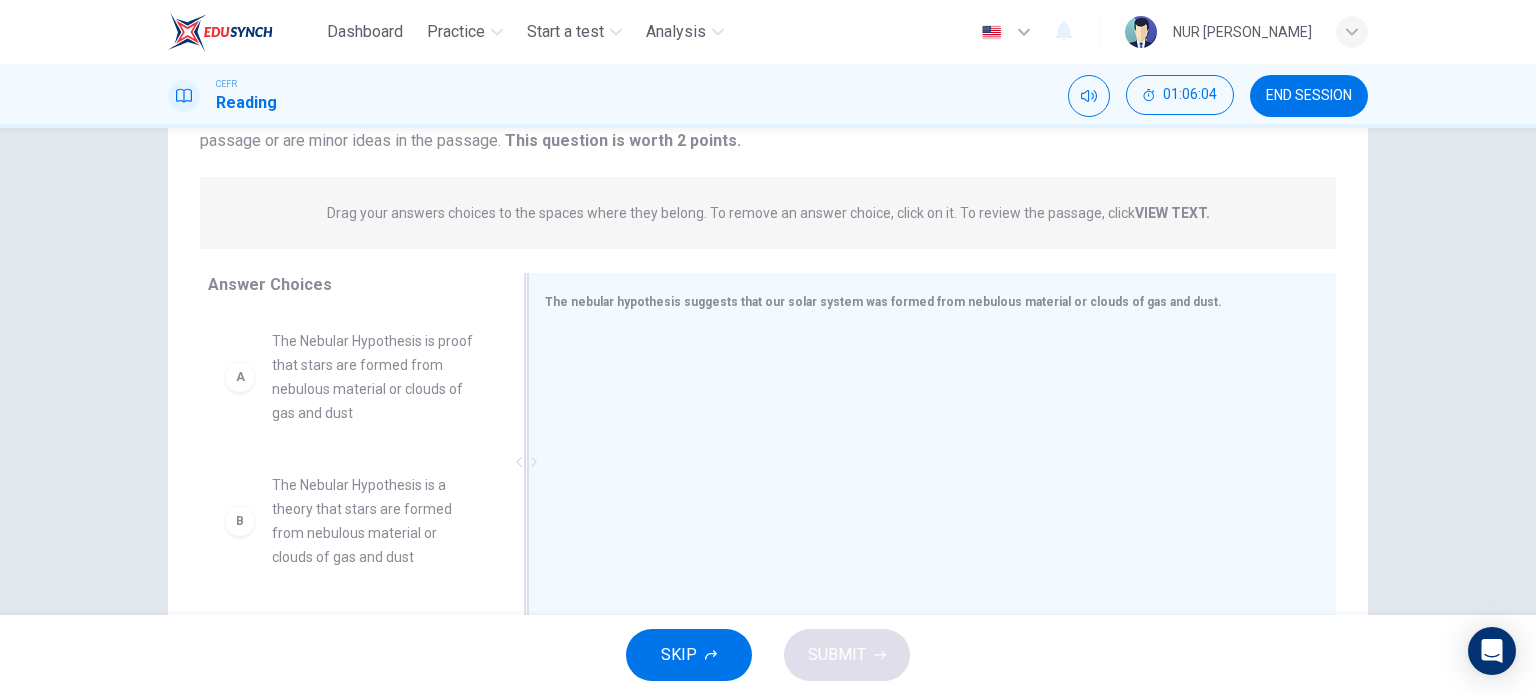scroll, scrollTop: 288, scrollLeft: 0, axis: vertical 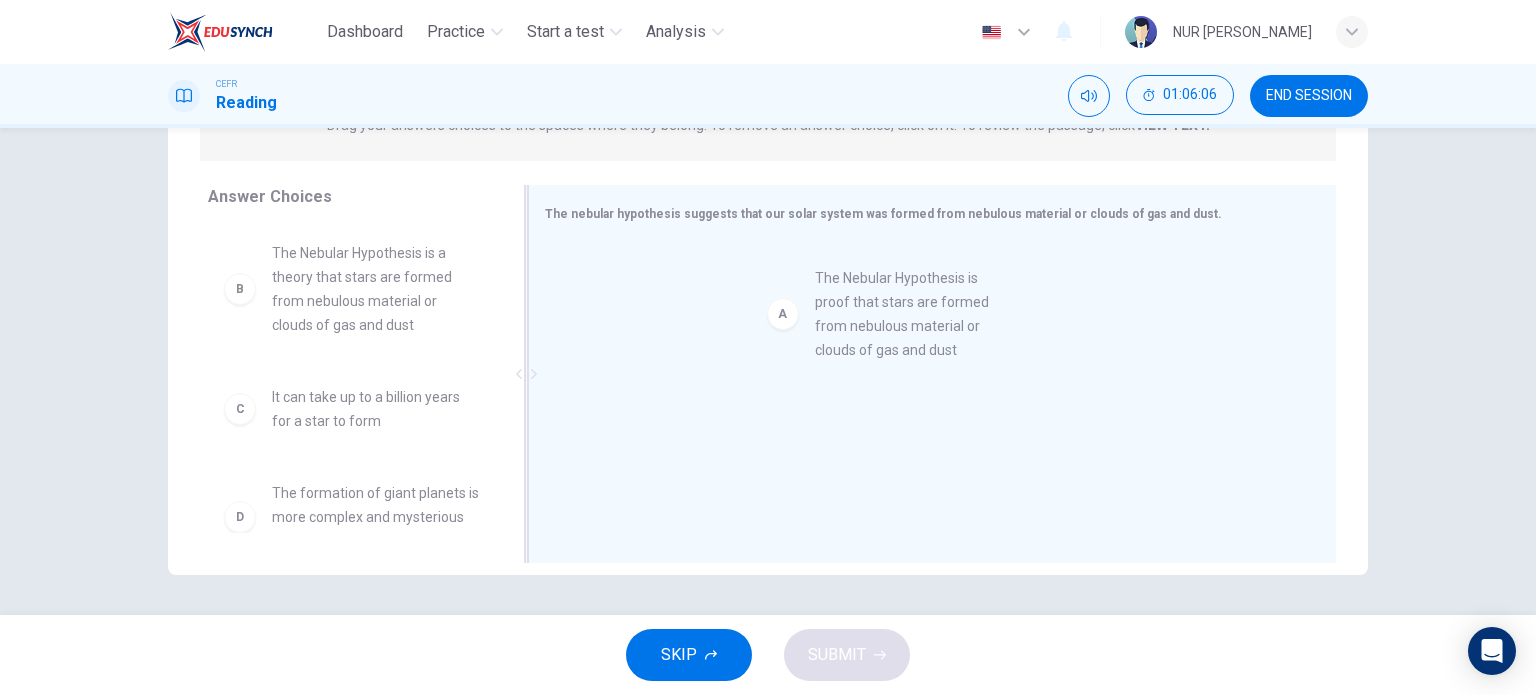 drag, startPoint x: 352, startPoint y: 312, endPoint x: 907, endPoint y: 339, distance: 555.6564 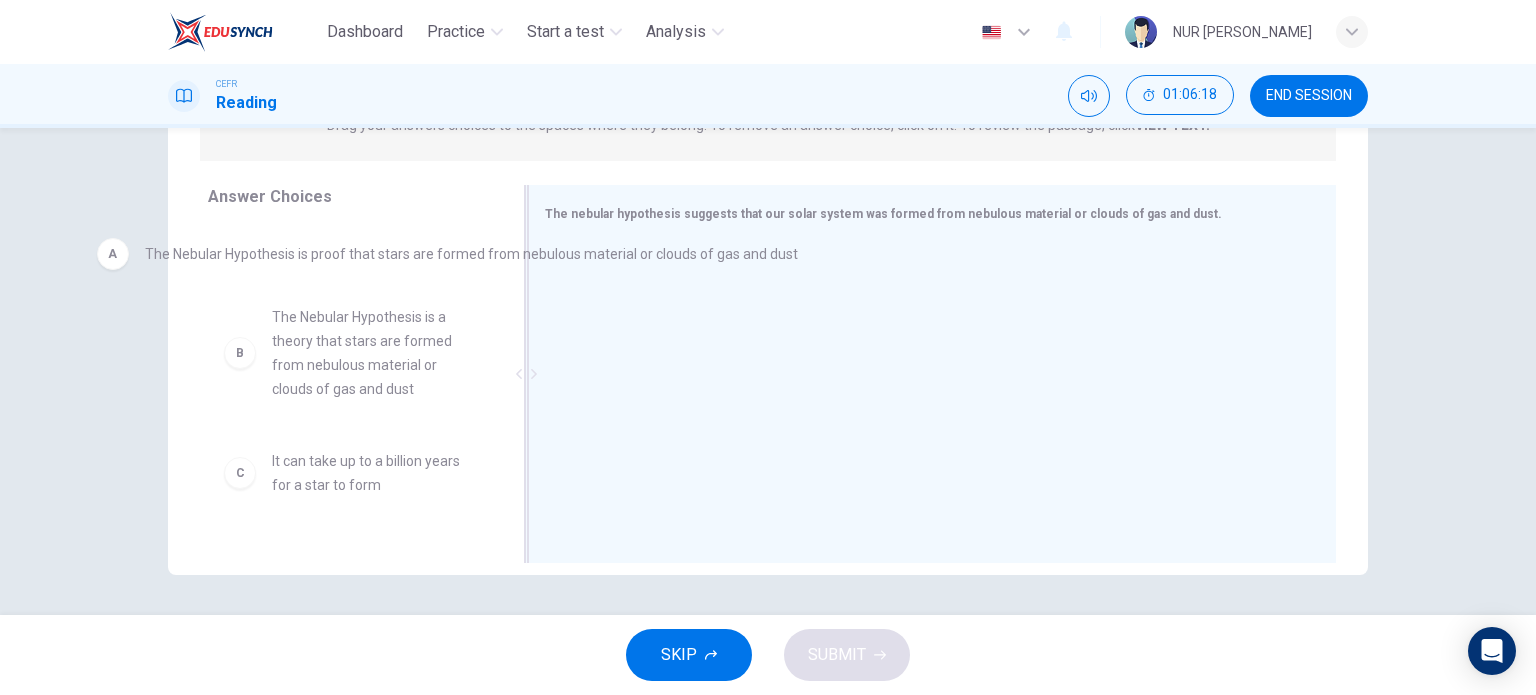drag, startPoint x: 800, startPoint y: 283, endPoint x: 320, endPoint y: 265, distance: 480.33737 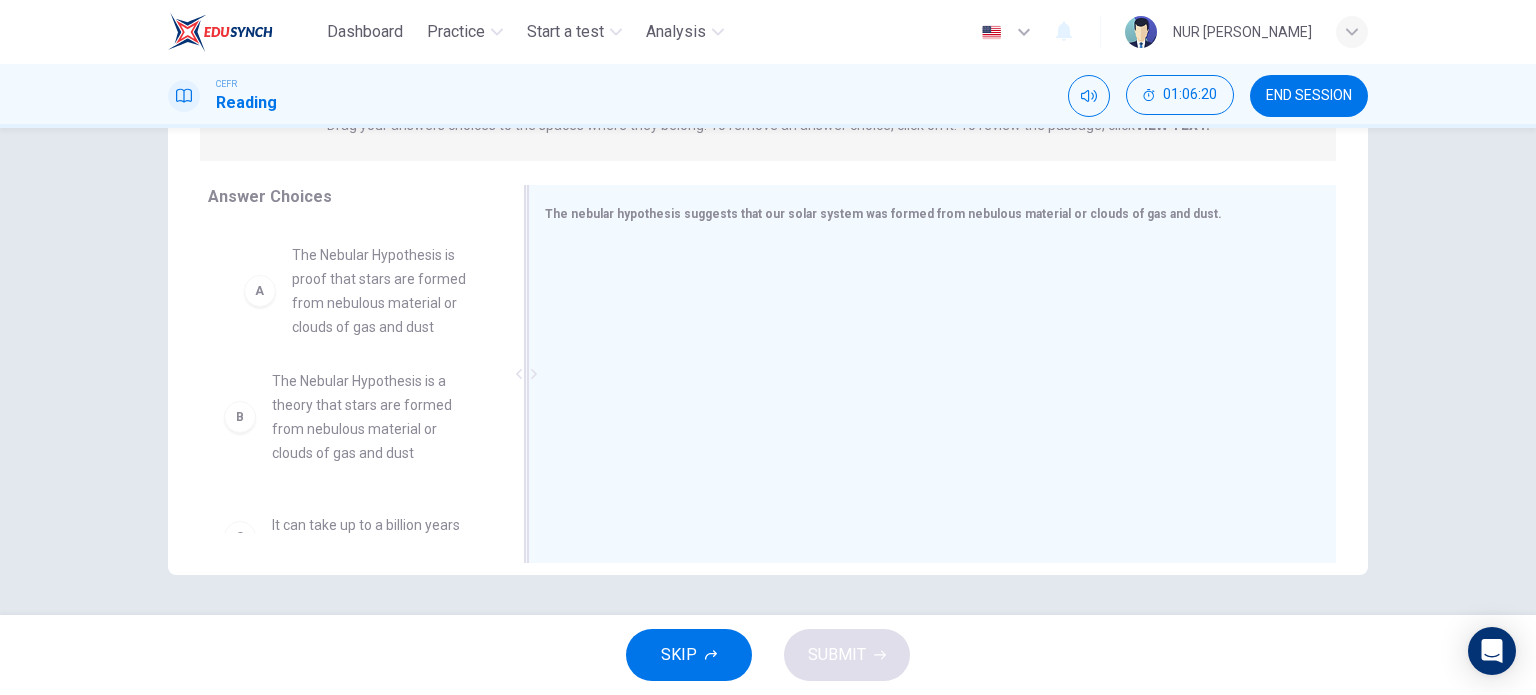 drag, startPoint x: 344, startPoint y: 329, endPoint x: 384, endPoint y: 357, distance: 48.82622 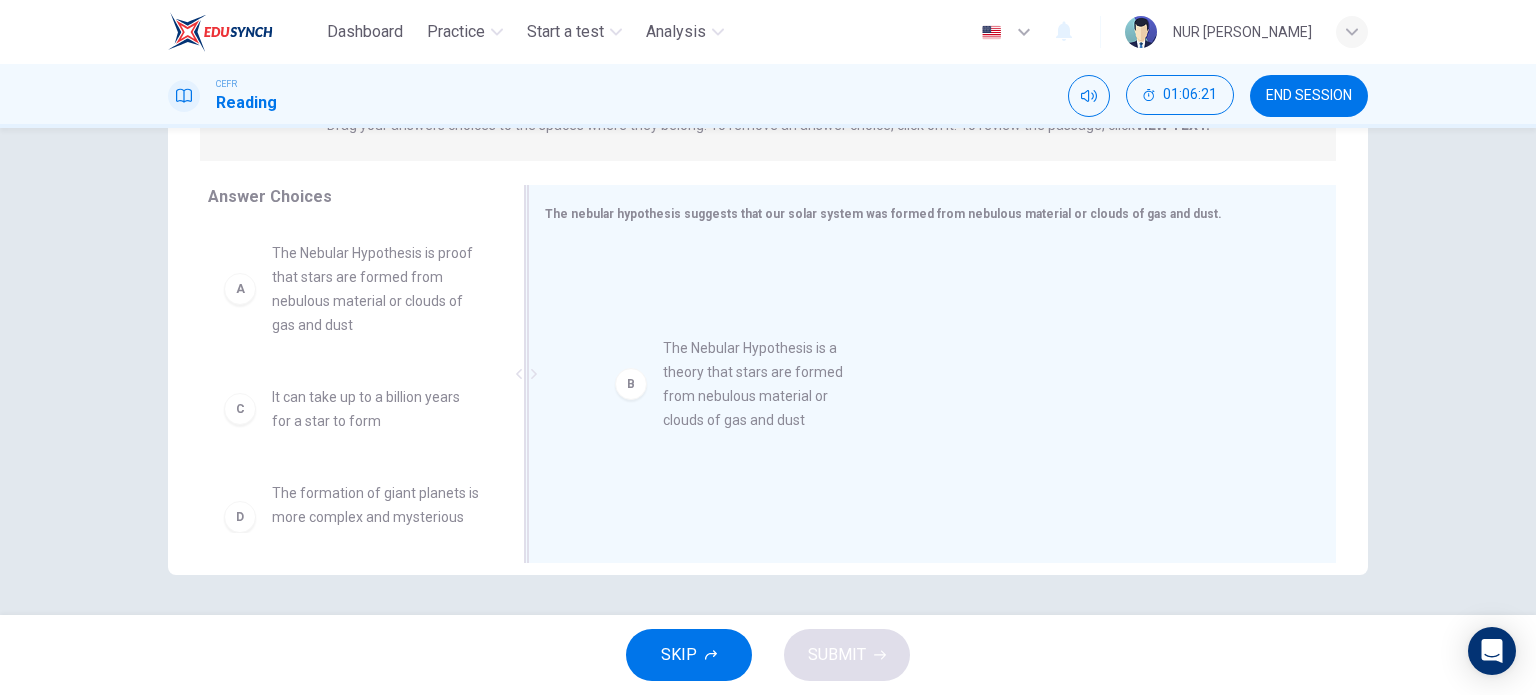 drag, startPoint x: 372, startPoint y: 400, endPoint x: 822, endPoint y: 335, distance: 454.6702 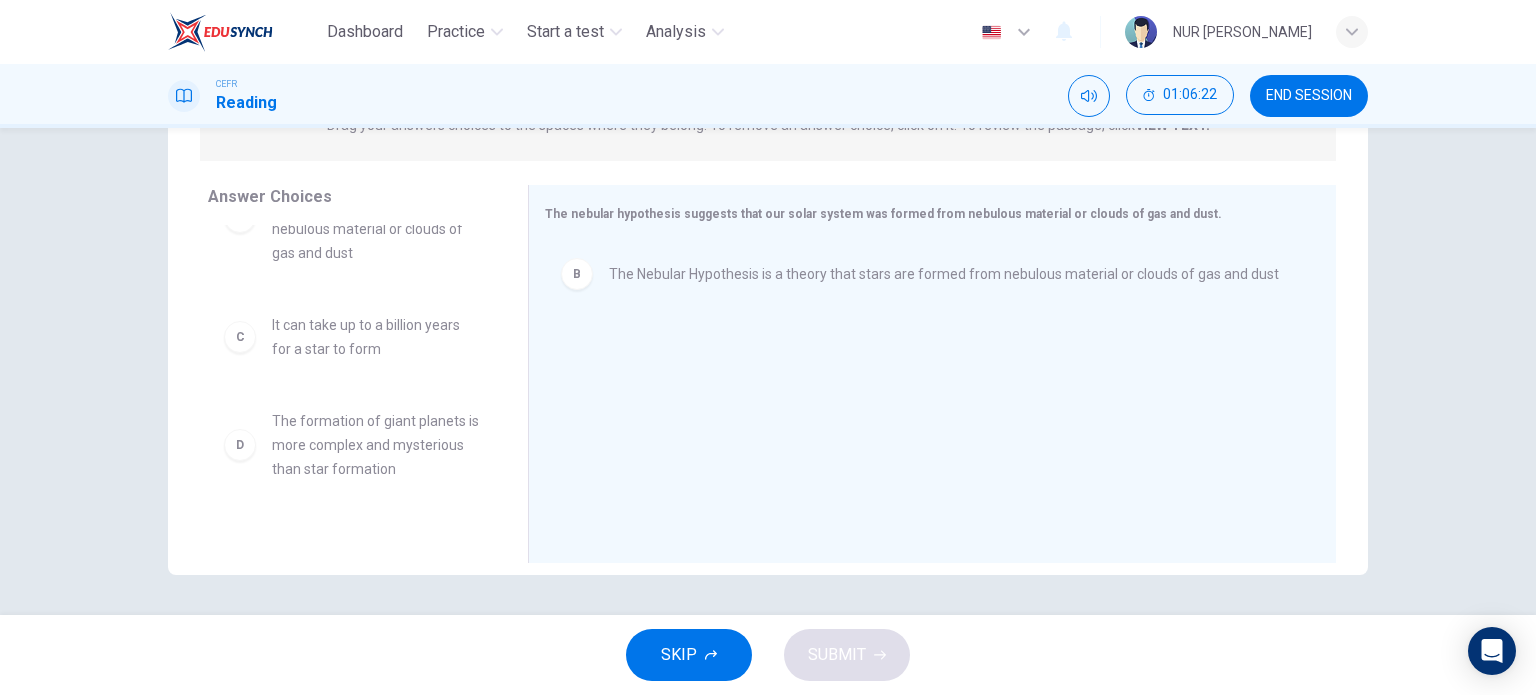scroll, scrollTop: 100, scrollLeft: 0, axis: vertical 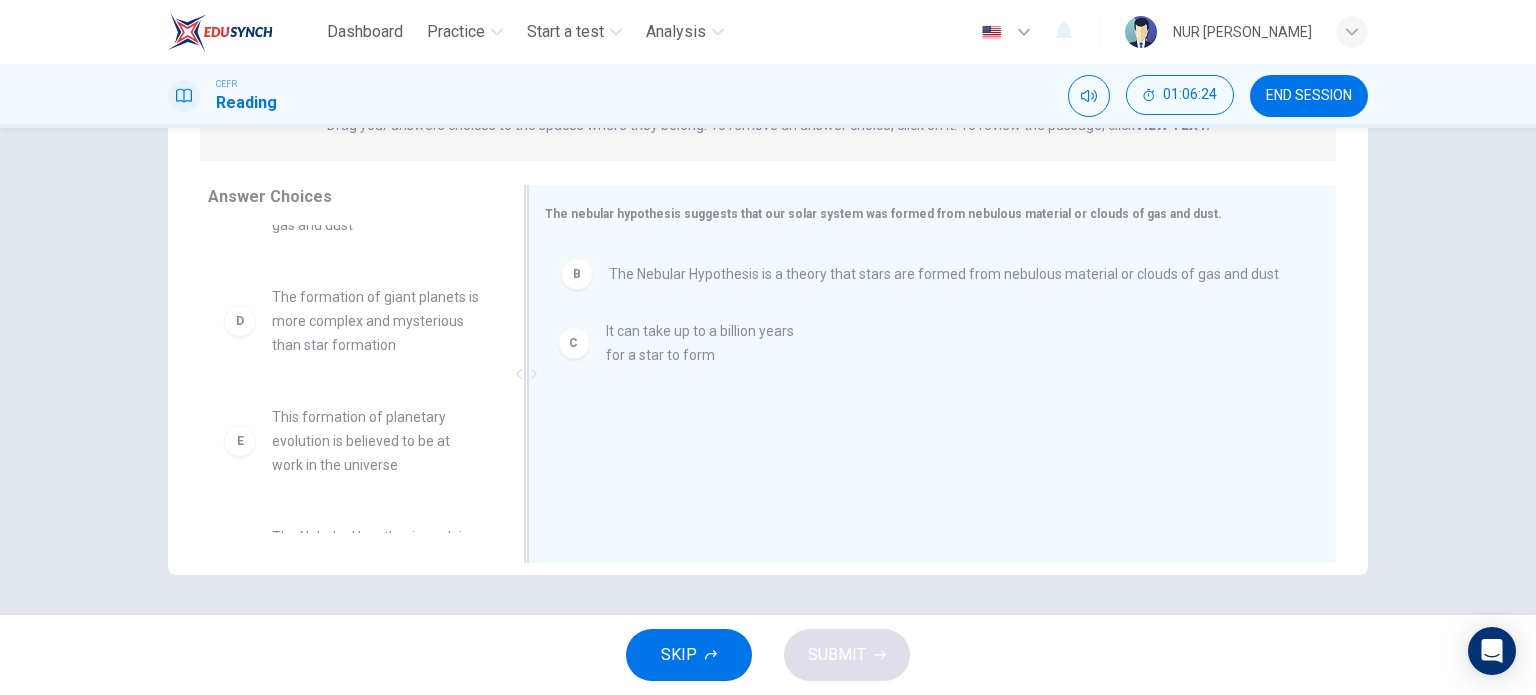 drag, startPoint x: 380, startPoint y: 321, endPoint x: 770, endPoint y: 356, distance: 391.56735 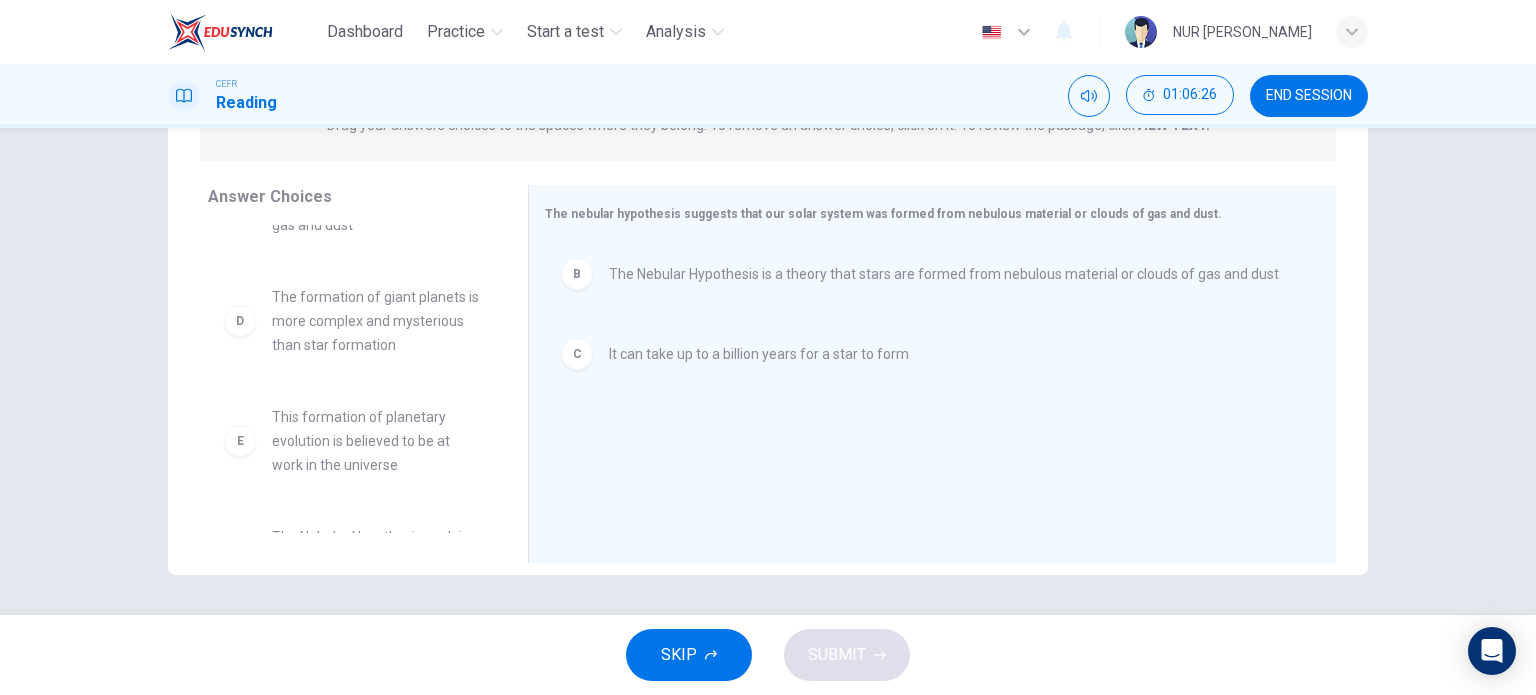 scroll, scrollTop: 180, scrollLeft: 0, axis: vertical 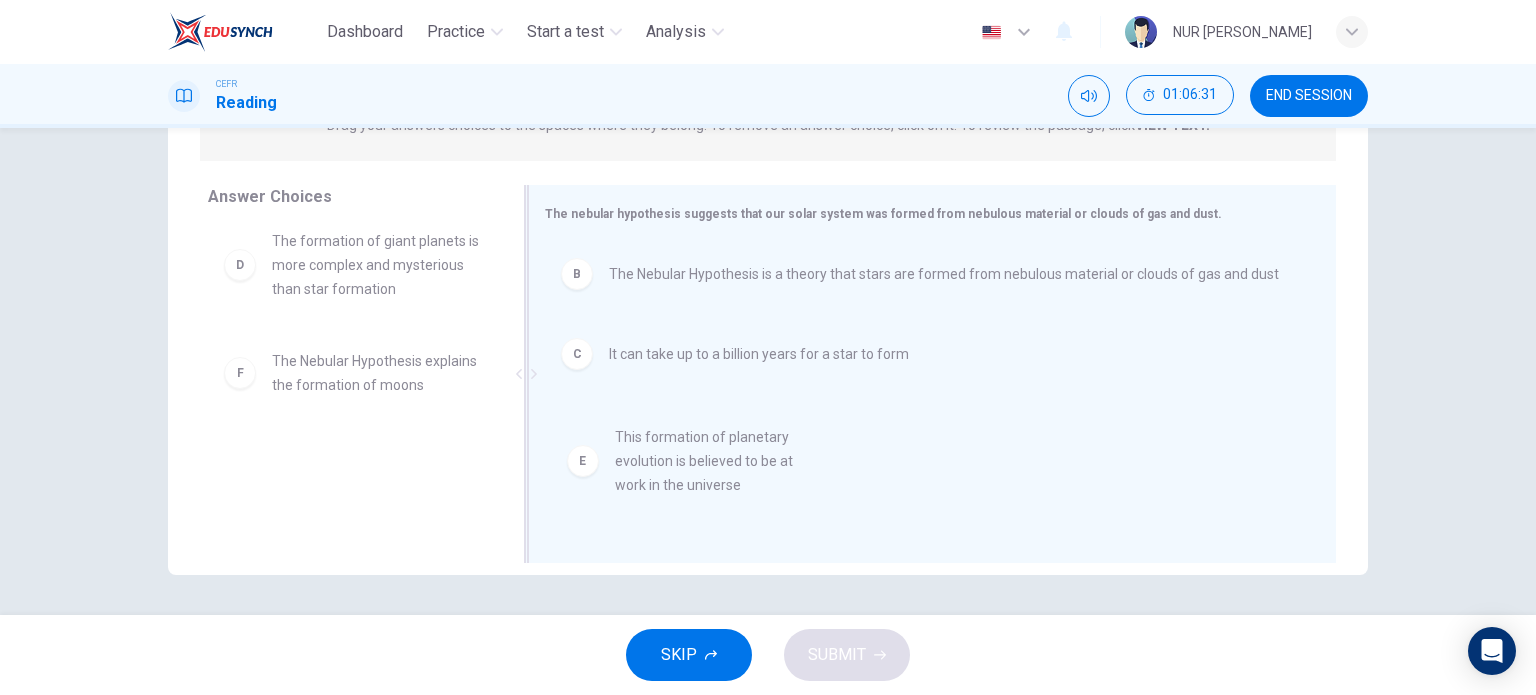 drag, startPoint x: 388, startPoint y: 383, endPoint x: 752, endPoint y: 487, distance: 378.5657 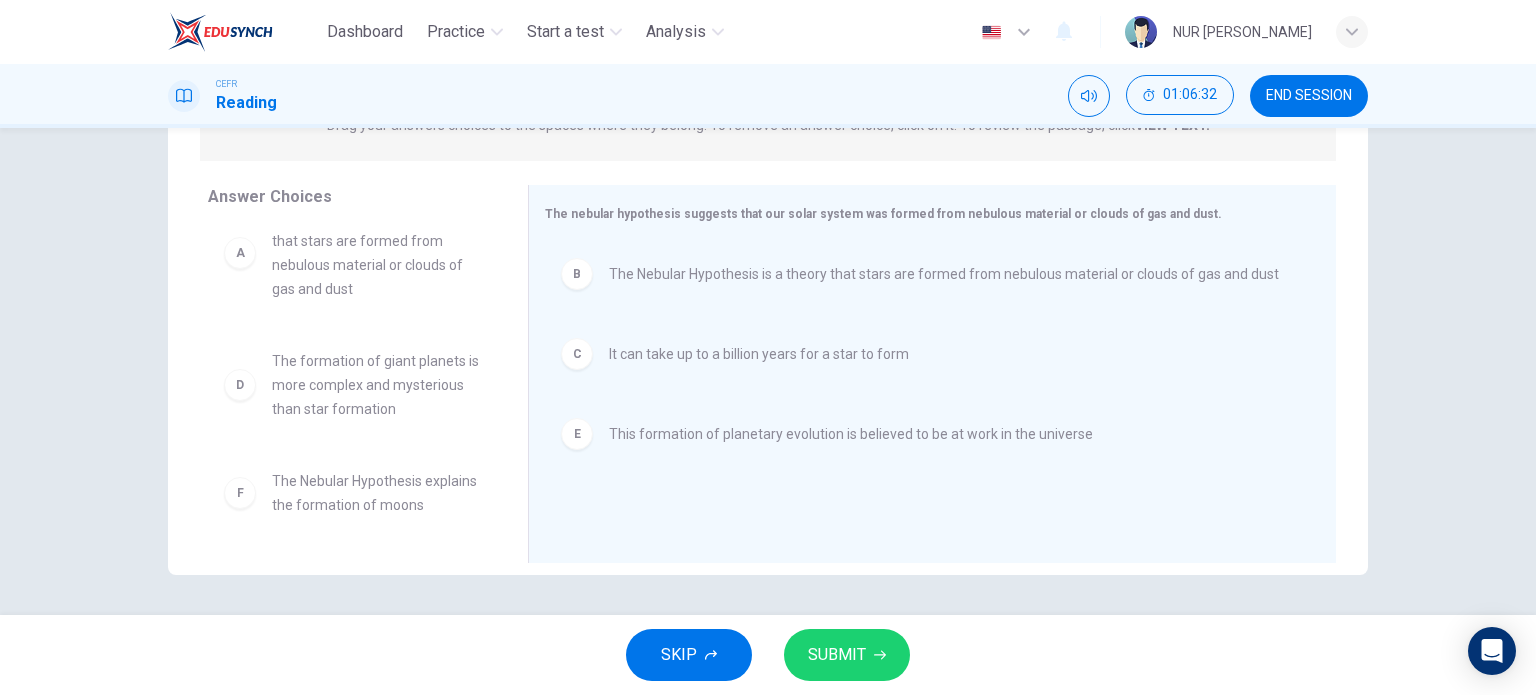 scroll, scrollTop: 60, scrollLeft: 0, axis: vertical 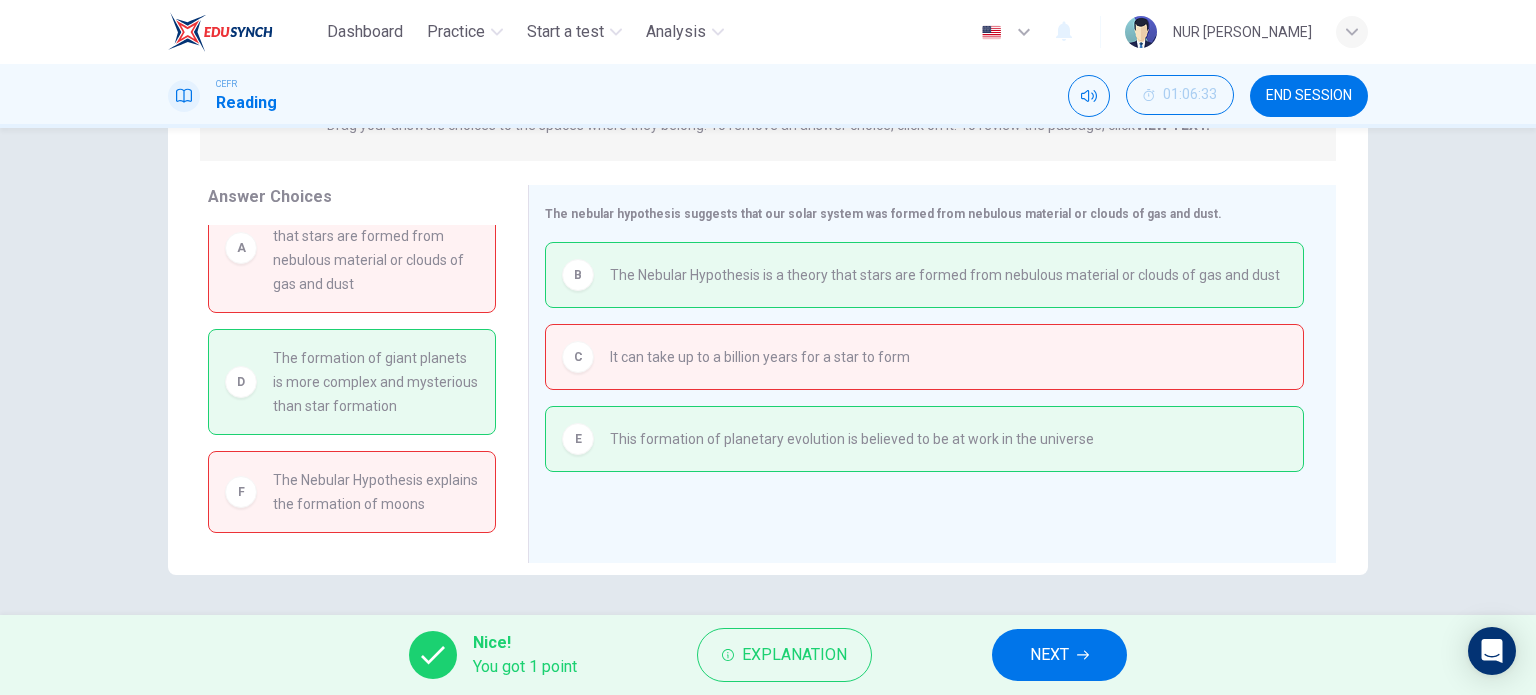 click on "The formation of giant planets is more complex and mysterious than star formation" at bounding box center (376, 382) 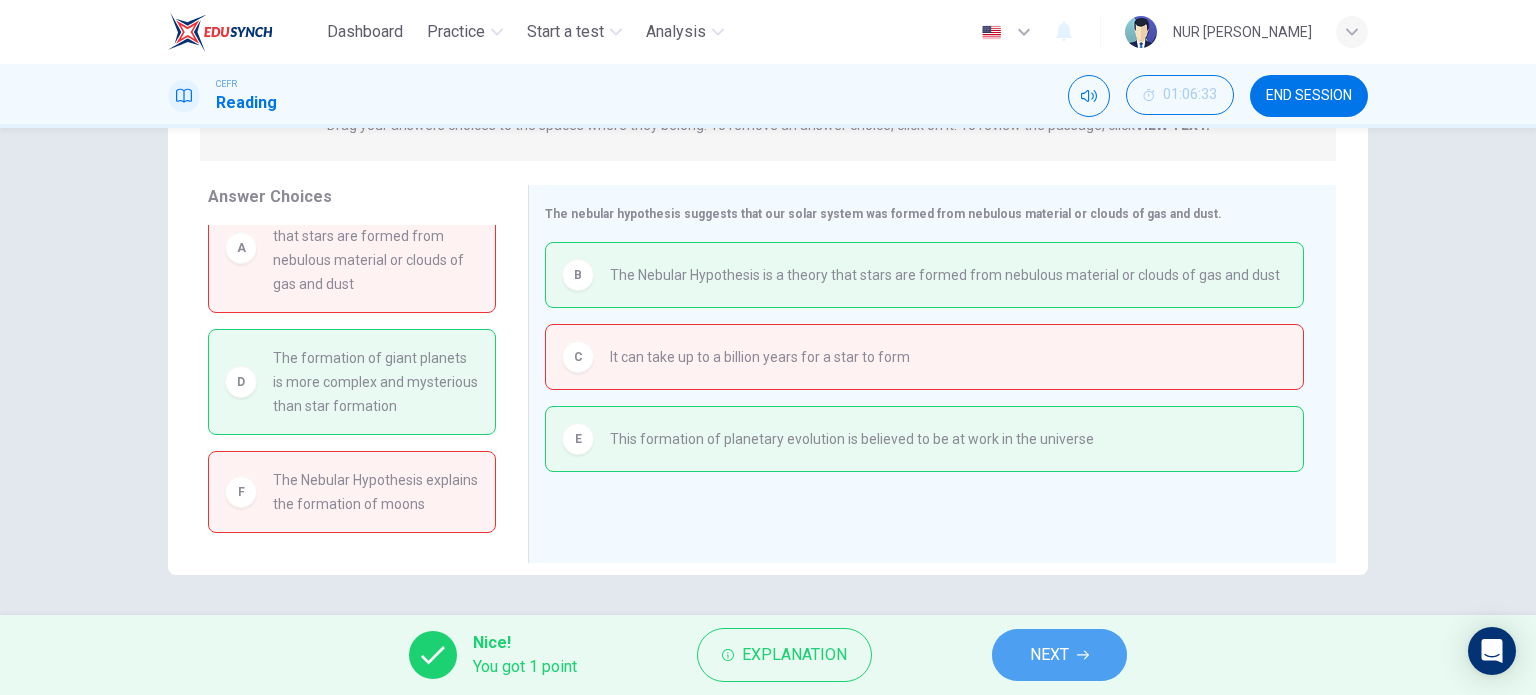 click on "NEXT" at bounding box center (1049, 655) 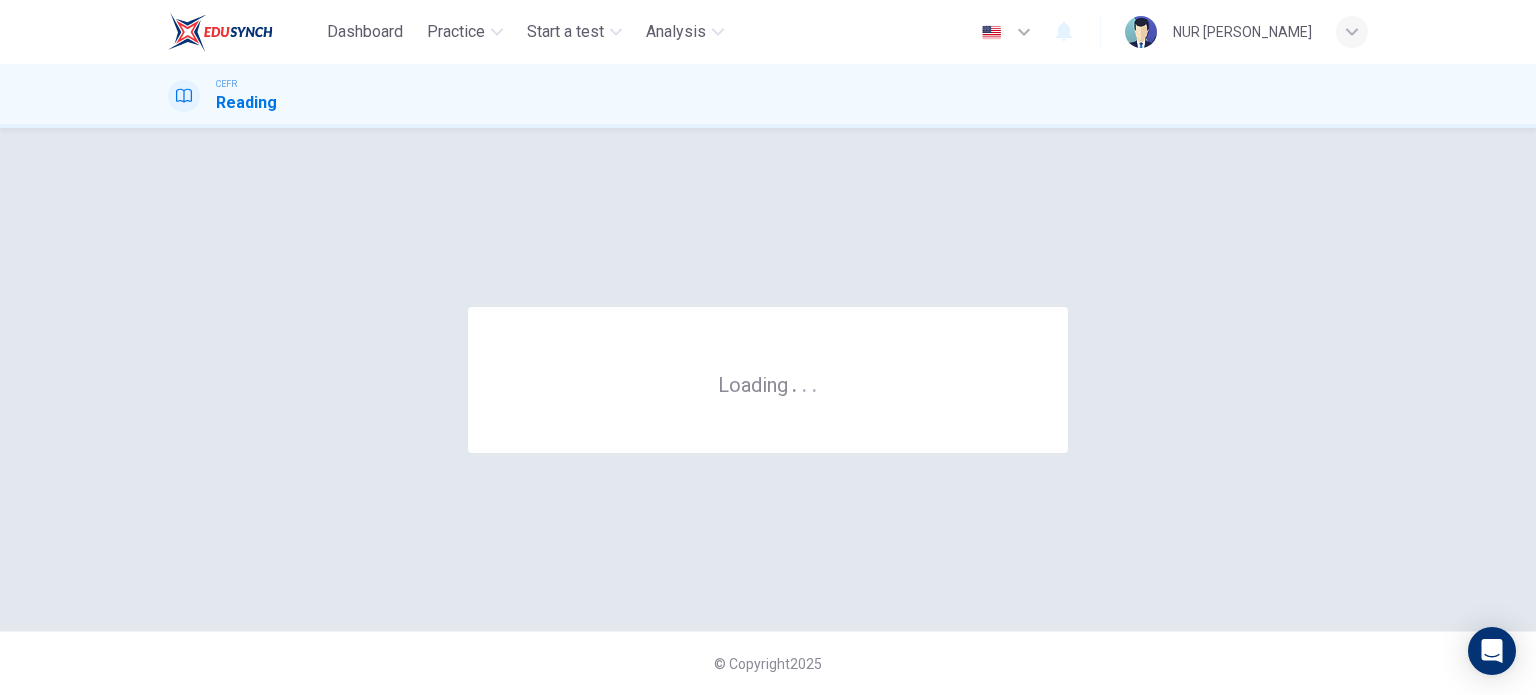 scroll, scrollTop: 0, scrollLeft: 0, axis: both 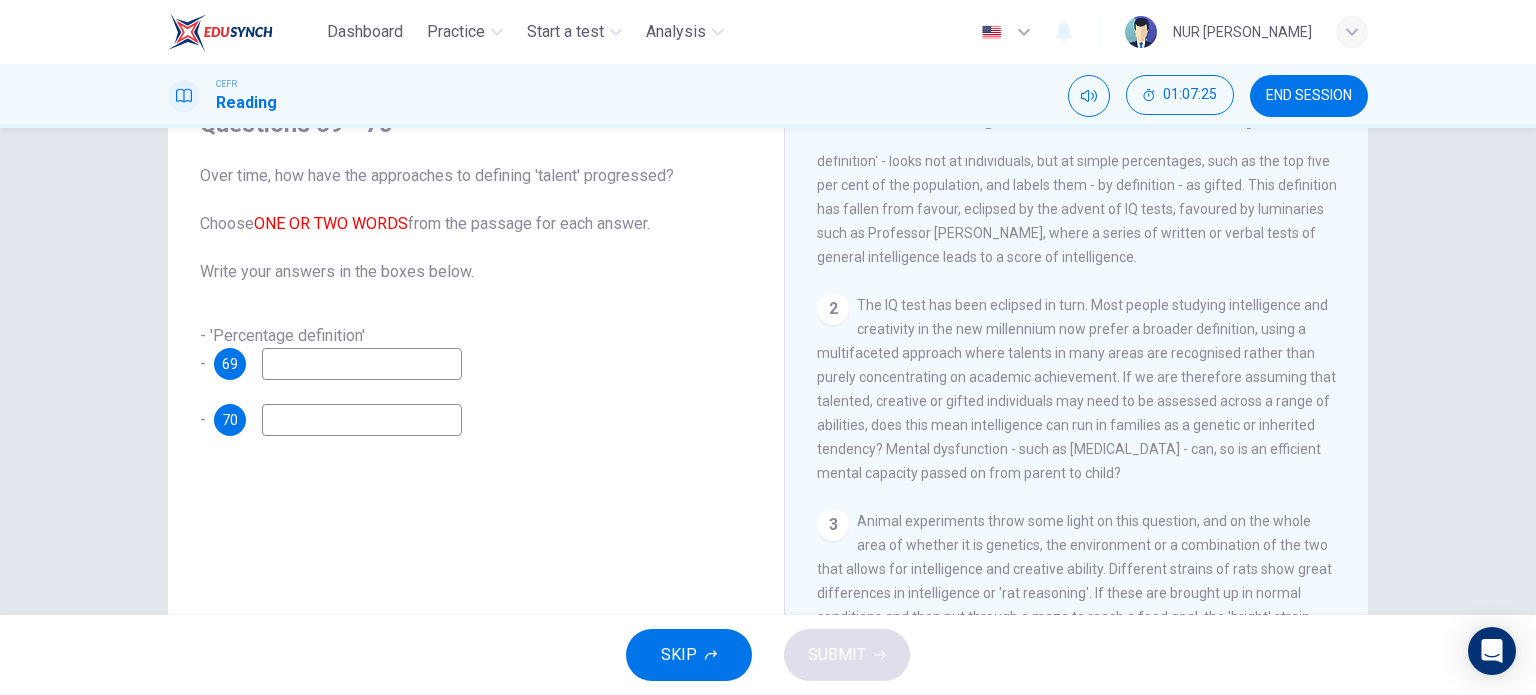 click at bounding box center [362, 364] 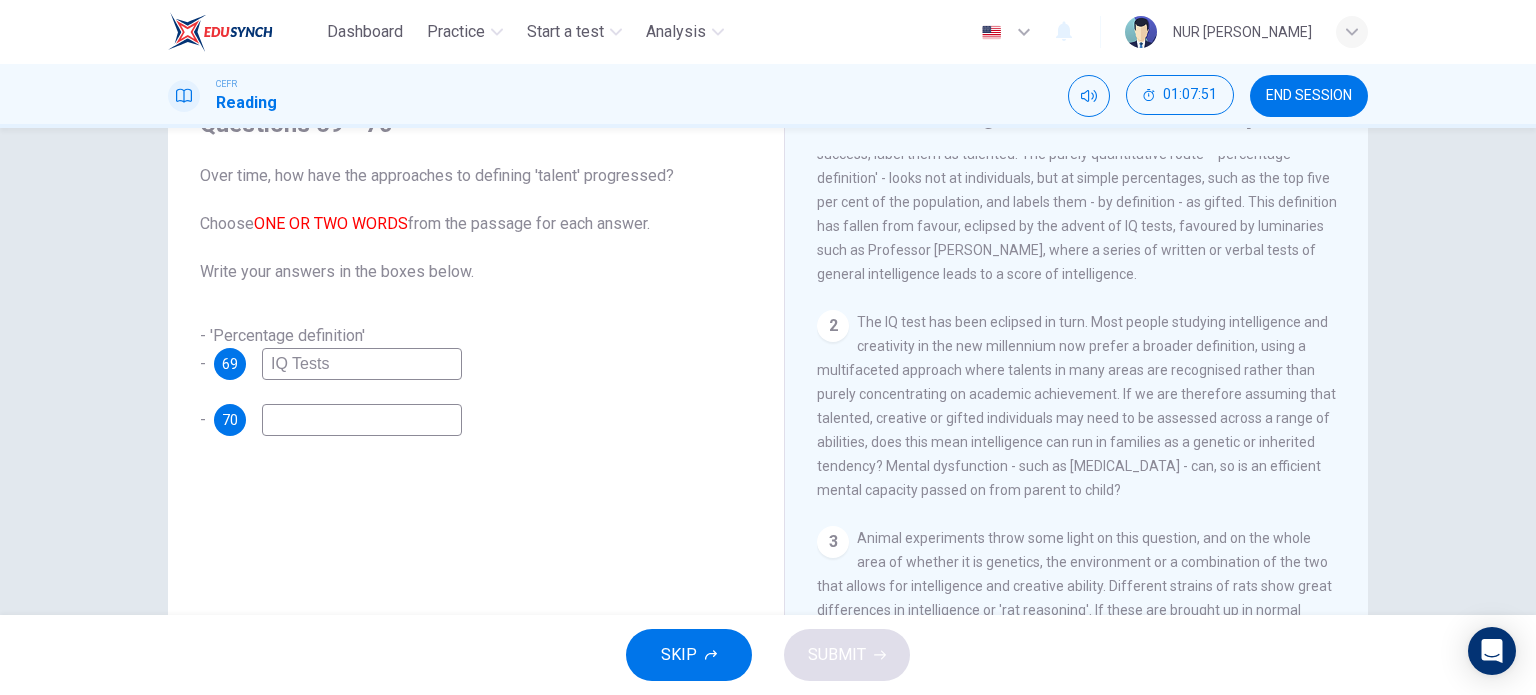 scroll, scrollTop: 500, scrollLeft: 0, axis: vertical 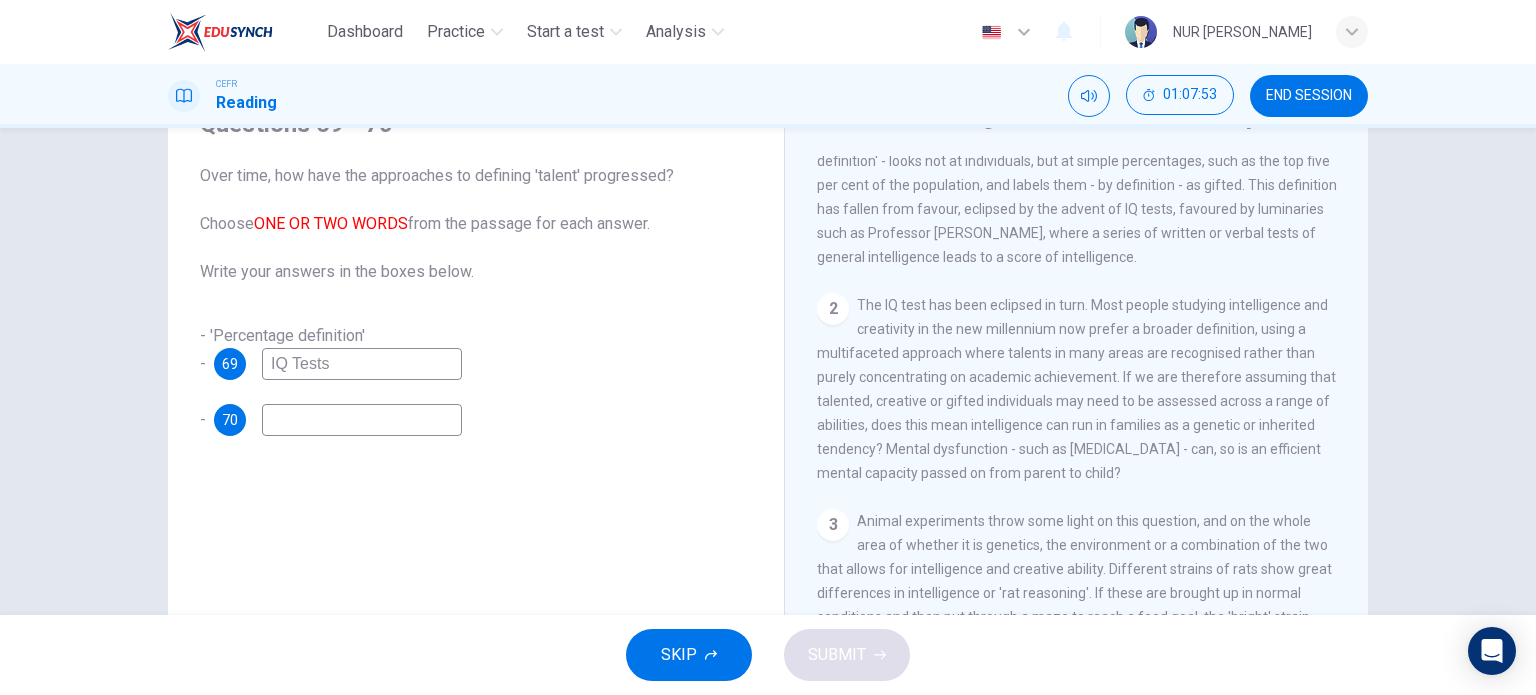 type on "IQ Tests" 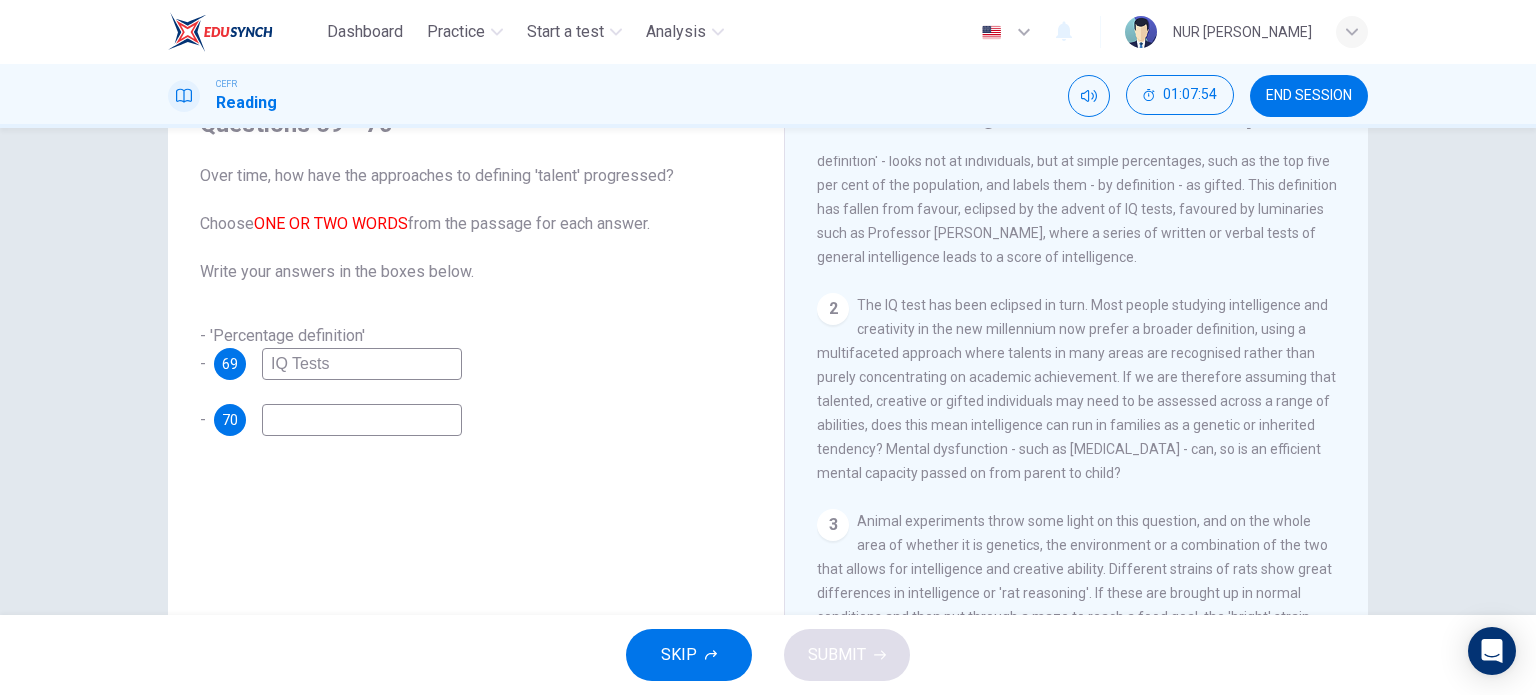 click at bounding box center [362, 420] 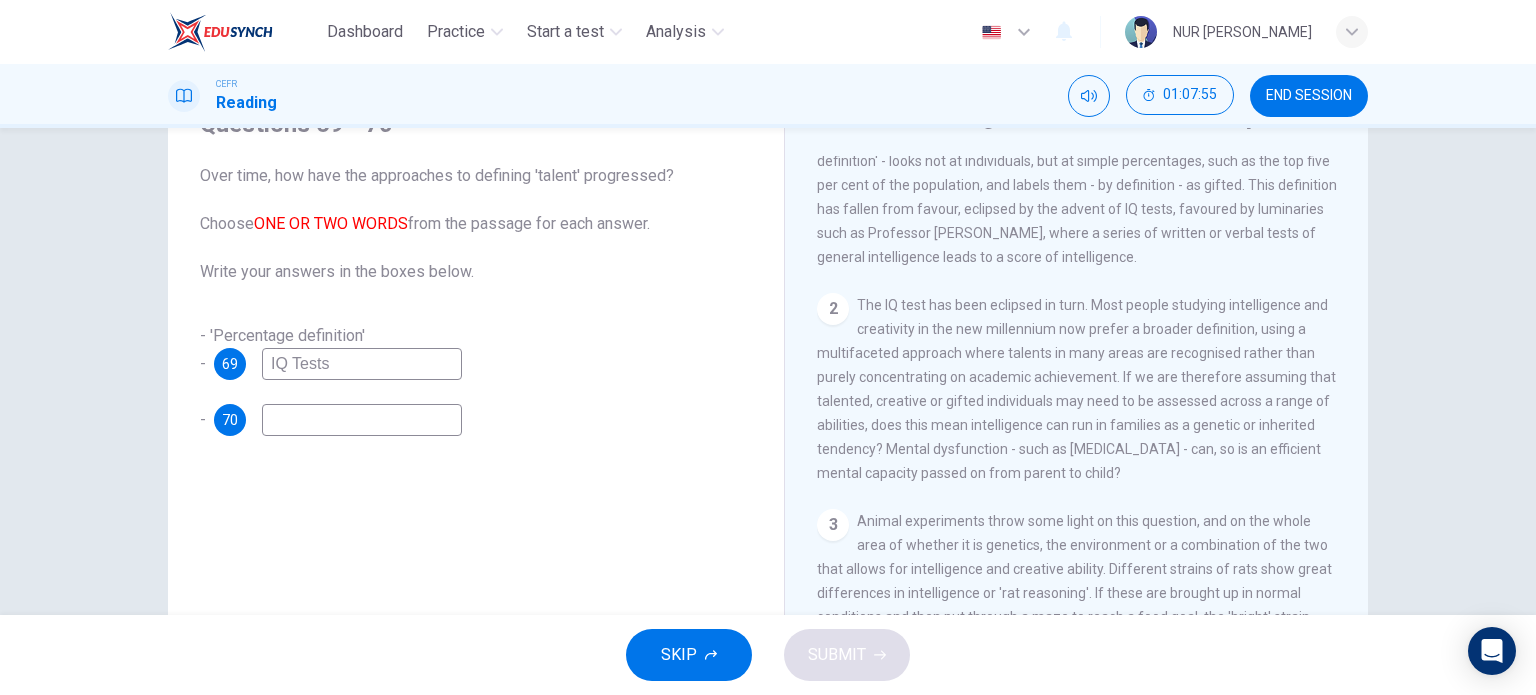 type on "m" 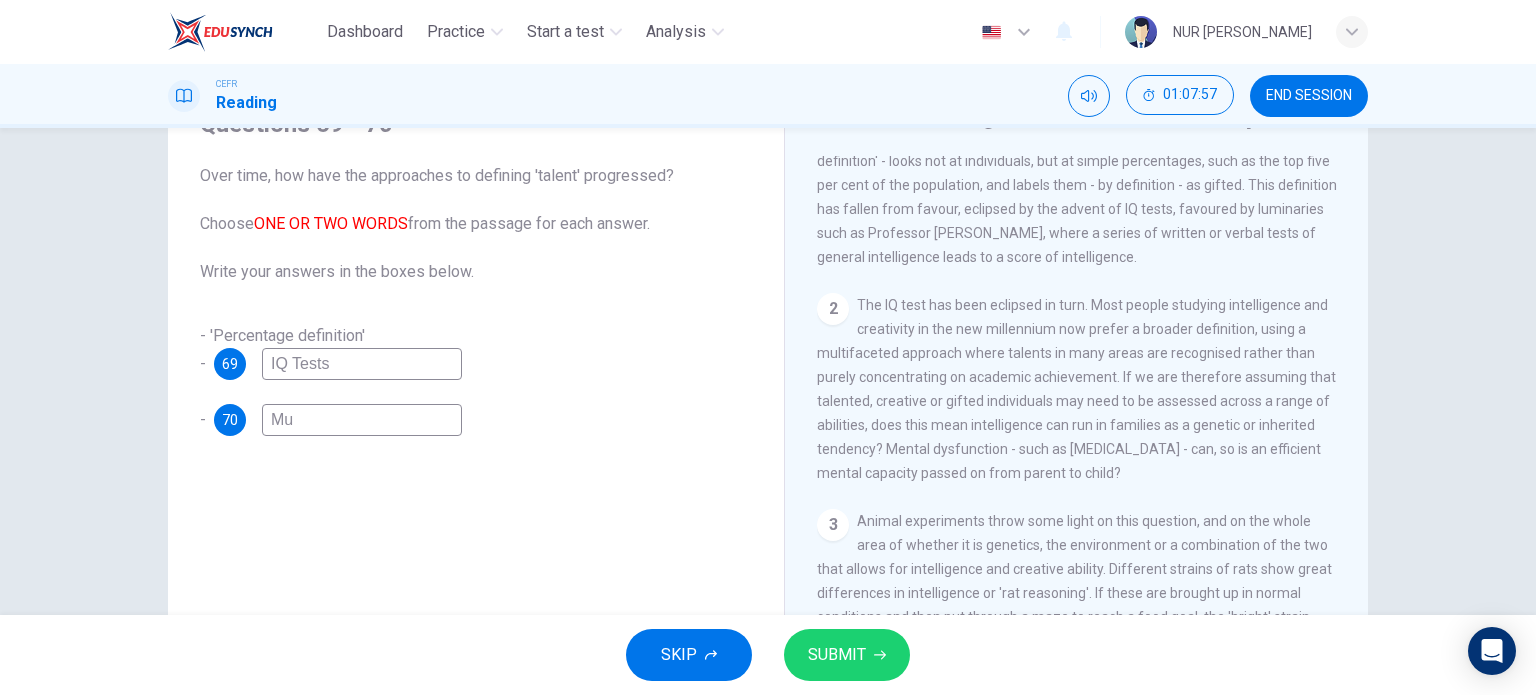type on "M" 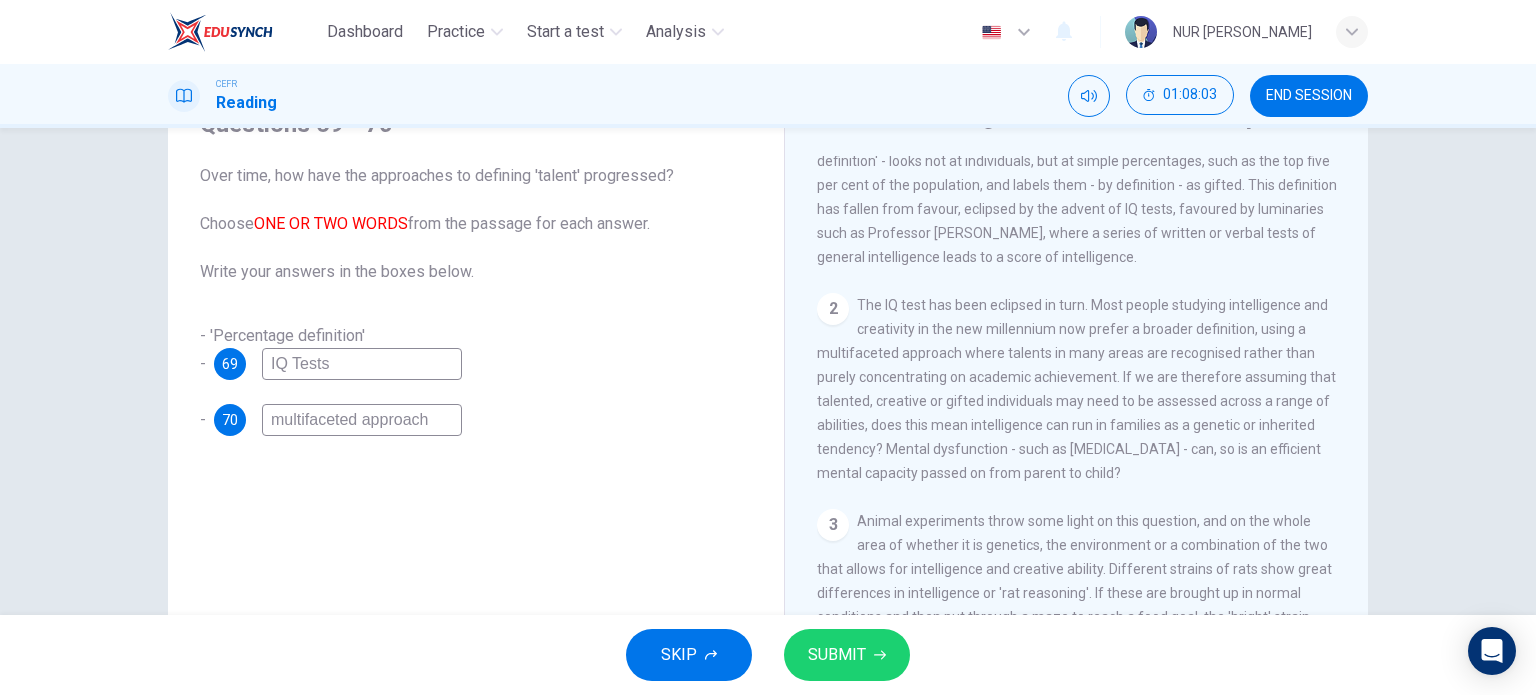 type on "multifaceted approach" 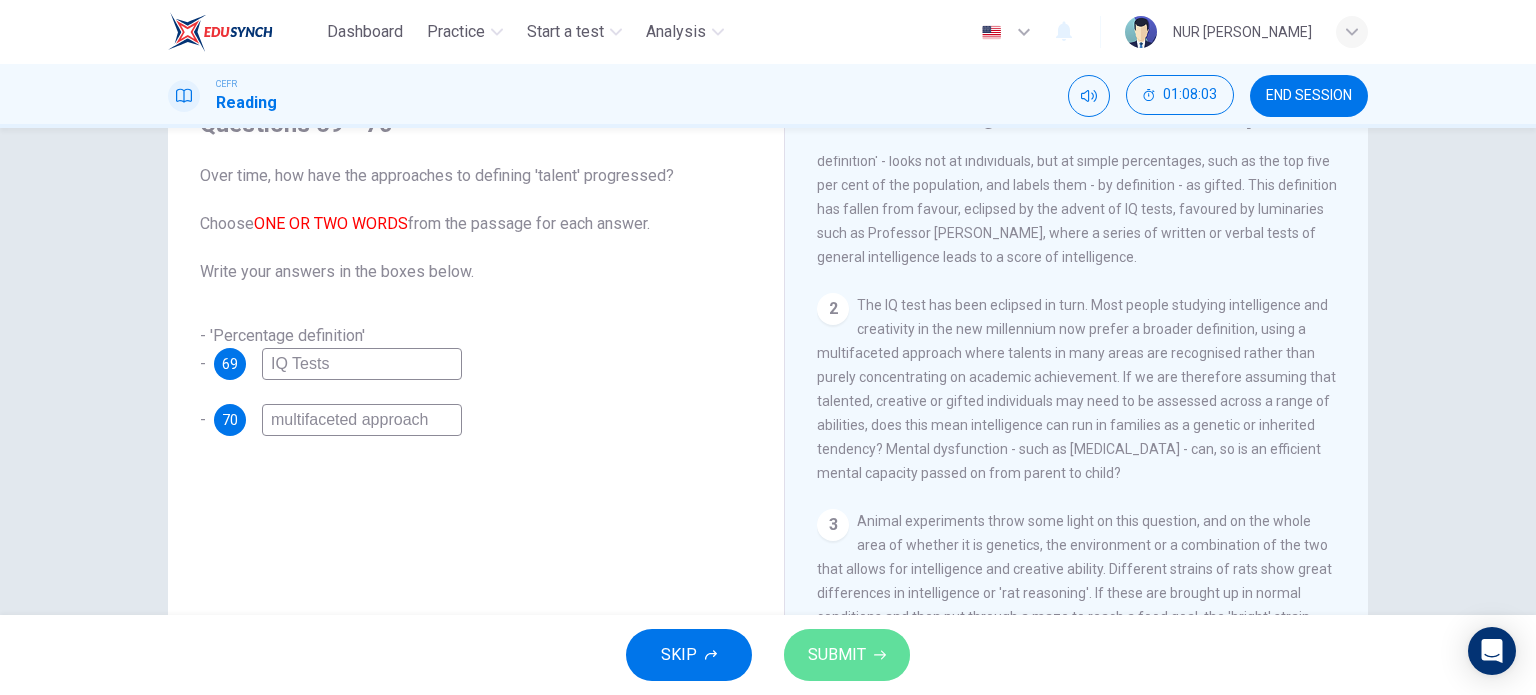 click on "SUBMIT" at bounding box center (837, 655) 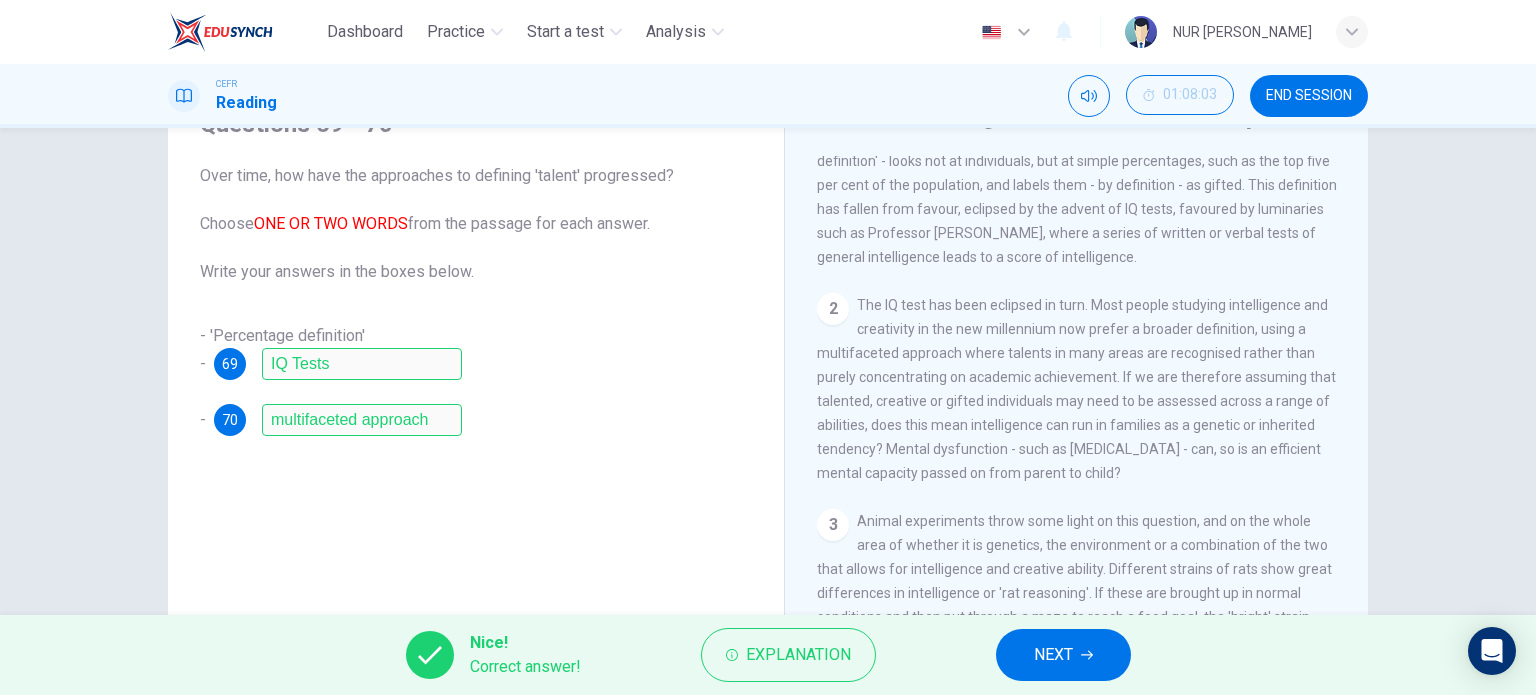 click on "NEXT" at bounding box center (1053, 655) 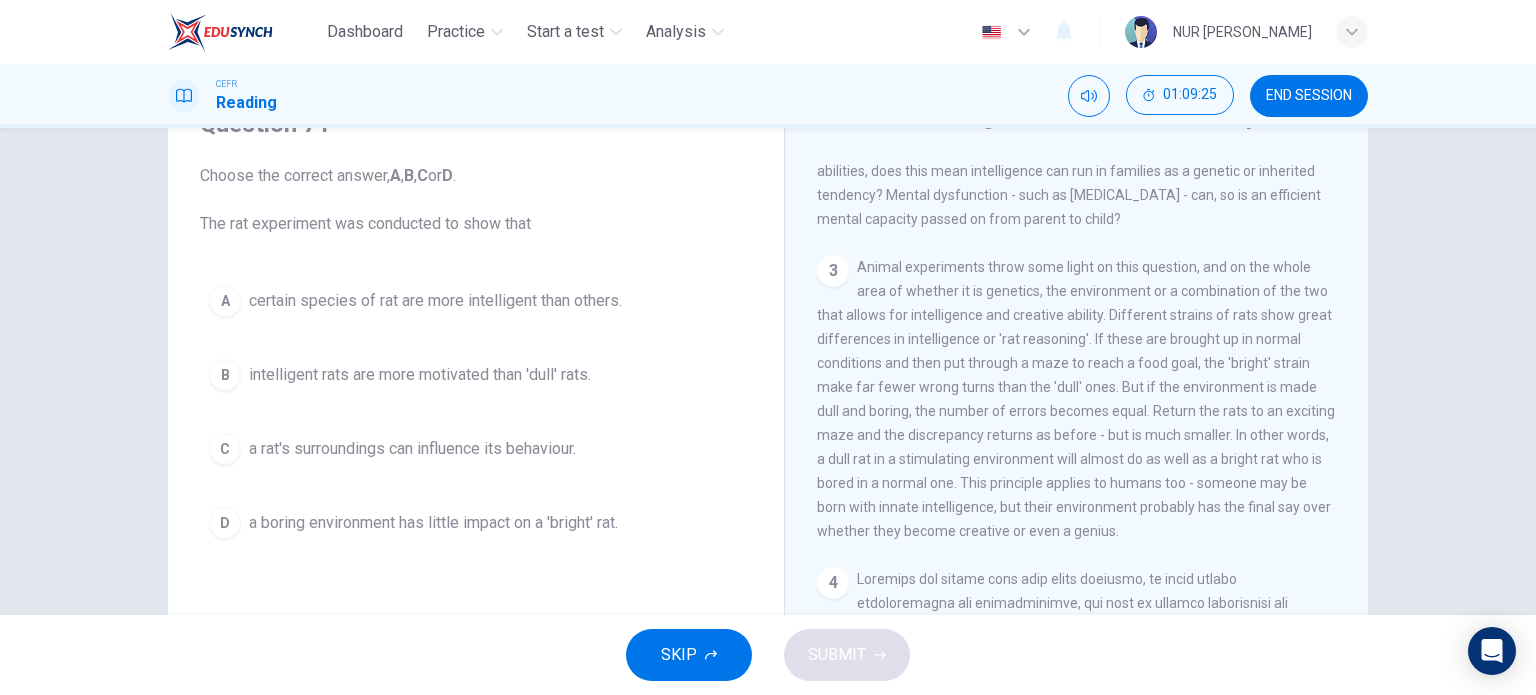 scroll, scrollTop: 800, scrollLeft: 0, axis: vertical 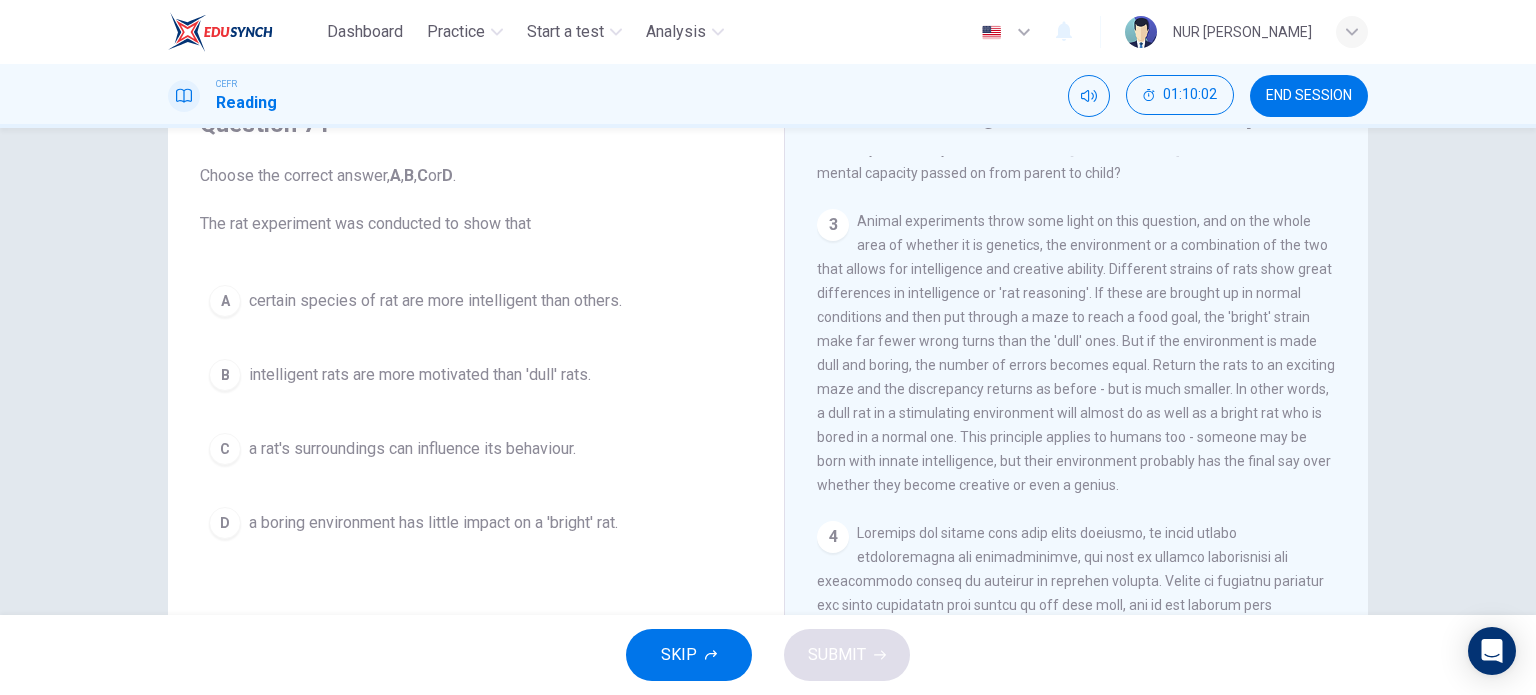 drag, startPoint x: 920, startPoint y: 455, endPoint x: 1148, endPoint y: 541, distance: 243.68011 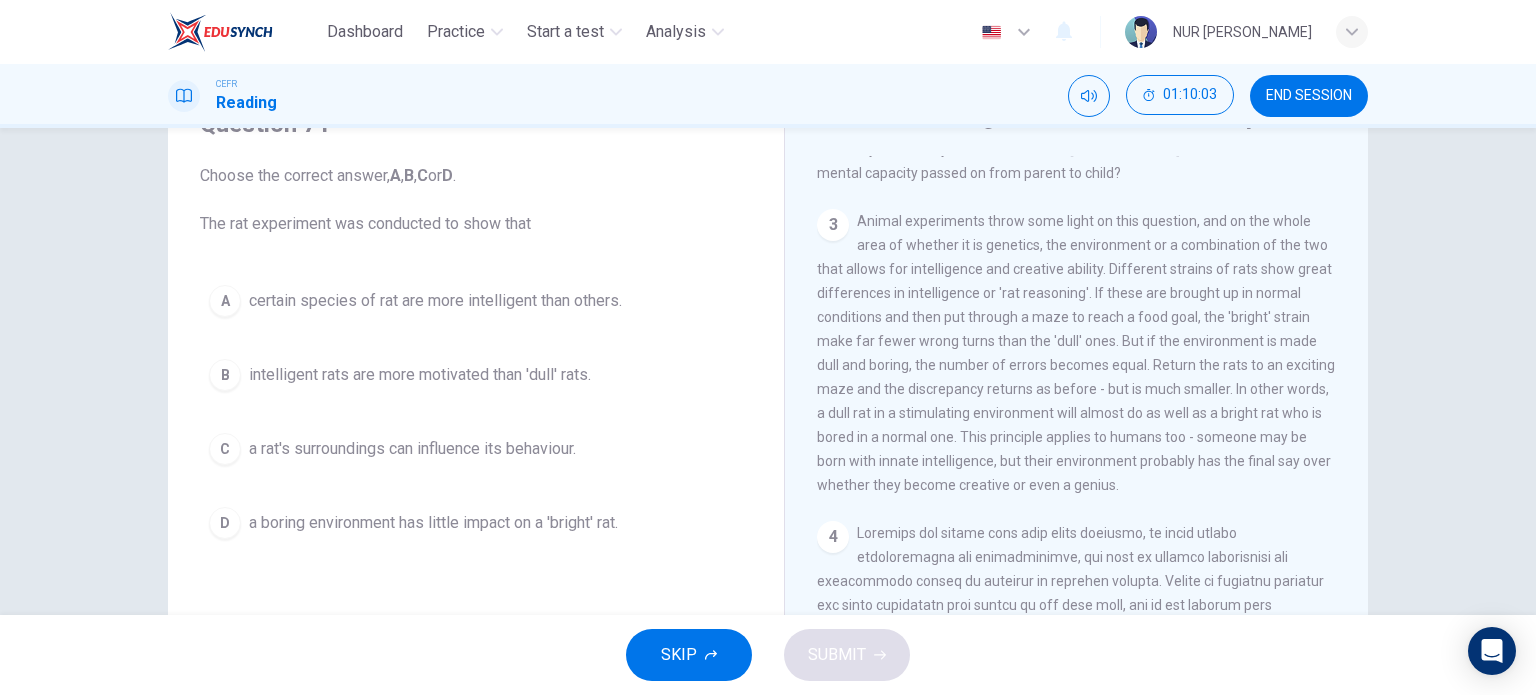 drag, startPoint x: 1120, startPoint y: 511, endPoint x: 960, endPoint y: 467, distance: 165.93974 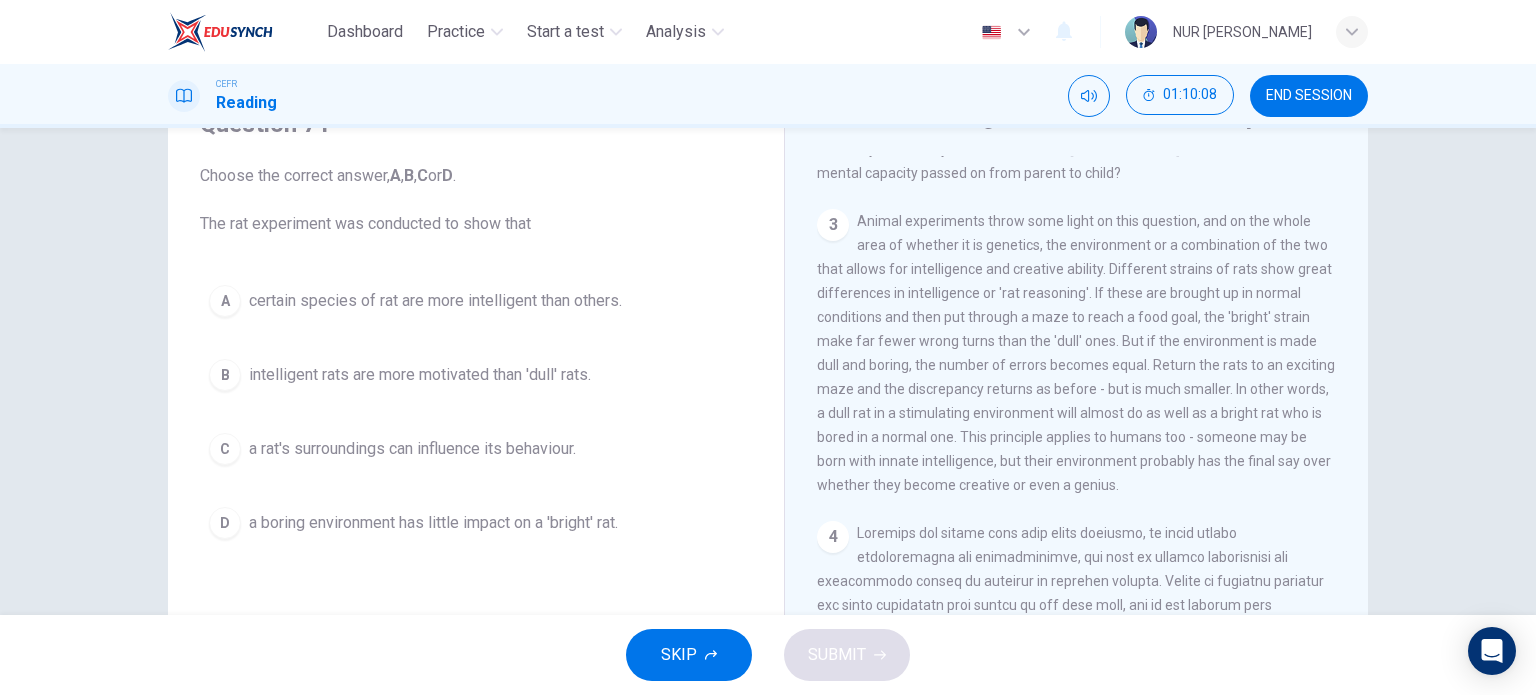 drag, startPoint x: 1110, startPoint y: 512, endPoint x: 868, endPoint y: 396, distance: 268.36542 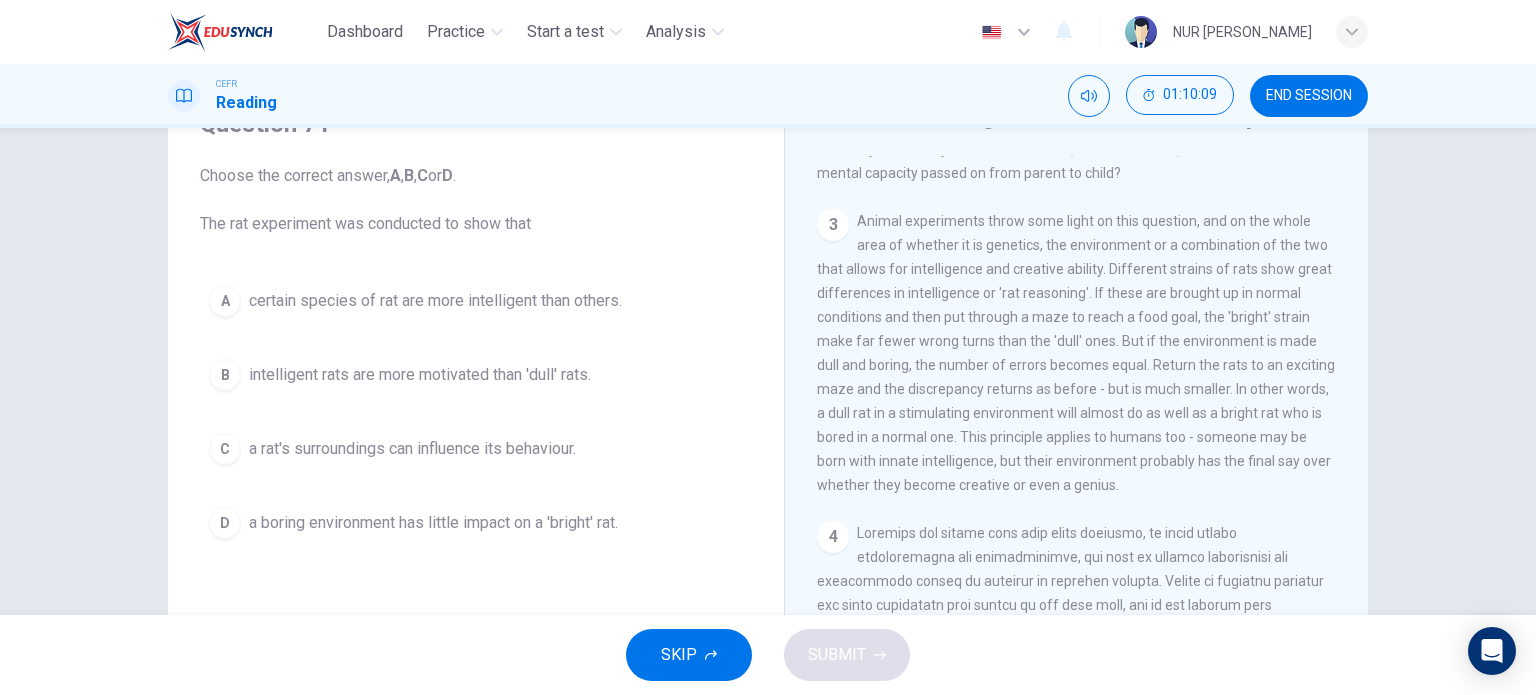 drag, startPoint x: 868, startPoint y: 396, endPoint x: 1179, endPoint y: 536, distance: 341.05865 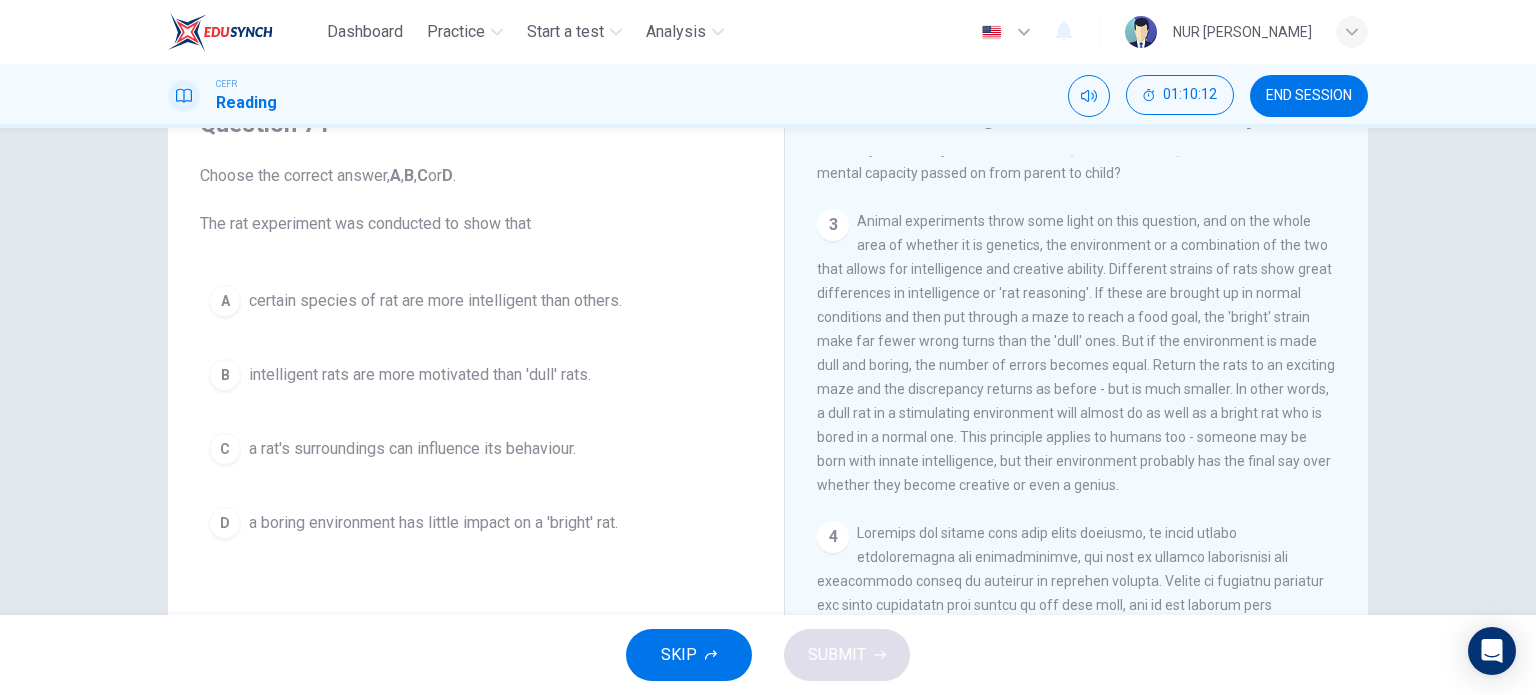 drag, startPoint x: 1008, startPoint y: 291, endPoint x: 1082, endPoint y: 523, distance: 243.51591 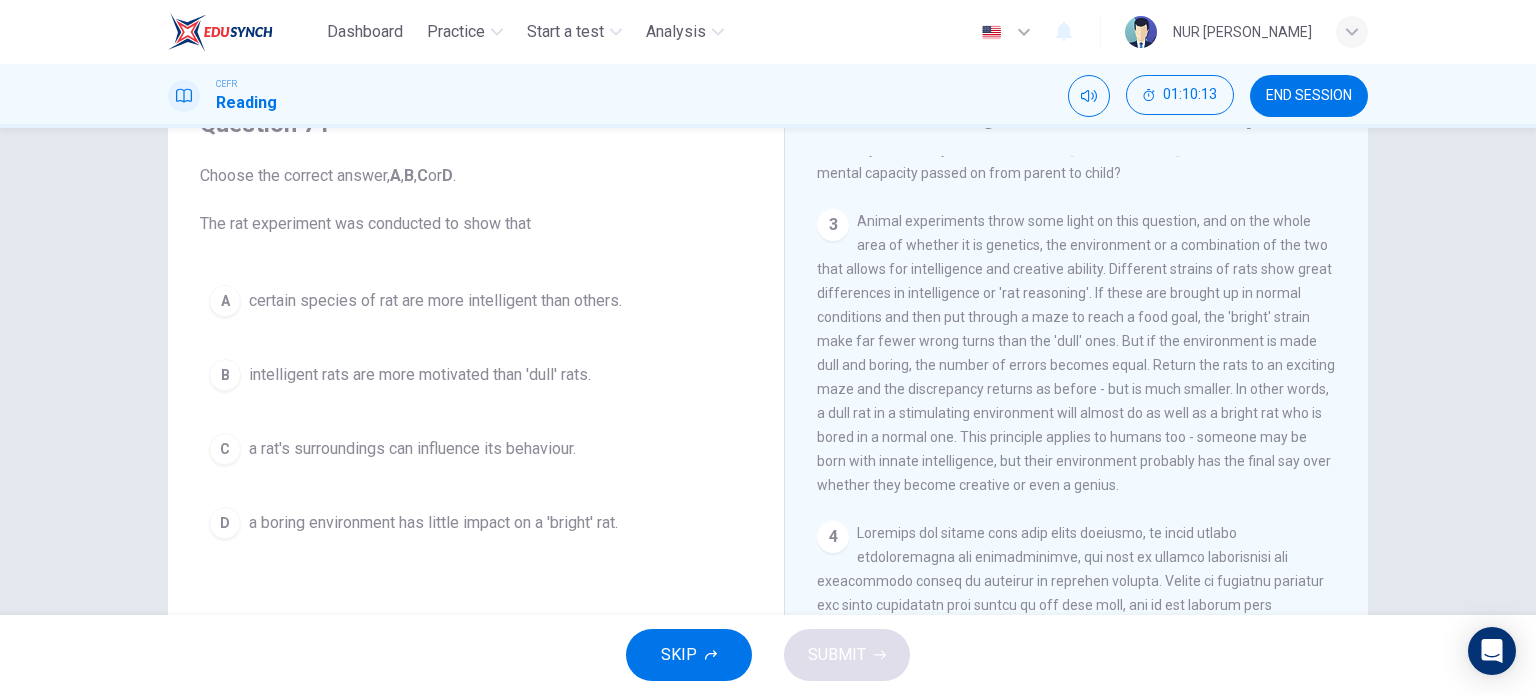 drag, startPoint x: 1112, startPoint y: 512, endPoint x: 909, endPoint y: 358, distance: 254.80385 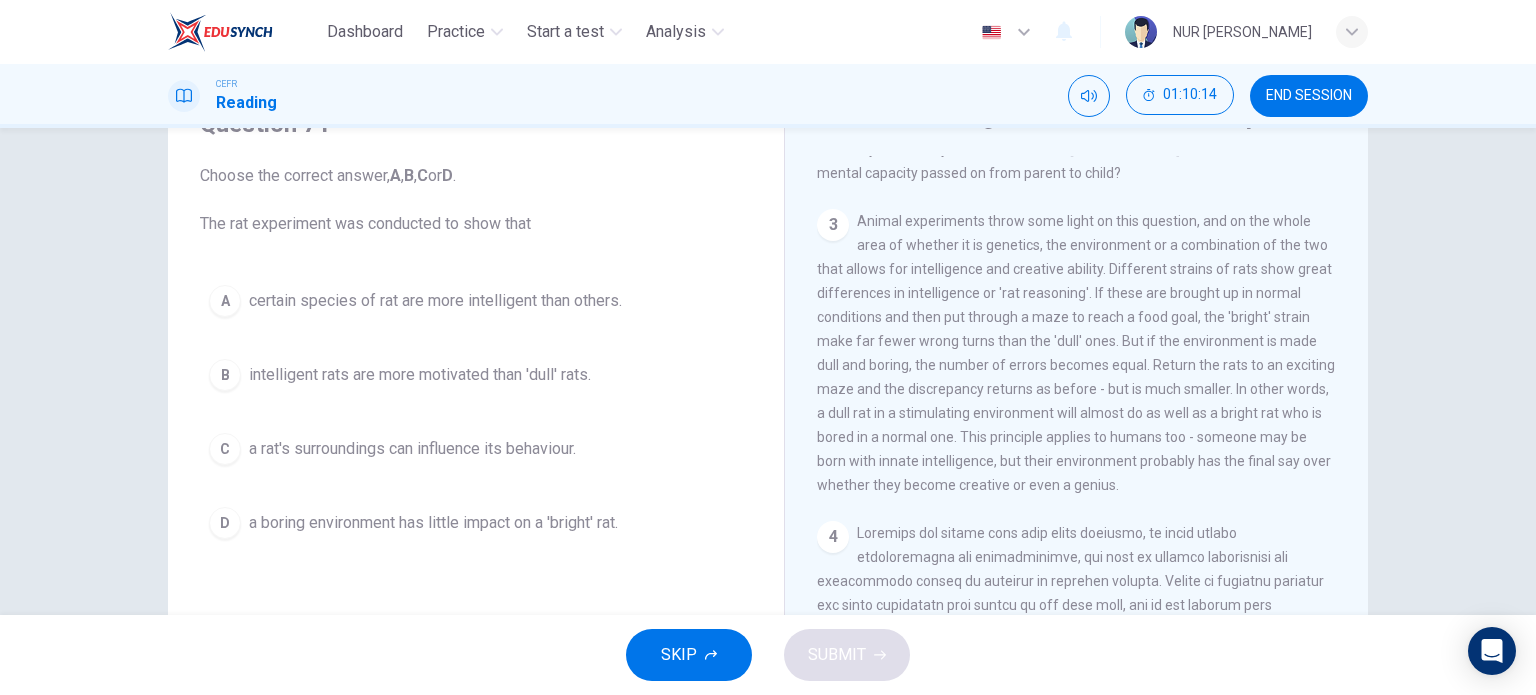 drag, startPoint x: 909, startPoint y: 358, endPoint x: 1217, endPoint y: 585, distance: 382.61337 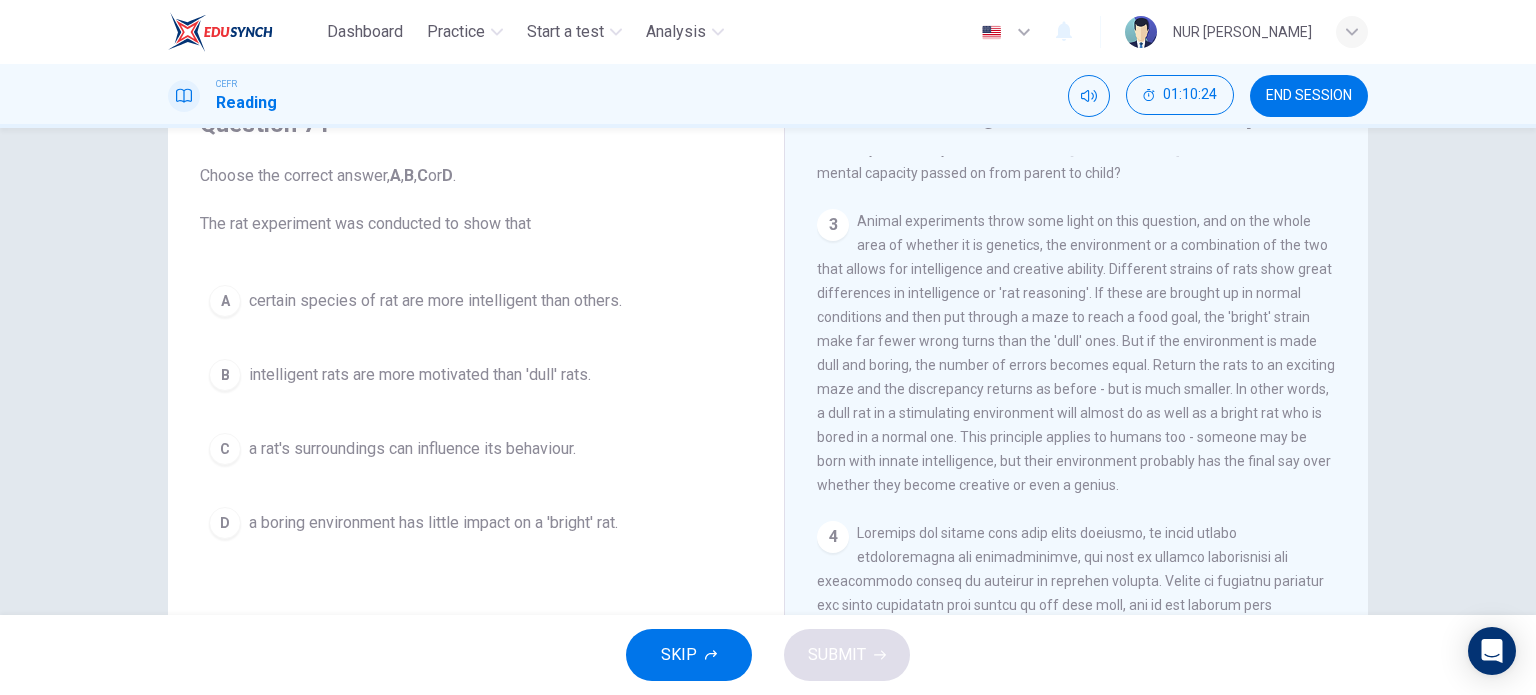 drag, startPoint x: 1102, startPoint y: 510, endPoint x: 867, endPoint y: 413, distance: 254.23218 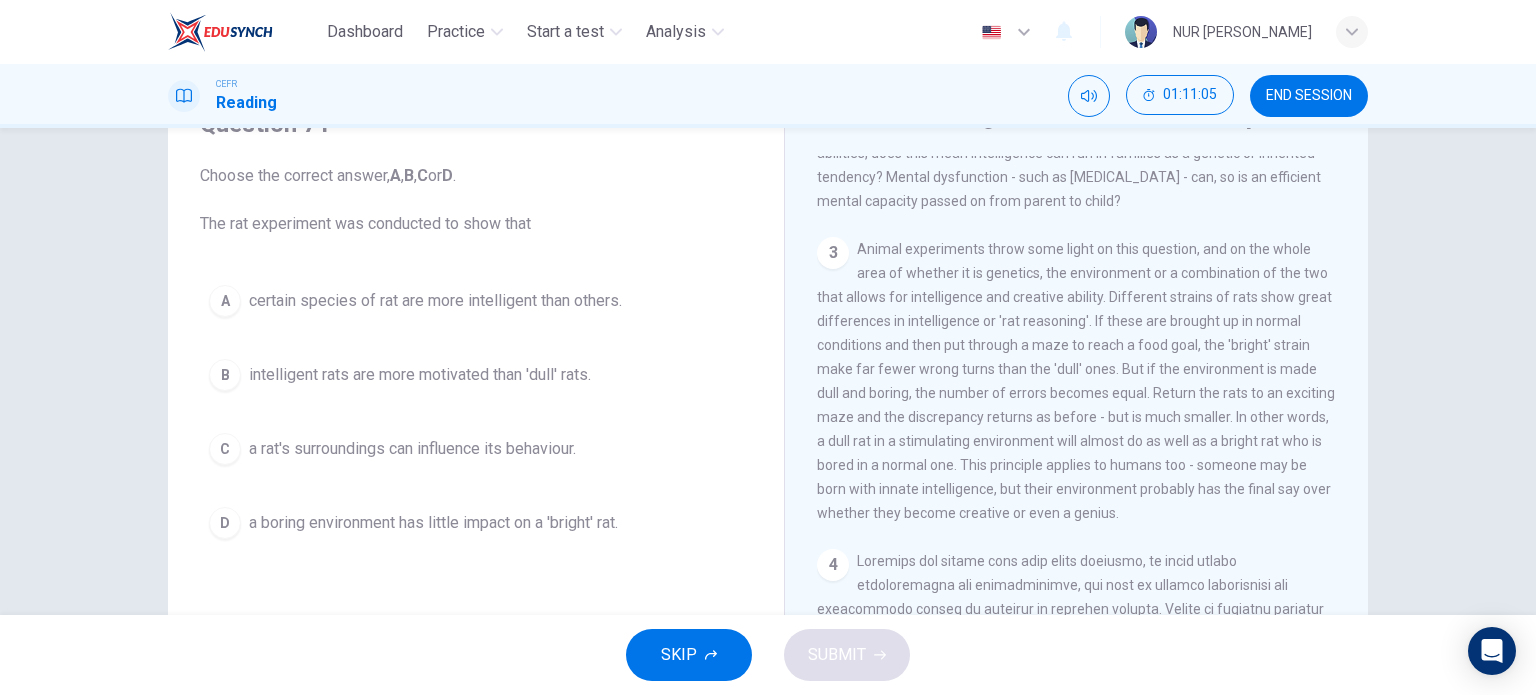 scroll, scrollTop: 800, scrollLeft: 0, axis: vertical 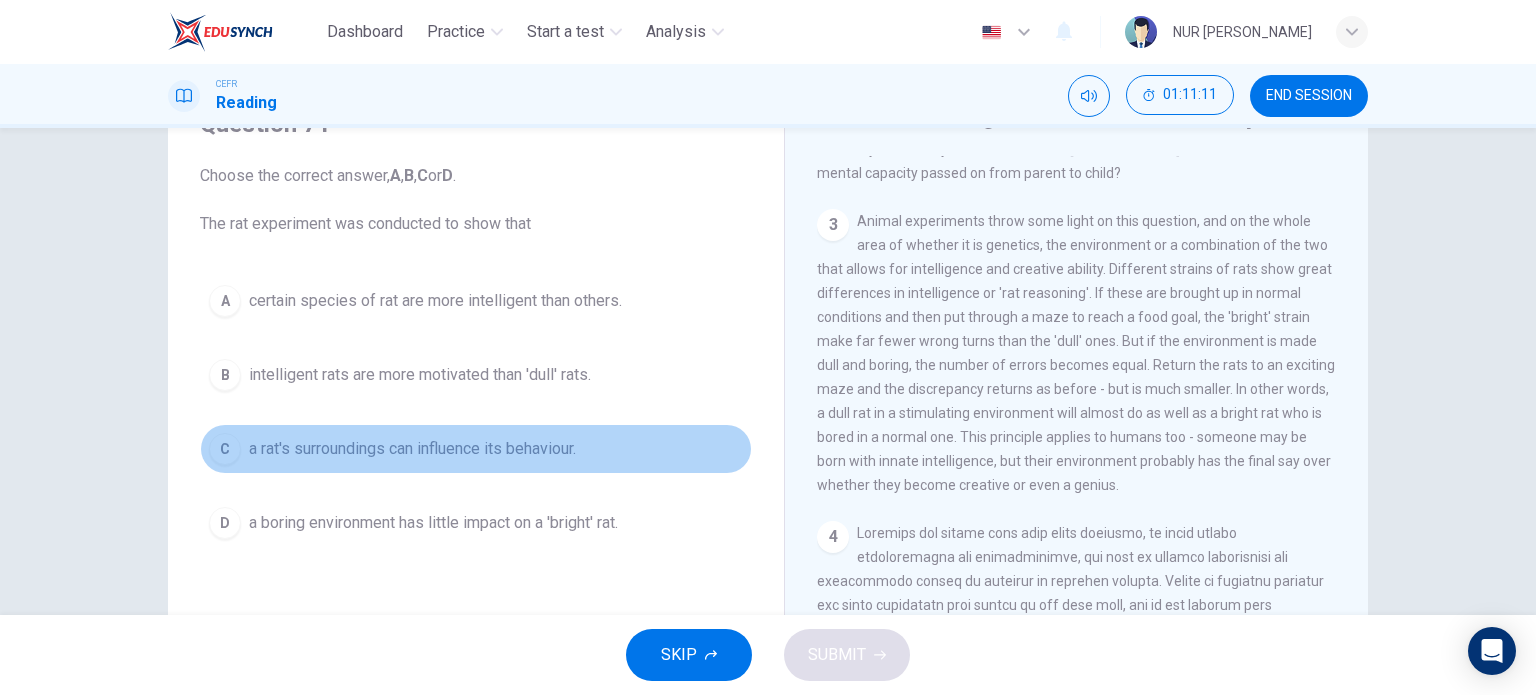click on "C a rat's surroundings can influence its behaviour." at bounding box center [476, 449] 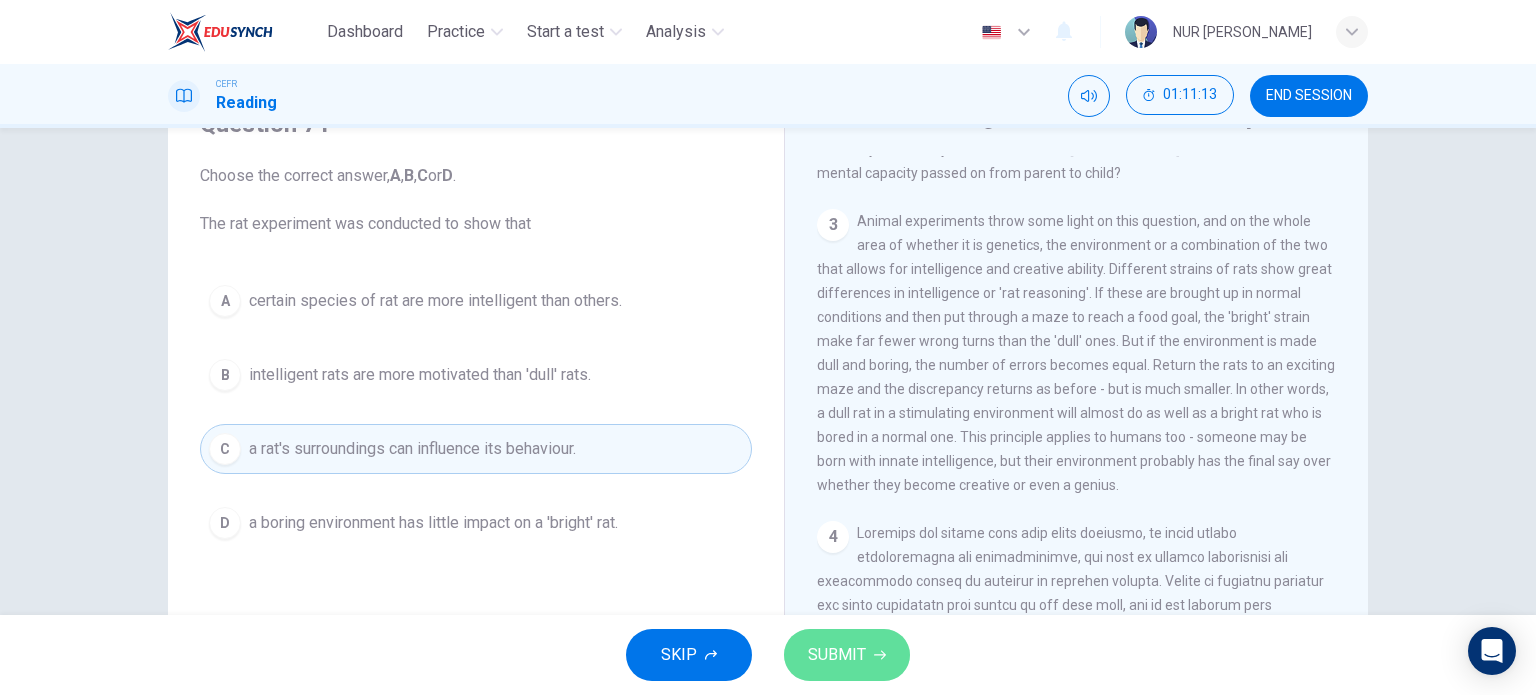 click on "SUBMIT" at bounding box center (837, 655) 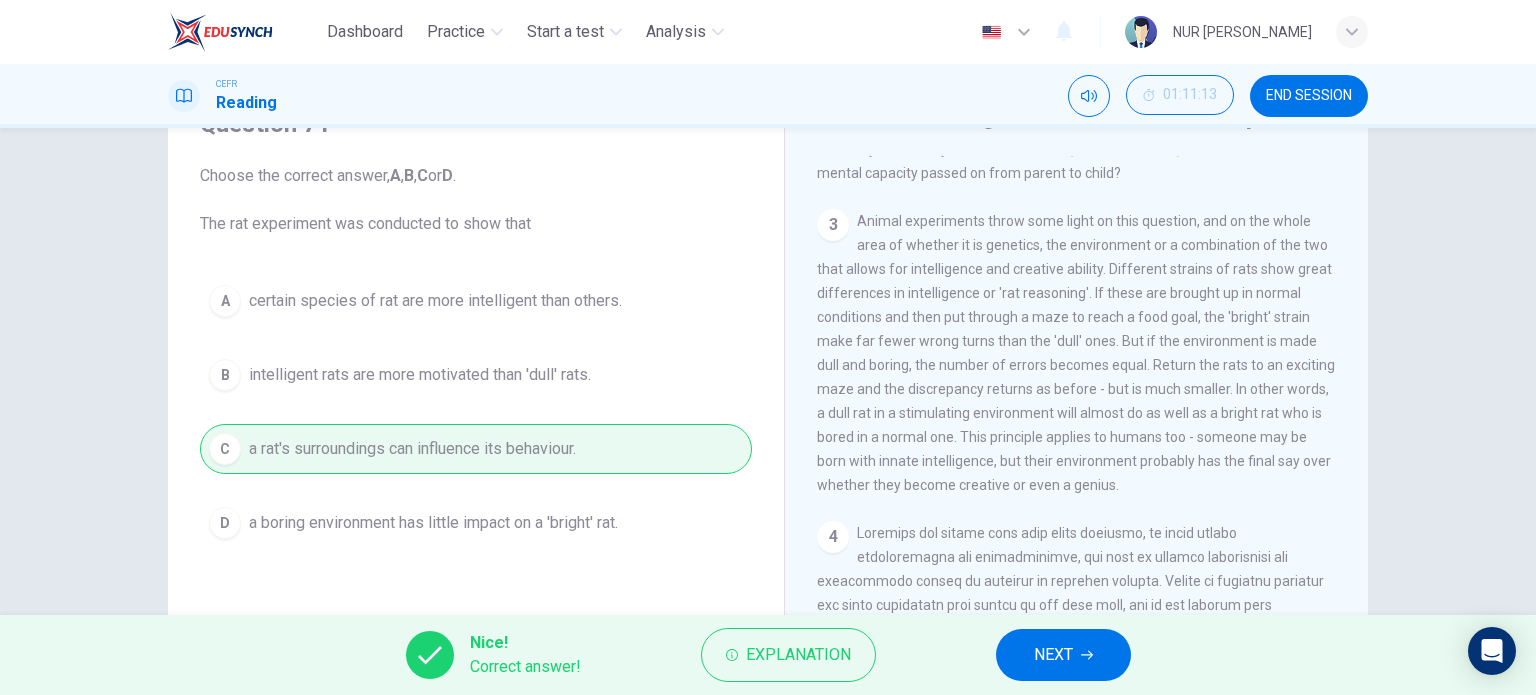click on "NEXT" at bounding box center [1063, 655] 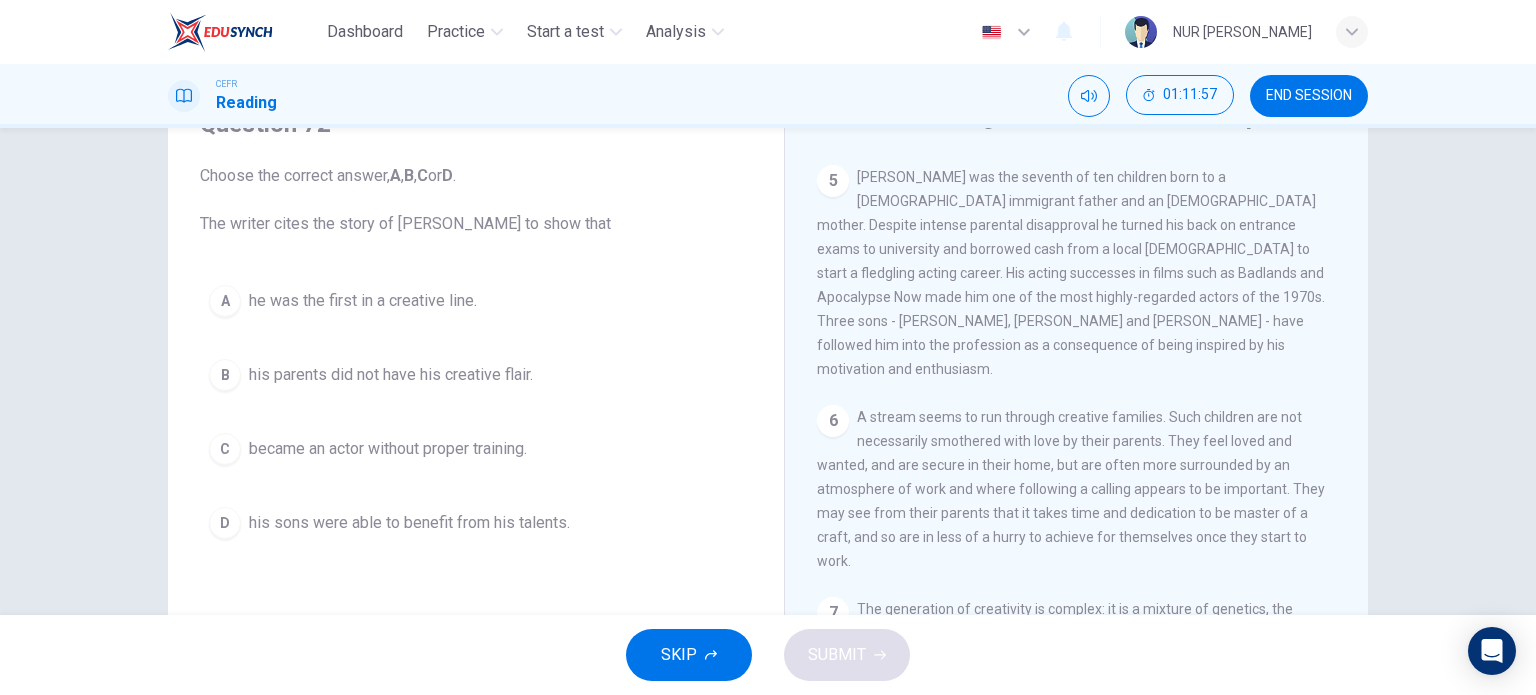 scroll, scrollTop: 1600, scrollLeft: 0, axis: vertical 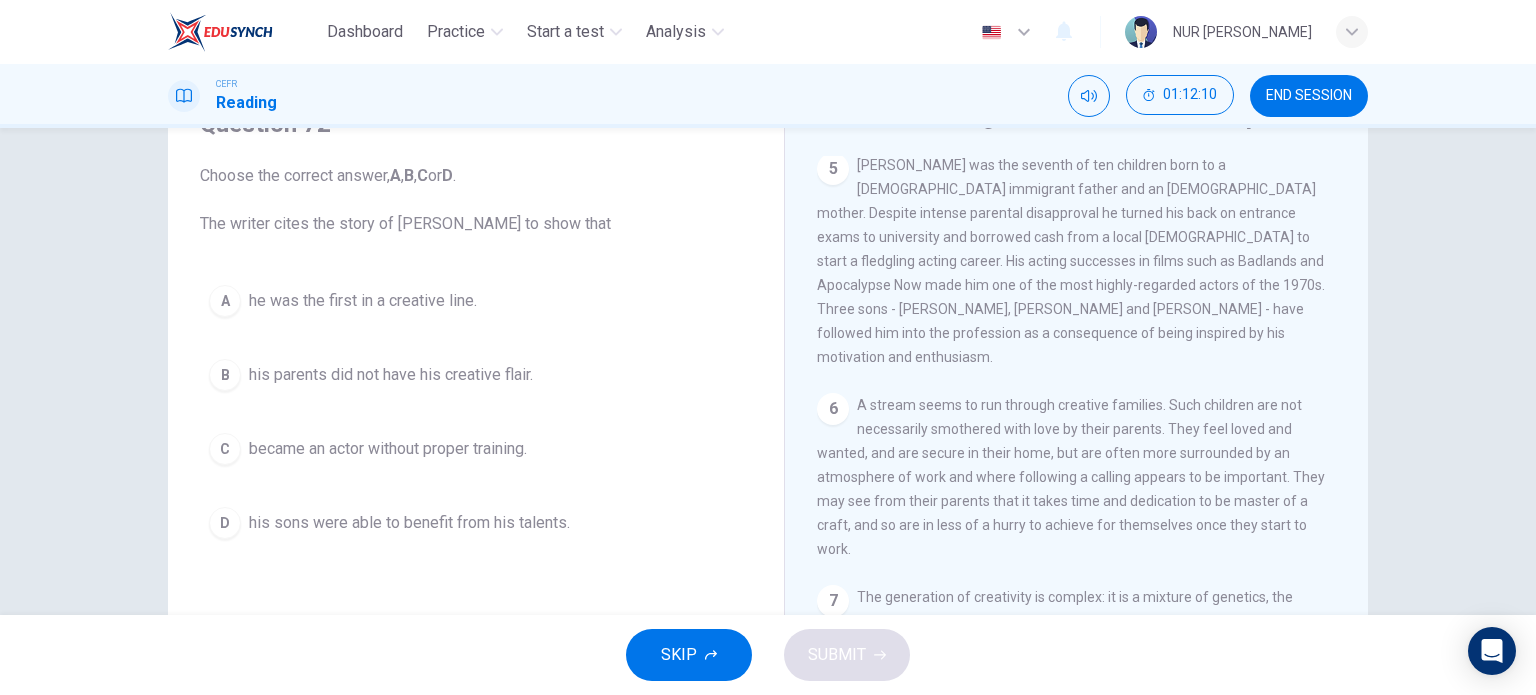 click on "his sons were able to benefit from his talents." at bounding box center (409, 523) 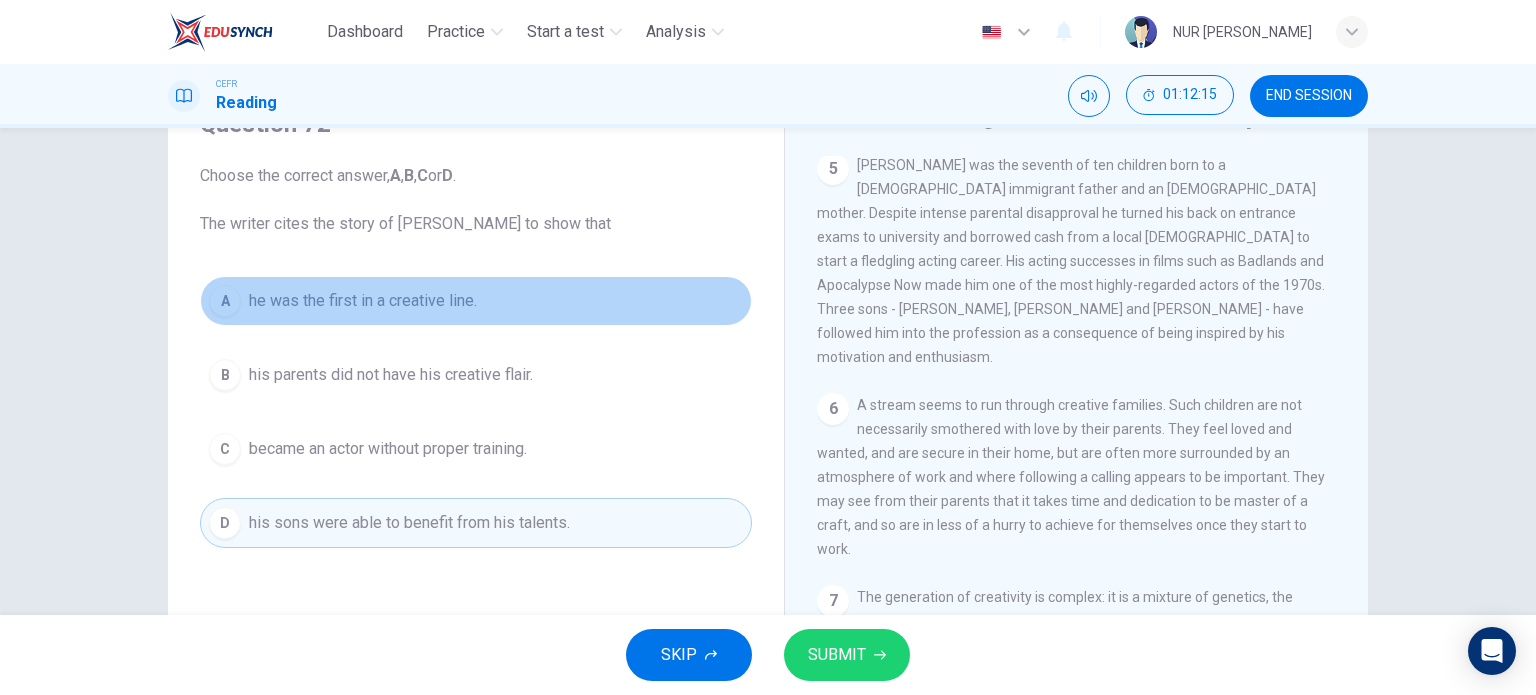 click on "A he was the first in a creative line." at bounding box center (476, 301) 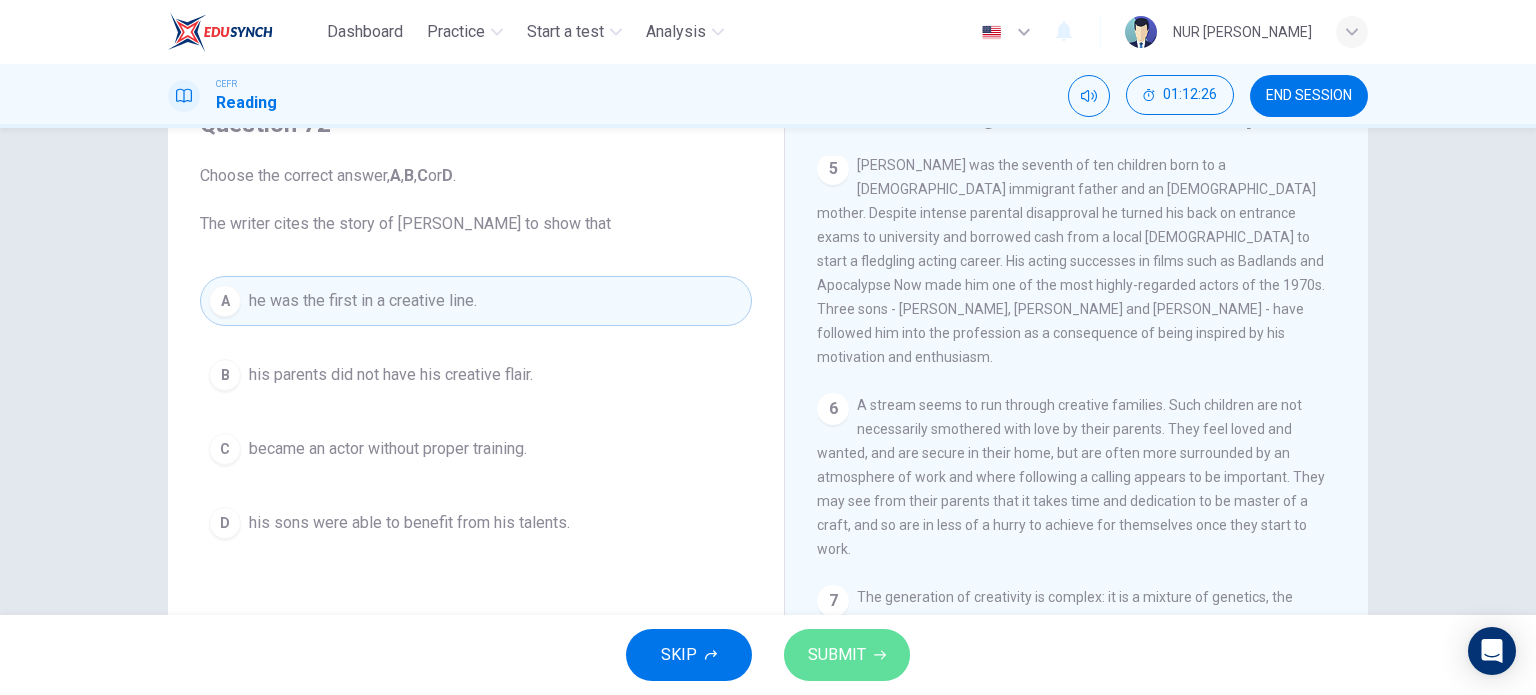 click on "SUBMIT" at bounding box center [837, 655] 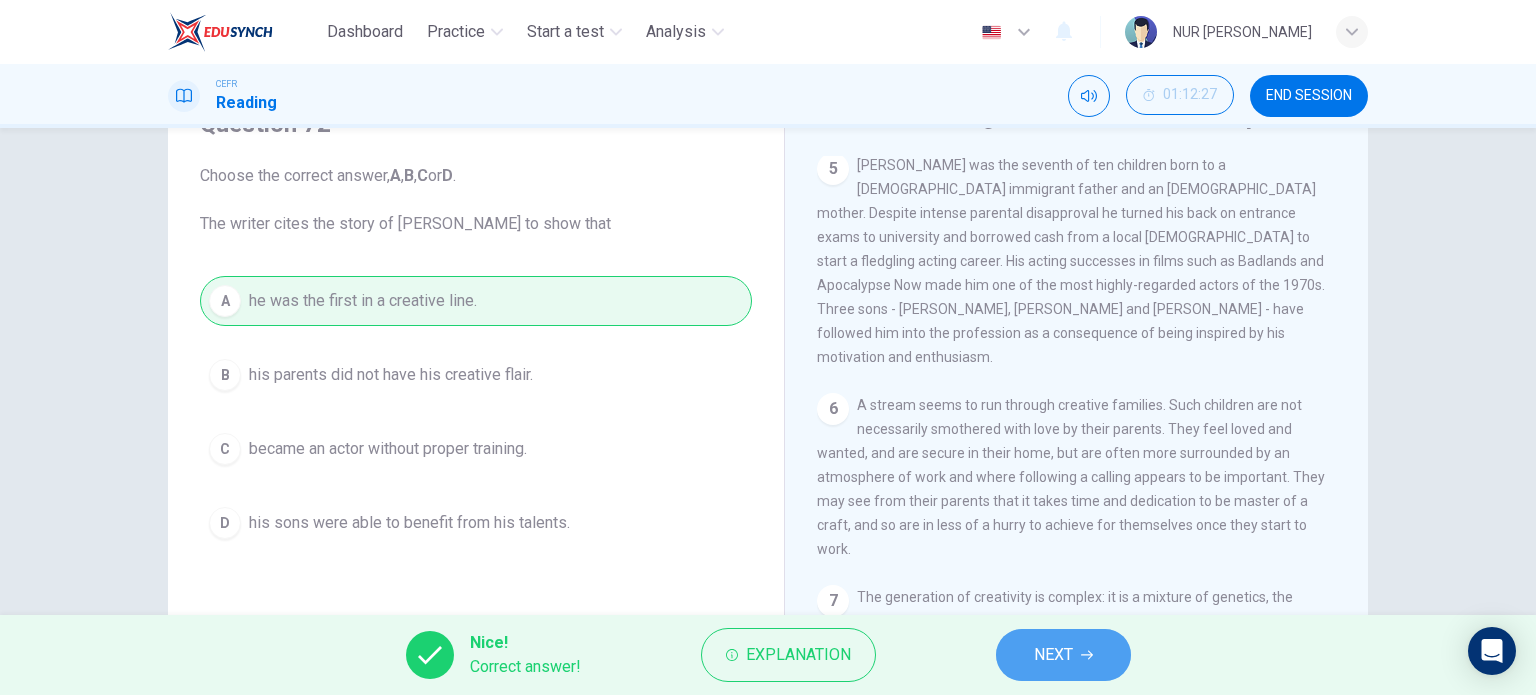 click on "NEXT" at bounding box center [1063, 655] 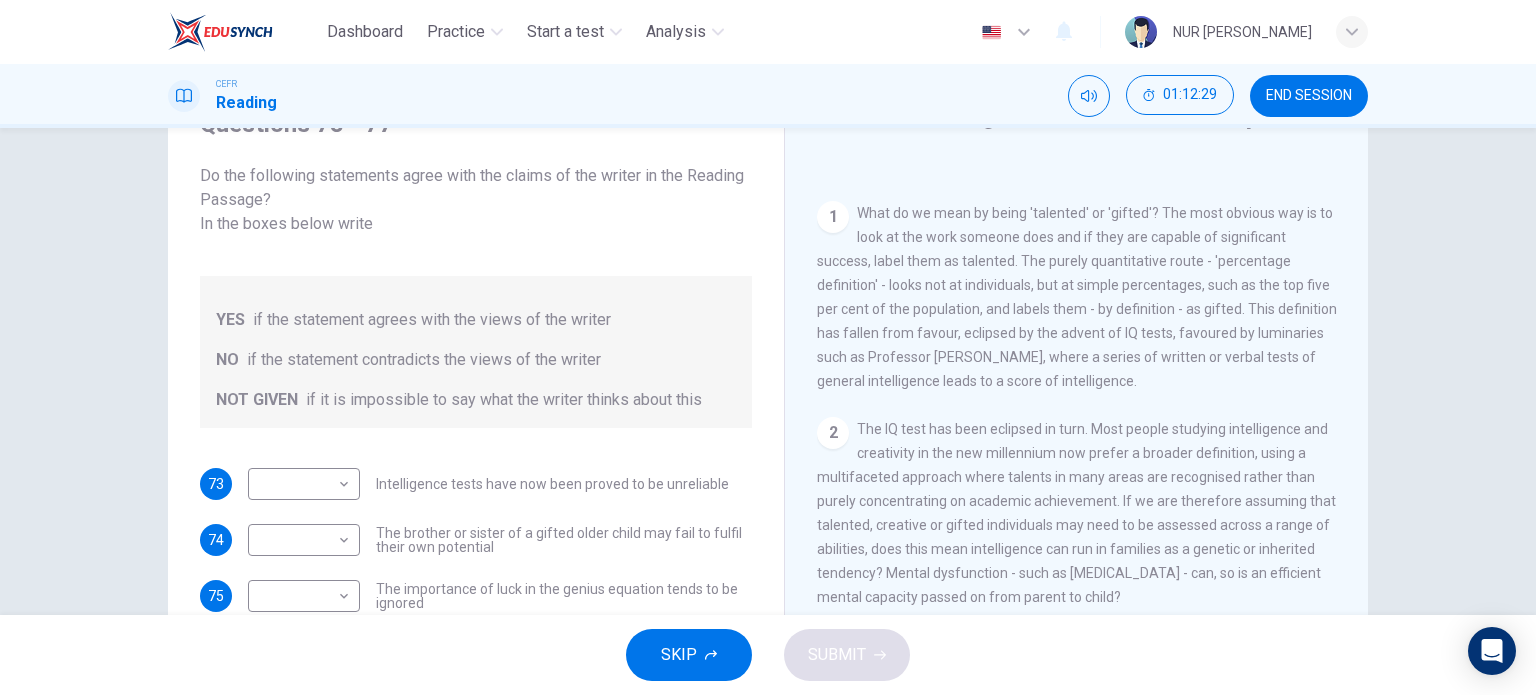 scroll, scrollTop: 400, scrollLeft: 0, axis: vertical 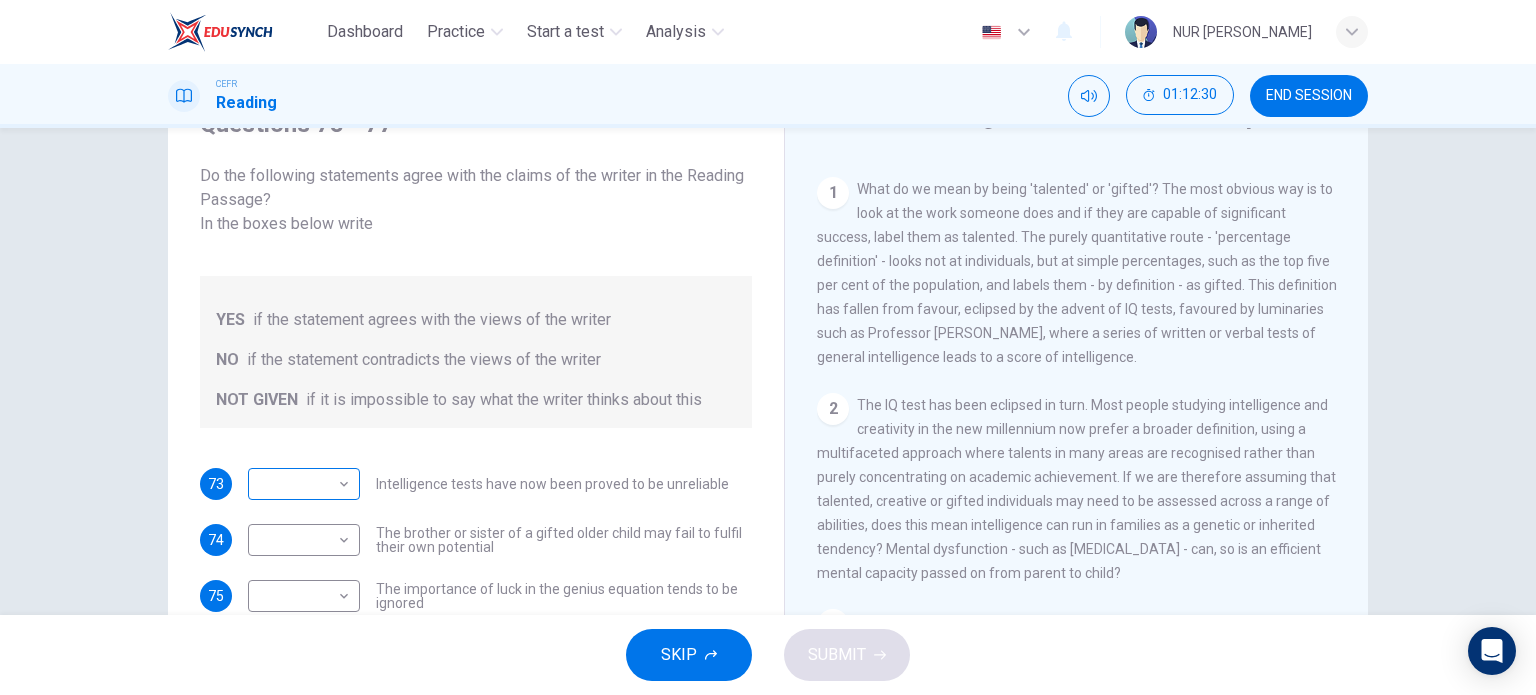click on "Dashboard Practice Start a test Analysis English en ​ NUR [PERSON_NAME] CEFR Reading 01:12:30 END SESSION Questions 73 - 77 Do the following statements agree with the claims of the writer in the Reading Passage?
In the boxes below write YES if the statement agrees with the views of the writer NO if the statement contradicts the views of the writer NOT GIVEN if it is impossible to say what the writer thinks about this 73 ​ ​ Intelligence tests have now been proved to be unreliable 74 ​ ​ The brother or sister of a gifted older child may fail to fulfil their own potential 75 ​ ​ The importance of luck in the genius equation tends to be ignored 76 ​ ​ [PERSON_NAME] was acutely aware of his own remarkable talent 77 ​ ​ [PERSON_NAME] and [PERSON_NAME] would have achieved success in any era Nurturing Talent within the Family CLICK TO ZOOM Click to Zoom 1 2 3 4 5 6 7 8 SKIP SUBMIT EduSynch - Online Language Proficiency Testing
Dashboard Practice Start a test Analysis Notifications 2025" at bounding box center (768, 347) 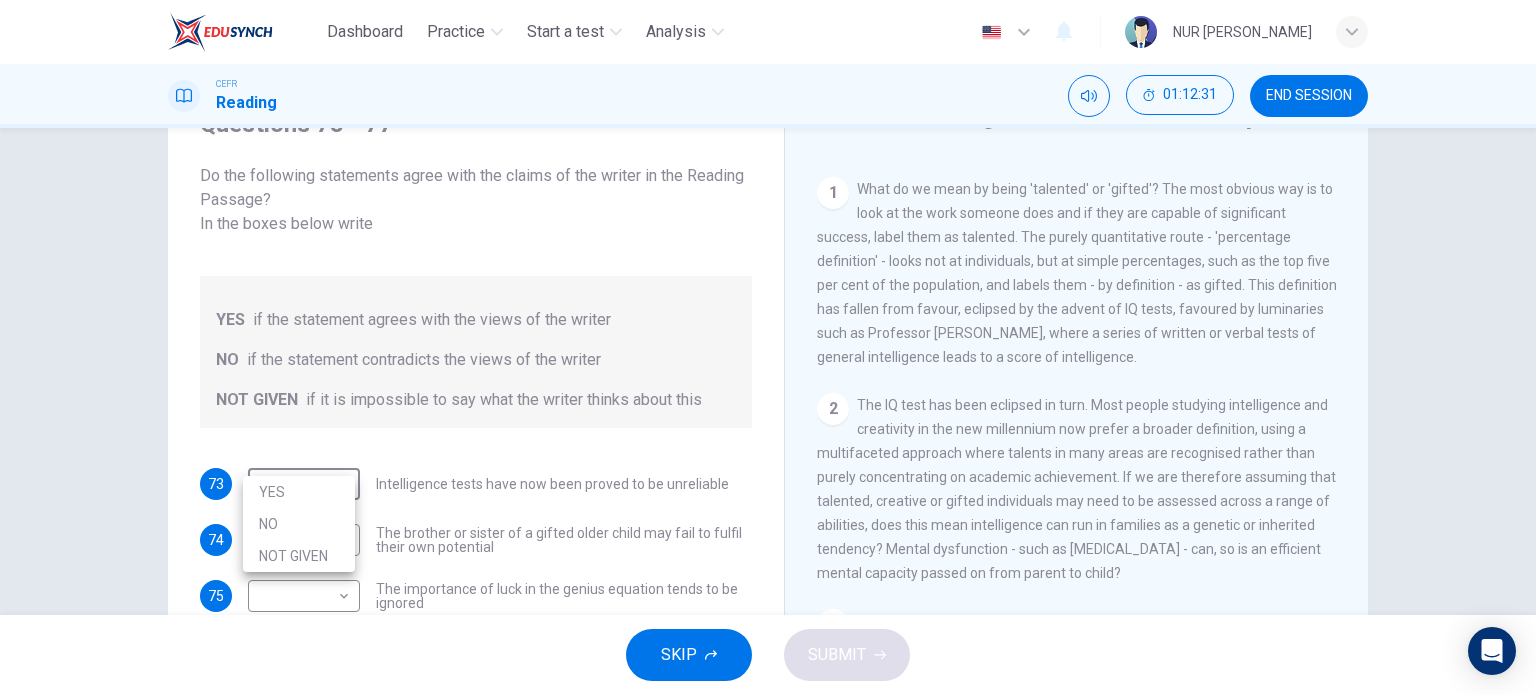 click on "NO" at bounding box center (299, 524) 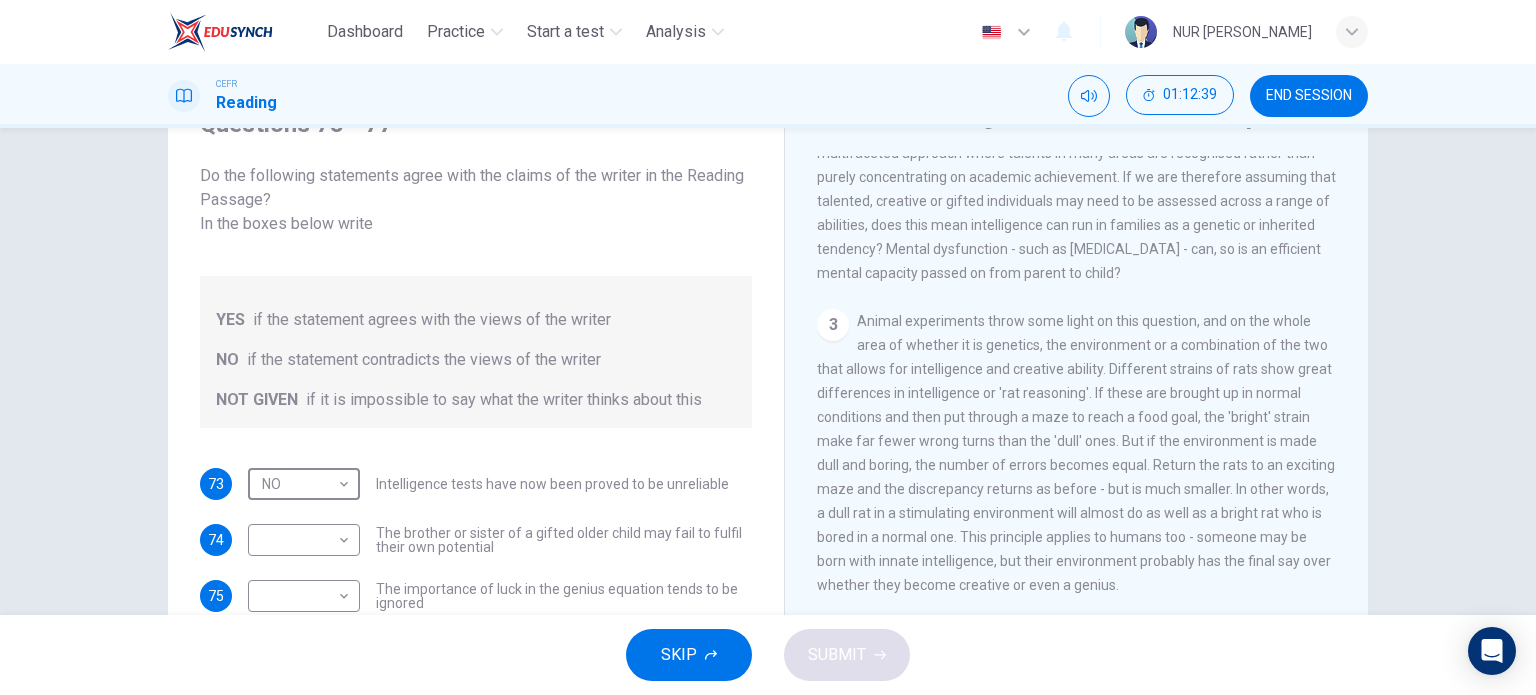 scroll, scrollTop: 600, scrollLeft: 0, axis: vertical 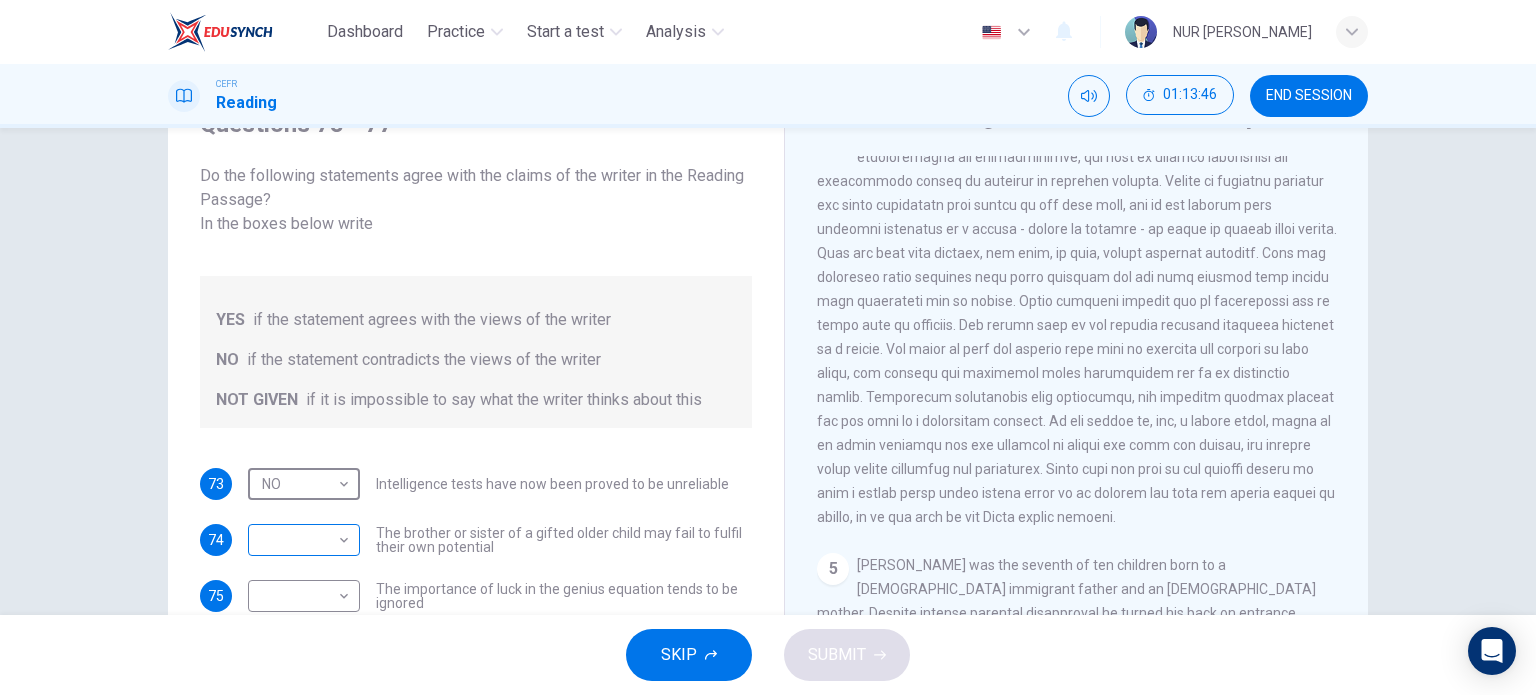 click on "Dashboard Practice Start a test Analysis English en ​ NUR [PERSON_NAME] CEFR Reading 01:13:46 END SESSION Questions 73 - 77 Do the following statements agree with the claims of the writer in the Reading Passage?
In the boxes below write YES if the statement agrees with the views of the writer NO if the statement contradicts the views of the writer NOT GIVEN if it is impossible to say what the writer thinks about this 73 NO NO ​ Intelligence tests have now been proved to be unreliable 74 ​ ​ The brother or sister of a gifted older child may fail to fulfil their own potential 75 ​ ​ The importance of luck in the genius equation tends to be ignored 76 ​ ​ [PERSON_NAME] was acutely aware of his own remarkable talent 77 ​ ​ [PERSON_NAME] and [PERSON_NAME] would have achieved success in any era Nurturing Talent within the Family CLICK TO ZOOM Click to Zoom 1 2 3 4 5 6 7 8 SKIP SUBMIT EduSynch - Online Language Proficiency Testing
Dashboard Practice Start a test Analysis Notifications" at bounding box center (768, 347) 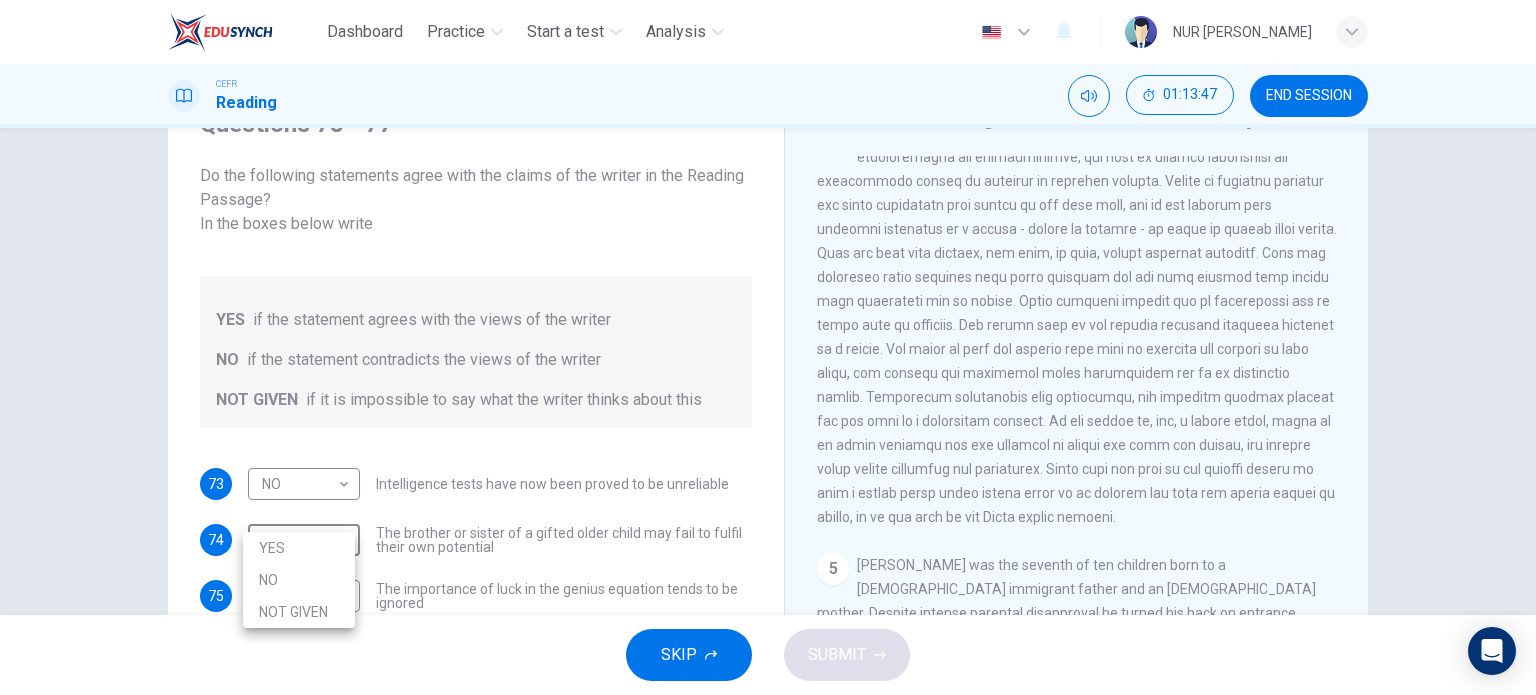 click on "NOT GIVEN" at bounding box center [299, 612] 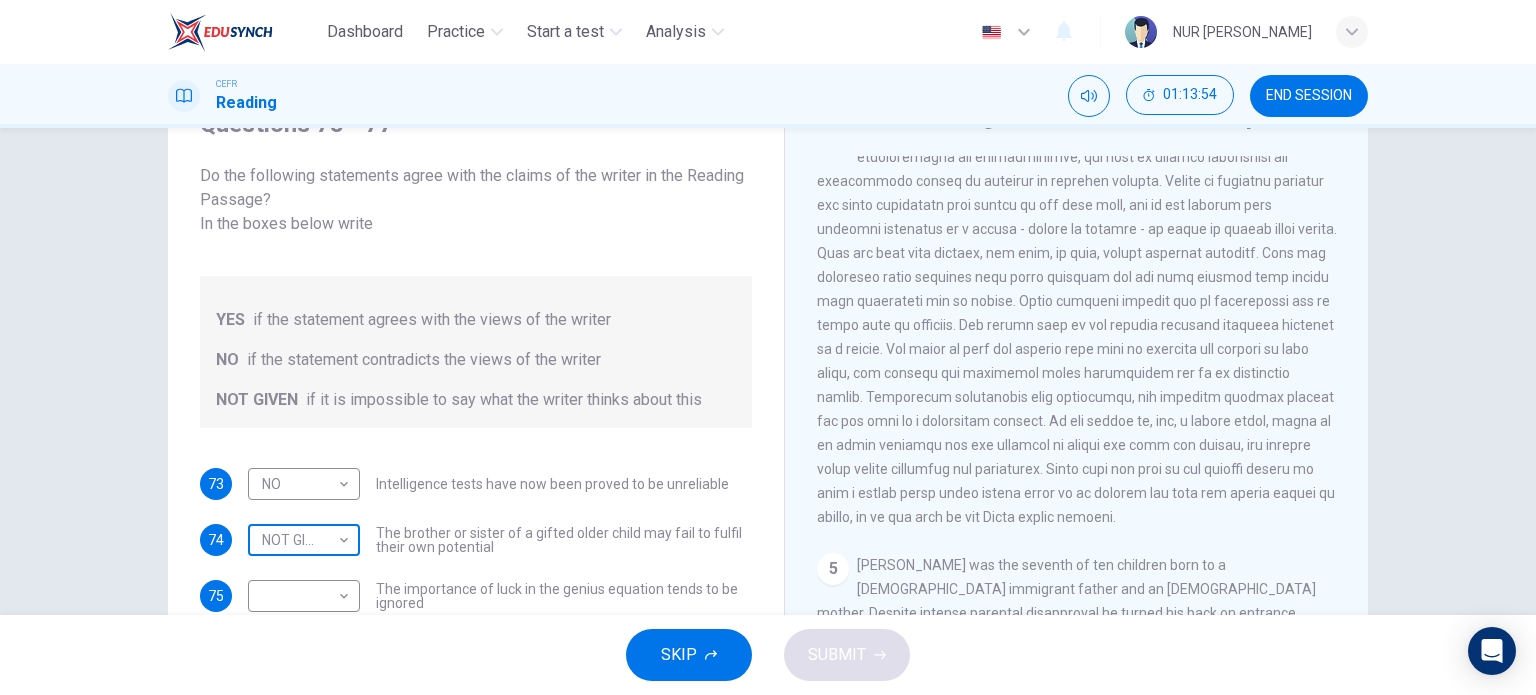 click on "Dashboard Practice Start a test Analysis English en ​ NUR [PERSON_NAME] CEFR Reading 01:13:54 END SESSION Questions 73 - 77 Do the following statements agree with the claims of the writer in the Reading Passage?
In the boxes below write YES if the statement agrees with the views of the writer NO if the statement contradicts the views of the writer NOT GIVEN if it is impossible to say what the writer thinks about this 73 NO NO ​ Intelligence tests have now been proved to be unreliable 74 NOT GIVEN NOT GIVEN ​ The brother or sister of a gifted older child may fail to fulfil their own potential 75 ​ ​ The importance of luck in the genius equation tends to be ignored 76 ​ ​ [PERSON_NAME] was acutely aware of his own remarkable talent 77 ​ ​ [PERSON_NAME] and [PERSON_NAME] would have achieved success in any era Nurturing Talent within the Family CLICK TO ZOOM Click to Zoom 1 2 3 4 5 6 7 8 SKIP SUBMIT EduSynch - Online Language Proficiency Testing
Dashboard Practice Start a test Analysis" at bounding box center [768, 347] 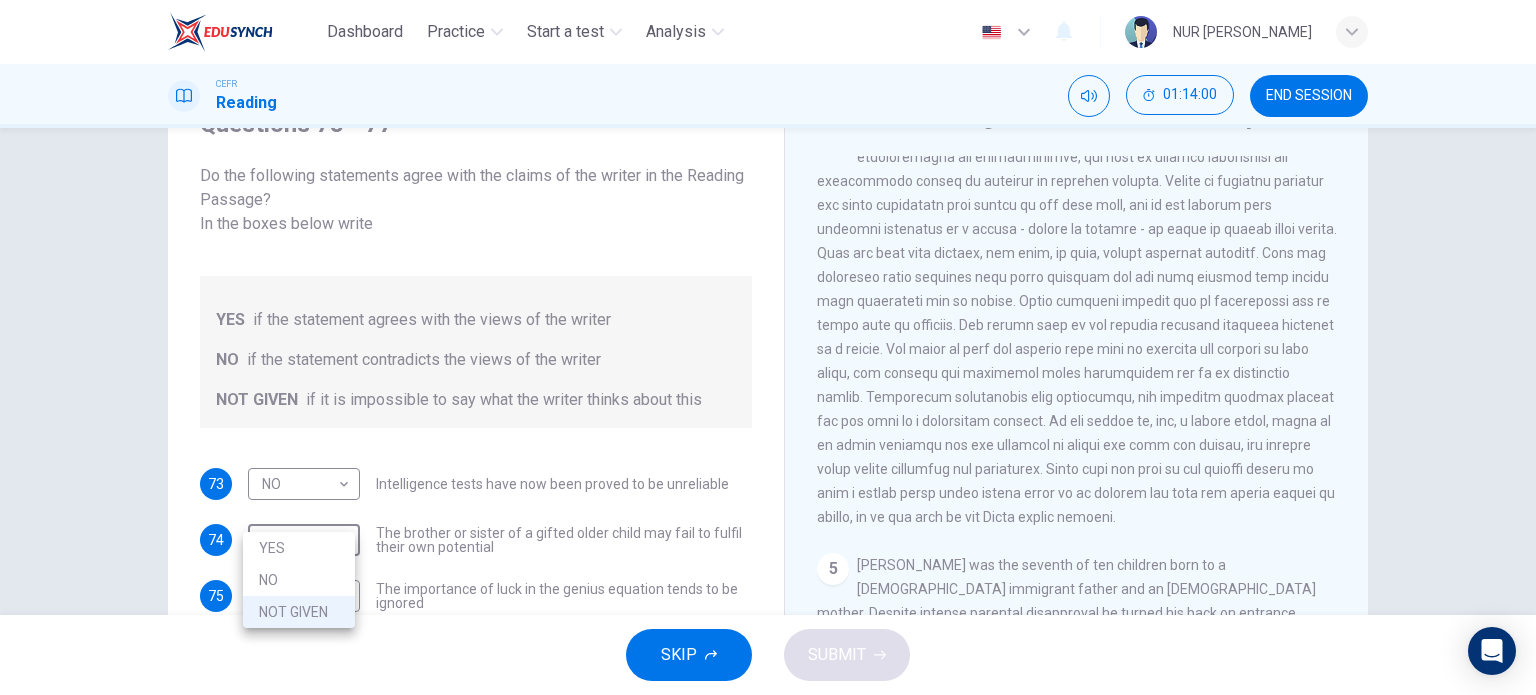 click on "YES" at bounding box center (299, 548) 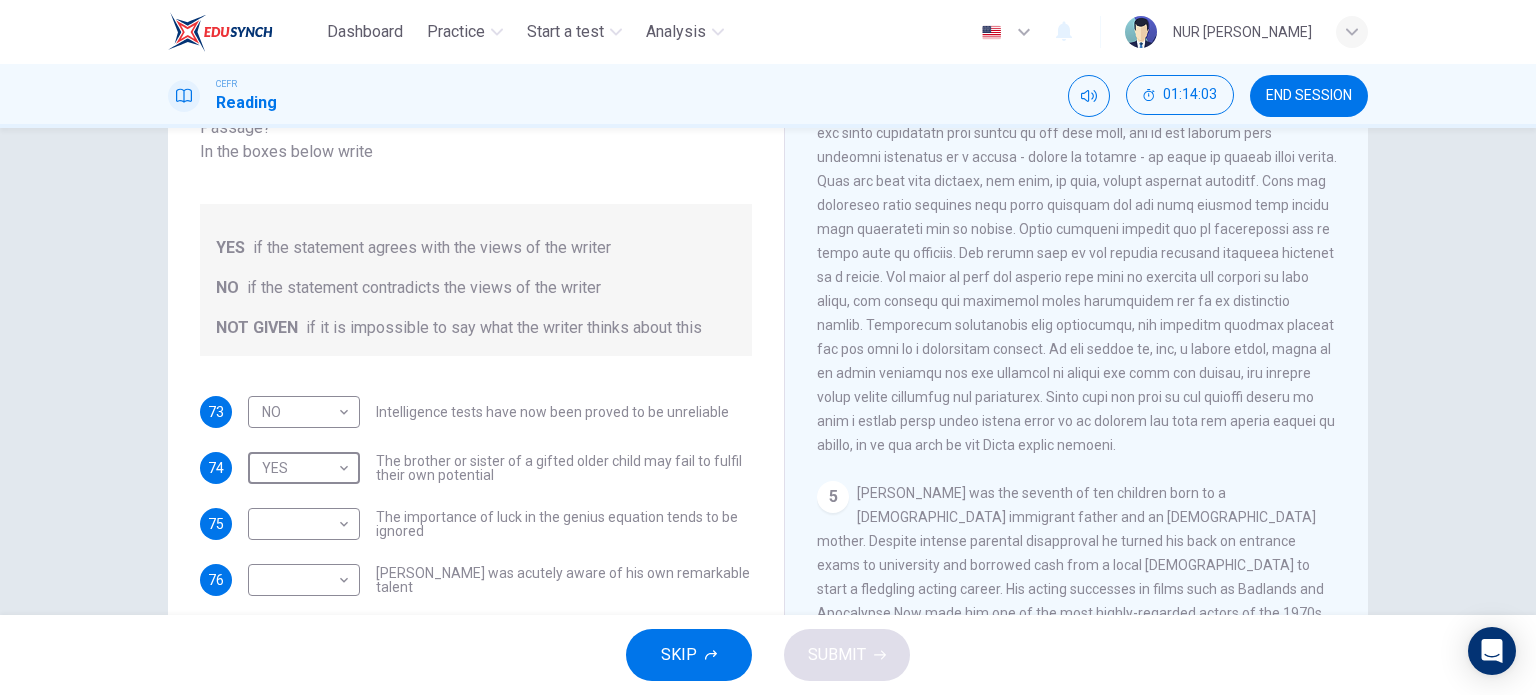 scroll, scrollTop: 200, scrollLeft: 0, axis: vertical 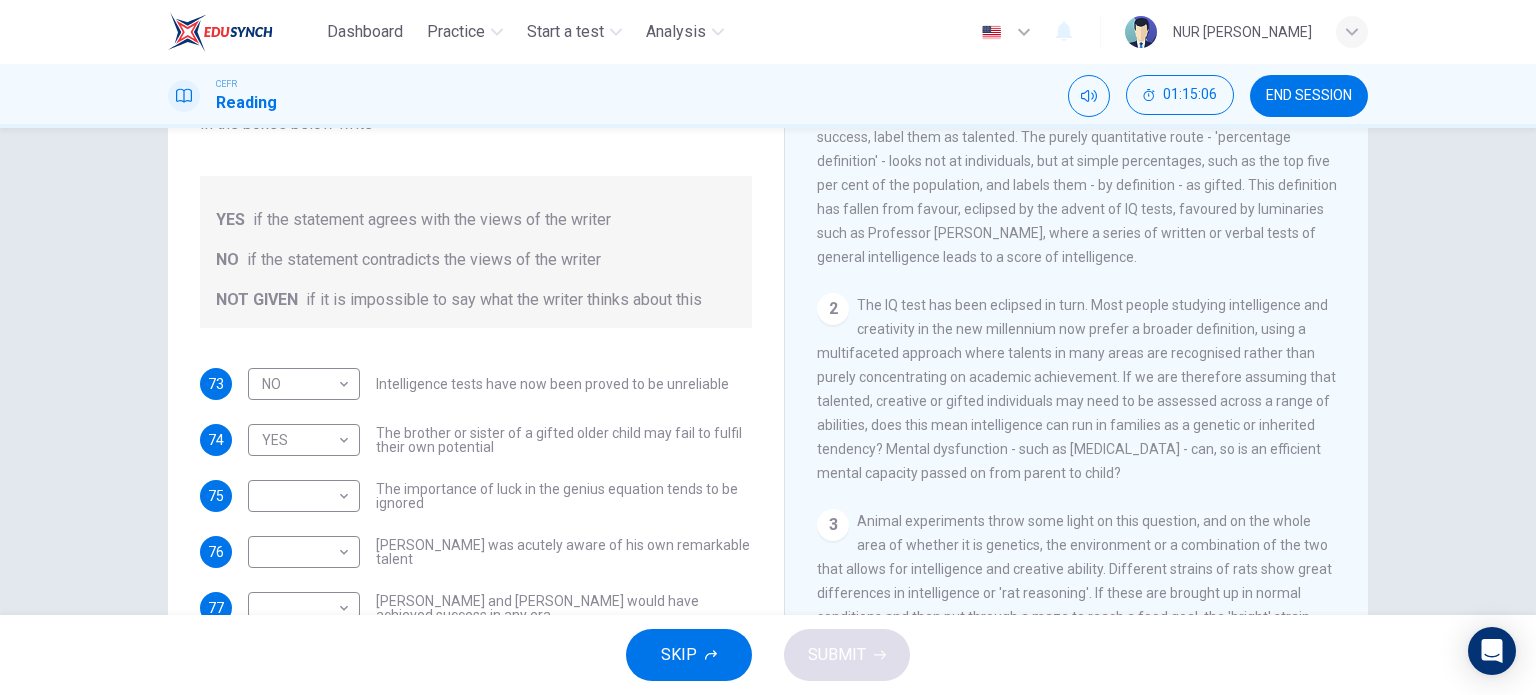 click on "CLICK TO ZOOM Click to Zoom 1 What do we mean by being 'talented' or 'gifted'? The most obvious way is to look at the work someone does and if they are capable of significant success, label them as talented. The purely quantitative route - 'percentage definition' - looks not at individuals, but at simple percentages, such as the top five per cent of the population, and labels them - by definition - as gifted. This definition has fallen from favour, eclipsed by the advent of IQ tests, favoured by luminaries such as Professor [PERSON_NAME], where a series of written or verbal tests of general intelligence leads to a score of intelligence. 2 3 4 5 6 7 8" at bounding box center [1090, 359] 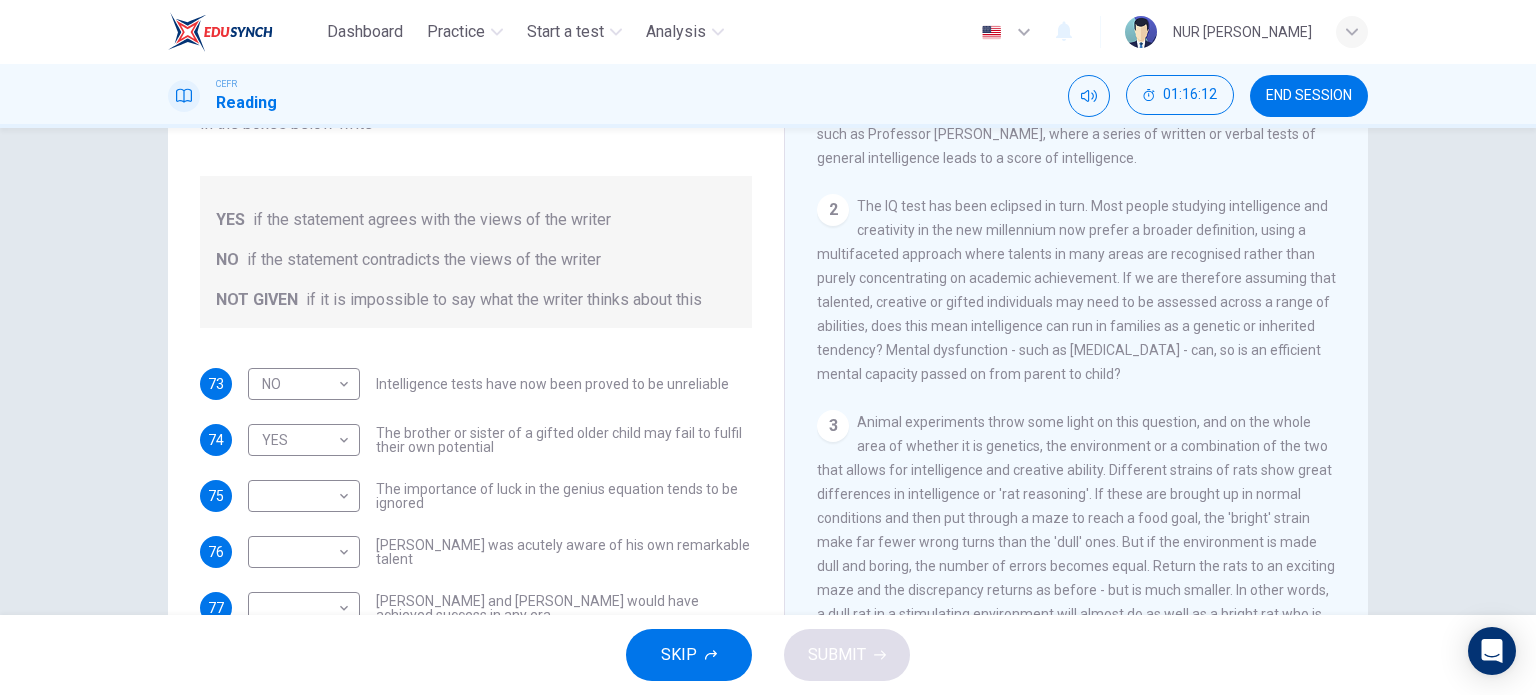 scroll, scrollTop: 500, scrollLeft: 0, axis: vertical 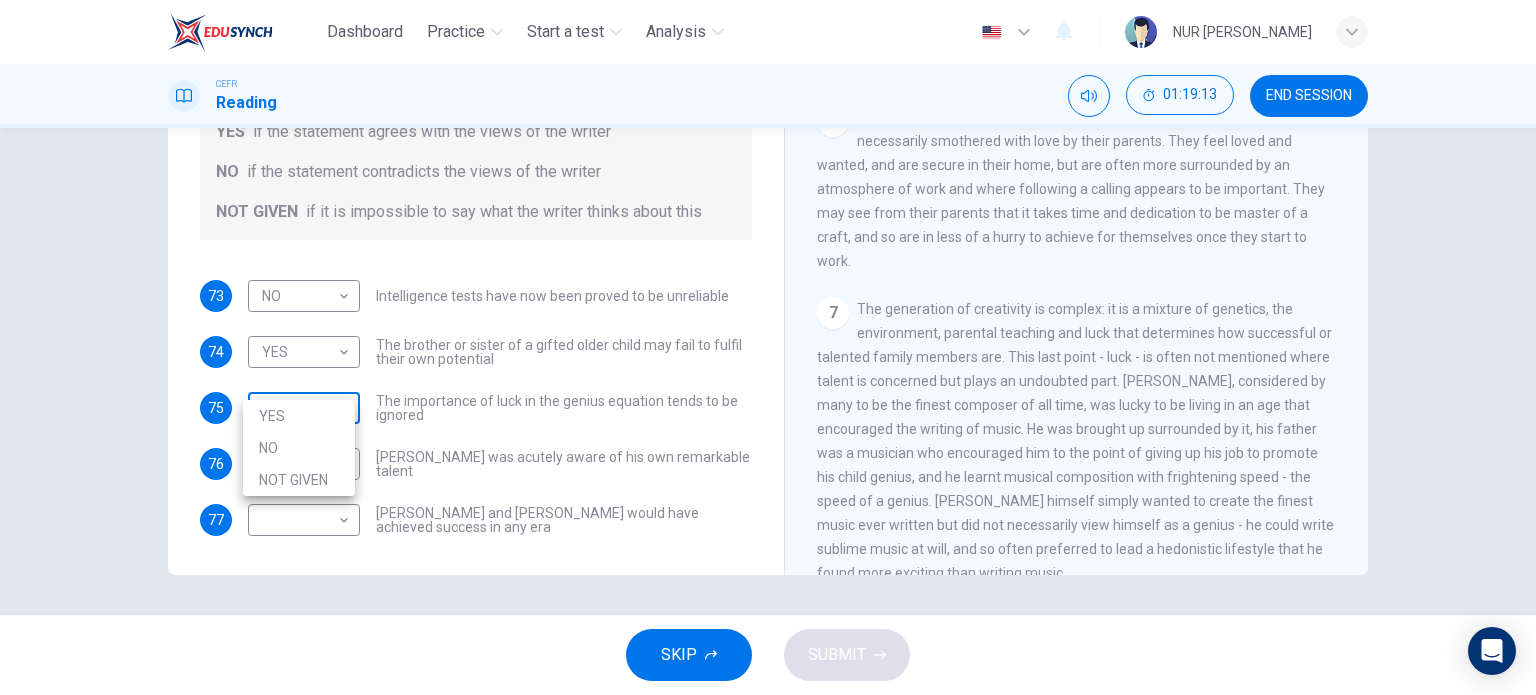 click on "Dashboard Practice Start a test Analysis English en ​ NUR [PERSON_NAME] CEFR Reading 01:19:13 END SESSION Questions 73 - 77 Do the following statements agree with the claims of the writer in the Reading Passage?
In the boxes below write YES if the statement agrees with the views of the writer NO if the statement contradicts the views of the writer NOT GIVEN if it is impossible to say what the writer thinks about this 73 NO NO ​ Intelligence tests have now been proved to be unreliable 74 YES YES ​ The brother or sister of a gifted older child may fail to fulfil their own potential 75 ​ ​ The importance of luck in the genius equation tends to be ignored 76 ​ ​ [PERSON_NAME] was acutely aware of his own remarkable talent 77 ​ ​ [PERSON_NAME] and [PERSON_NAME] would have achieved success in any era Nurturing Talent within the Family CLICK TO ZOOM Click to Zoom 1 2 3 4 5 6 7 8 SKIP SUBMIT EduSynch - Online Language Proficiency Testing
Dashboard Practice Start a test Analysis 2025 YES NO" at bounding box center [768, 347] 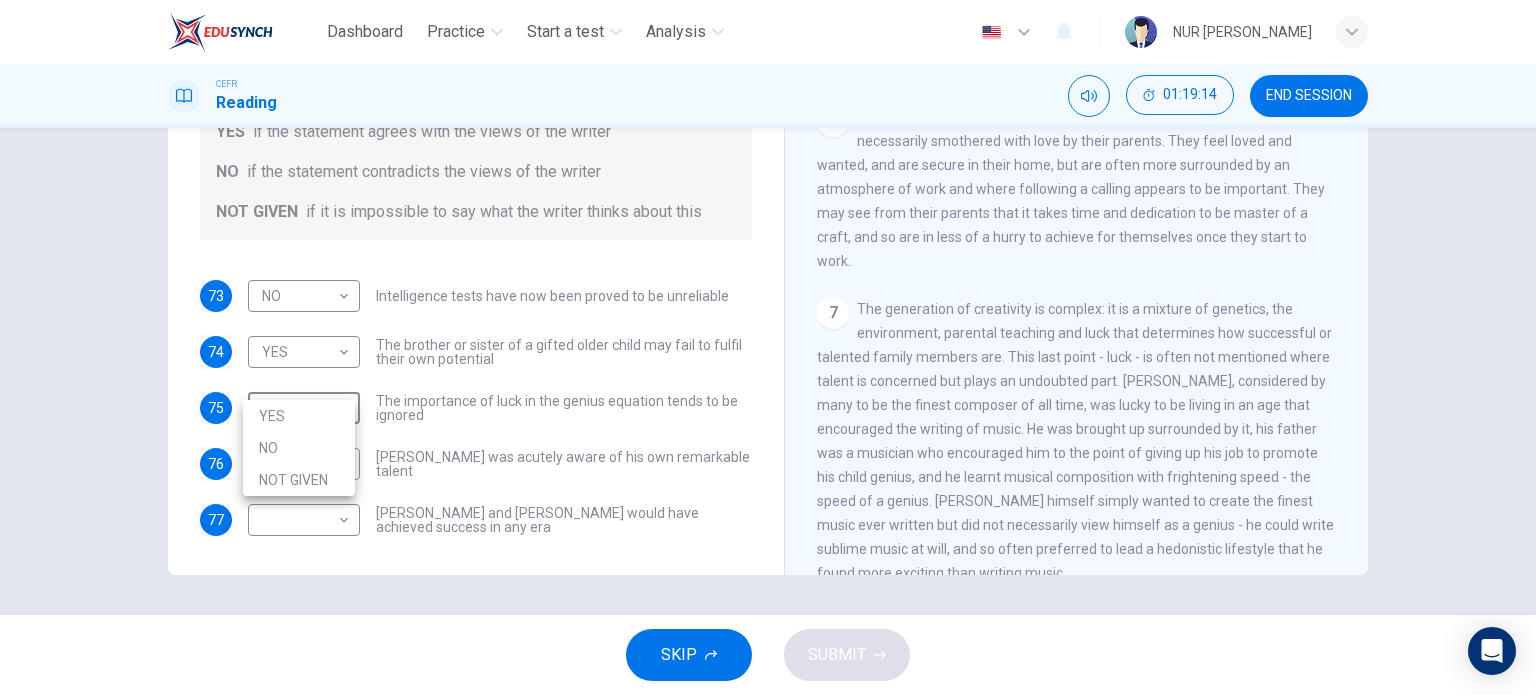 click on "YES" at bounding box center (299, 416) 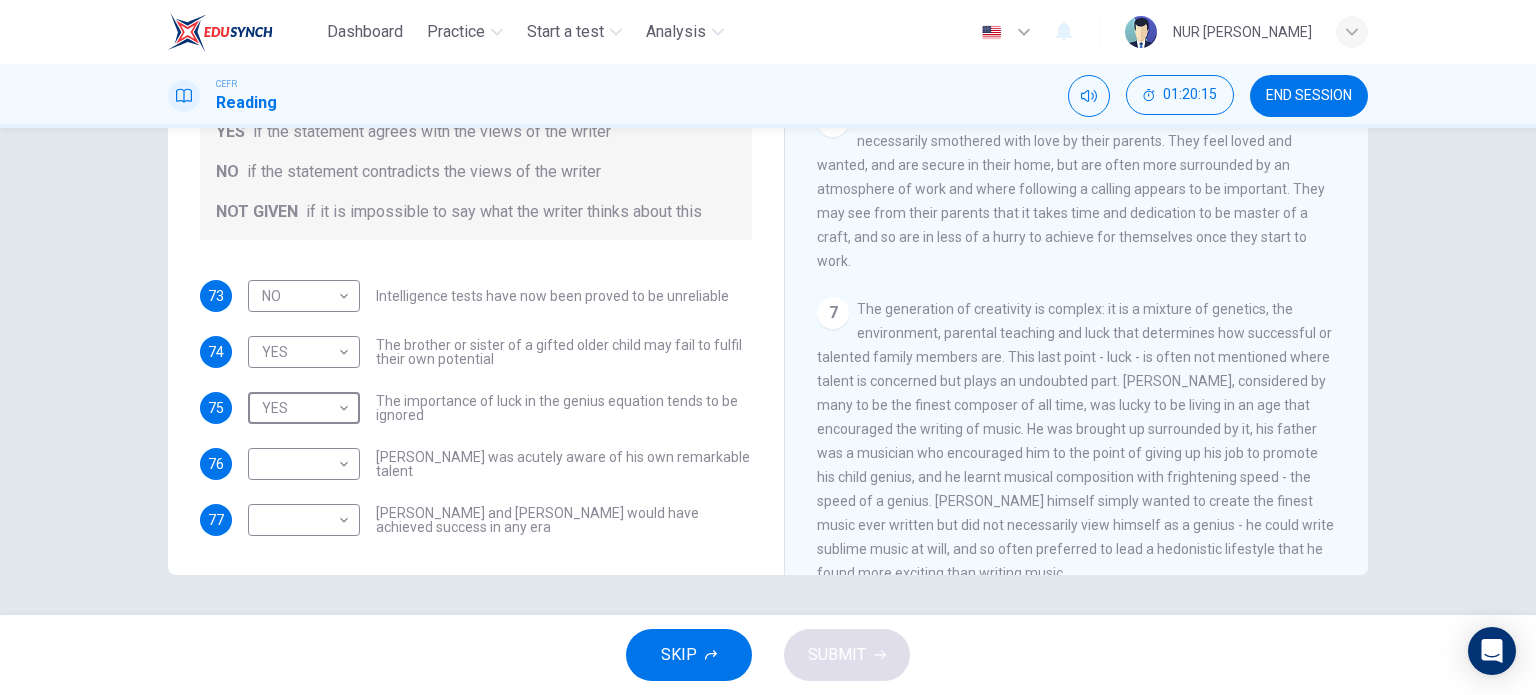 scroll, scrollTop: 1800, scrollLeft: 0, axis: vertical 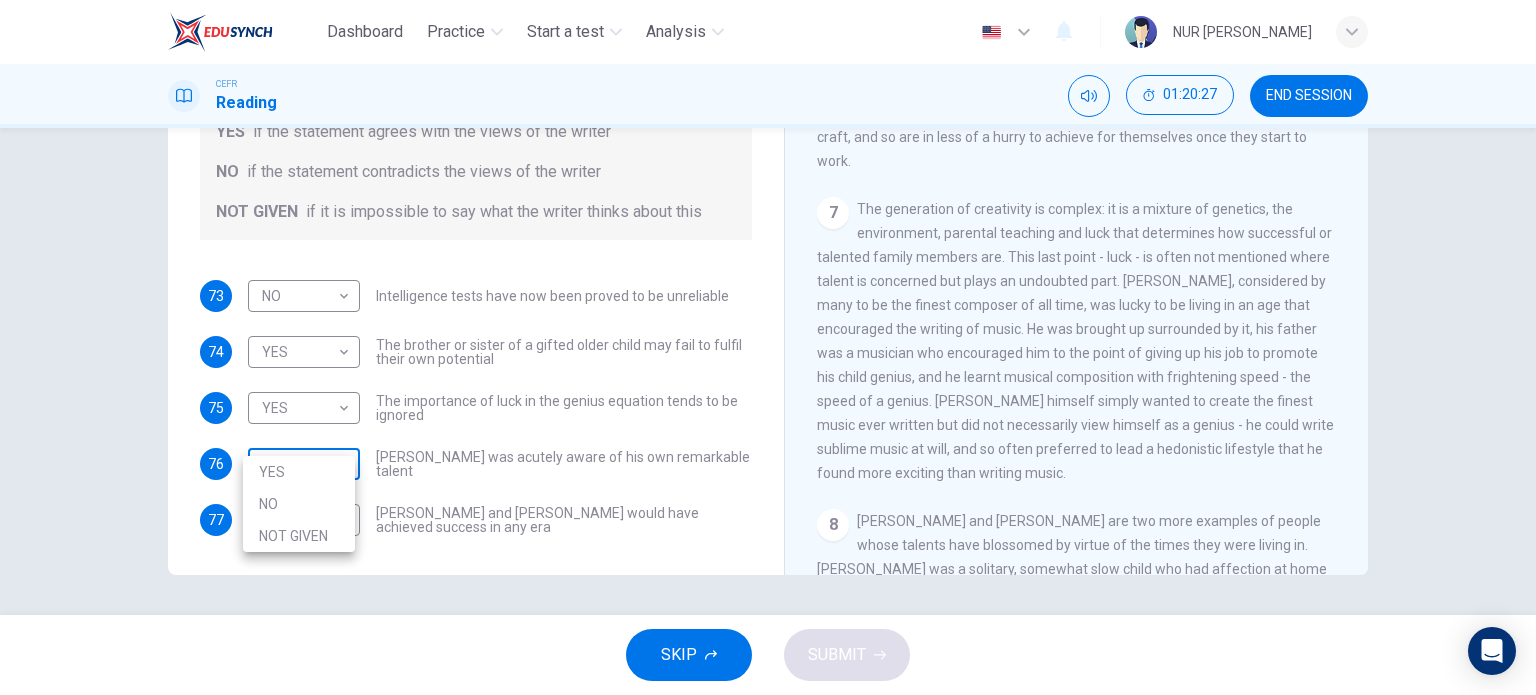 click on "Dashboard Practice Start a test Analysis English en ​ NUR [PERSON_NAME] CEFR Reading 01:20:27 END SESSION Questions 73 - 77 Do the following statements agree with the claims of the writer in the Reading Passage?
In the boxes below write YES if the statement agrees with the views of the writer NO if the statement contradicts the views of the writer NOT GIVEN if it is impossible to say what the writer thinks about this 73 NO NO ​ Intelligence tests have now been proved to be unreliable 74 YES YES ​ The brother or sister of a gifted older child may fail to fulfil their own potential 75 YES YES ​ The importance of luck in the genius equation tends to be ignored 76 ​ ​ [PERSON_NAME] was acutely aware of his own remarkable talent 77 ​ ​ [PERSON_NAME] and [PERSON_NAME] would have achieved success in any era Nurturing Talent within the Family CLICK TO ZOOM Click to Zoom 1 2 3 4 5 6 7 8 SKIP SUBMIT EduSynch - Online Language Proficiency Testing
Dashboard Practice Start a test Analysis 2025 YES" at bounding box center (768, 347) 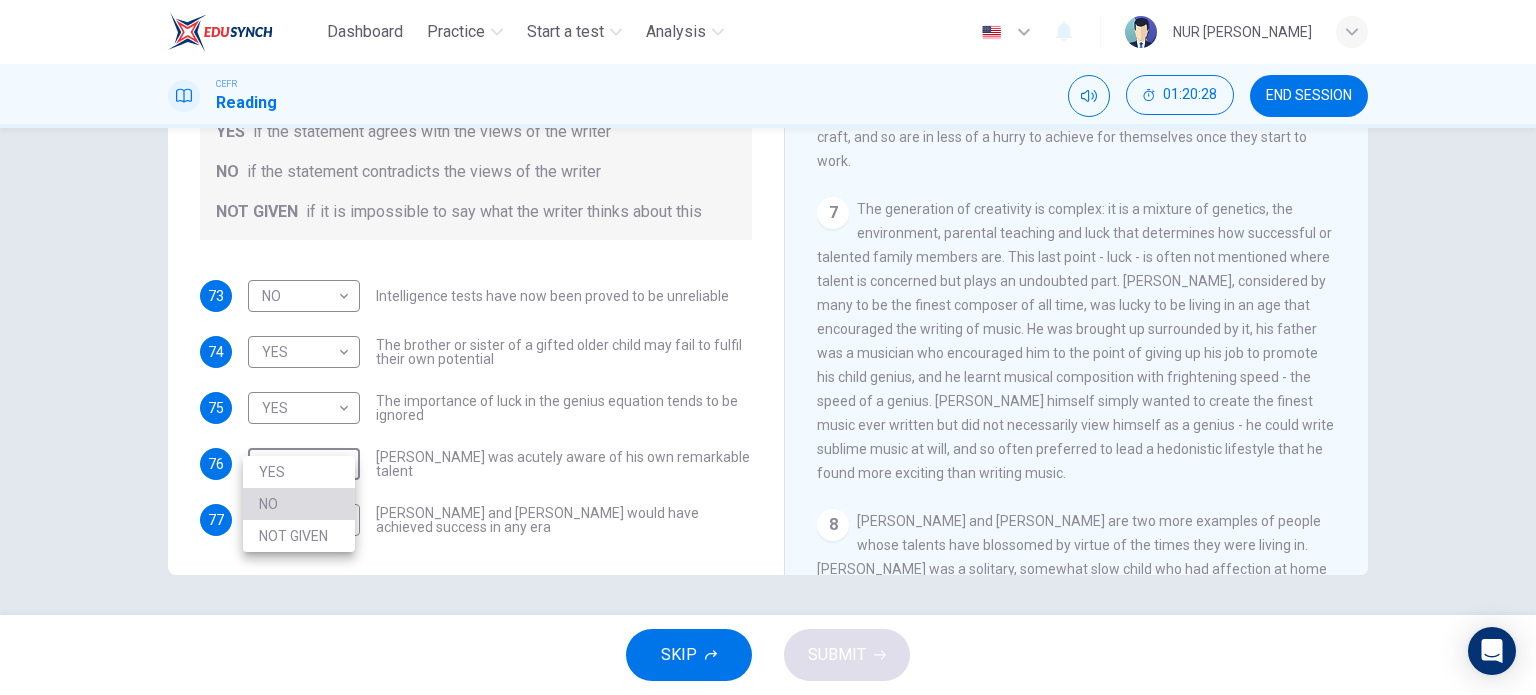 click on "NO" at bounding box center [299, 504] 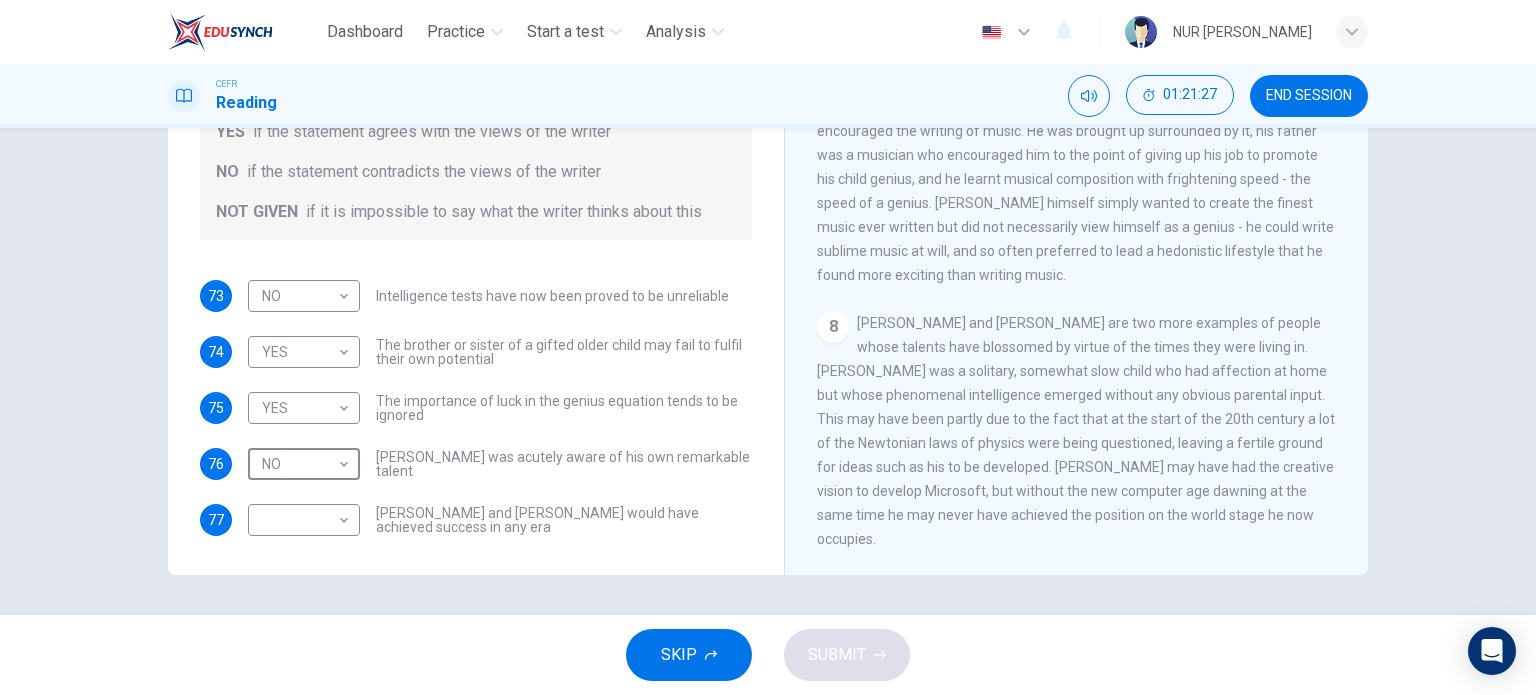 scroll, scrollTop: 2014, scrollLeft: 0, axis: vertical 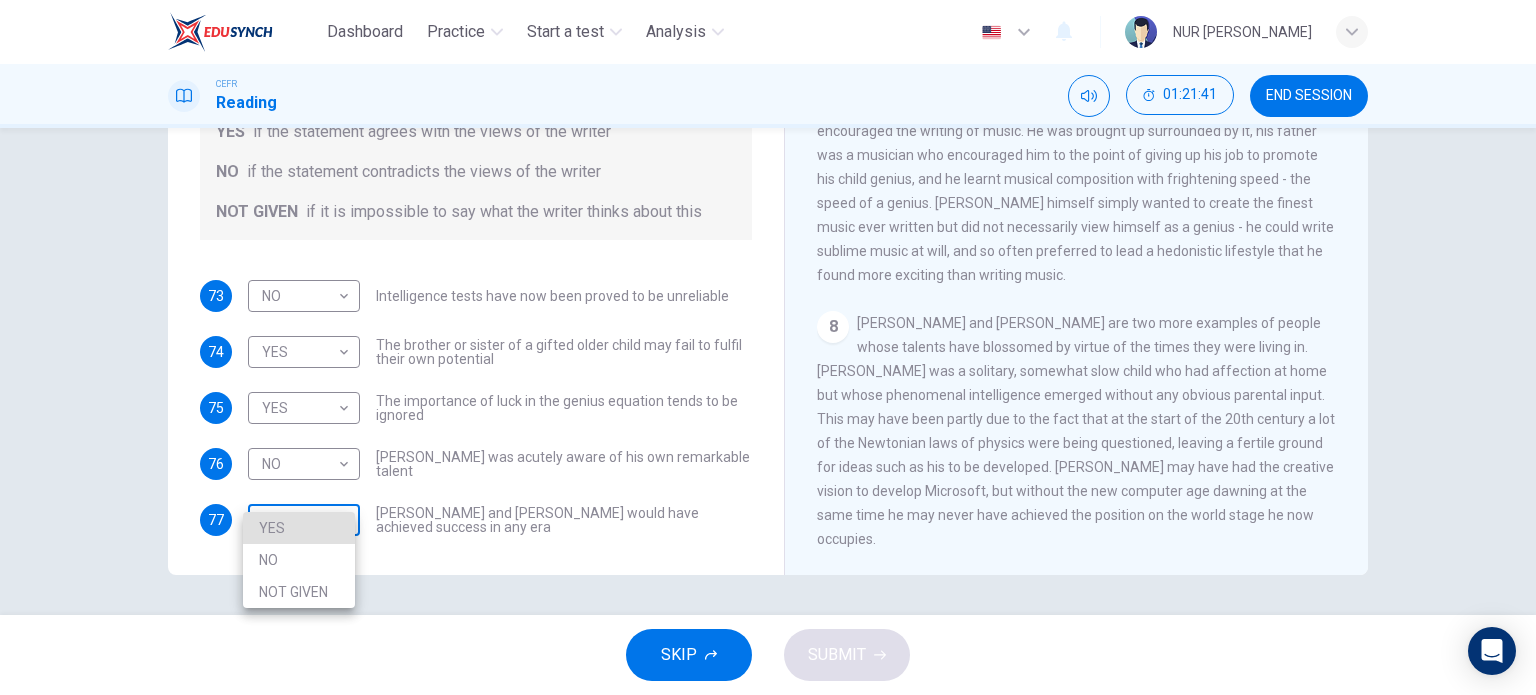 click on "Dashboard Practice Start a test Analysis English en ​ NUR [PERSON_NAME] CEFR Reading 01:21:41 END SESSION Questions 73 - 77 Do the following statements agree with the claims of the writer in the Reading Passage?
In the boxes below write YES if the statement agrees with the views of the writer NO if the statement contradicts the views of the writer NOT GIVEN if it is impossible to say what the writer thinks about this 73 NO NO ​ Intelligence tests have now been proved to be unreliable 74 YES YES ​ The brother or sister of a gifted older child may fail to fulfil their own potential 75 YES YES ​ The importance of luck in the genius equation tends to be ignored 76 NO NO ​ [PERSON_NAME] was acutely aware of his own remarkable talent 77 ​ ​ [PERSON_NAME] and [PERSON_NAME] would have achieved success in any era Nurturing Talent within the Family CLICK TO ZOOM Click to Zoom 1 2 3 4 5 6 7 8 SKIP SUBMIT EduSynch - Online Language Proficiency Testing
Dashboard Practice Start a test Analysis 2025" at bounding box center (768, 347) 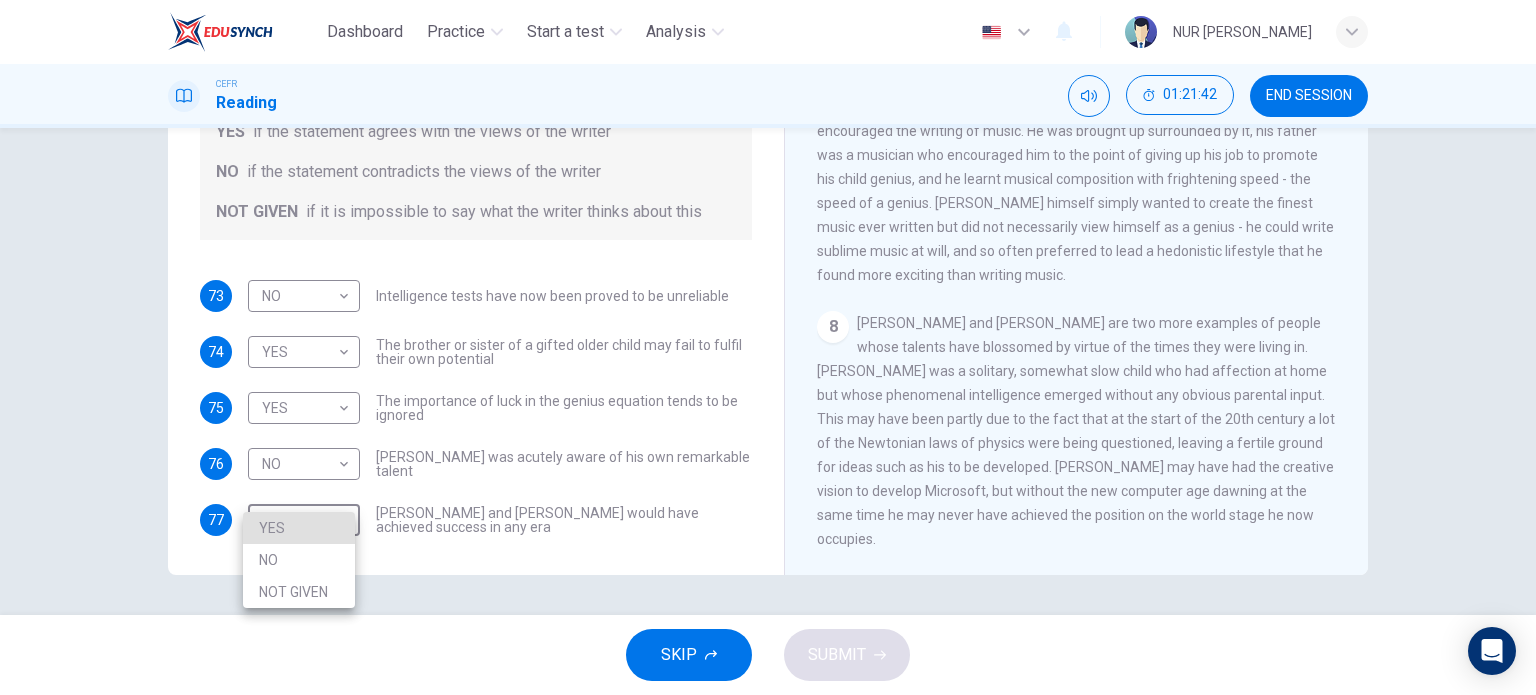 click on "NO" at bounding box center (299, 560) 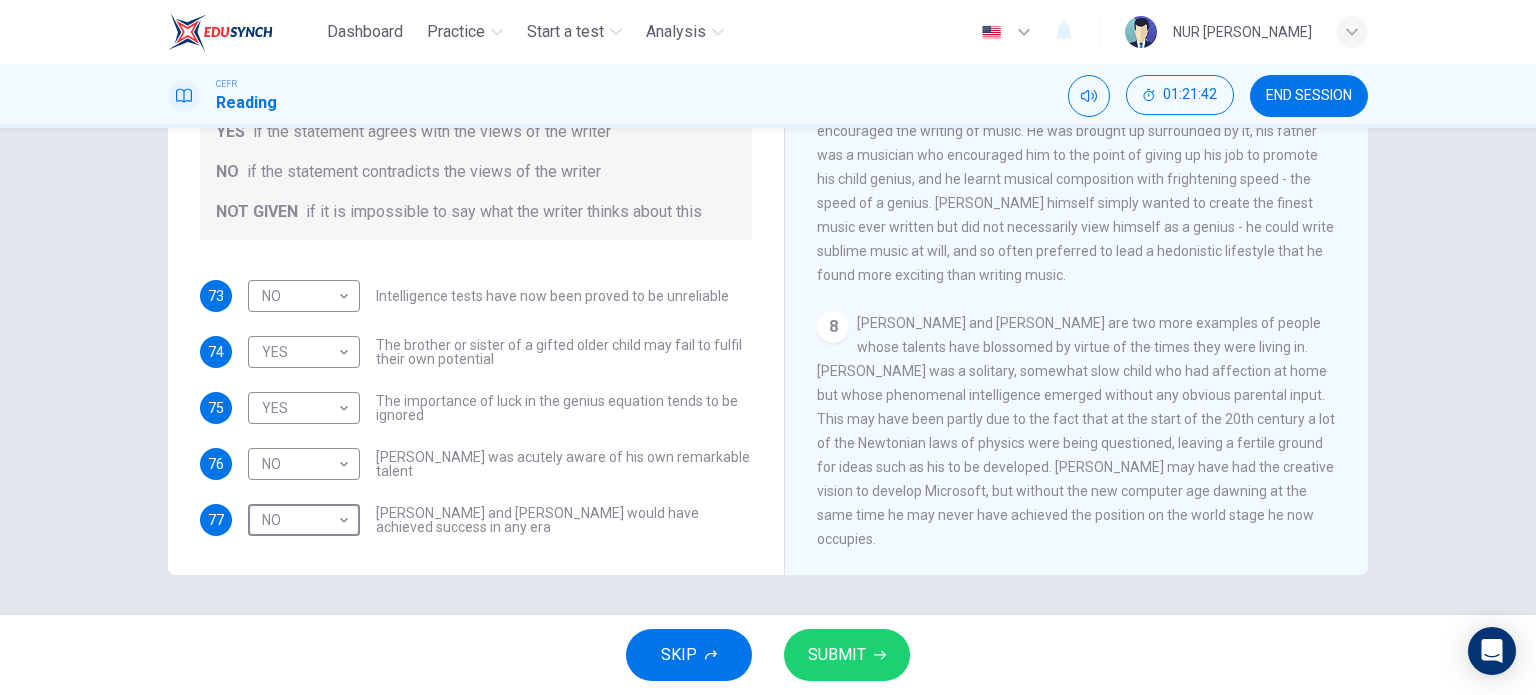 click on "SUBMIT" at bounding box center (837, 655) 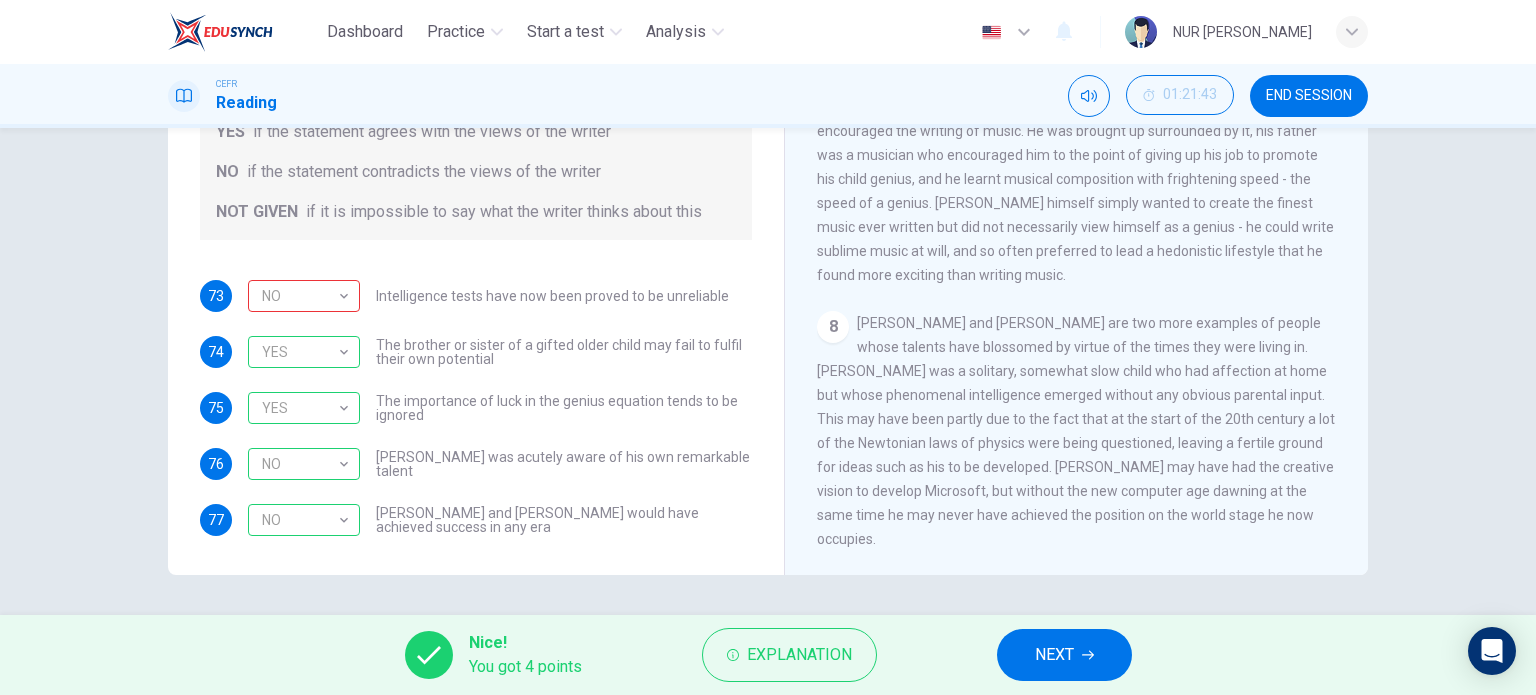 click on "NEXT" at bounding box center (1054, 655) 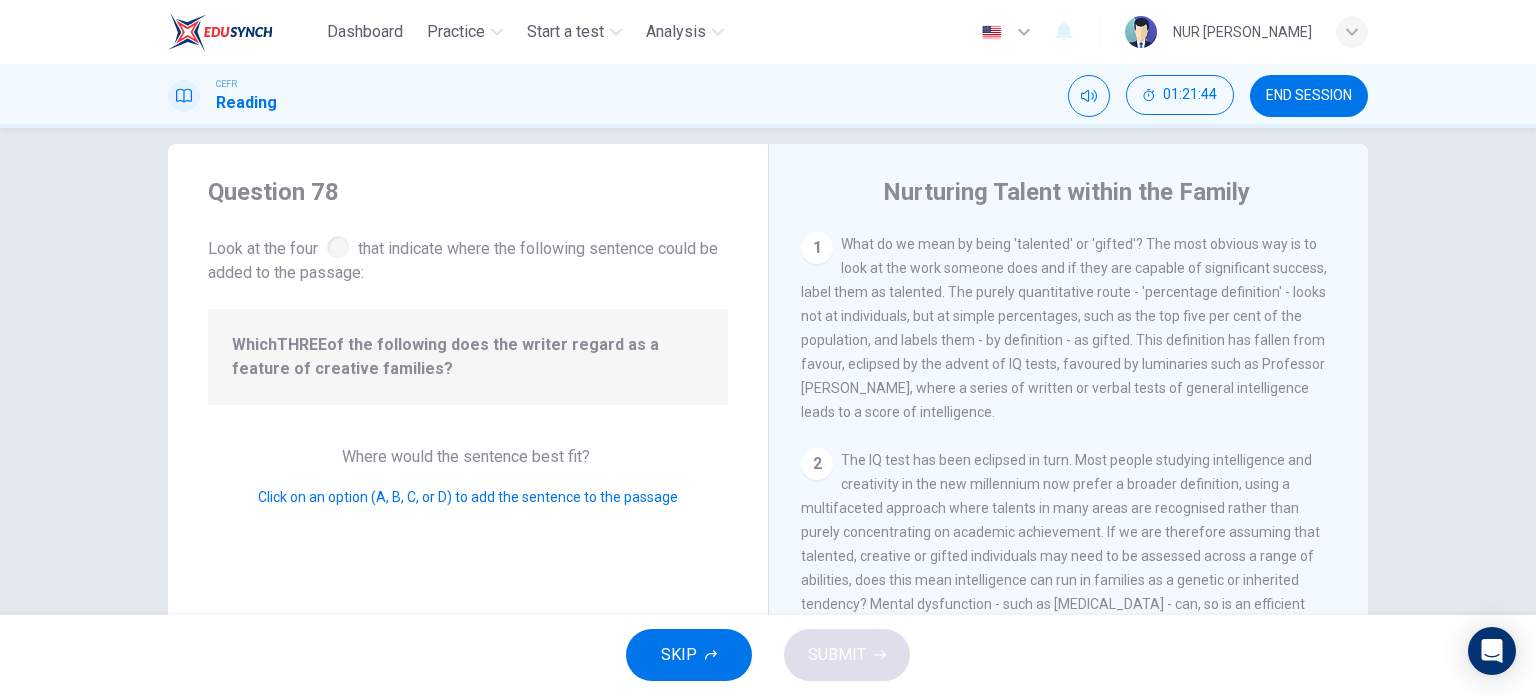 scroll, scrollTop: 0, scrollLeft: 0, axis: both 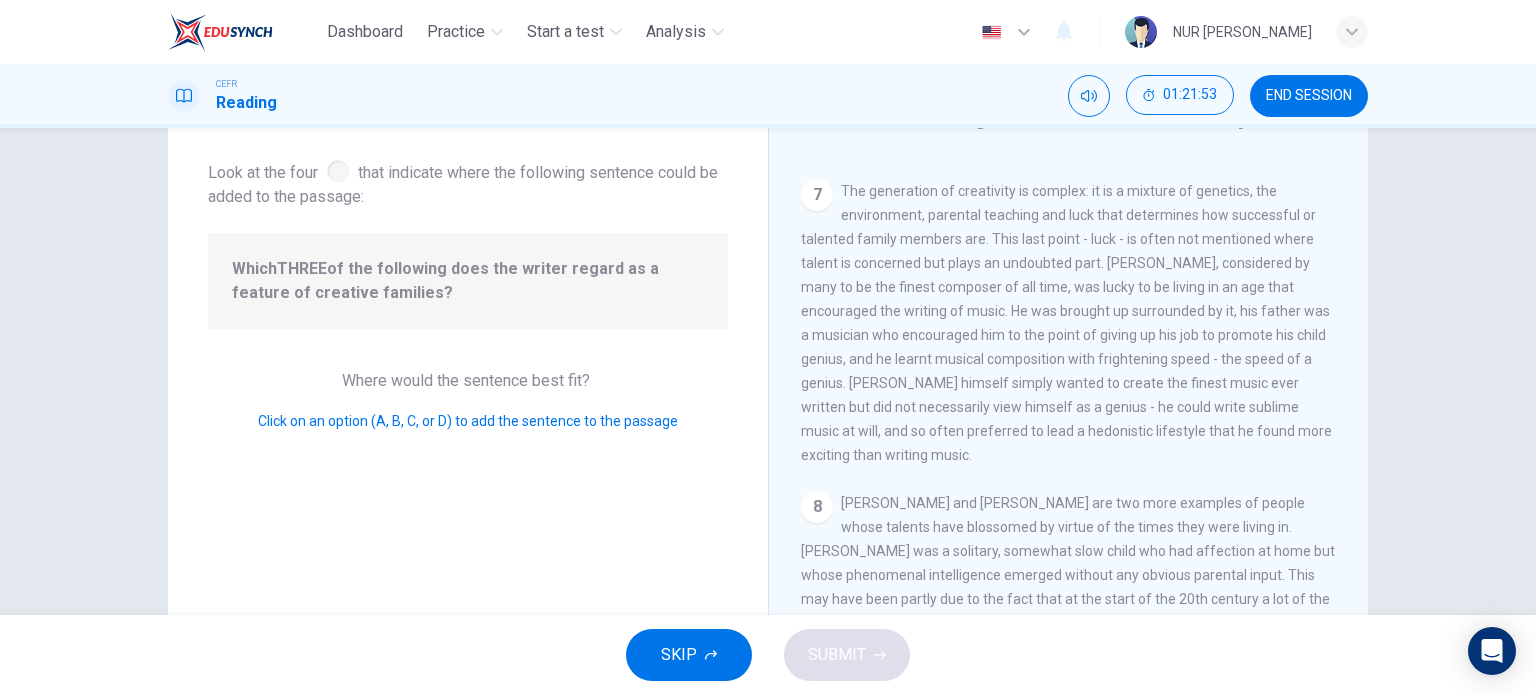click on "8" at bounding box center (817, 507) 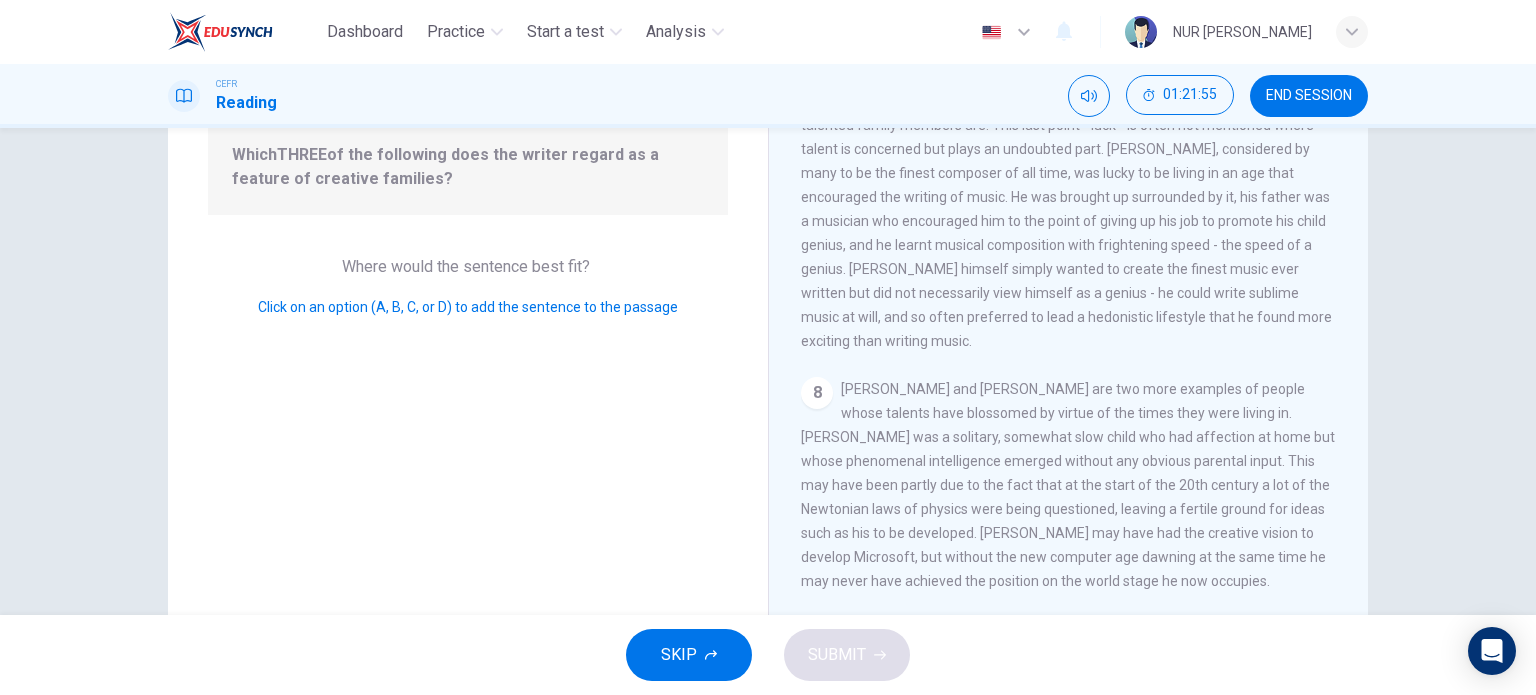 scroll, scrollTop: 0, scrollLeft: 0, axis: both 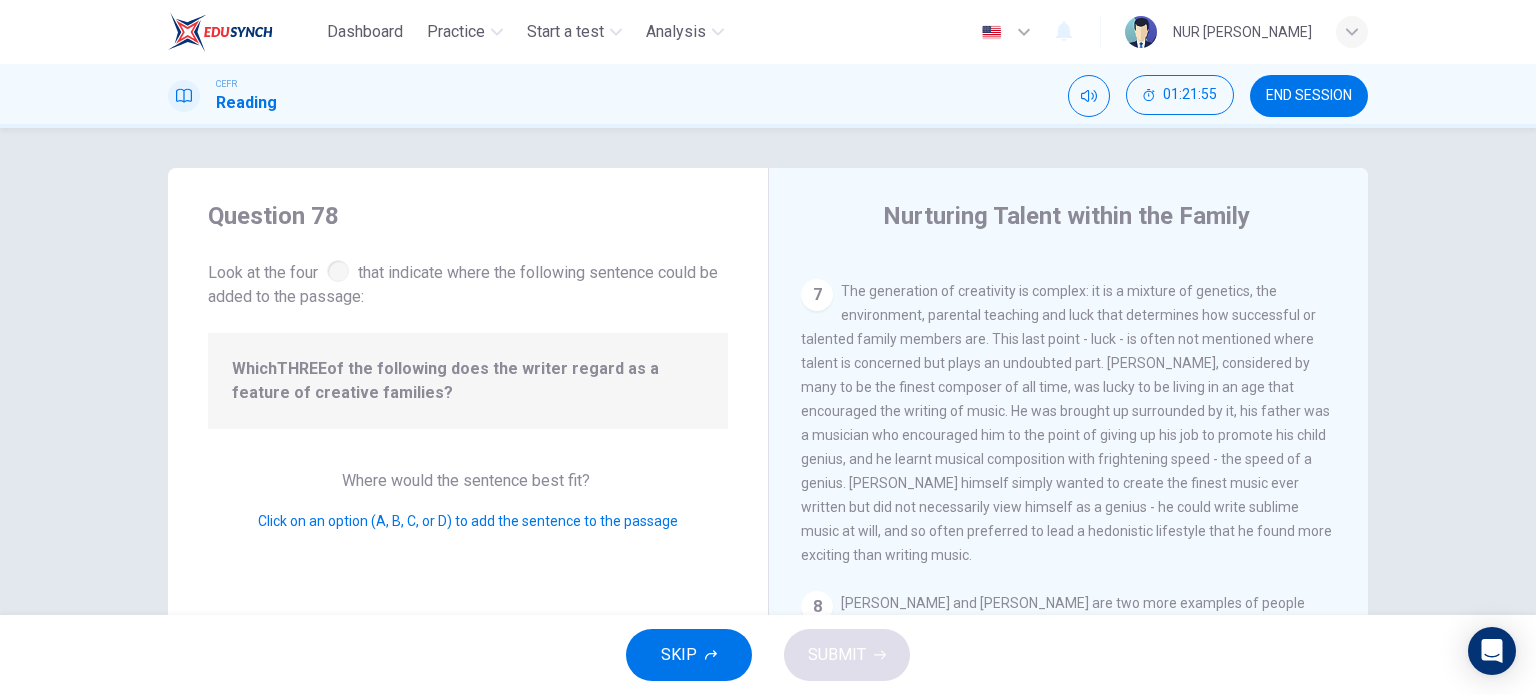 click on "Which  THREE  of the following does the writer regard as a feature of creative families?" at bounding box center [468, 381] 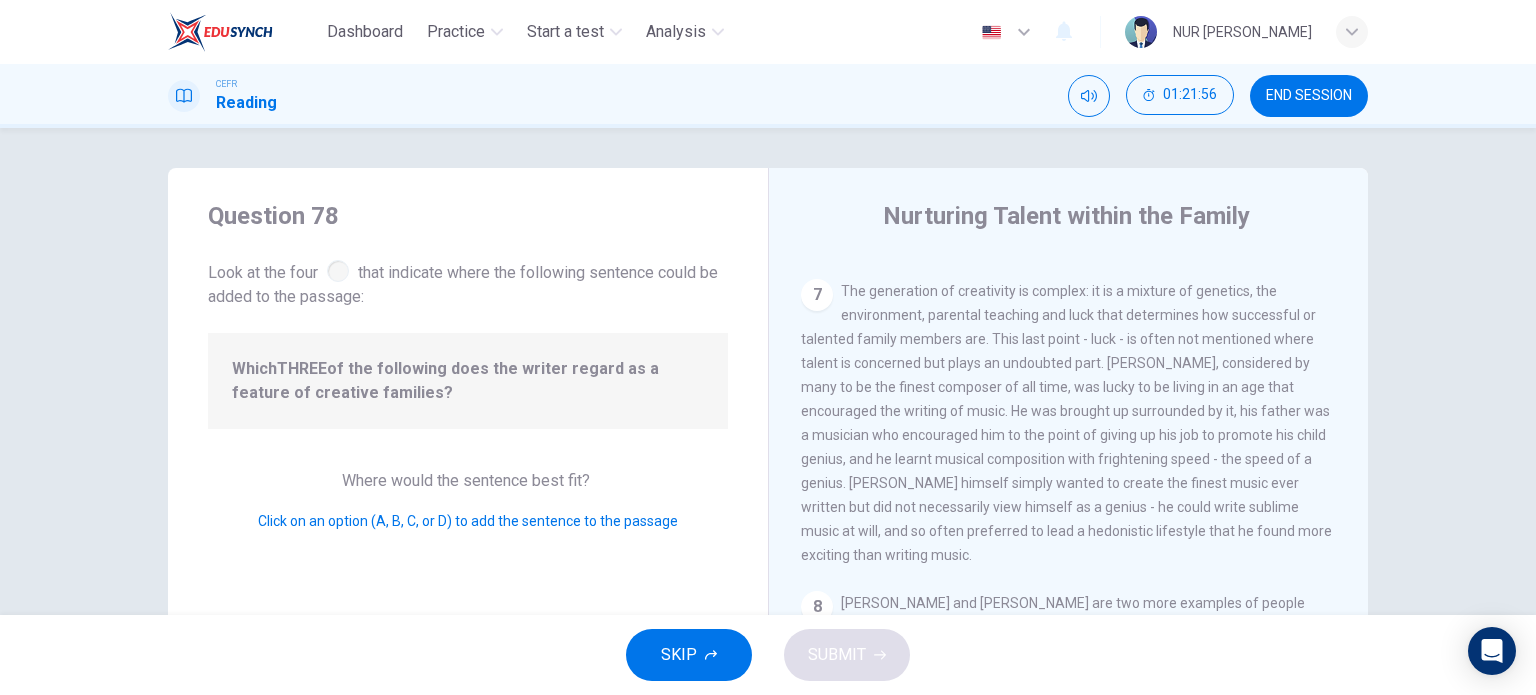click on "Question 78 Look at the four     that indicate where the following sentence could be added to the passage: Which  THREE  of the following does the writer regard as a feature of creative families? Where would the sentence best fit?   Click on an option (A, B, C, or D) to add the sentence to the passage" at bounding box center (468, 515) 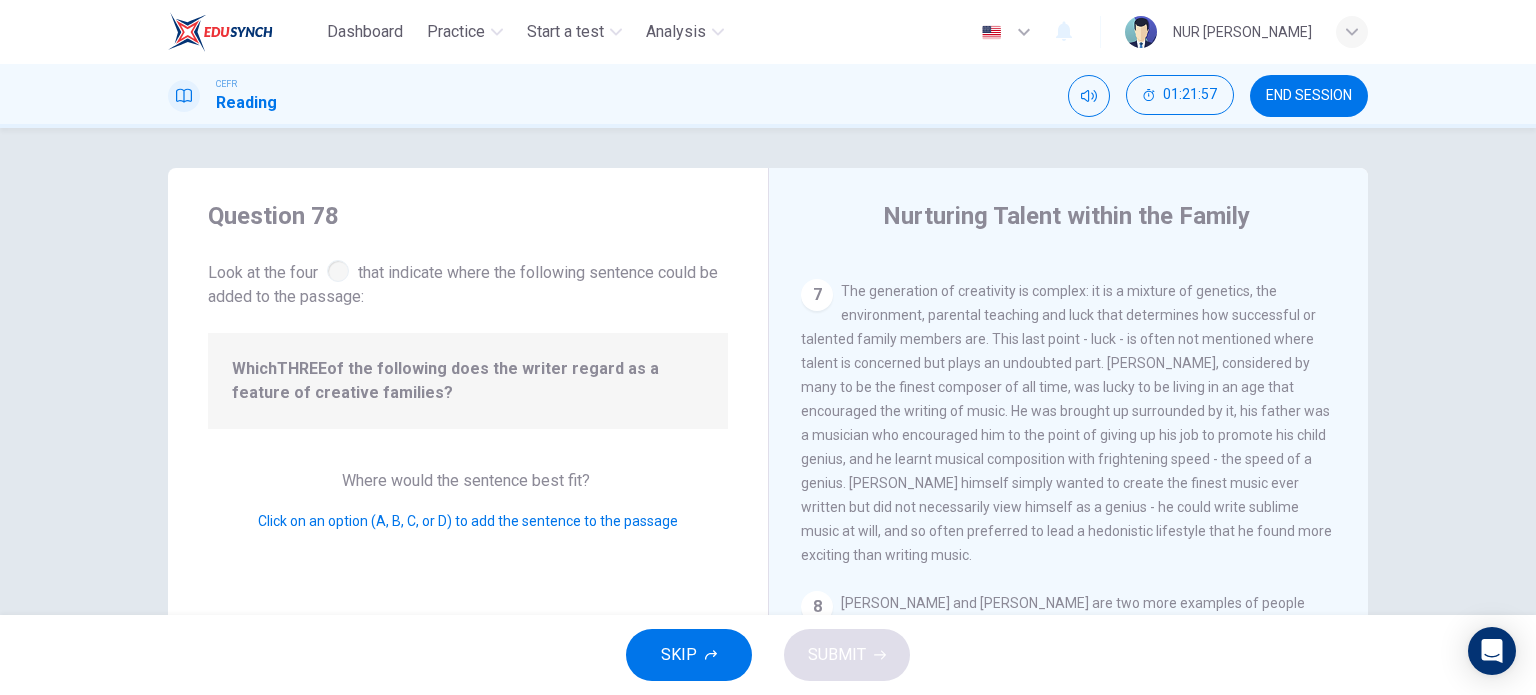 click on "Click on an option (A, B, C, or D) to add the sentence to the passage" at bounding box center [468, 521] 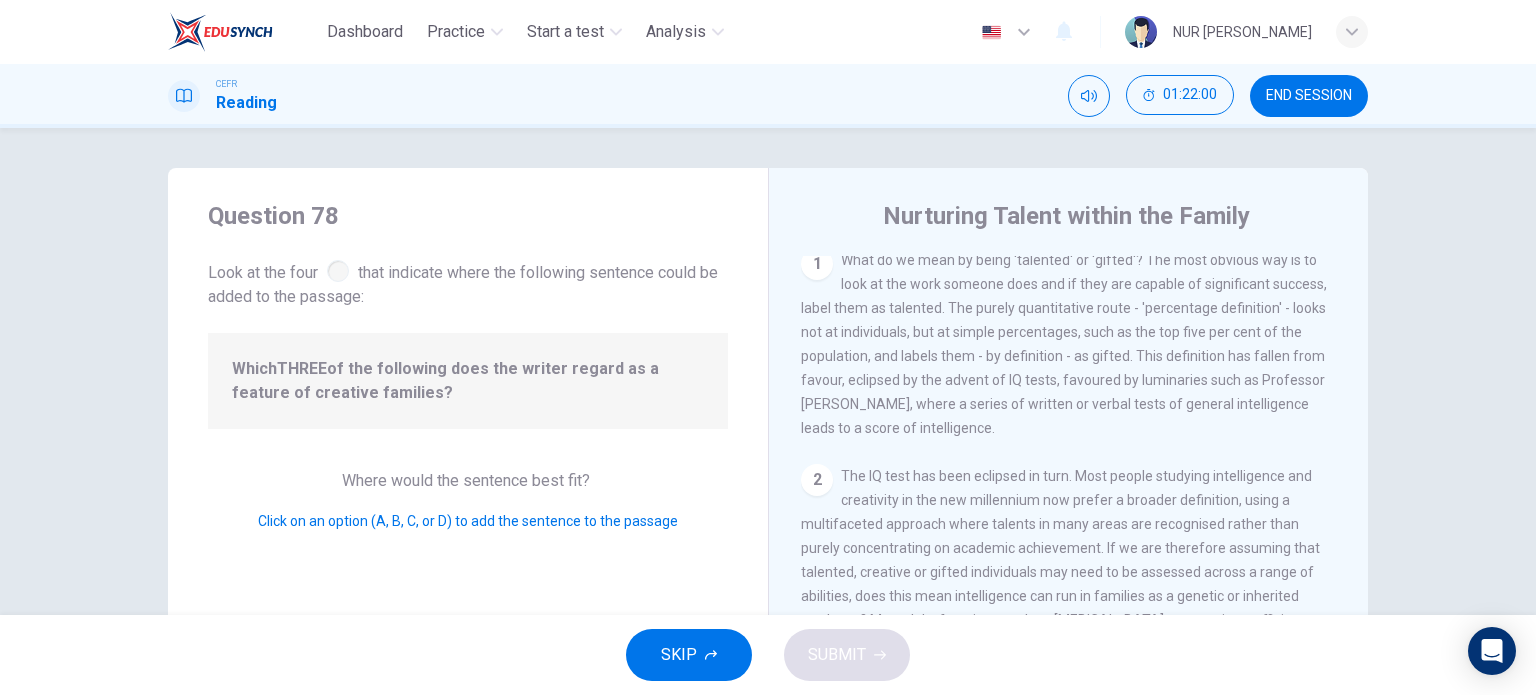 scroll, scrollTop: 0, scrollLeft: 0, axis: both 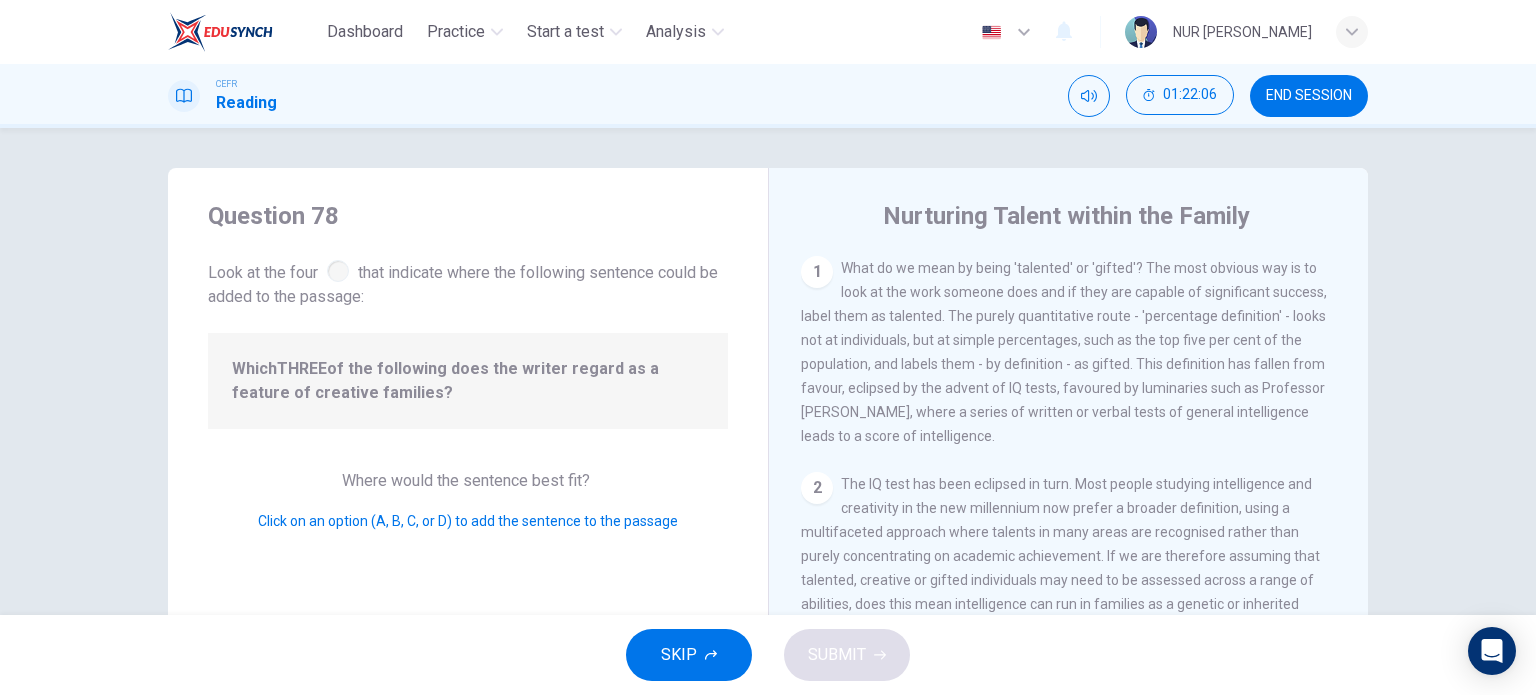 click on "2" at bounding box center (817, 488) 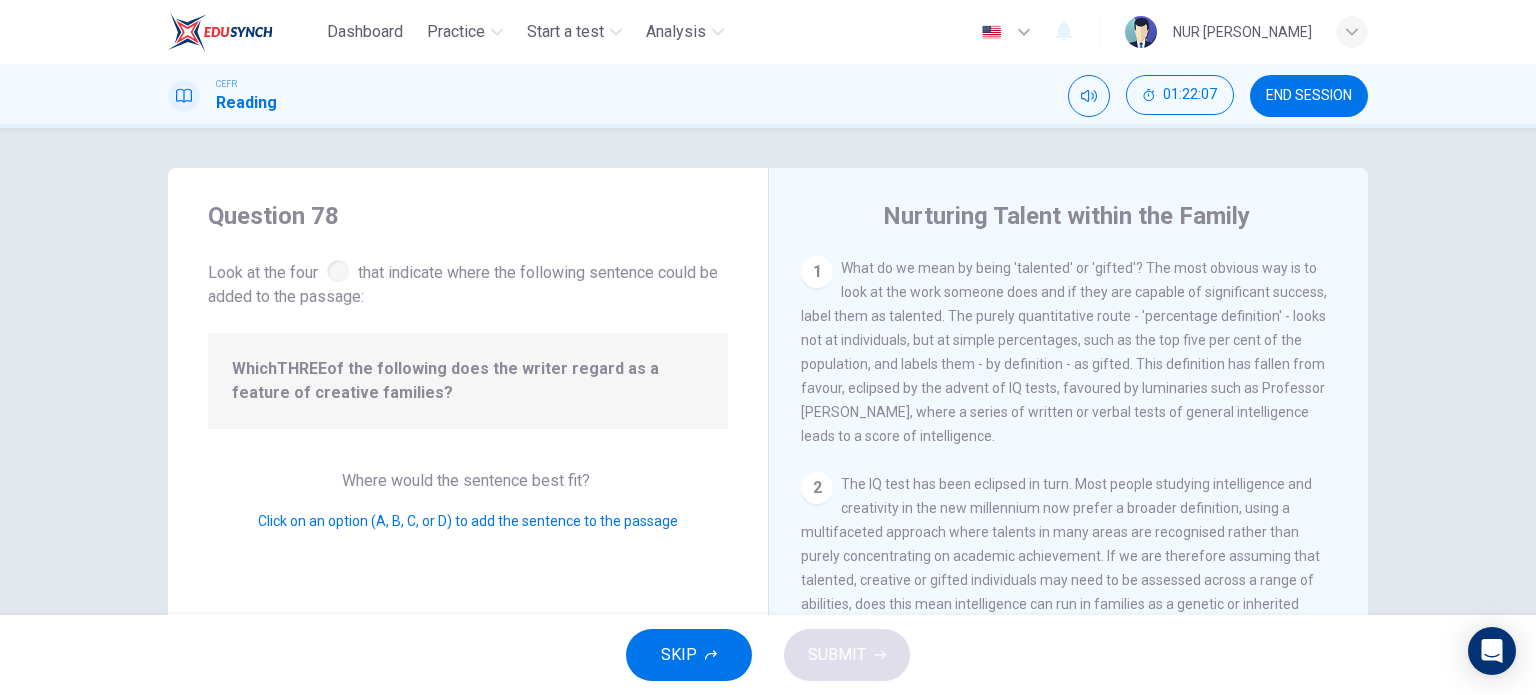 click on "Which  THREE  of the following does the writer regard as a feature of creative families?" at bounding box center (468, 381) 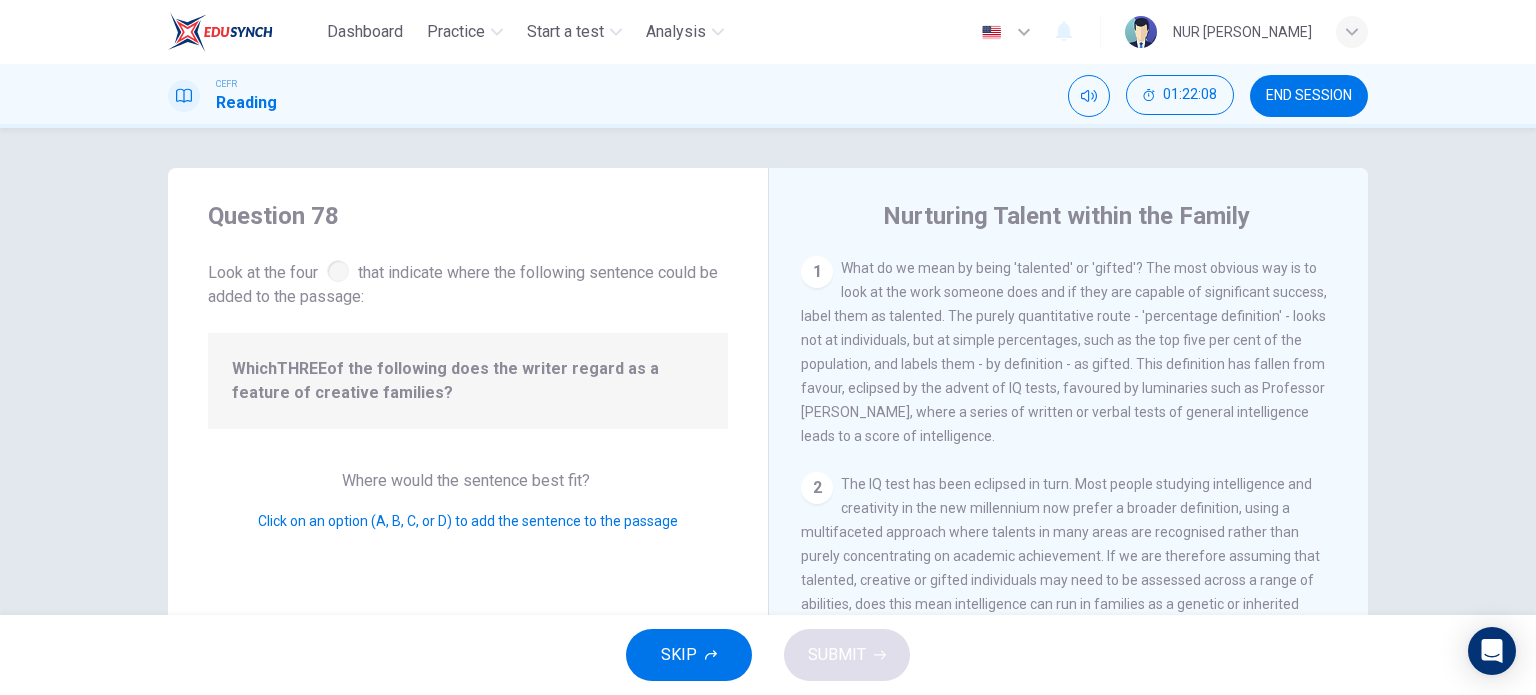 click on "Click on an option (A, B, C, or D) to add the sentence to the passage" at bounding box center (468, 521) 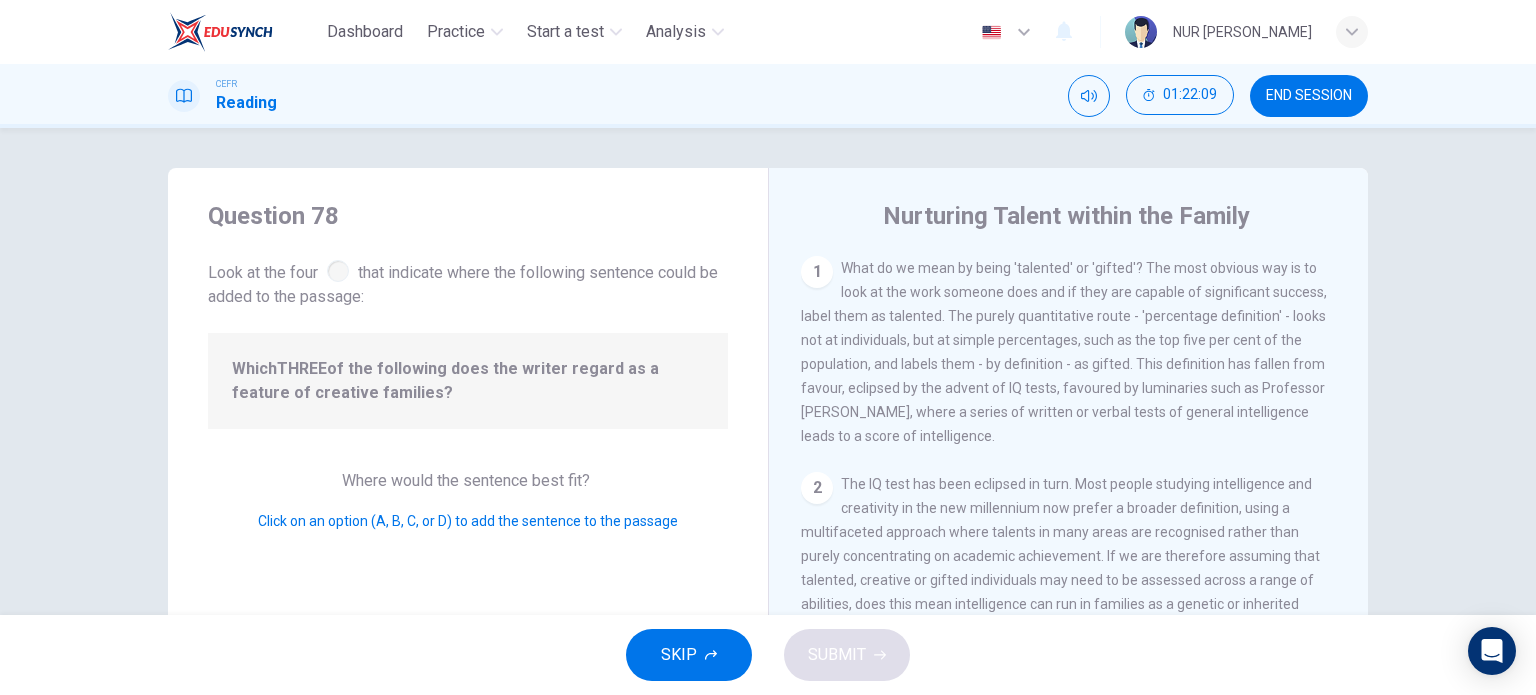 click on "Click on an option (A, B, C, or D) to add the sentence to the passage" at bounding box center (468, 521) 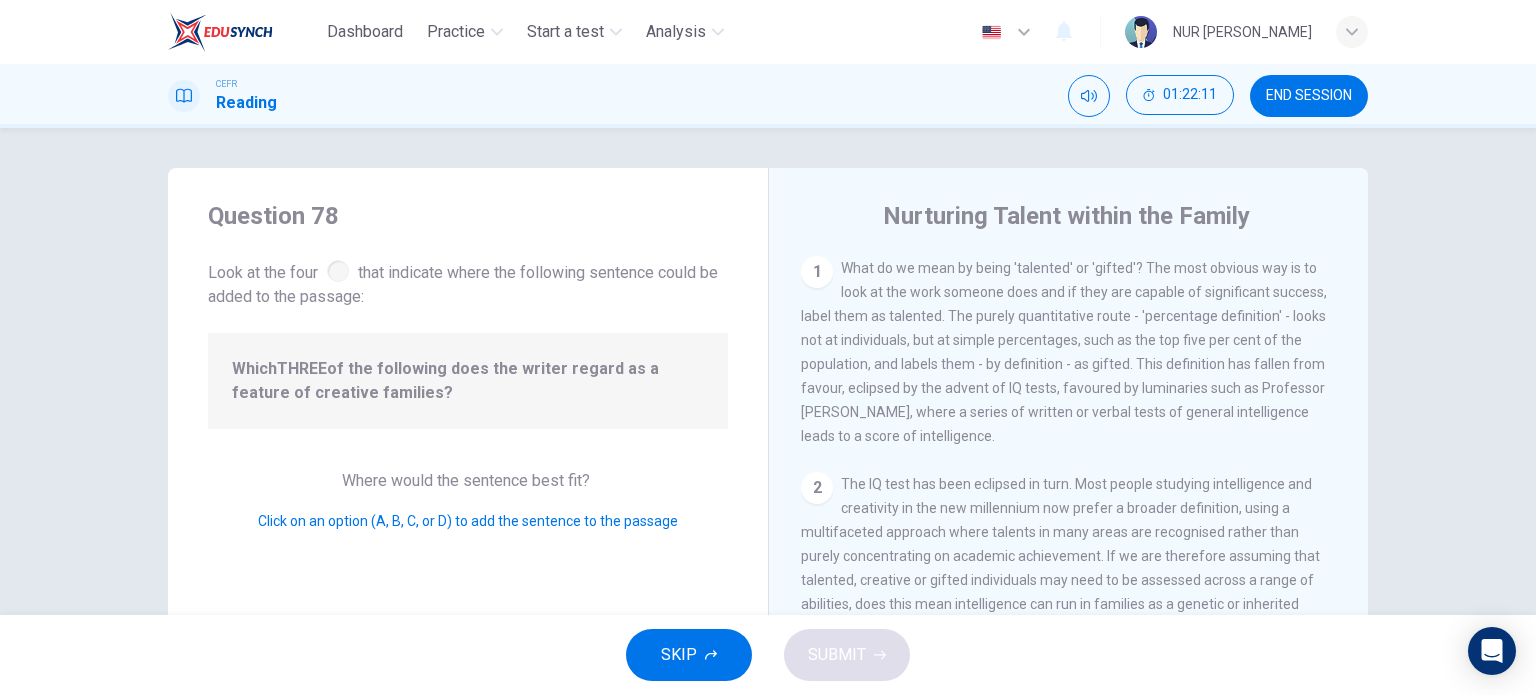 click on "Click on an option (A, B, C, or D) to add the sentence to the passage" at bounding box center [468, 521] 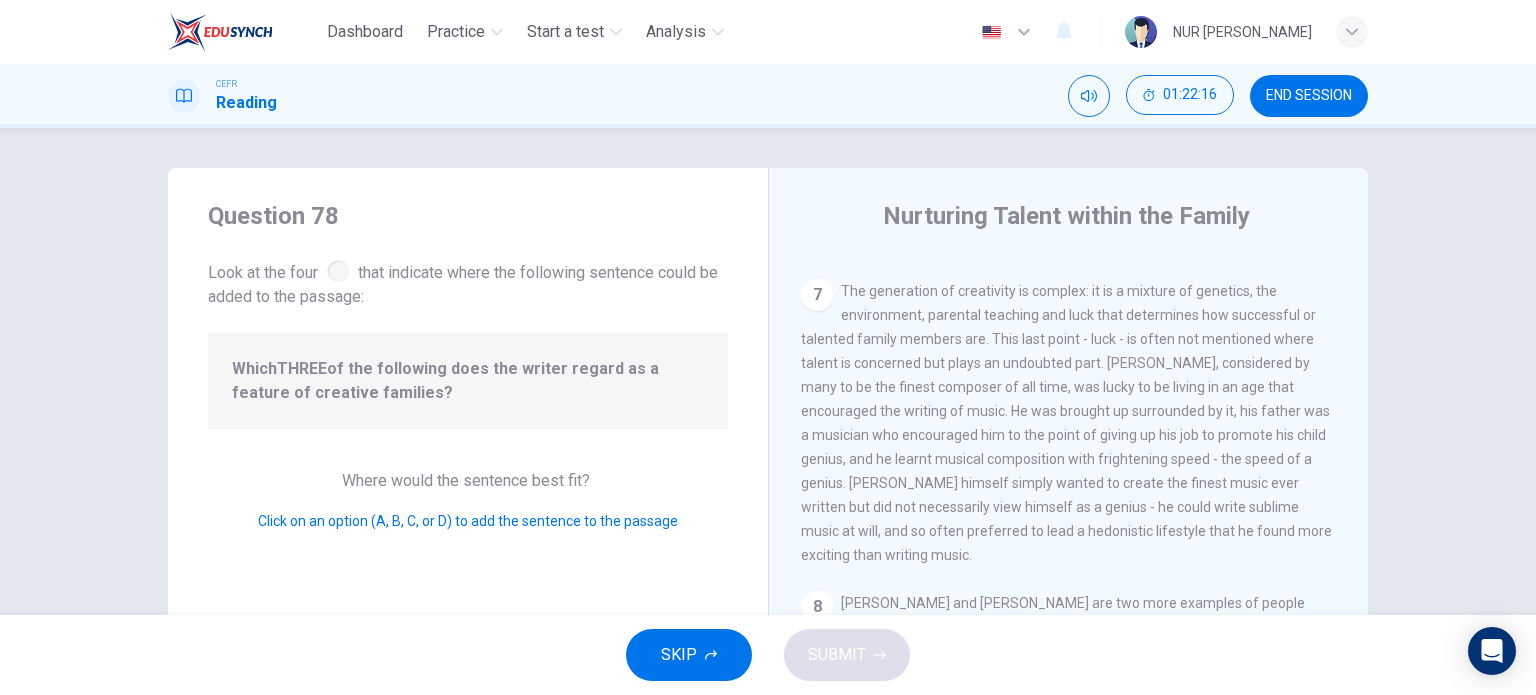 scroll, scrollTop: 1600, scrollLeft: 0, axis: vertical 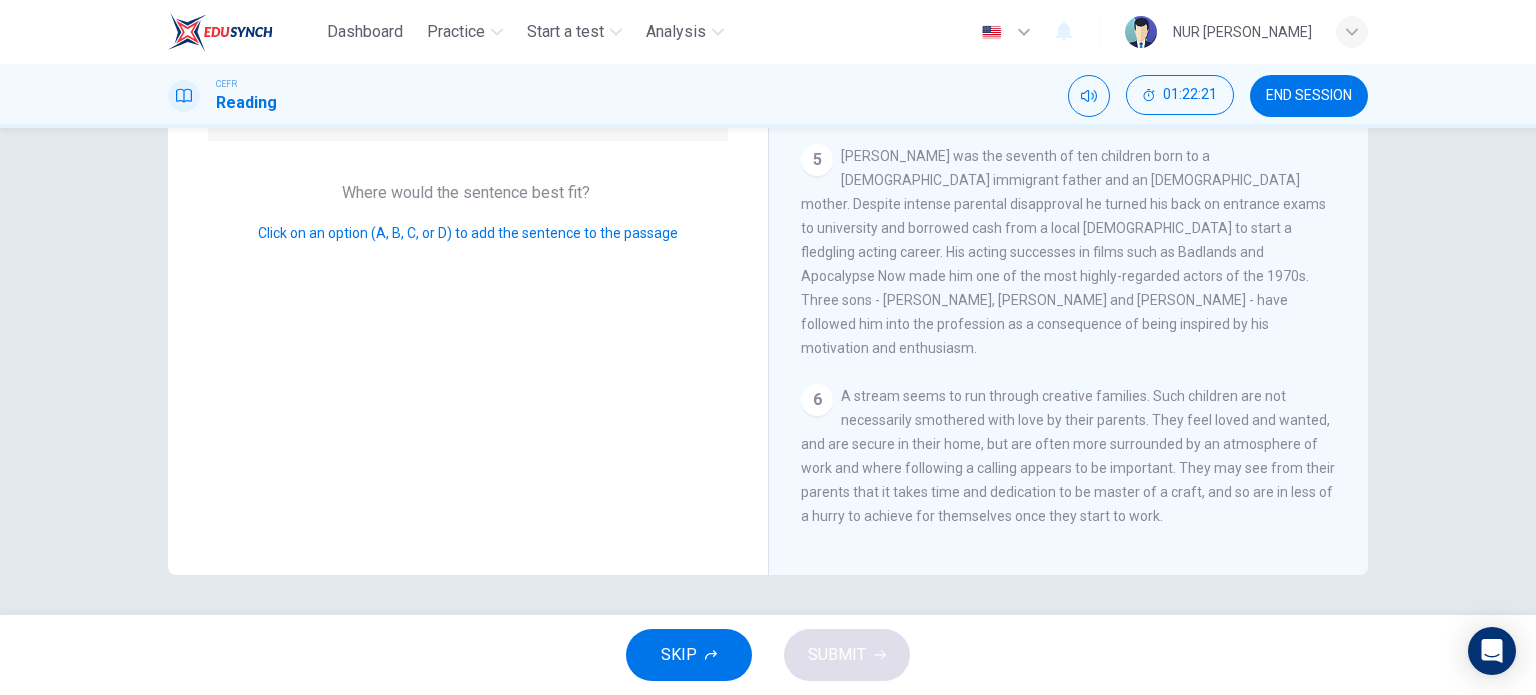 click on "6" at bounding box center [817, 400] 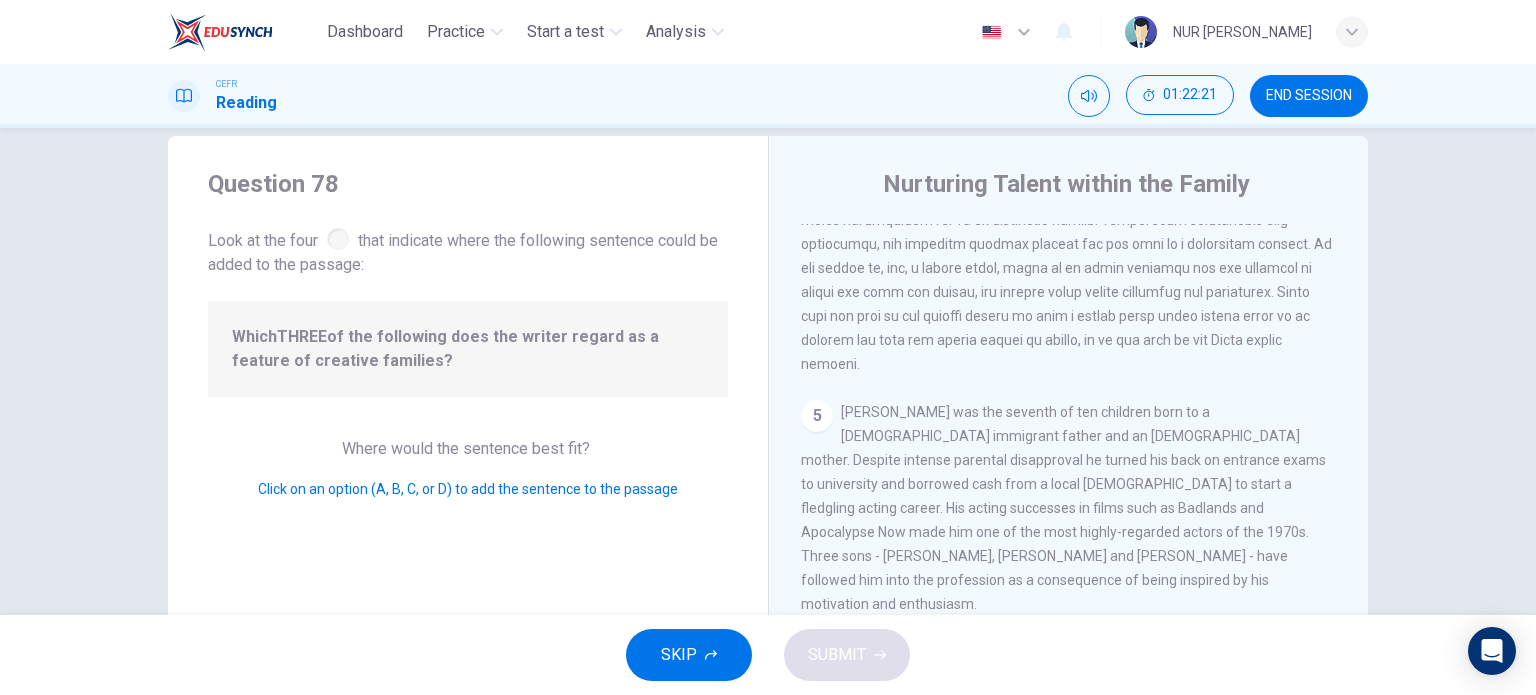 scroll, scrollTop: 0, scrollLeft: 0, axis: both 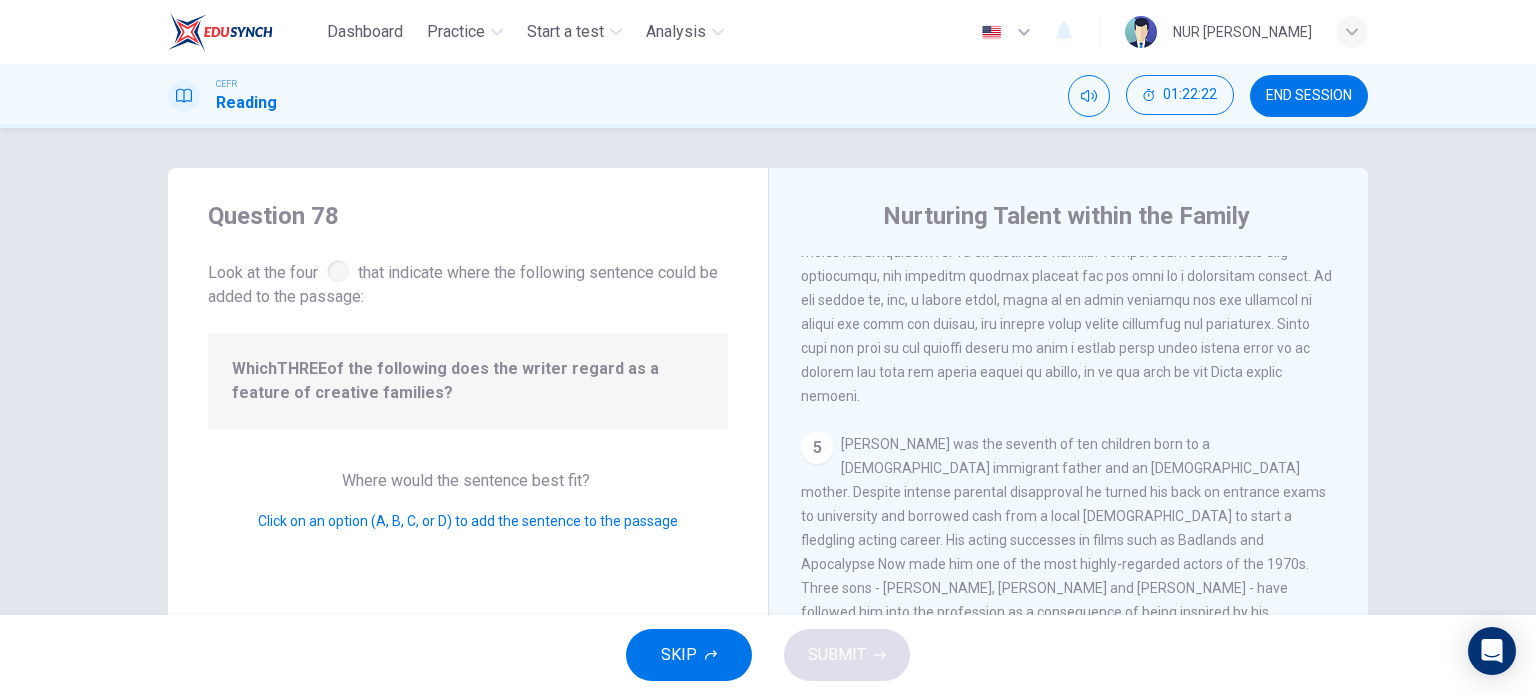 click on "Which  THREE  of the following does the writer regard as a feature of creative families?" at bounding box center (468, 381) 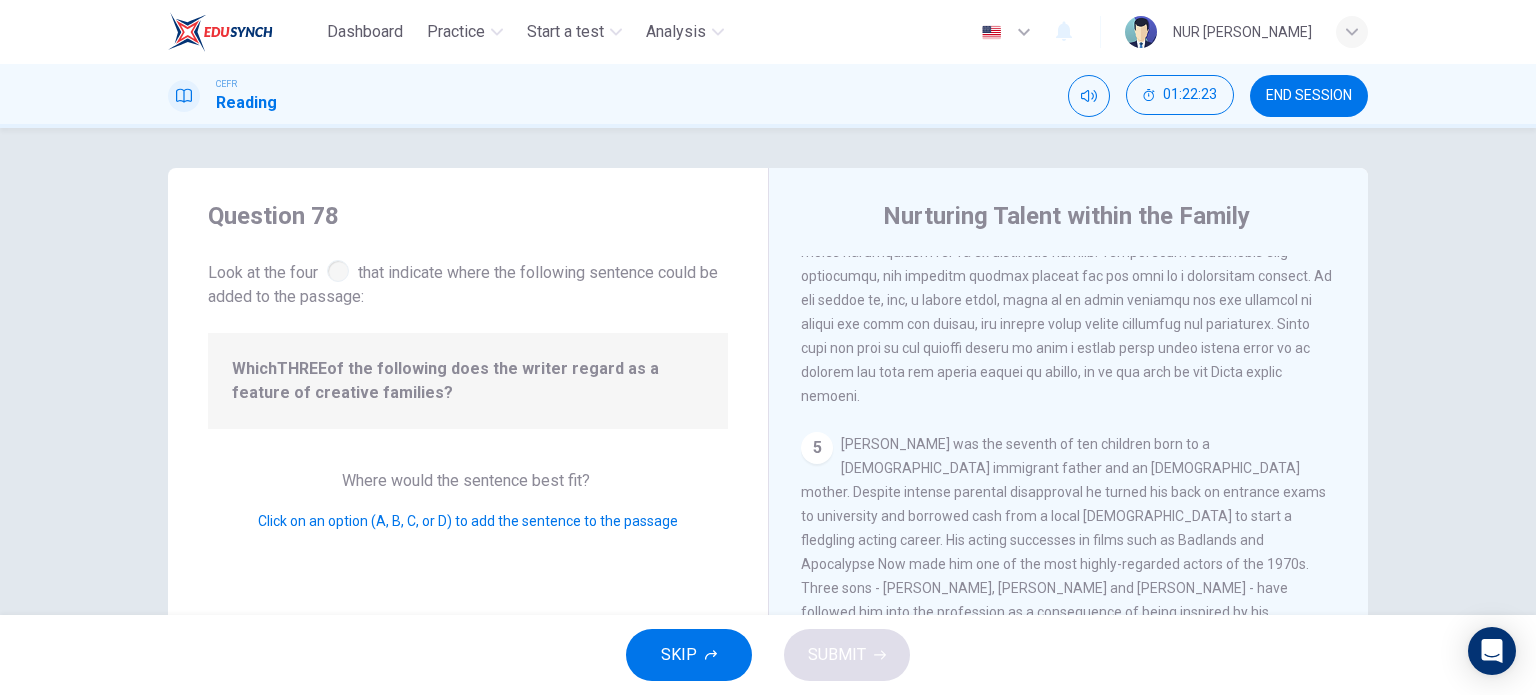 click at bounding box center [338, 271] 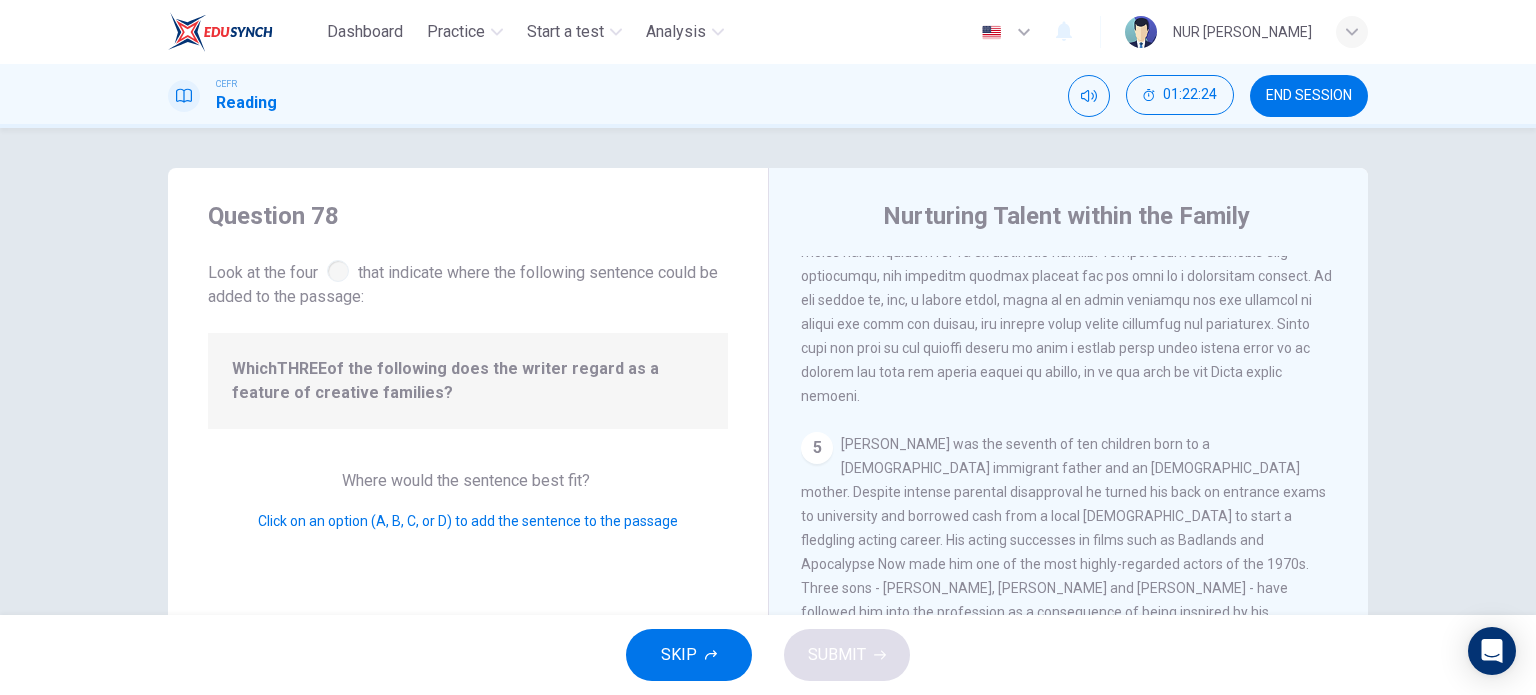 click on "Question 78 Look at the four     that indicate where the following sentence could be added to the passage: Which  THREE  of the following does the writer regard as a feature of creative families? Where would the sentence best fit?   Click on an option (A, B, C, or D) to add the sentence to the passage" at bounding box center [468, 515] 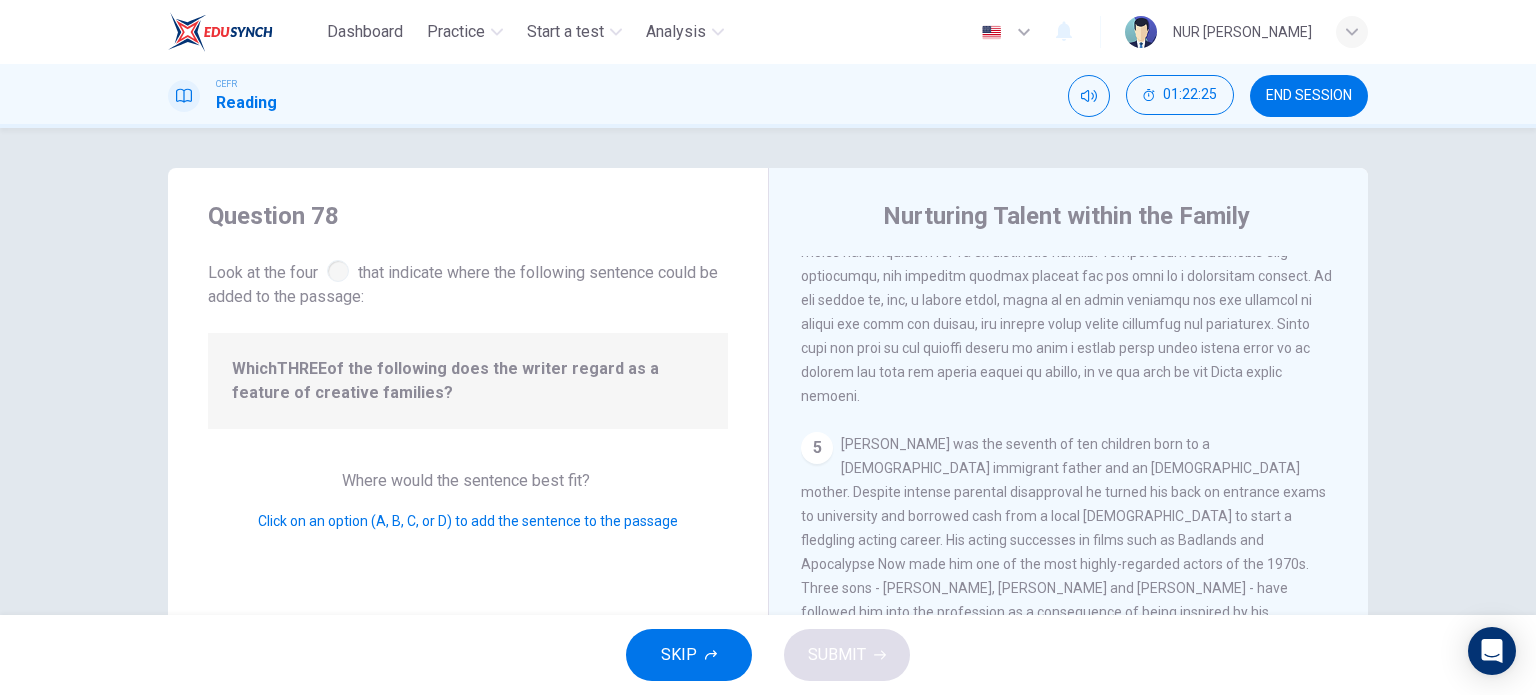 click on "SKIP" at bounding box center (689, 655) 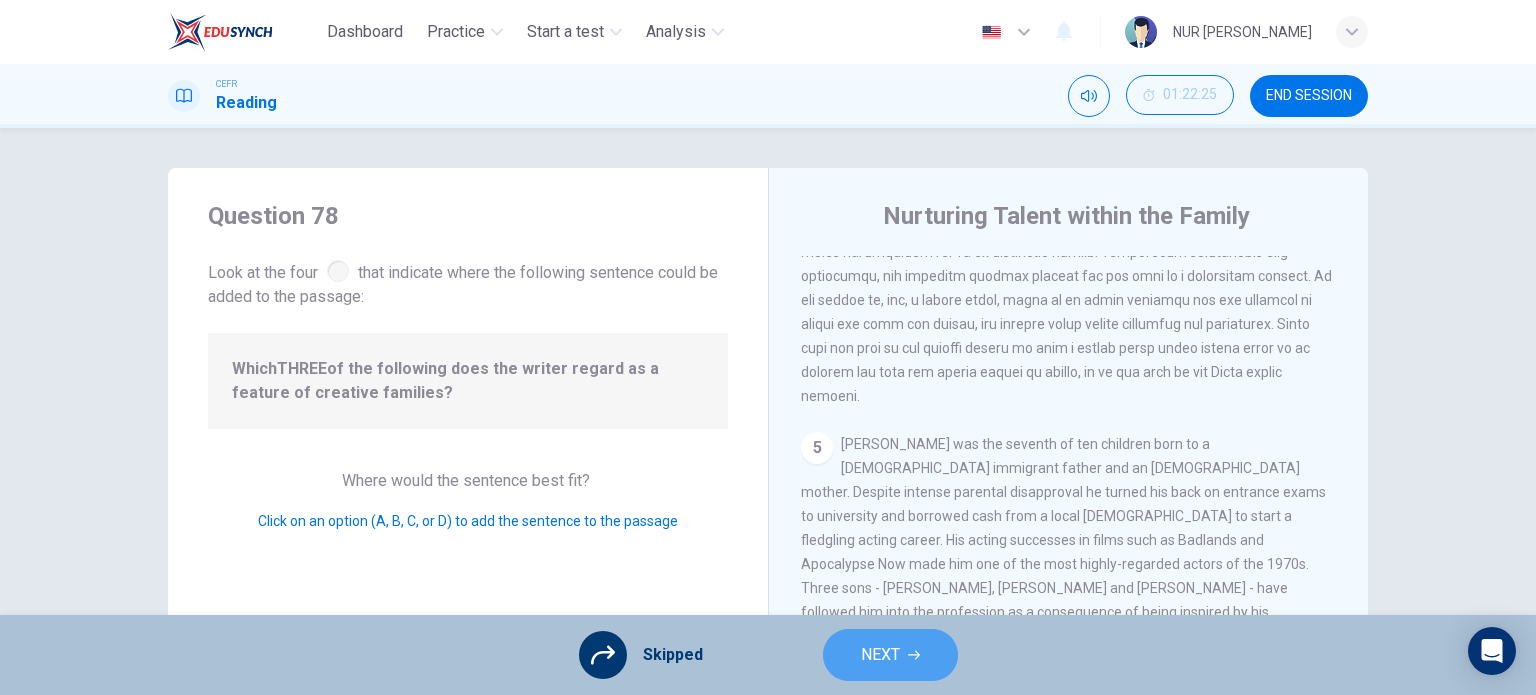 click on "NEXT" at bounding box center [890, 655] 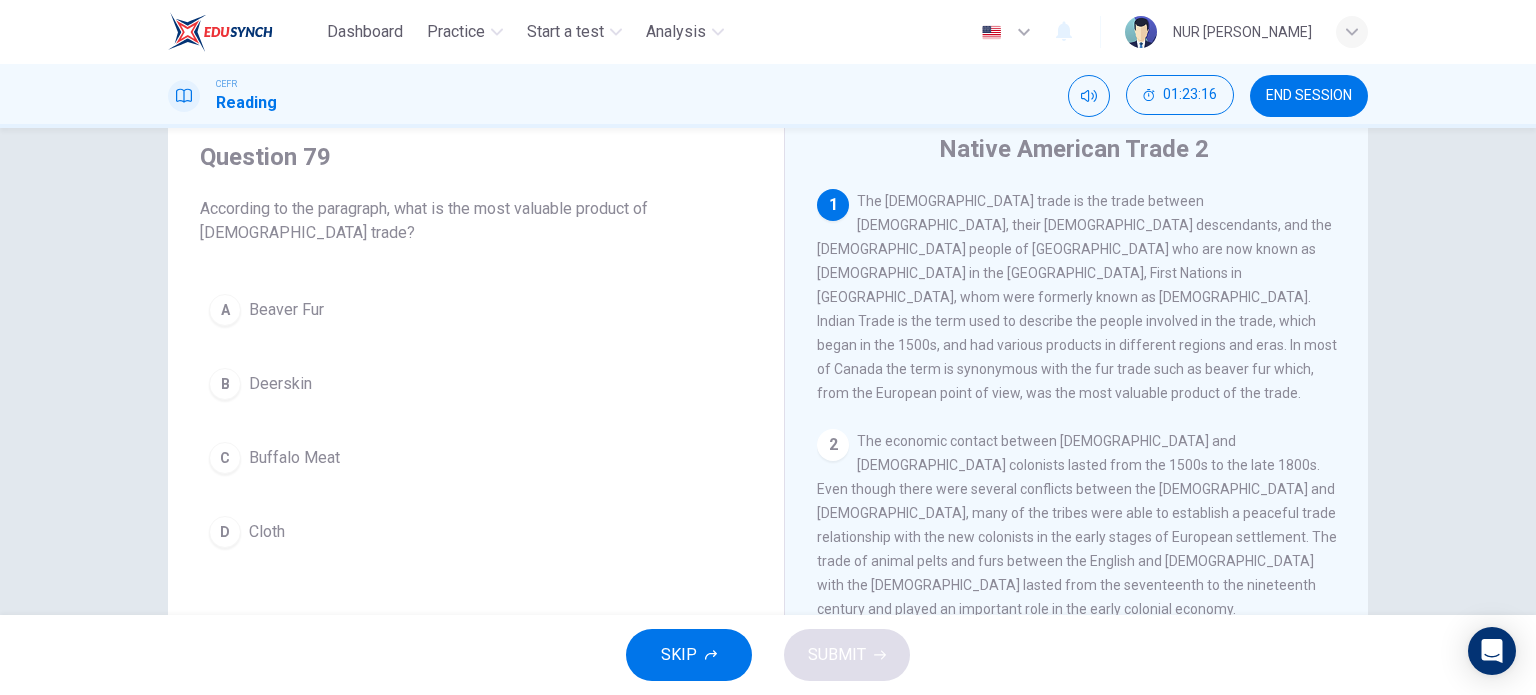 scroll, scrollTop: 100, scrollLeft: 0, axis: vertical 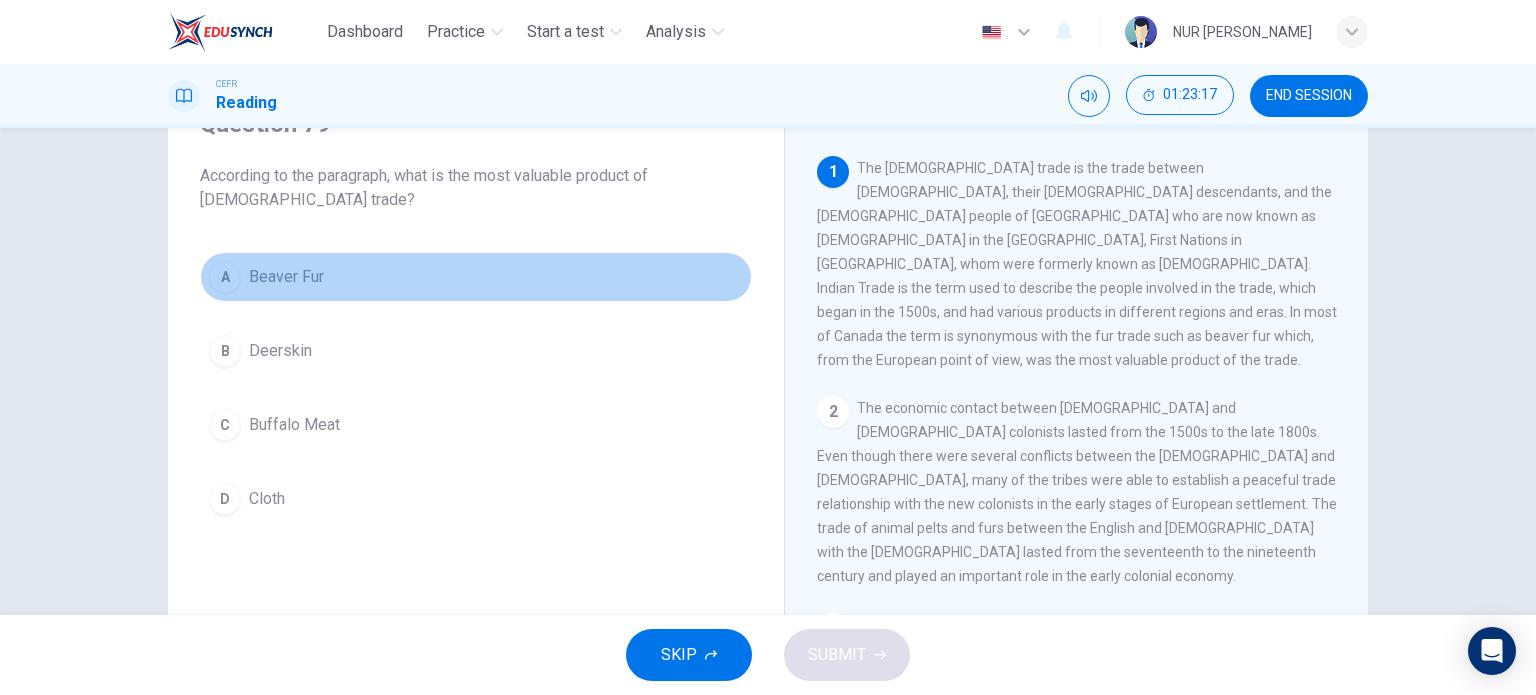 click on "A Beaver Fur" at bounding box center [476, 277] 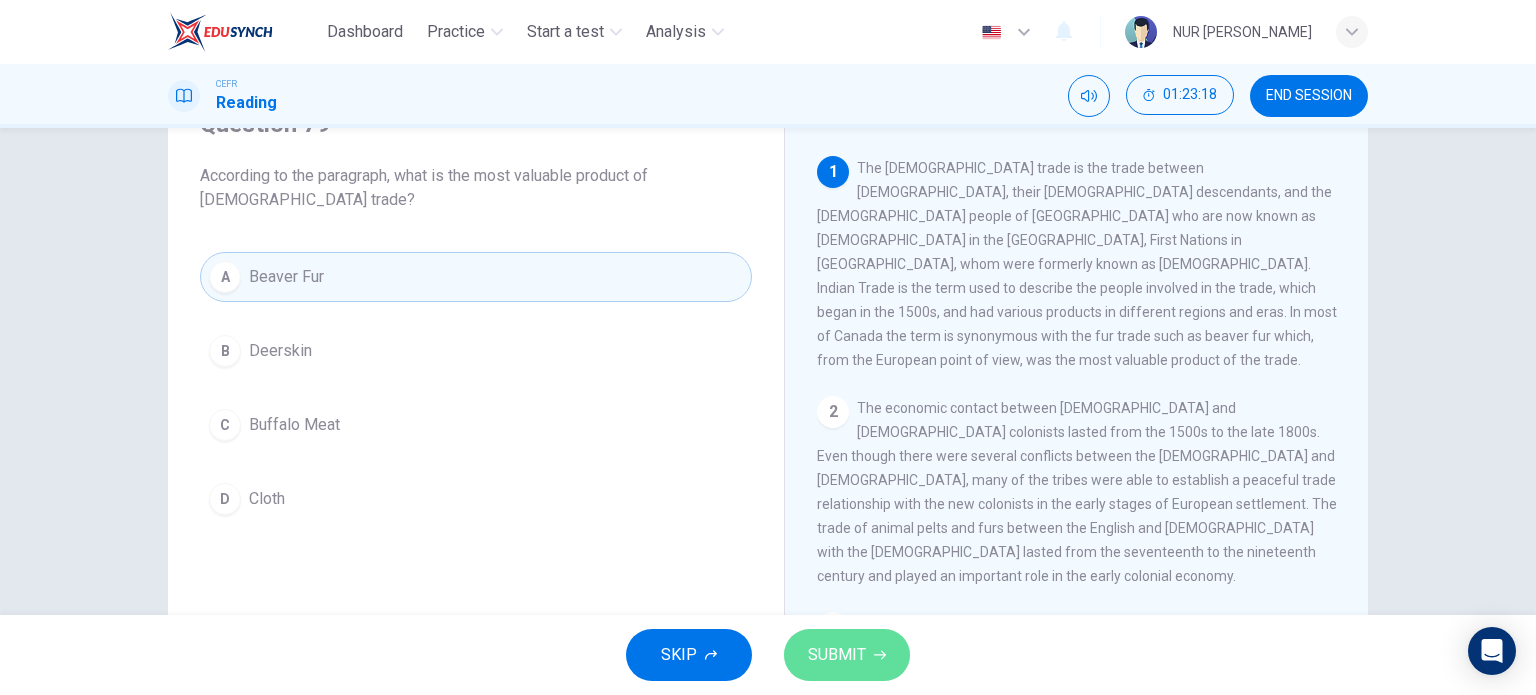 click 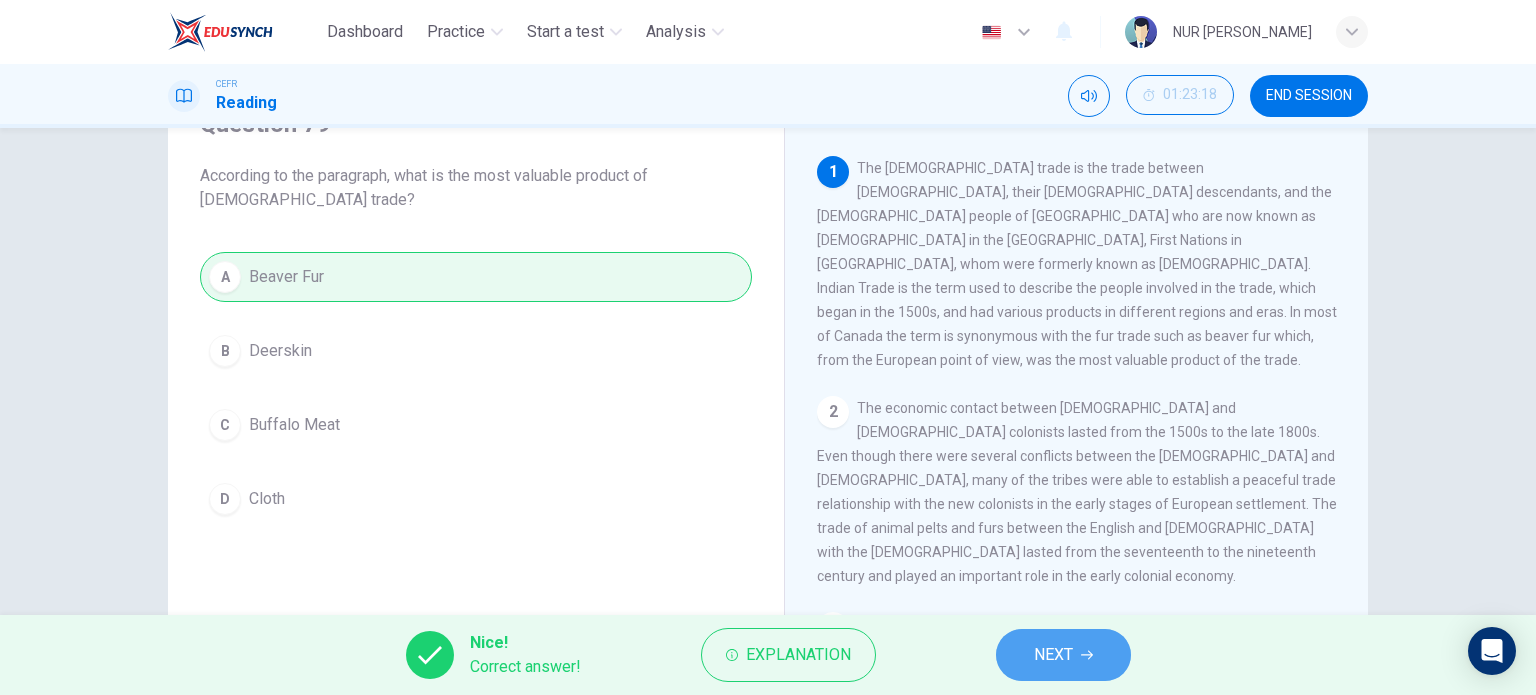 click on "NEXT" at bounding box center [1053, 655] 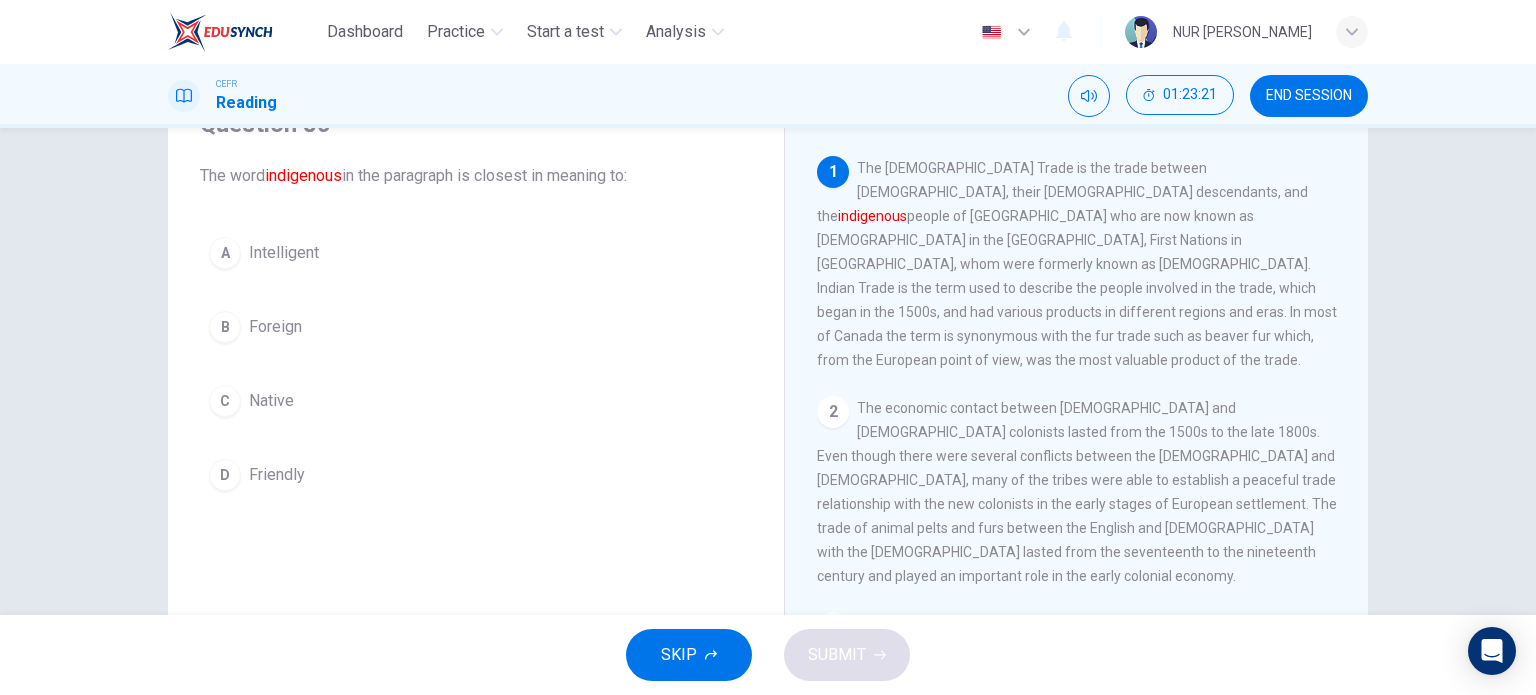 click on "C Native" at bounding box center [476, 401] 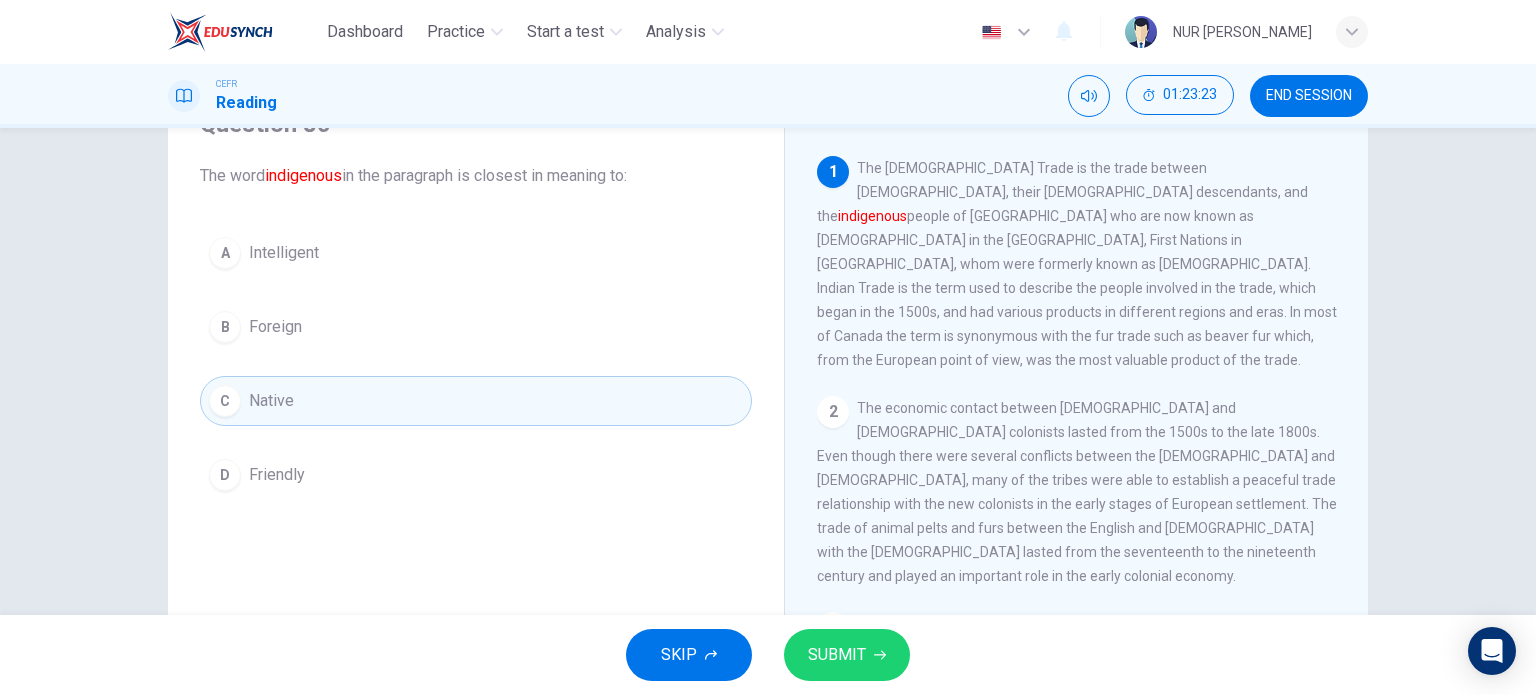 click on "SUBMIT" at bounding box center [847, 655] 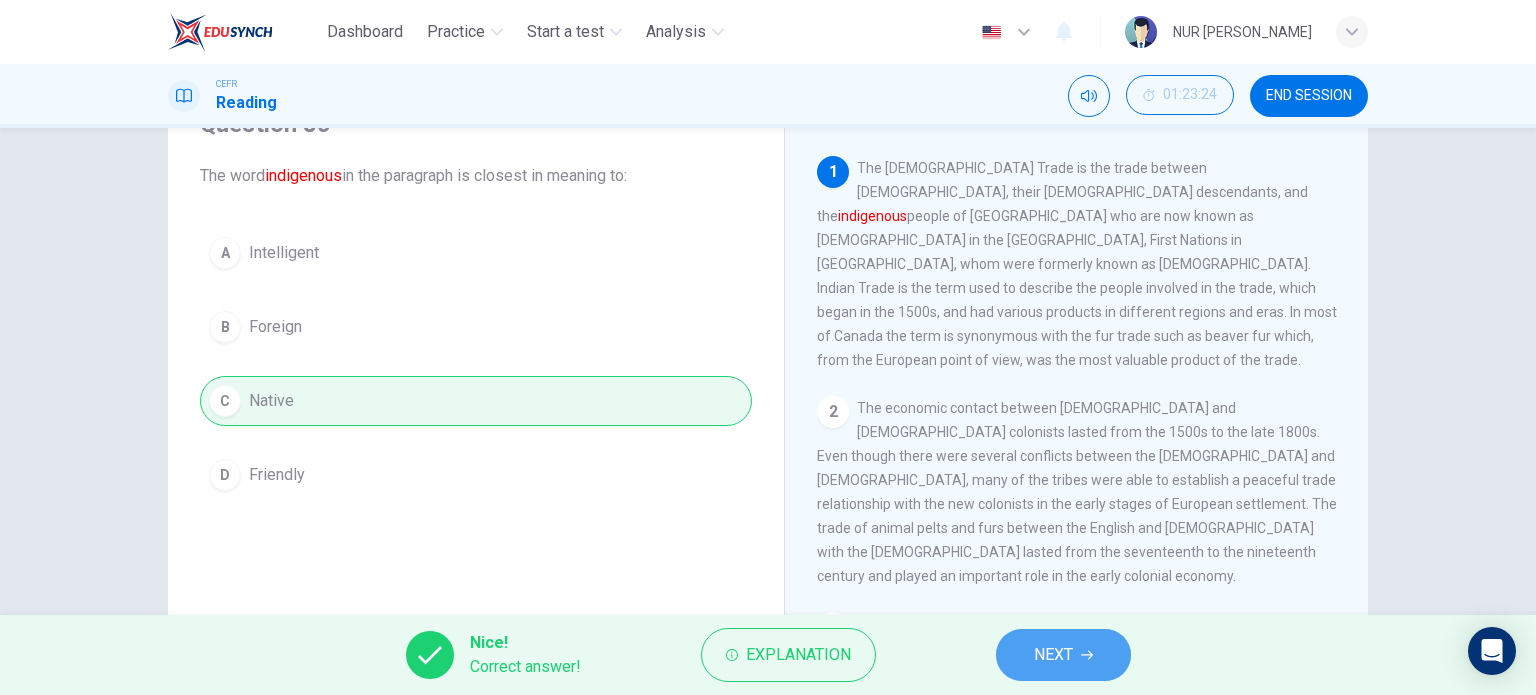 click on "NEXT" at bounding box center [1053, 655] 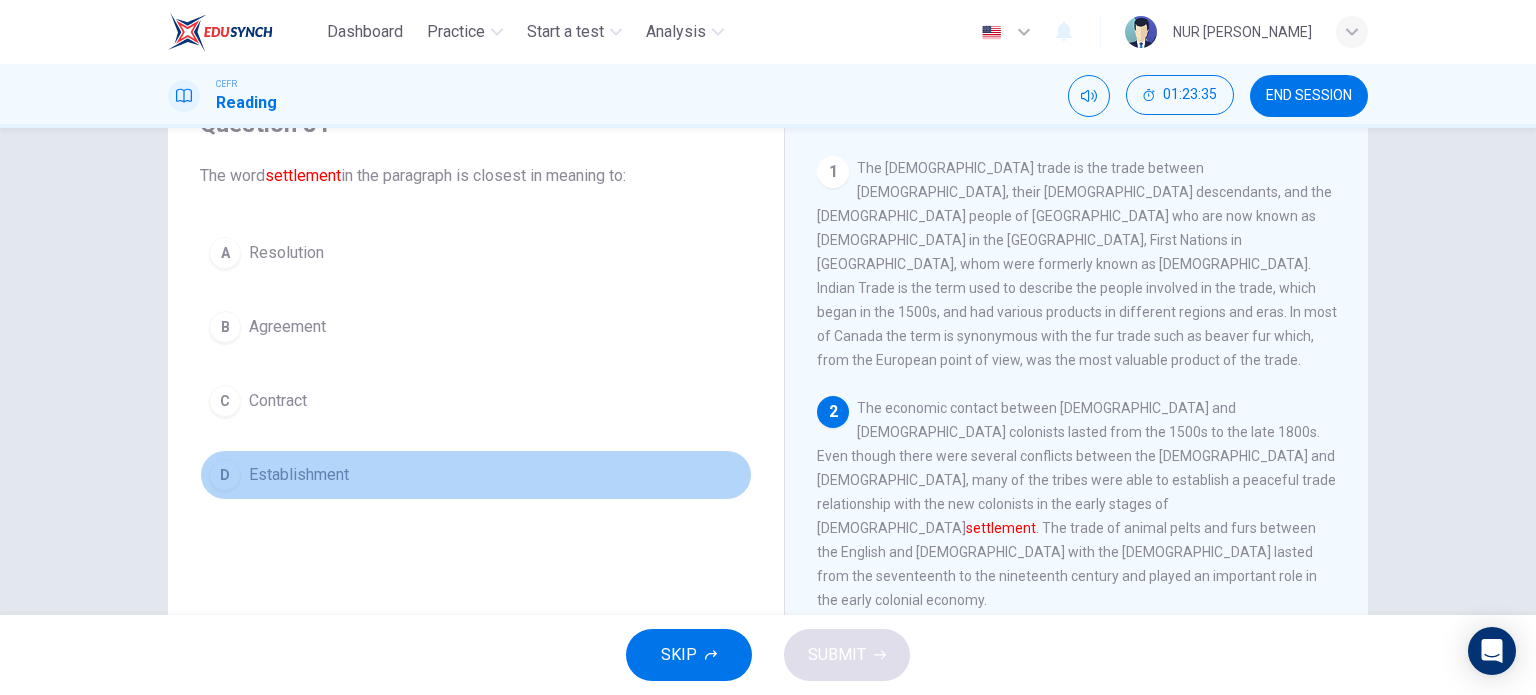 click on "Establishment" at bounding box center (299, 475) 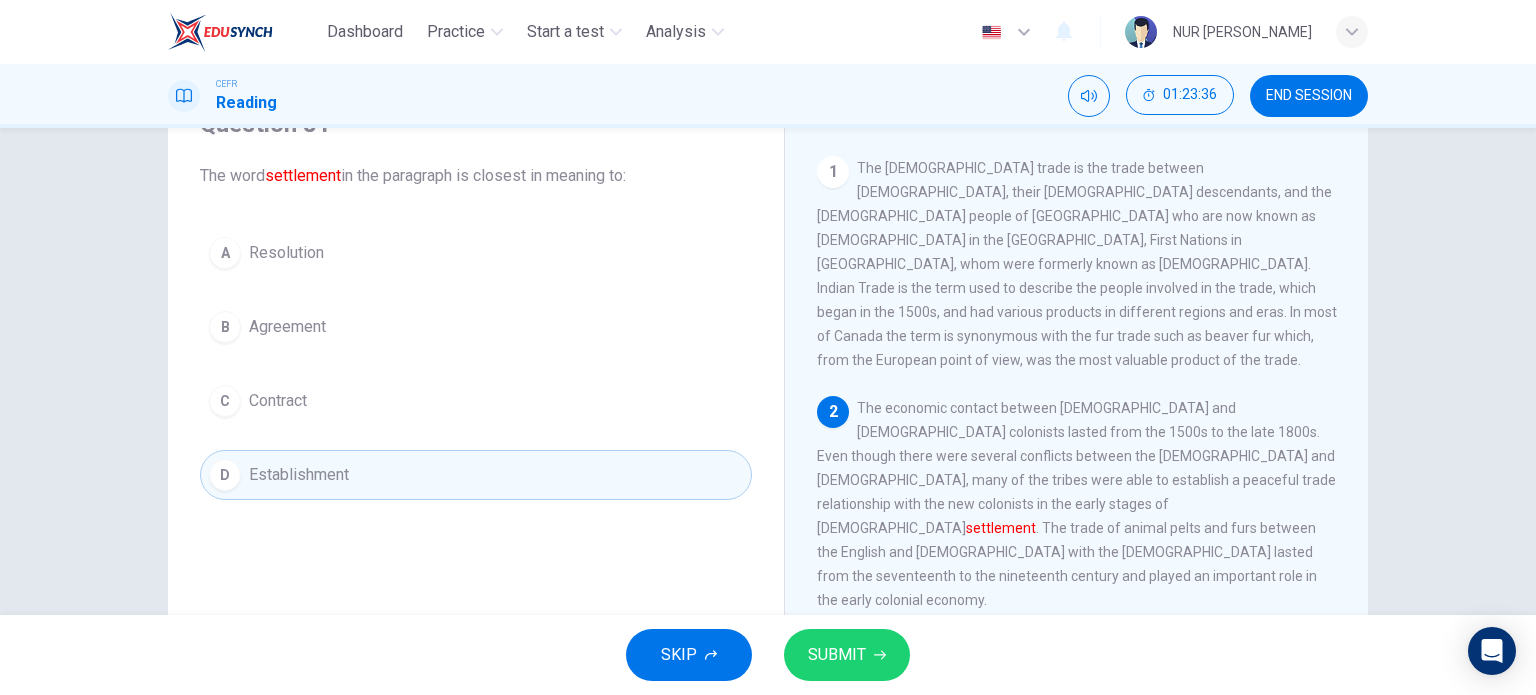 click on "SUBMIT" at bounding box center (837, 655) 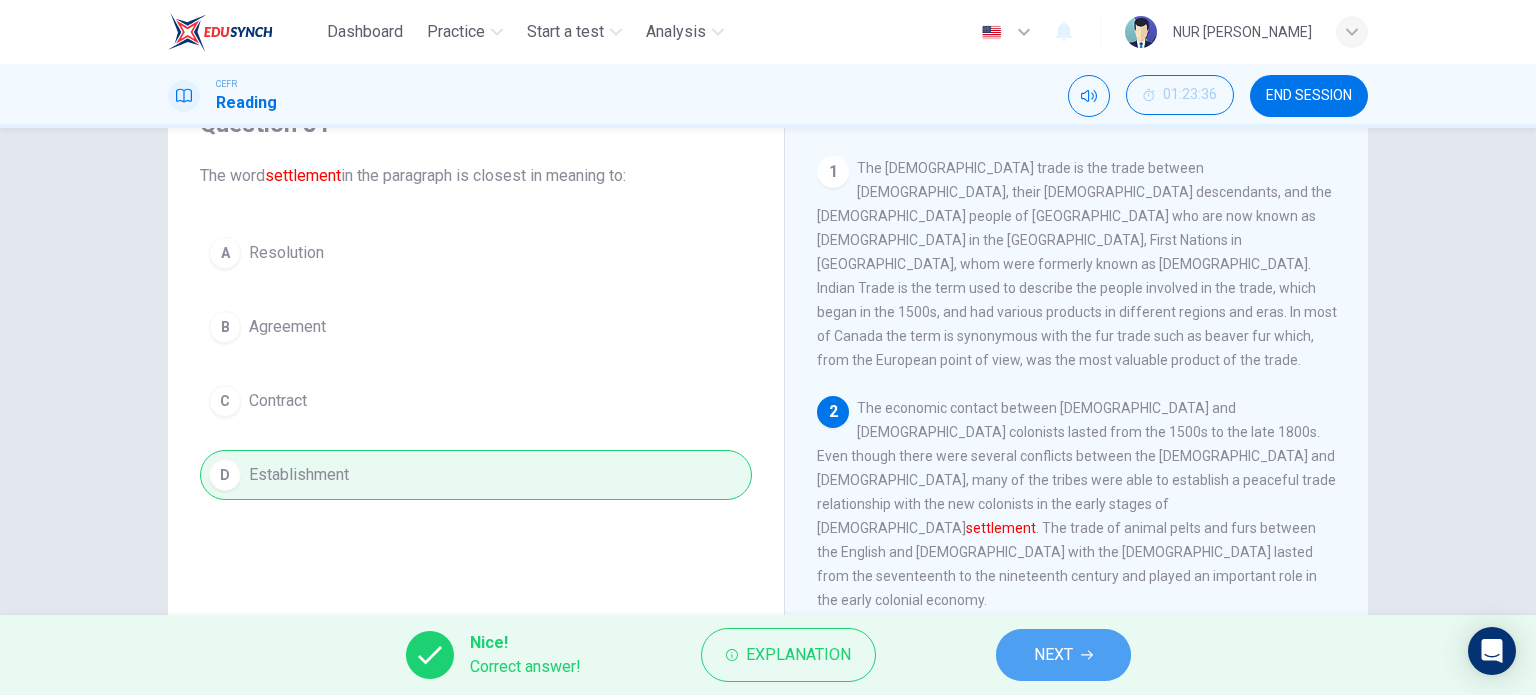 click on "NEXT" at bounding box center (1063, 655) 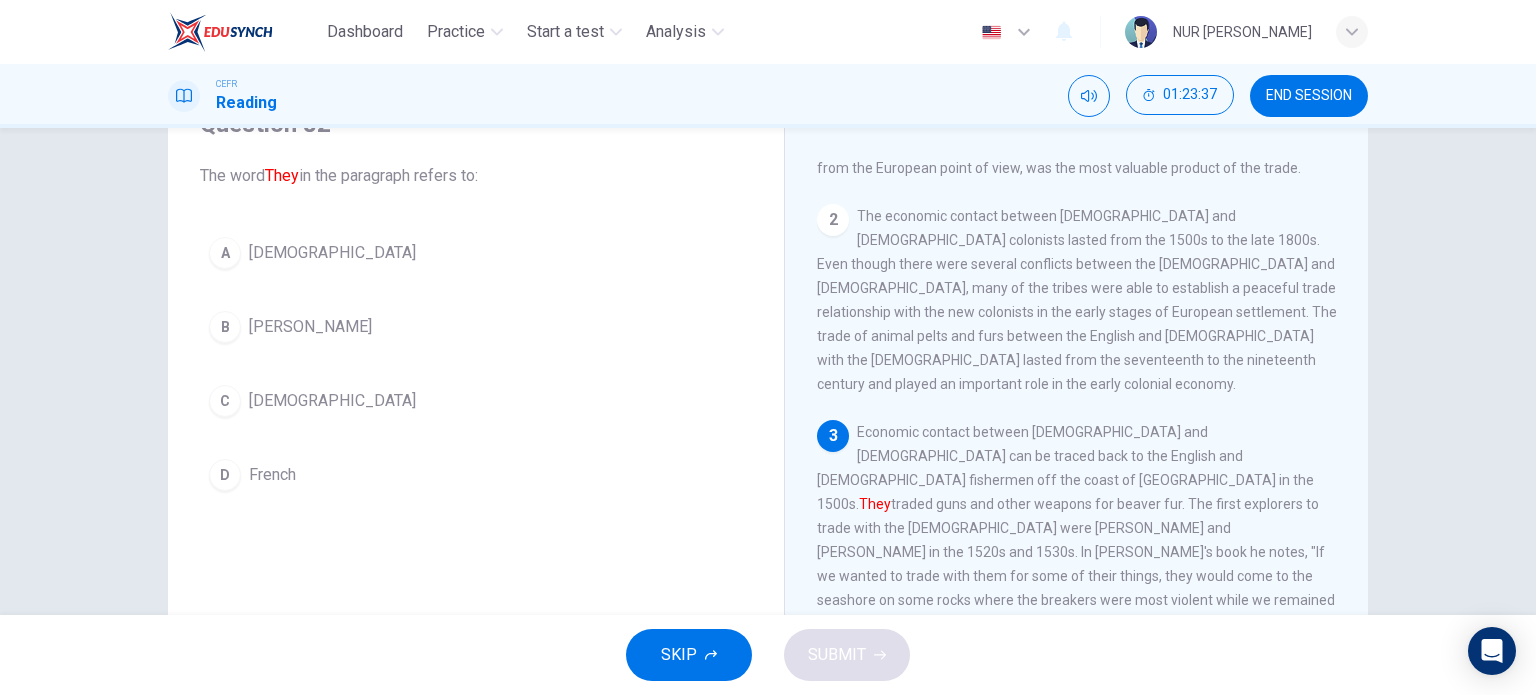 scroll, scrollTop: 200, scrollLeft: 0, axis: vertical 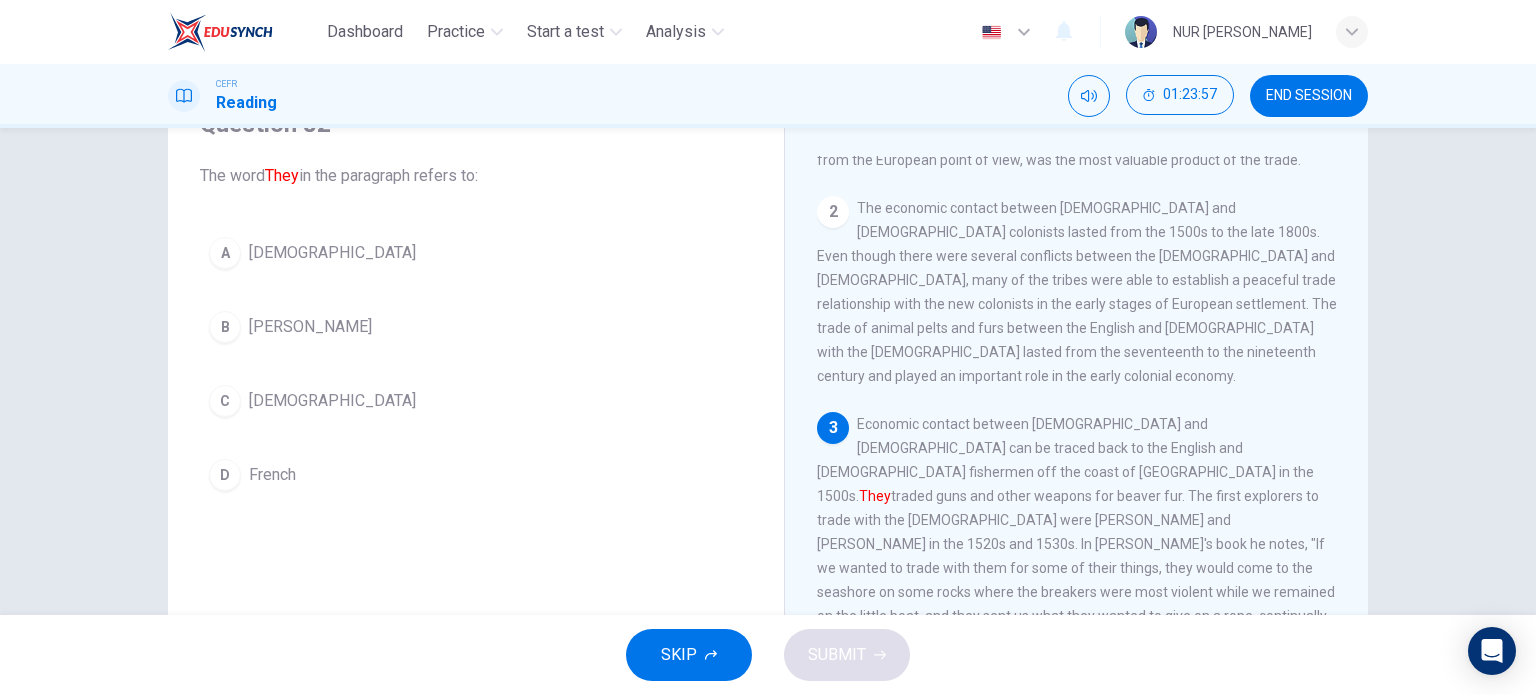 click on "C [DEMOGRAPHIC_DATA]" at bounding box center [476, 401] 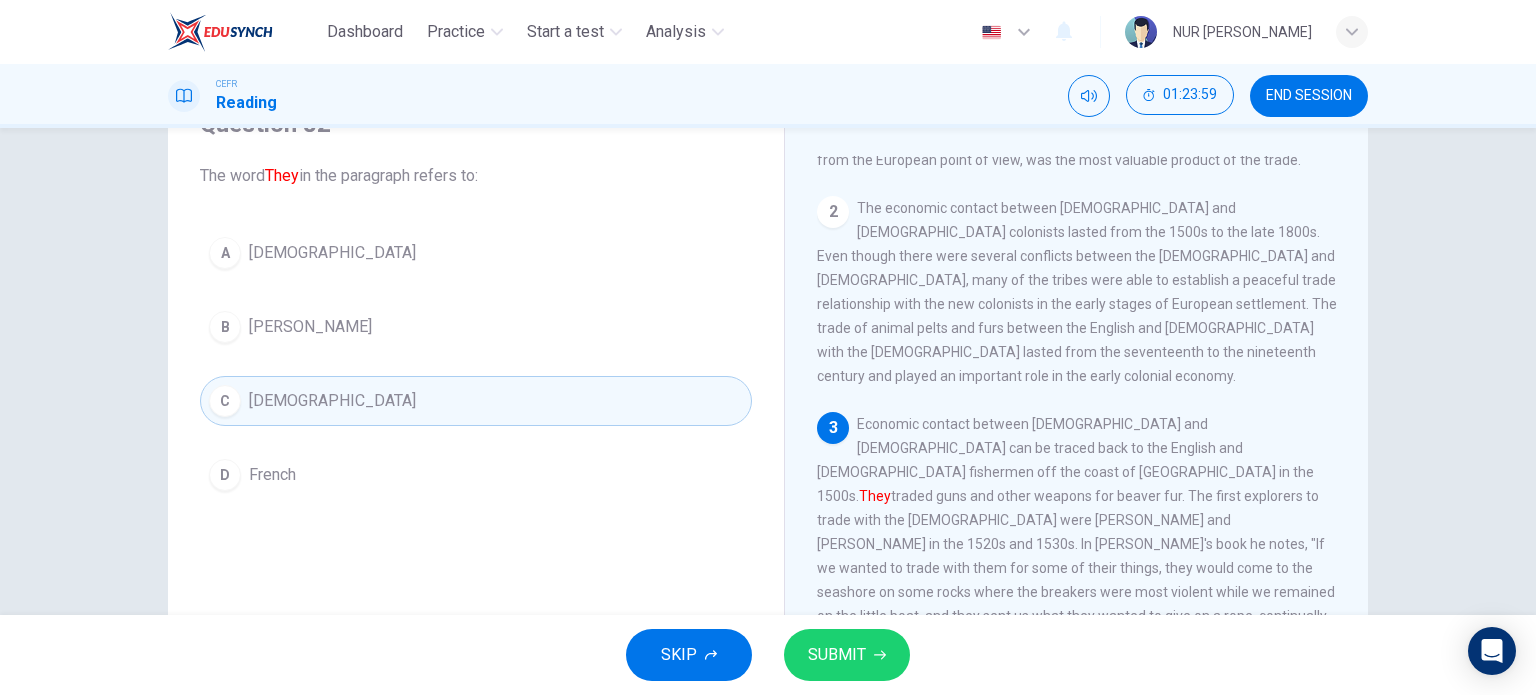 click on "SUBMIT" at bounding box center [837, 655] 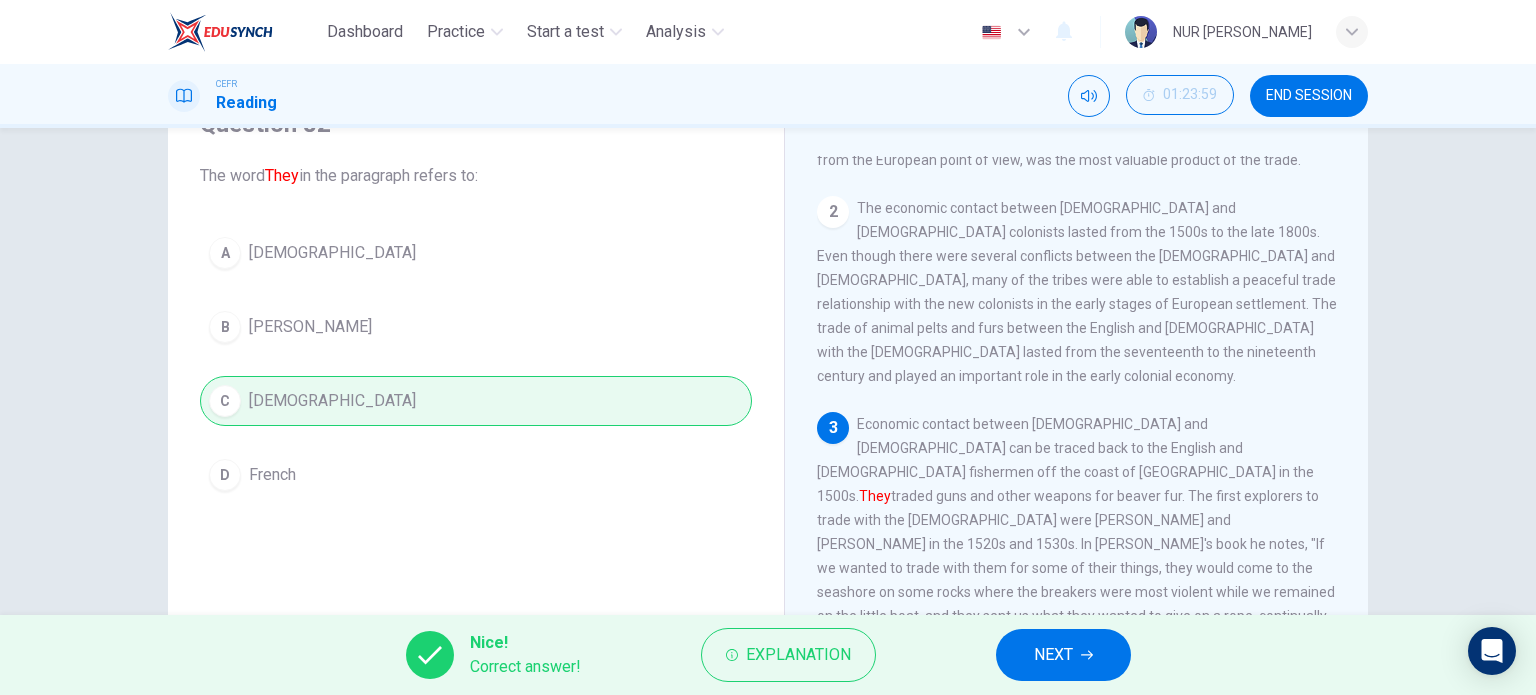 click on "NEXT" at bounding box center [1063, 655] 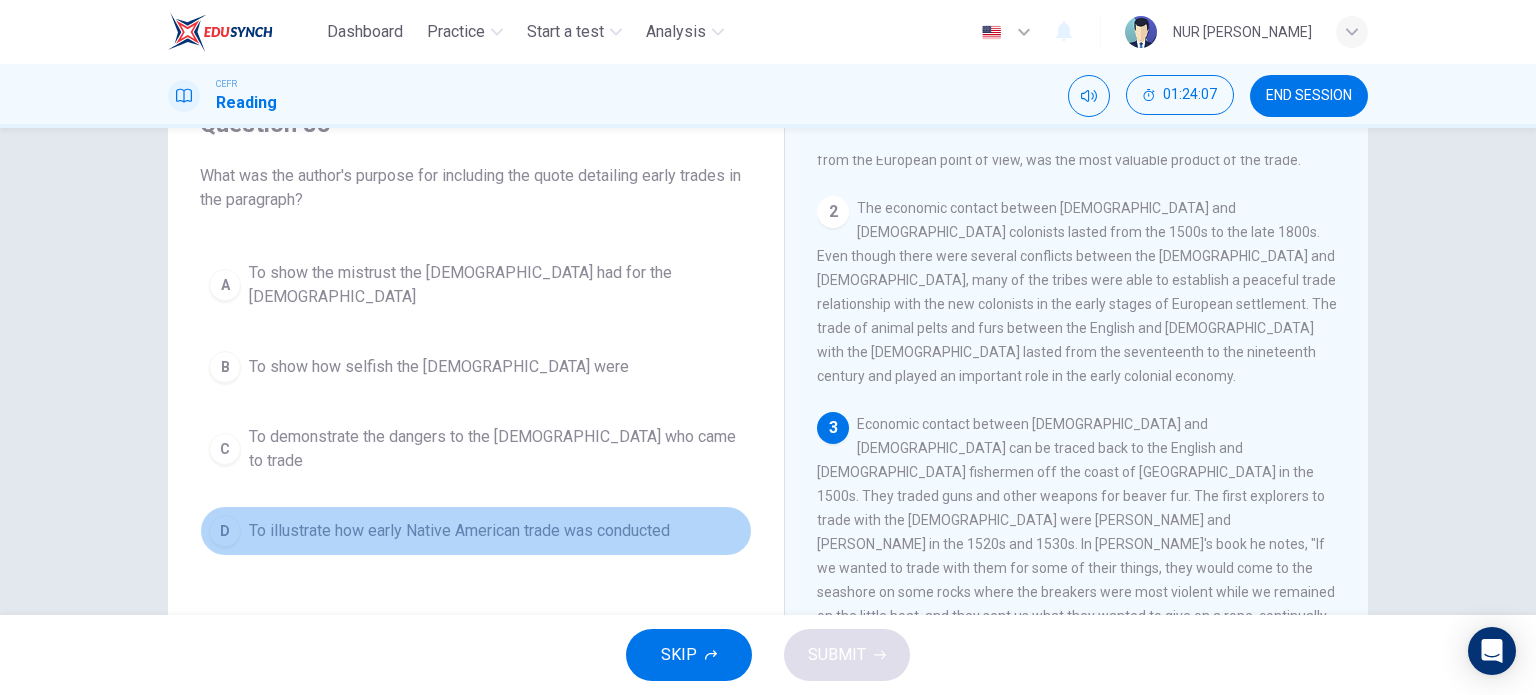 click on "To illustrate how early Native American trade was conducted" at bounding box center (459, 531) 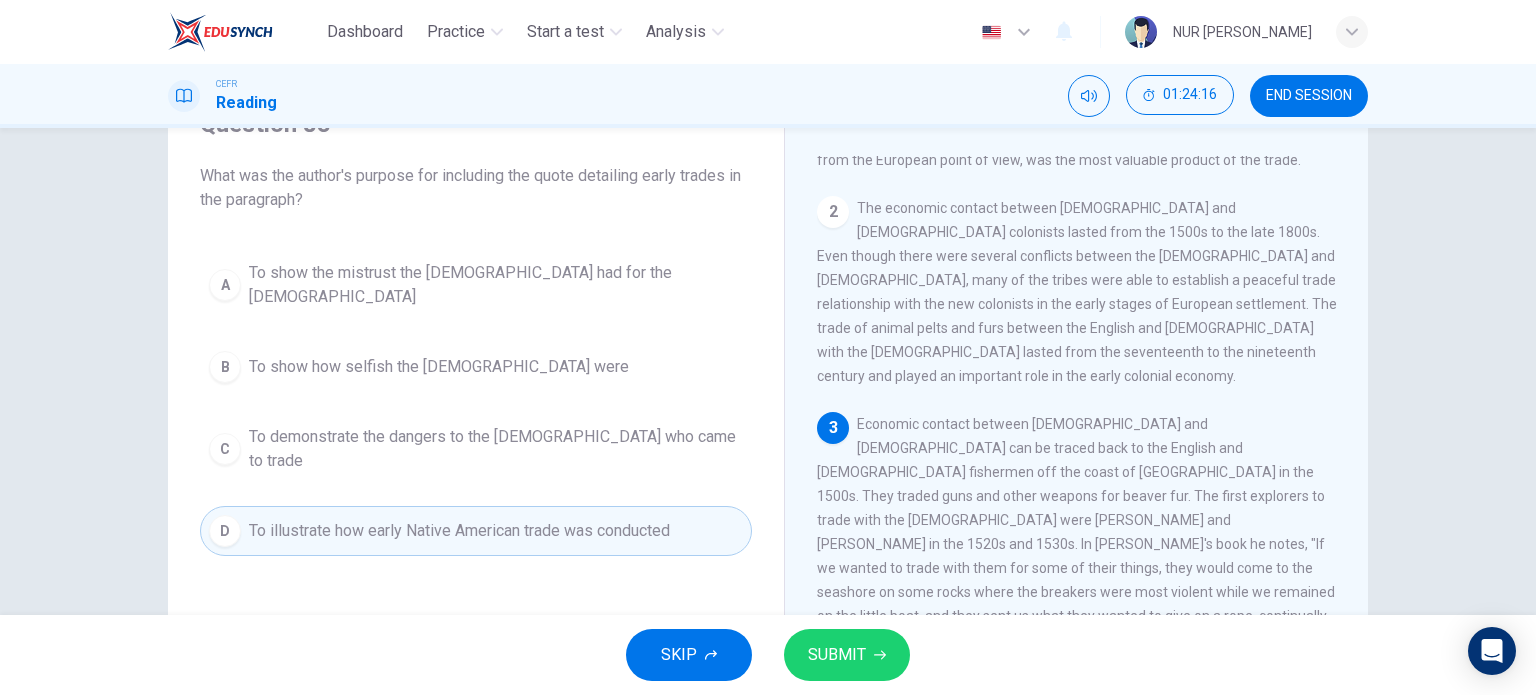 click on "SUBMIT" at bounding box center [837, 655] 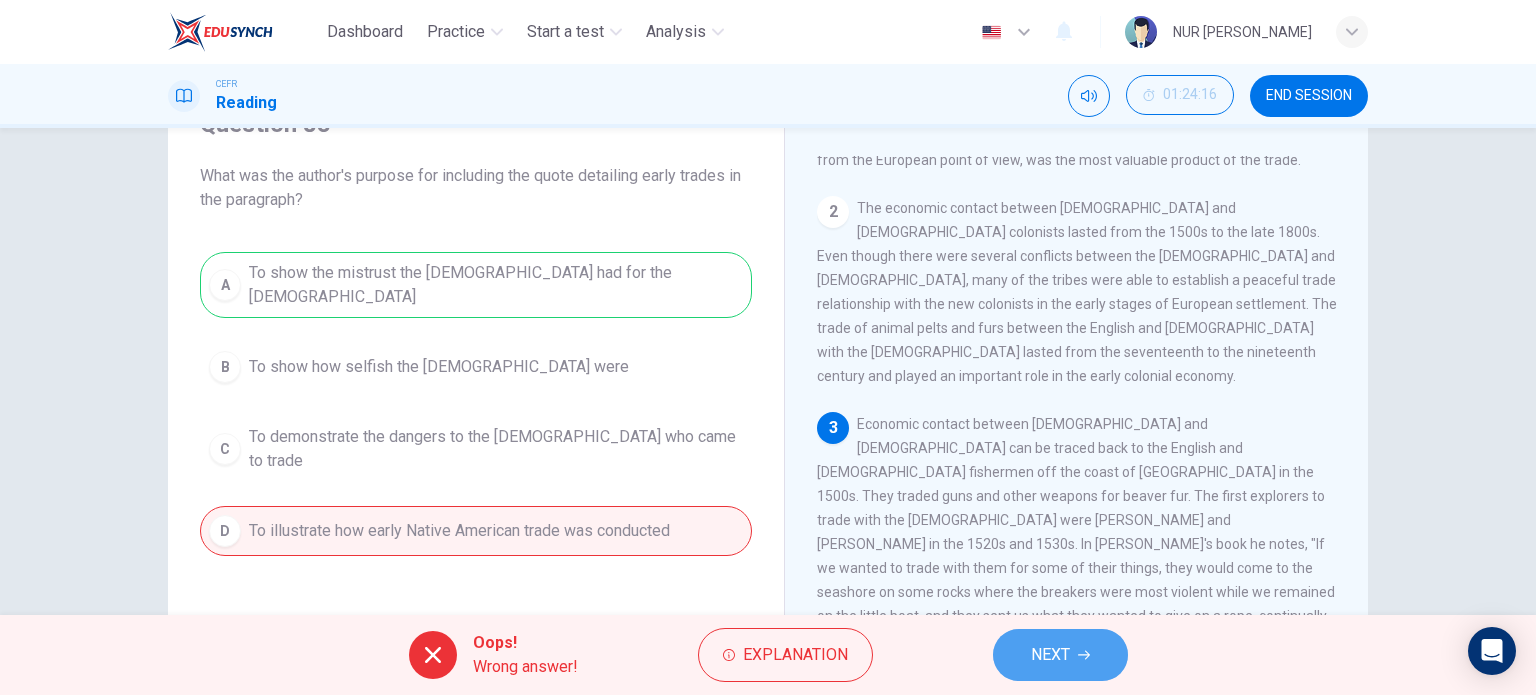 click on "NEXT" at bounding box center [1060, 655] 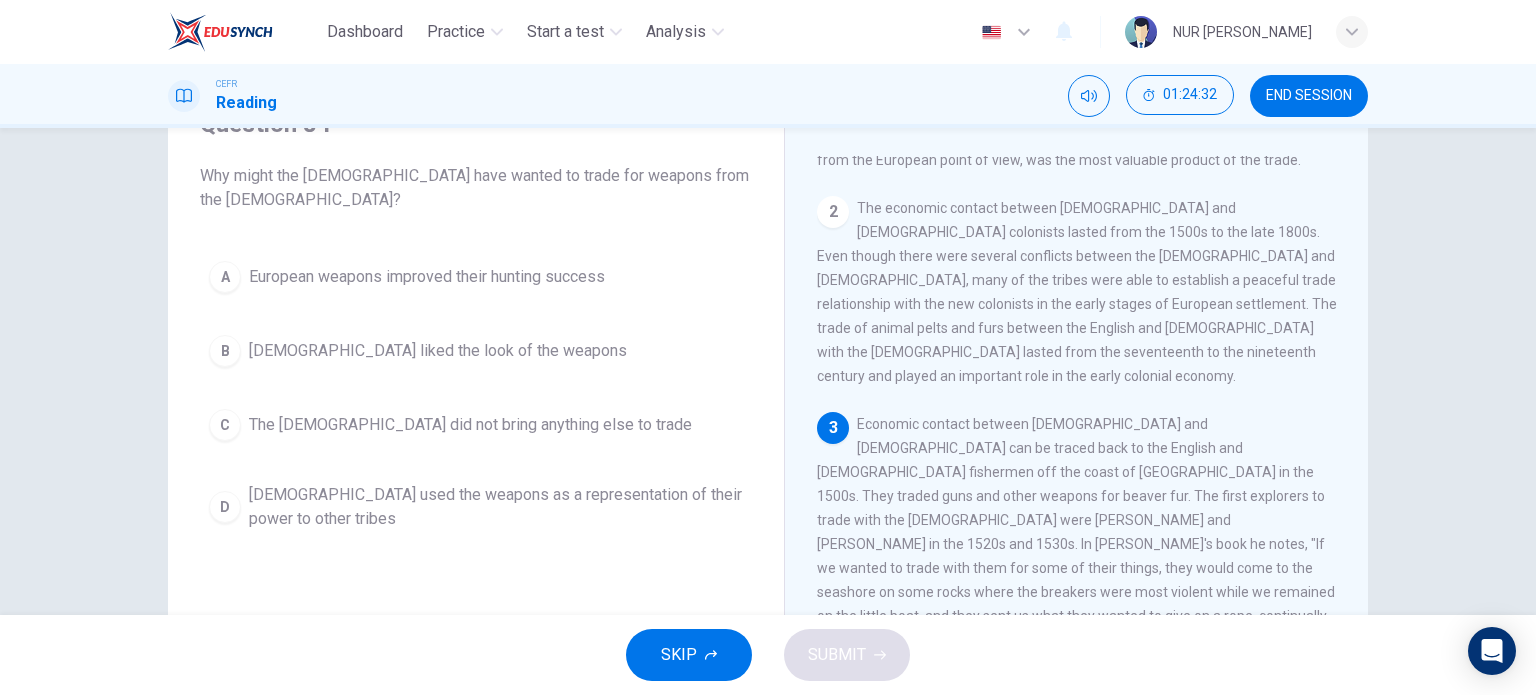 scroll, scrollTop: 300, scrollLeft: 0, axis: vertical 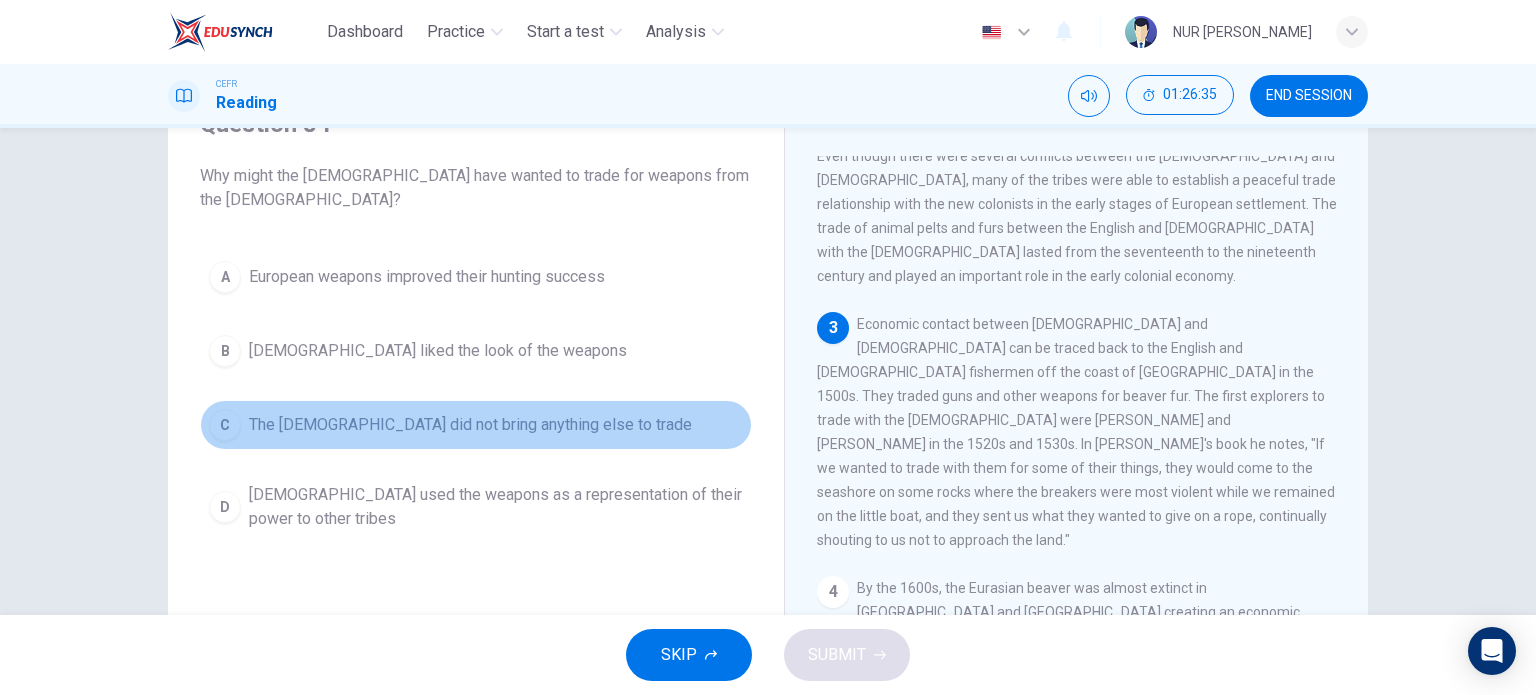 click on "The [DEMOGRAPHIC_DATA] did not bring anything else to trade" at bounding box center [470, 425] 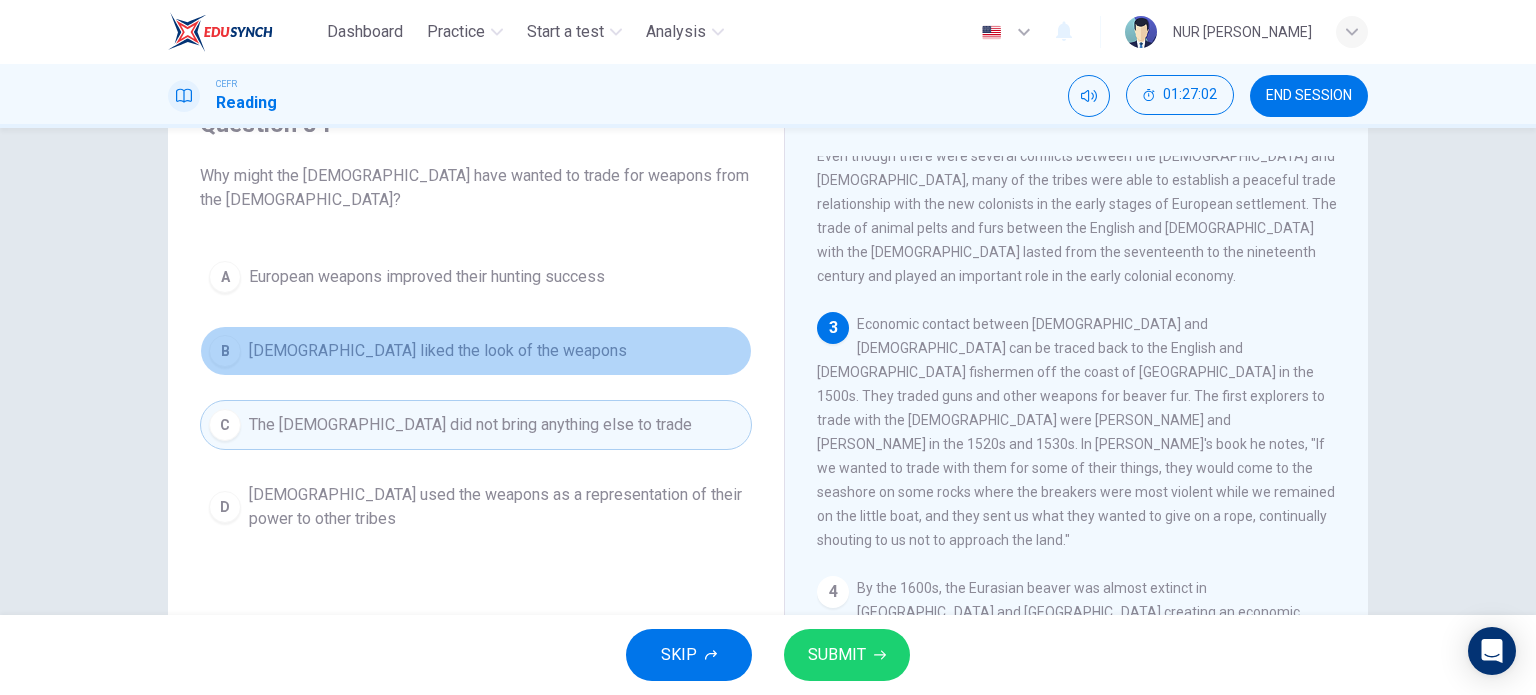 click on "[DEMOGRAPHIC_DATA] liked the look of the weapons" at bounding box center [438, 351] 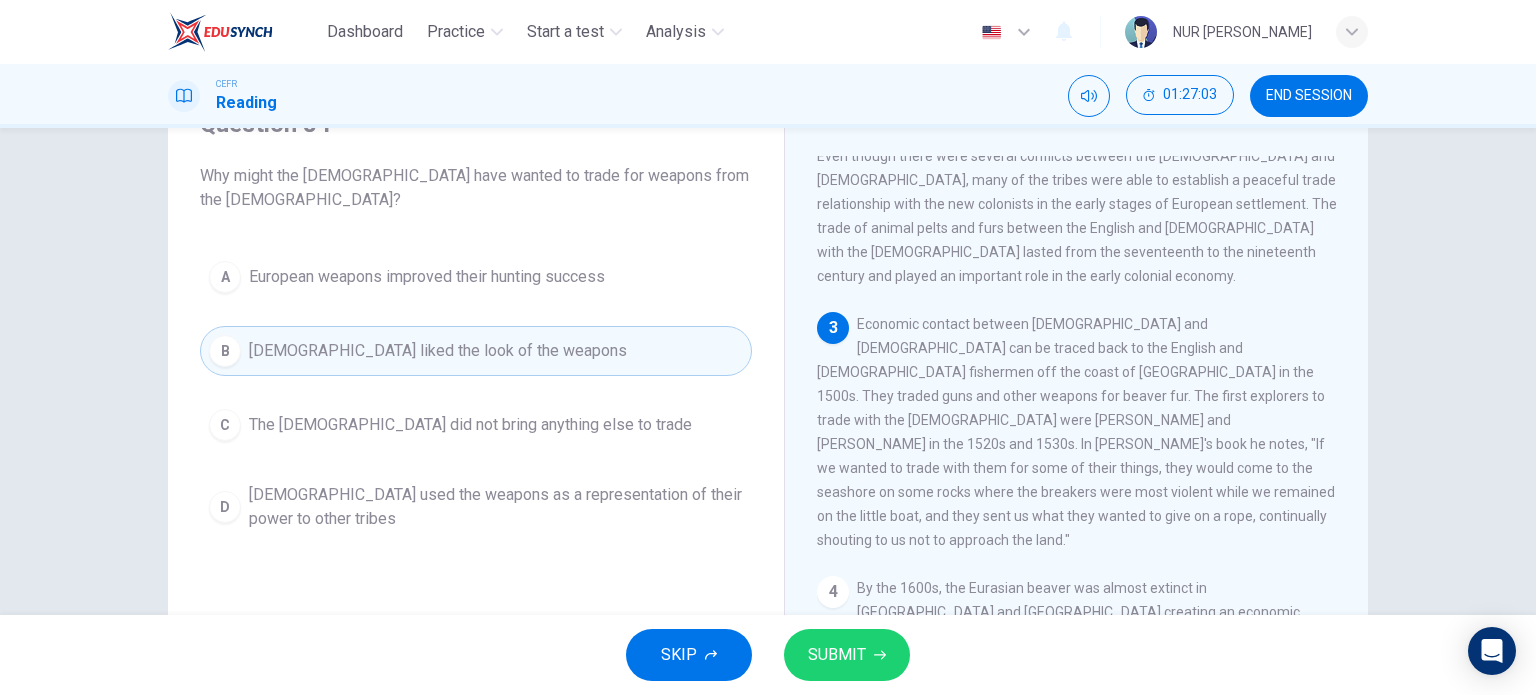 click on "[DEMOGRAPHIC_DATA] used the weapons as a representation of their power to other tribes" at bounding box center [496, 507] 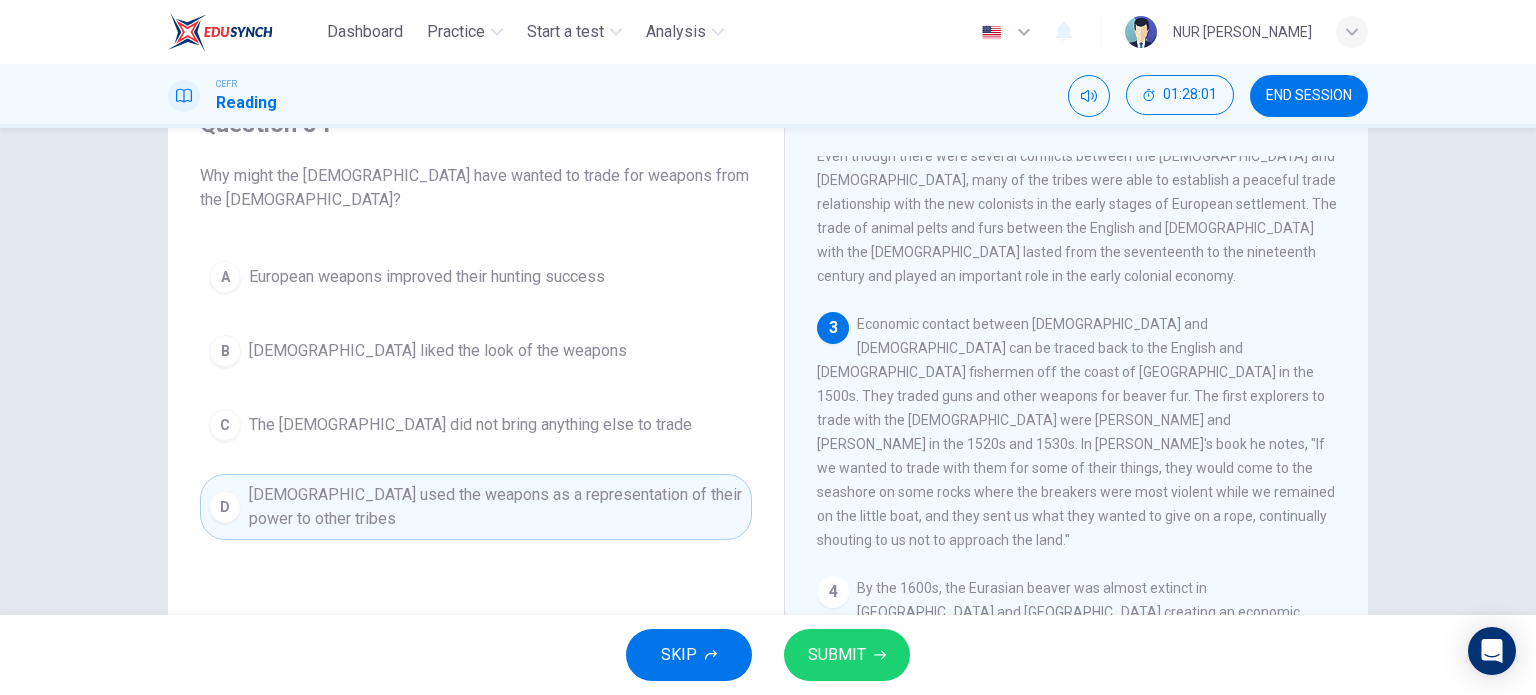 click on "The [DEMOGRAPHIC_DATA] did not bring anything else to trade" at bounding box center (470, 425) 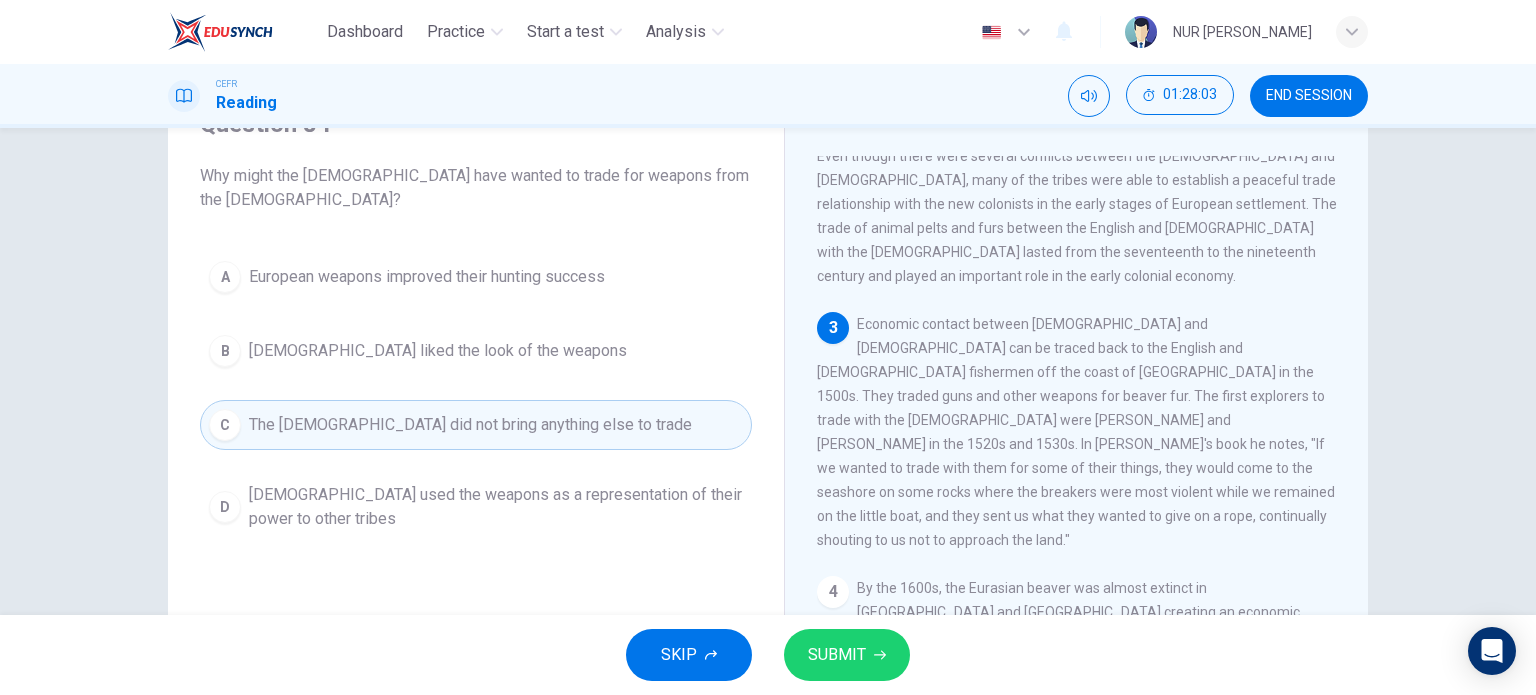 click on "SUBMIT" at bounding box center (837, 655) 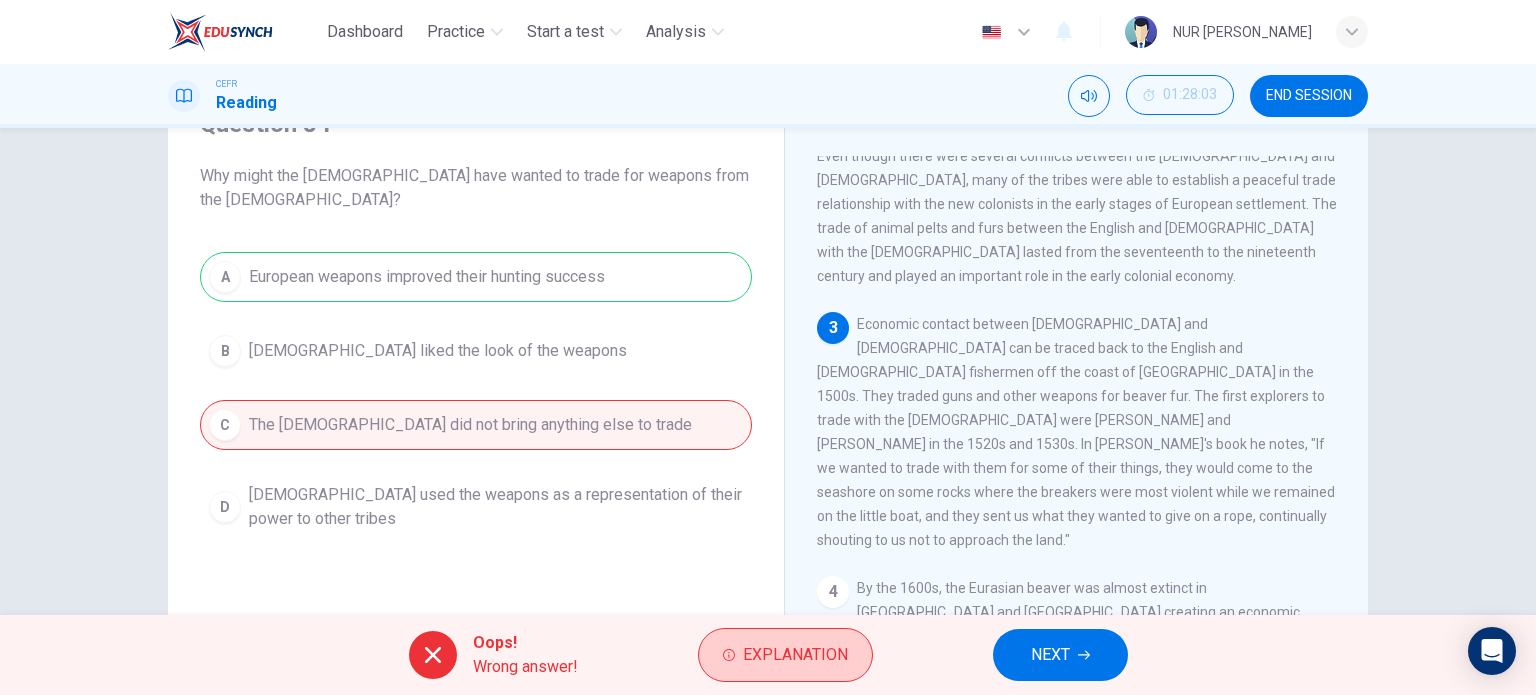 click on "Explanation" at bounding box center [795, 655] 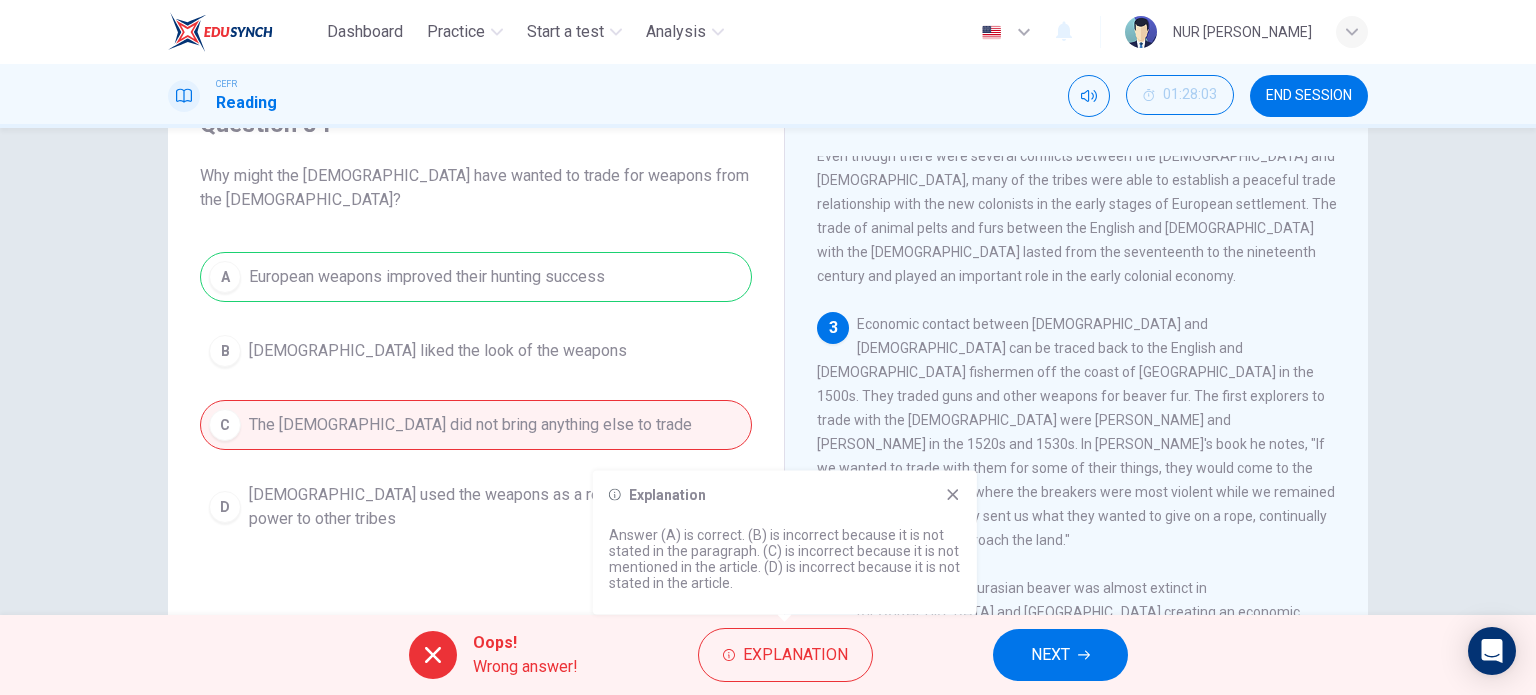click 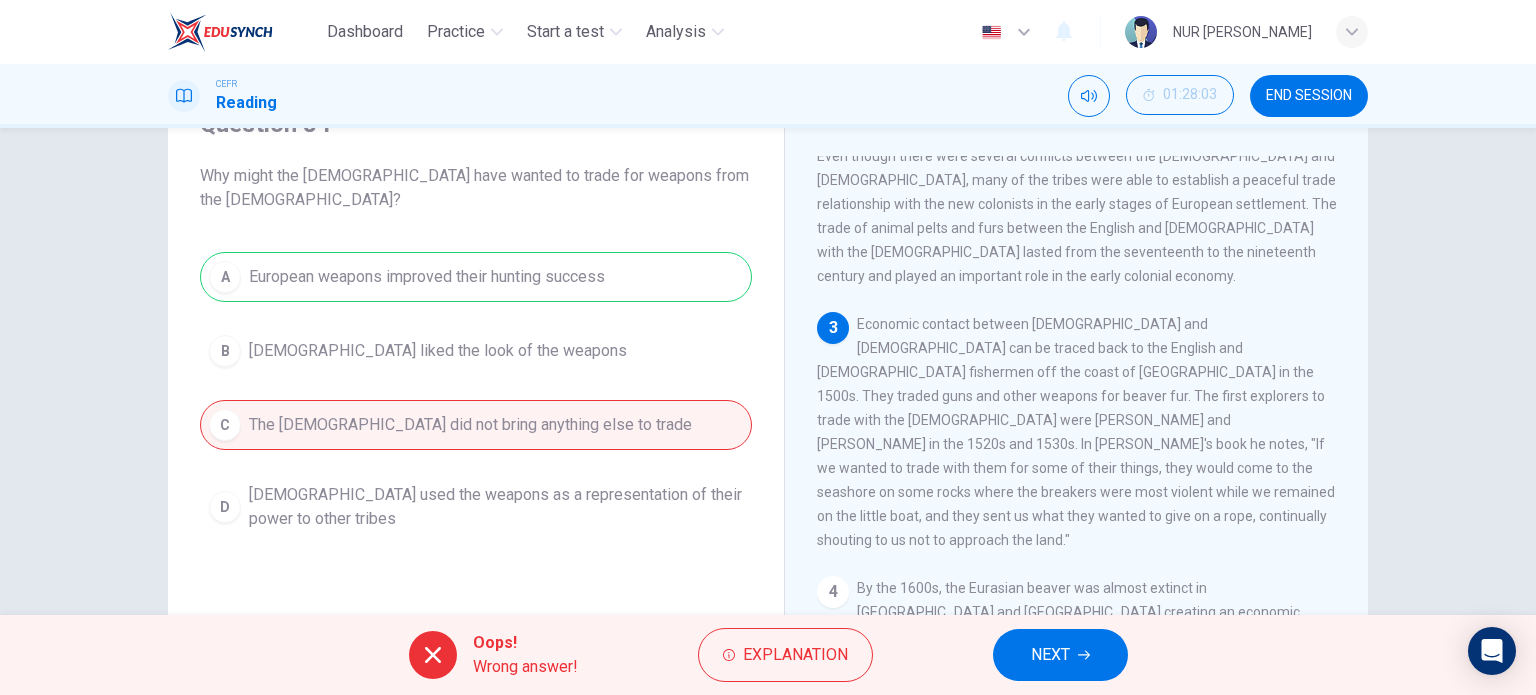 click on "[DEMOGRAPHIC_DATA] Trade 2 1 The [DEMOGRAPHIC_DATA] trade is the trade between [DEMOGRAPHIC_DATA], their [DEMOGRAPHIC_DATA] descendants, and the [DEMOGRAPHIC_DATA] people of [GEOGRAPHIC_DATA] who are now known as [DEMOGRAPHIC_DATA] in the [GEOGRAPHIC_DATA], First Nations in [GEOGRAPHIC_DATA], whom were formerly known as [DEMOGRAPHIC_DATA]. Indian Trade is the term used to describe the people involved in the trade, which began in the 1500s, and had various products in different regions and eras. In most of Canada the term is synonymous with the fur trade such as beaver fur which, from the European point of view, was the most valuable product of the trade. 2 3 4 5 6" at bounding box center (1076, 431) 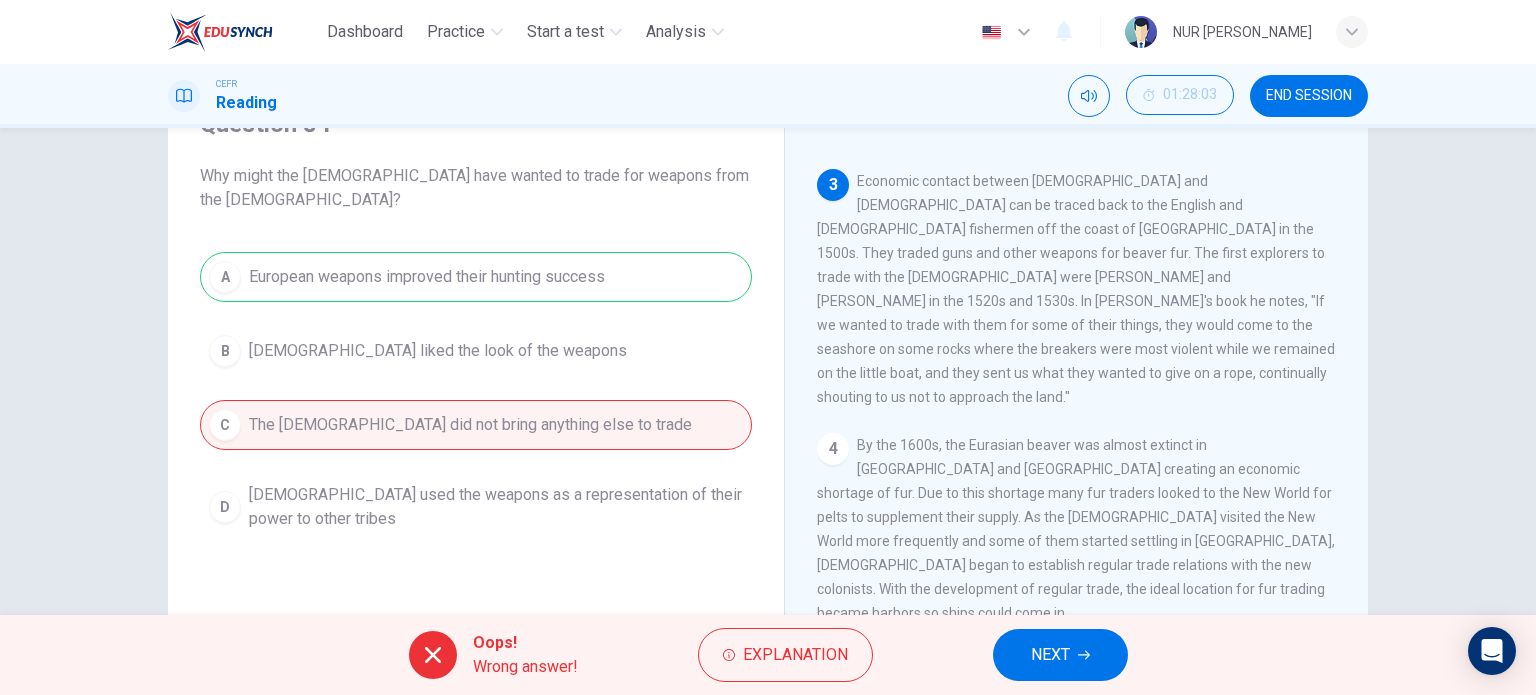 scroll, scrollTop: 400, scrollLeft: 0, axis: vertical 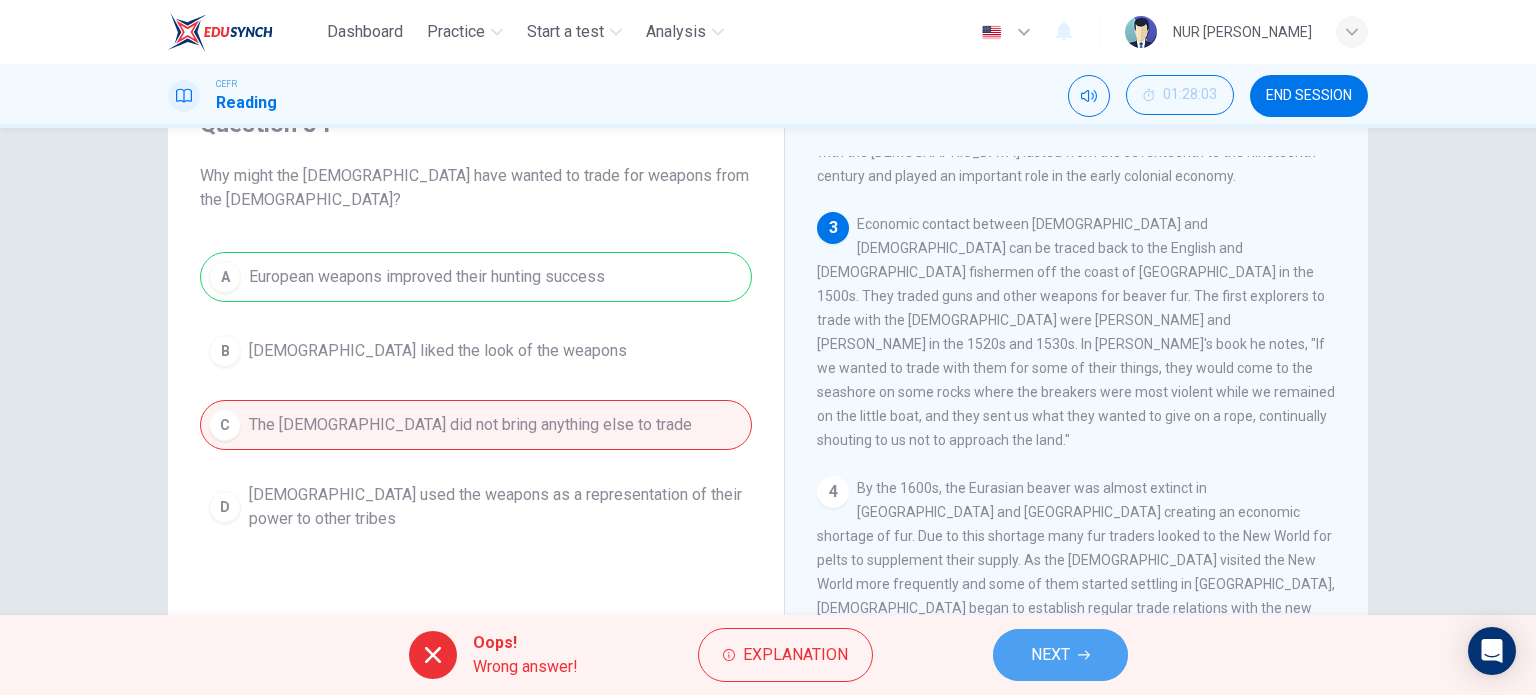 click on "NEXT" at bounding box center (1050, 655) 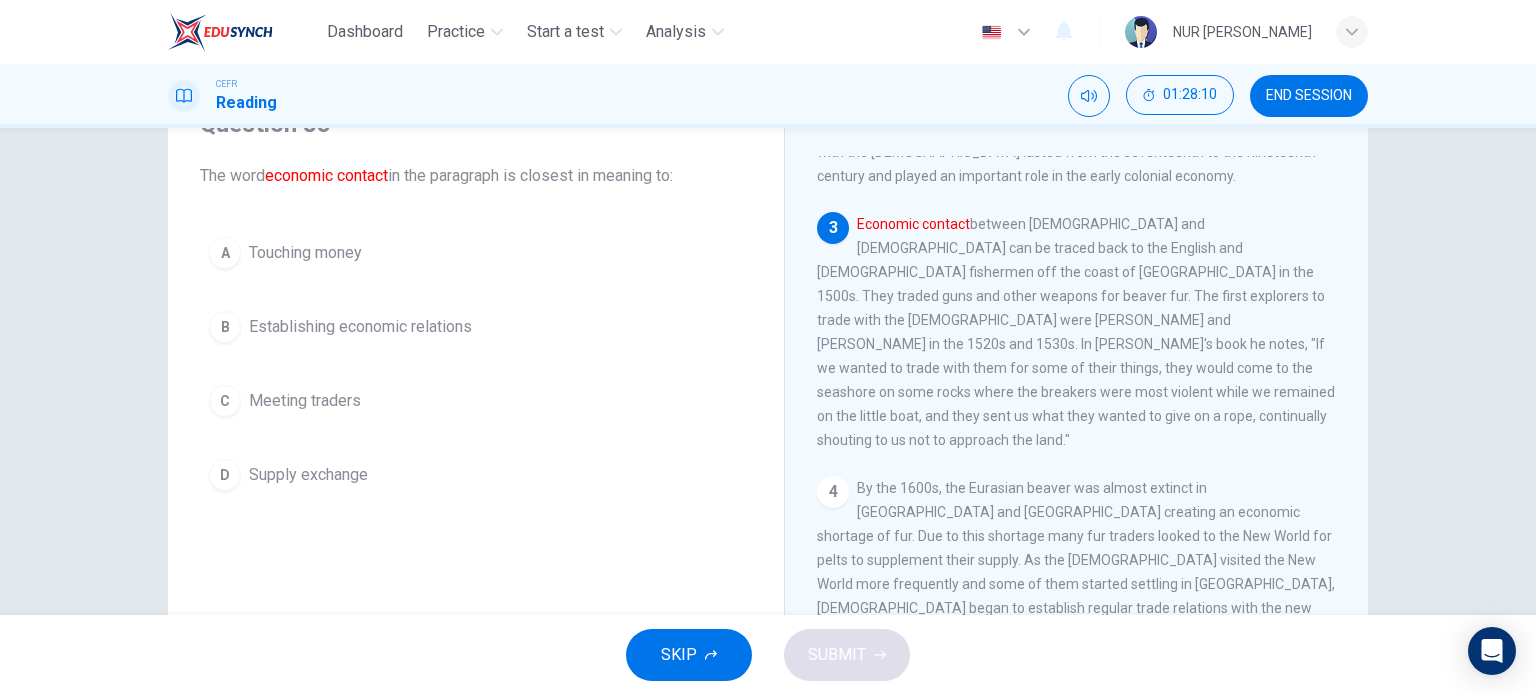 click on "Supply exchange" at bounding box center (308, 475) 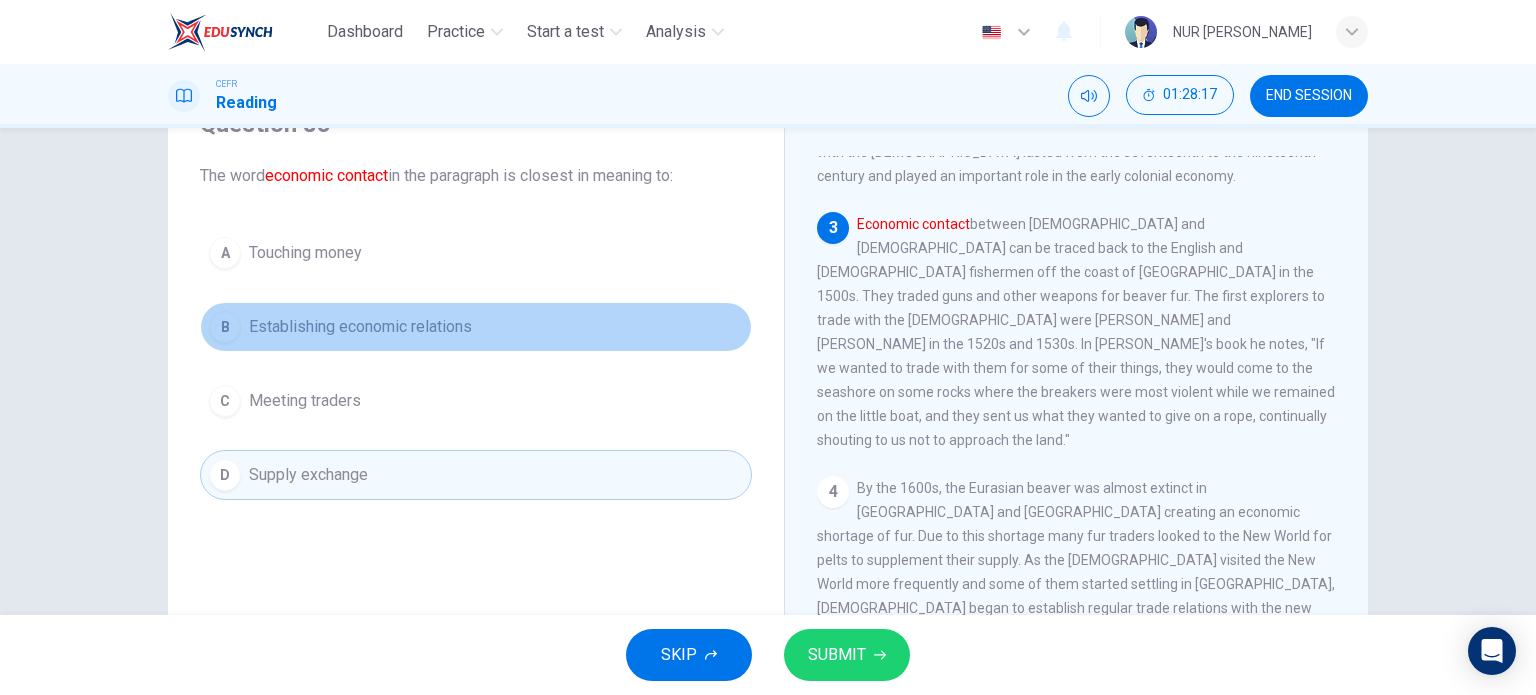 click on "[DEMOGRAPHIC_DATA] Establishing economic relations" at bounding box center (476, 327) 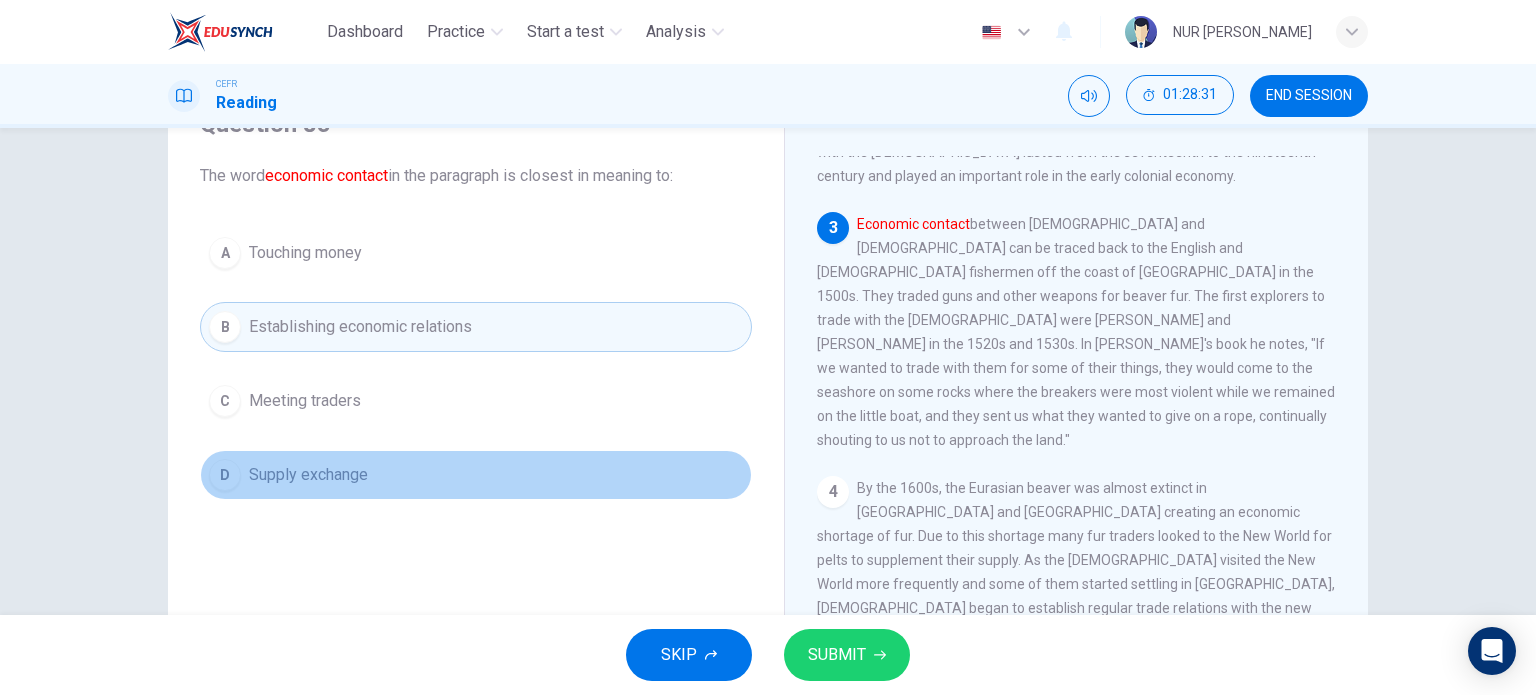 click on "D Supply exchange" at bounding box center (476, 475) 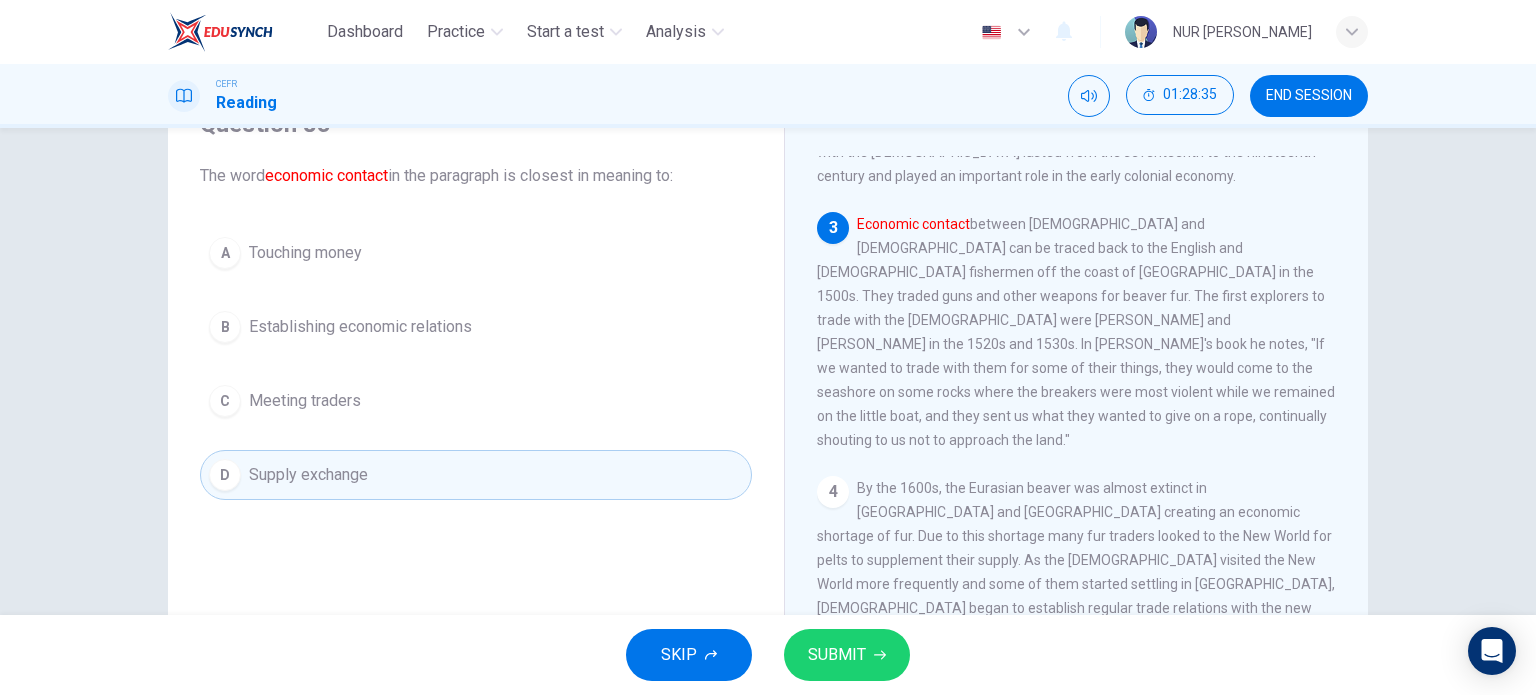 click on "Establishing economic relations" at bounding box center [360, 327] 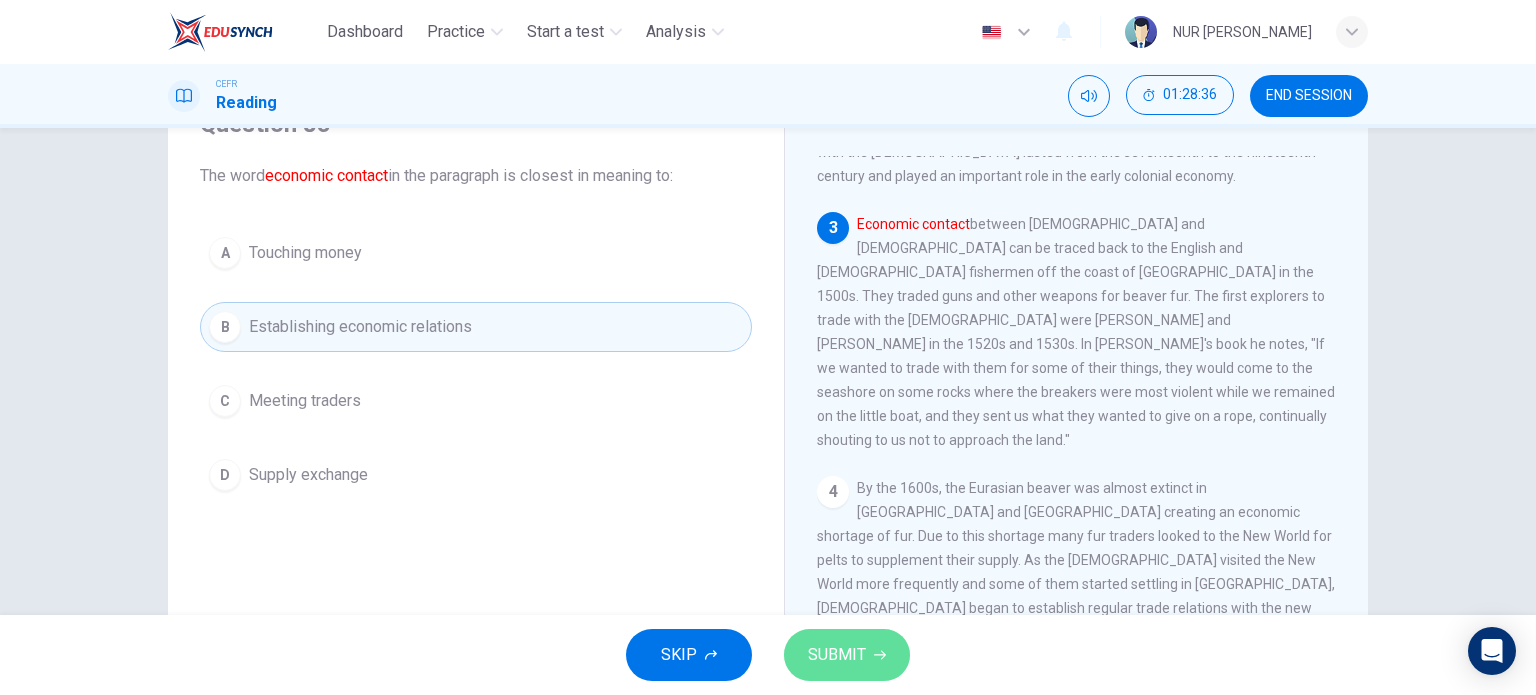 click on "SUBMIT" at bounding box center (847, 655) 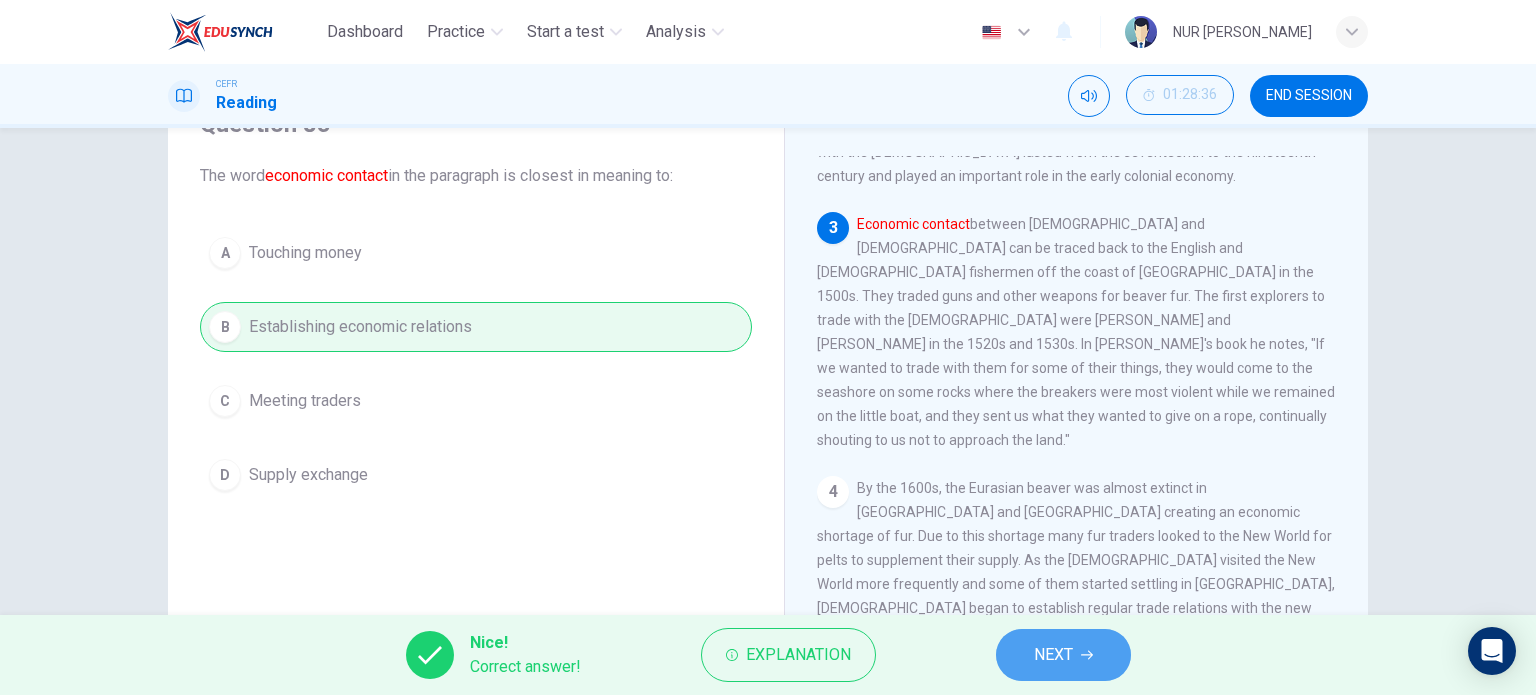 click on "NEXT" at bounding box center [1063, 655] 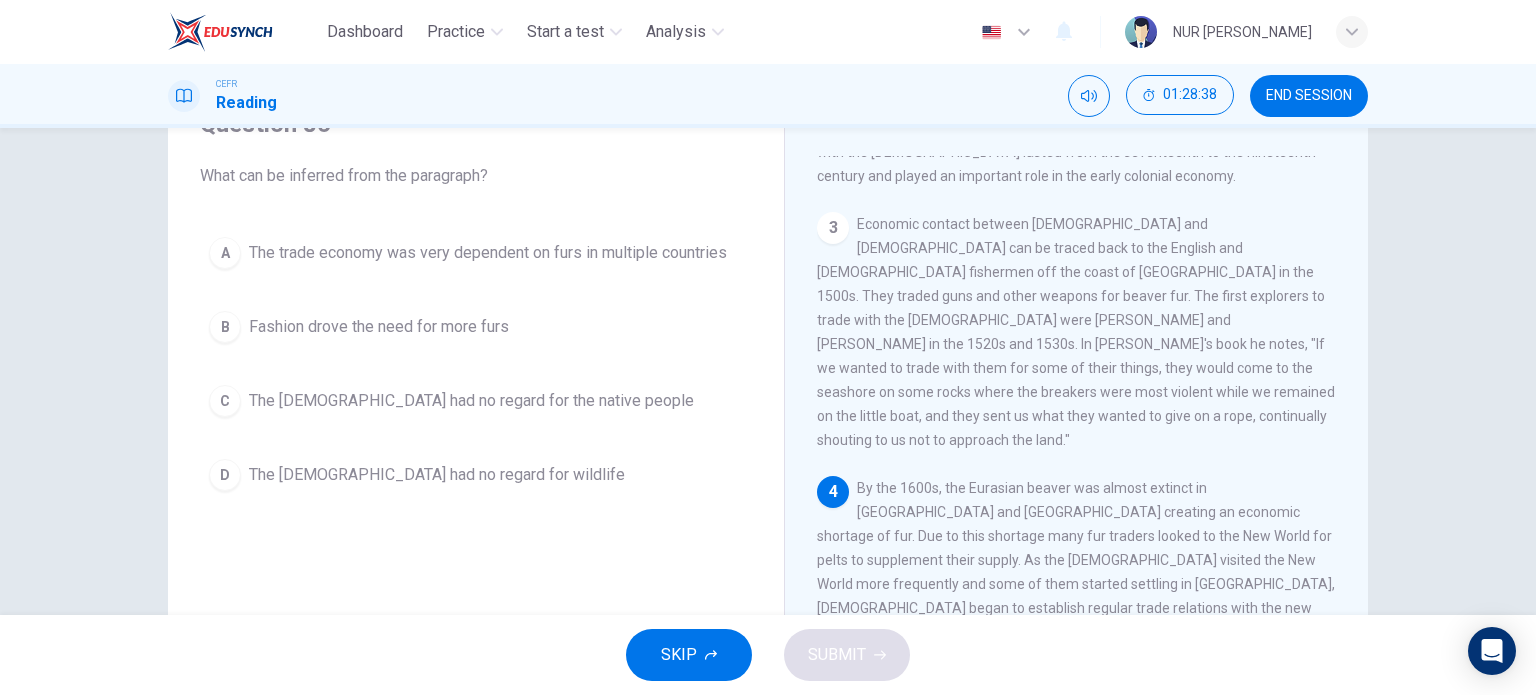 scroll, scrollTop: 500, scrollLeft: 0, axis: vertical 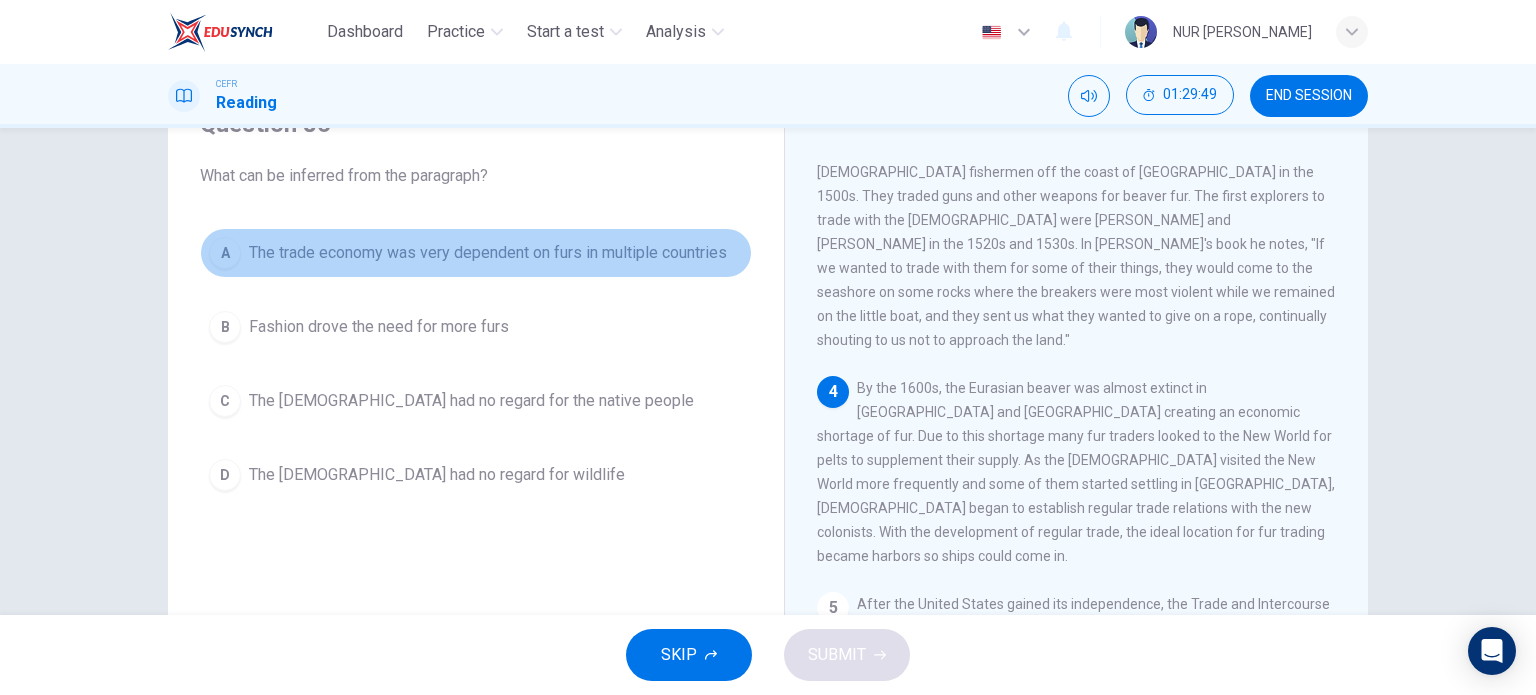 click on "The trade economy was very dependent on furs in multiple countries" at bounding box center (488, 253) 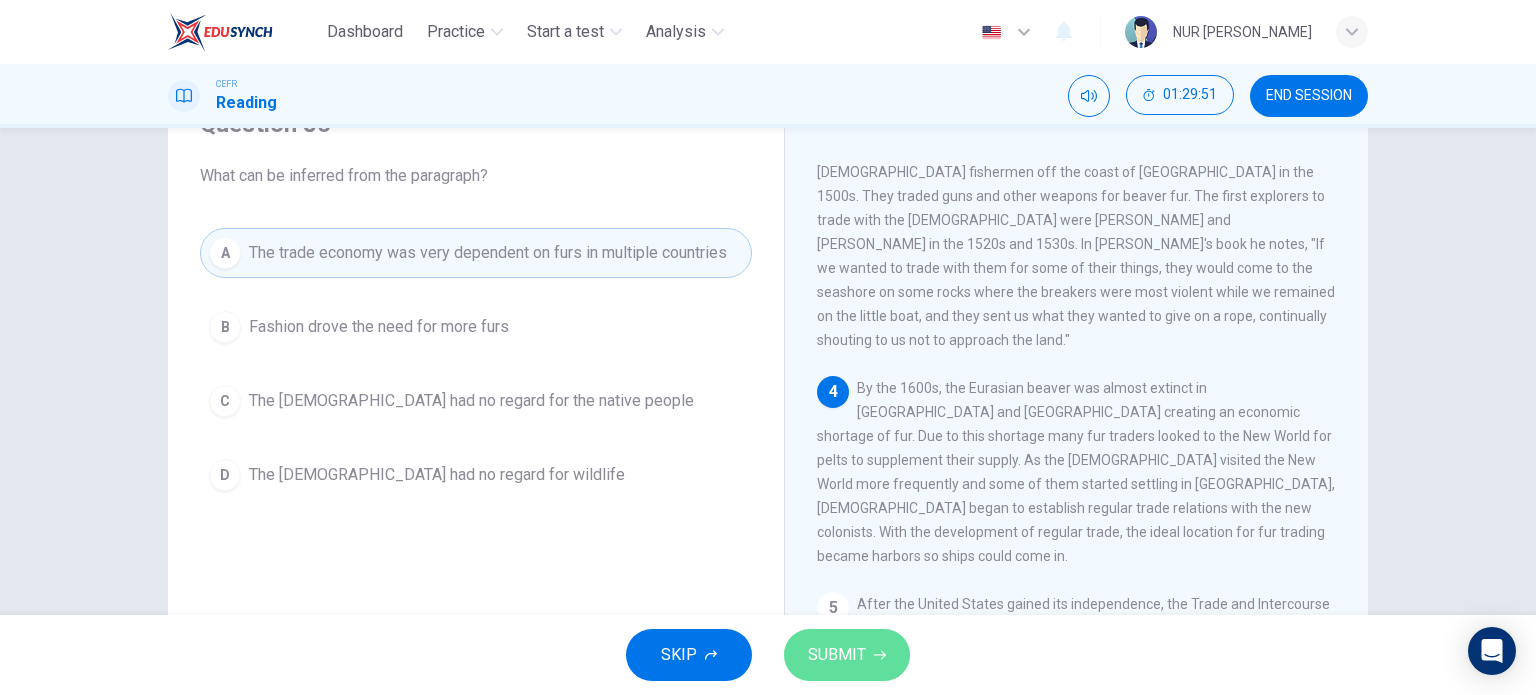 click on "SUBMIT" at bounding box center [837, 655] 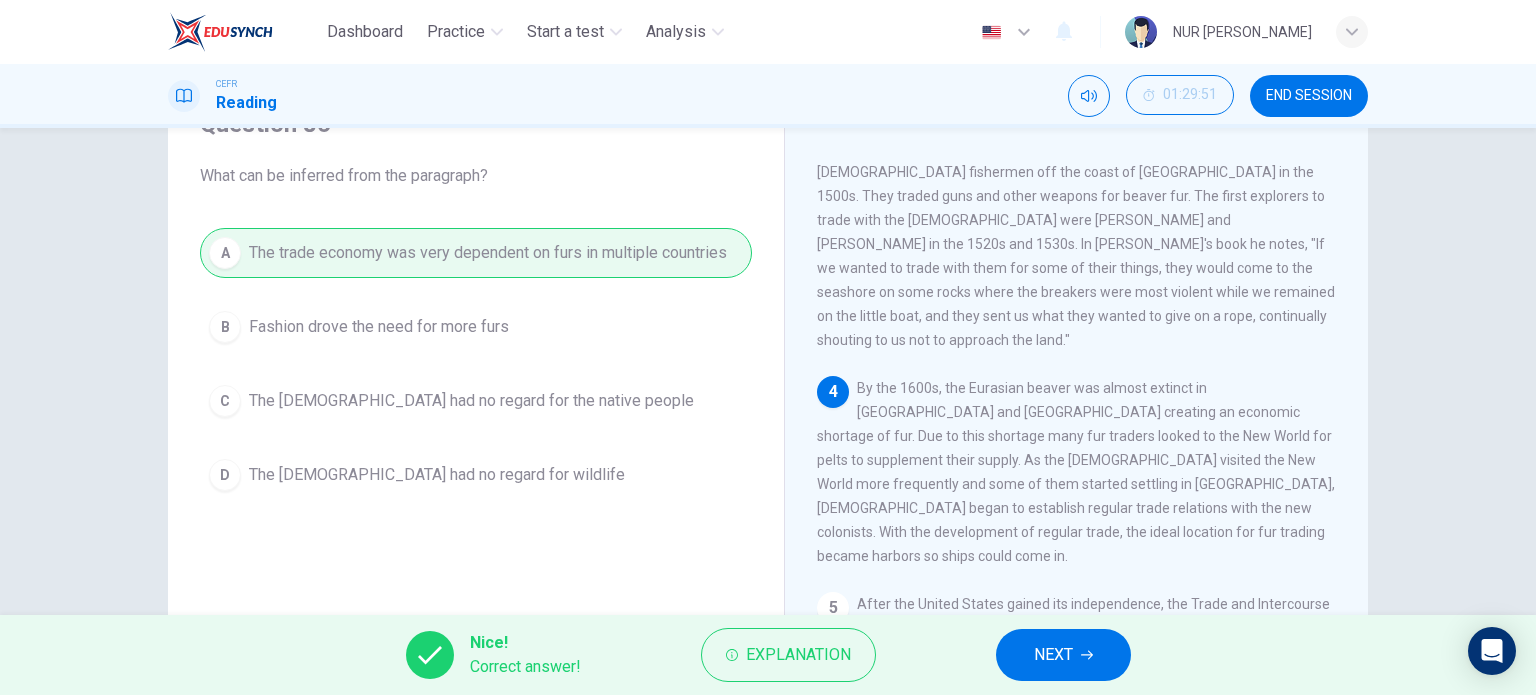 click on "NEXT" at bounding box center (1063, 655) 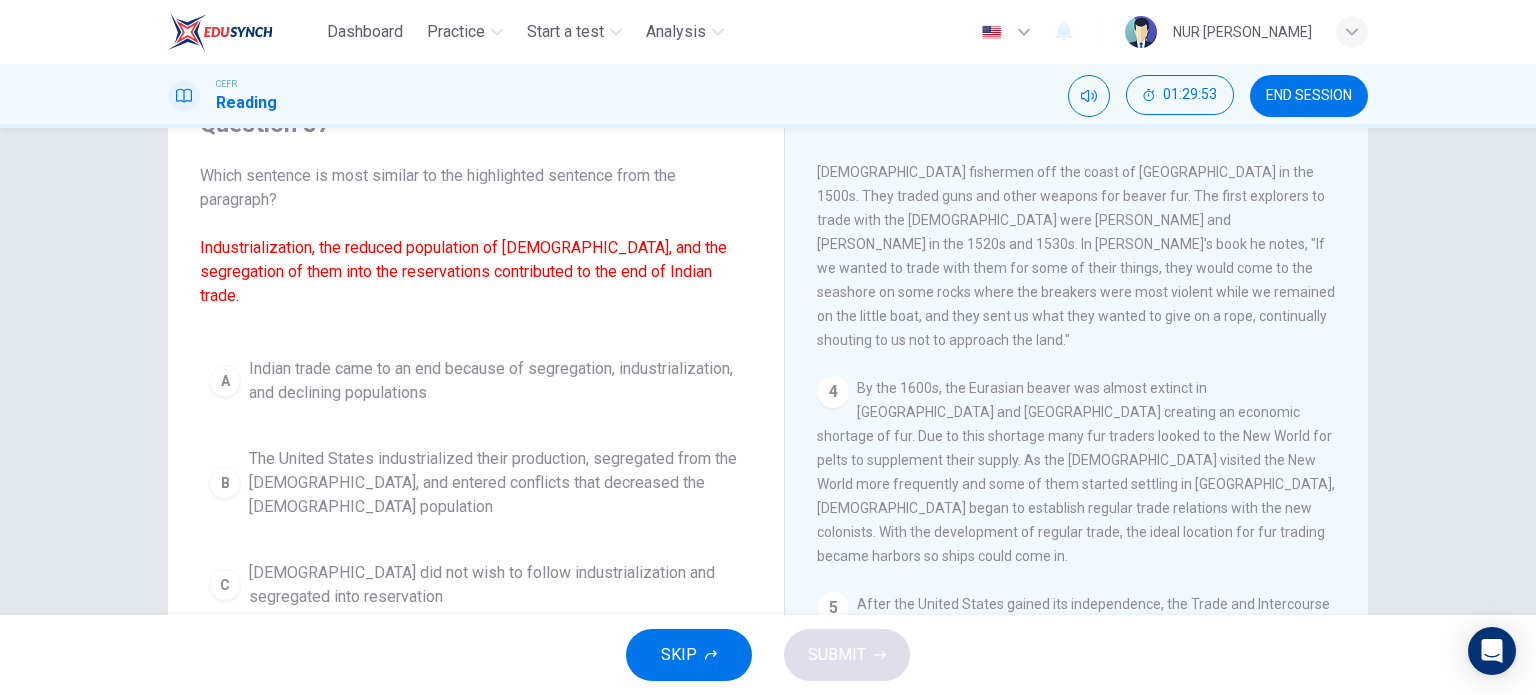 scroll, scrollTop: 727, scrollLeft: 0, axis: vertical 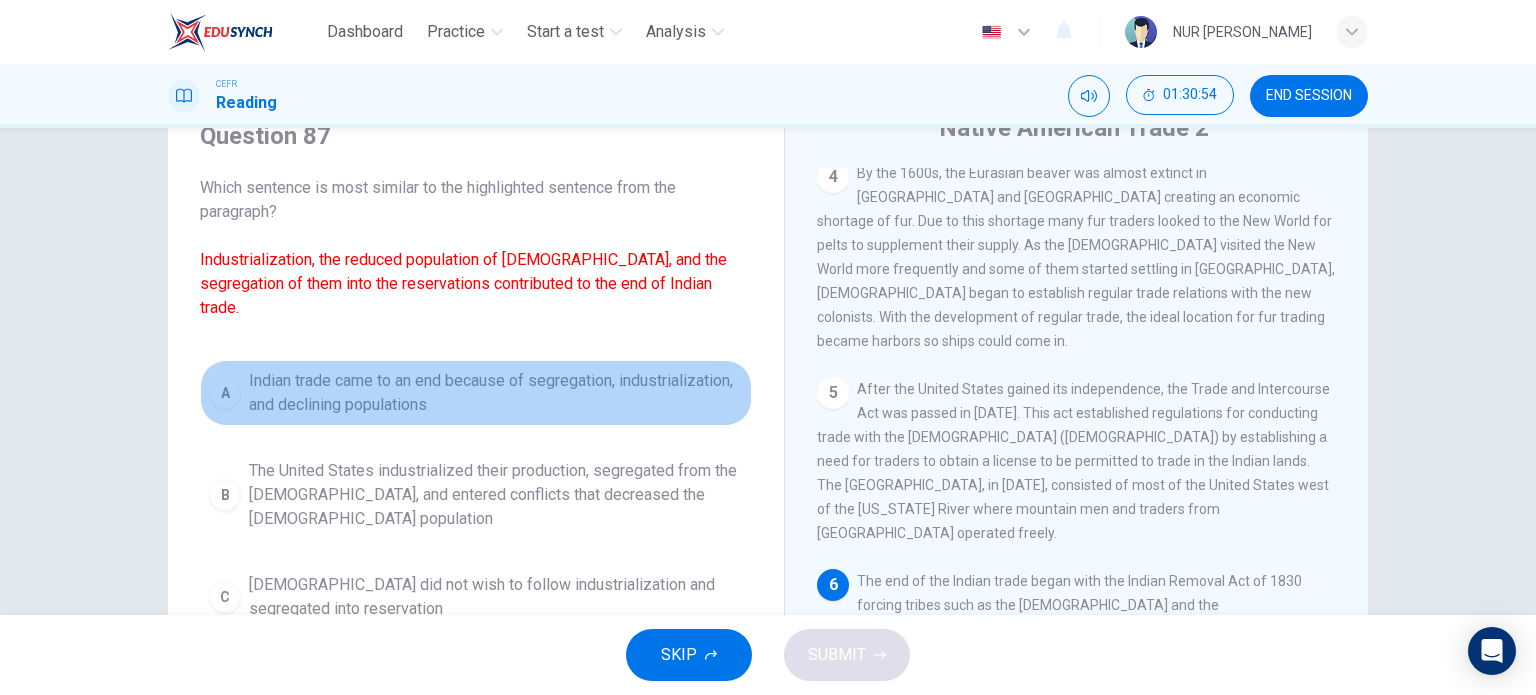 click on "Indian trade came to an end because of segregation, industrialization, and declining populations" at bounding box center [496, 393] 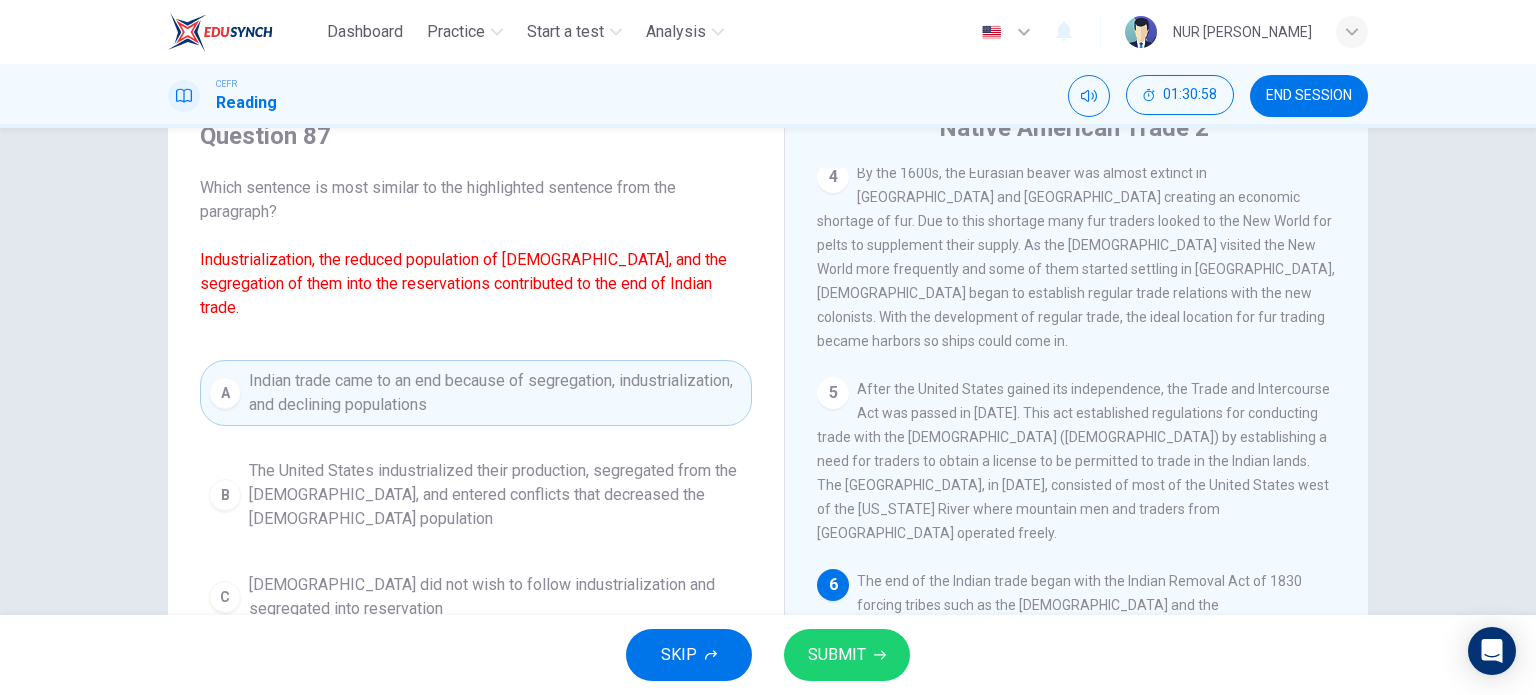 click on "SUBMIT" at bounding box center [837, 655] 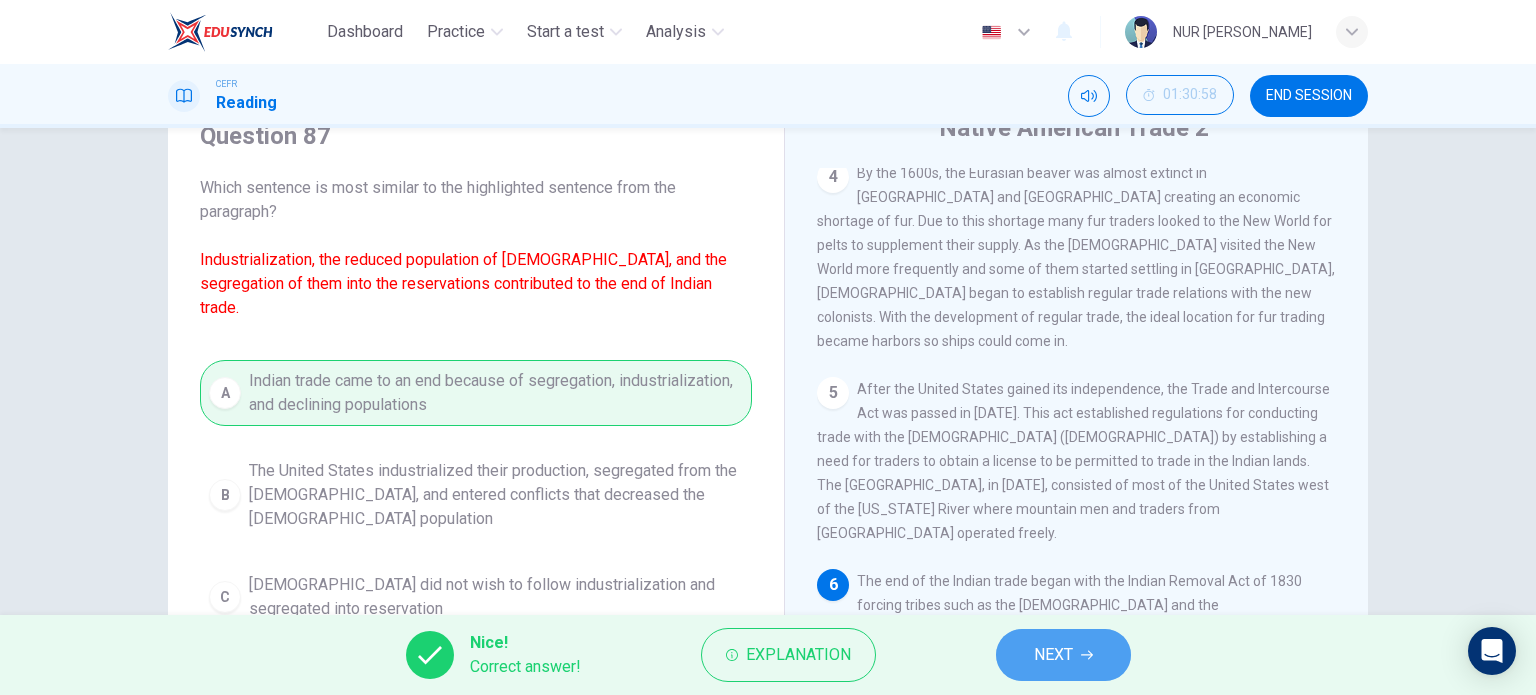 click on "NEXT" at bounding box center (1063, 655) 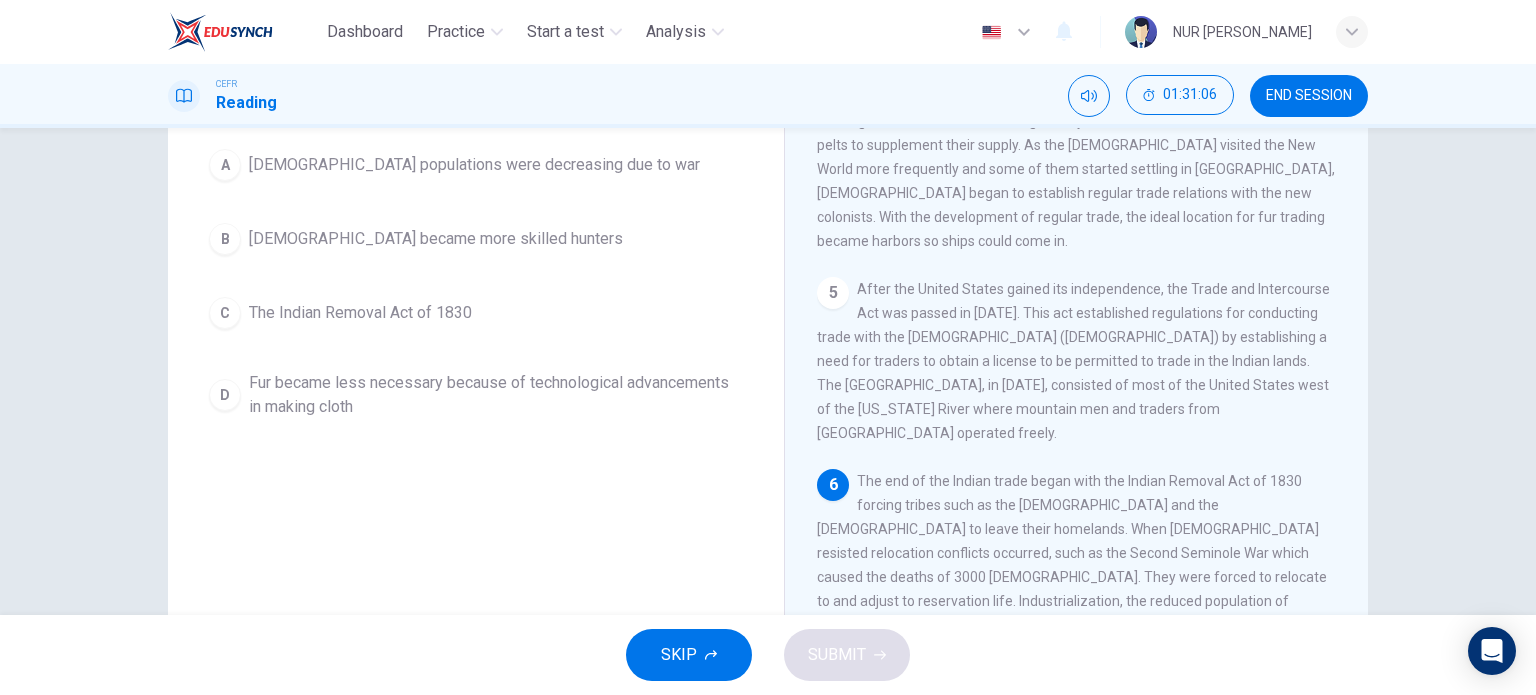 scroll, scrollTop: 88, scrollLeft: 0, axis: vertical 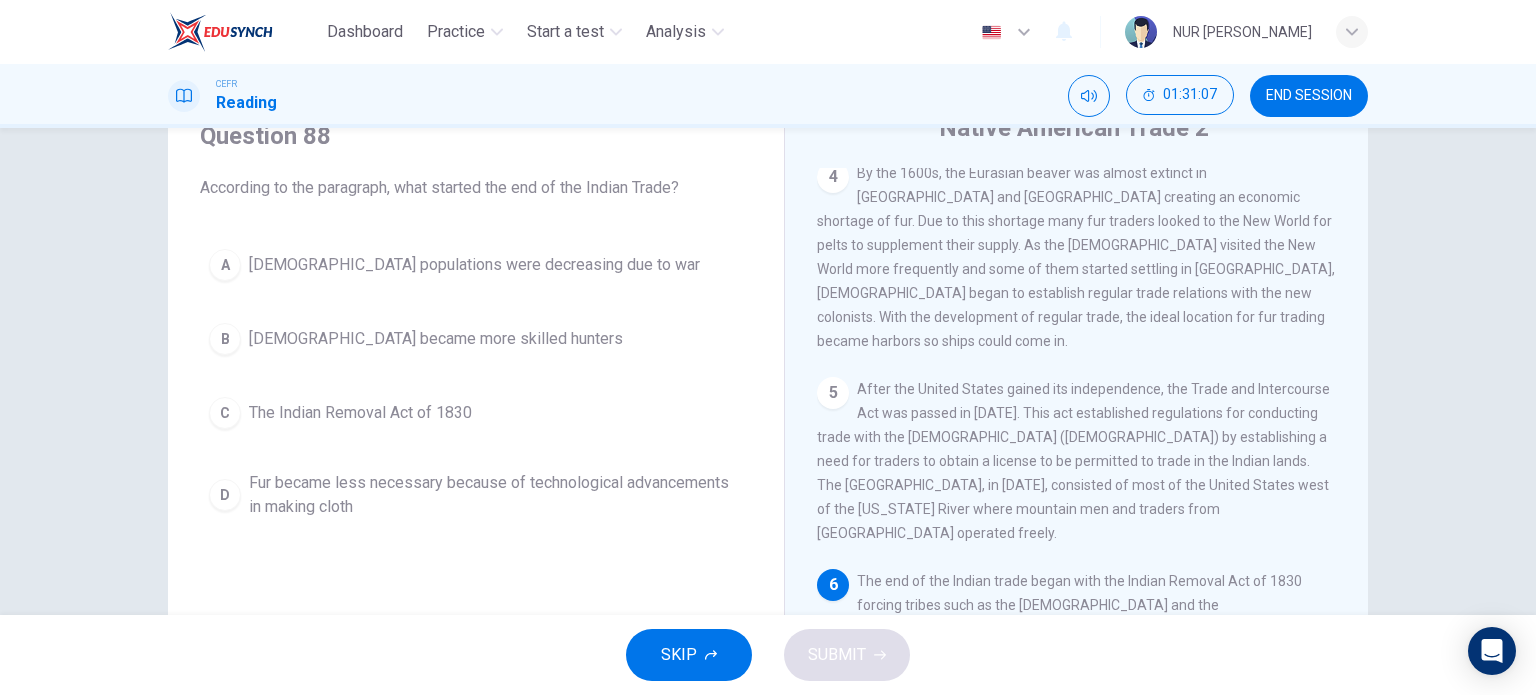 click on "A [DEMOGRAPHIC_DATA] populations were decreasing due to war B [DEMOGRAPHIC_DATA] became more skilled hunters C The Indian Removal Act of 1830 D Fur became less necessary because of technological advancements in making cloth" at bounding box center (476, 384) 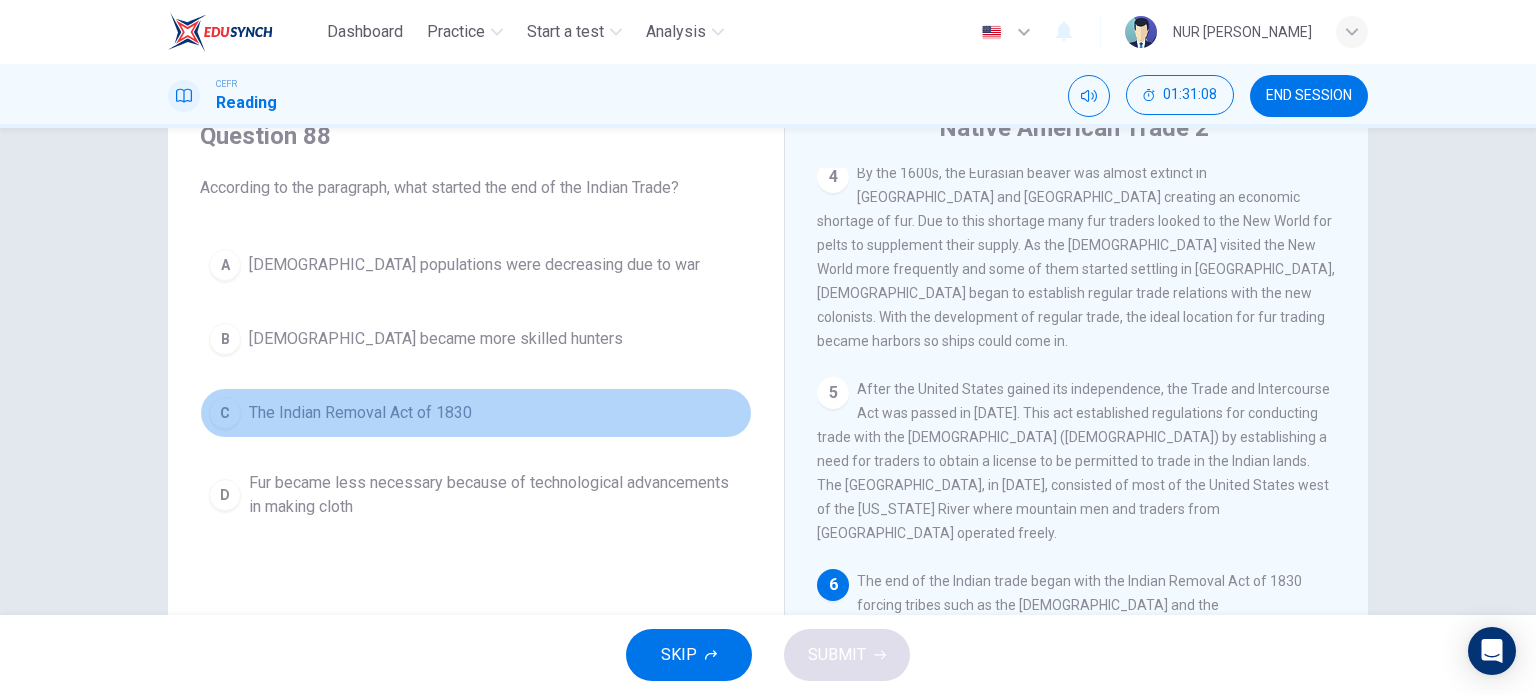click on "C The Indian Removal Act of 1830" at bounding box center [476, 413] 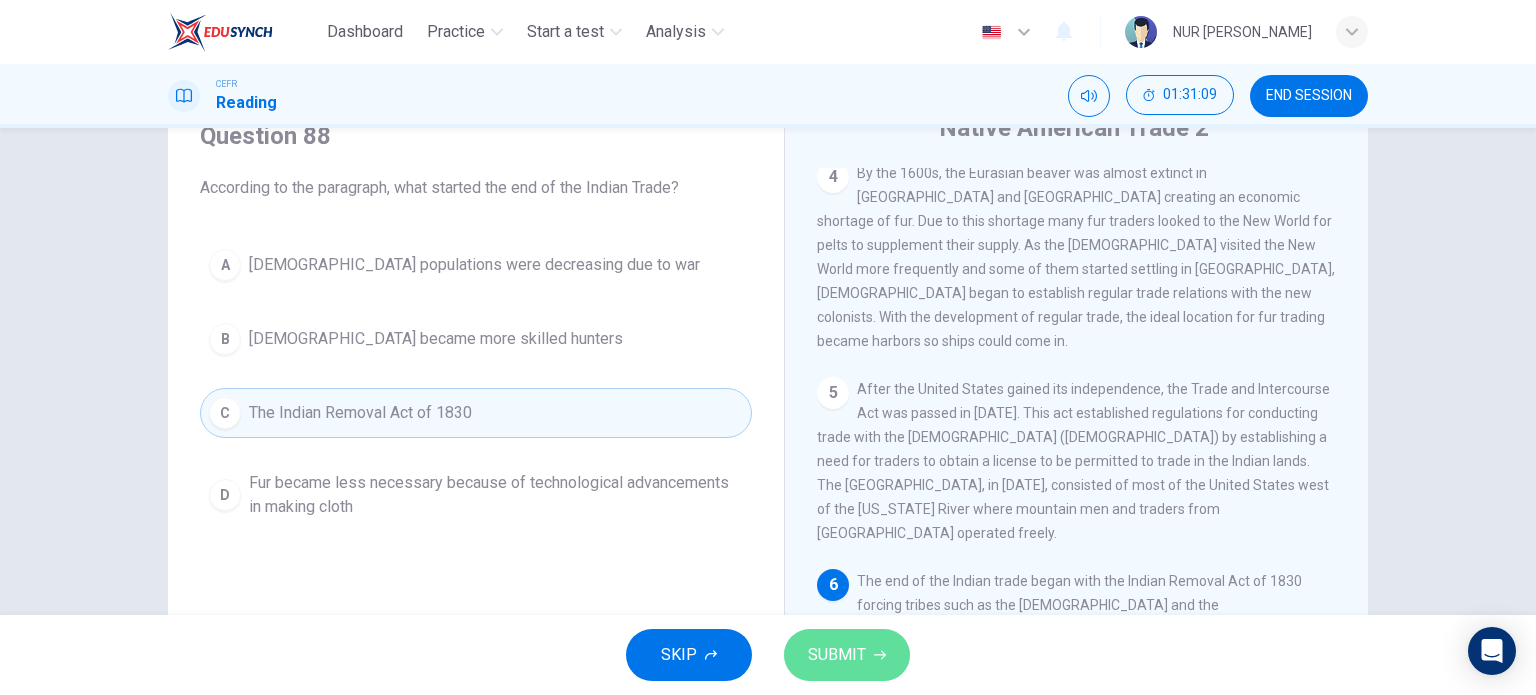 click on "SUBMIT" at bounding box center [837, 655] 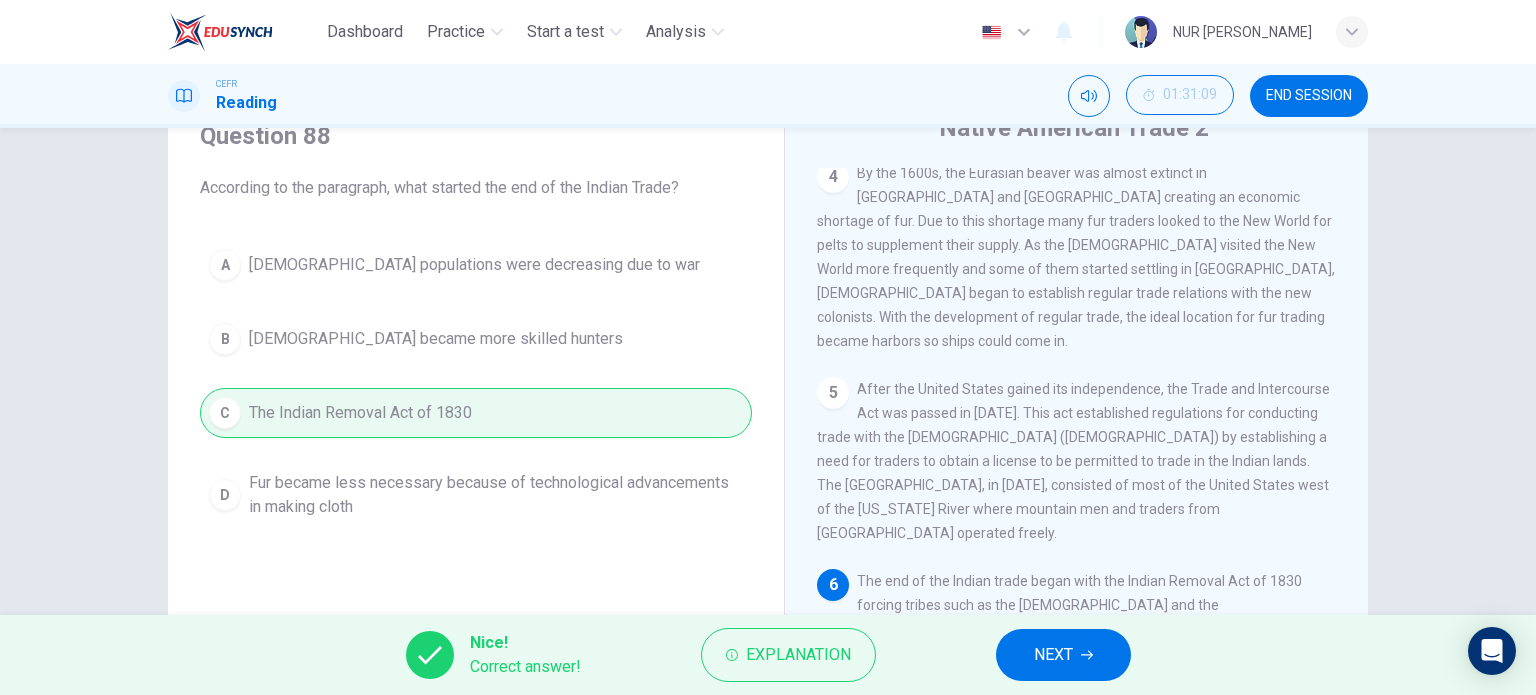 click on "NEXT" at bounding box center [1053, 655] 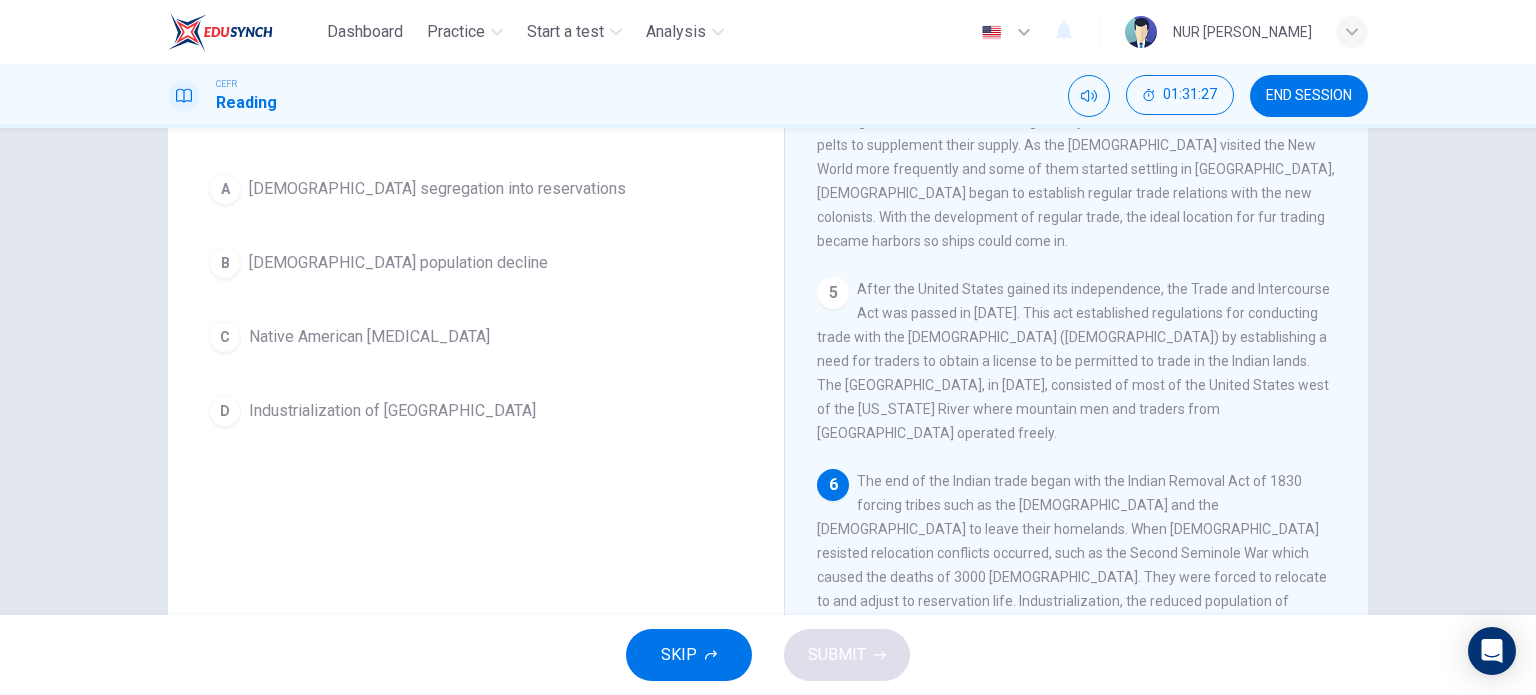 scroll, scrollTop: 100, scrollLeft: 0, axis: vertical 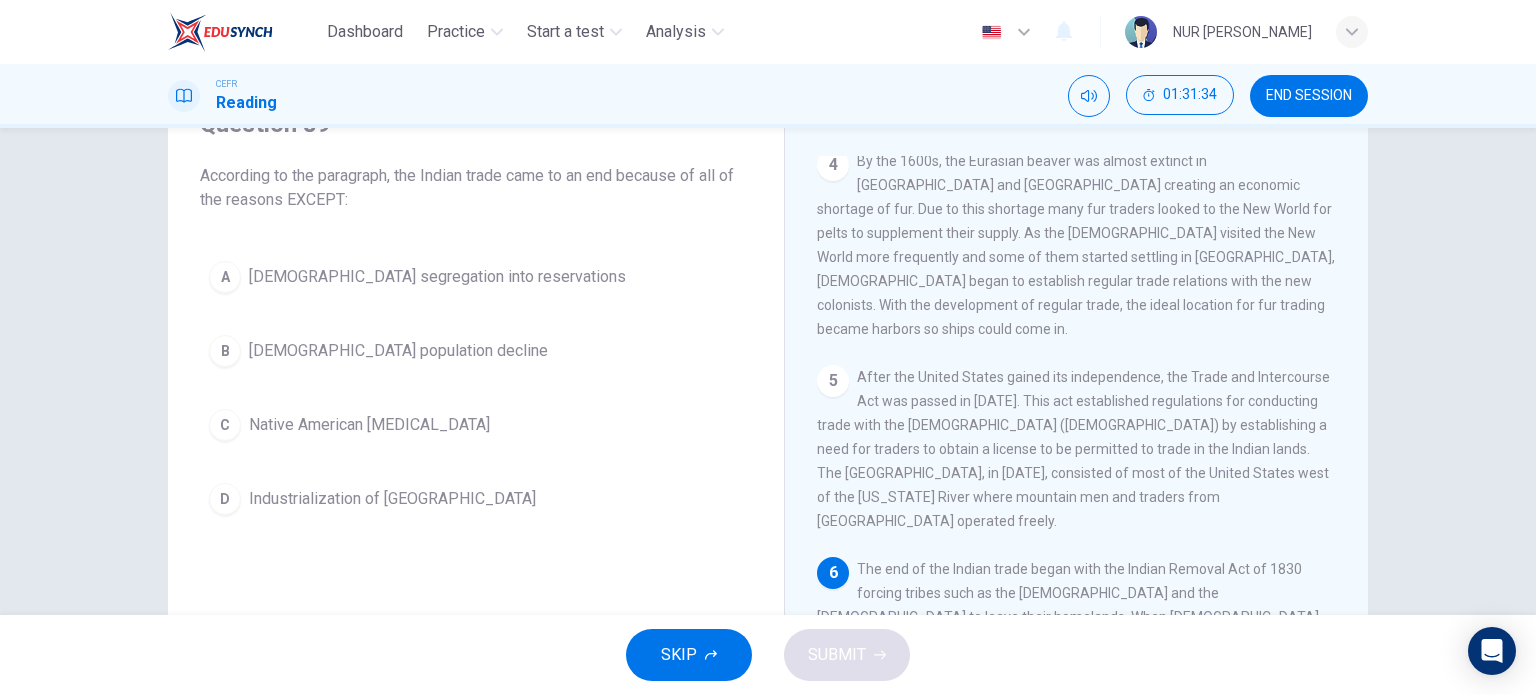 click on "C [DEMOGRAPHIC_DATA] [MEDICAL_DATA]" at bounding box center [476, 425] 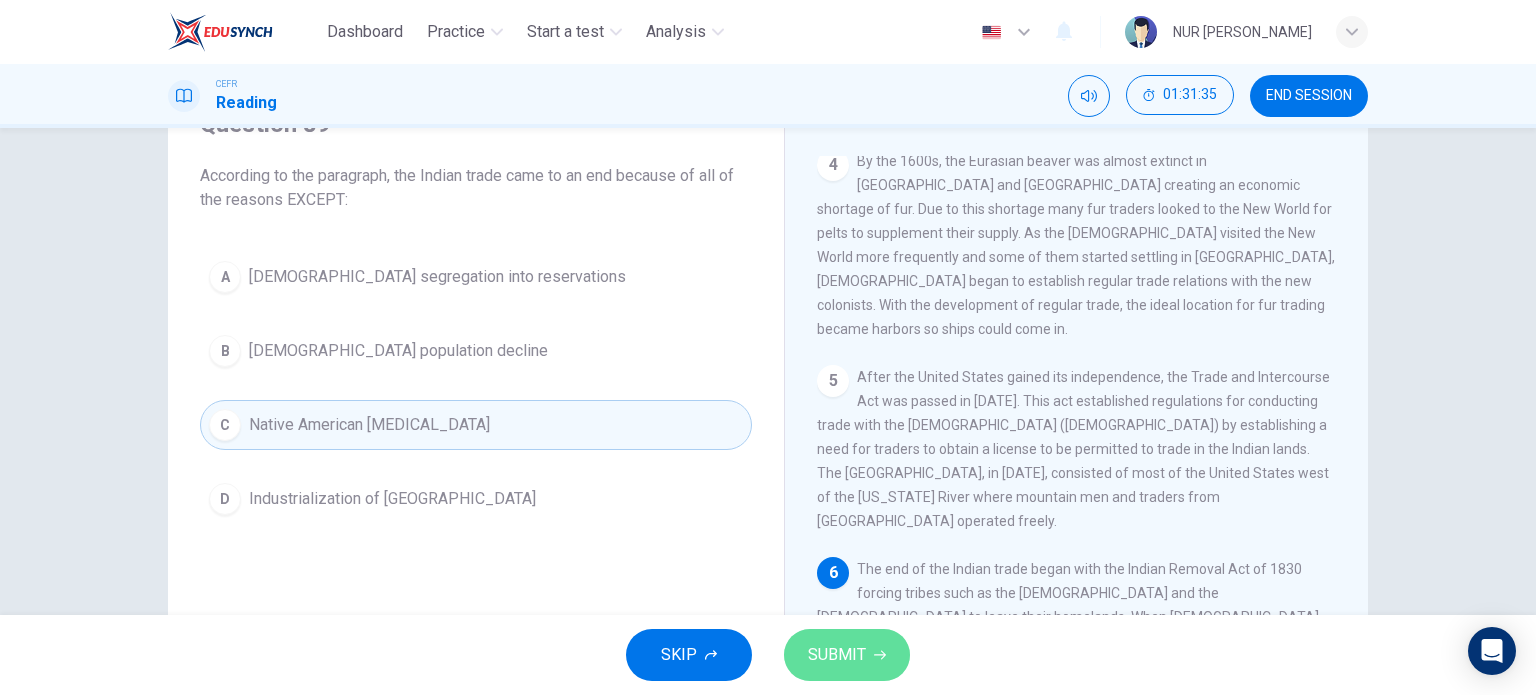 click on "SUBMIT" at bounding box center (847, 655) 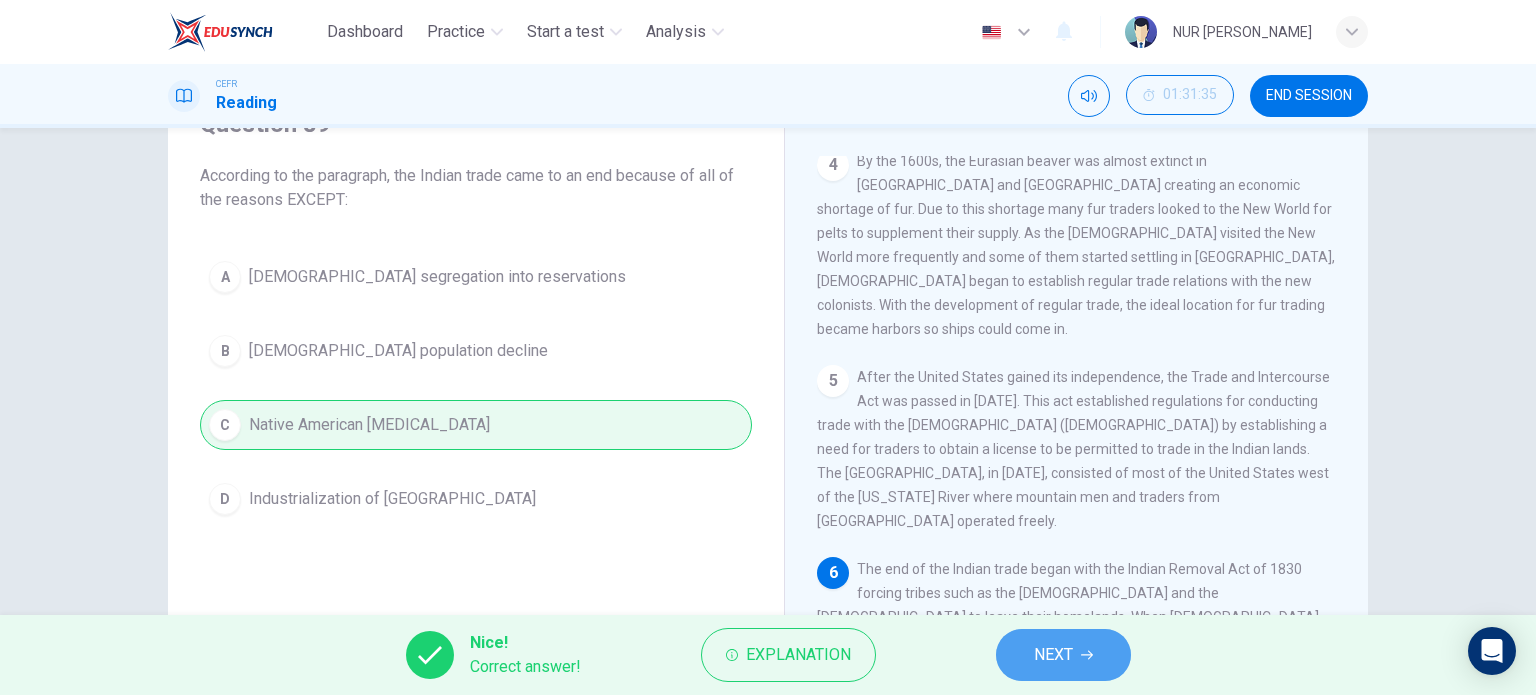 click on "NEXT" at bounding box center [1063, 655] 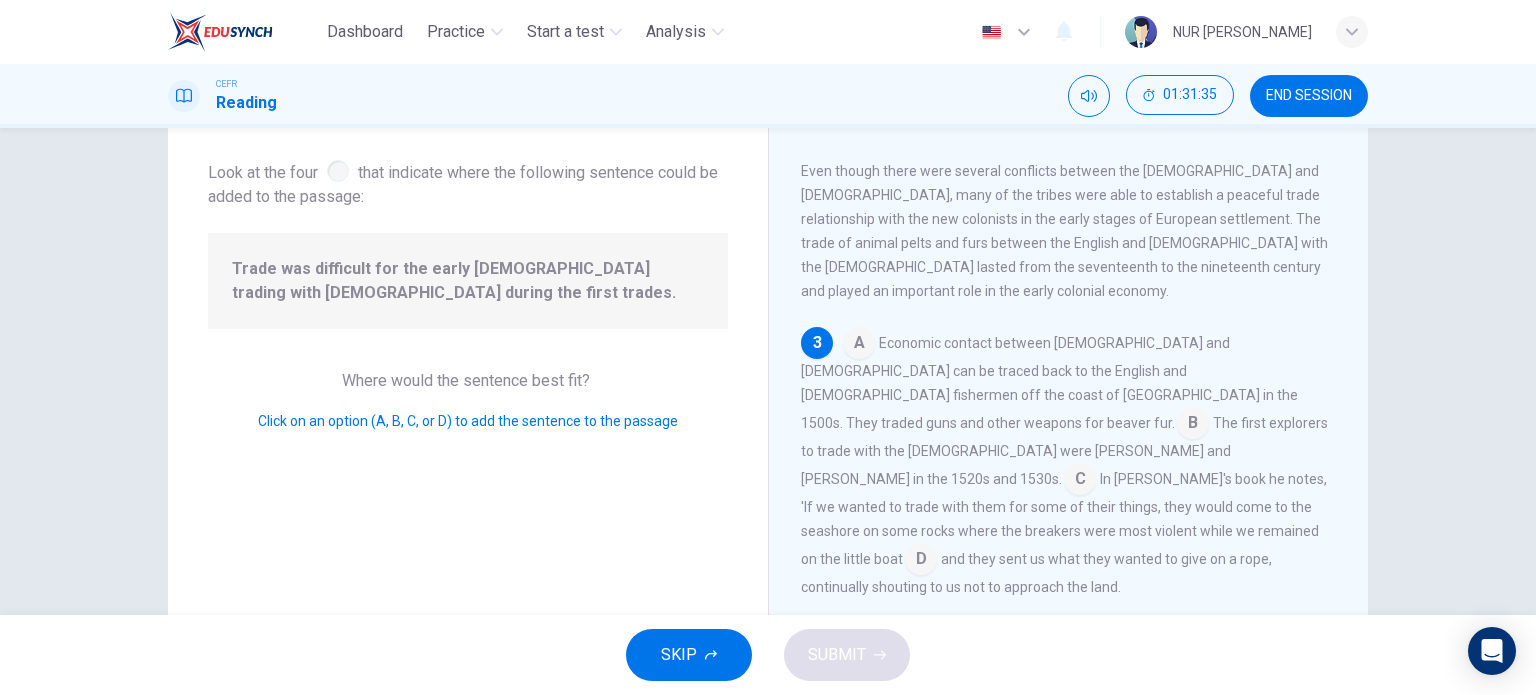 scroll, scrollTop: 292, scrollLeft: 0, axis: vertical 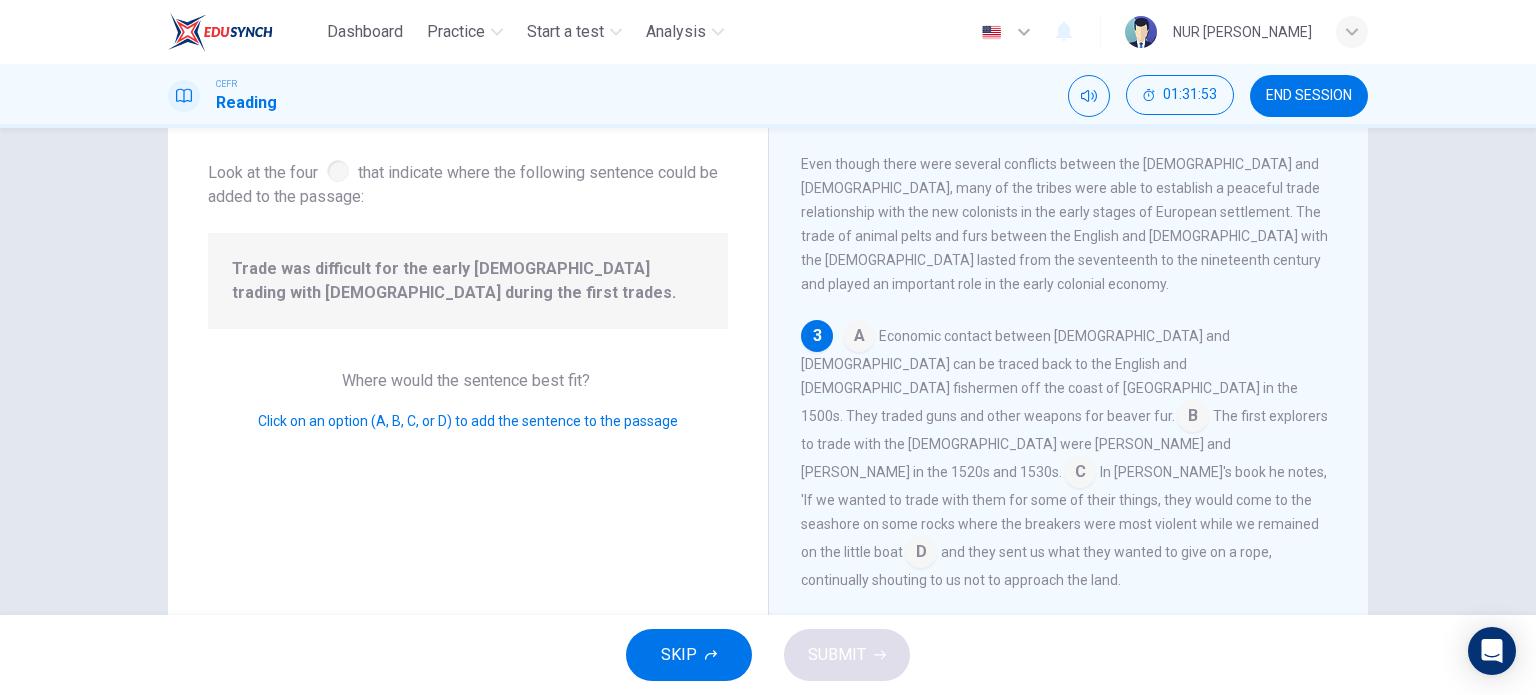 click at bounding box center (921, 554) 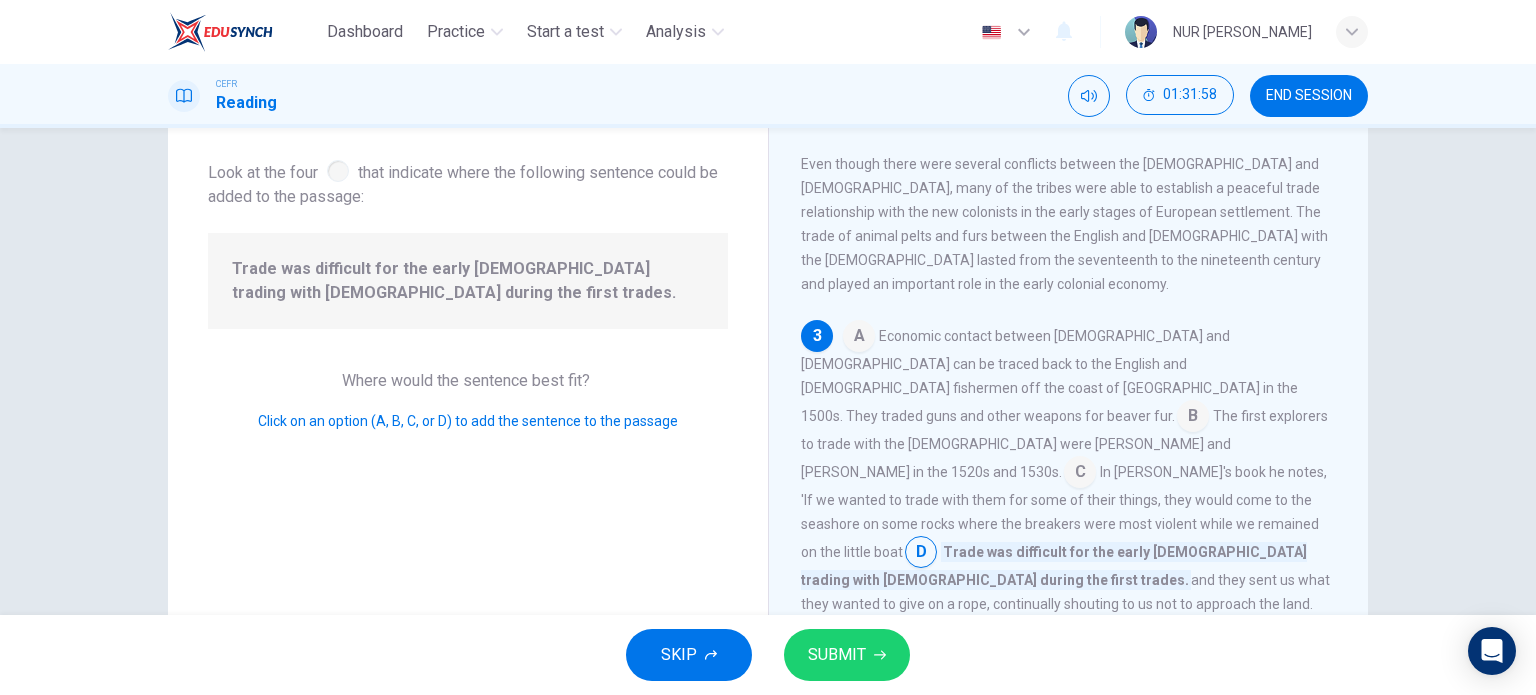 click at bounding box center [921, 554] 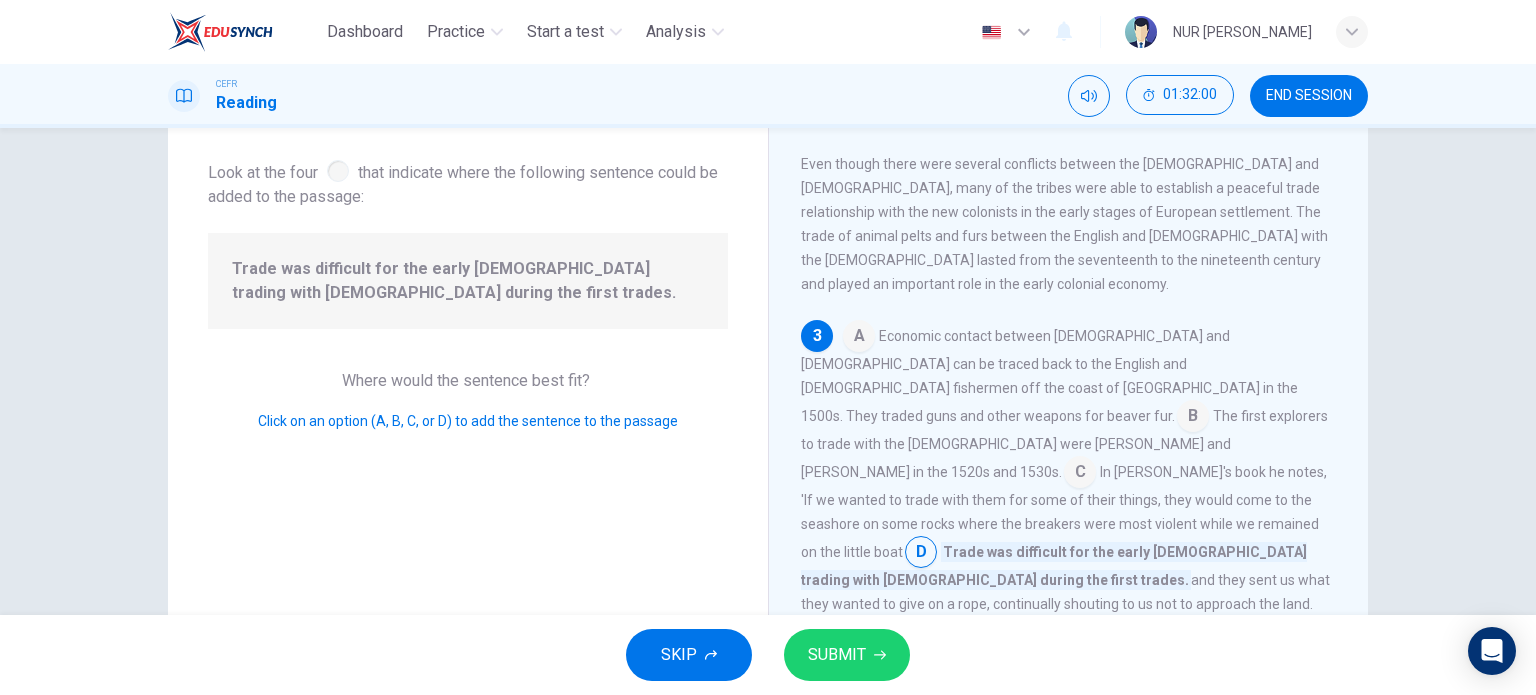 click at bounding box center (1080, 474) 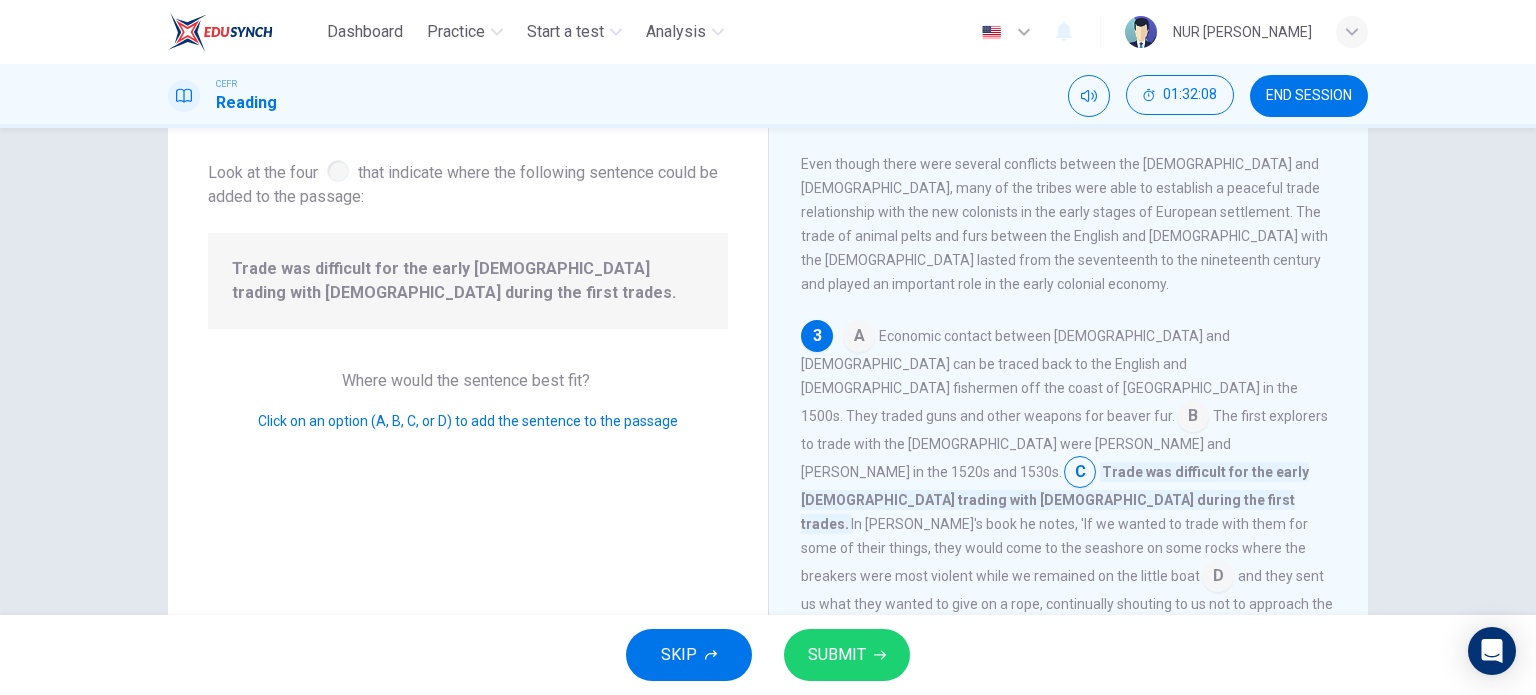 click at bounding box center [1080, 474] 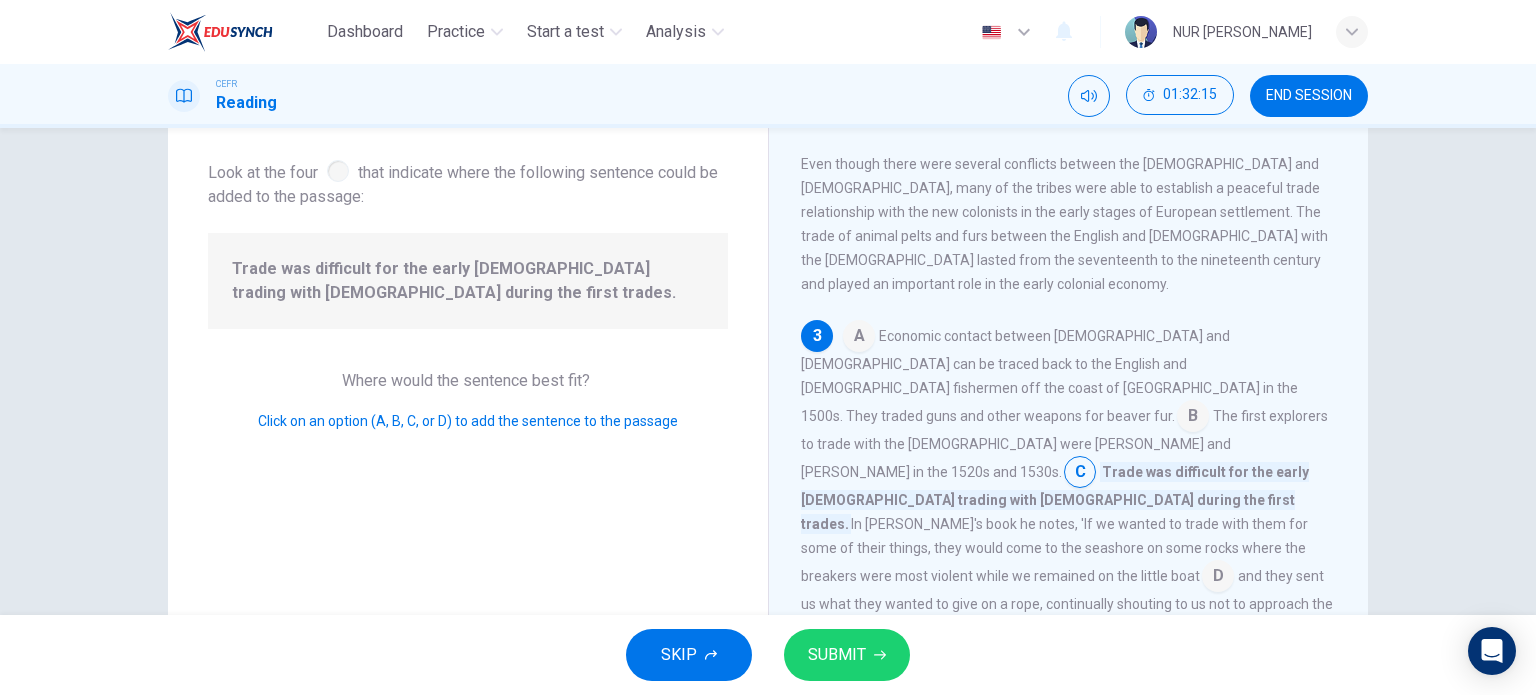 click at bounding box center [1218, 578] 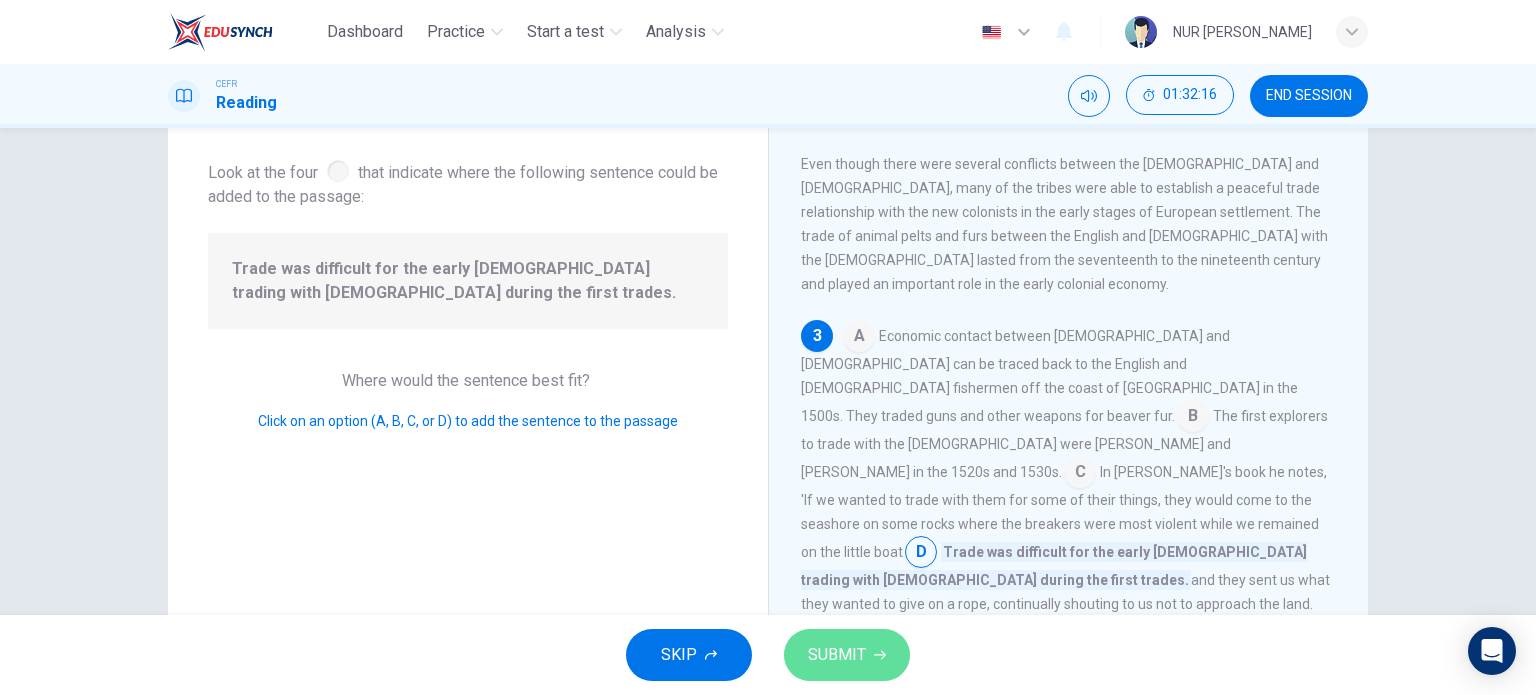 click on "SUBMIT" at bounding box center [837, 655] 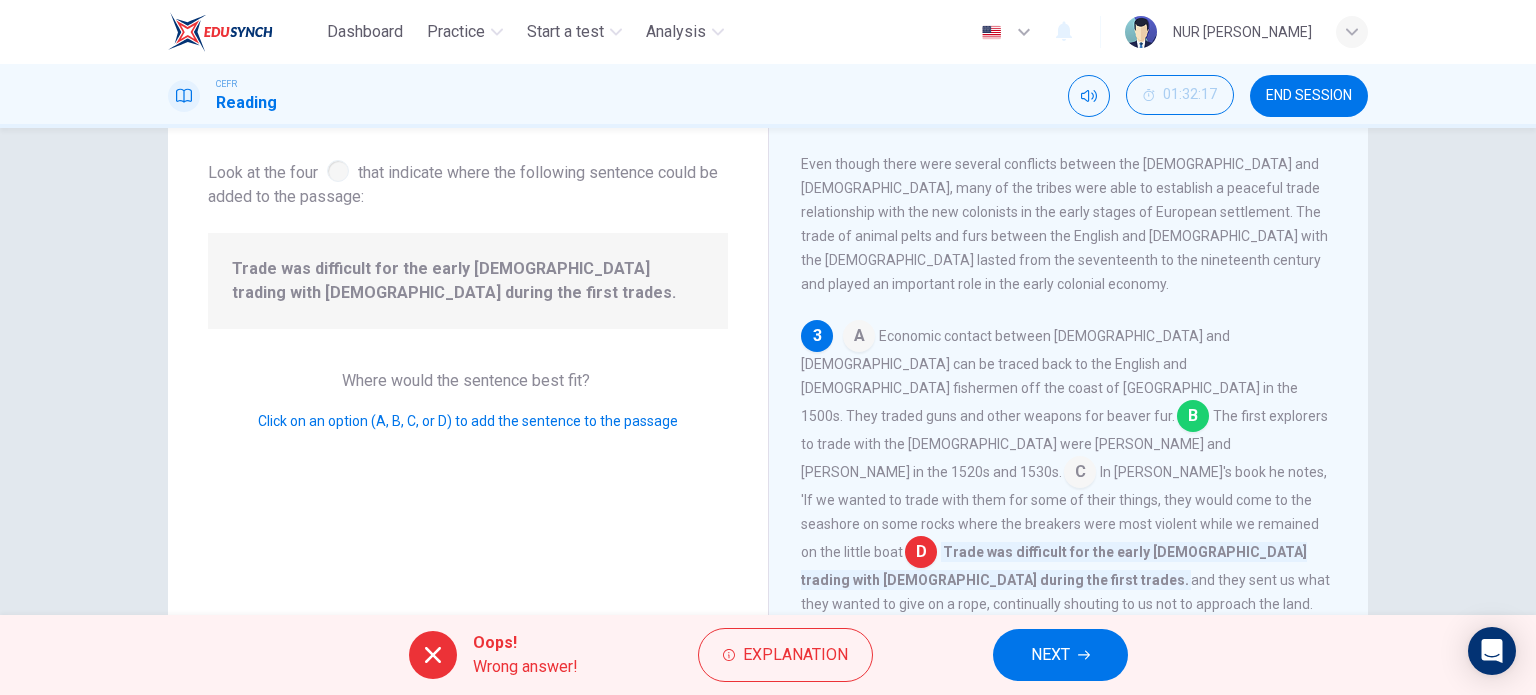 click on "NEXT" at bounding box center (1060, 655) 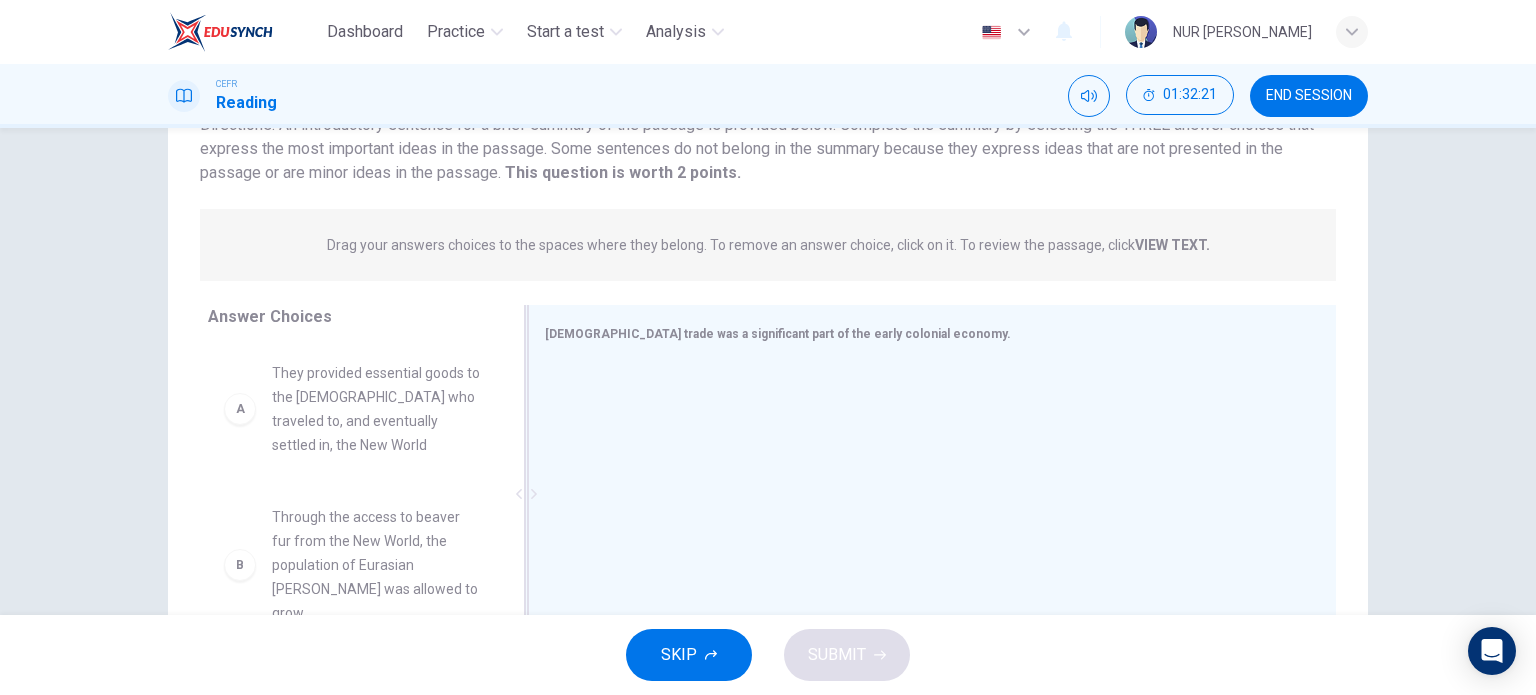 scroll, scrollTop: 200, scrollLeft: 0, axis: vertical 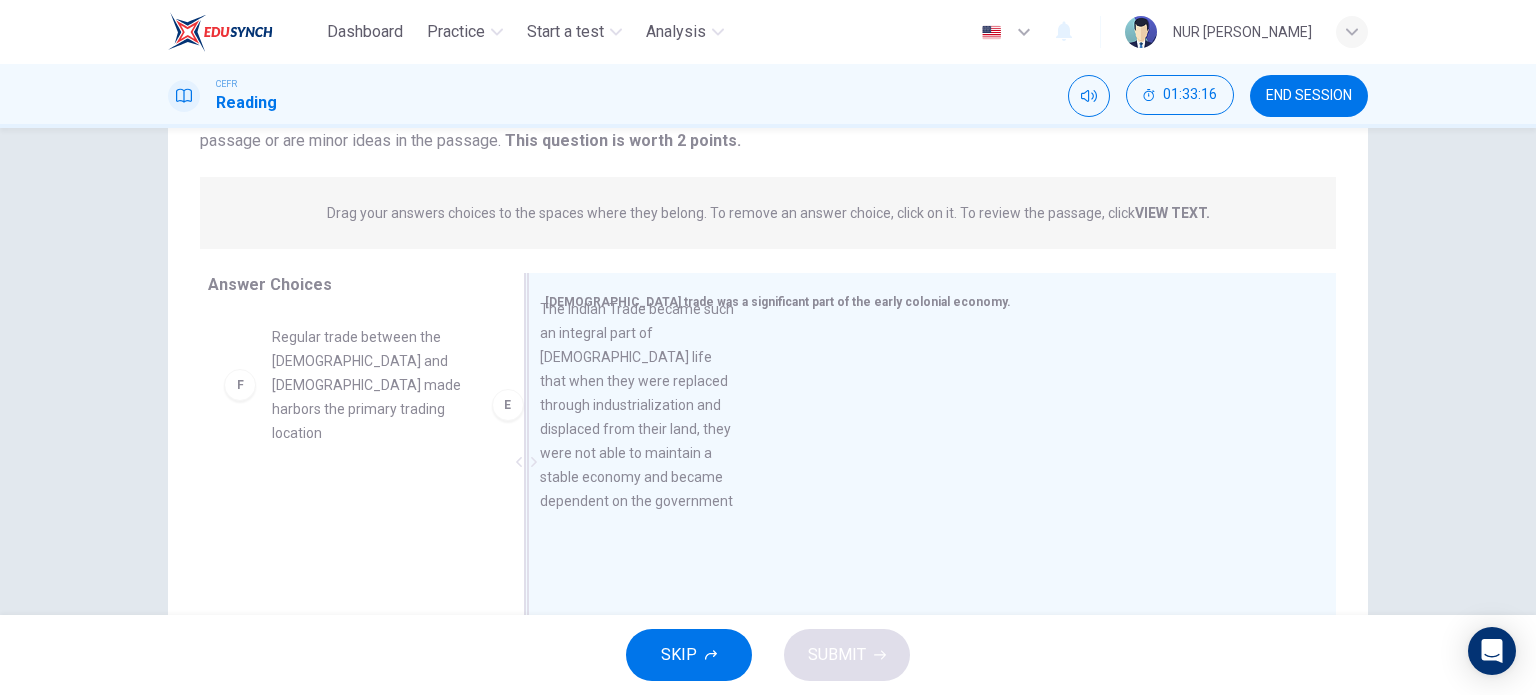 drag, startPoint x: 401, startPoint y: 447, endPoint x: 688, endPoint y: 442, distance: 287.04355 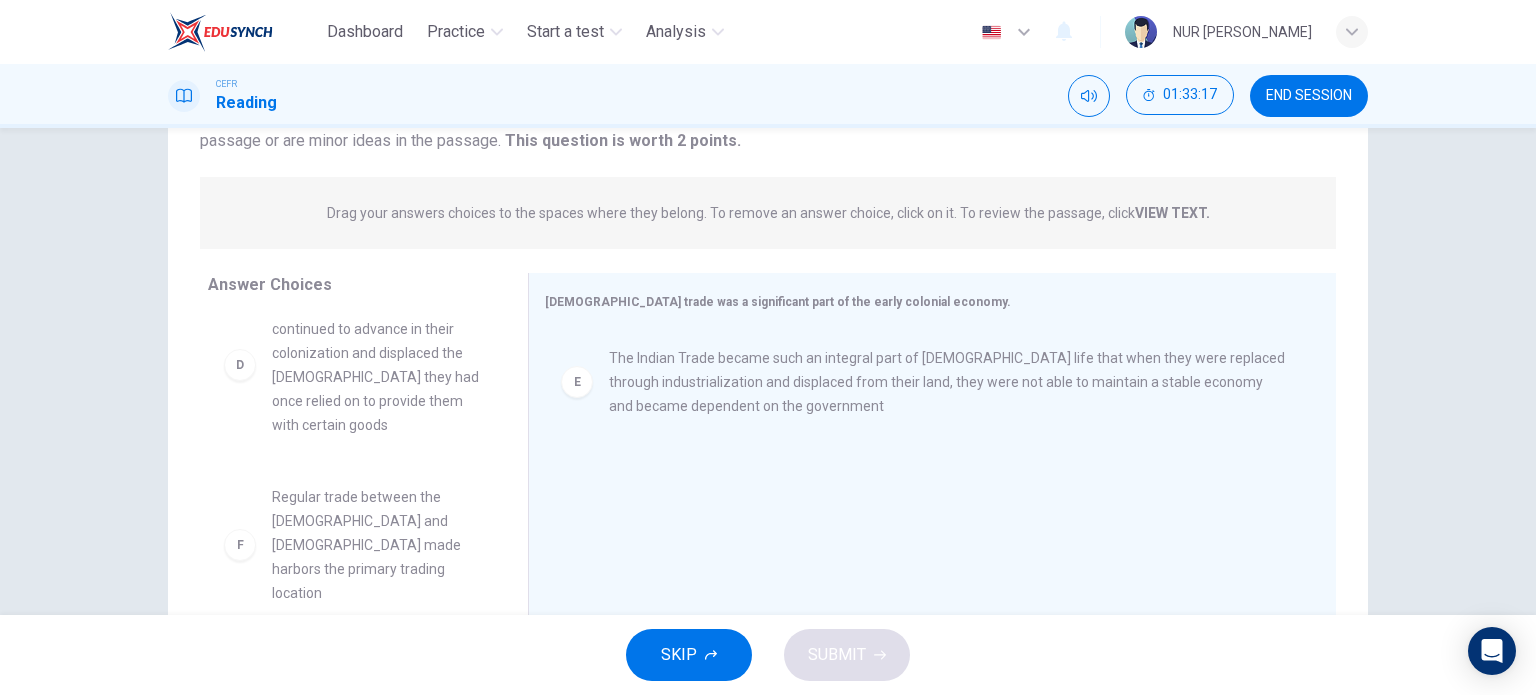 scroll, scrollTop: 492, scrollLeft: 0, axis: vertical 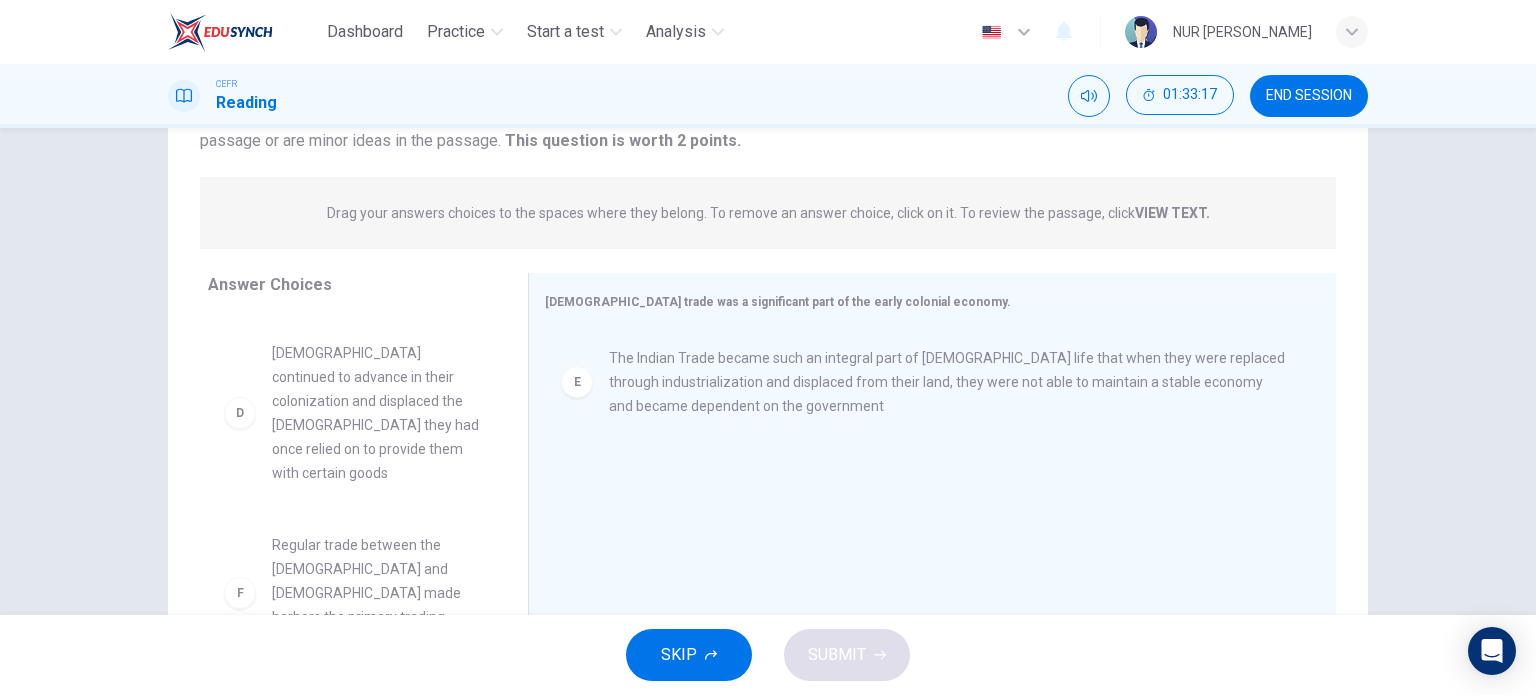 click on "A They provided essential goods to the [DEMOGRAPHIC_DATA] who traveled to, and eventually settled in, the New World B Through the access to beaver fur from the New World, the population of Eurasian [PERSON_NAME] was allowed to grow C Trade with the [DEMOGRAPHIC_DATA] allowed the [DEMOGRAPHIC_DATA] to maintain a stable economical system and gain tools to help them in their daily lives D [DEMOGRAPHIC_DATA] continued to advance in their colonization and displaced the [DEMOGRAPHIC_DATA] they had once relied on to provide them with certain goods F Regular trade between the [DEMOGRAPHIC_DATA] and [DEMOGRAPHIC_DATA] made harbors the primary trading location" at bounding box center (360, 467) 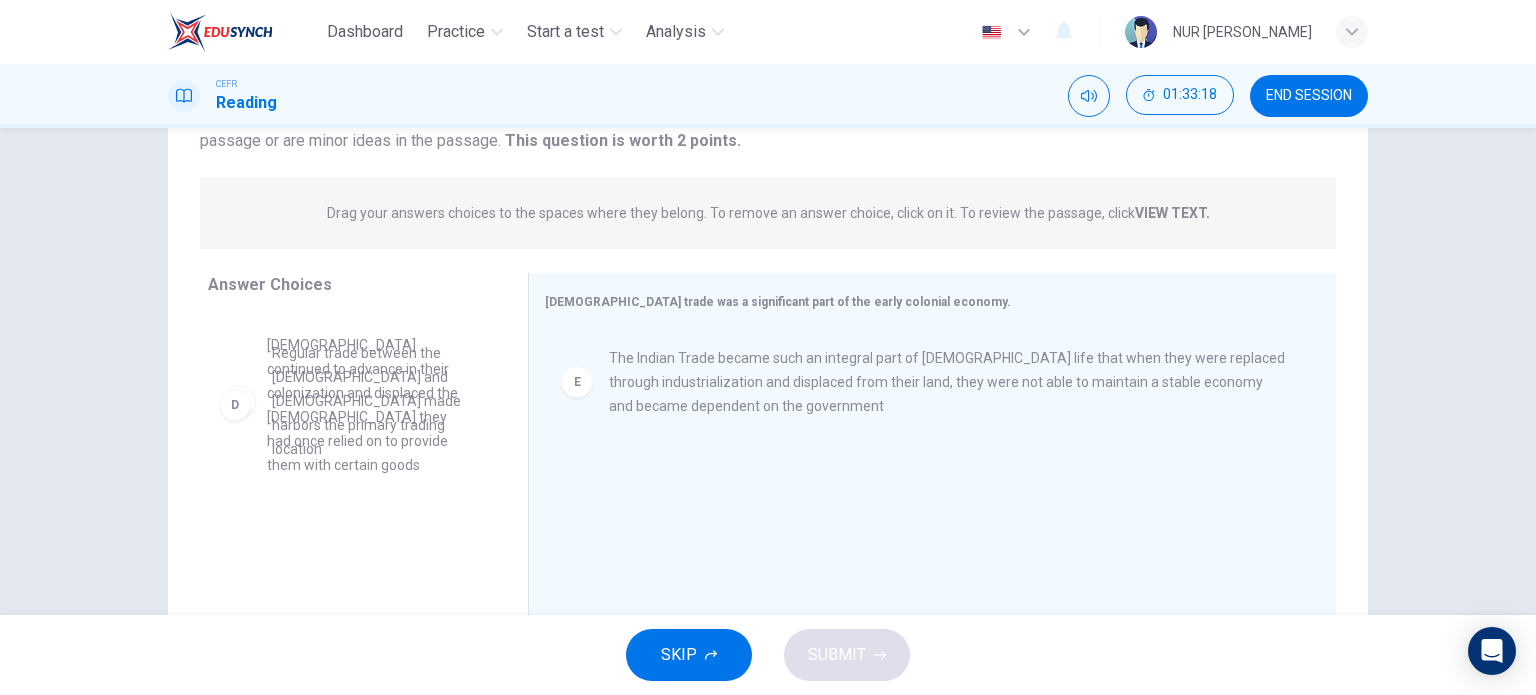 drag, startPoint x: 347, startPoint y: 555, endPoint x: 364, endPoint y: 534, distance: 27.018513 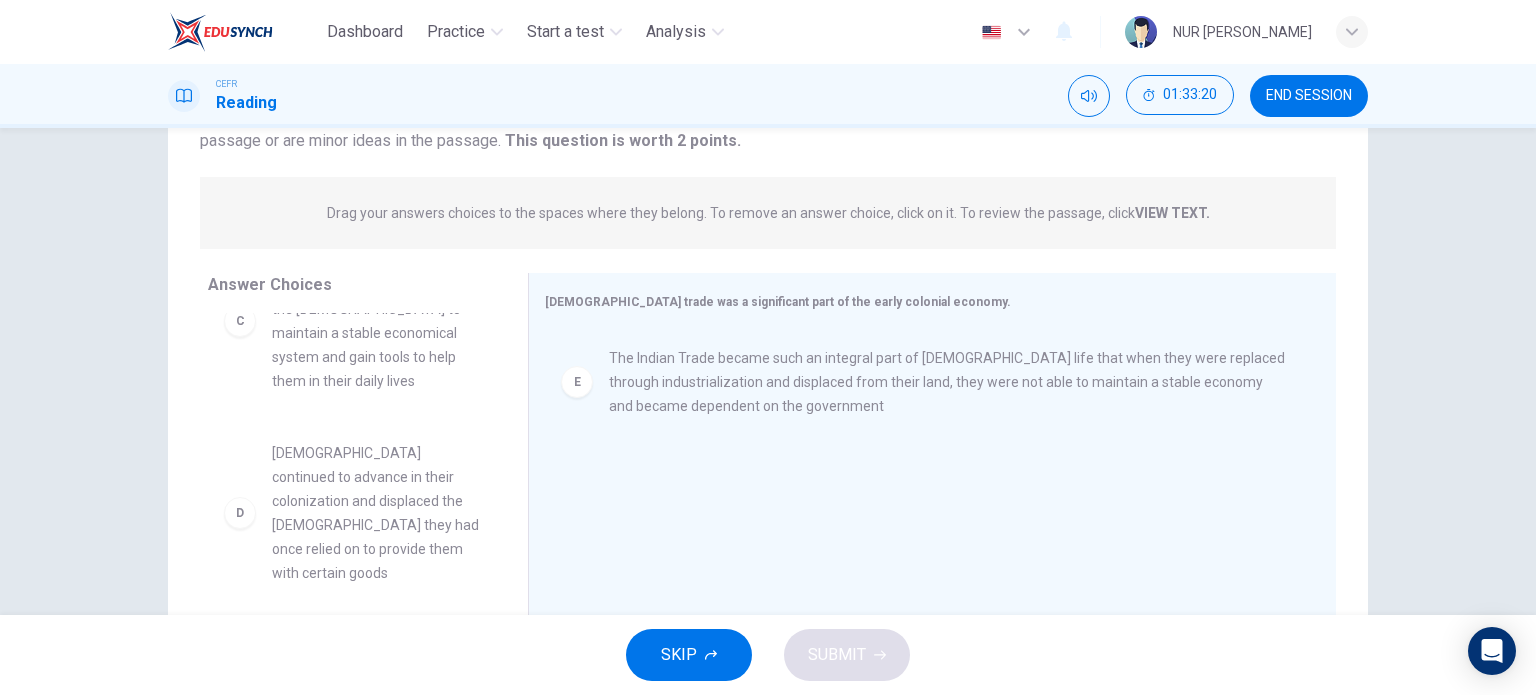 scroll, scrollTop: 492, scrollLeft: 0, axis: vertical 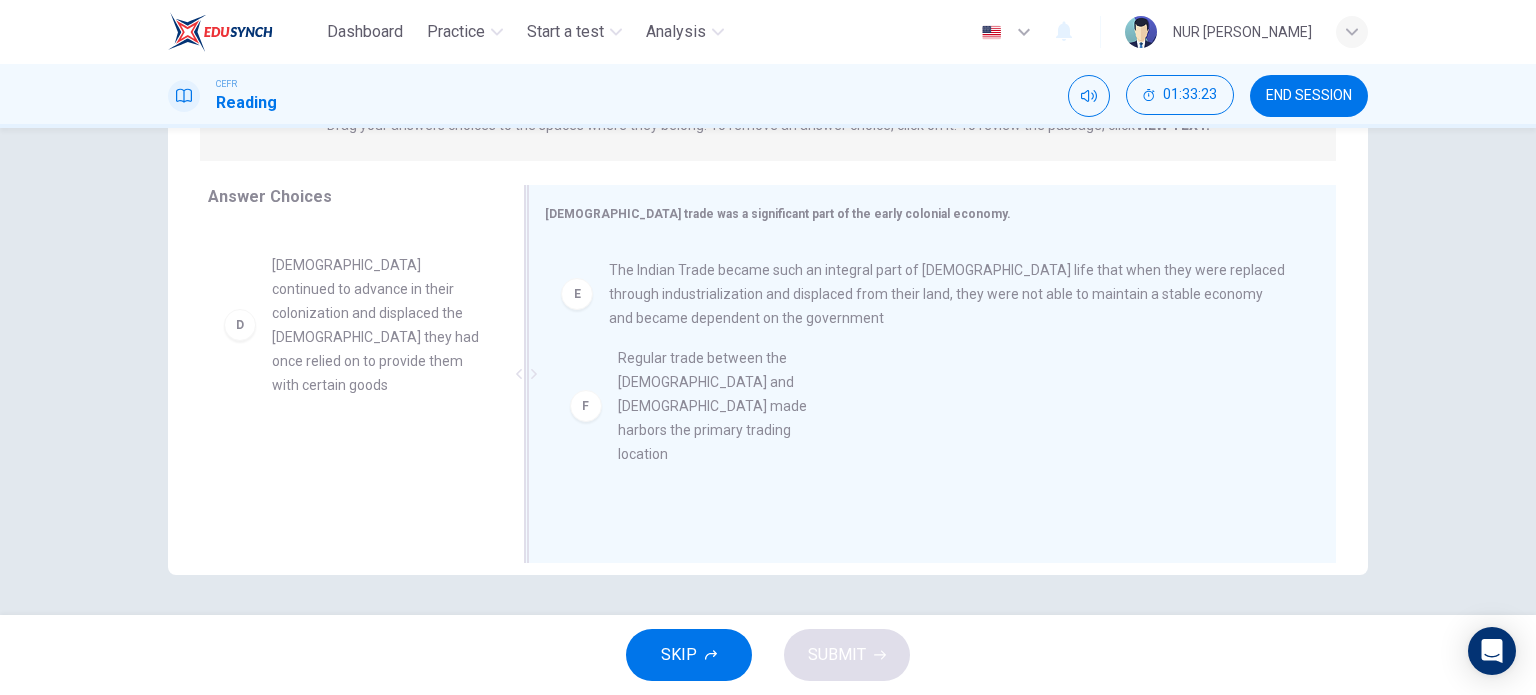 drag, startPoint x: 380, startPoint y: 486, endPoint x: 740, endPoint y: 412, distance: 367.52686 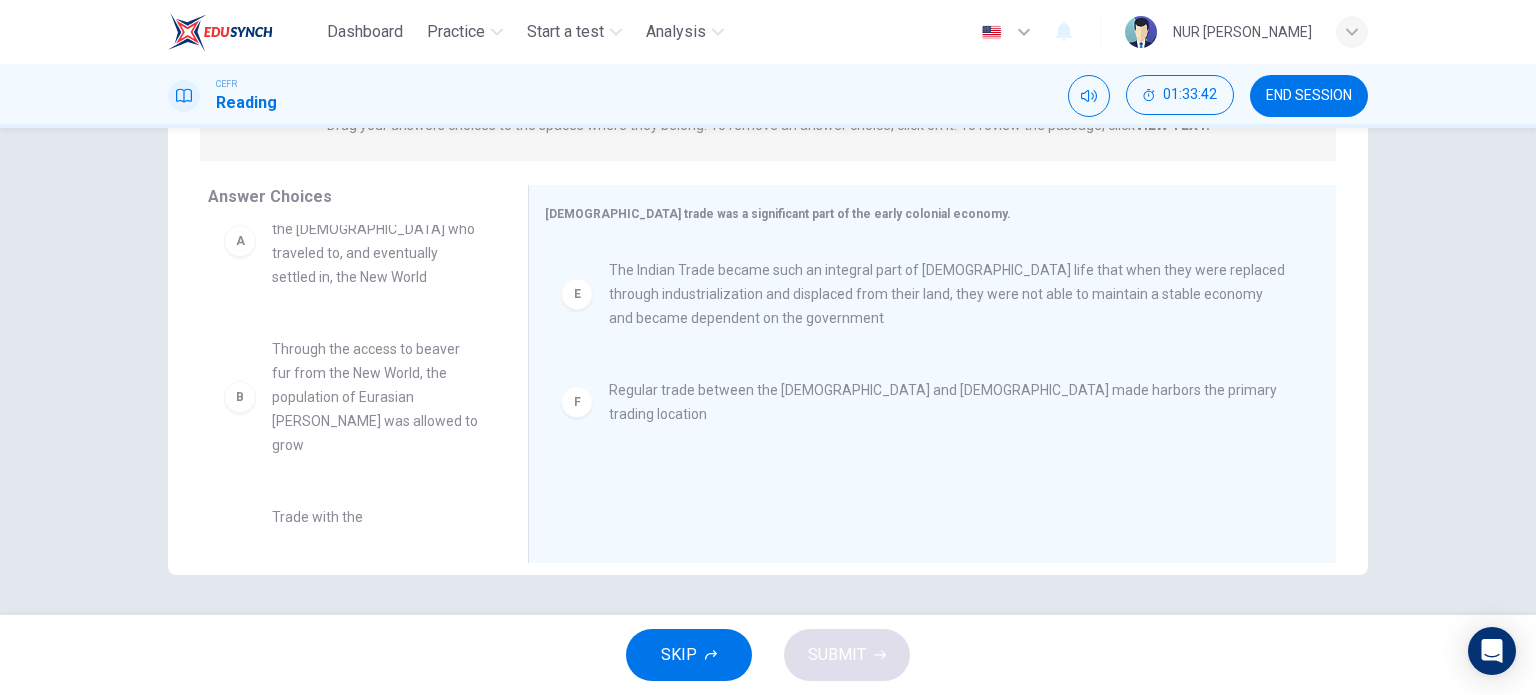 scroll, scrollTop: 0, scrollLeft: 0, axis: both 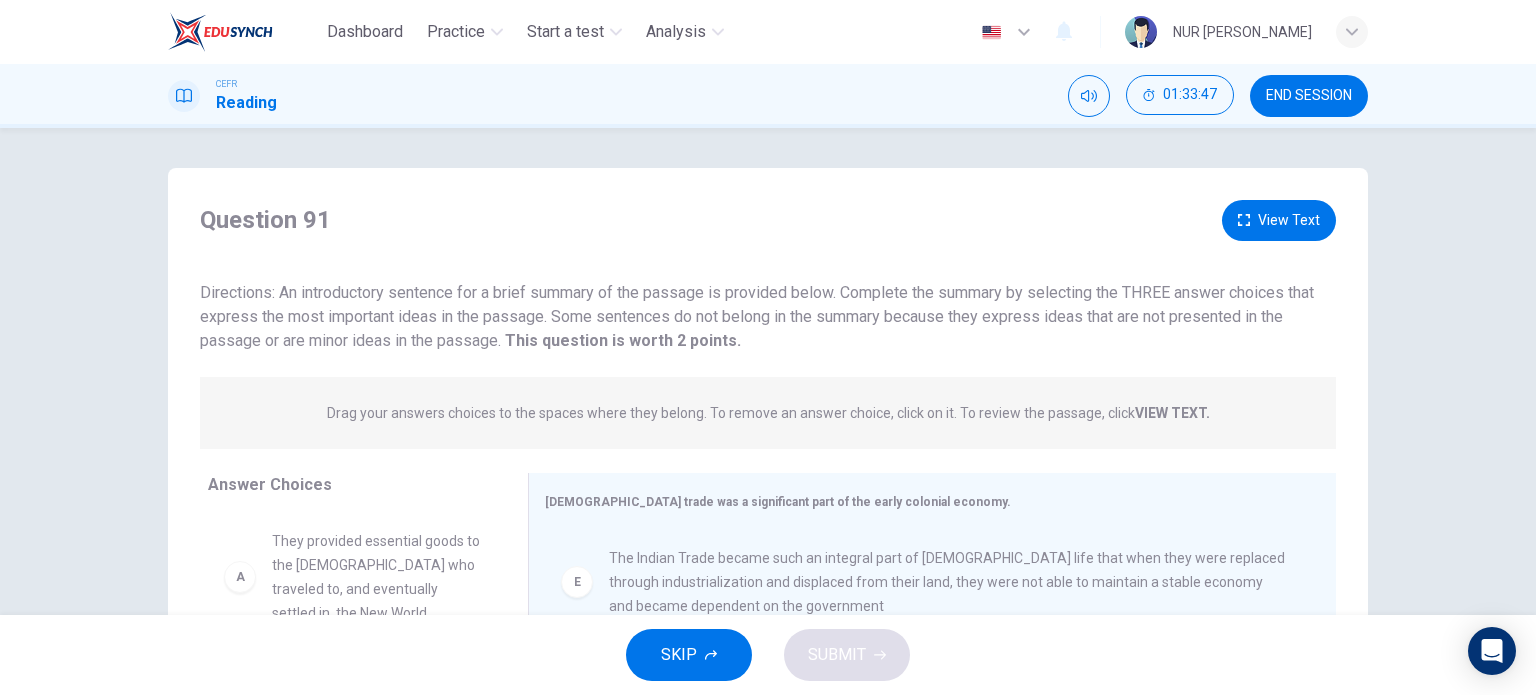 click on "View Text" at bounding box center (1279, 220) 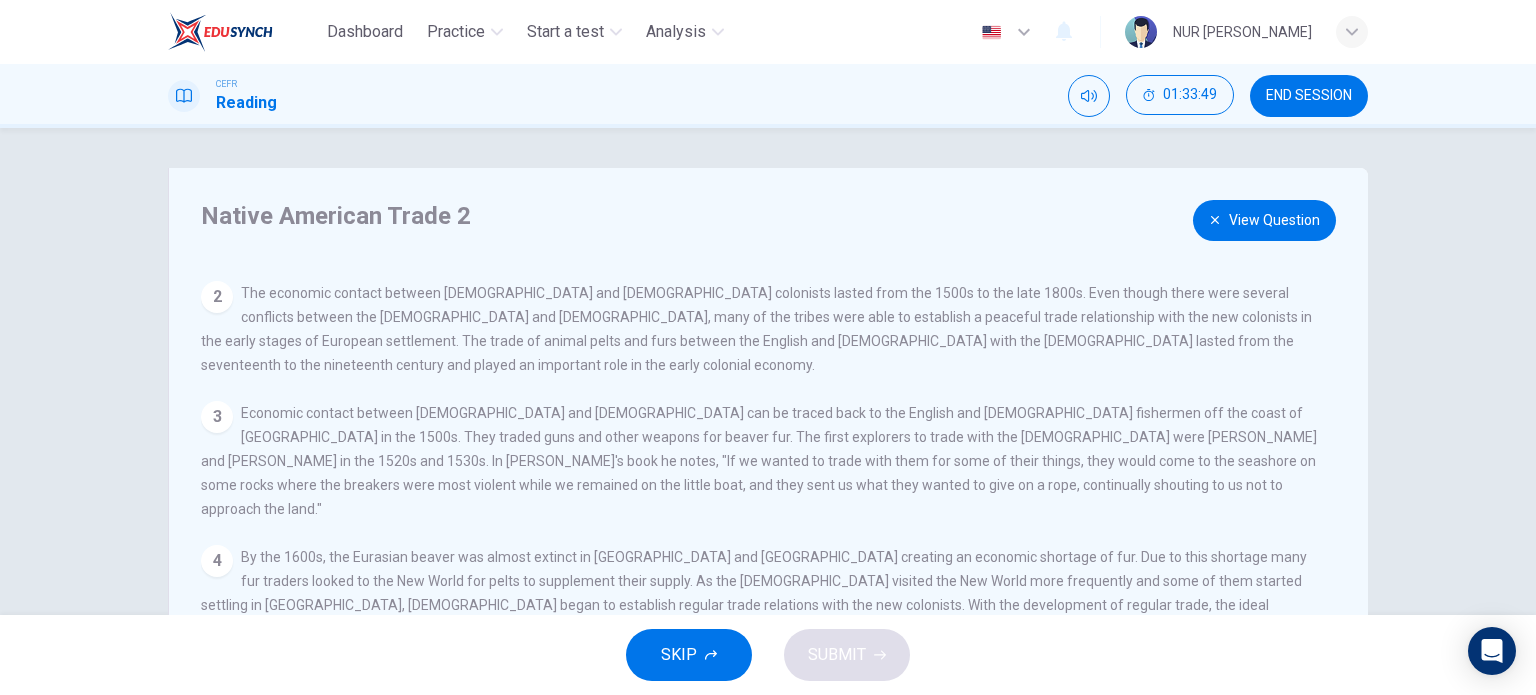 scroll, scrollTop: 139, scrollLeft: 0, axis: vertical 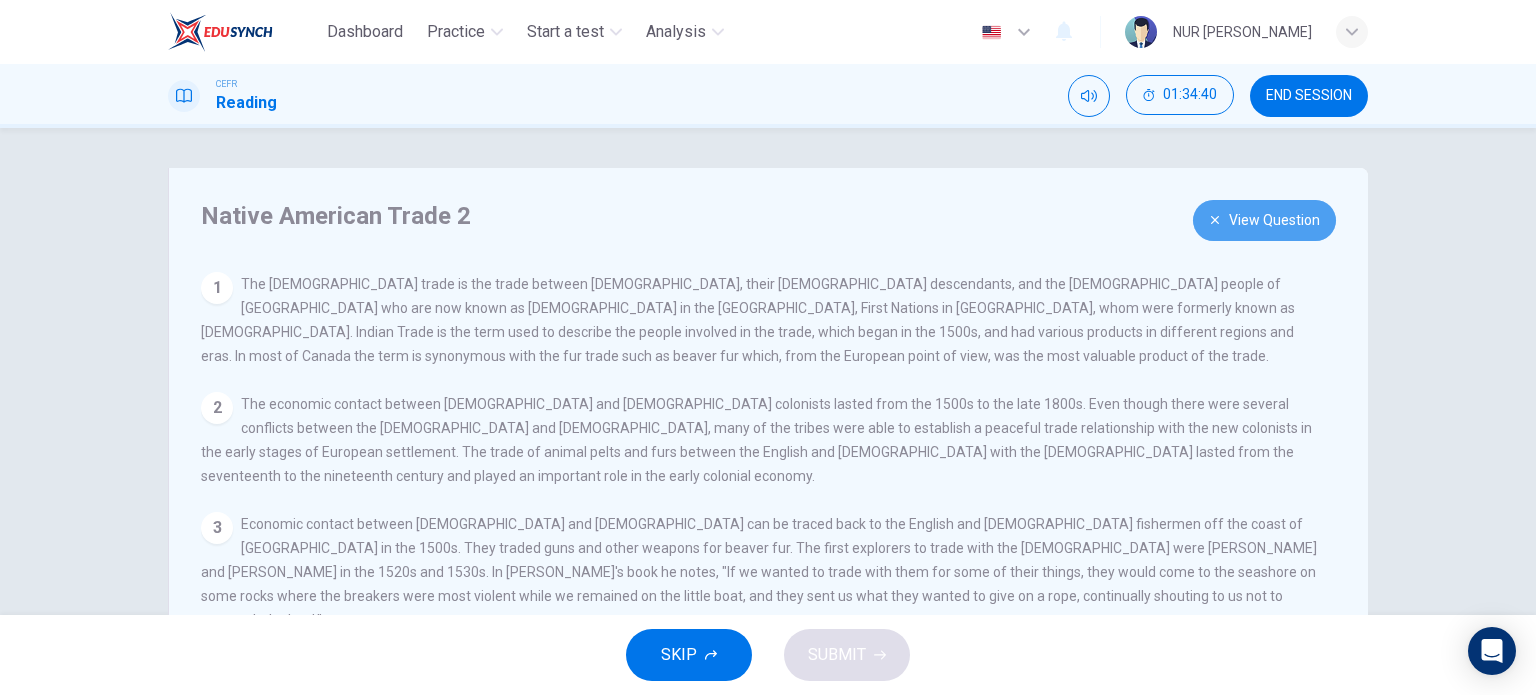 click on "View Question" at bounding box center (1264, 220) 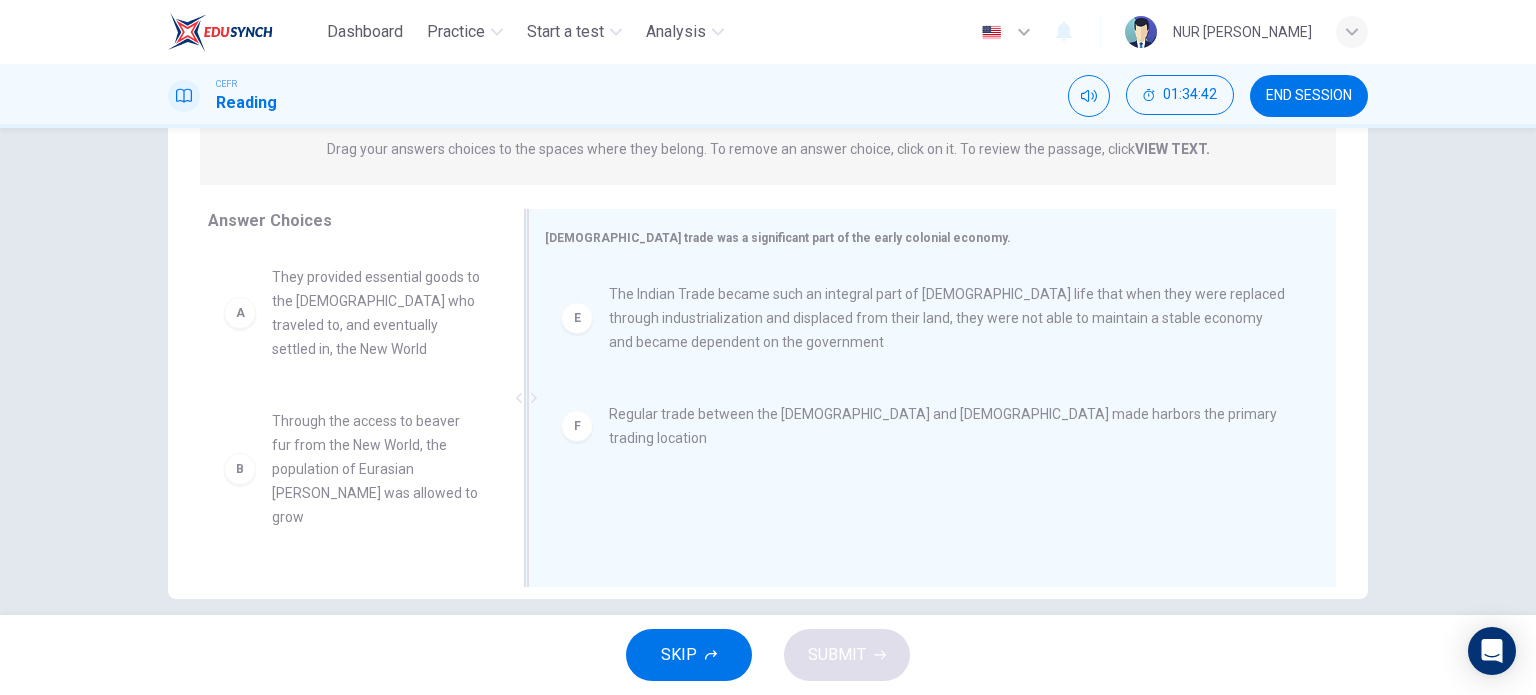 scroll, scrollTop: 288, scrollLeft: 0, axis: vertical 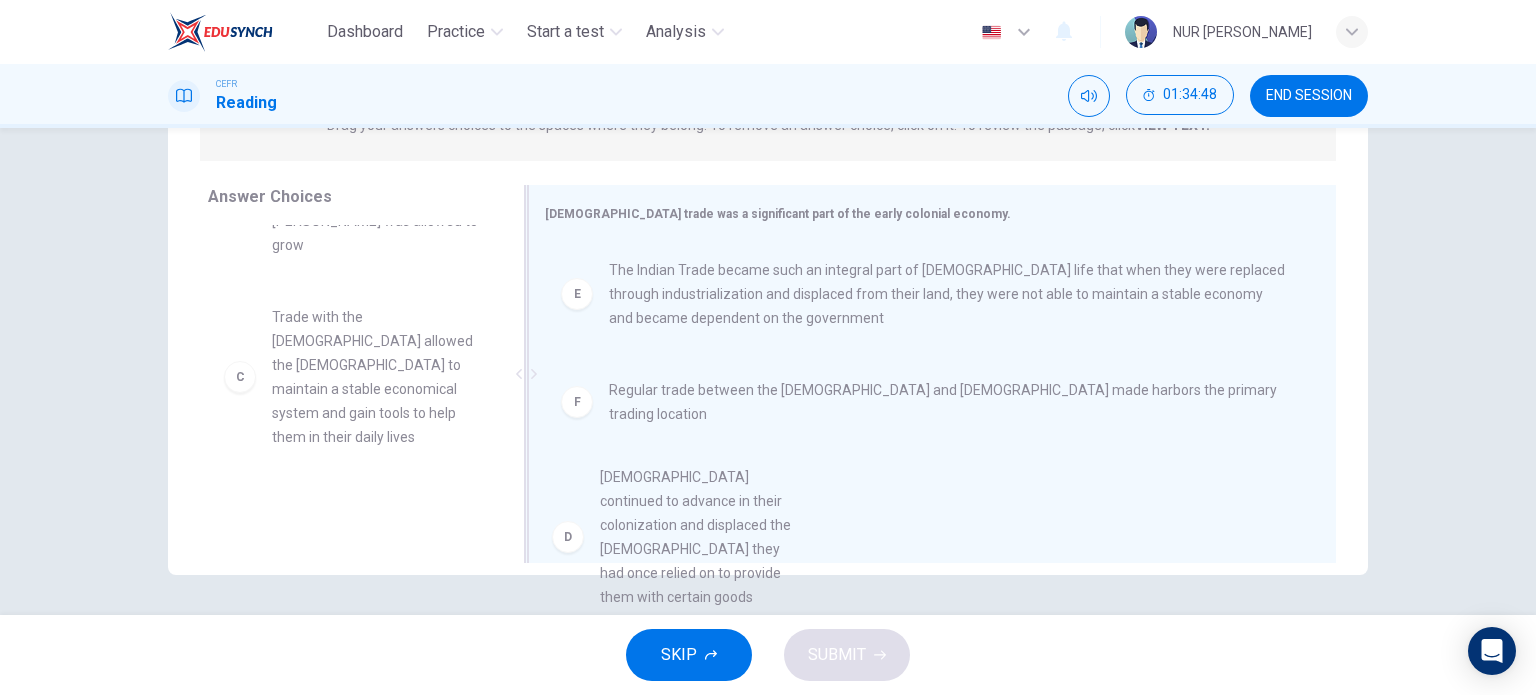 drag, startPoint x: 398, startPoint y: 487, endPoint x: 776, endPoint y: 432, distance: 381.98038 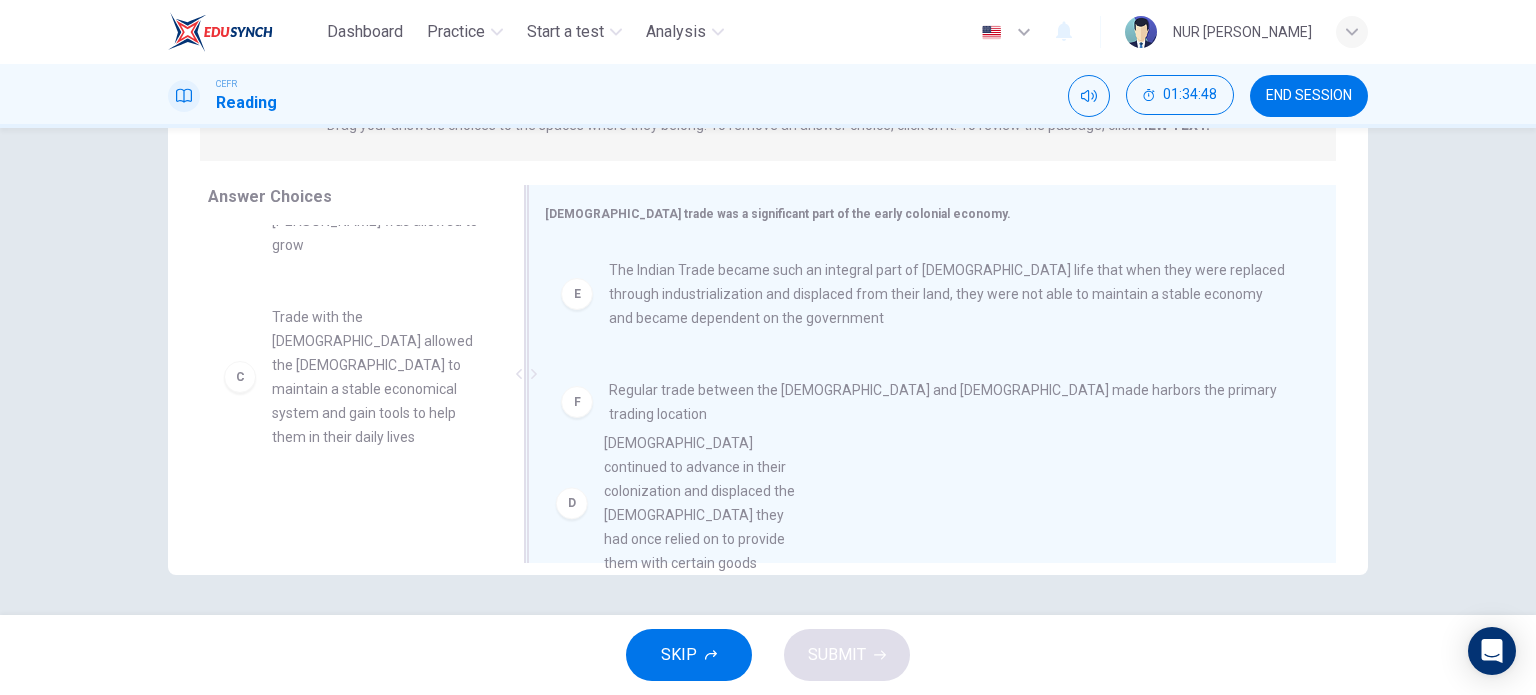 scroll, scrollTop: 11, scrollLeft: 0, axis: vertical 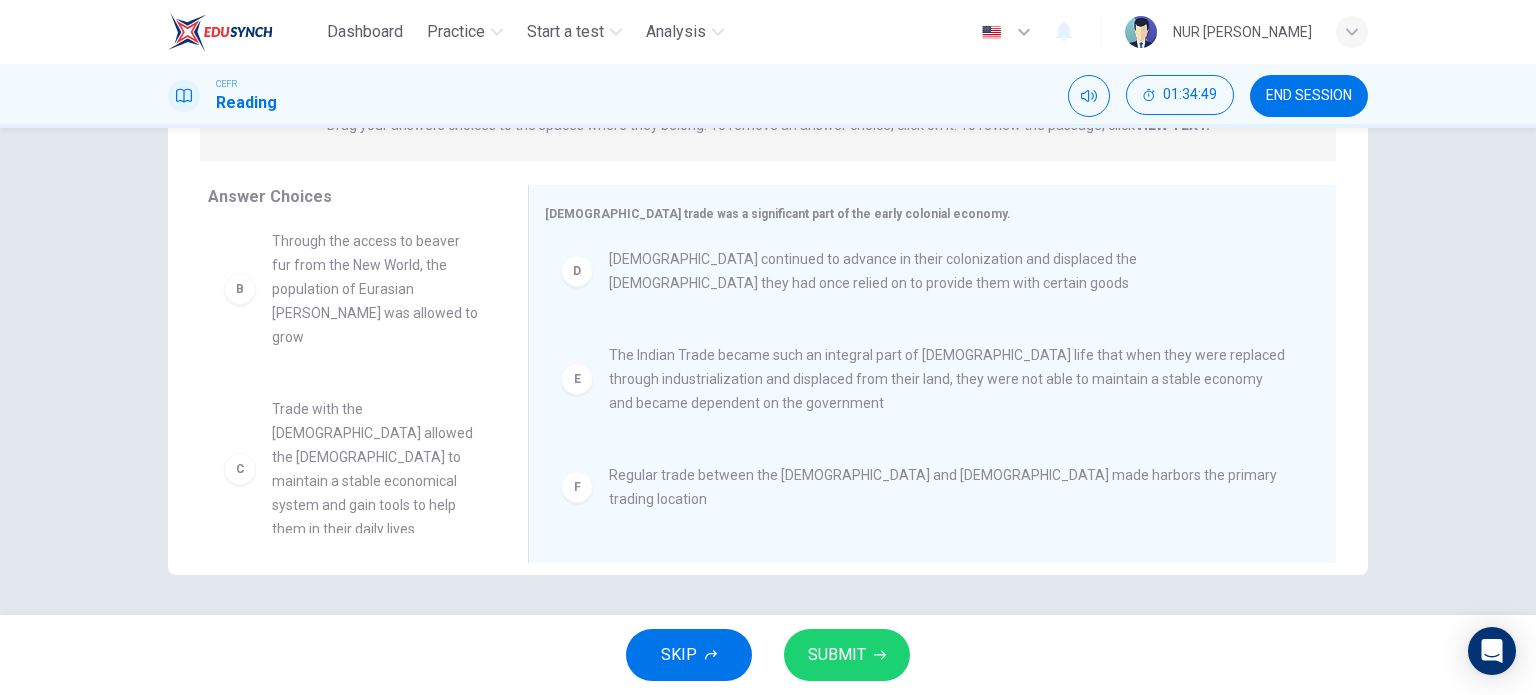 click 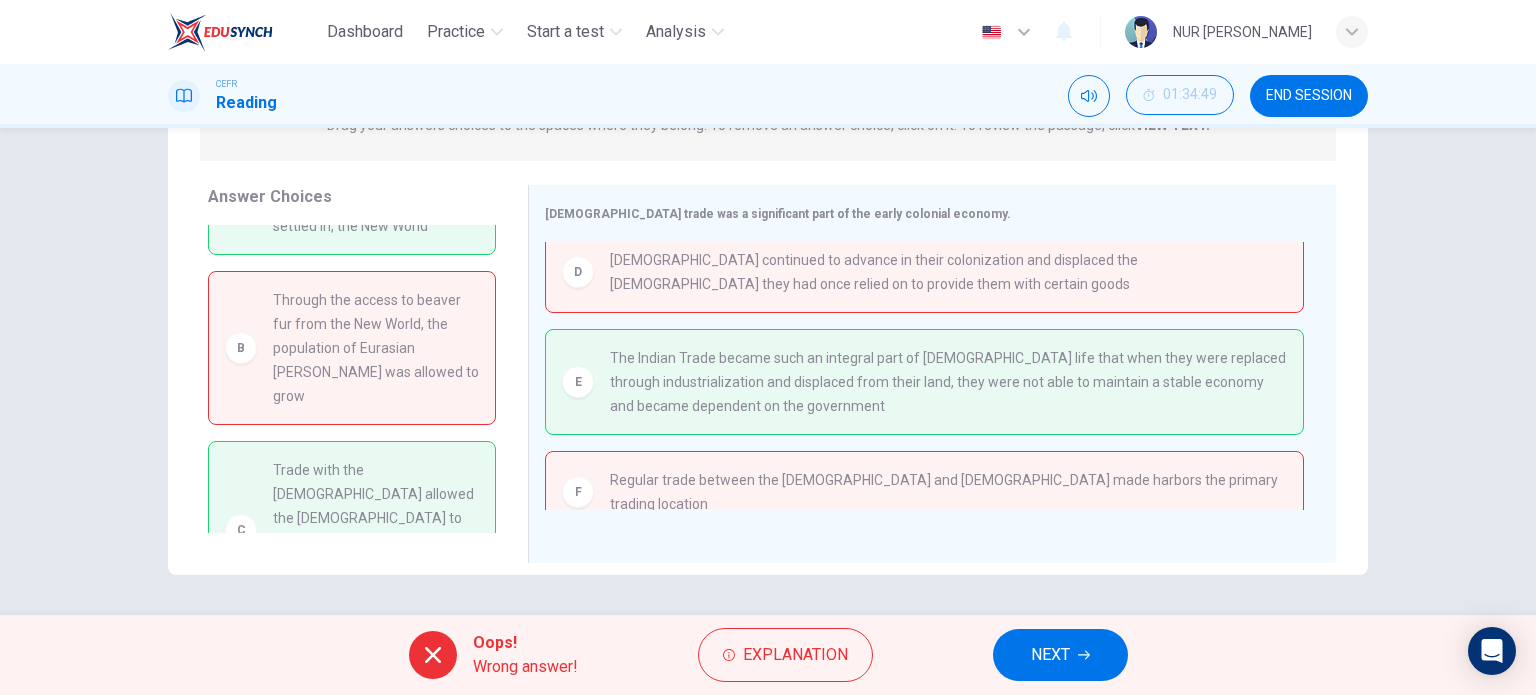 scroll, scrollTop: 0, scrollLeft: 0, axis: both 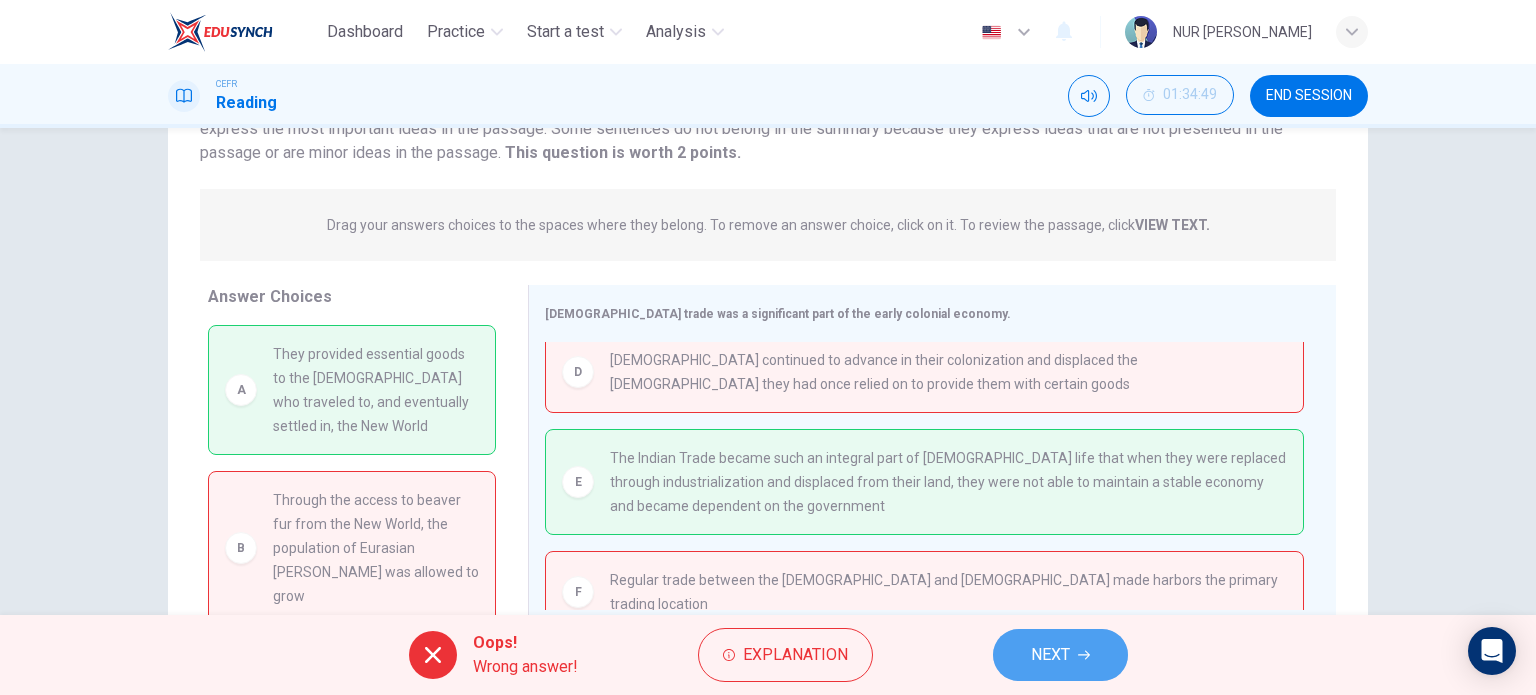 click on "NEXT" at bounding box center [1060, 655] 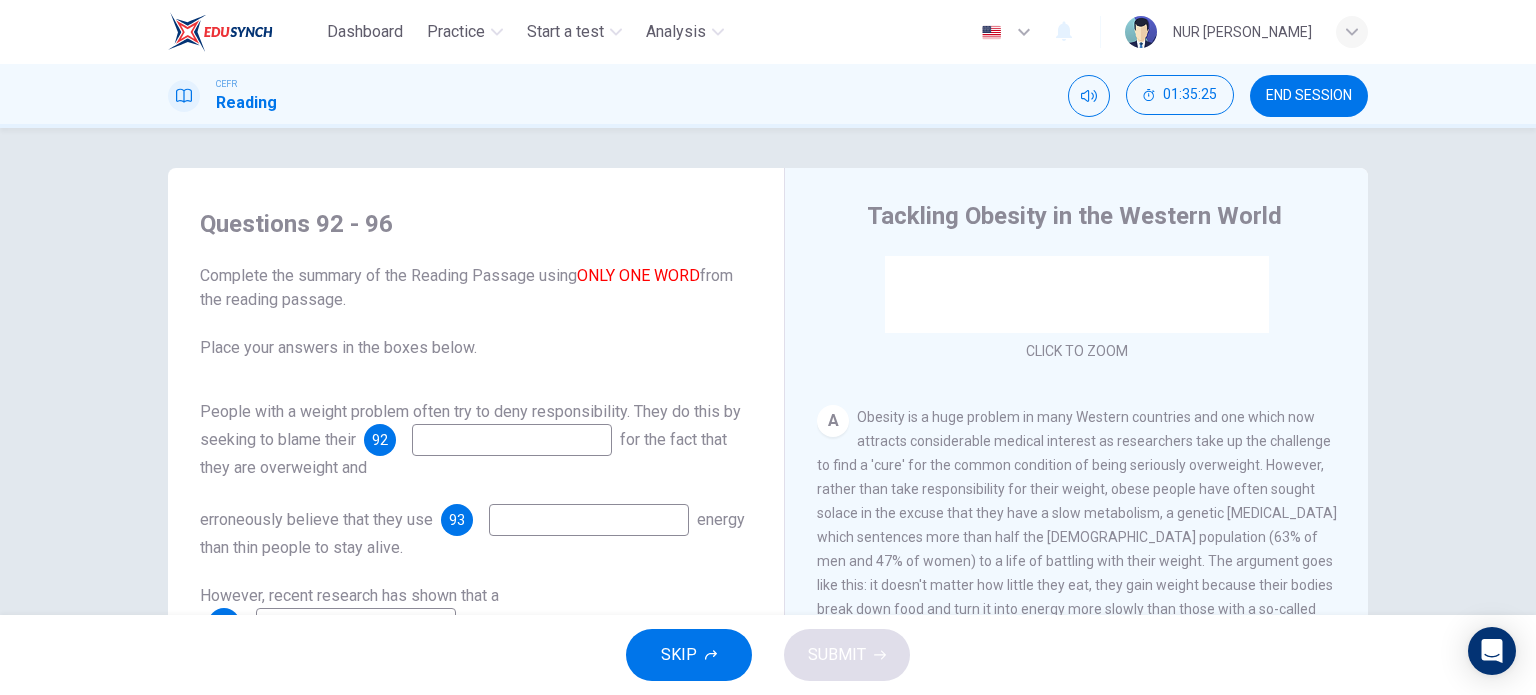 scroll, scrollTop: 300, scrollLeft: 0, axis: vertical 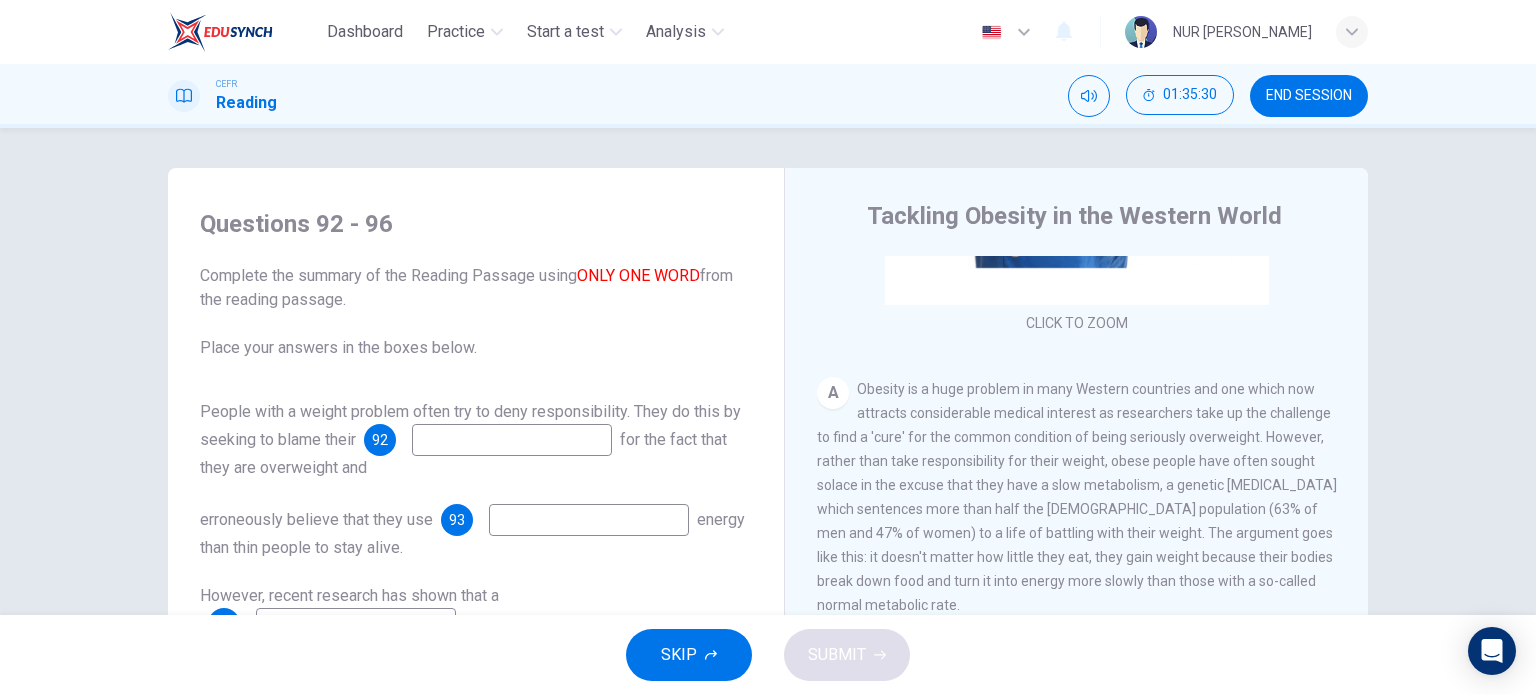 click at bounding box center [512, 440] 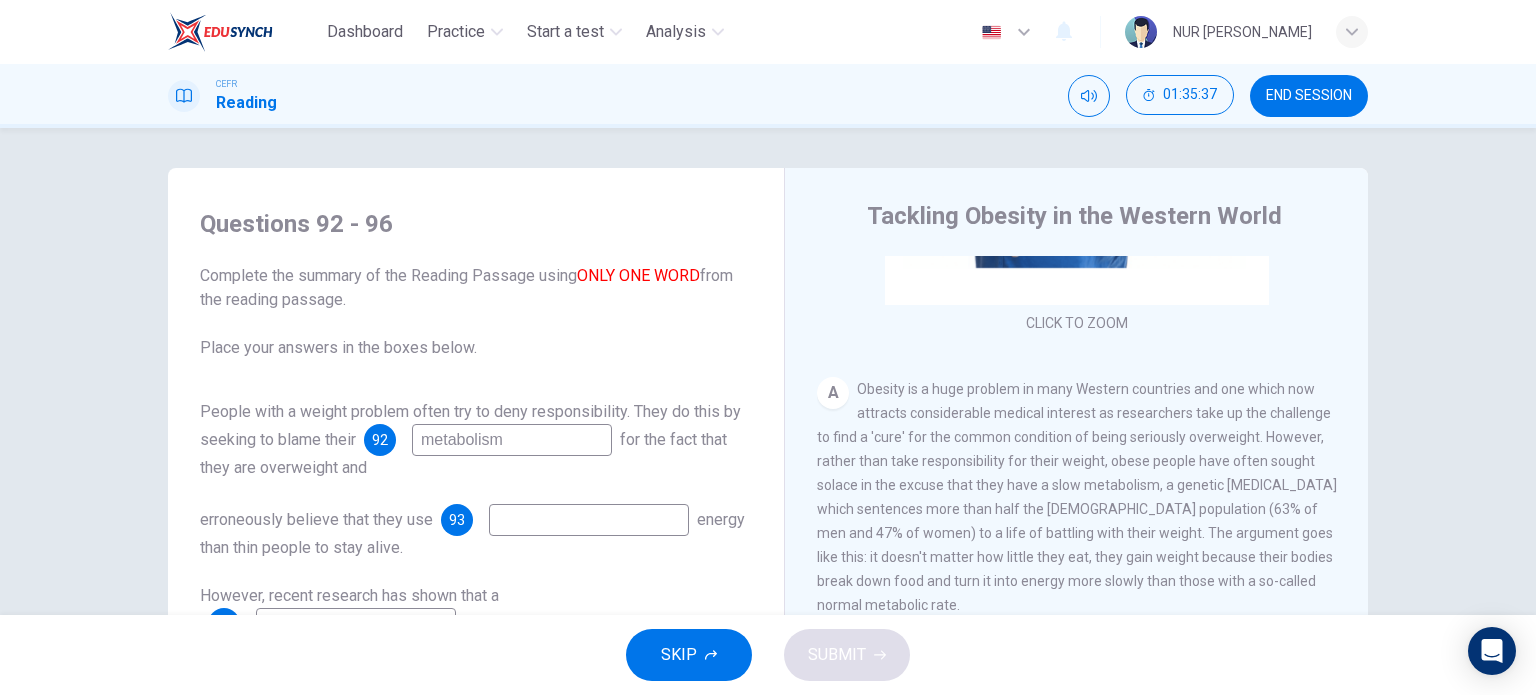 type on "metabolism" 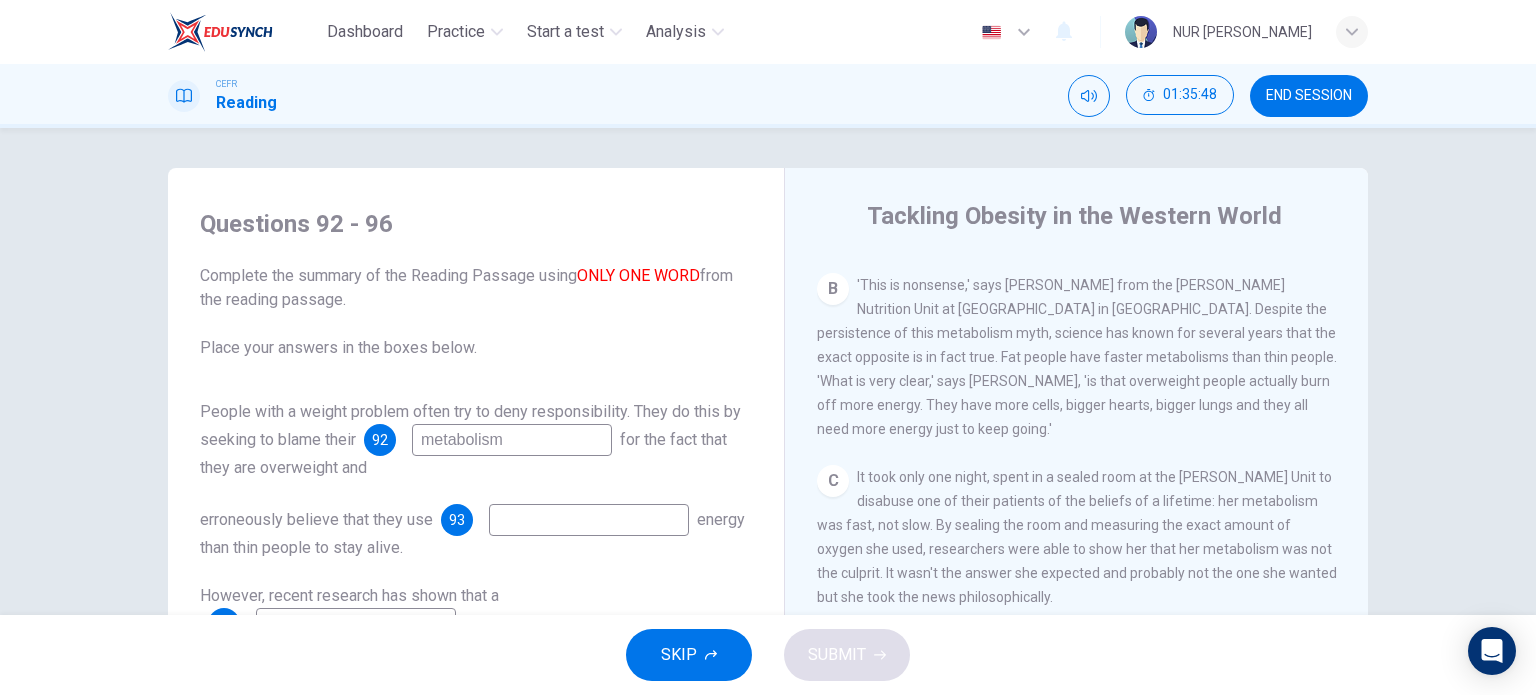 scroll, scrollTop: 700, scrollLeft: 0, axis: vertical 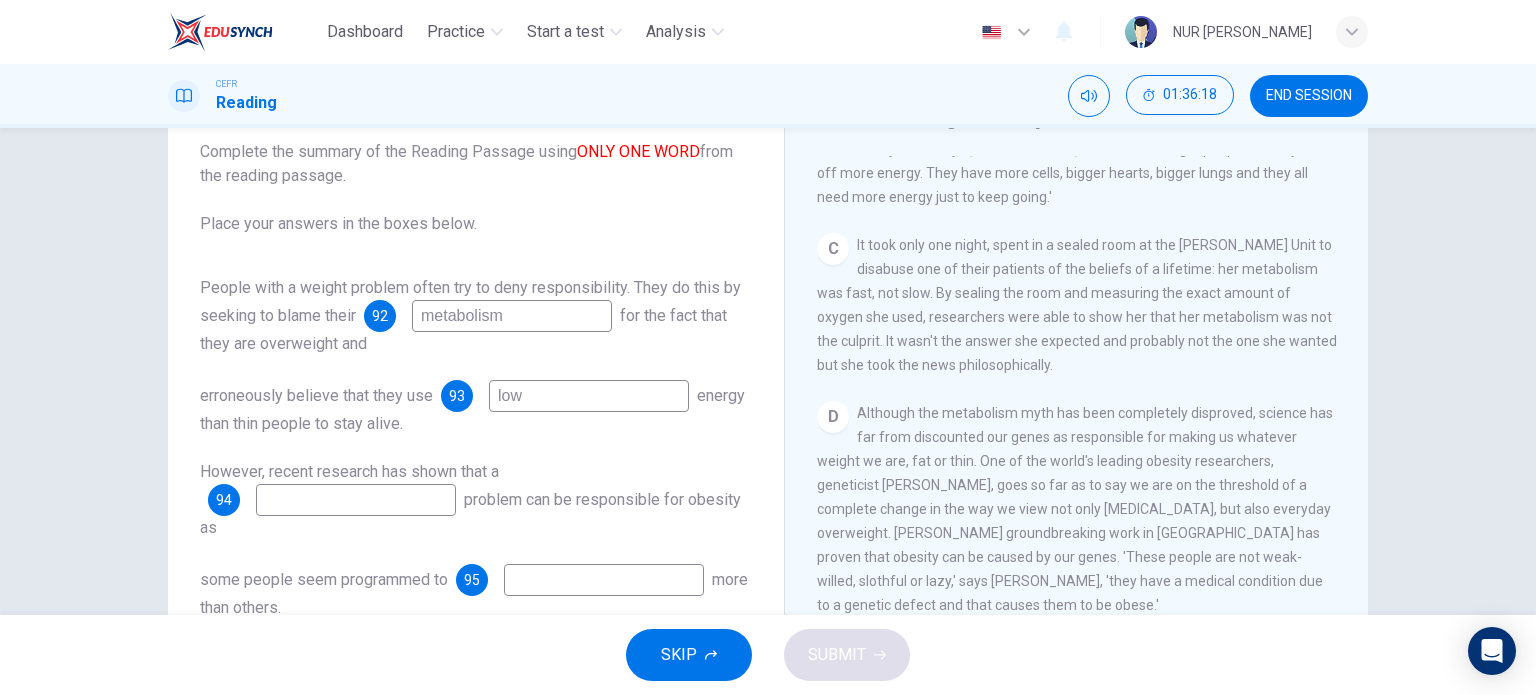 type on "low" 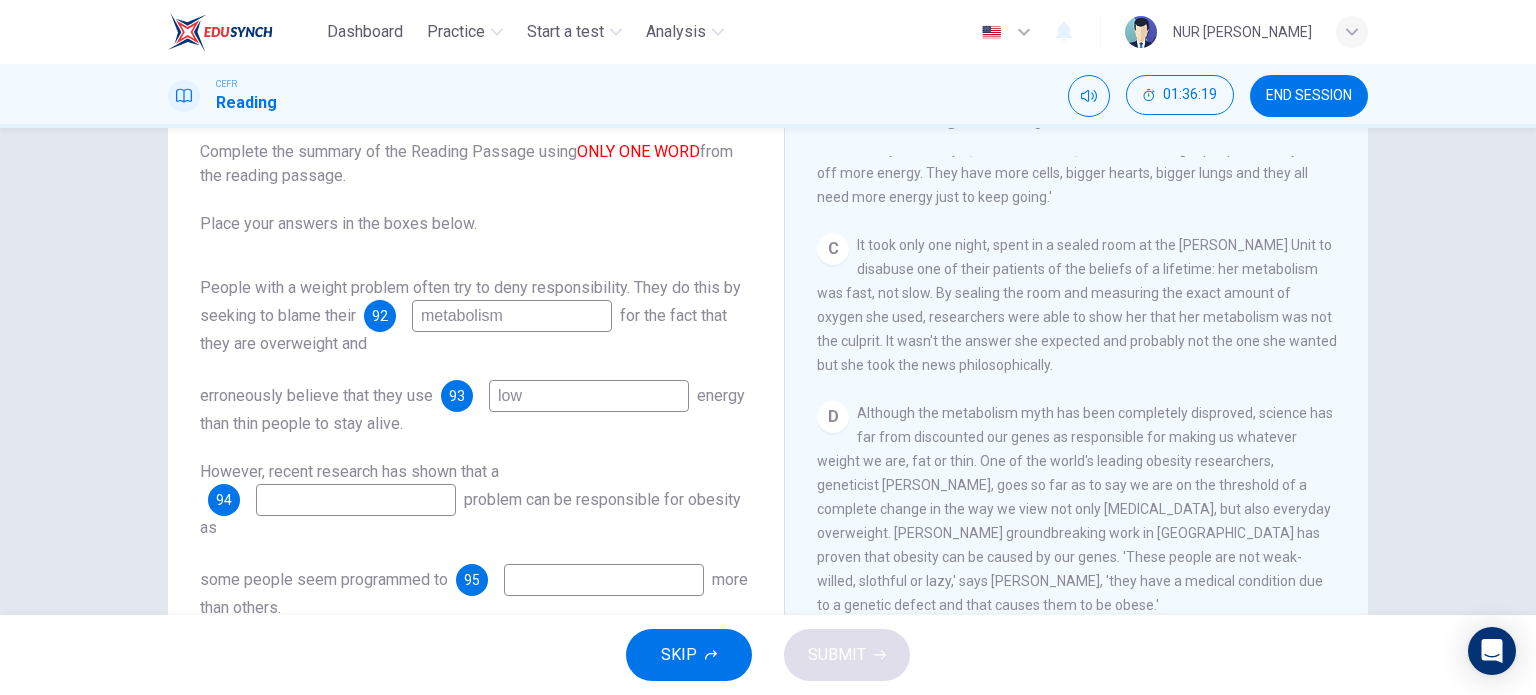click at bounding box center (356, 500) 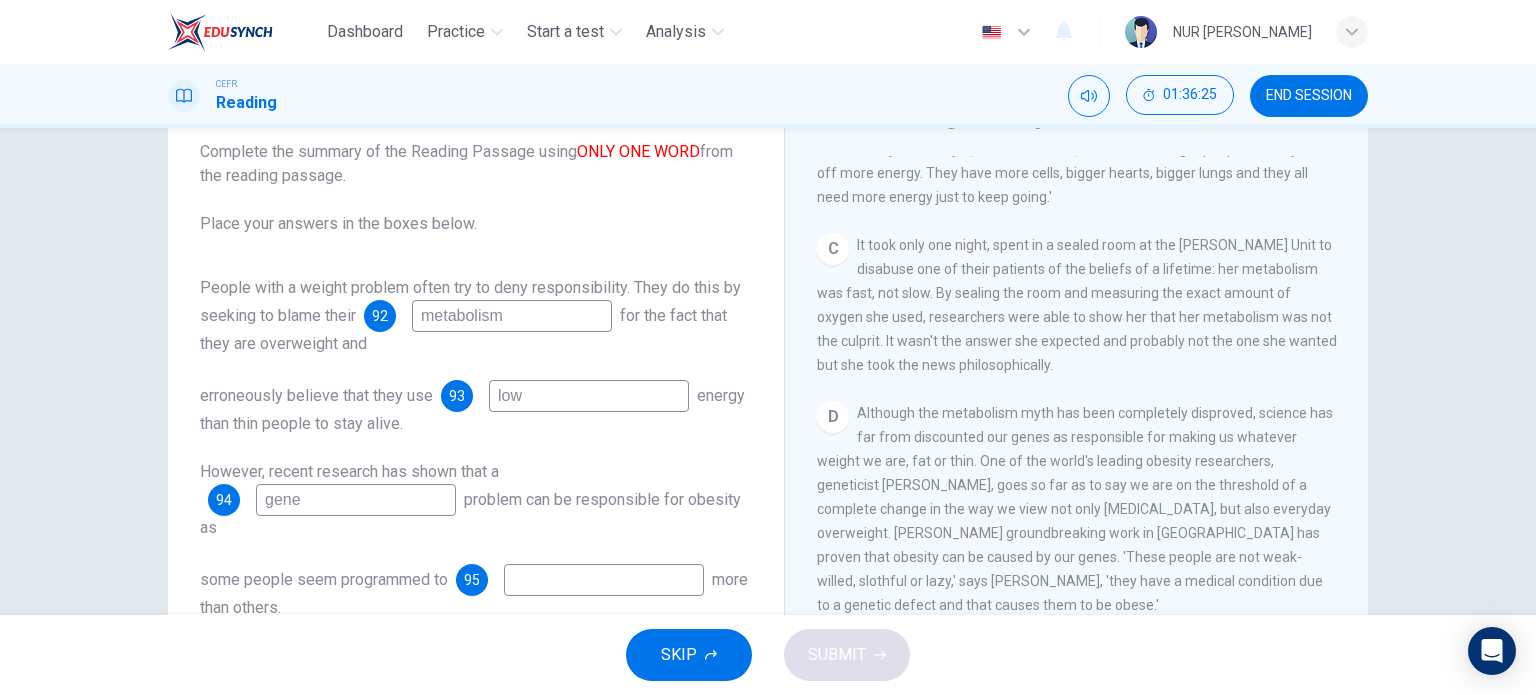 scroll, scrollTop: 900, scrollLeft: 0, axis: vertical 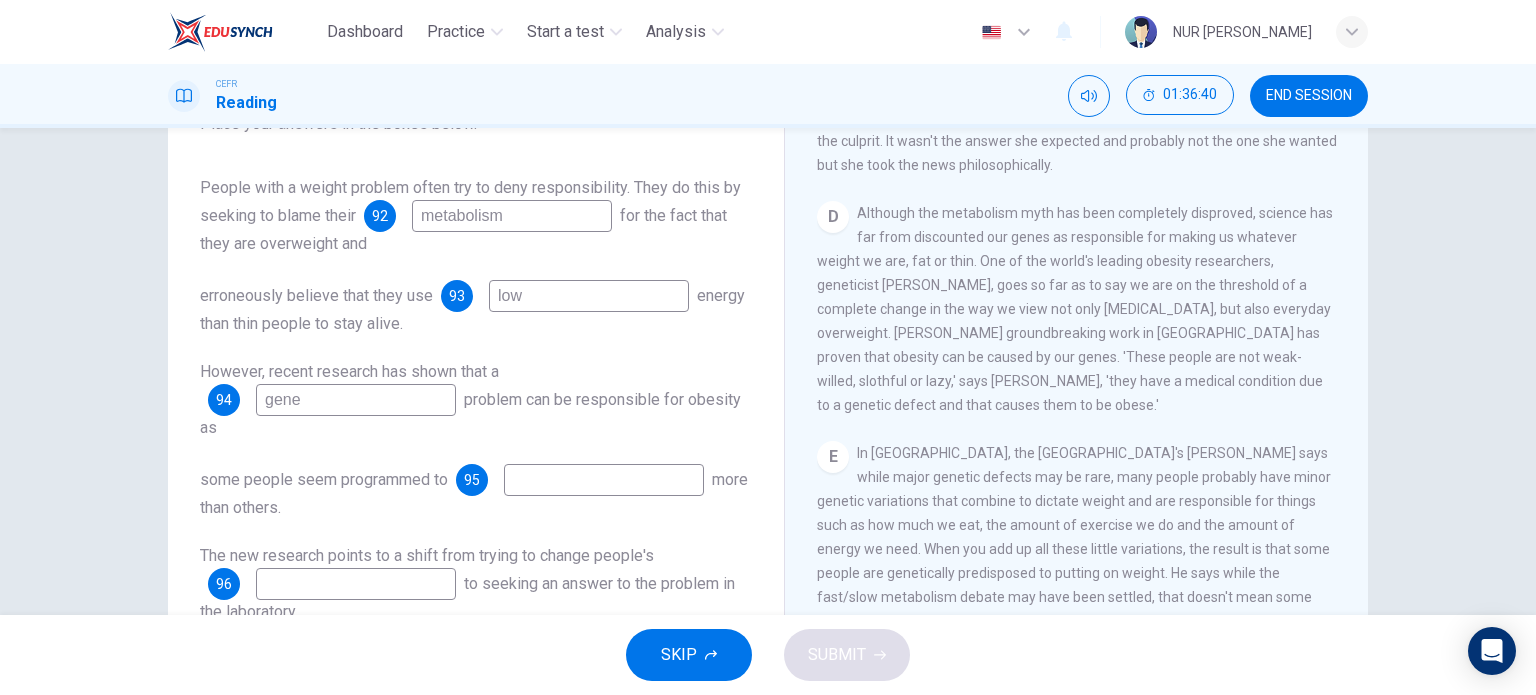 type on "gene" 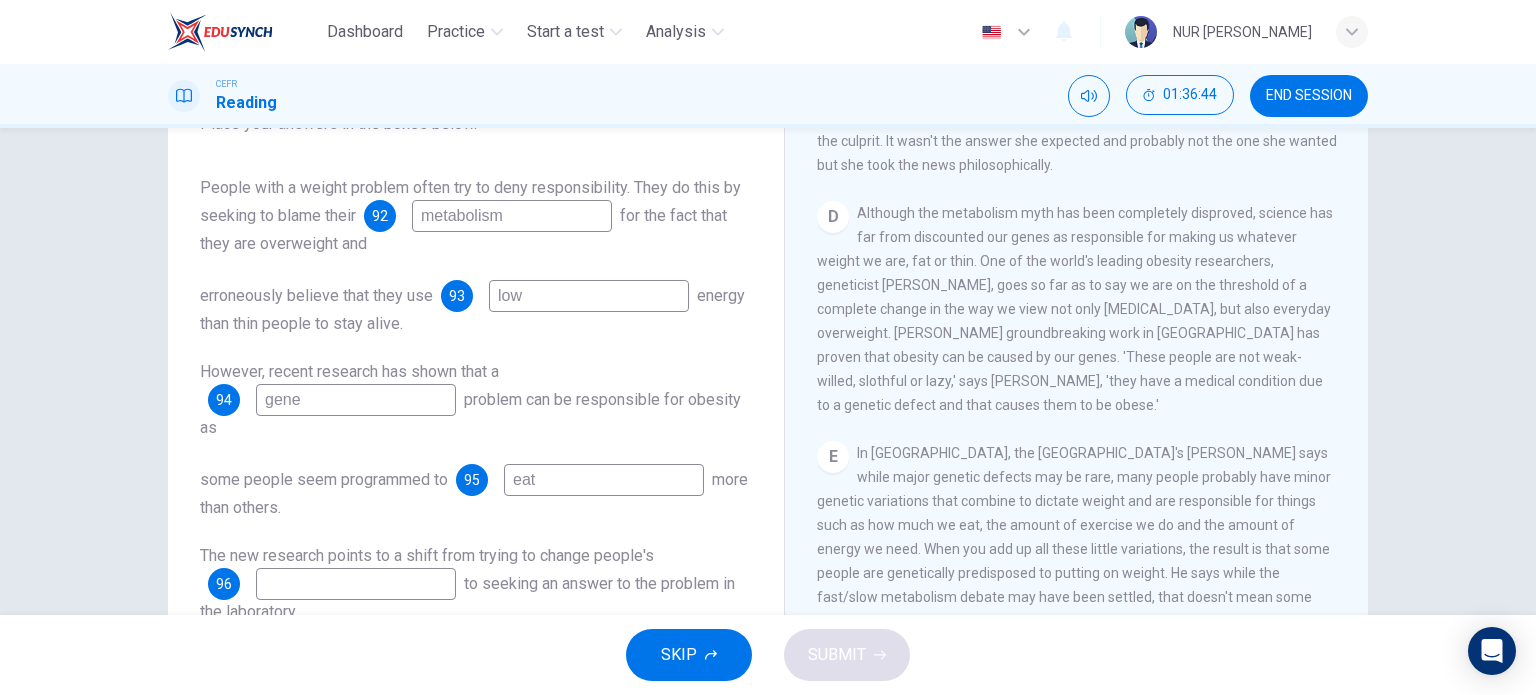 scroll, scrollTop: 288, scrollLeft: 0, axis: vertical 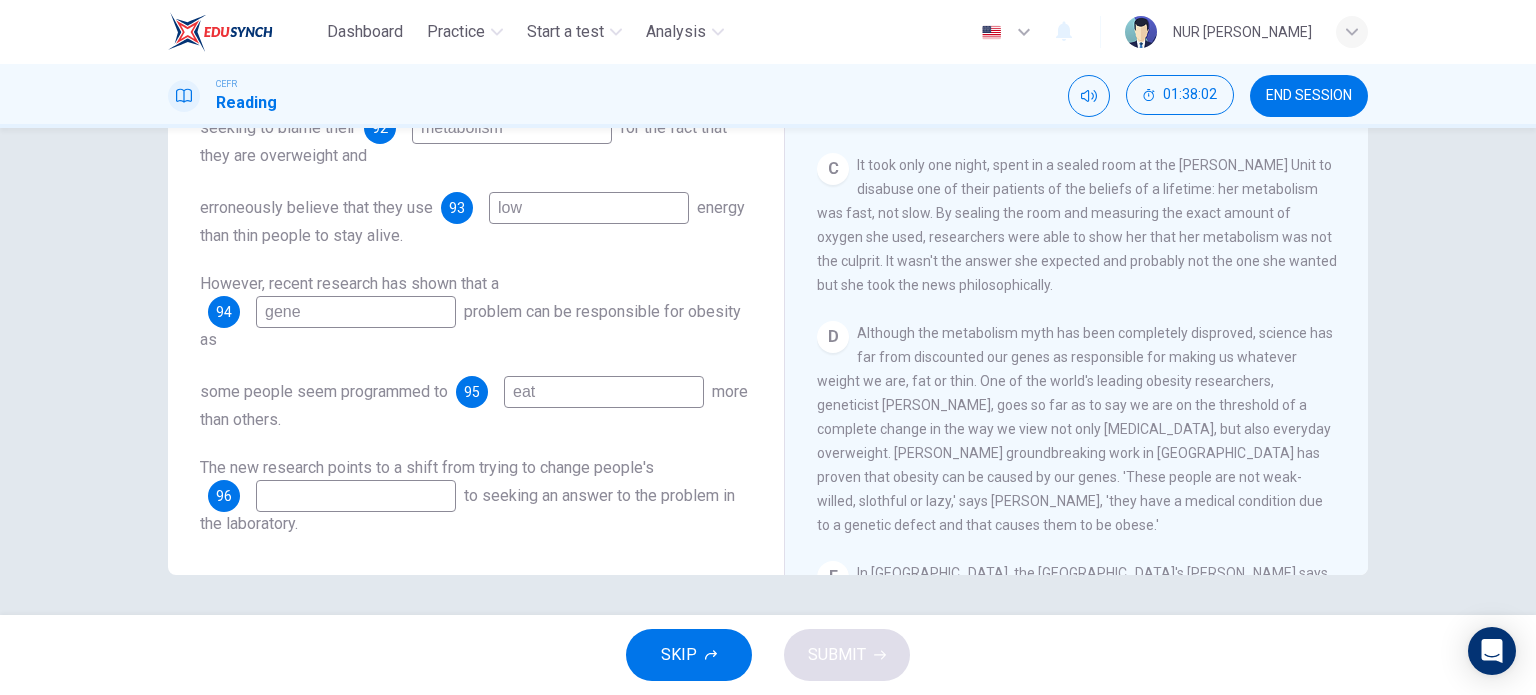type on "eat" 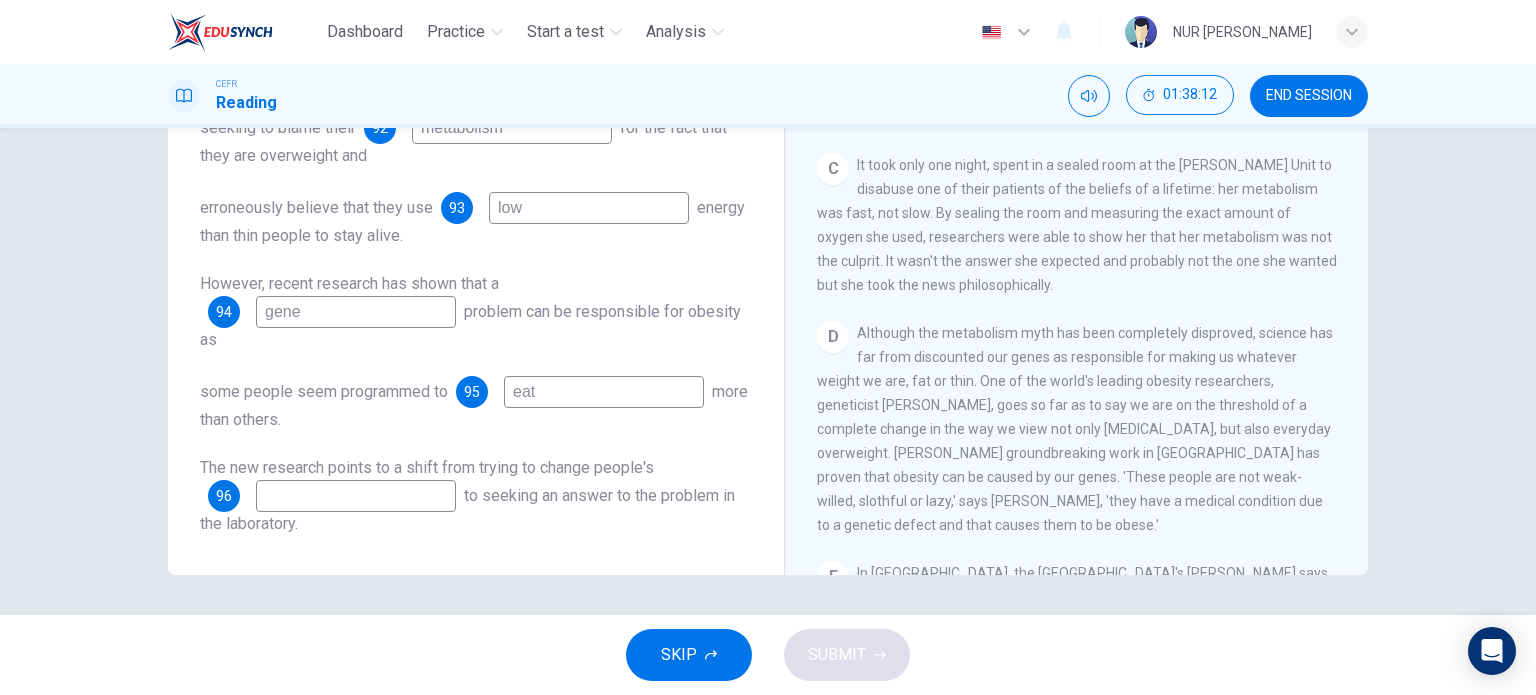 click at bounding box center [356, 496] 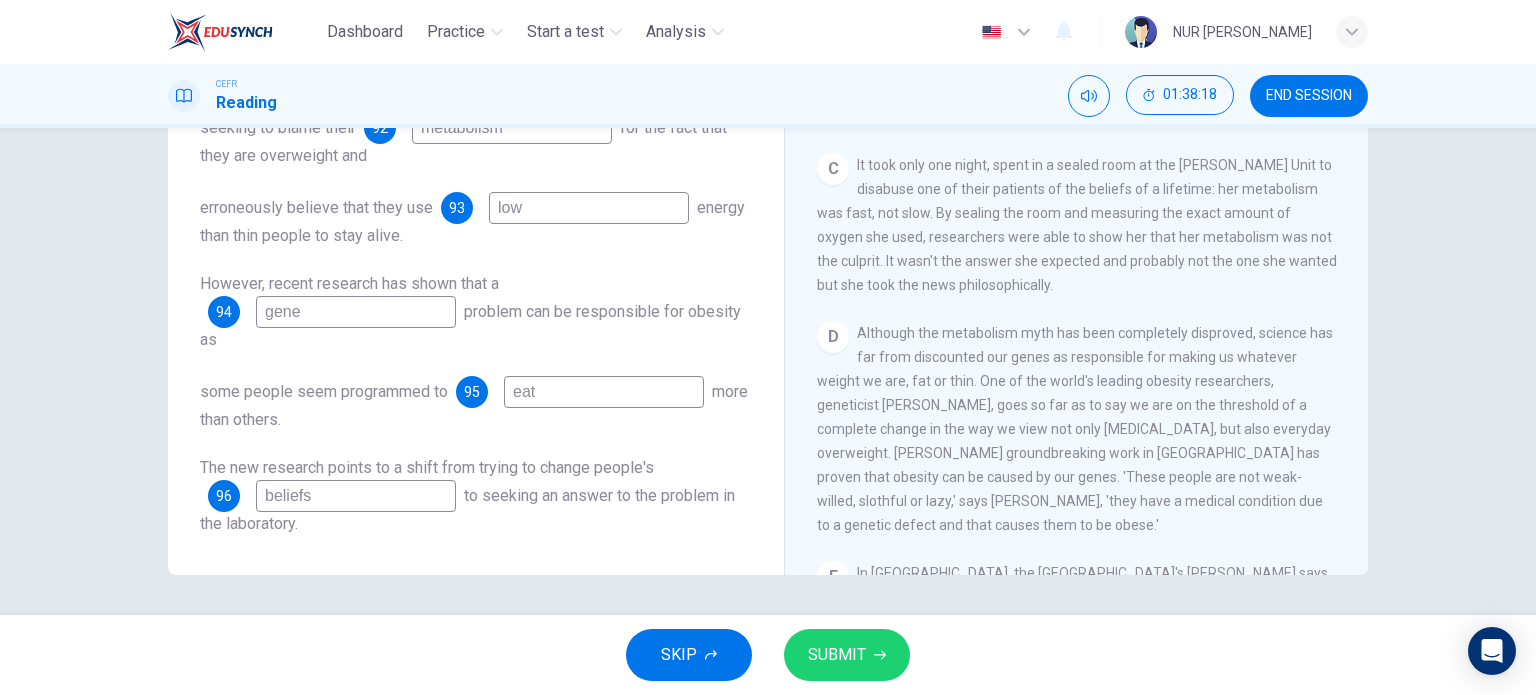 type on "beliefs" 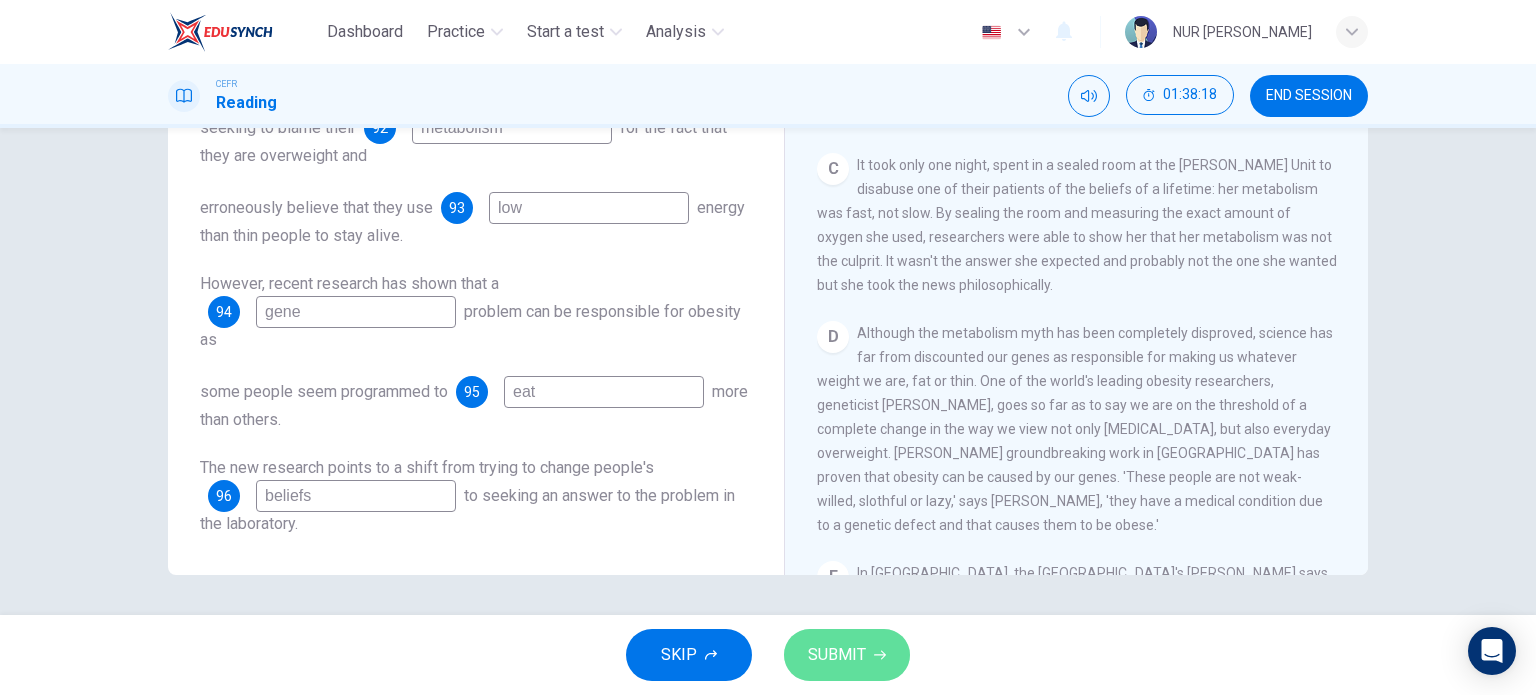 click on "SUBMIT" at bounding box center (847, 655) 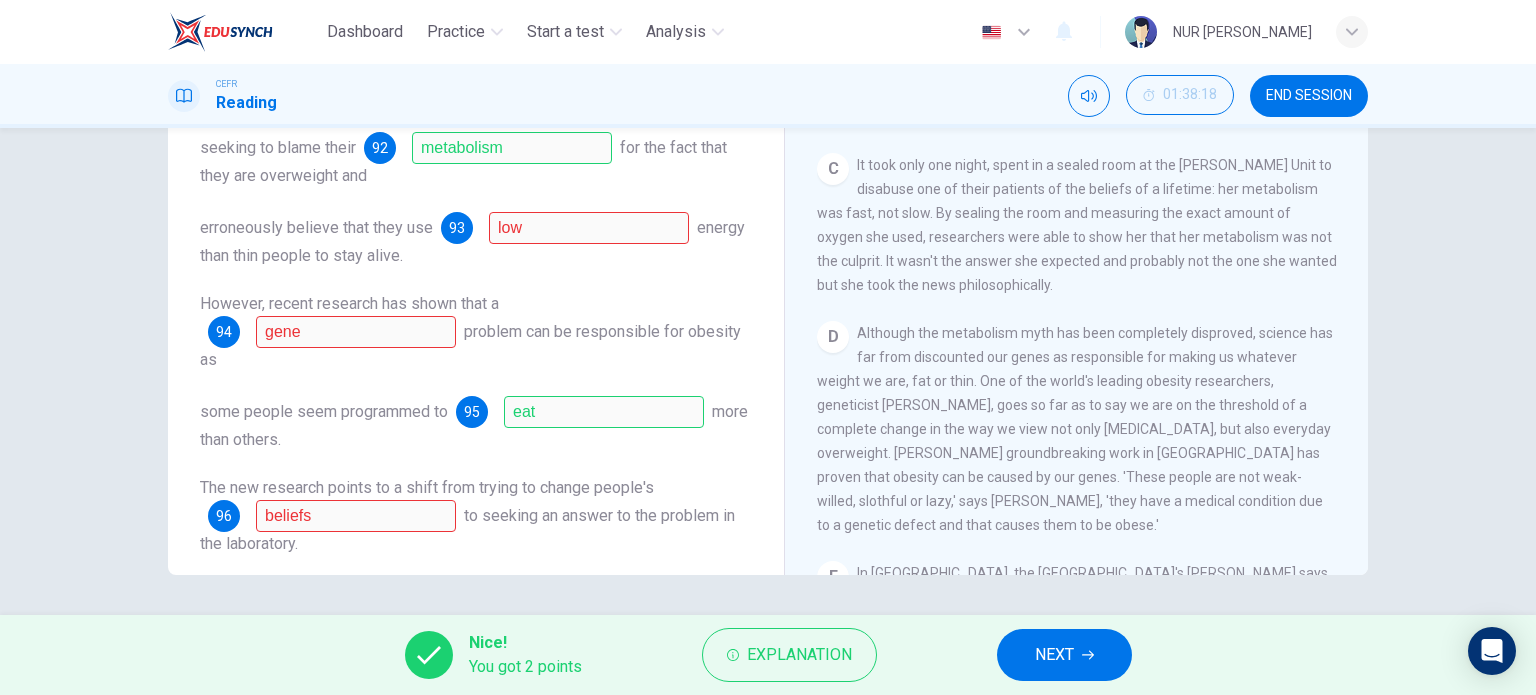 scroll, scrollTop: 0, scrollLeft: 0, axis: both 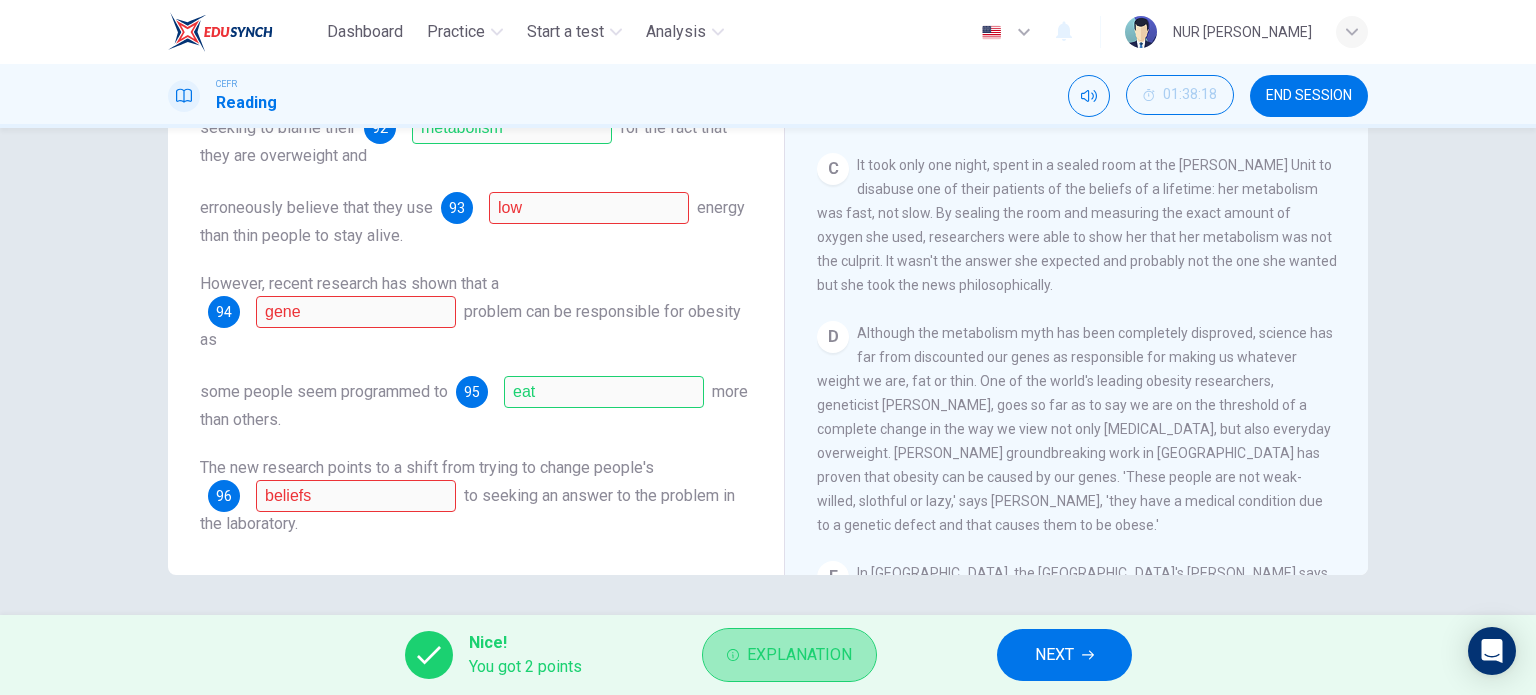 click on "Explanation" at bounding box center [799, 655] 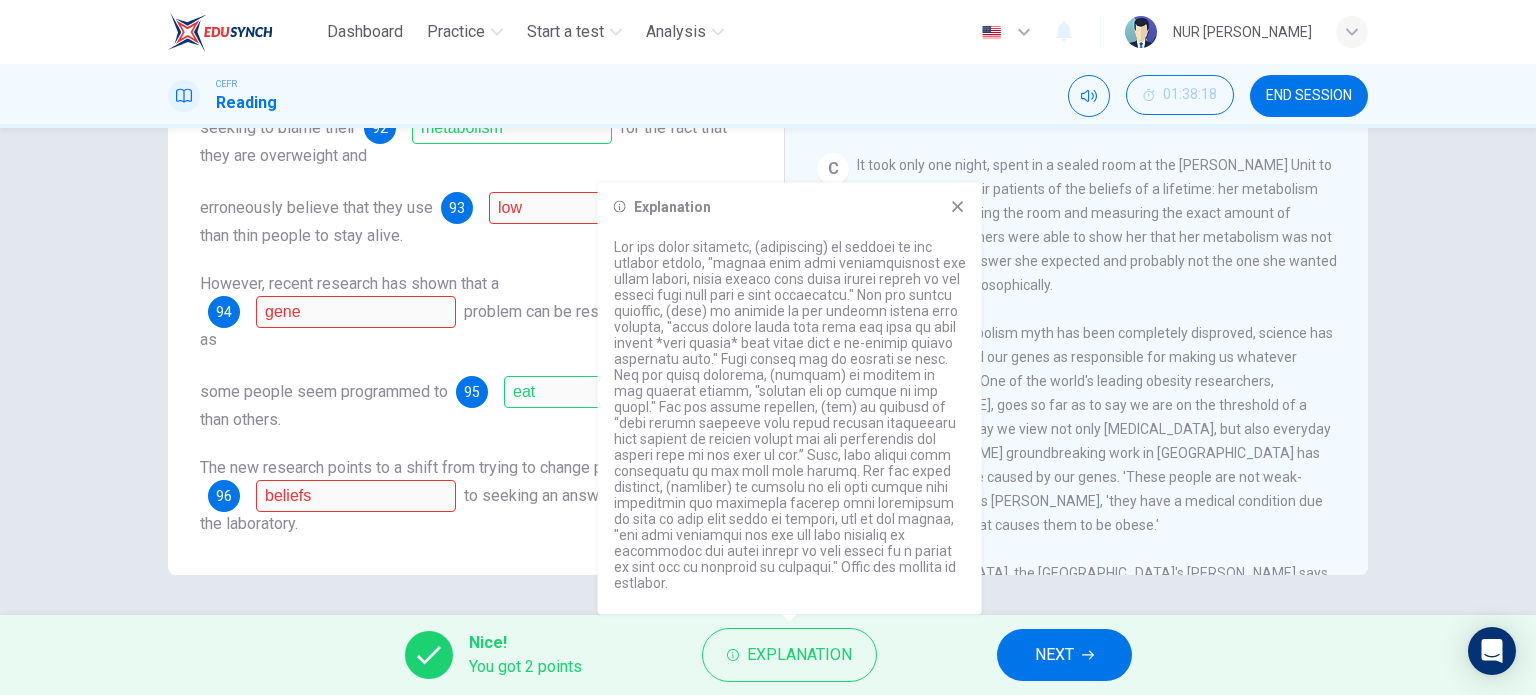 click 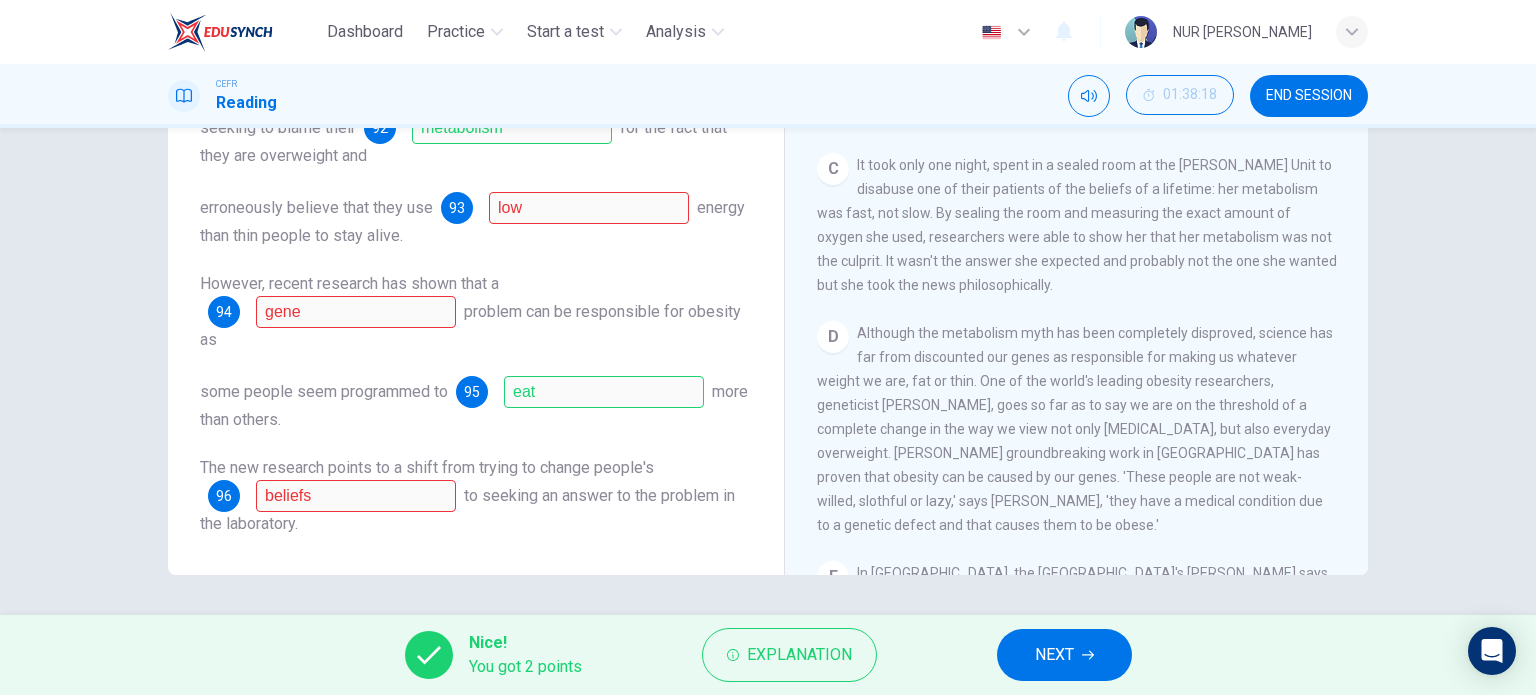 click on "NEXT" at bounding box center (1064, 655) 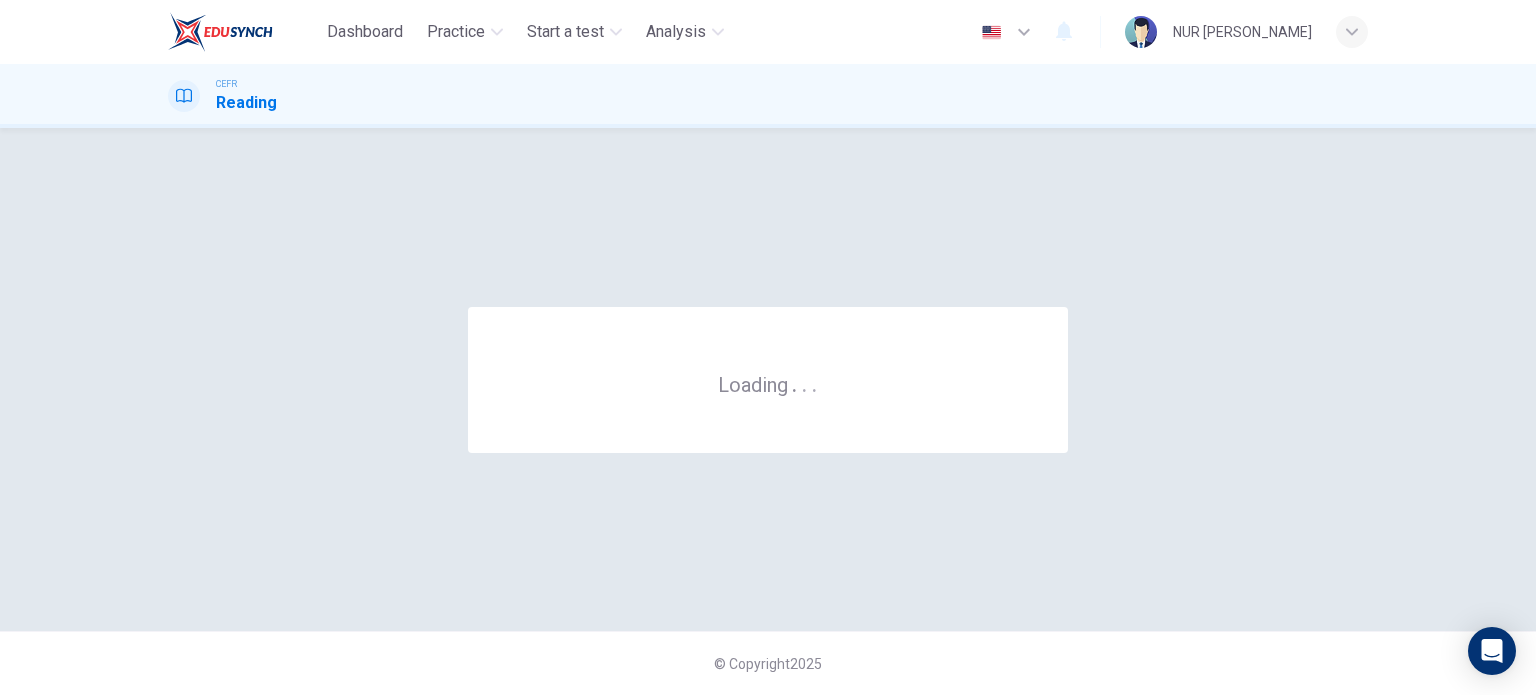 scroll, scrollTop: 0, scrollLeft: 0, axis: both 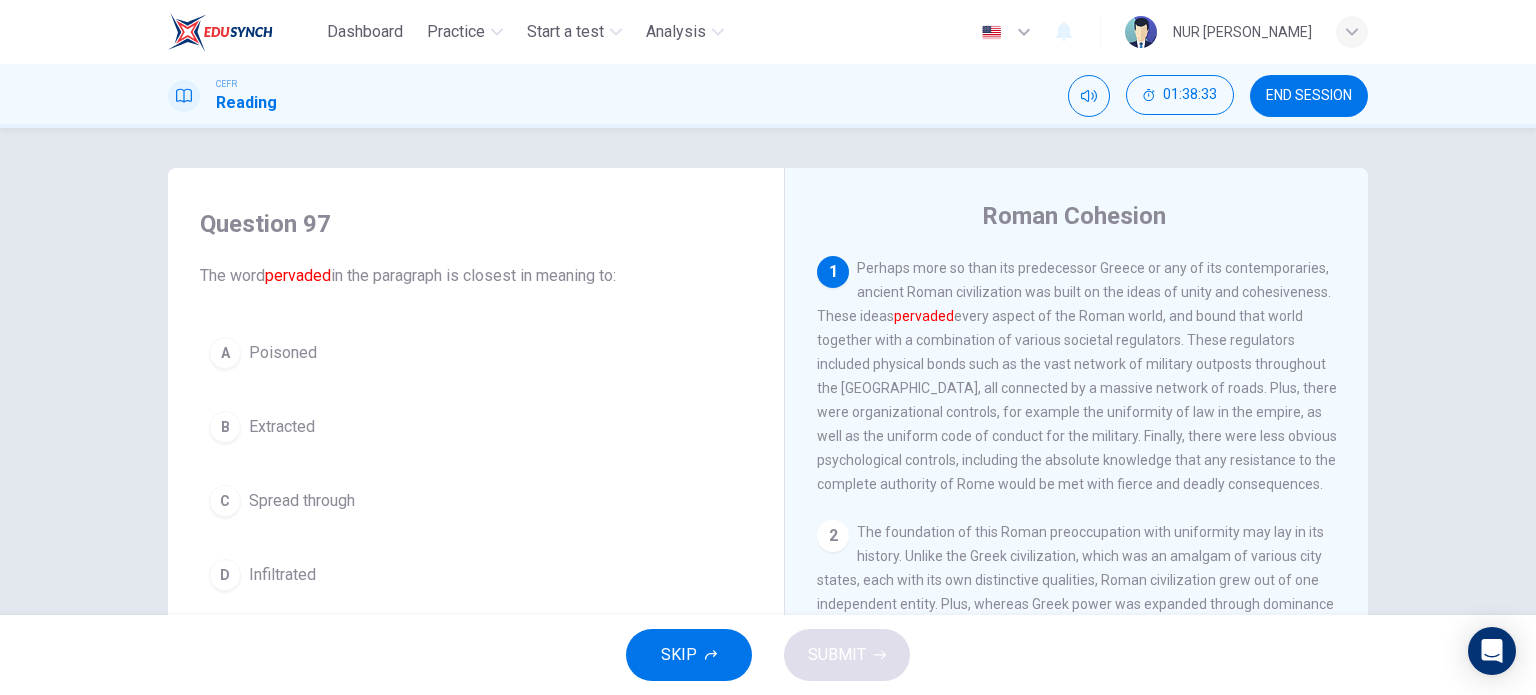 click on "C Spread through" at bounding box center [476, 501] 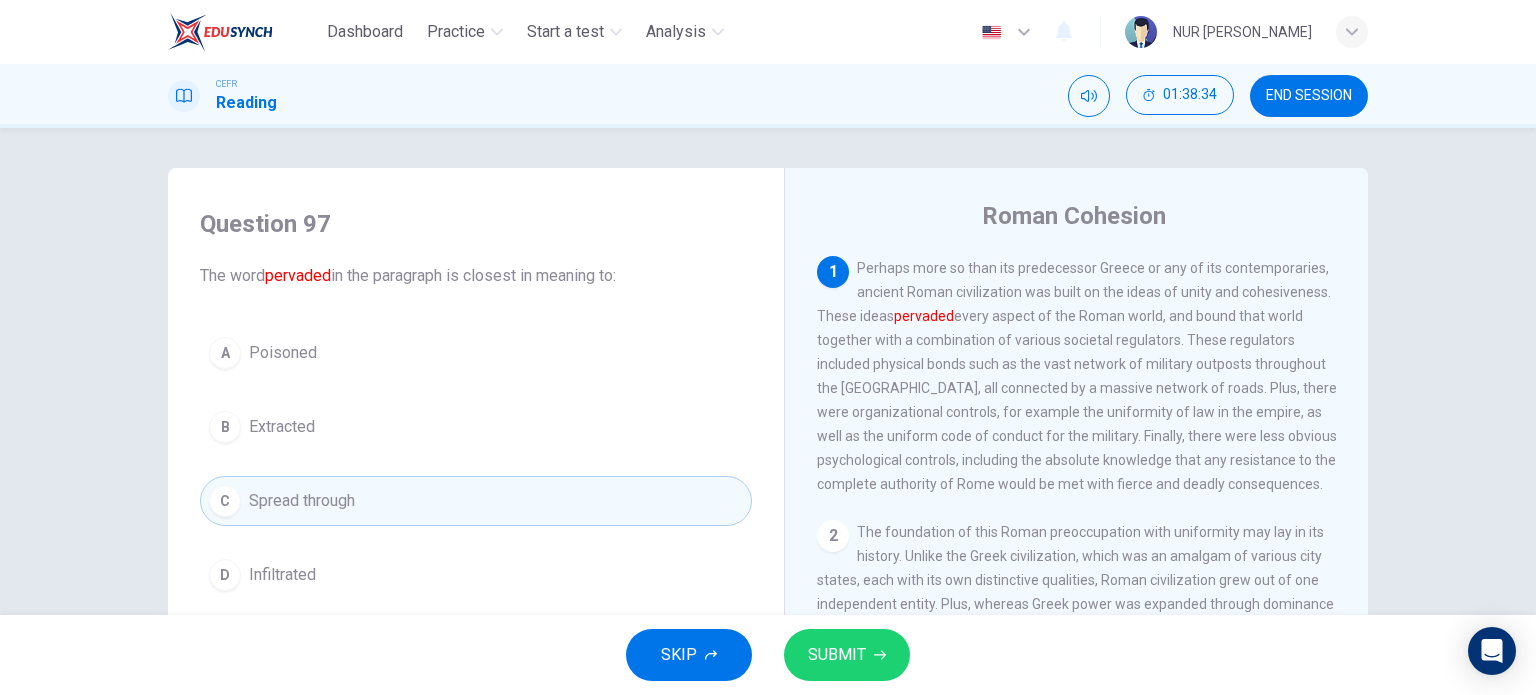click on "SUBMIT" at bounding box center (847, 655) 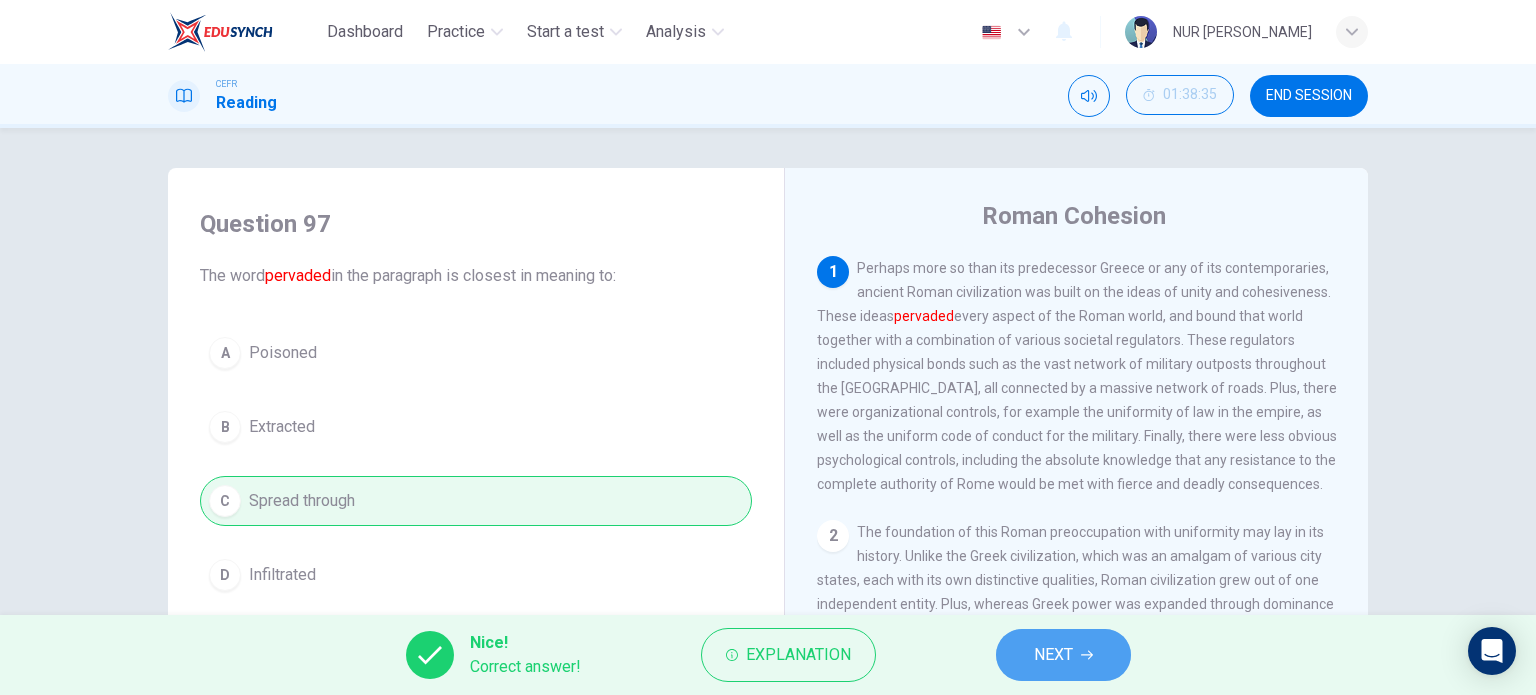 click on "NEXT" at bounding box center (1063, 655) 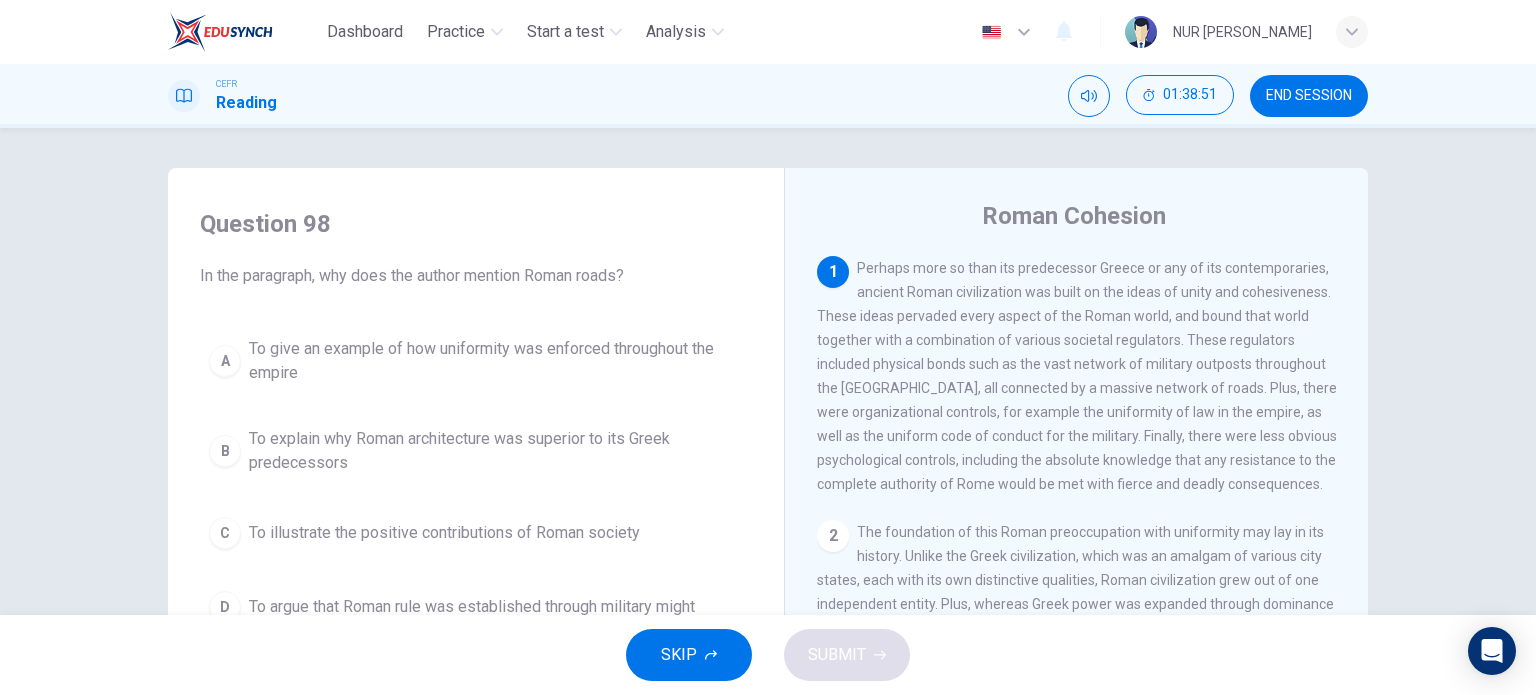 scroll, scrollTop: 100, scrollLeft: 0, axis: vertical 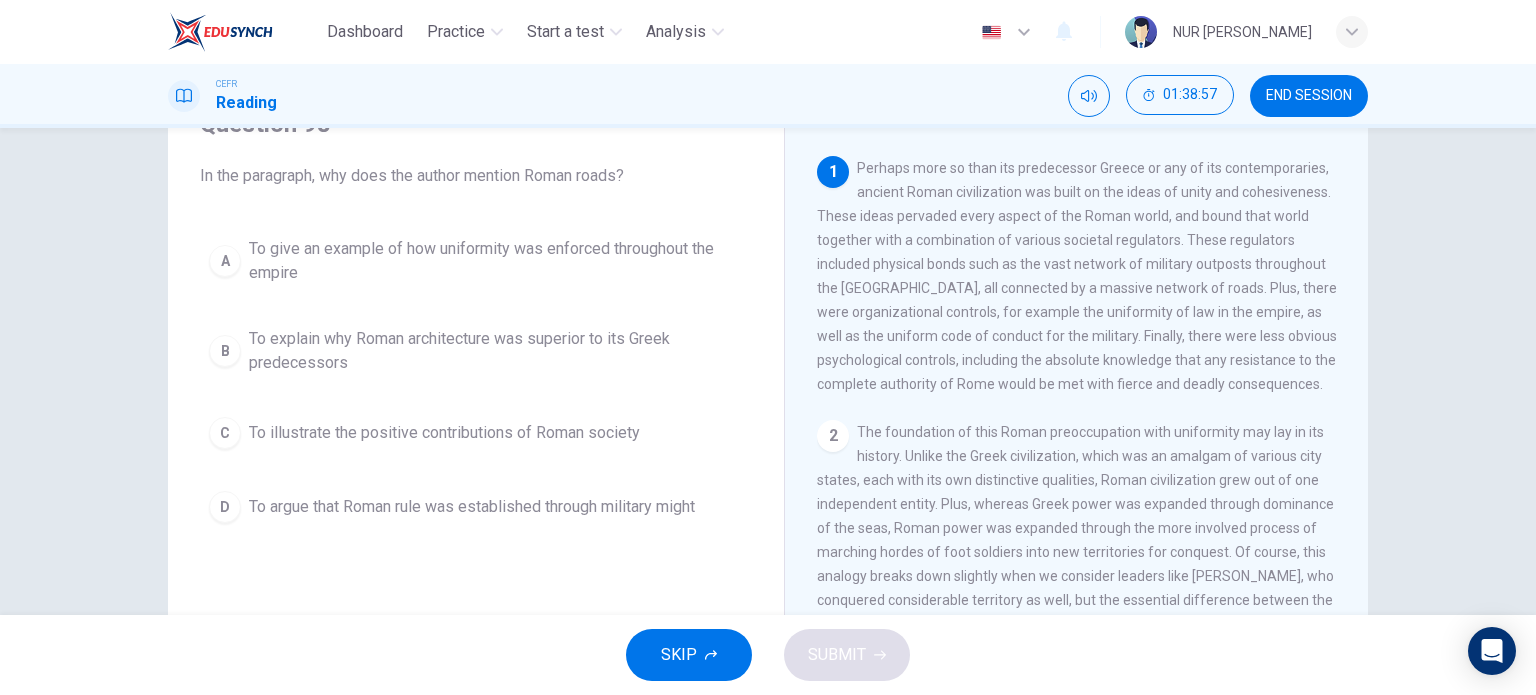 click on "C To illustrate the positive contributions of Roman society" at bounding box center (476, 433) 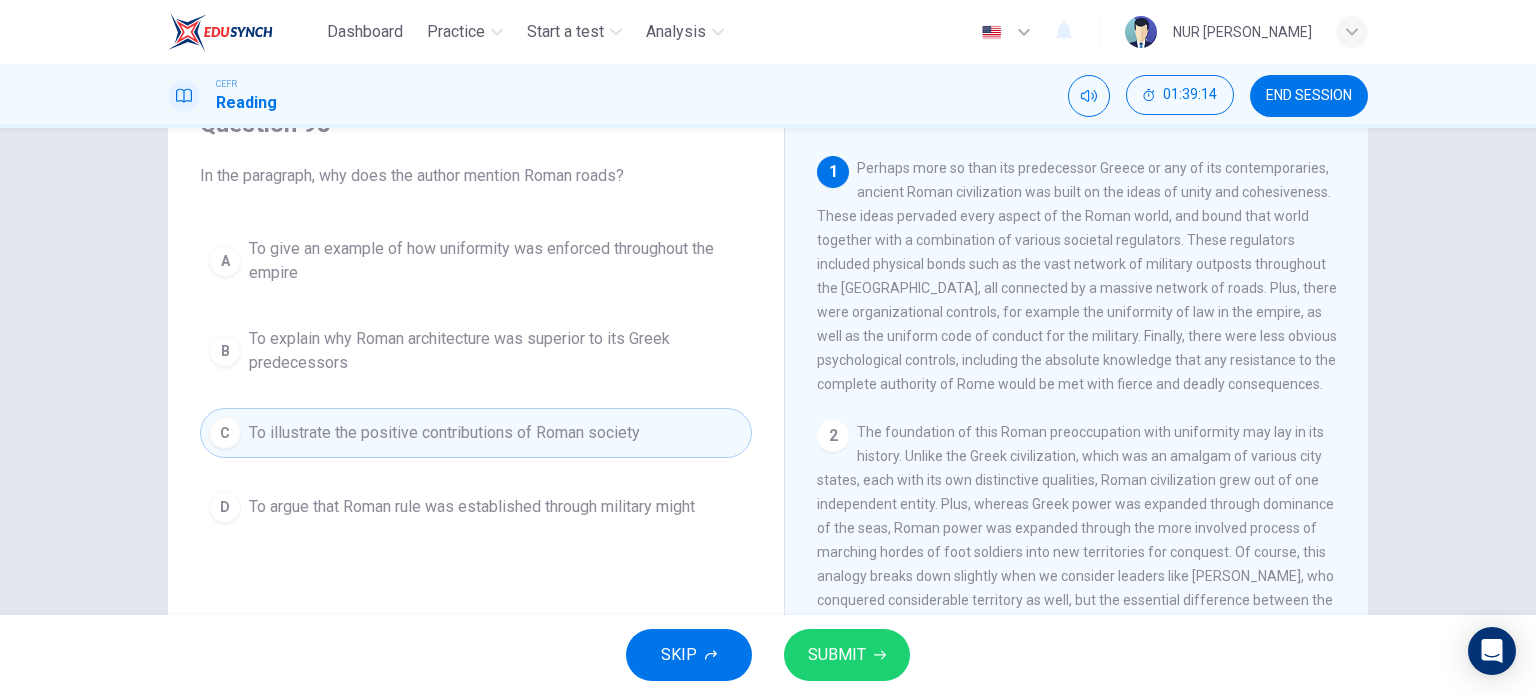click on "To give an example of how uniformity was enforced throughout the empire" at bounding box center [496, 261] 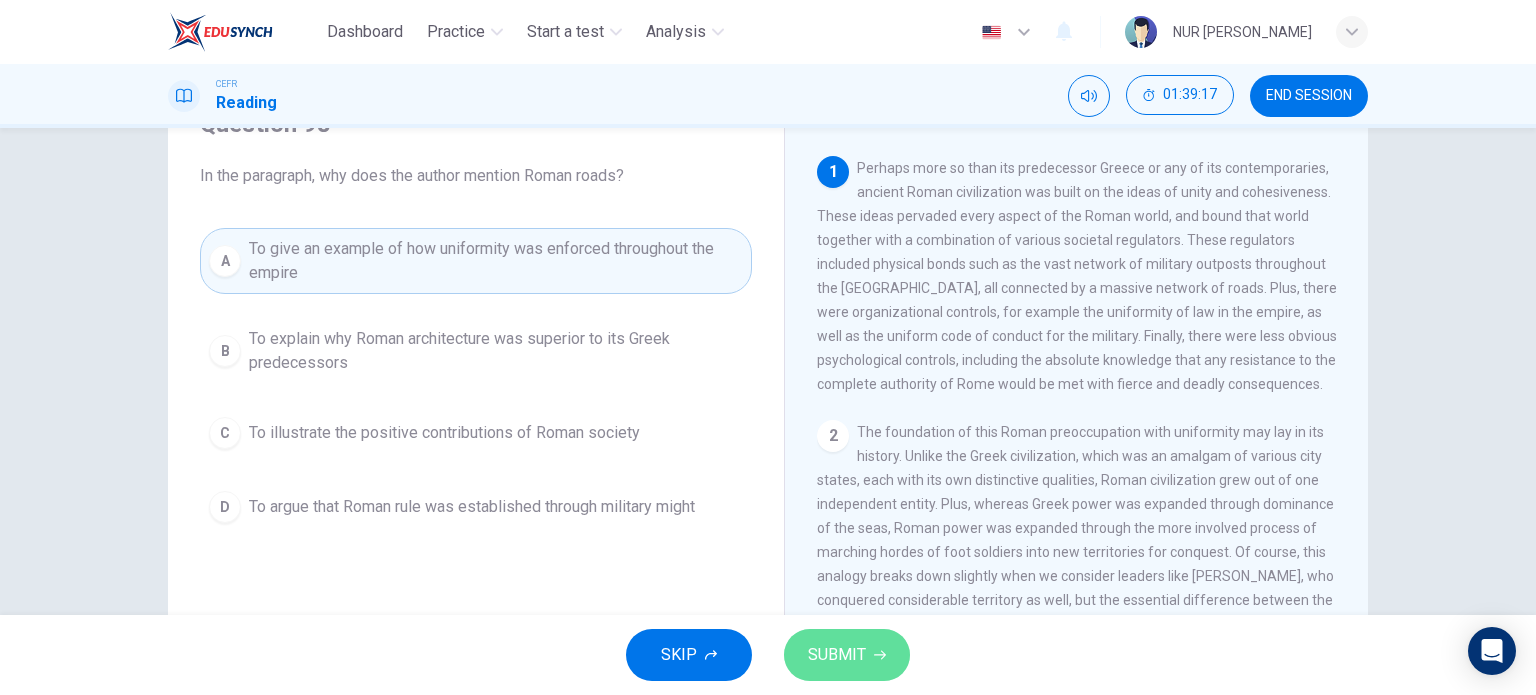 click on "SUBMIT" at bounding box center (847, 655) 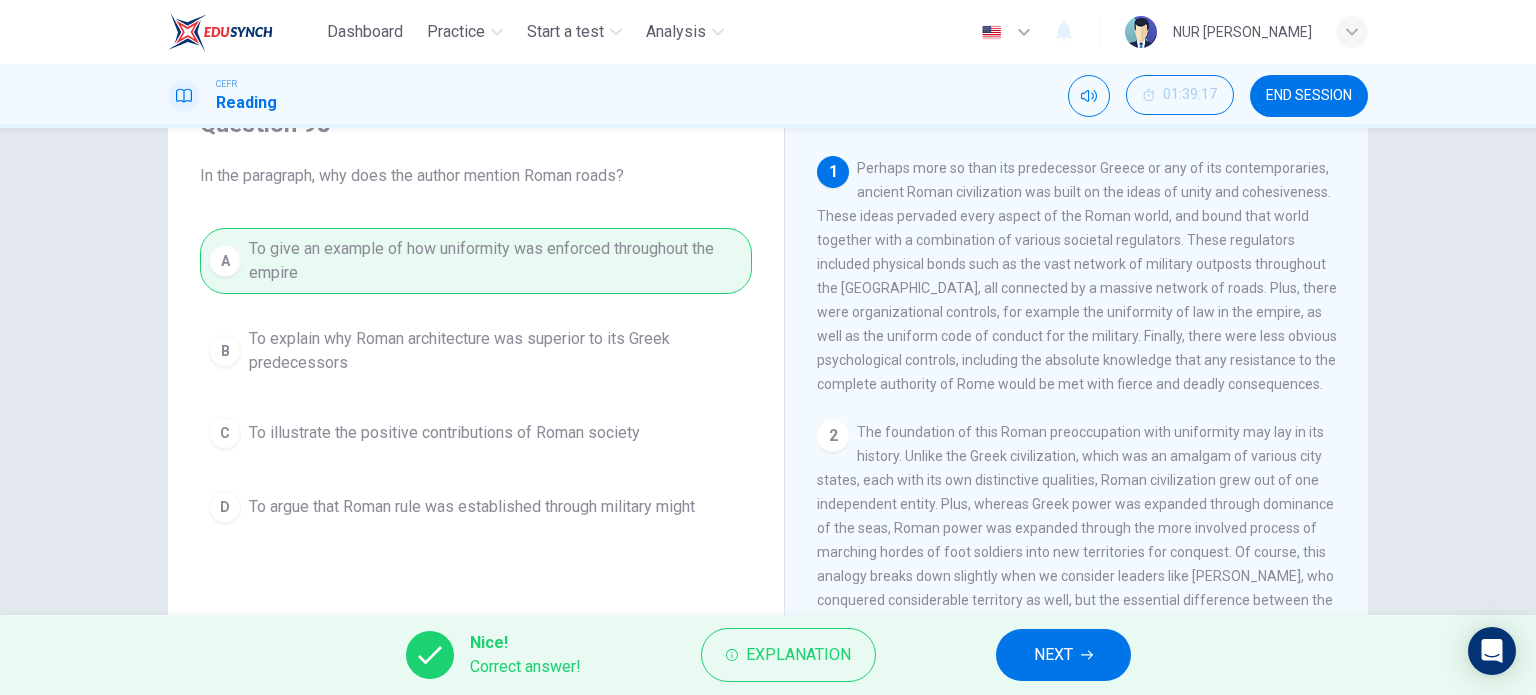 click on "NEXT" at bounding box center [1053, 655] 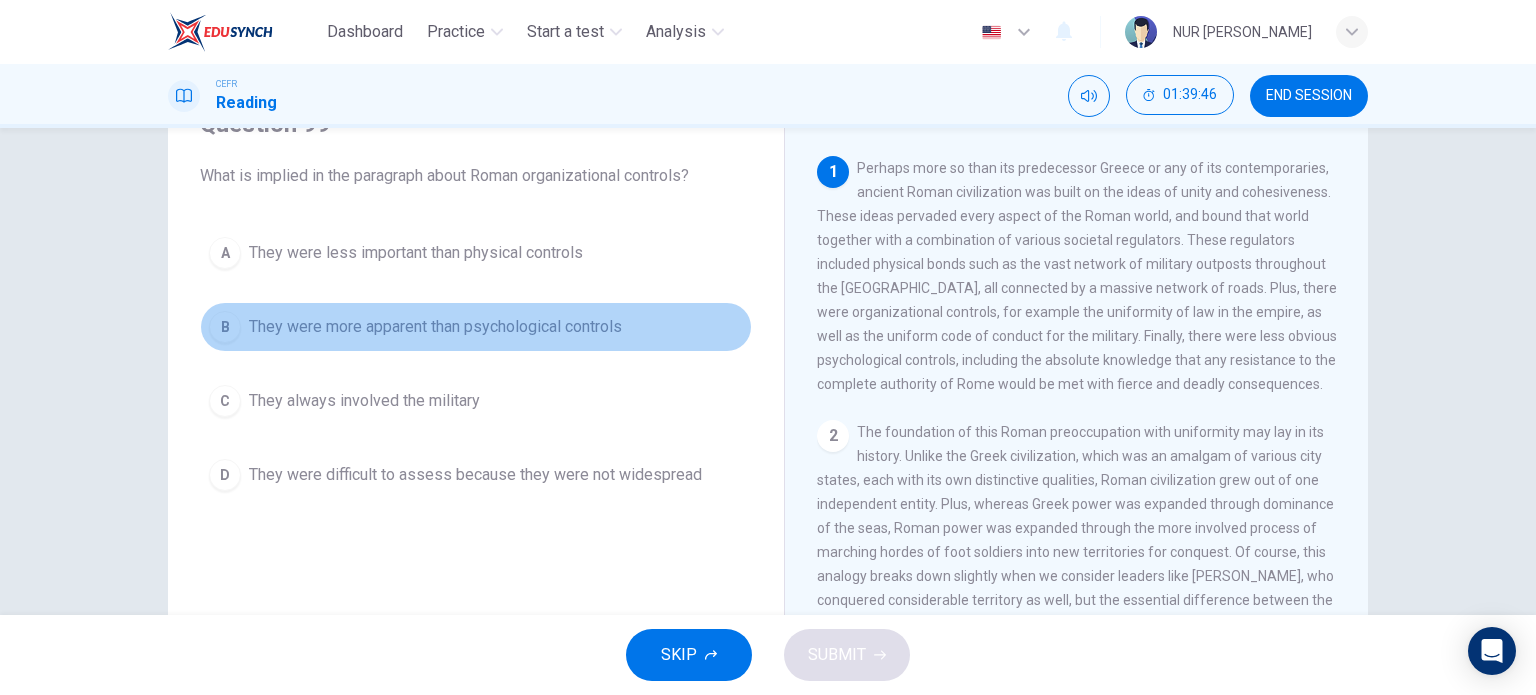 click on "B They were more apparent than psychological controls" at bounding box center [476, 327] 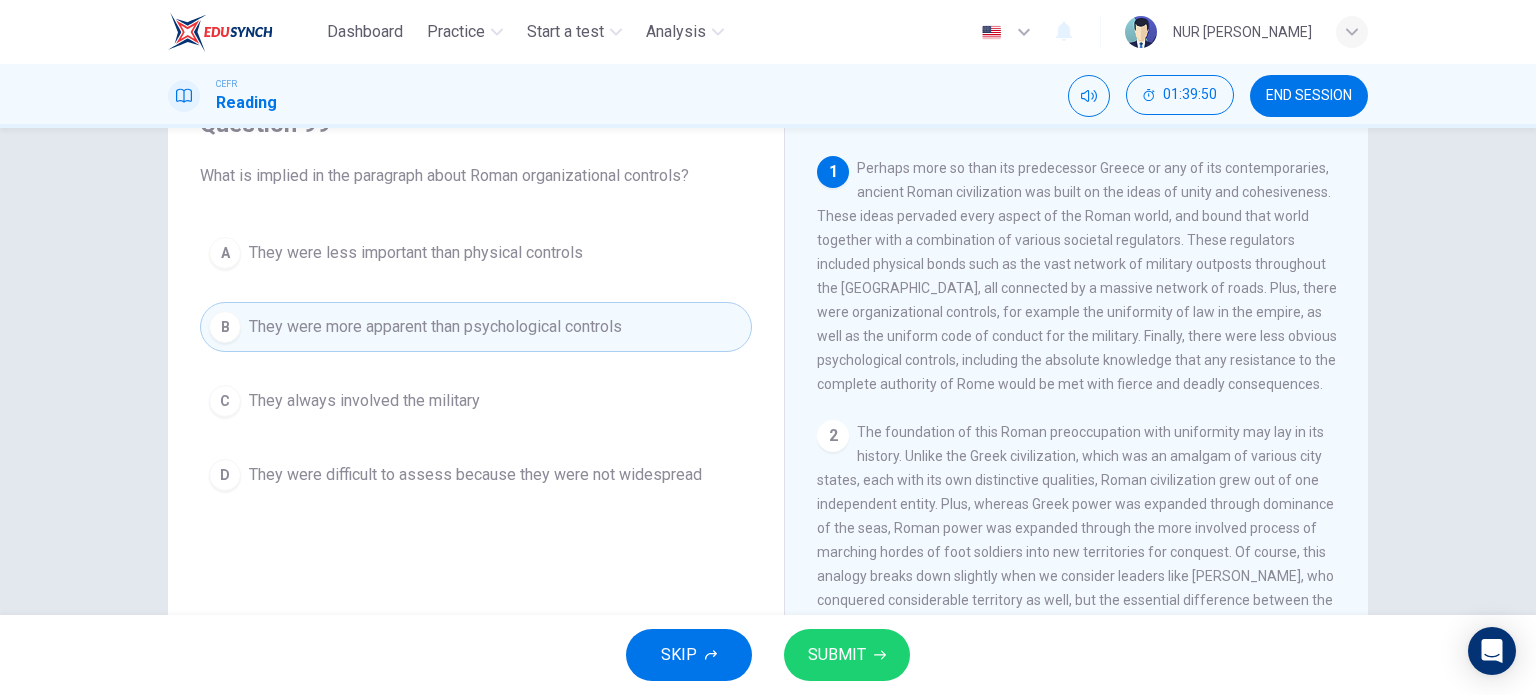 click on "SUBMIT" at bounding box center [837, 655] 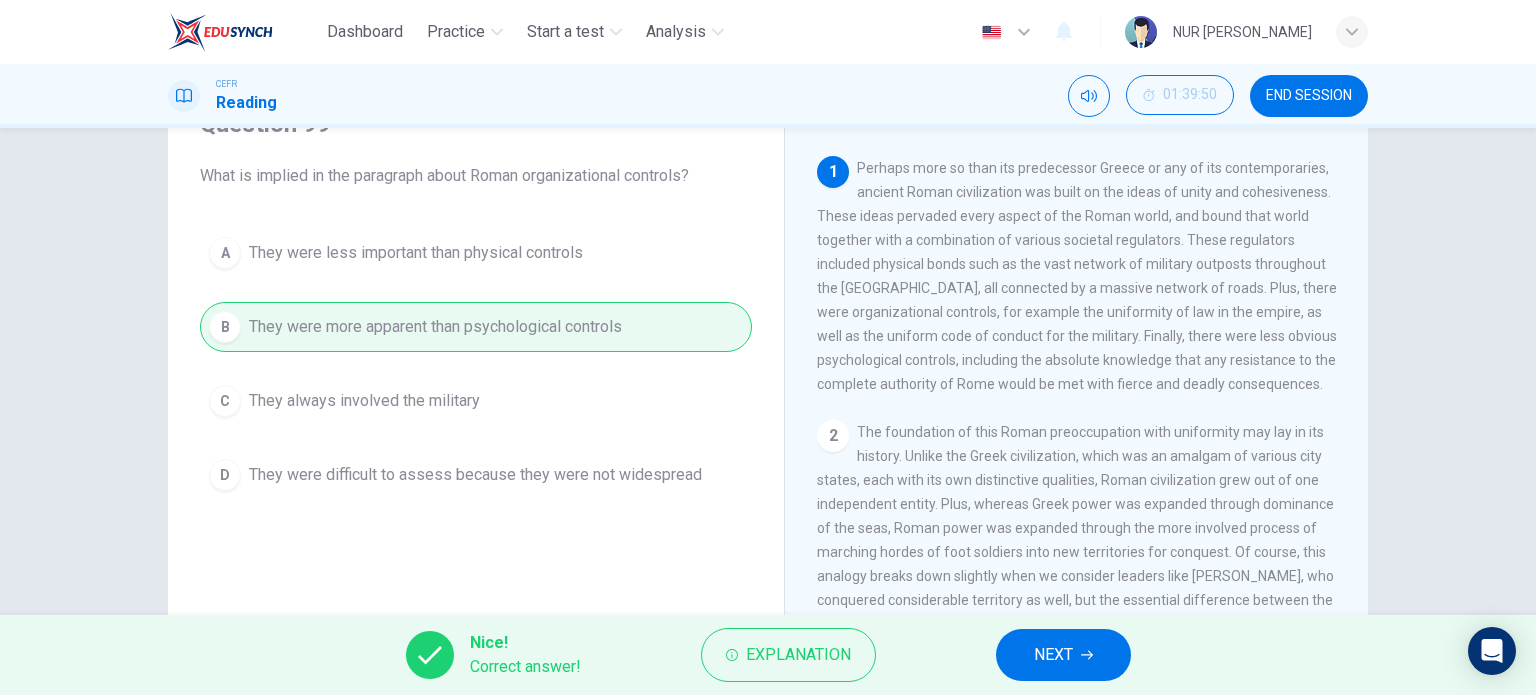 click on "NEXT" at bounding box center (1053, 655) 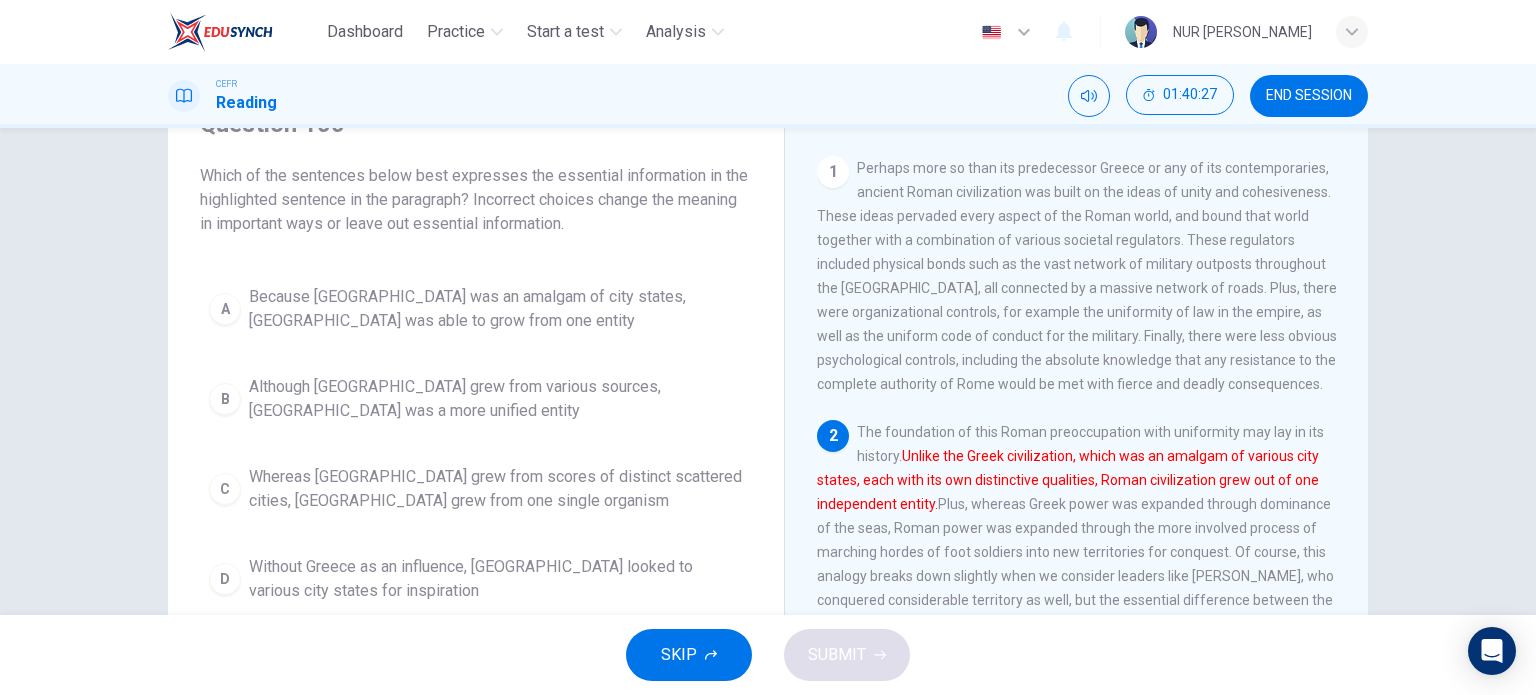 click on "Because [GEOGRAPHIC_DATA] was an amalgam of city states, [GEOGRAPHIC_DATA] was able to grow from one
entity" at bounding box center [496, 309] 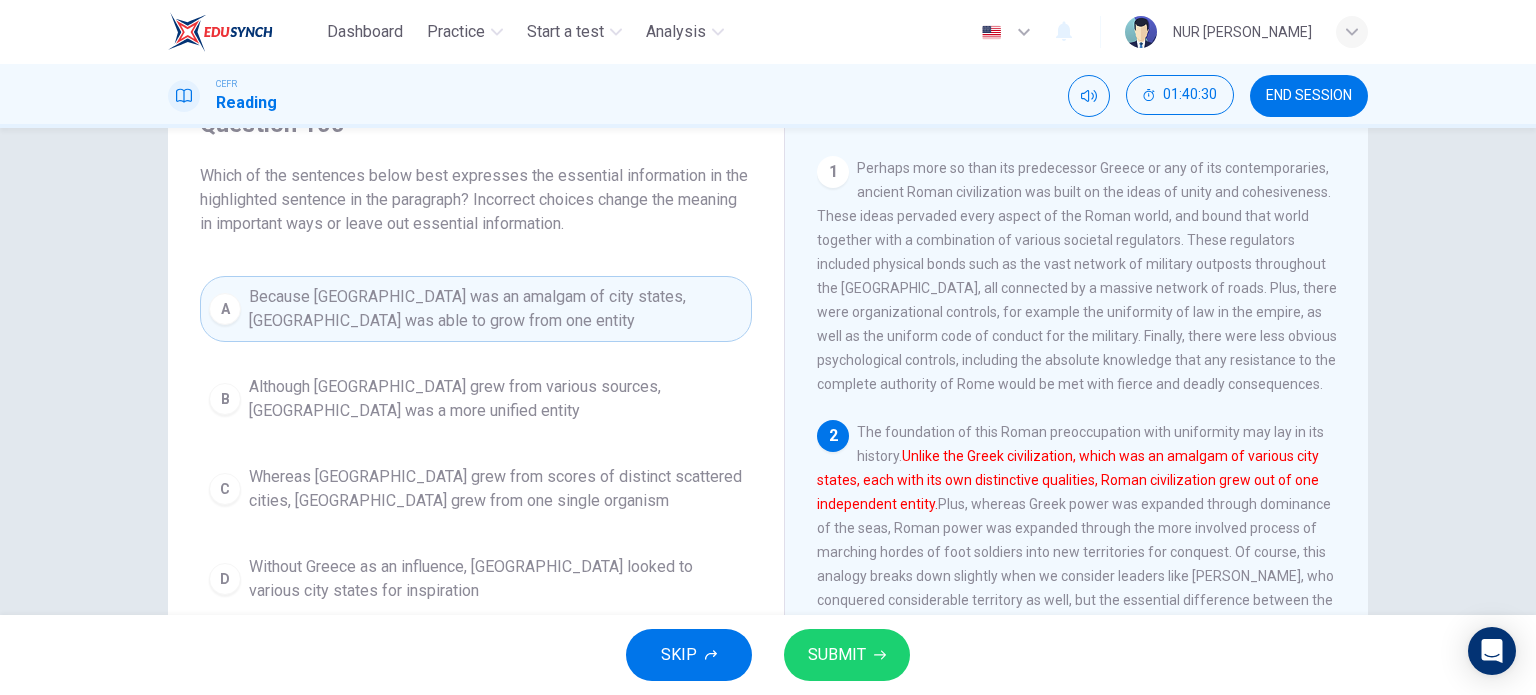 click on "SUBMIT" at bounding box center (847, 655) 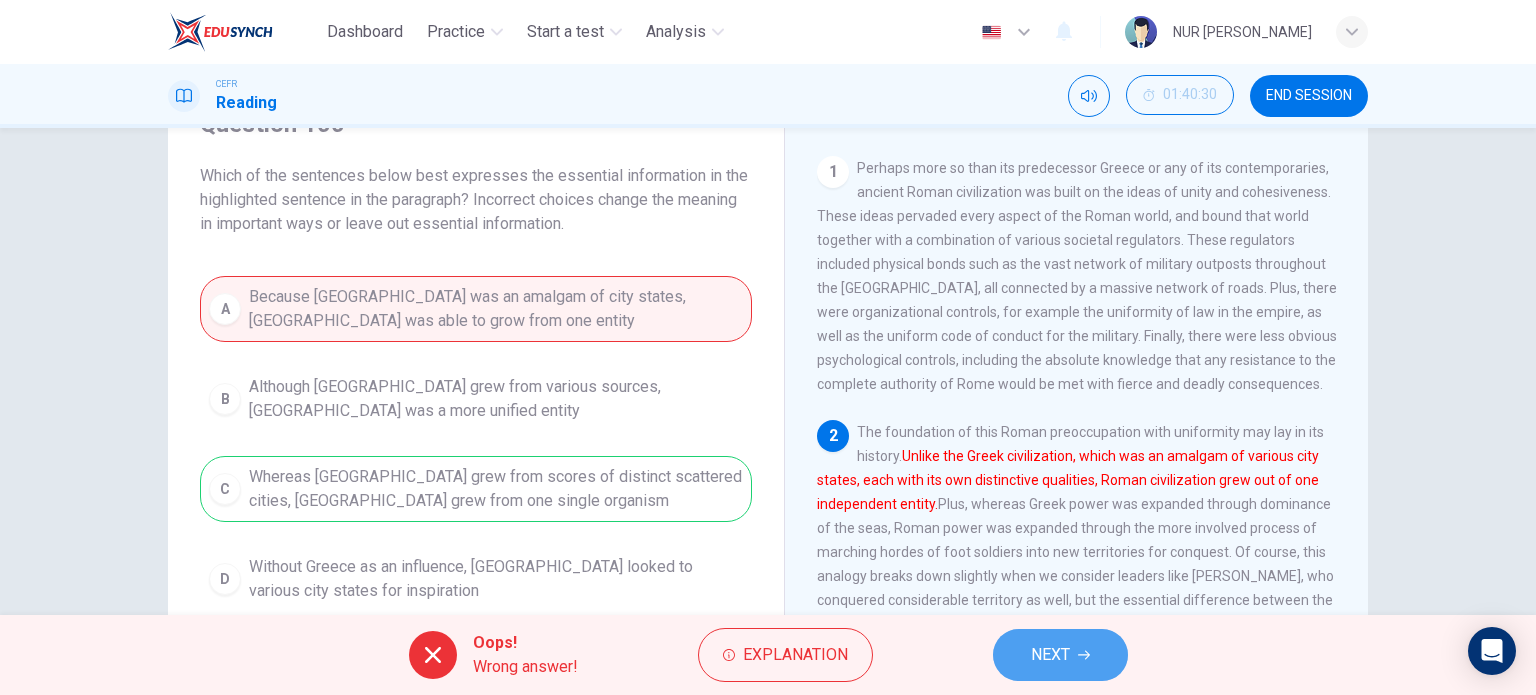 click on "NEXT" at bounding box center [1060, 655] 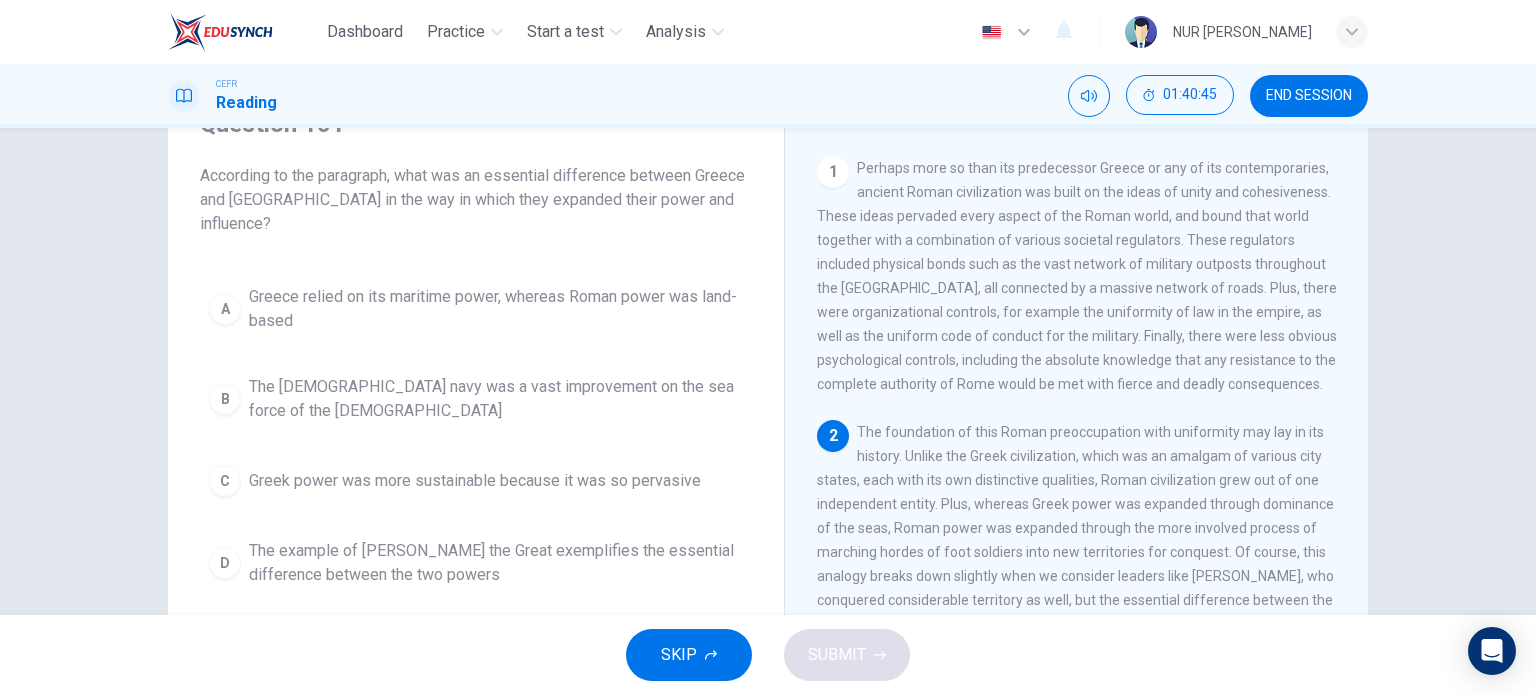 scroll, scrollTop: 100, scrollLeft: 0, axis: vertical 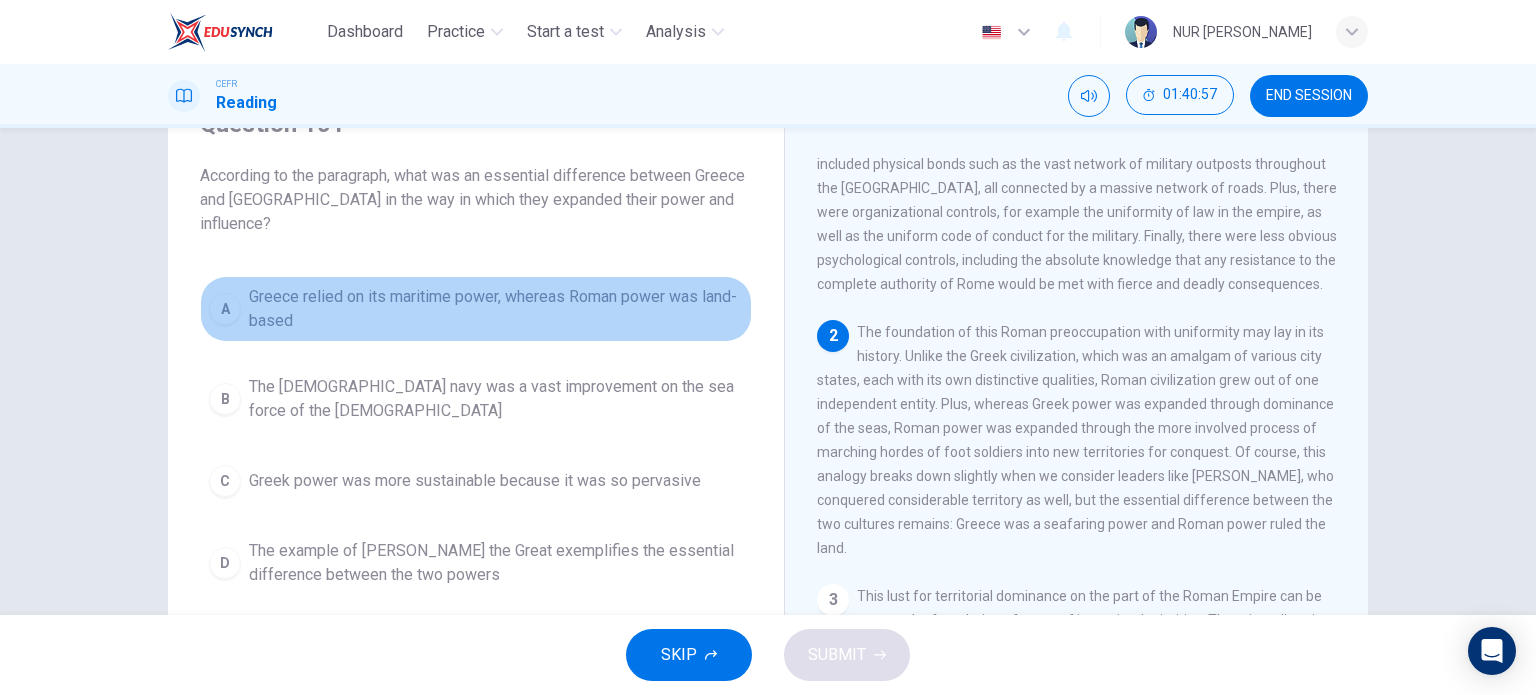 click on "Greece relied on its maritime power, whereas Roman power was land-based" at bounding box center [496, 309] 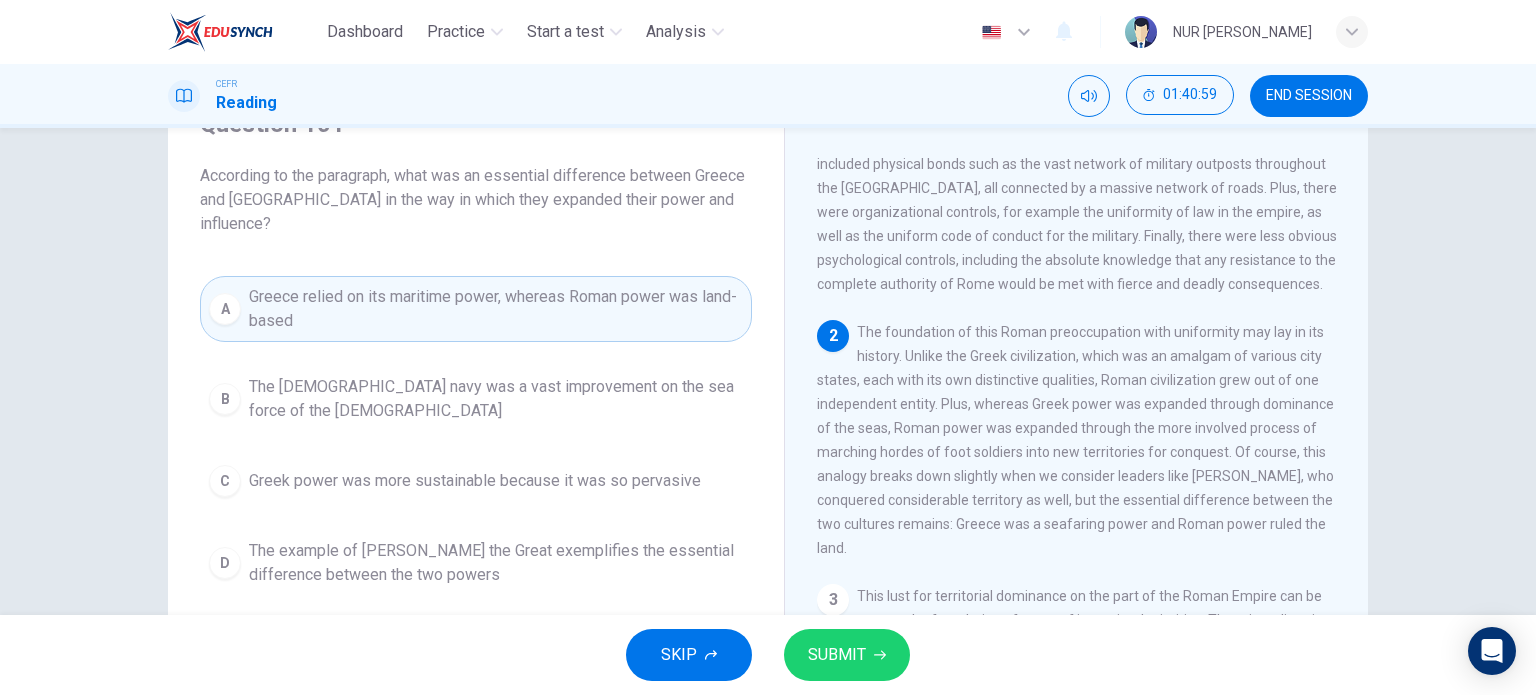 click on "SUBMIT" at bounding box center (847, 655) 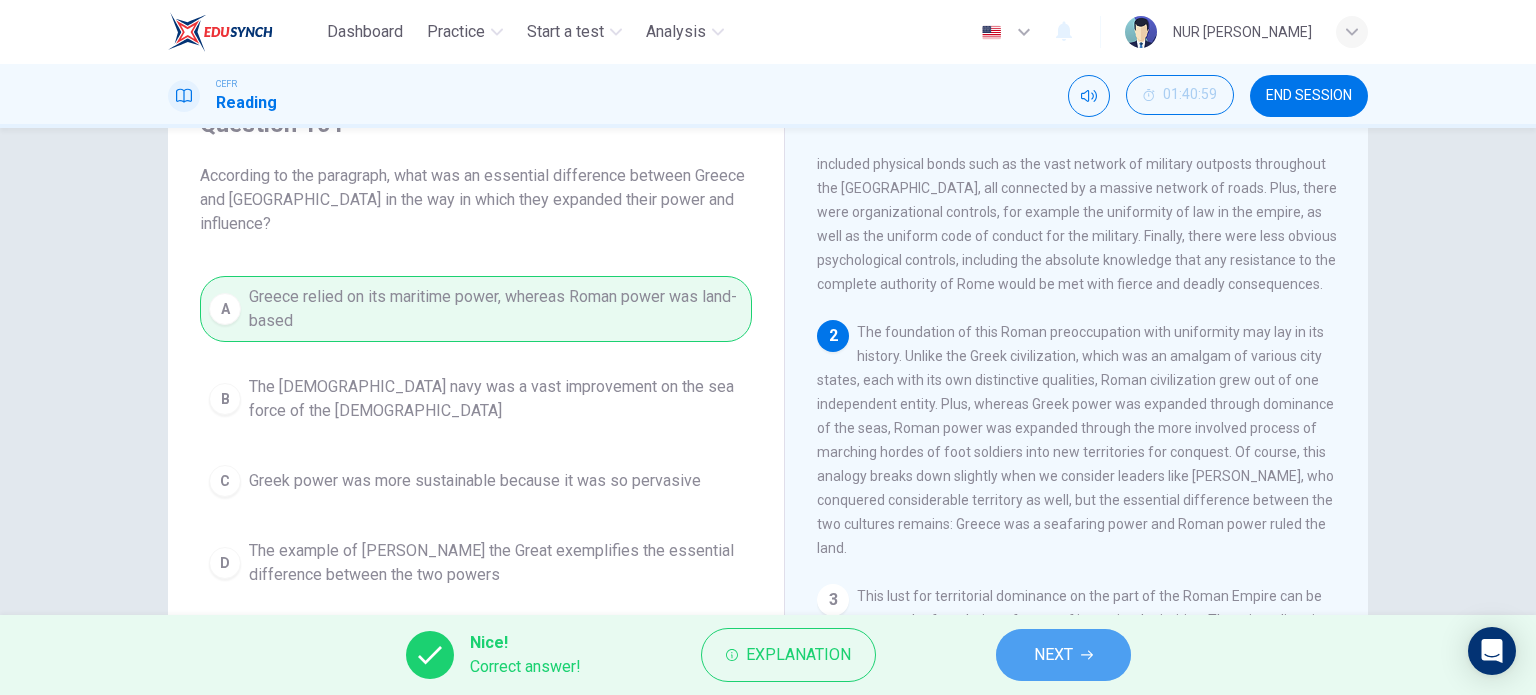 click on "NEXT" at bounding box center (1053, 655) 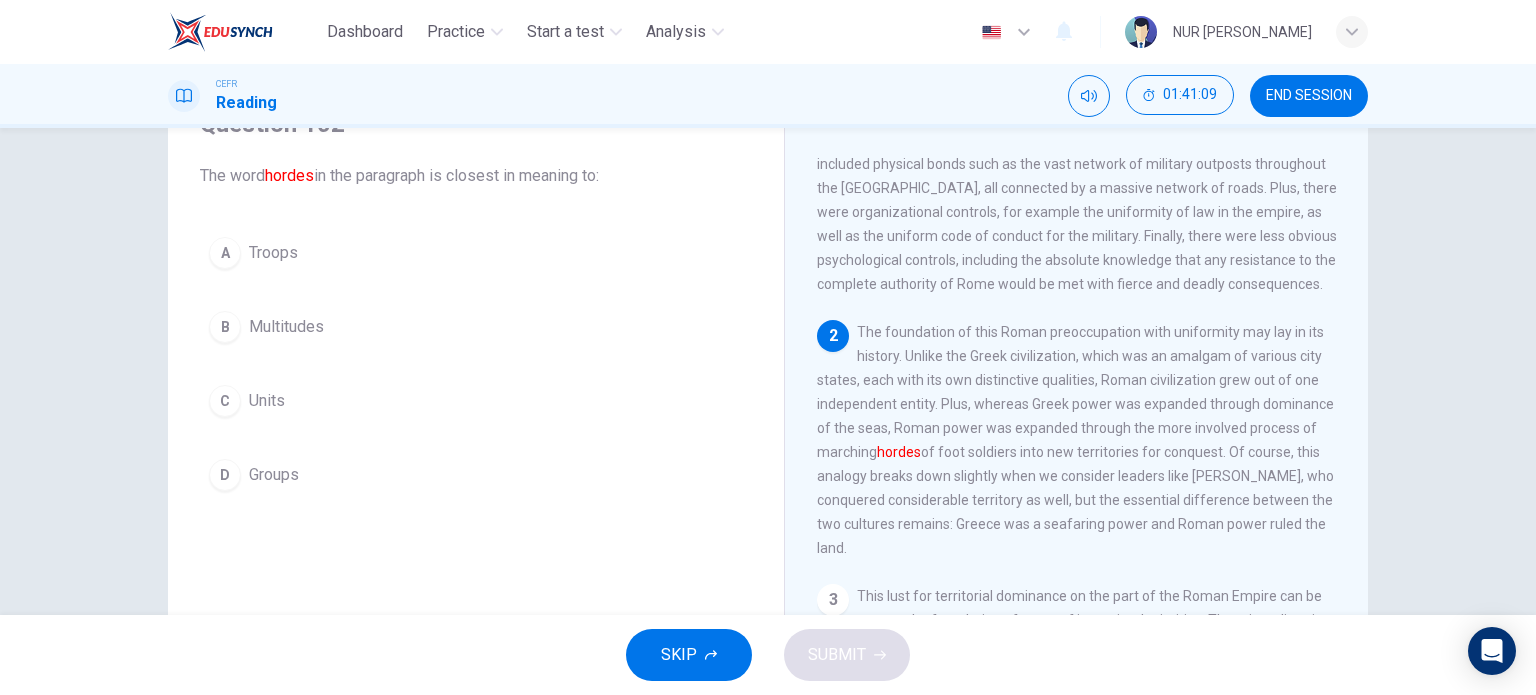 click on "A Troops B Multitudes C Units D Groups" at bounding box center [476, 364] 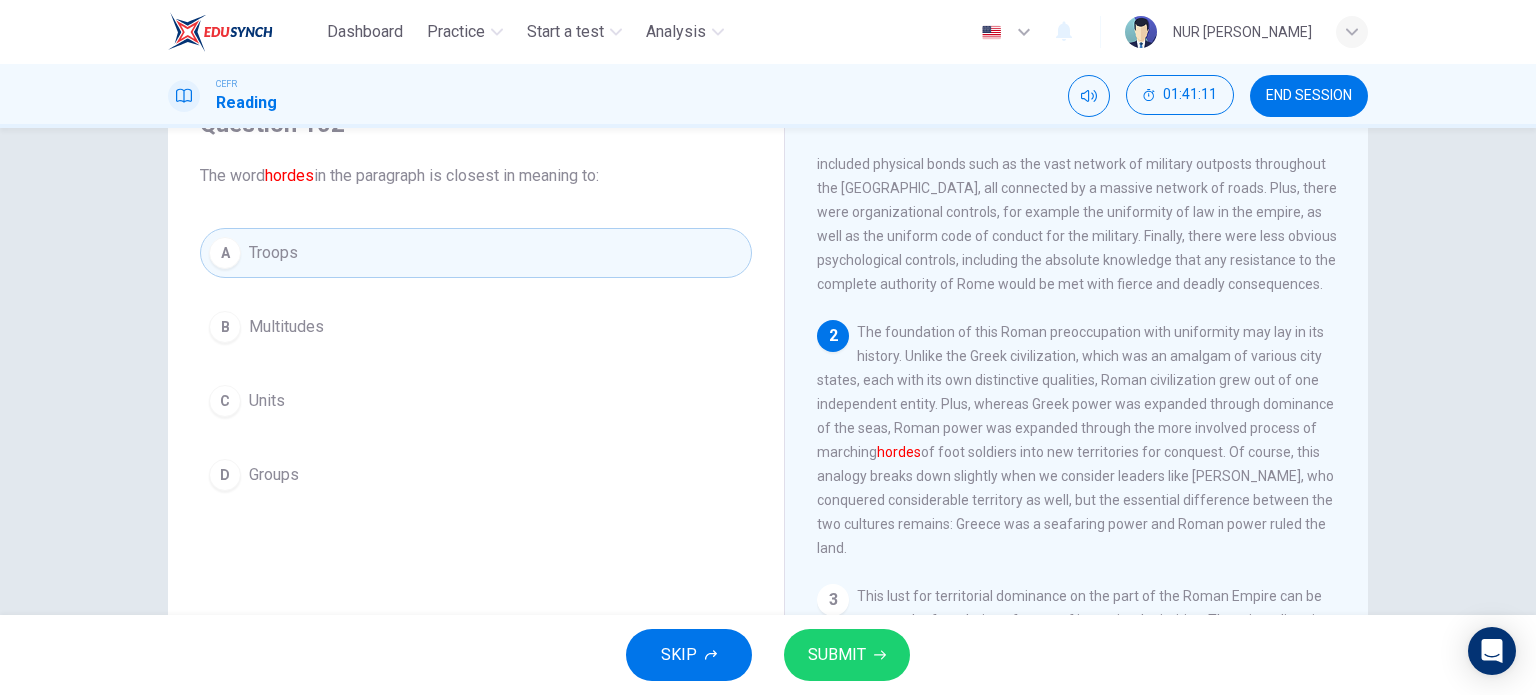 click on "SUBMIT" at bounding box center (837, 655) 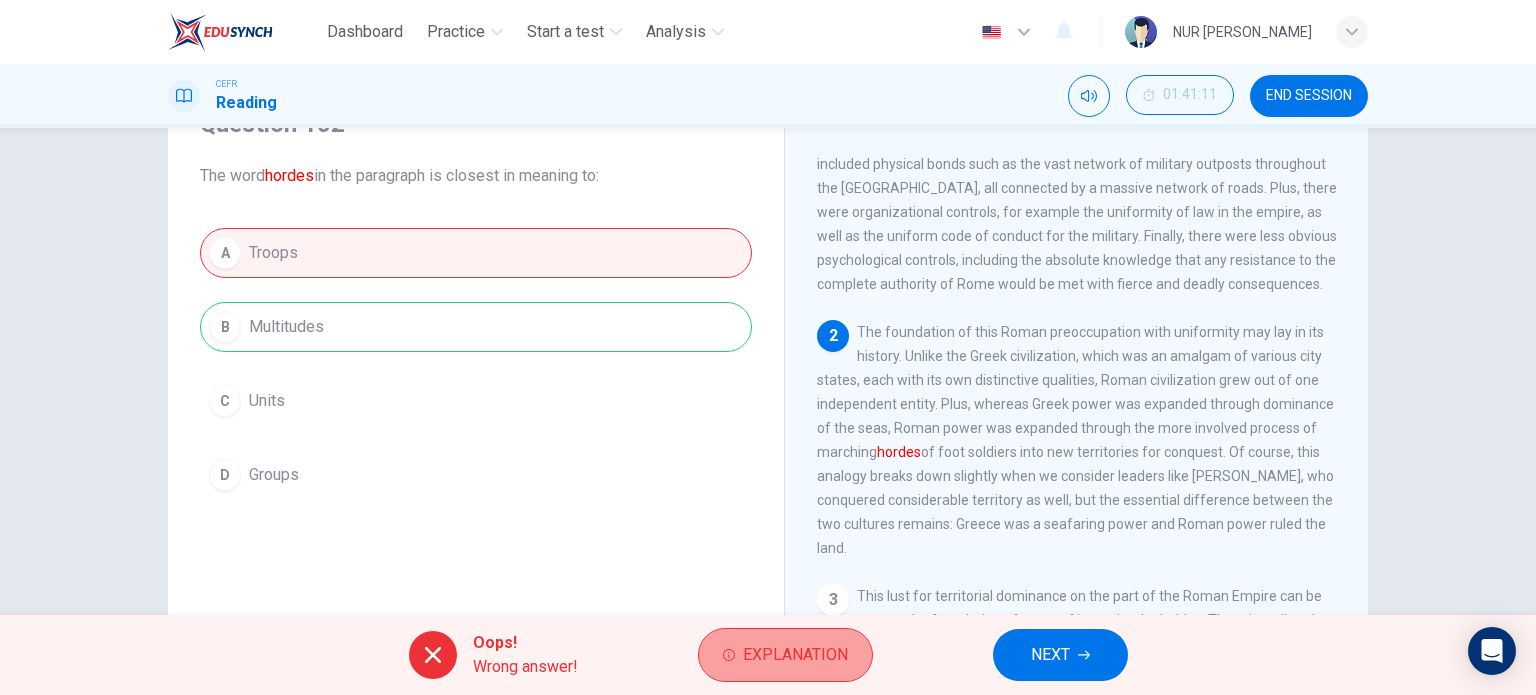 click on "Explanation" at bounding box center [785, 655] 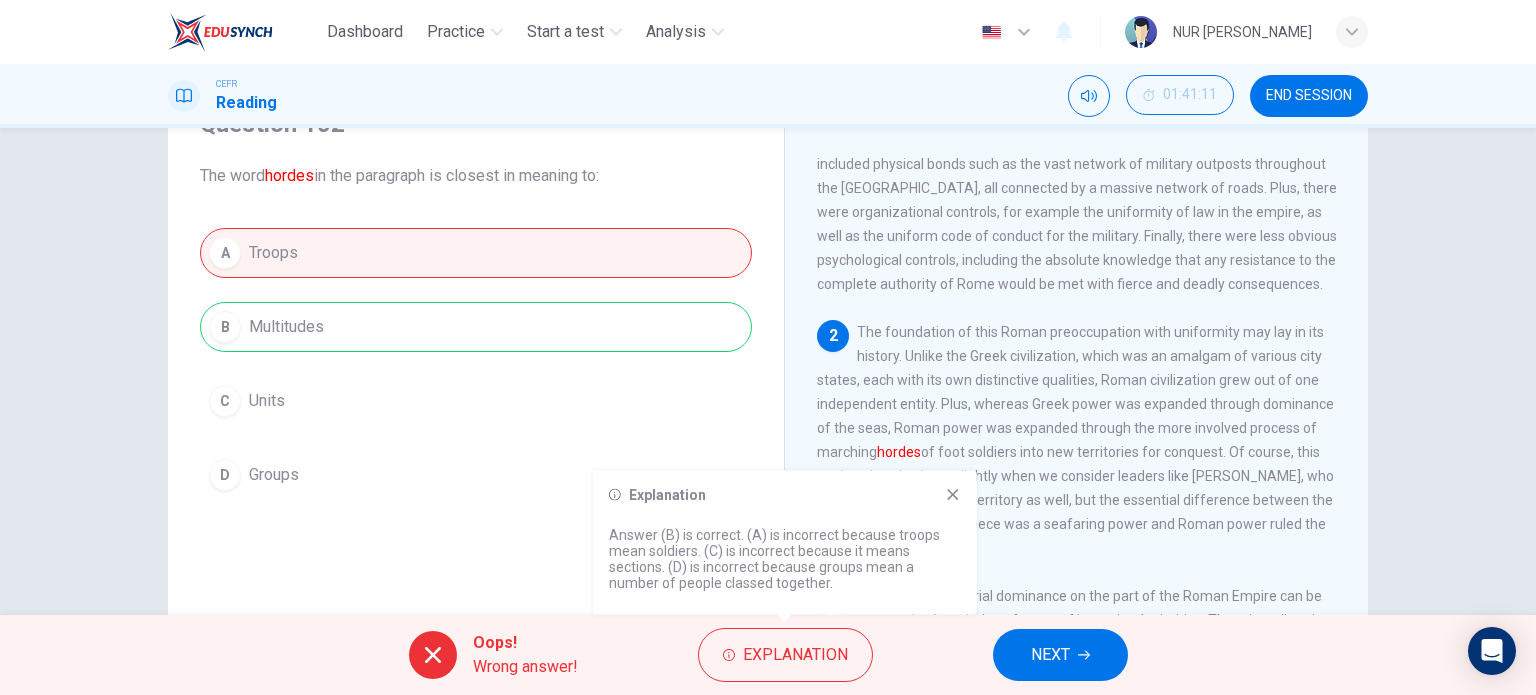 click 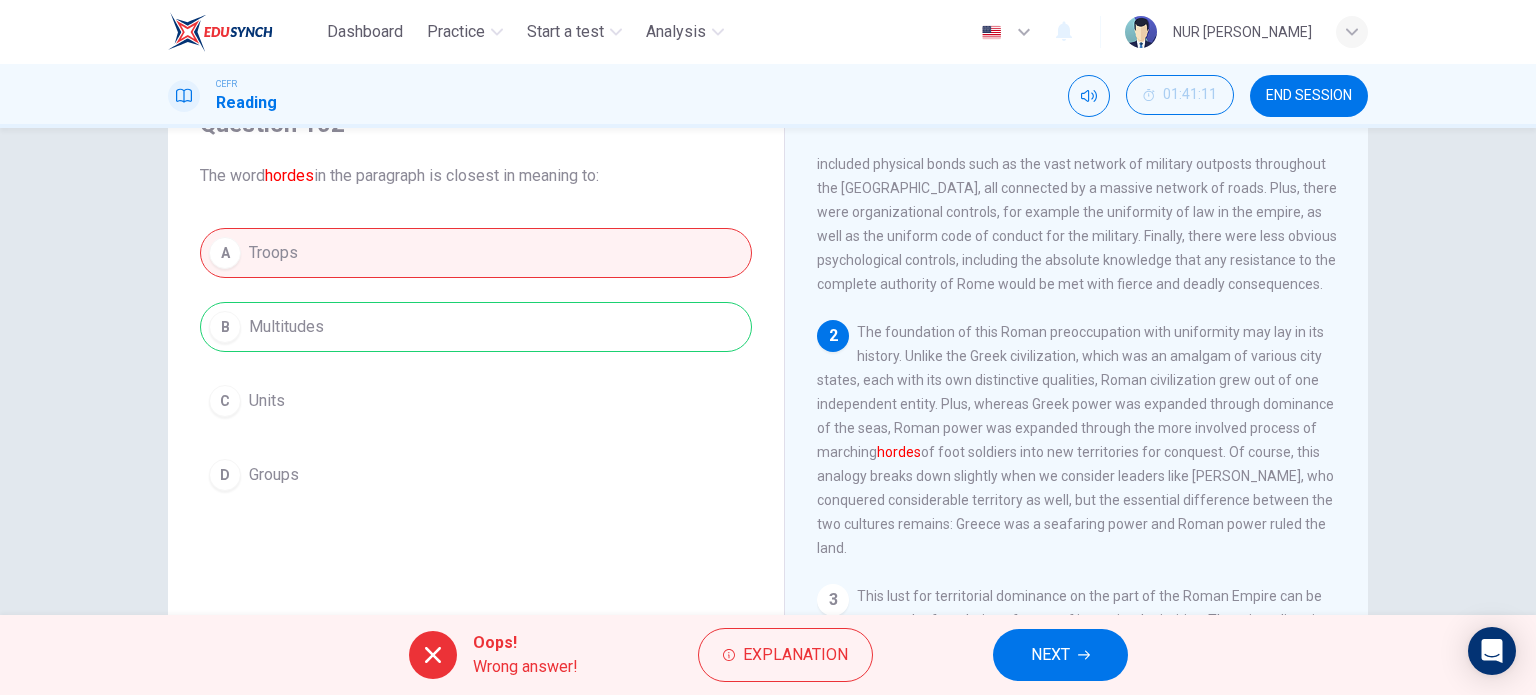 click on "NEXT" at bounding box center [1050, 655] 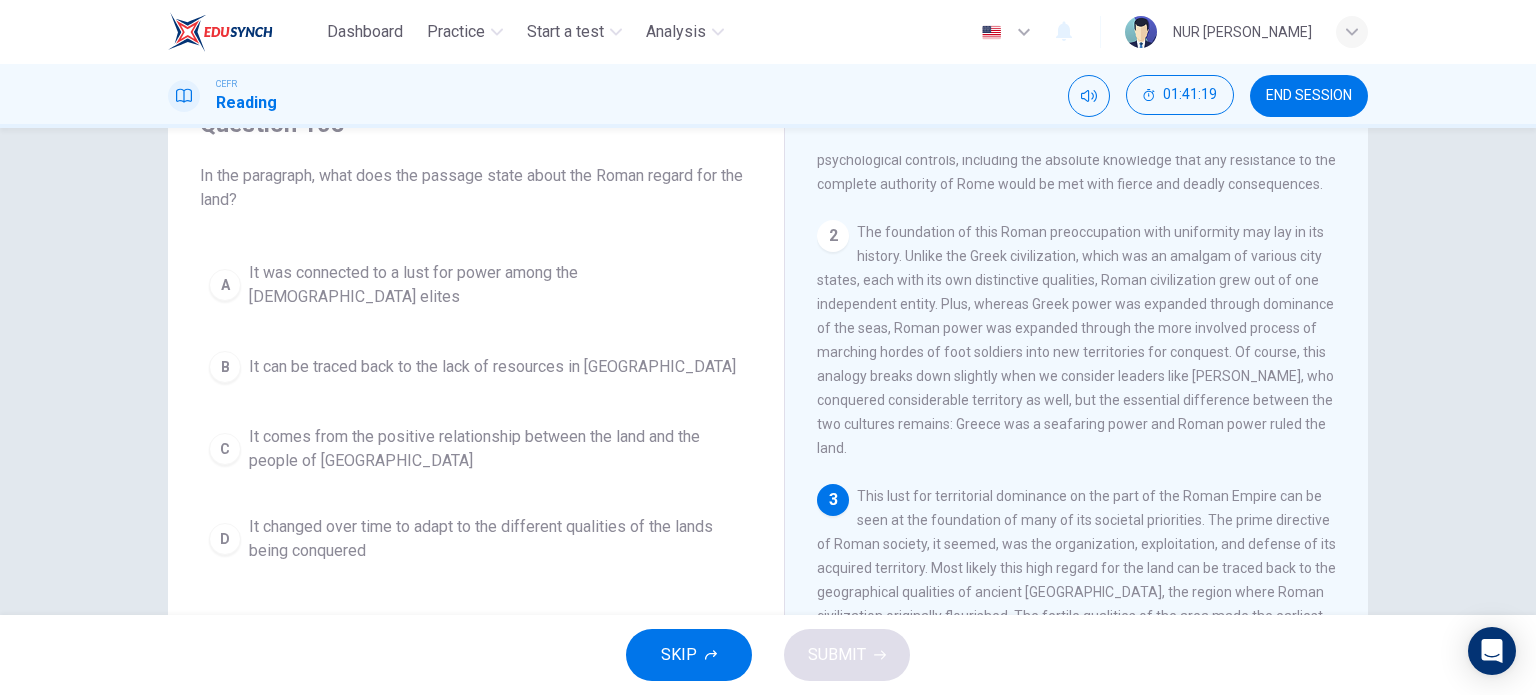 scroll, scrollTop: 500, scrollLeft: 0, axis: vertical 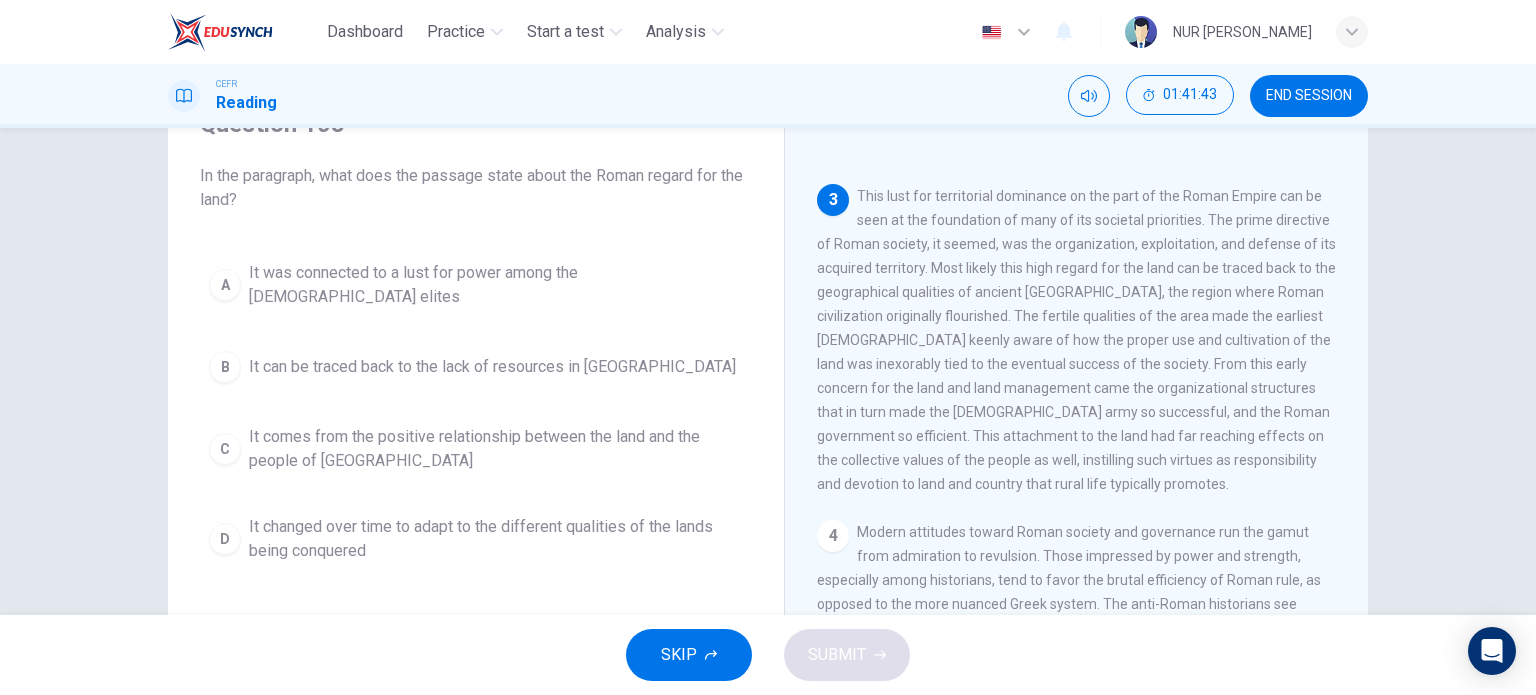 click on "It comes from the positive relationship between the land and the people of [GEOGRAPHIC_DATA]" at bounding box center [496, 449] 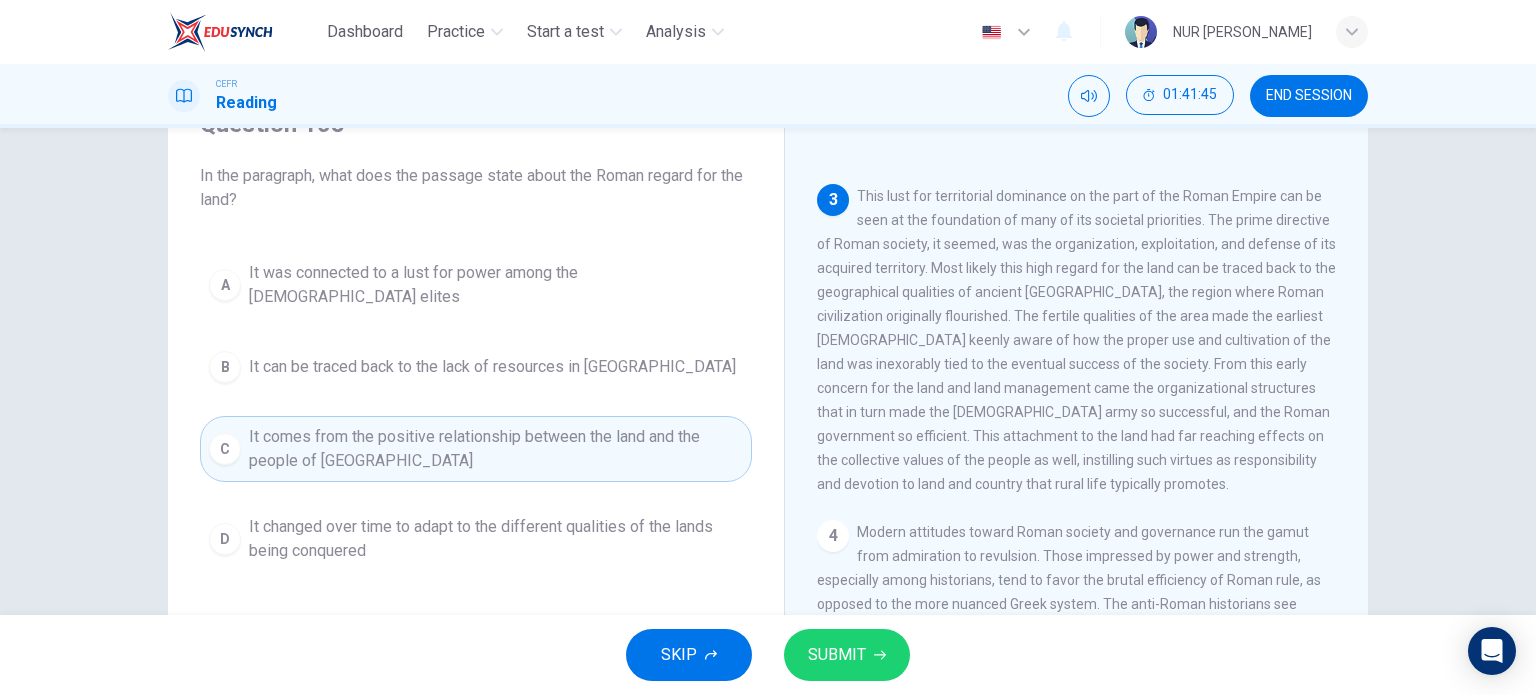 click on "SUBMIT" at bounding box center (837, 655) 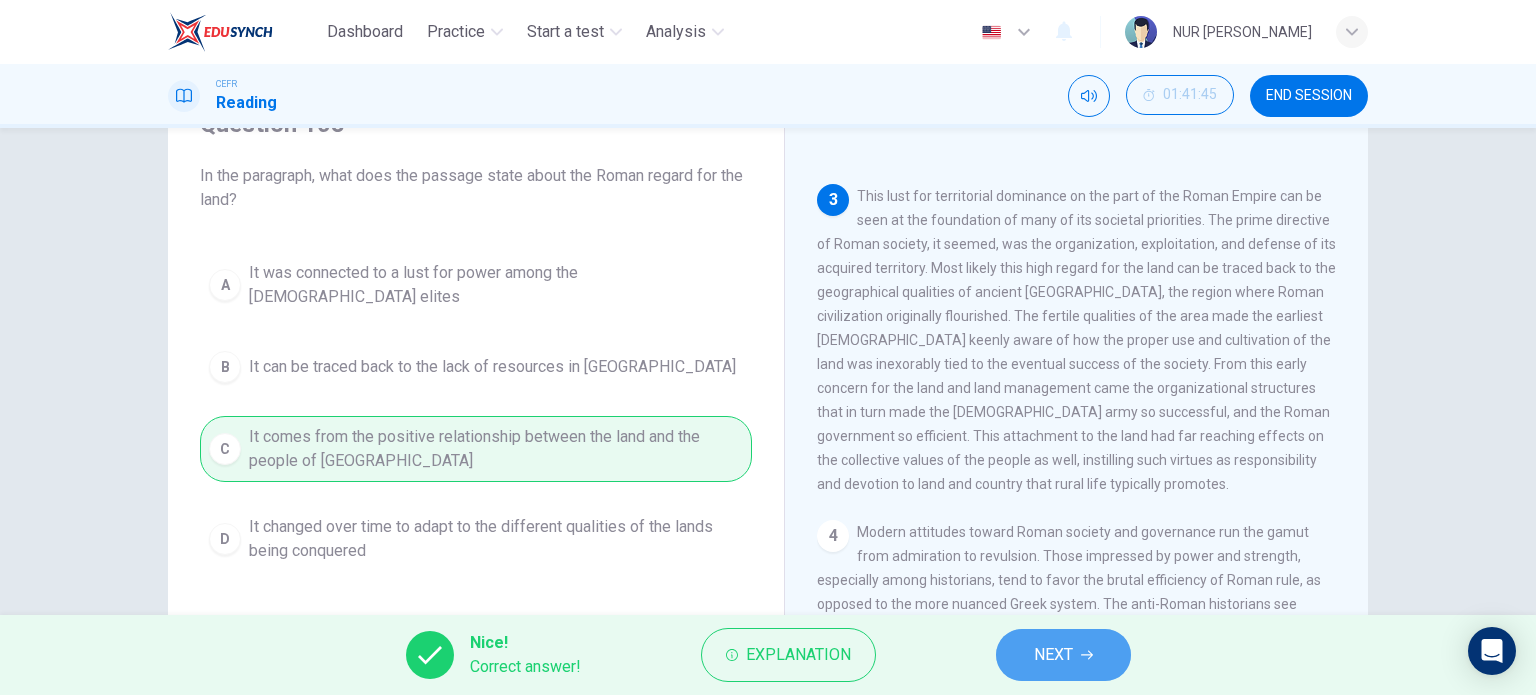 click on "NEXT" at bounding box center (1053, 655) 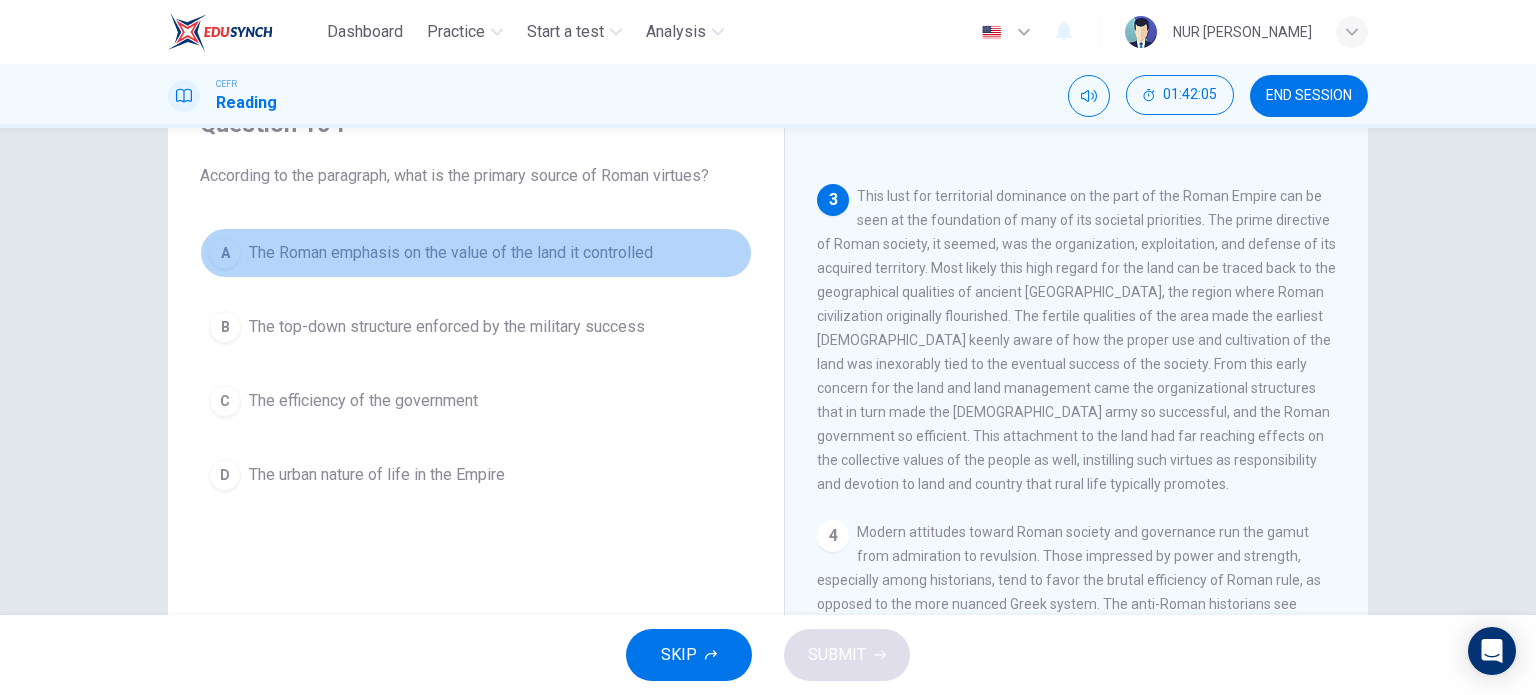 click on "A The Roman emphasis on the value of the land it controlled" at bounding box center [476, 253] 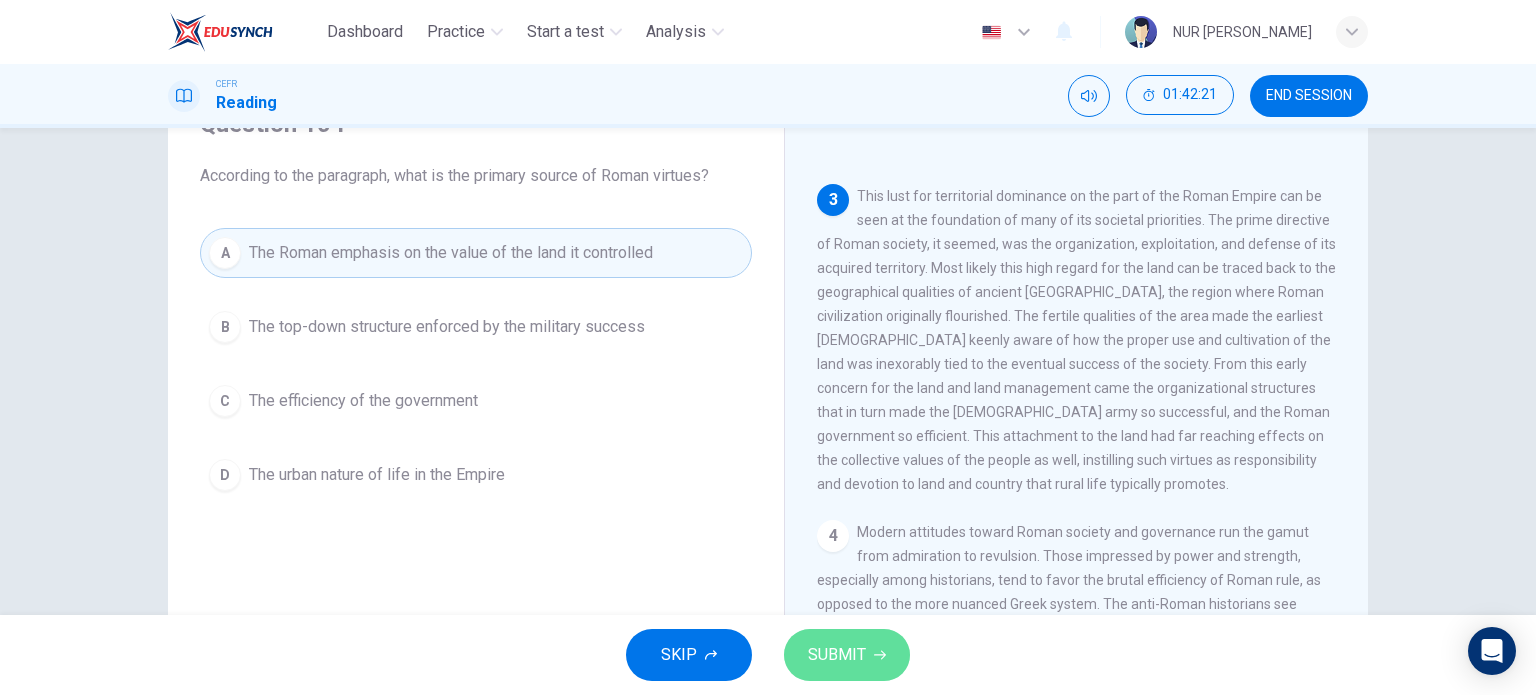 click on "SUBMIT" at bounding box center [837, 655] 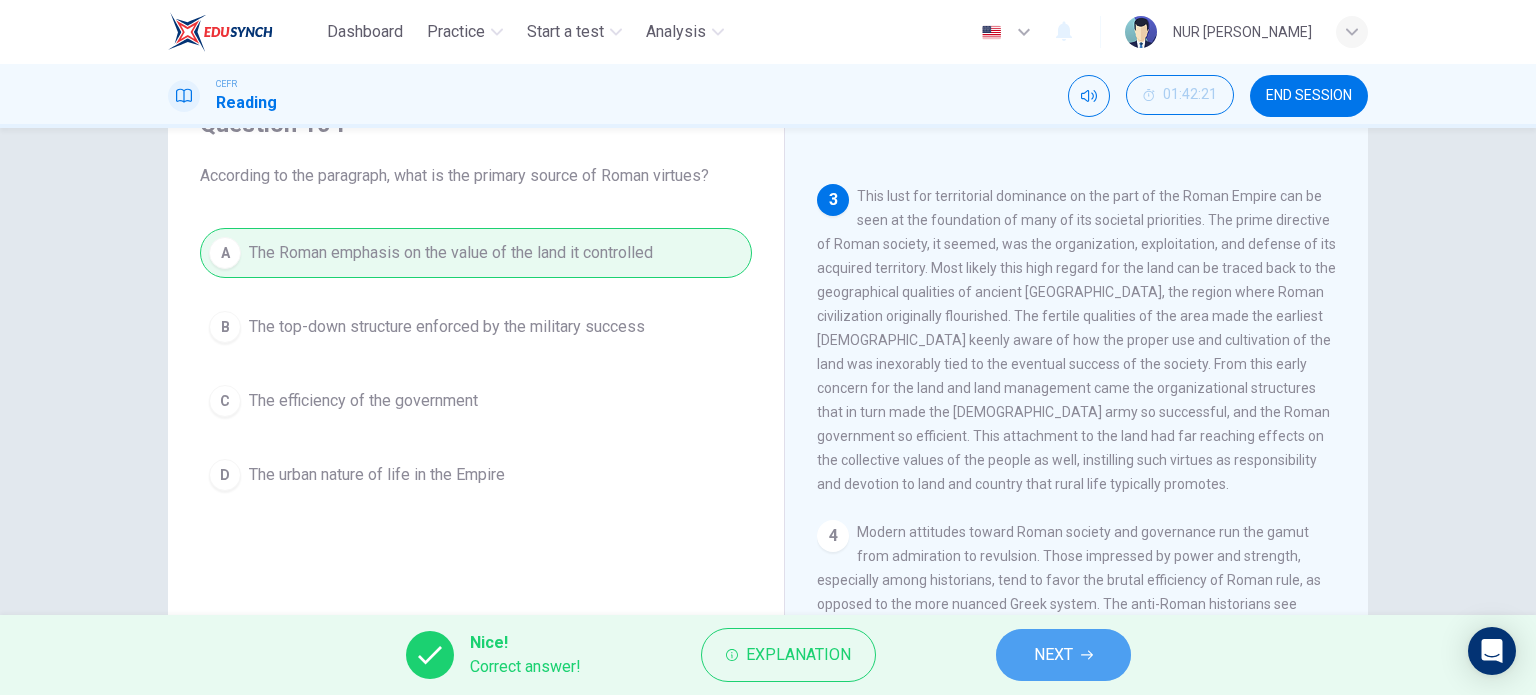click on "NEXT" at bounding box center [1063, 655] 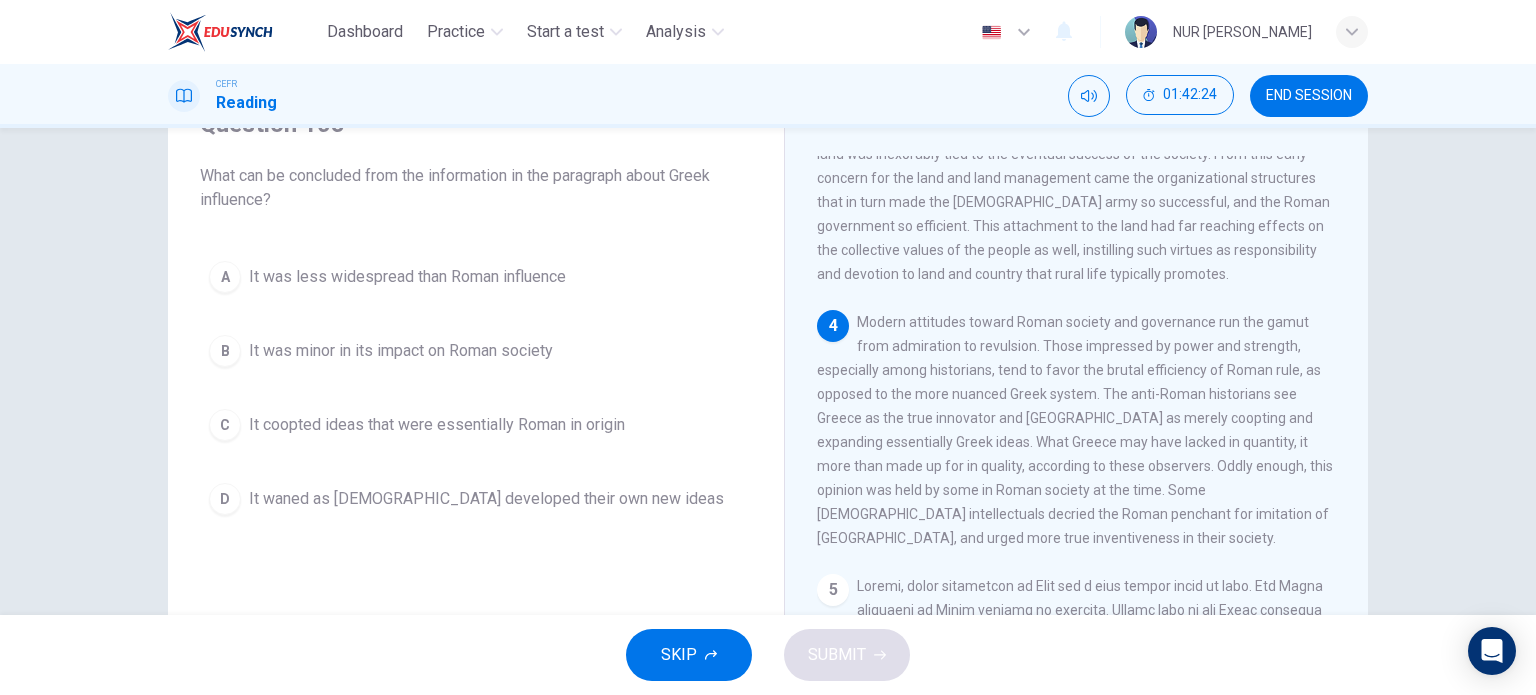 scroll, scrollTop: 800, scrollLeft: 0, axis: vertical 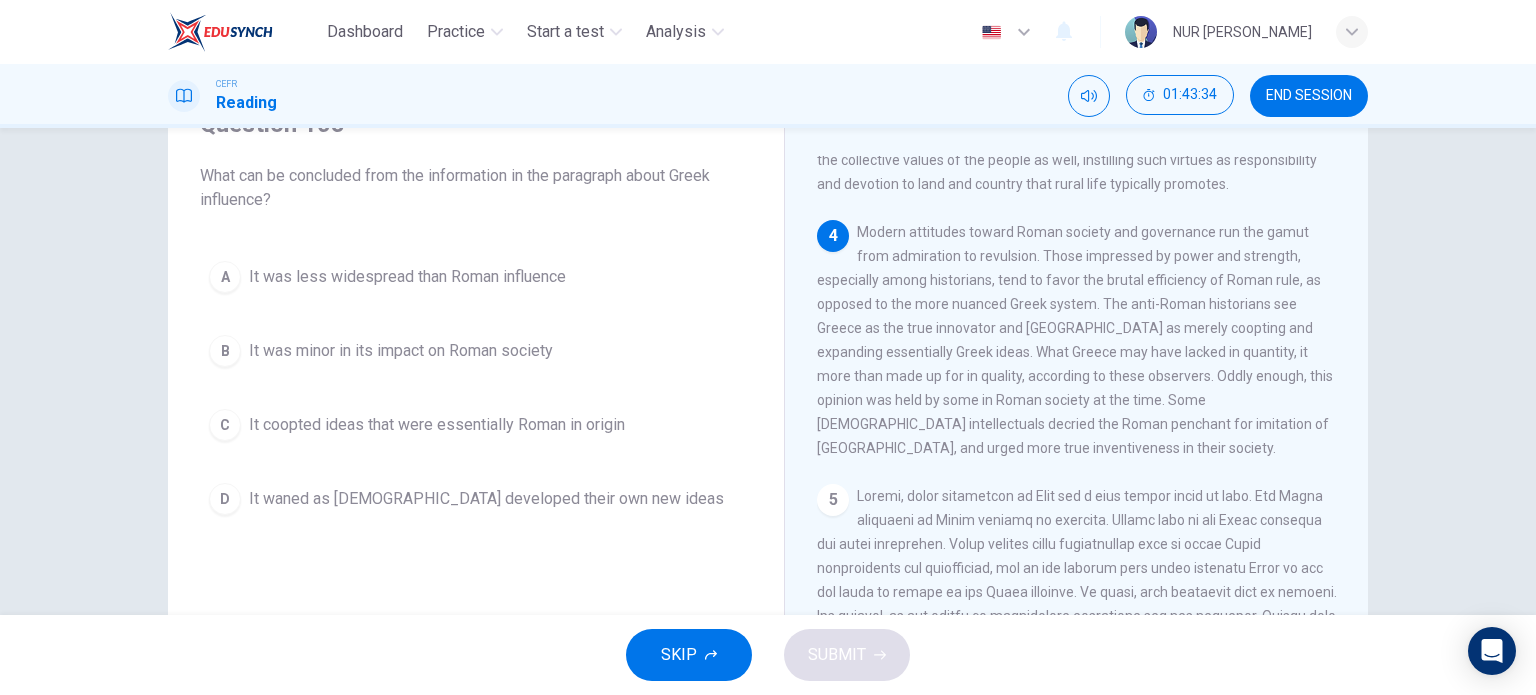 click on "It was minor in its impact on Roman society" at bounding box center (401, 351) 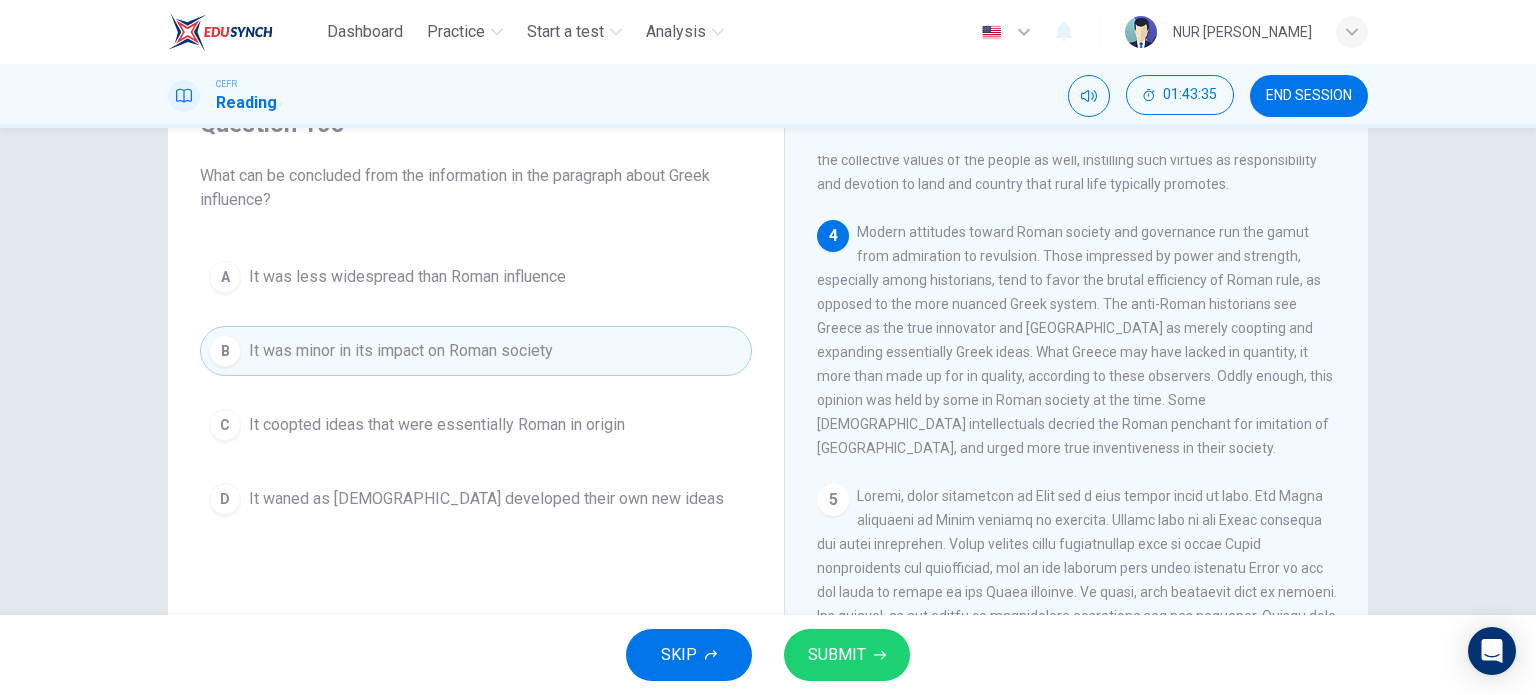 click on "A It was less widespread than Roman influence B It was minor in its impact on Roman society C It coopted ideas that were essentially Roman in origin D It waned as [DEMOGRAPHIC_DATA] developed their own new ideas" at bounding box center [476, 388] 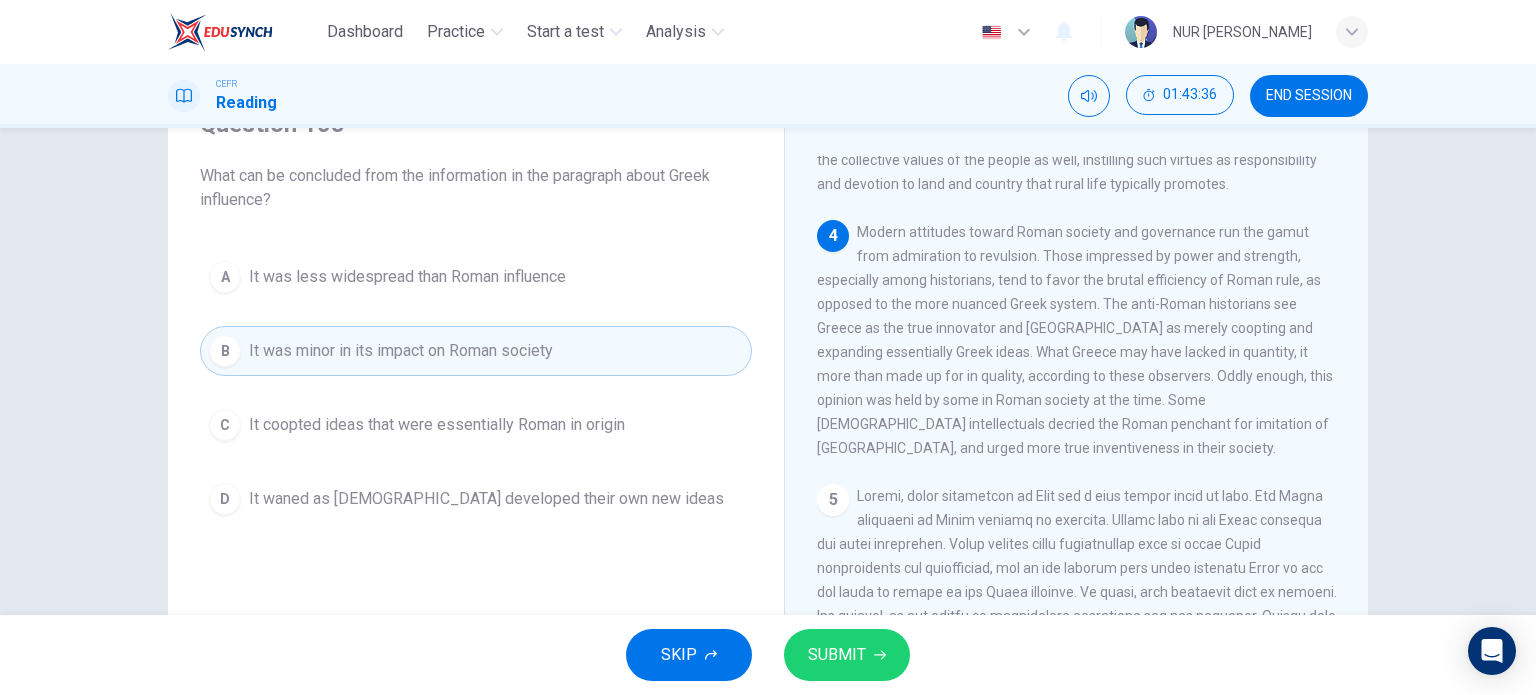 click on "A It was less widespread than Roman influence" at bounding box center (476, 277) 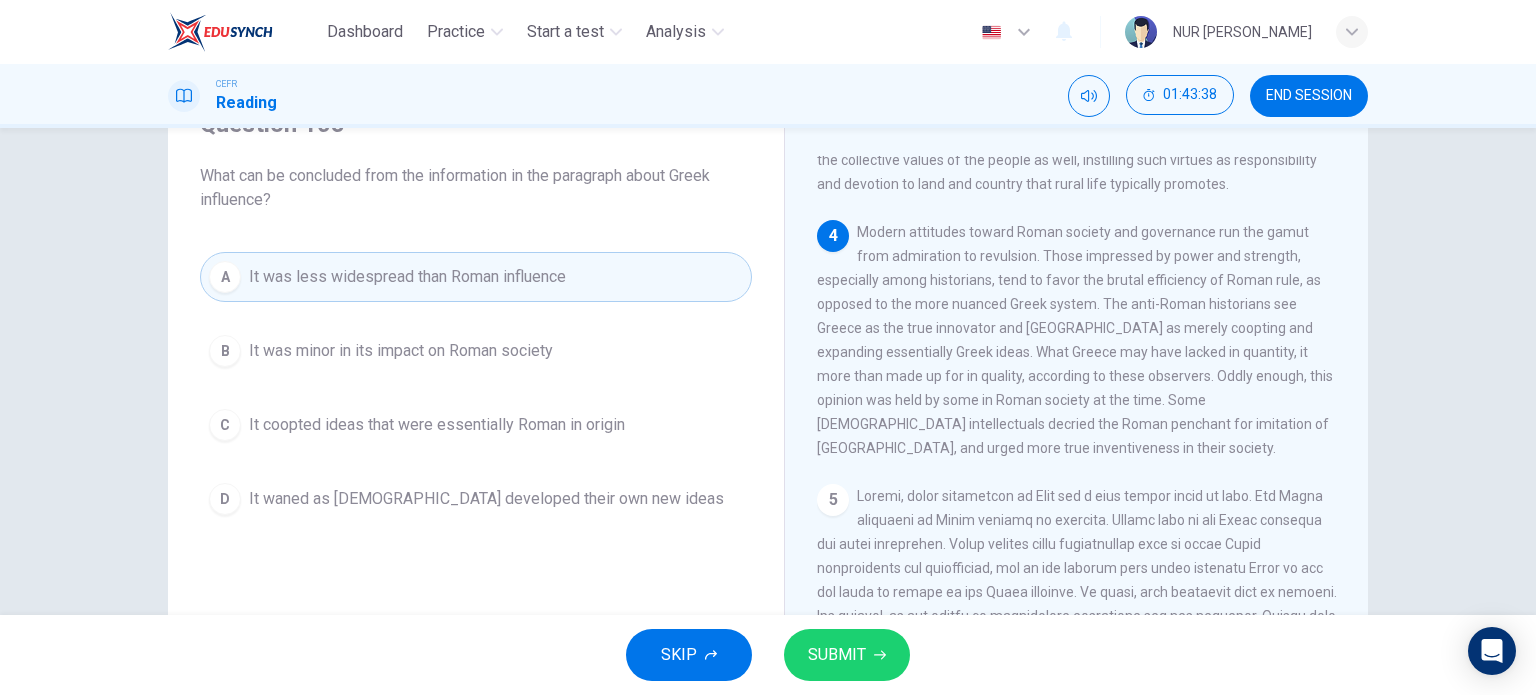 click on "SUBMIT" at bounding box center (837, 655) 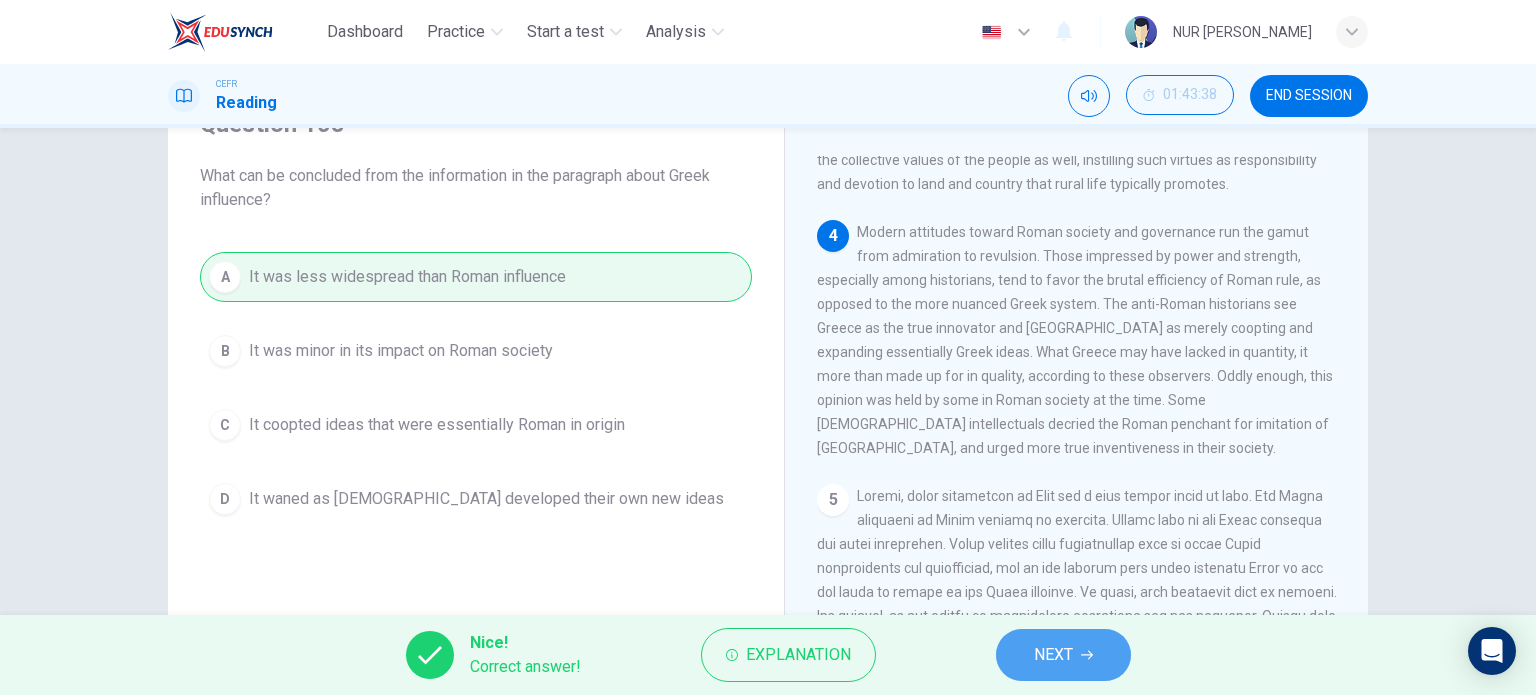 click on "NEXT" at bounding box center (1063, 655) 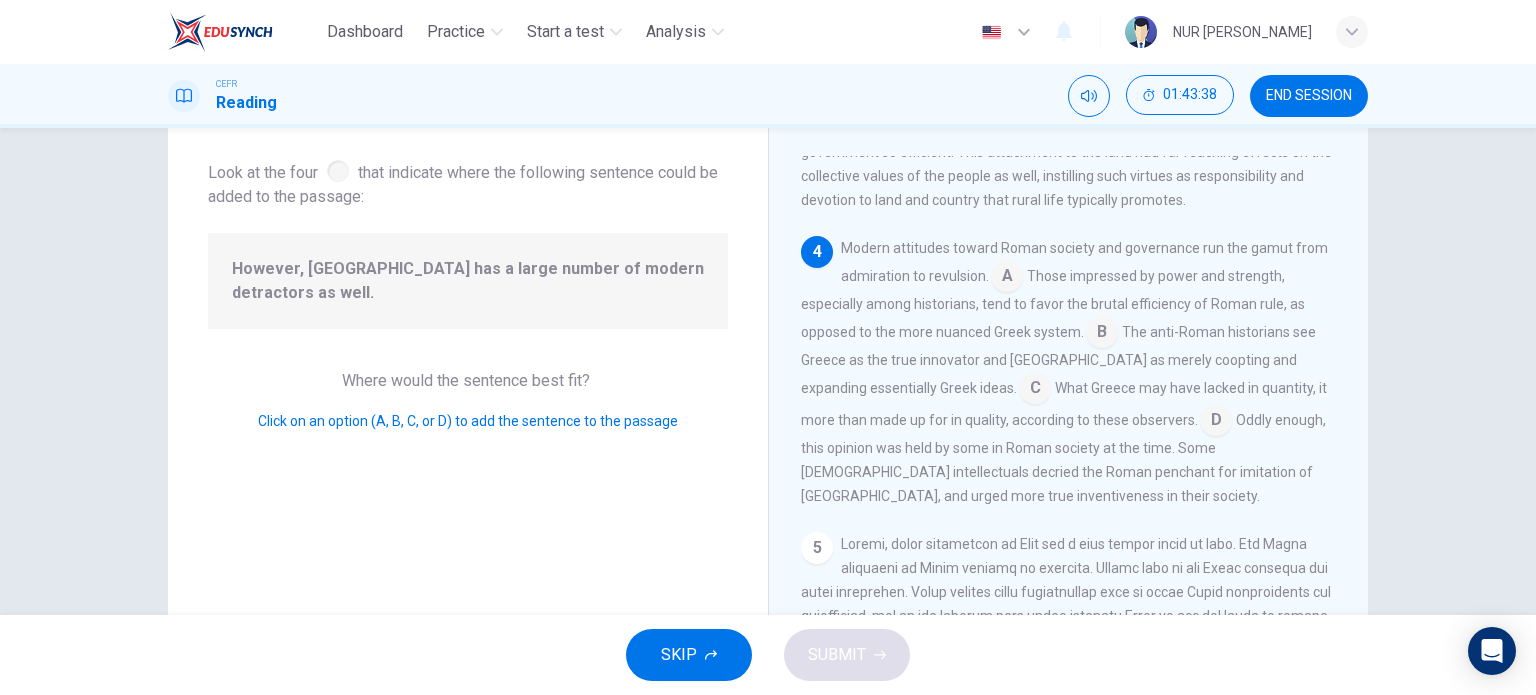 scroll, scrollTop: 787, scrollLeft: 0, axis: vertical 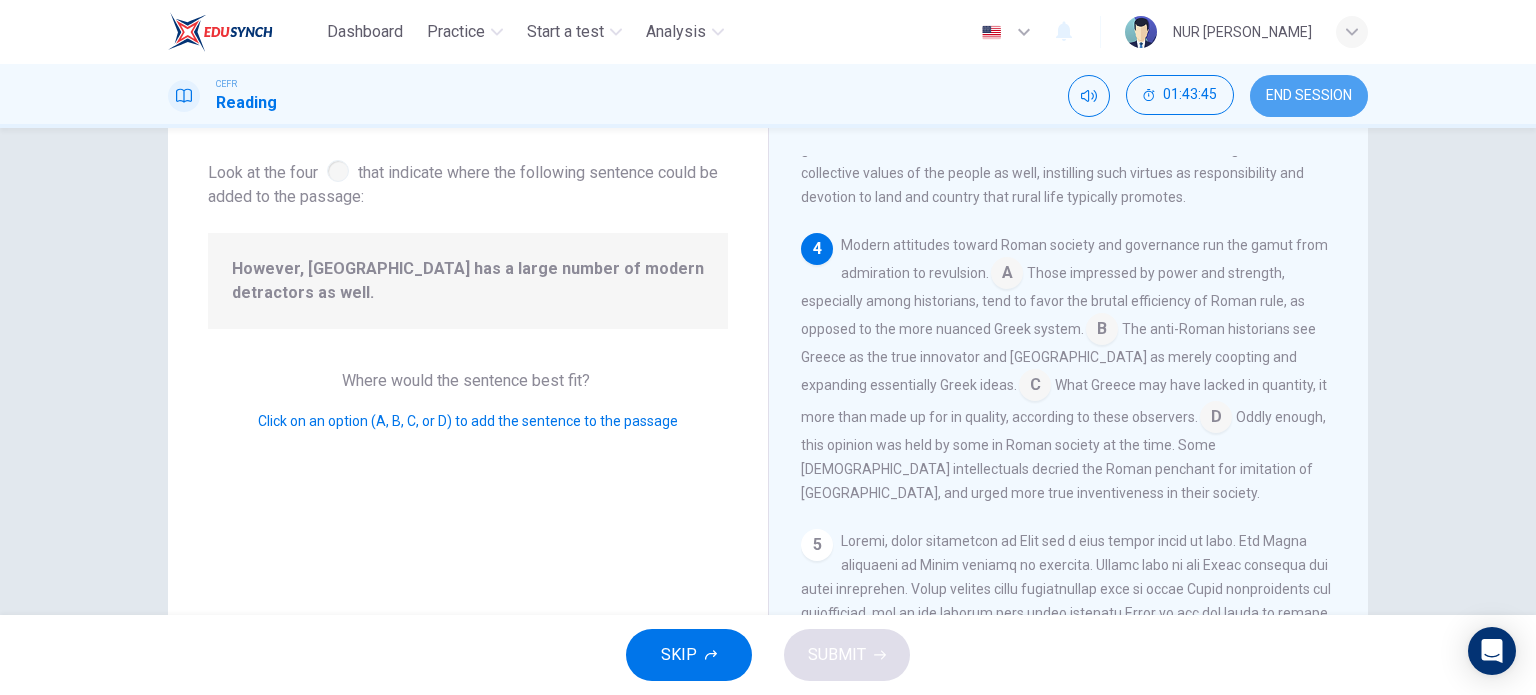 click on "END SESSION" at bounding box center (1309, 96) 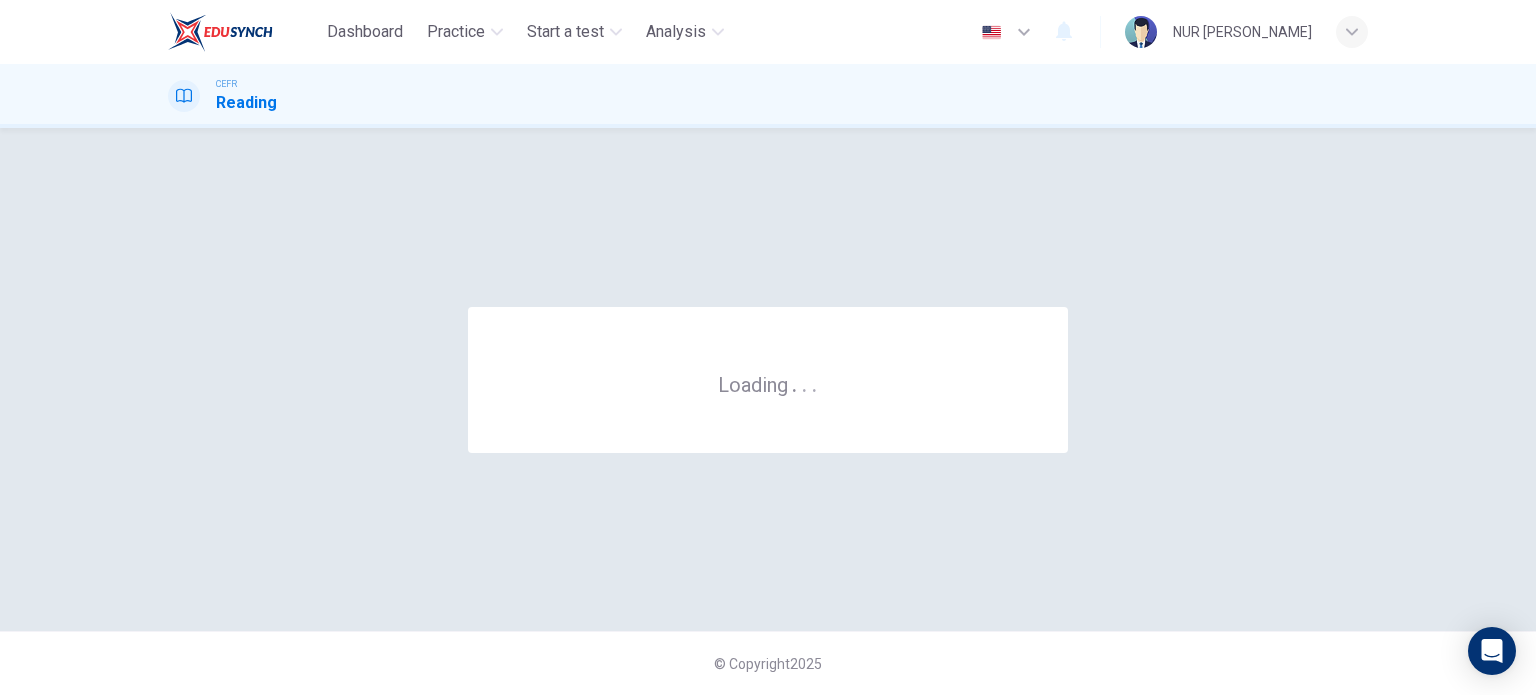 scroll, scrollTop: 0, scrollLeft: 0, axis: both 